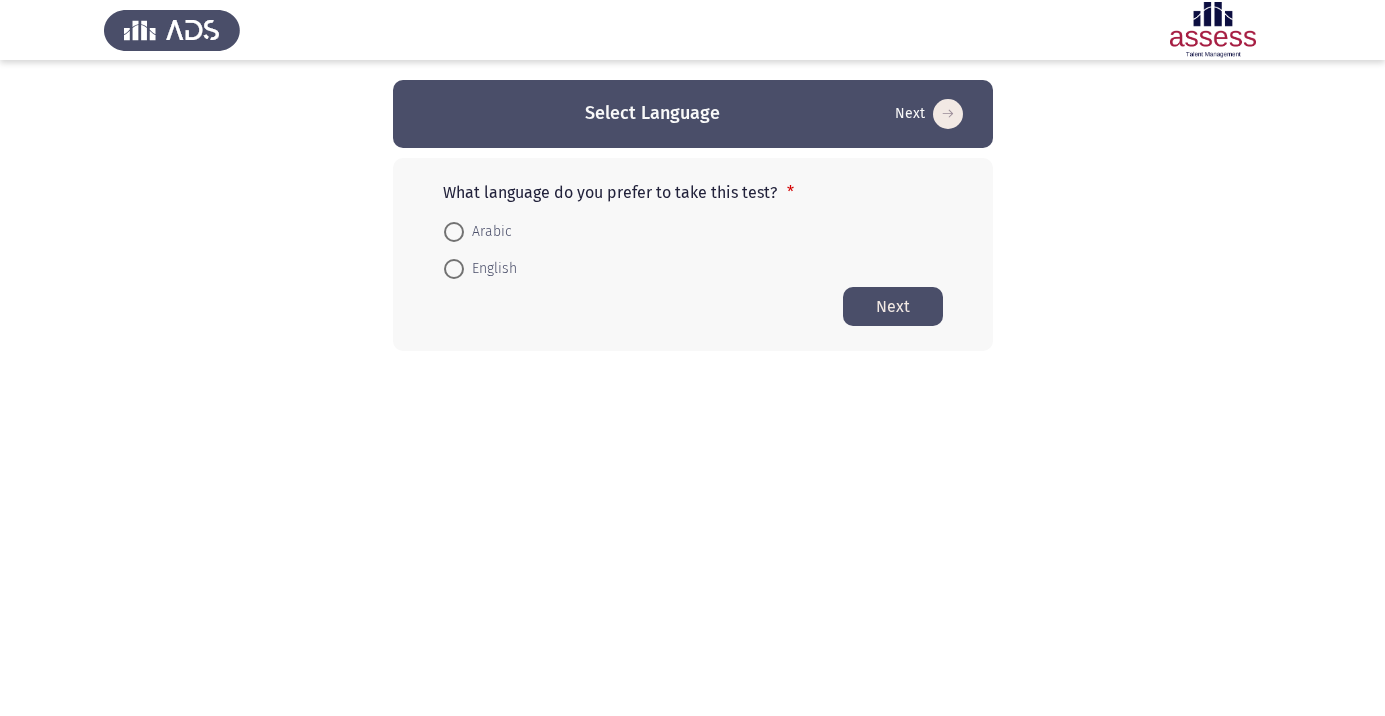 scroll, scrollTop: 0, scrollLeft: 0, axis: both 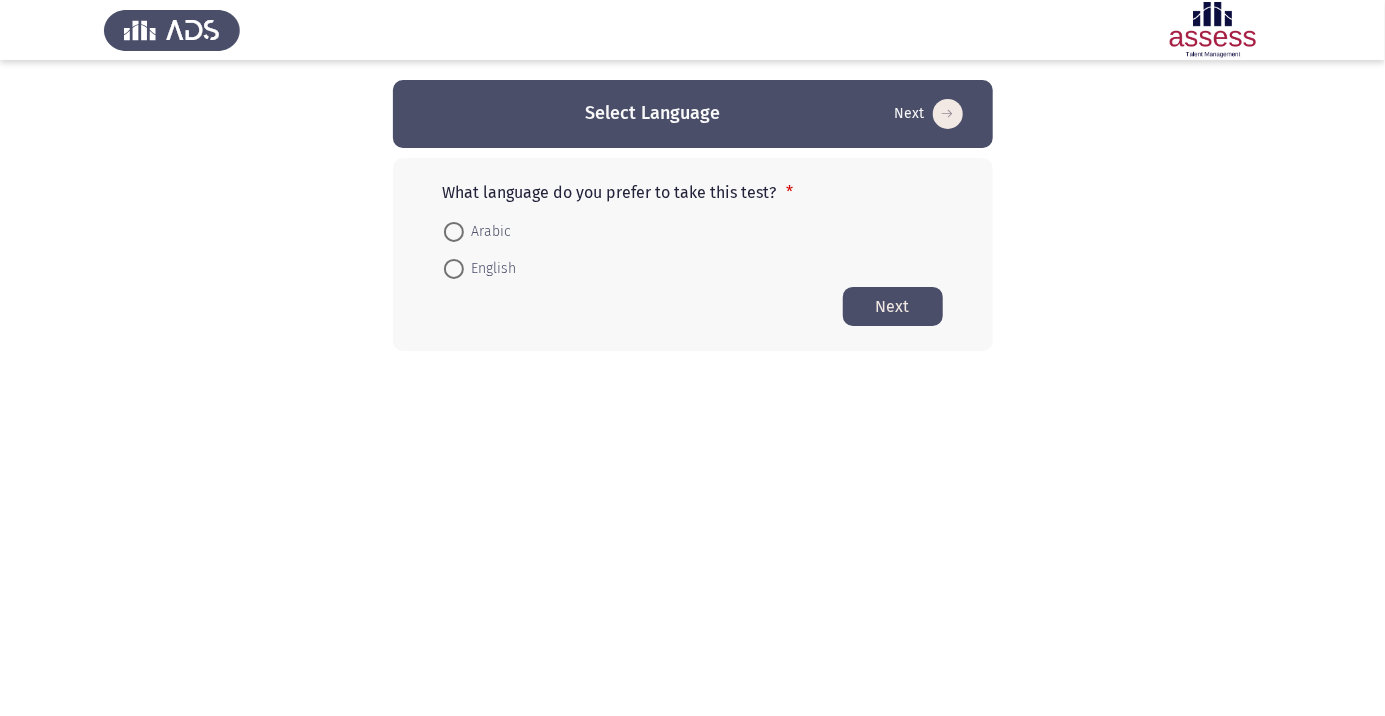 click at bounding box center [453, 269] 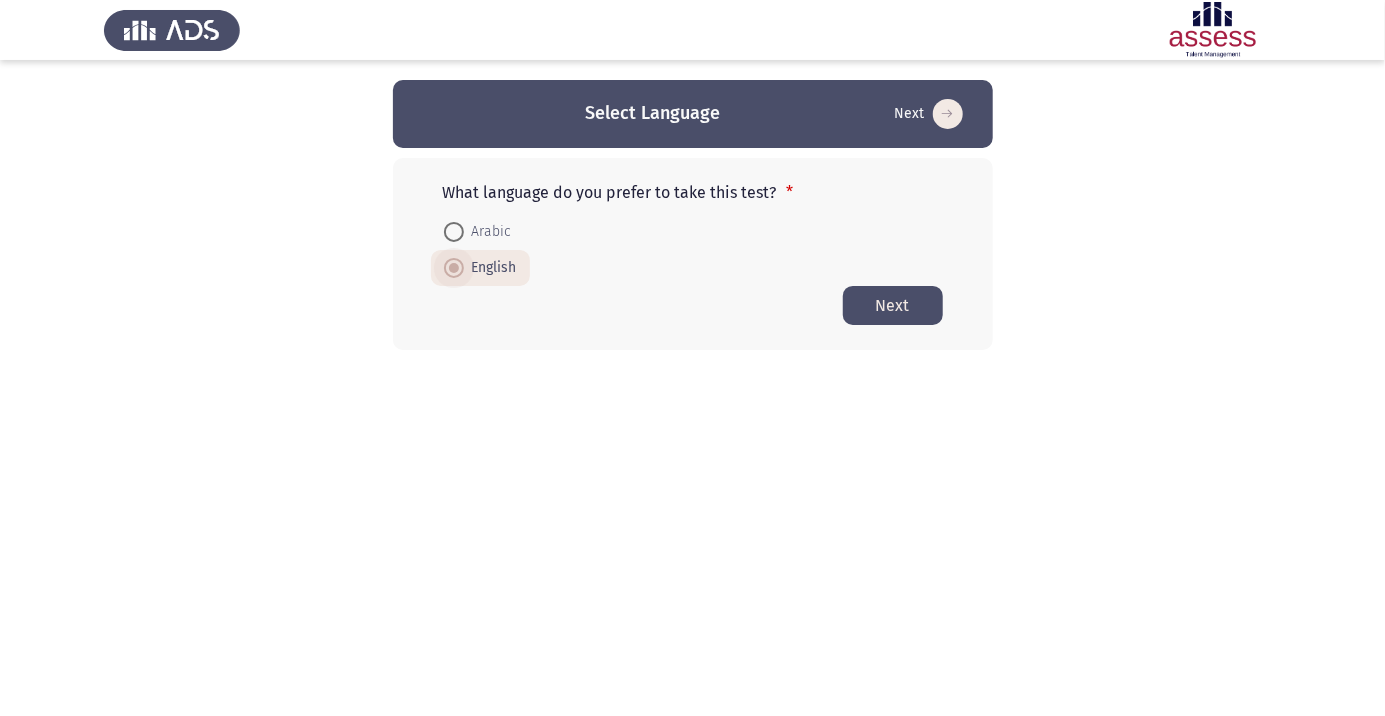 click at bounding box center [454, 232] 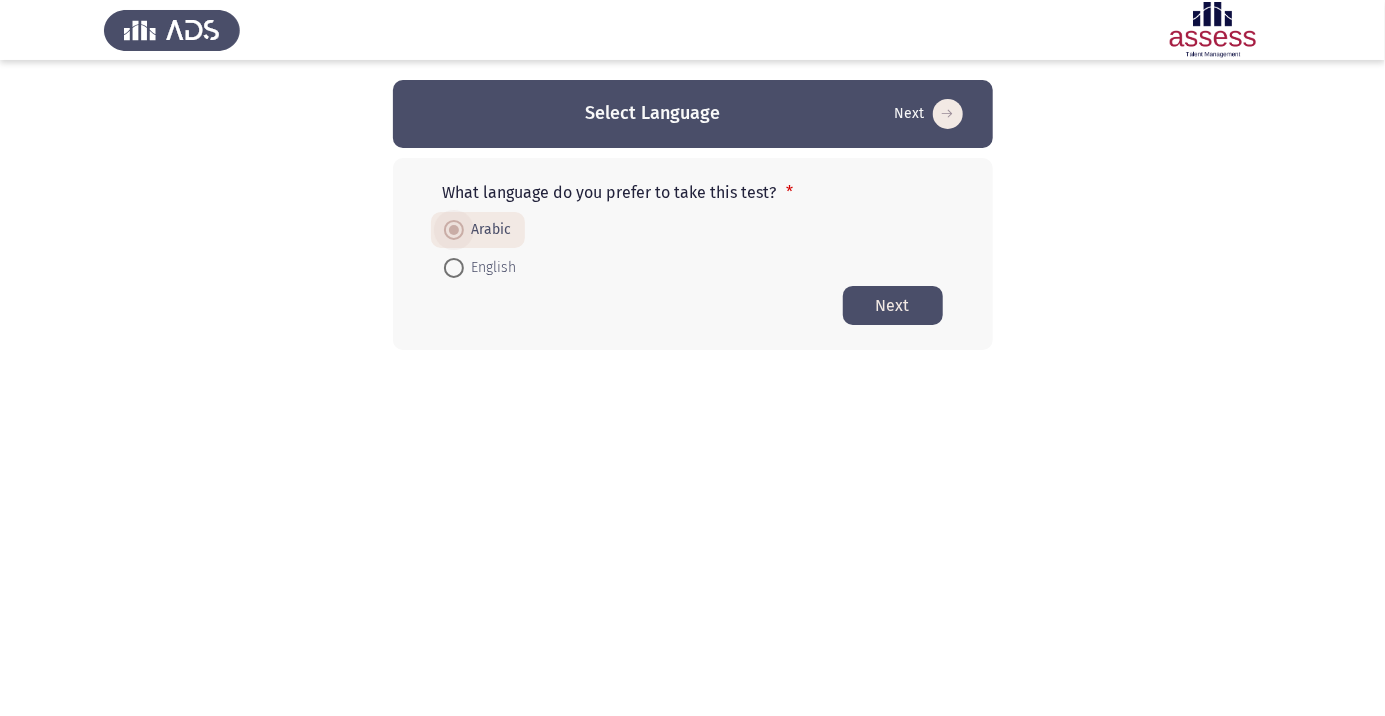 click on "Next" 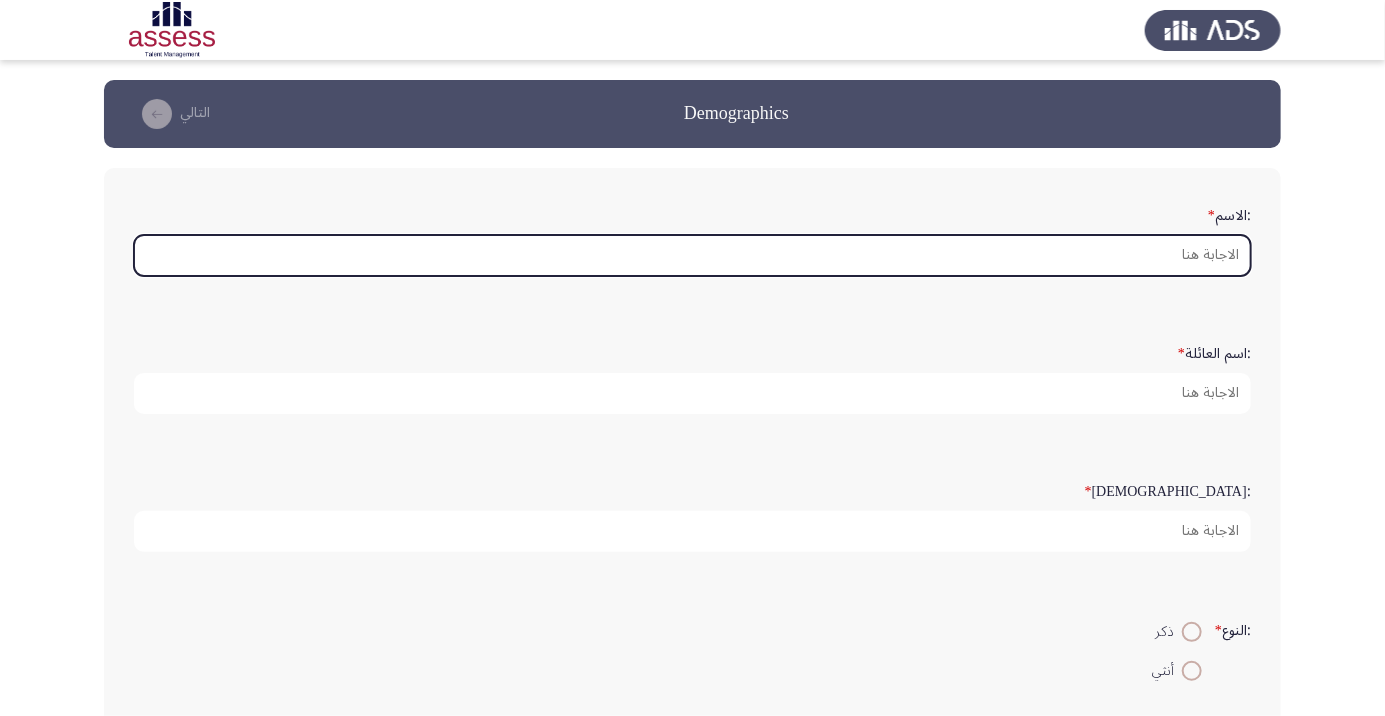 click on ":الاسم   *" at bounding box center [692, 255] 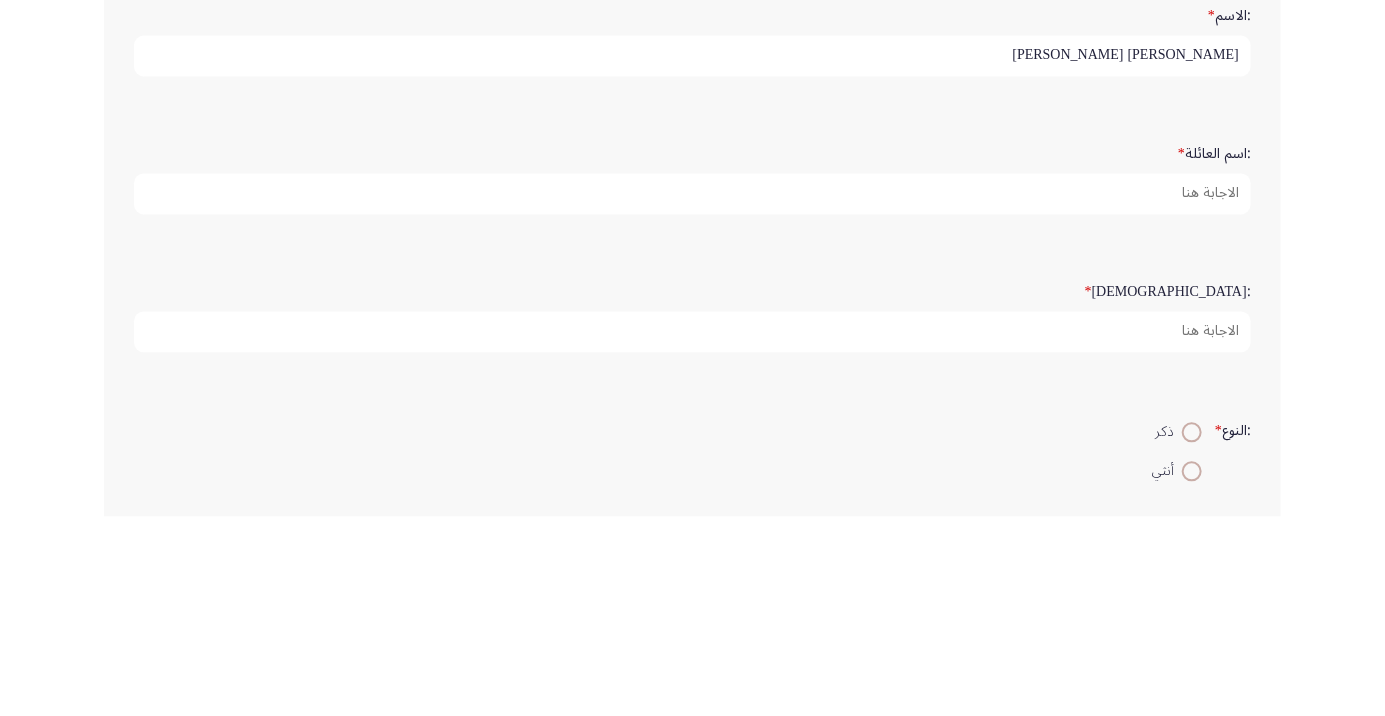 type on "مصطفي سامي عبد الحكيم عامر" 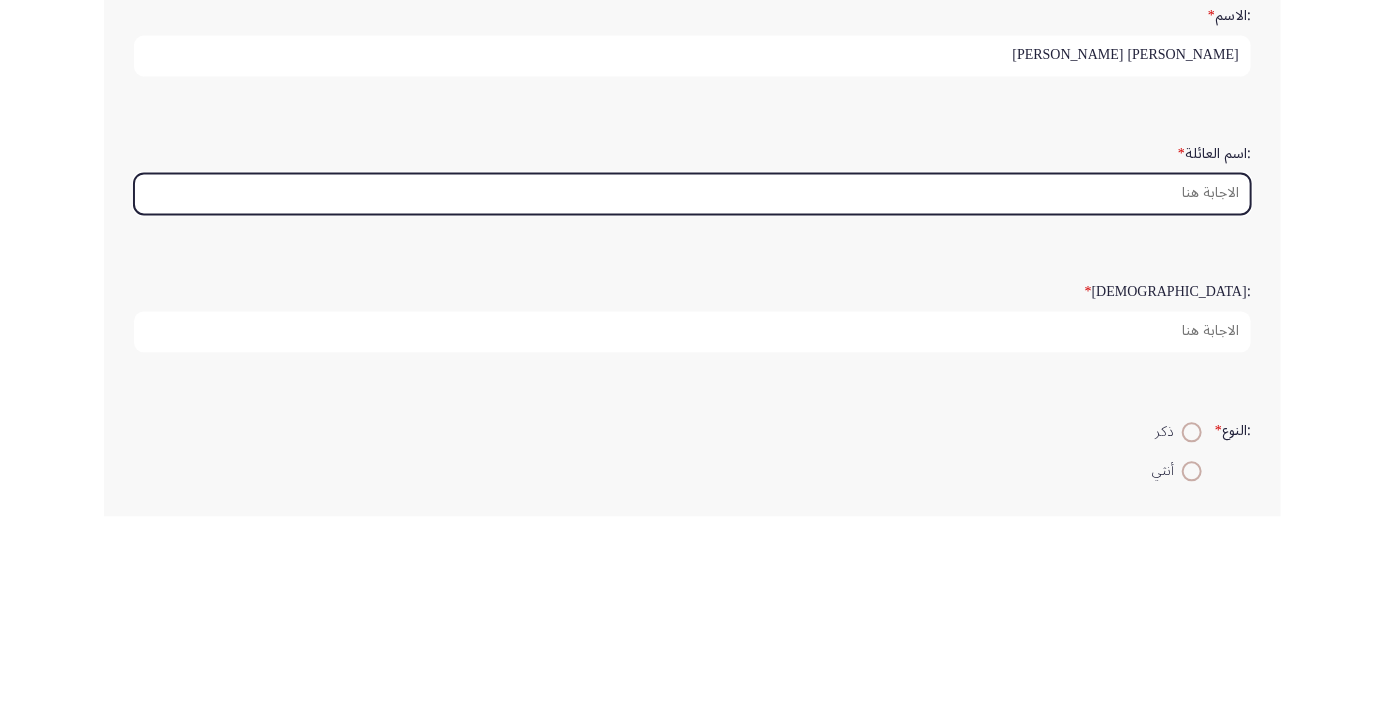 click on ":اسم العائلة   *" at bounding box center (692, 393) 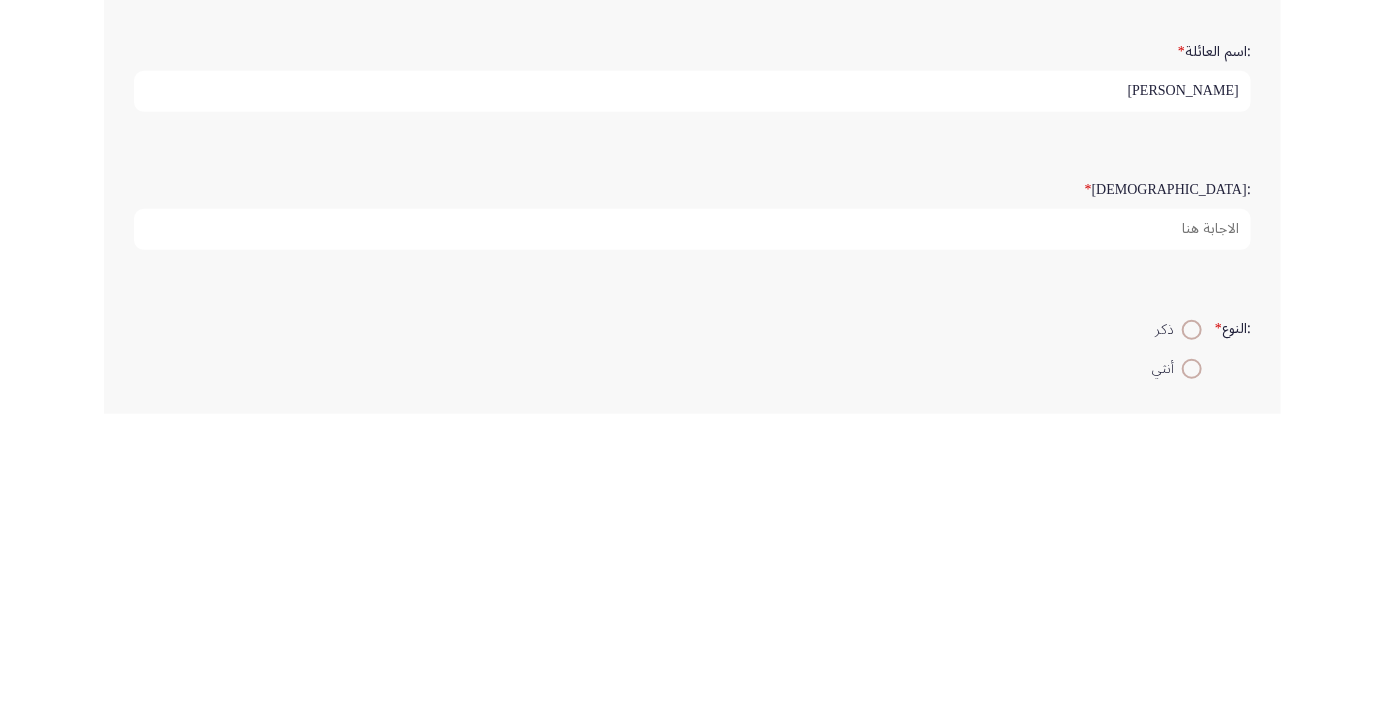 type on "[PERSON_NAME]" 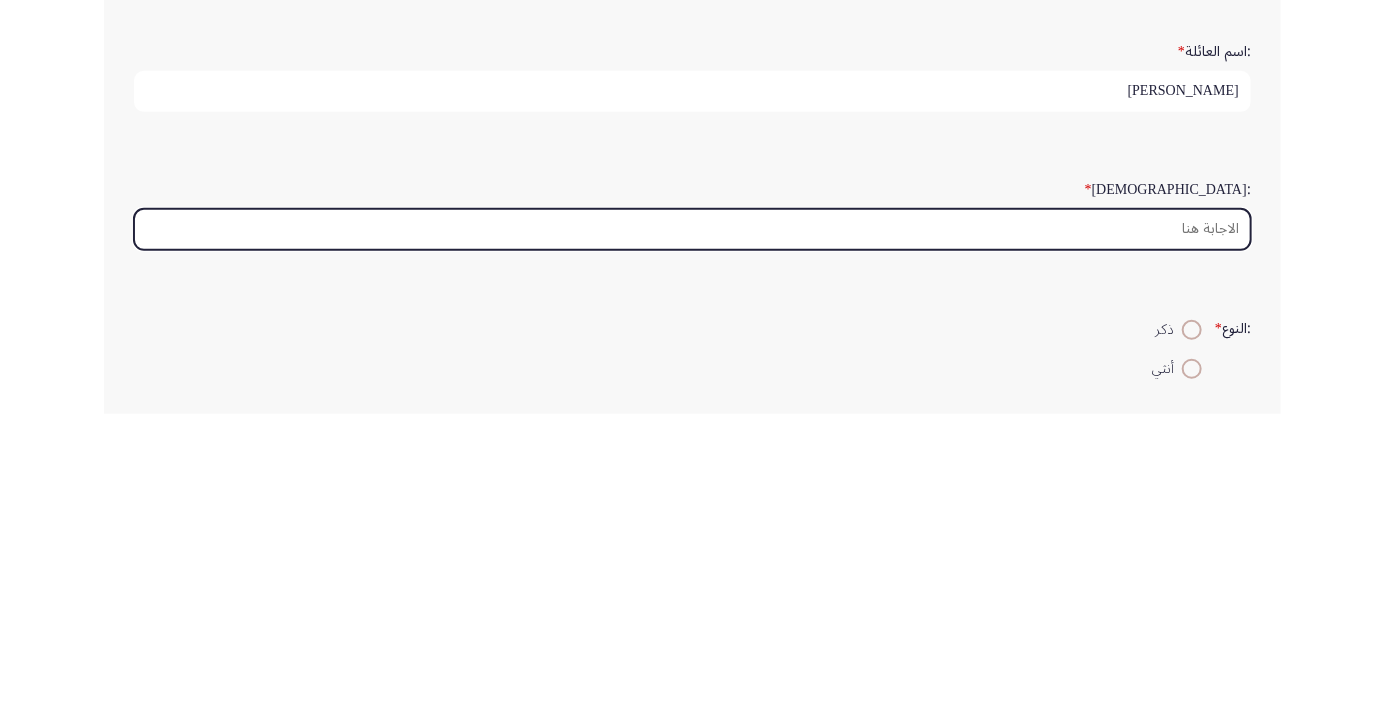 click on ":السن   *" at bounding box center (692, 531) 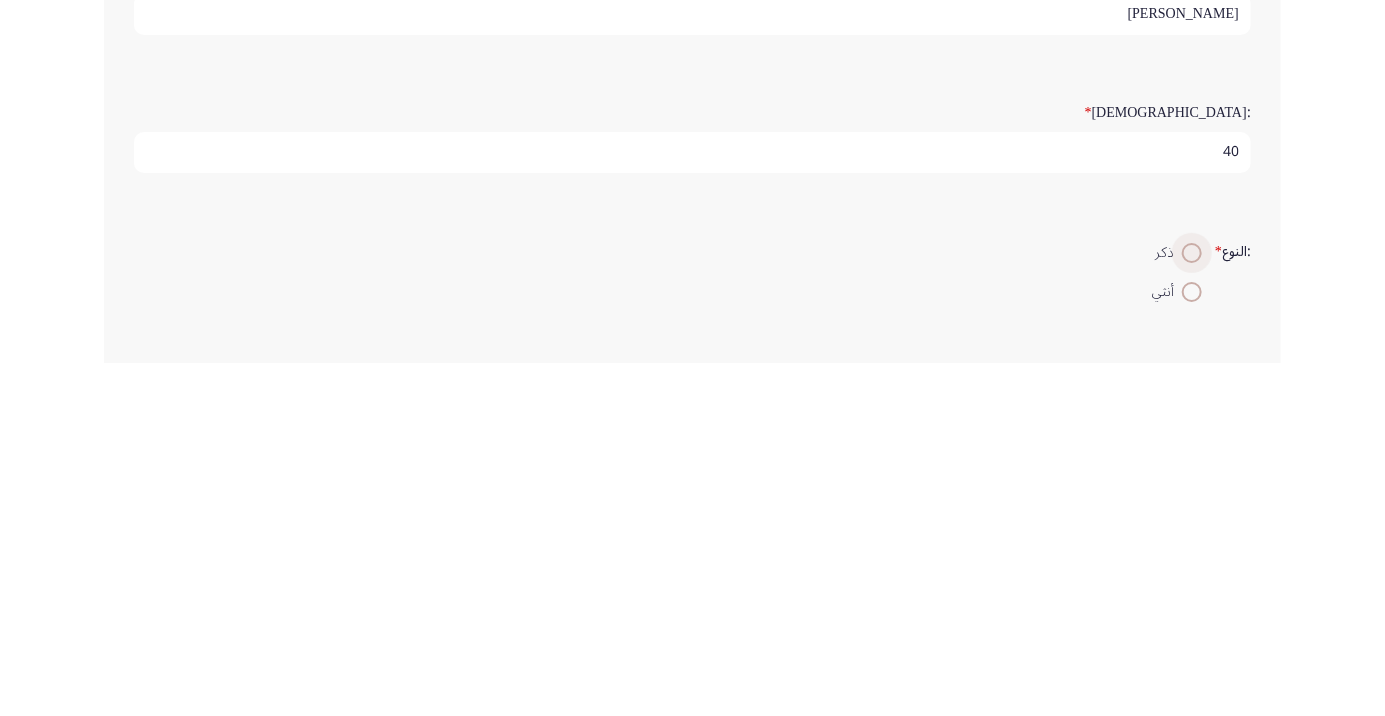 type on "40" 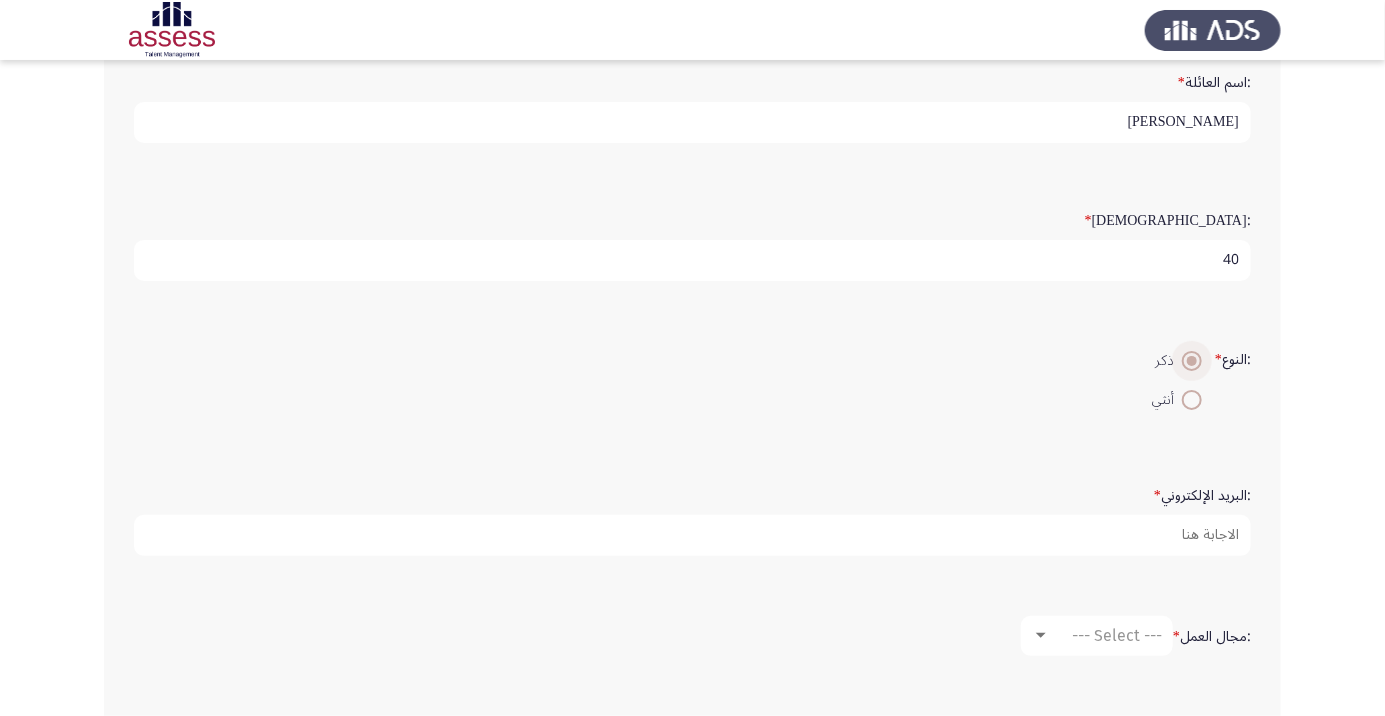 scroll, scrollTop: 283, scrollLeft: 0, axis: vertical 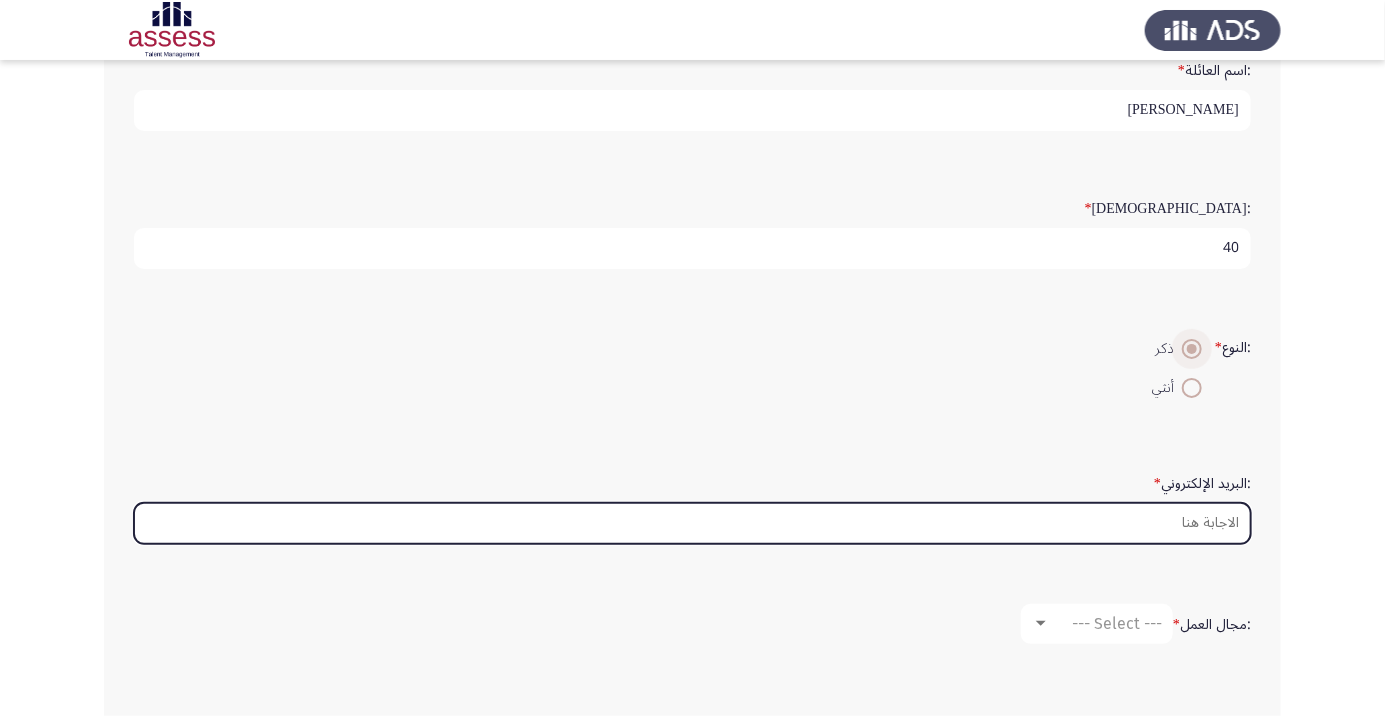 click on ":البريد الإلكتروني   *" at bounding box center (692, 523) 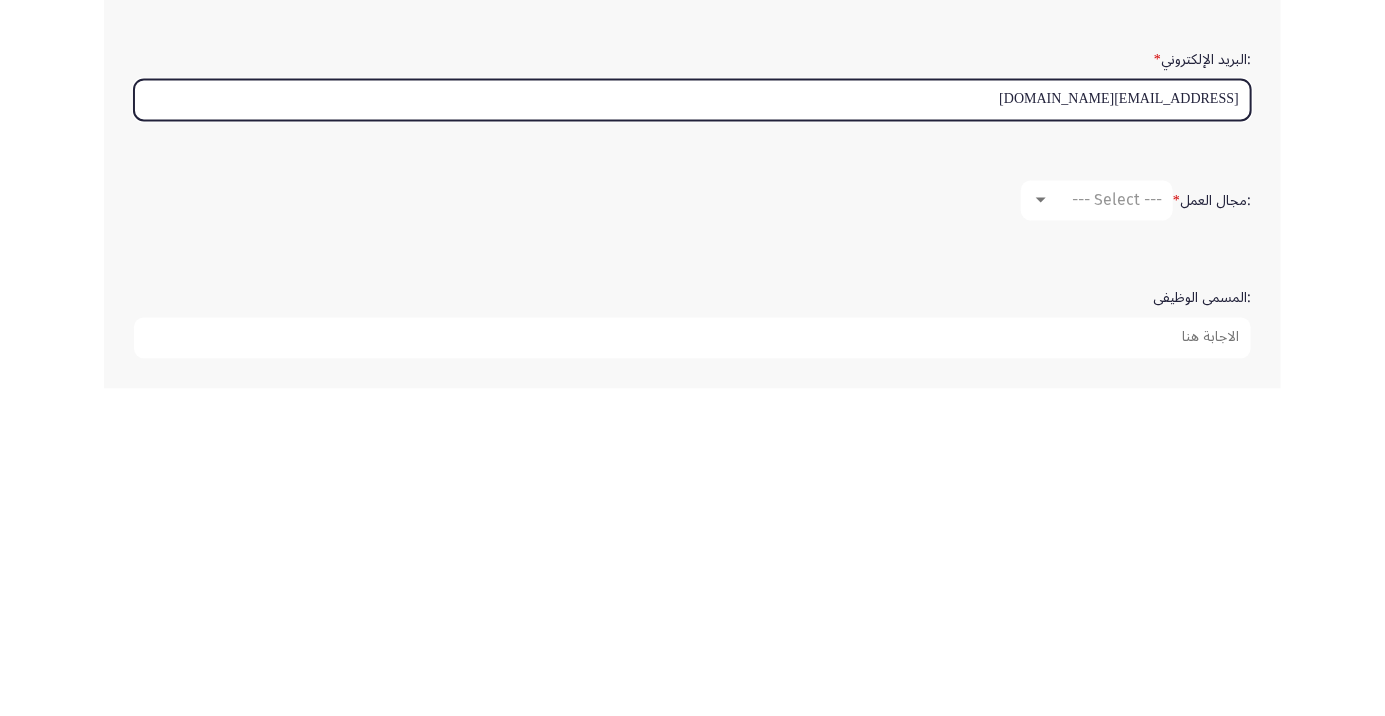 scroll, scrollTop: 379, scrollLeft: 0, axis: vertical 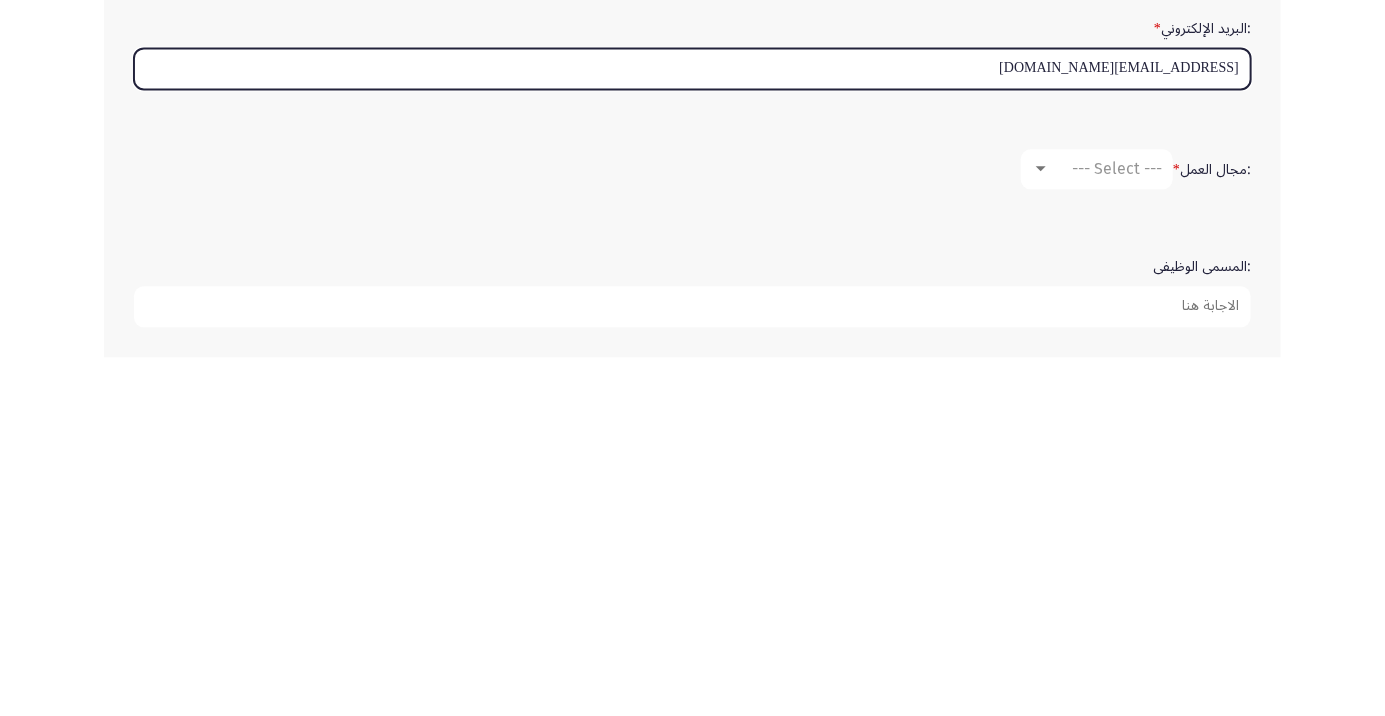 type on "Mostafa.samy.amer@gmail.com" 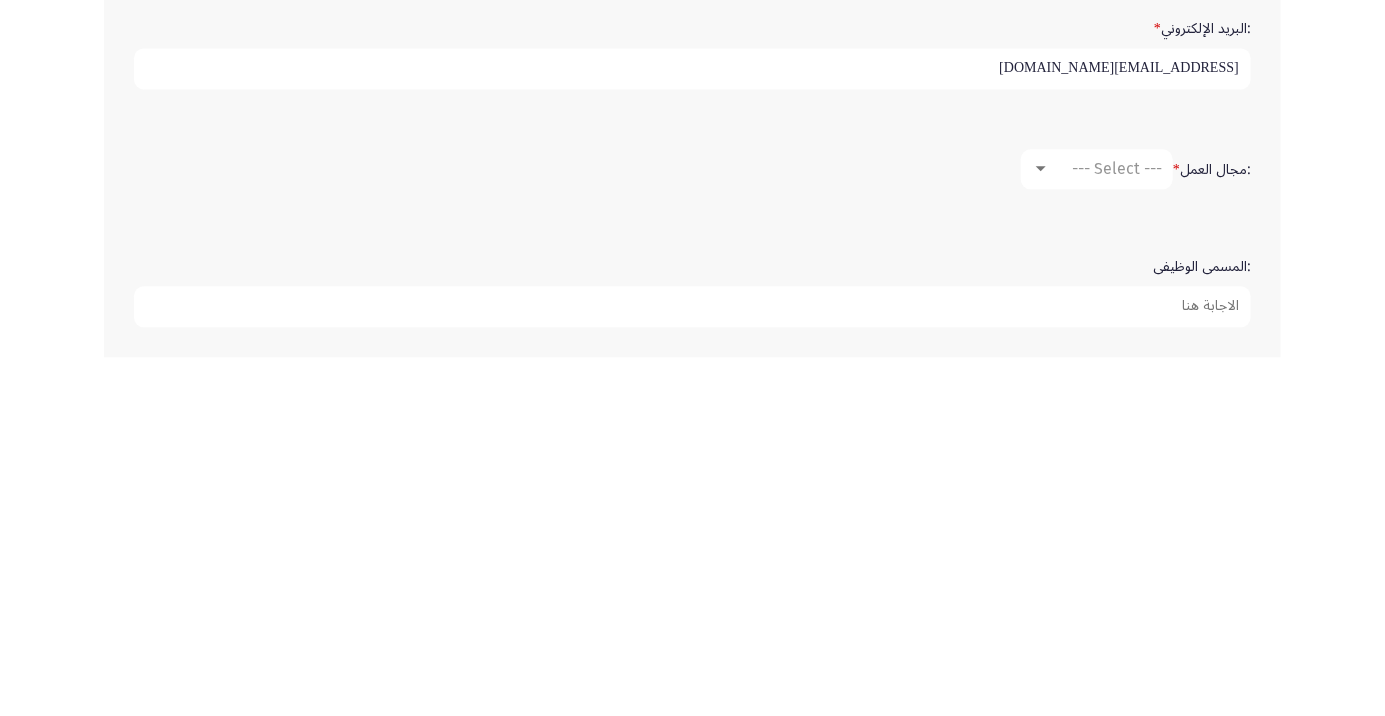 click on ":المسمى الوظيفى" 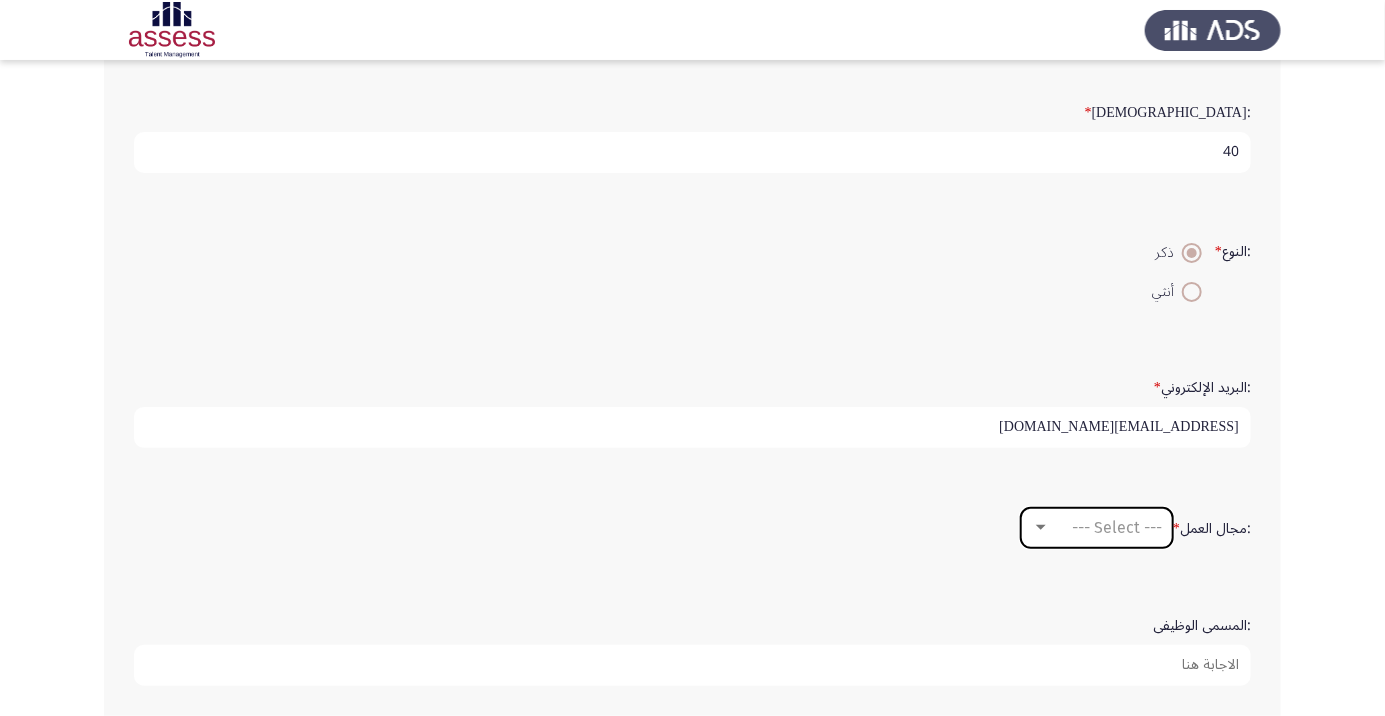 click on "--- Select ---" at bounding box center [1106, 527] 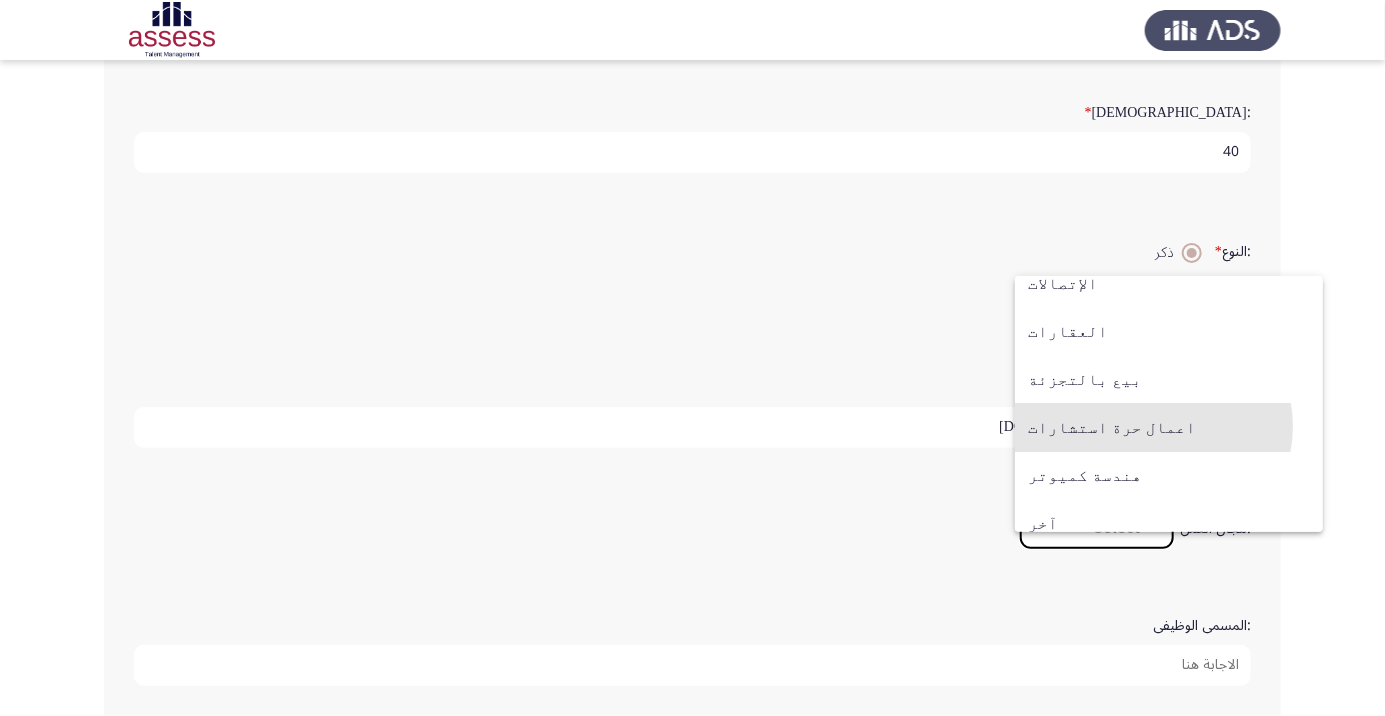 scroll, scrollTop: 656, scrollLeft: 0, axis: vertical 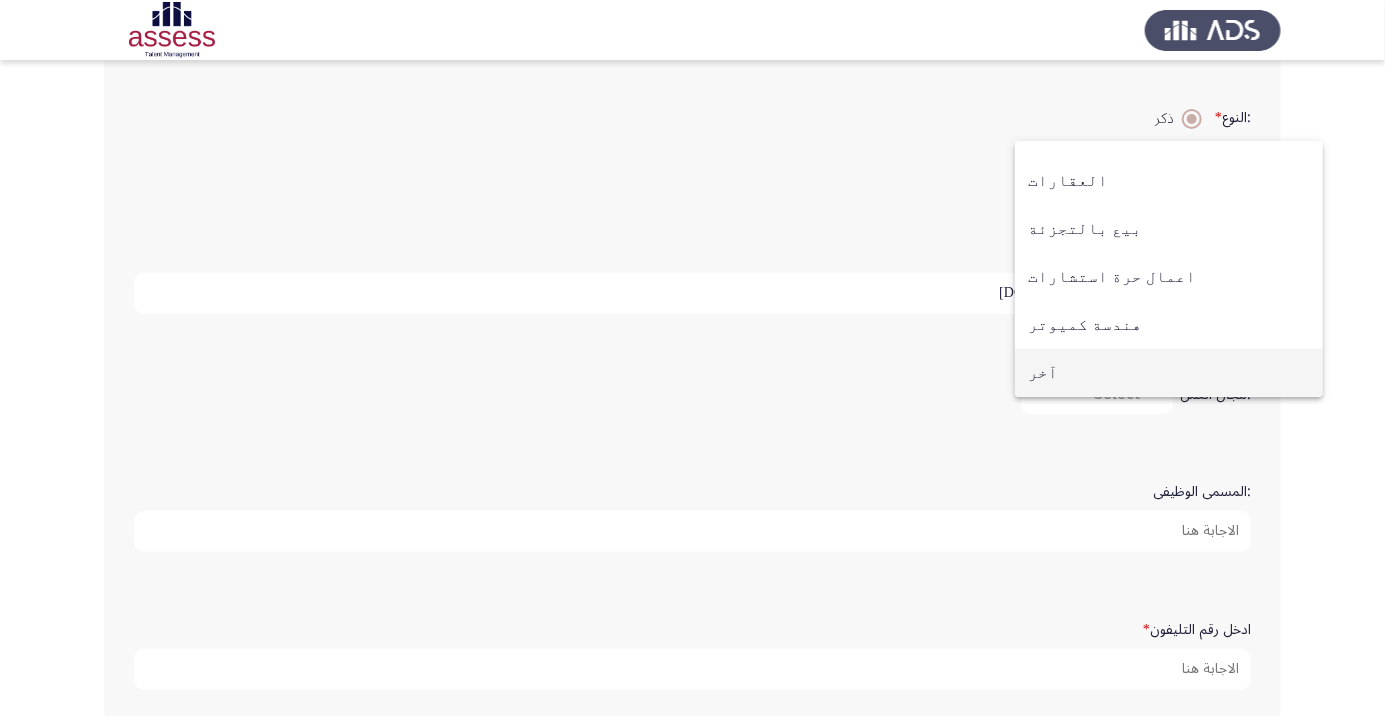 click on "آخر" at bounding box center (1169, 373) 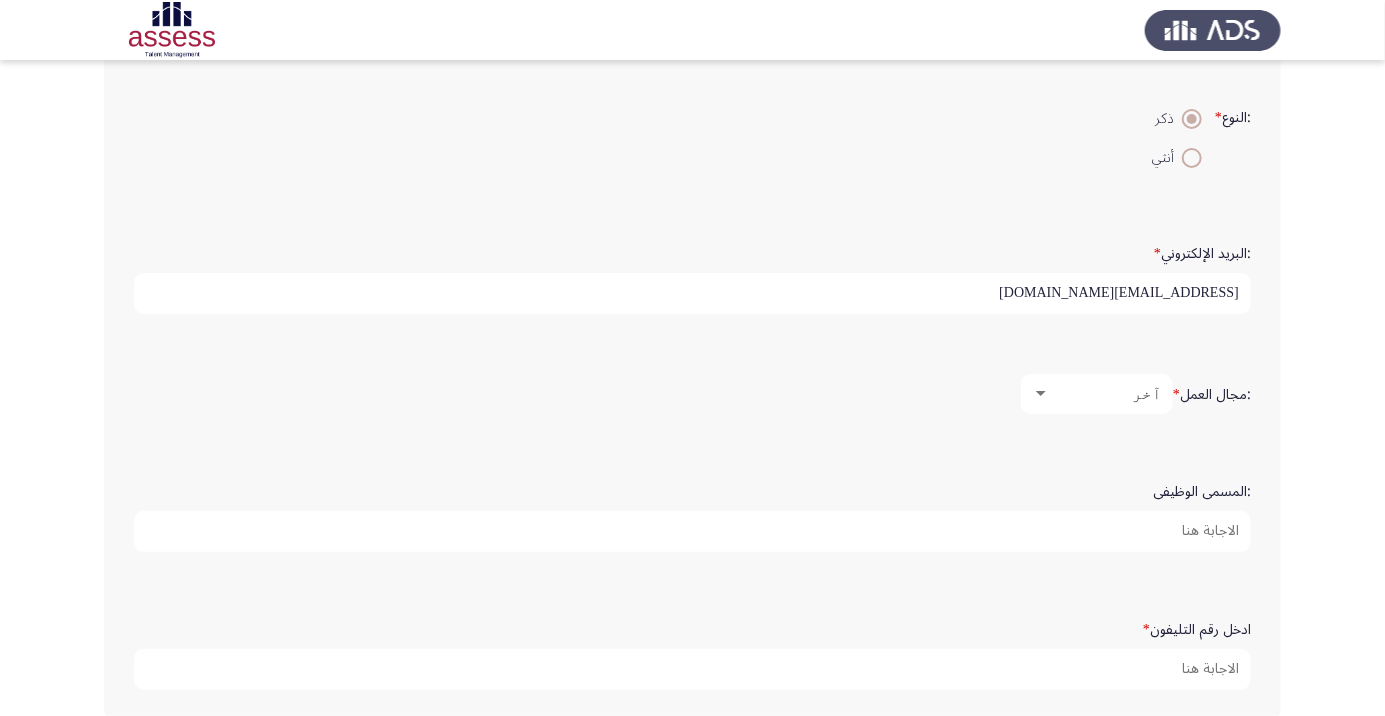 click on ":المسمى الوظيفى" at bounding box center [692, 531] 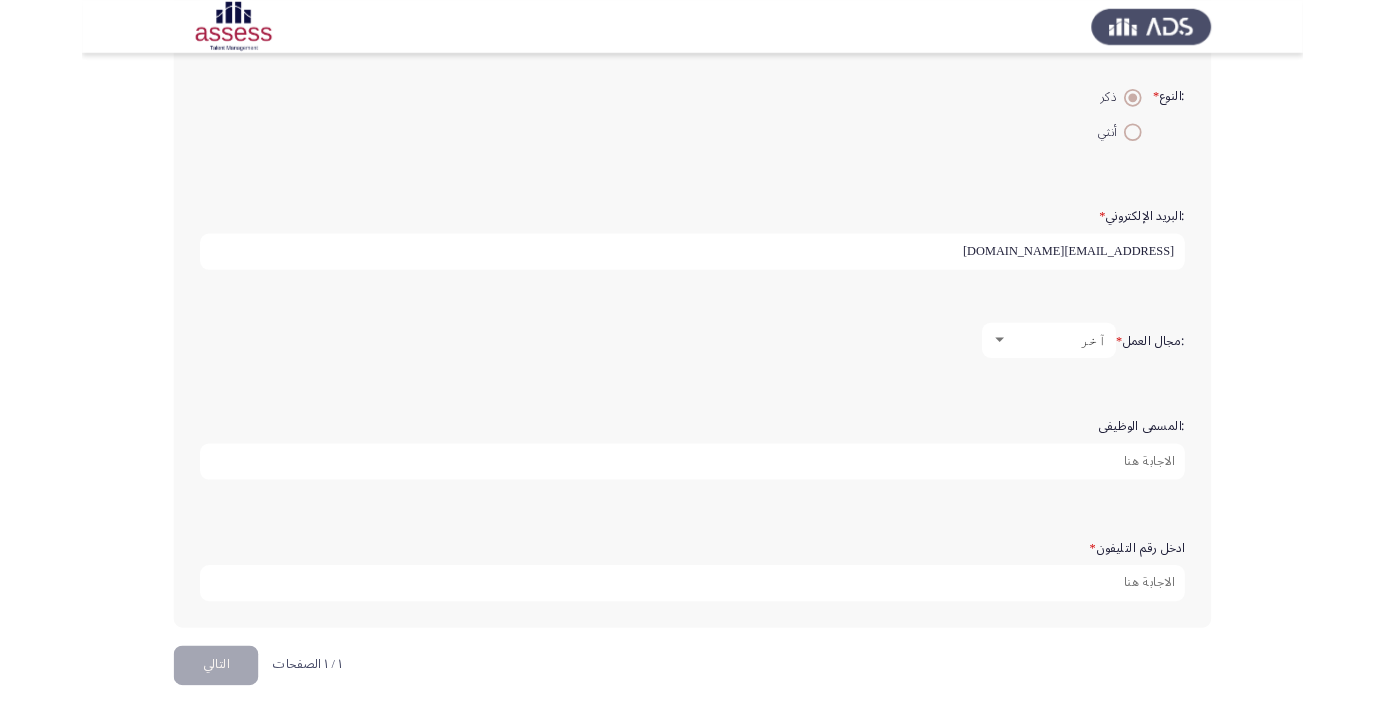scroll, scrollTop: 561, scrollLeft: 0, axis: vertical 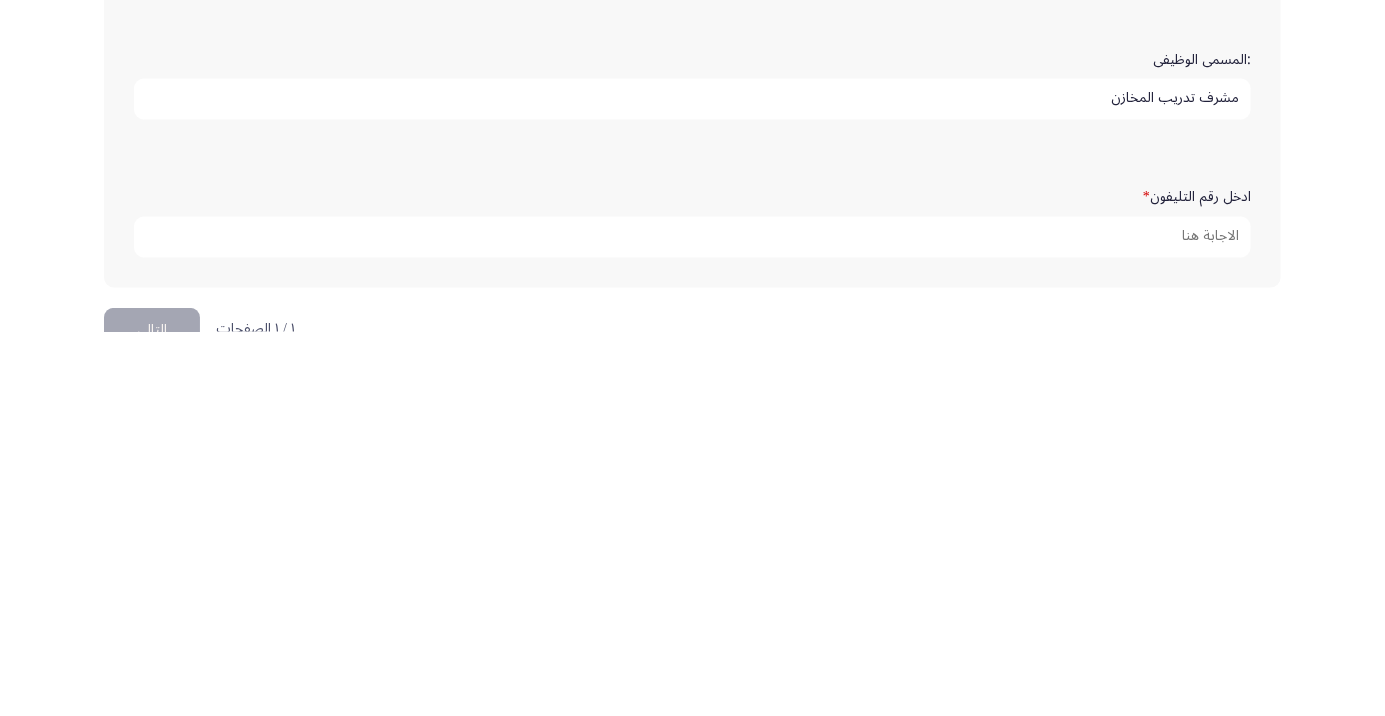 type on "مشرف تدريب المخازن" 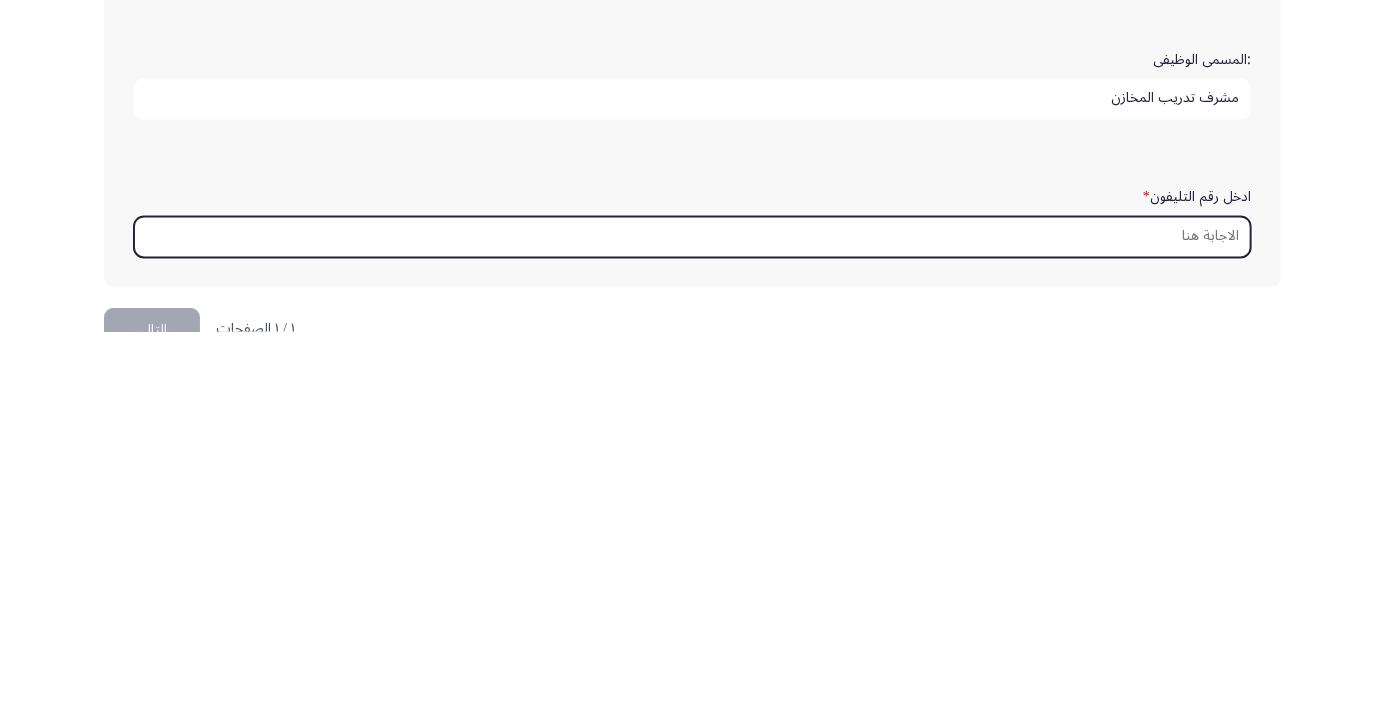 click on "ادخل رقم التليفون   *" at bounding box center (692, 621) 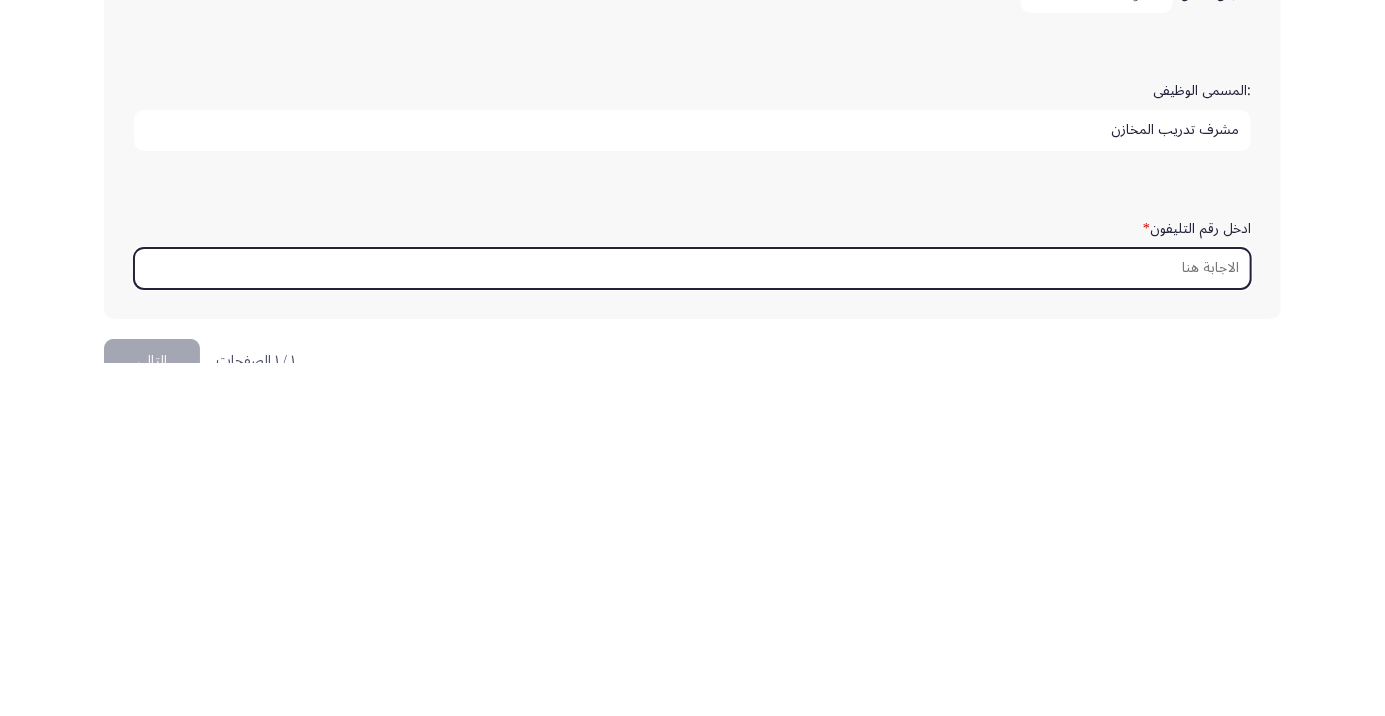 click on "ادخل رقم التليفون   *" at bounding box center [692, 621] 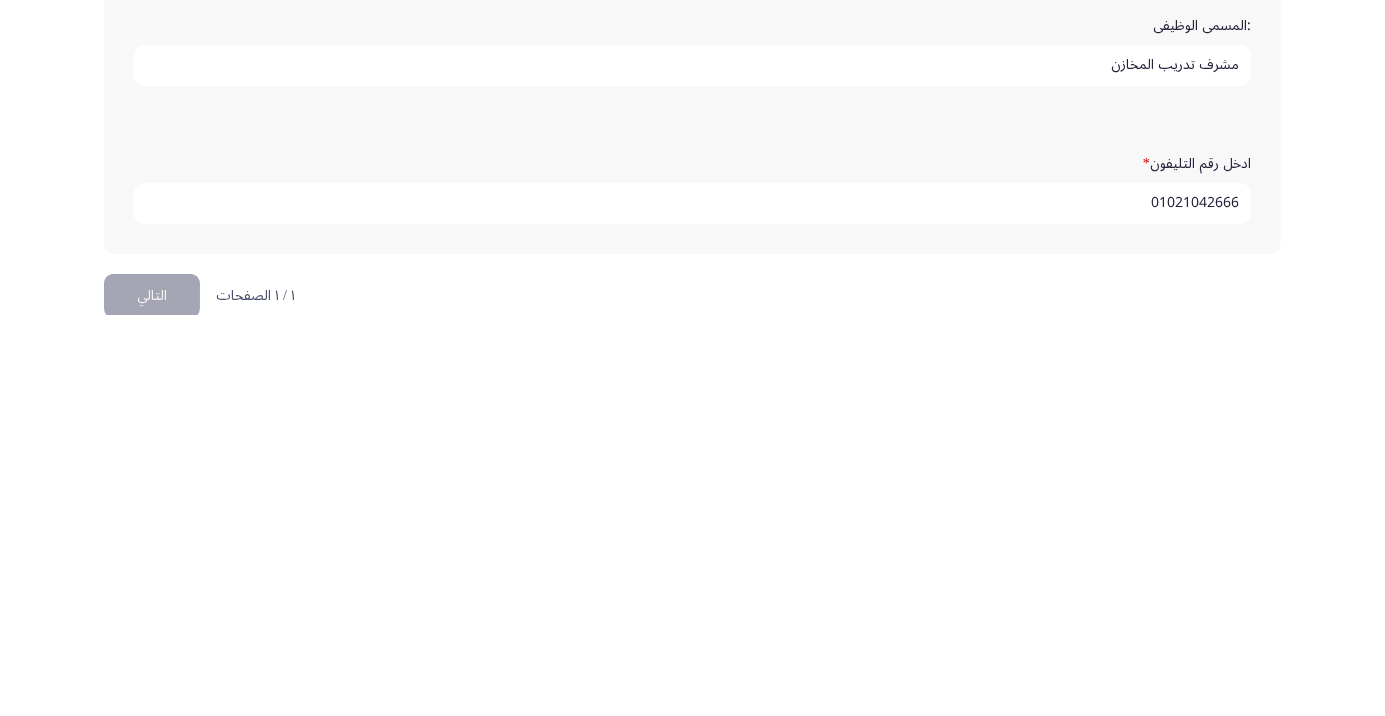 scroll, scrollTop: 609, scrollLeft: 0, axis: vertical 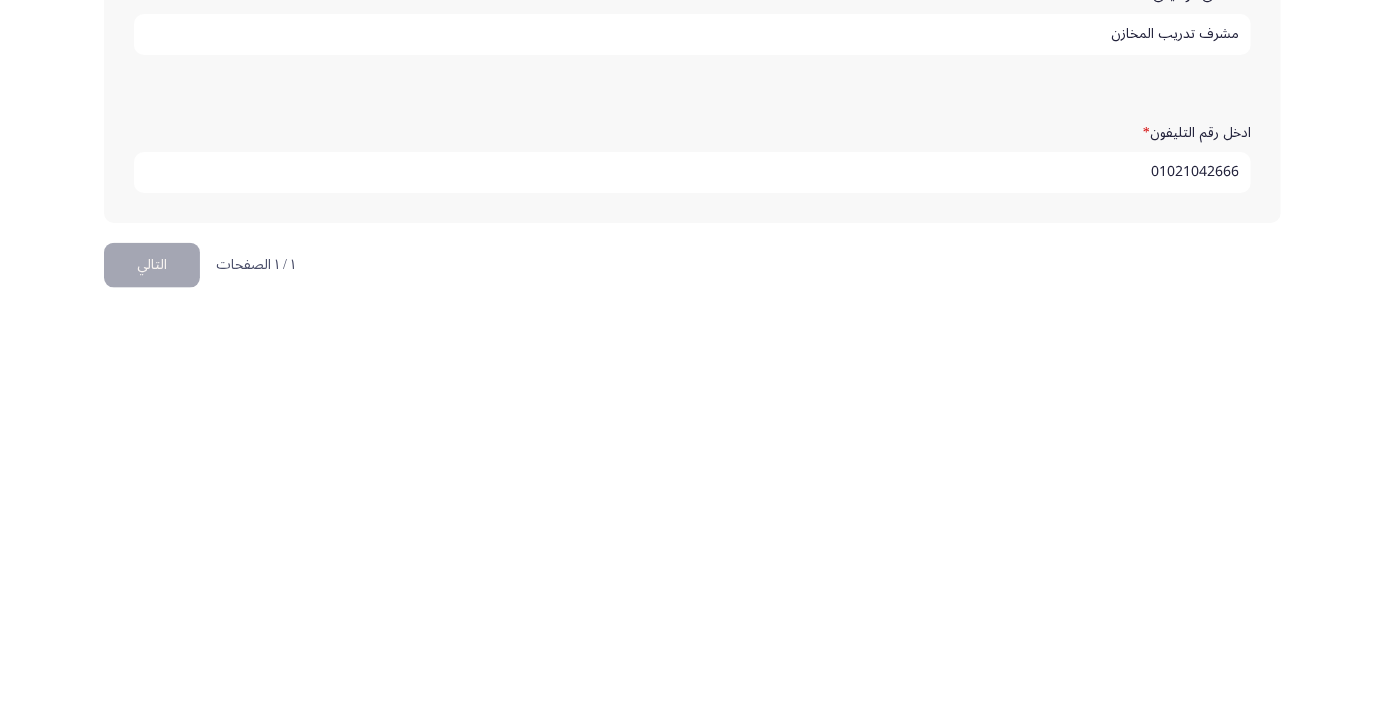 type on "01021042666" 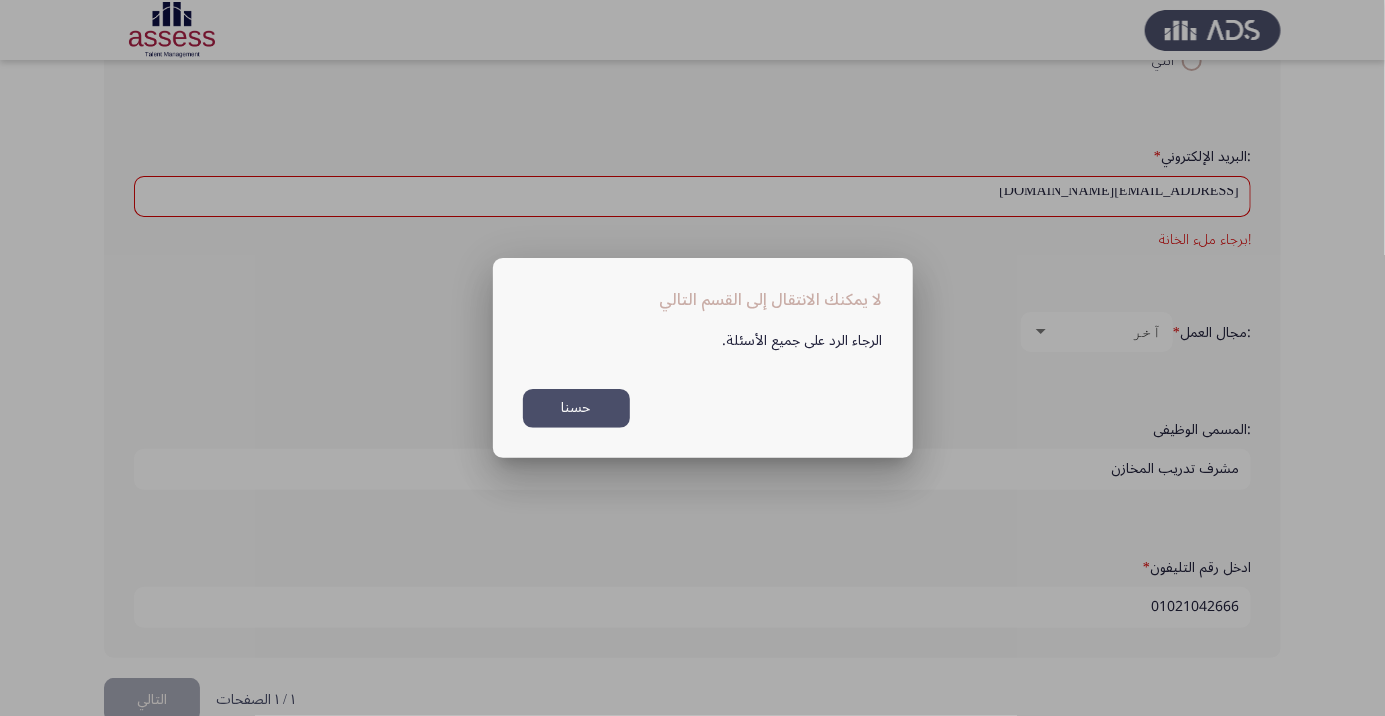 click on "حسنا" at bounding box center [576, 408] 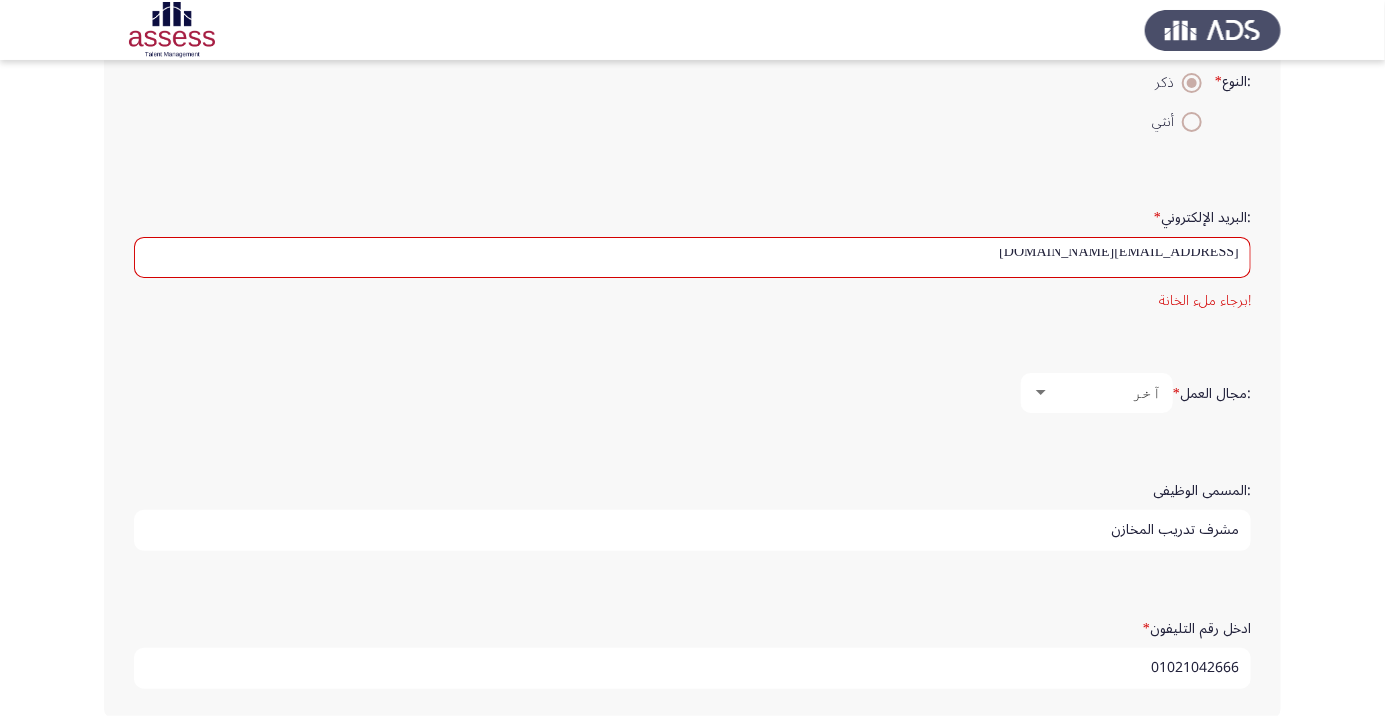 scroll, scrollTop: 561, scrollLeft: 0, axis: vertical 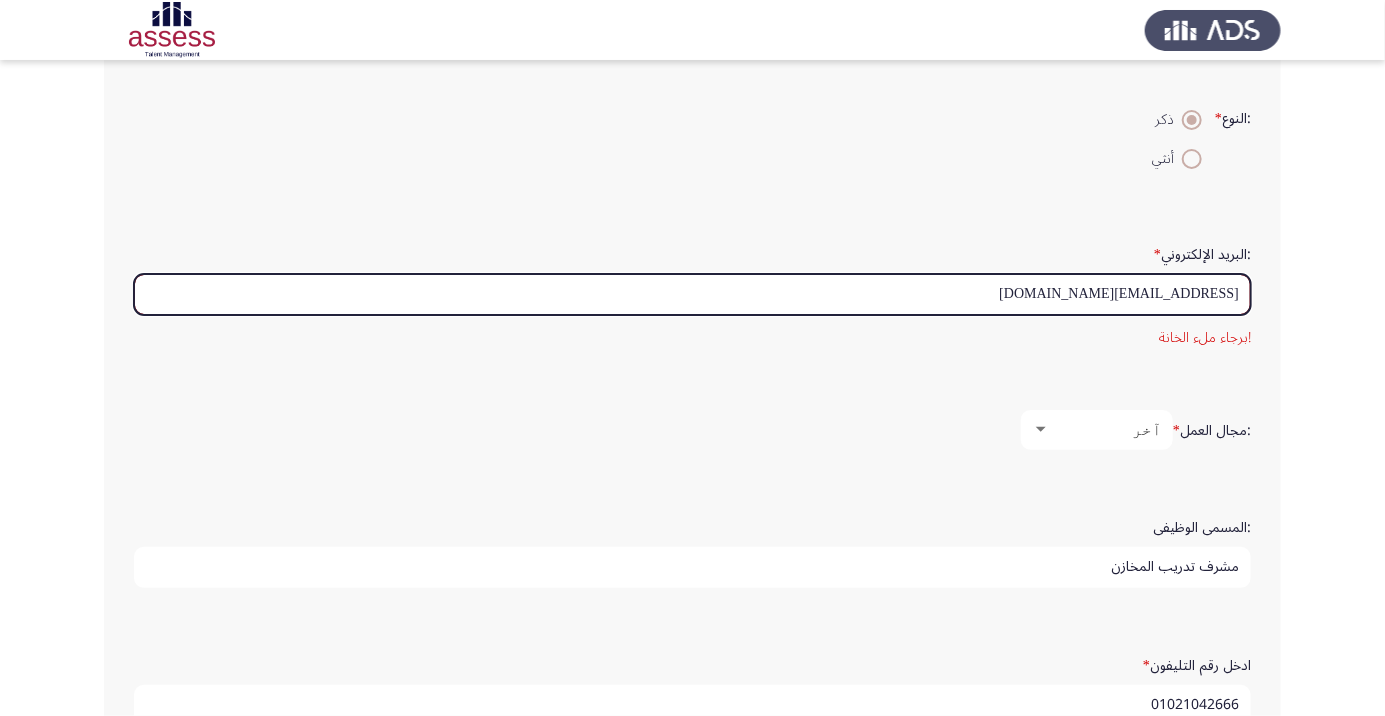 click on "Mostafa.samy.amer@gmail.com" at bounding box center (692, 294) 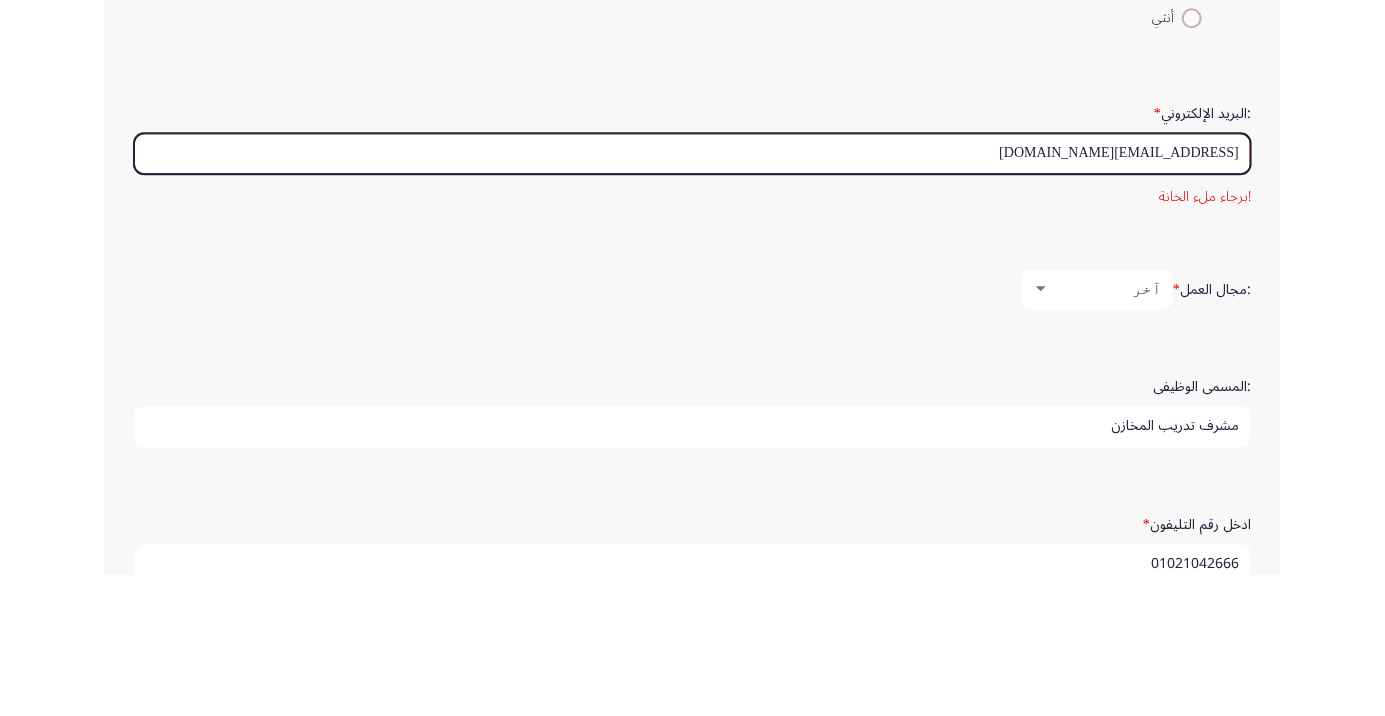 scroll, scrollTop: 512, scrollLeft: 0, axis: vertical 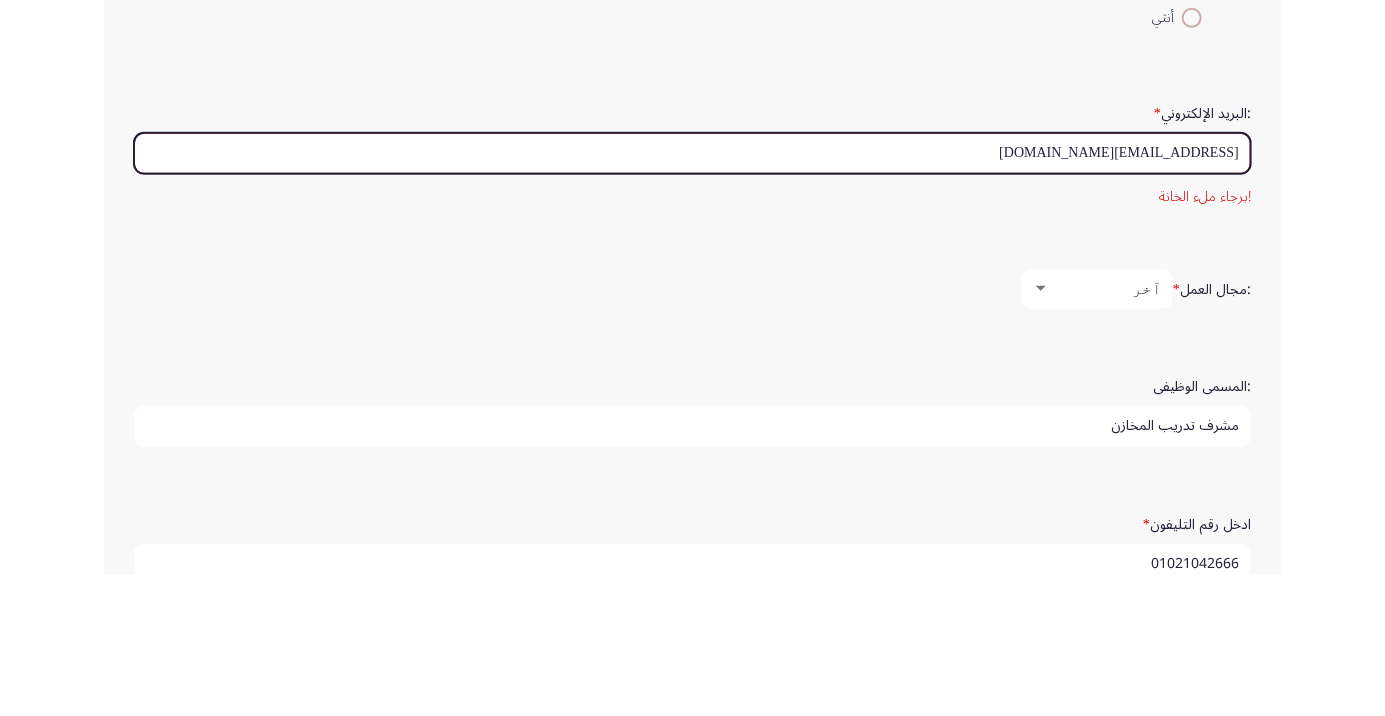 click on "Mostafa.samy.amer@gmail.com" at bounding box center [692, 294] 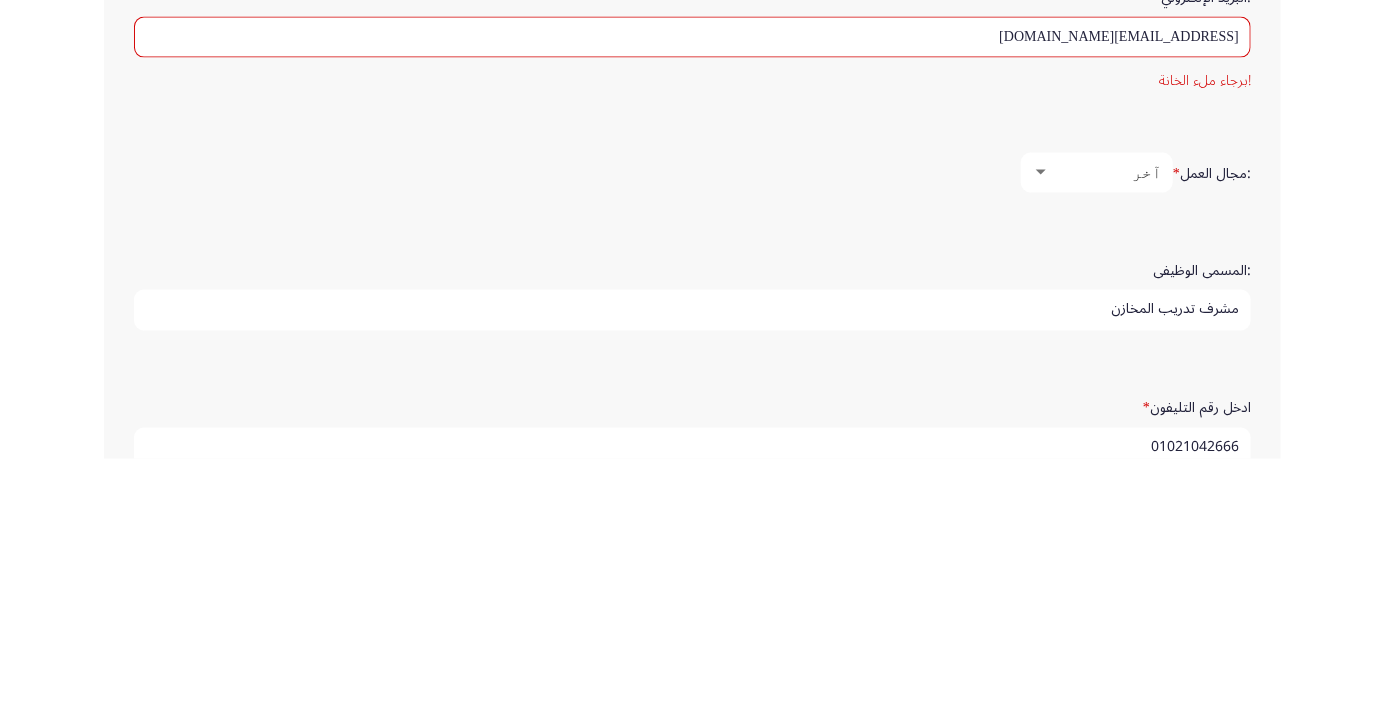 click on "آخر" at bounding box center [1106, 429] 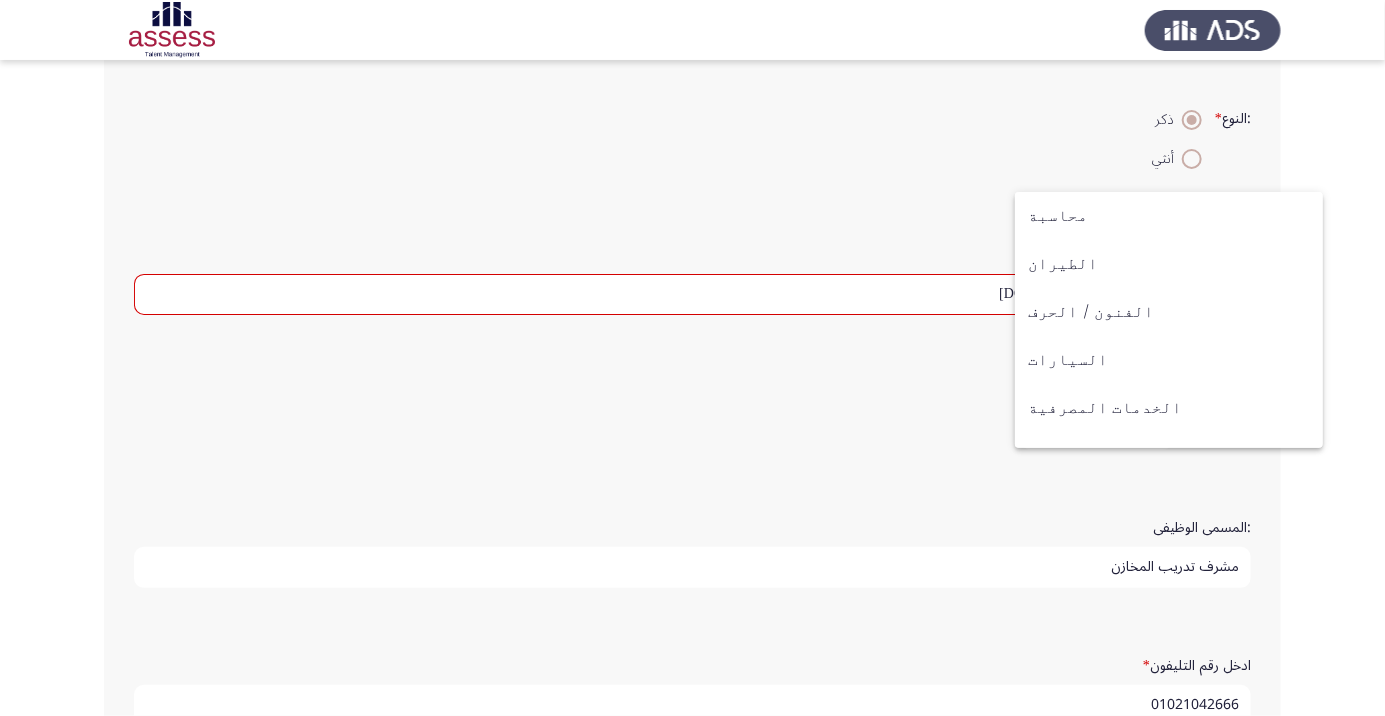 scroll, scrollTop: 656, scrollLeft: 0, axis: vertical 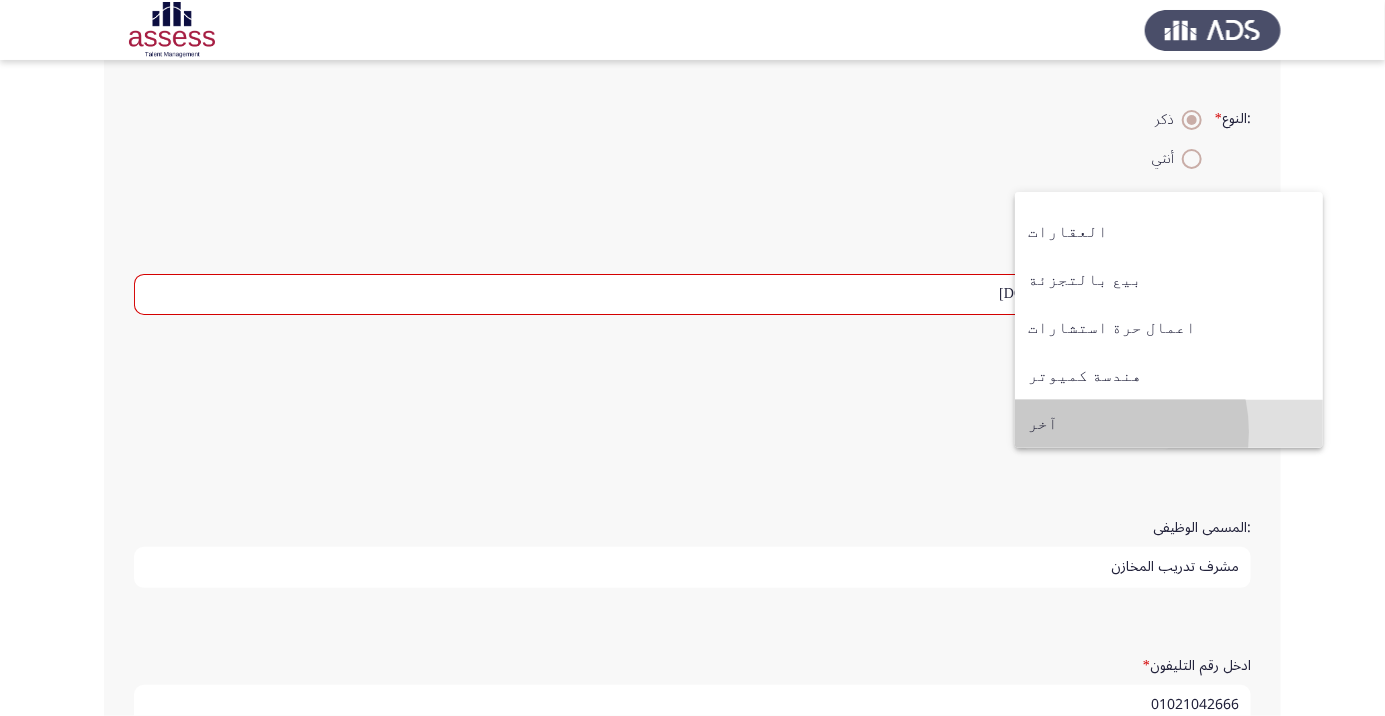 click on "آخر" at bounding box center (1169, 424) 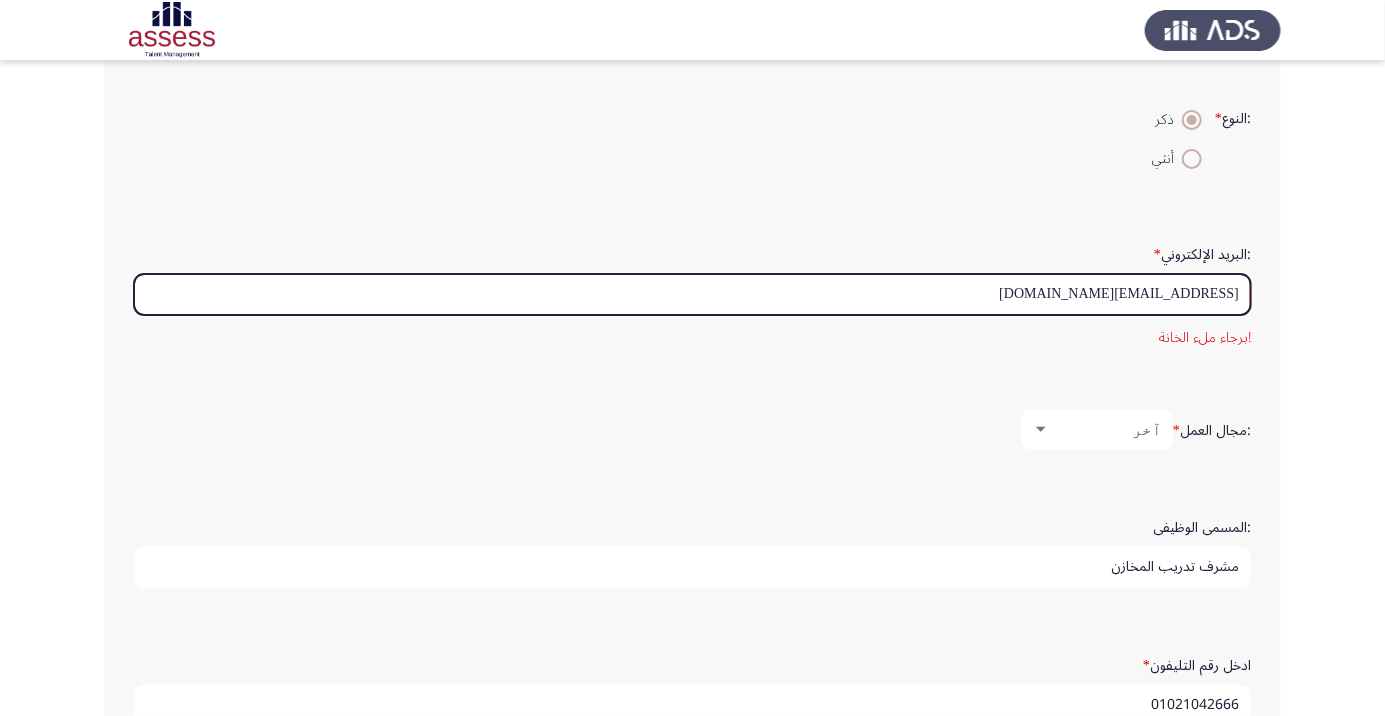 click on "Mostafa.samy.amer@gmail.com" at bounding box center (692, 294) 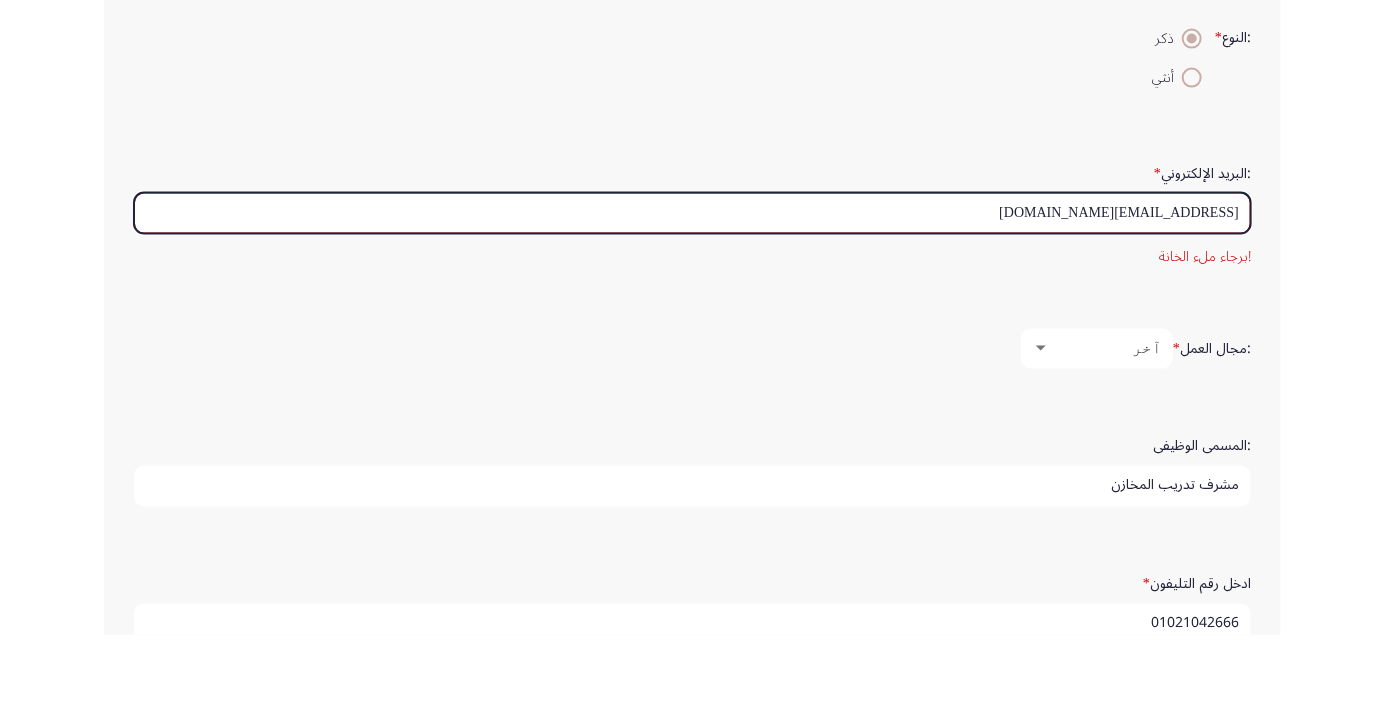 scroll, scrollTop: 512, scrollLeft: 0, axis: vertical 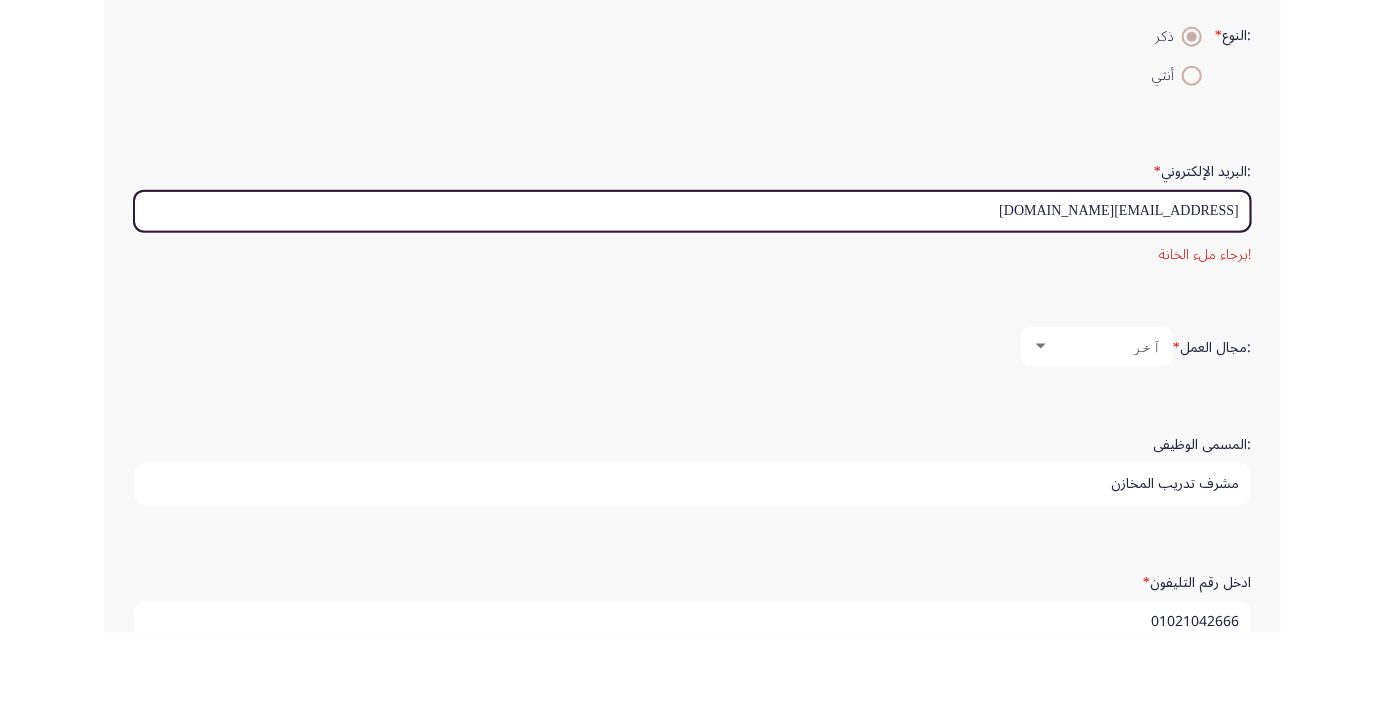 click on "Mostafa.samy.amer@gmail.com" at bounding box center [692, 294] 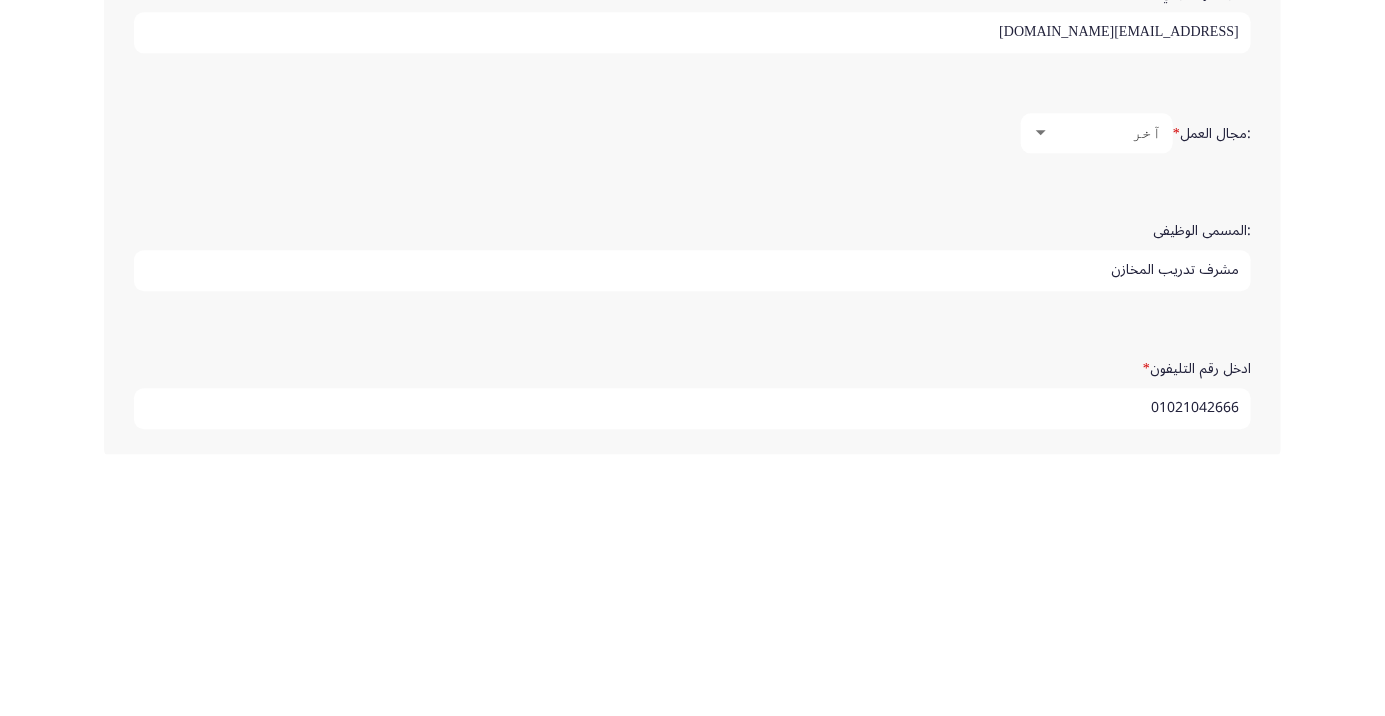 scroll, scrollTop: 512, scrollLeft: 0, axis: vertical 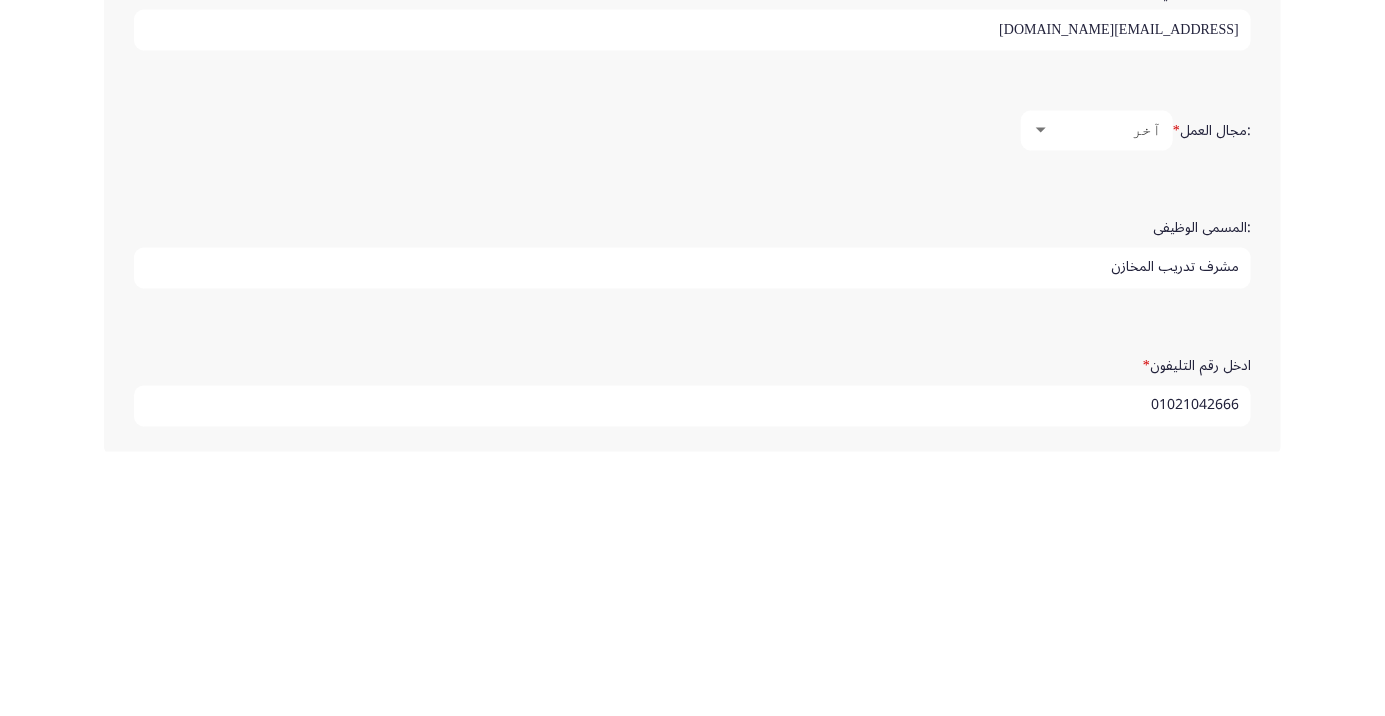 type on "Moustafa.samy.amer@gmail.com" 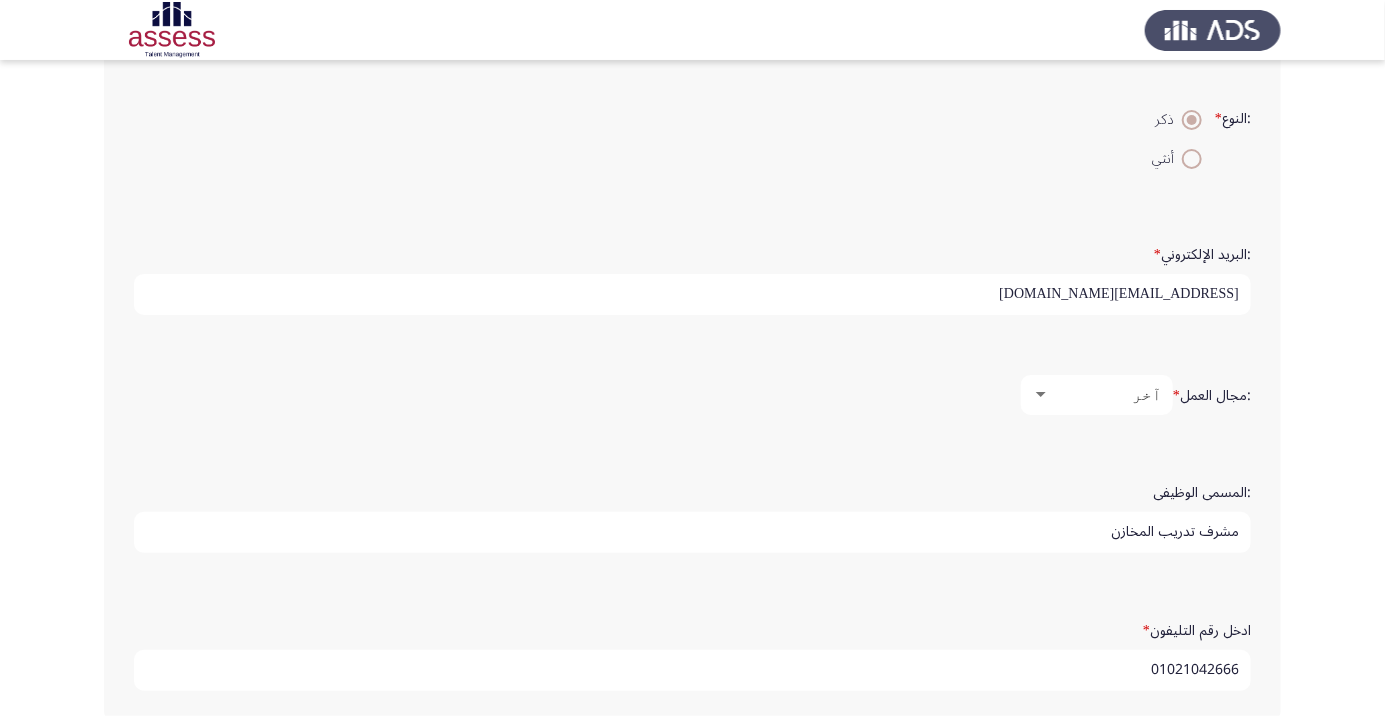 scroll, scrollTop: 513, scrollLeft: 0, axis: vertical 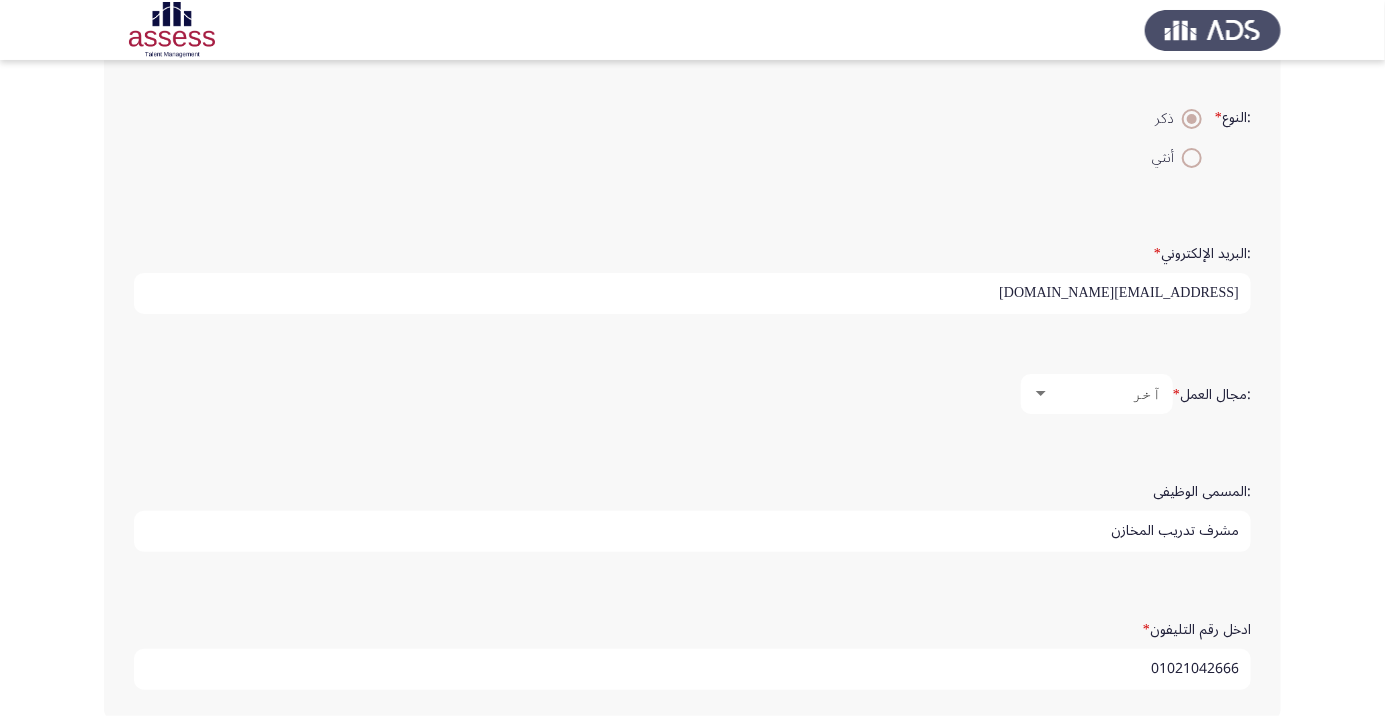 click on "التالي" 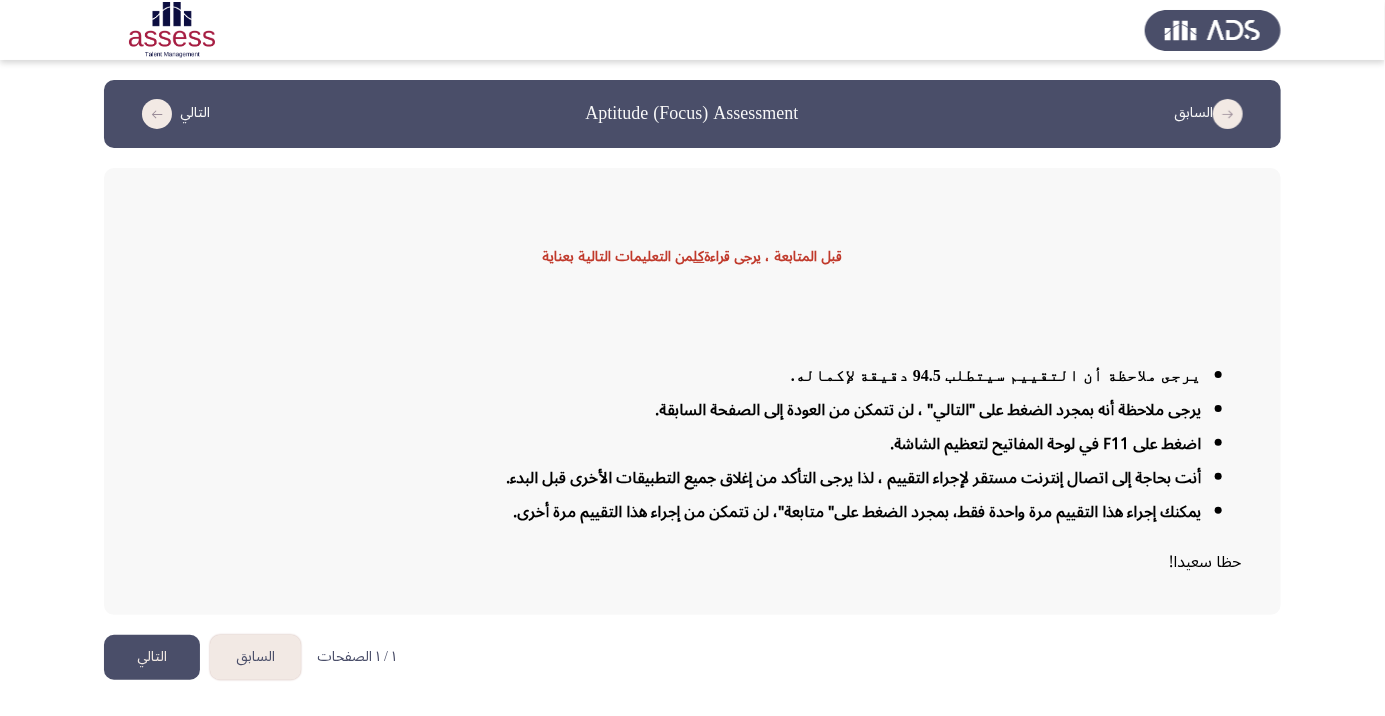 click on "التالي" 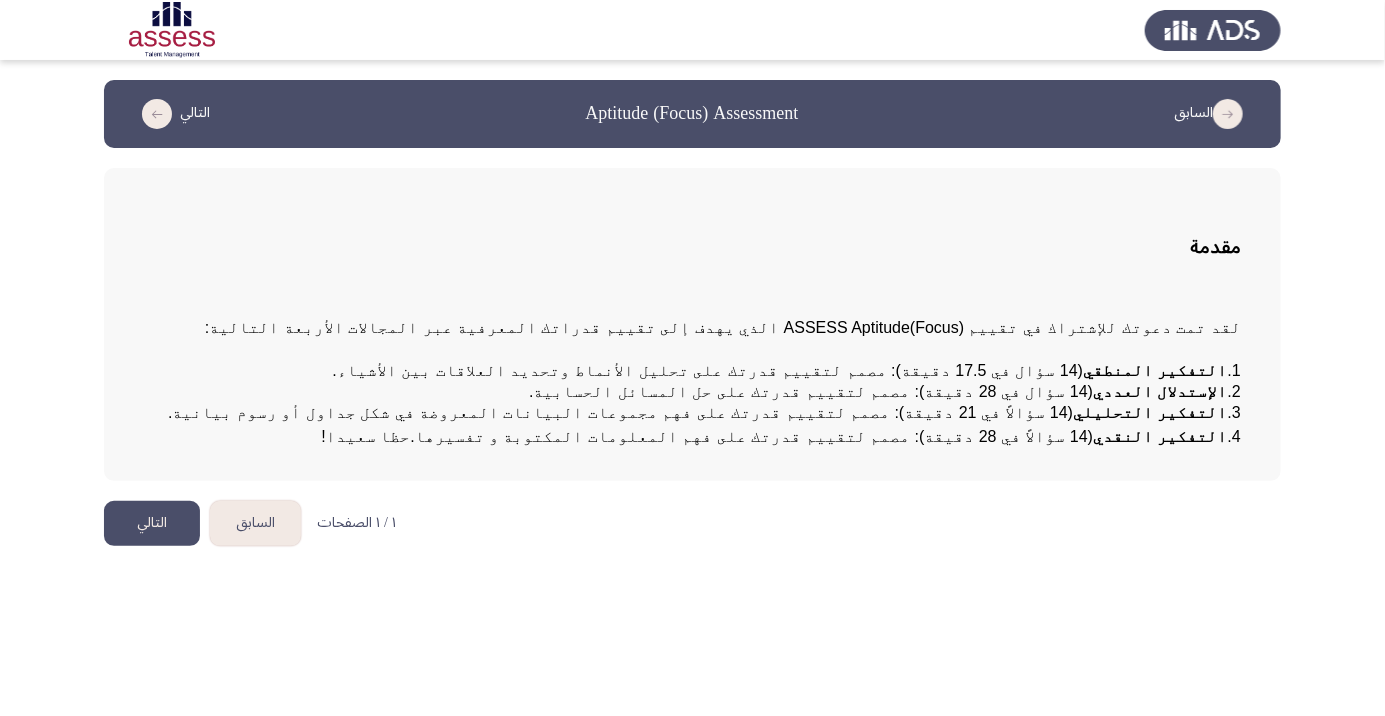 click on "التالي" 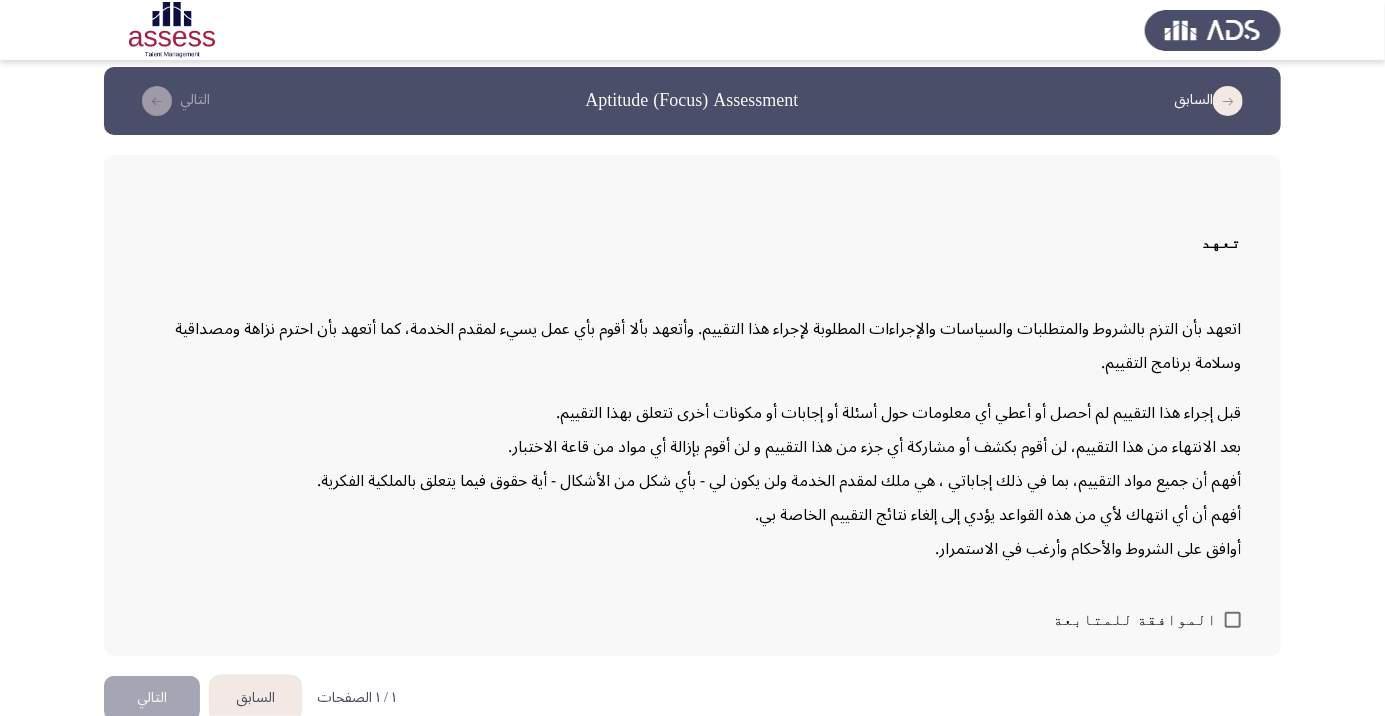 scroll, scrollTop: 57, scrollLeft: 0, axis: vertical 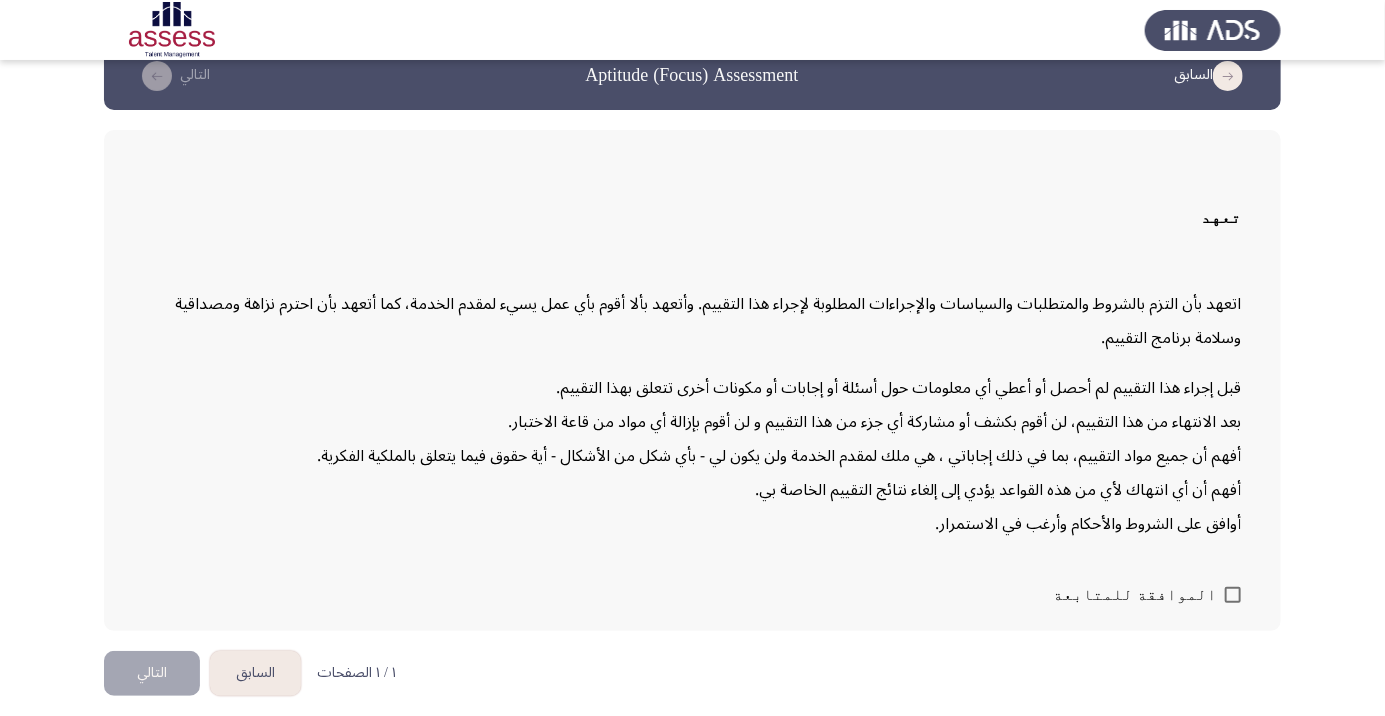 click at bounding box center (1233, 595) 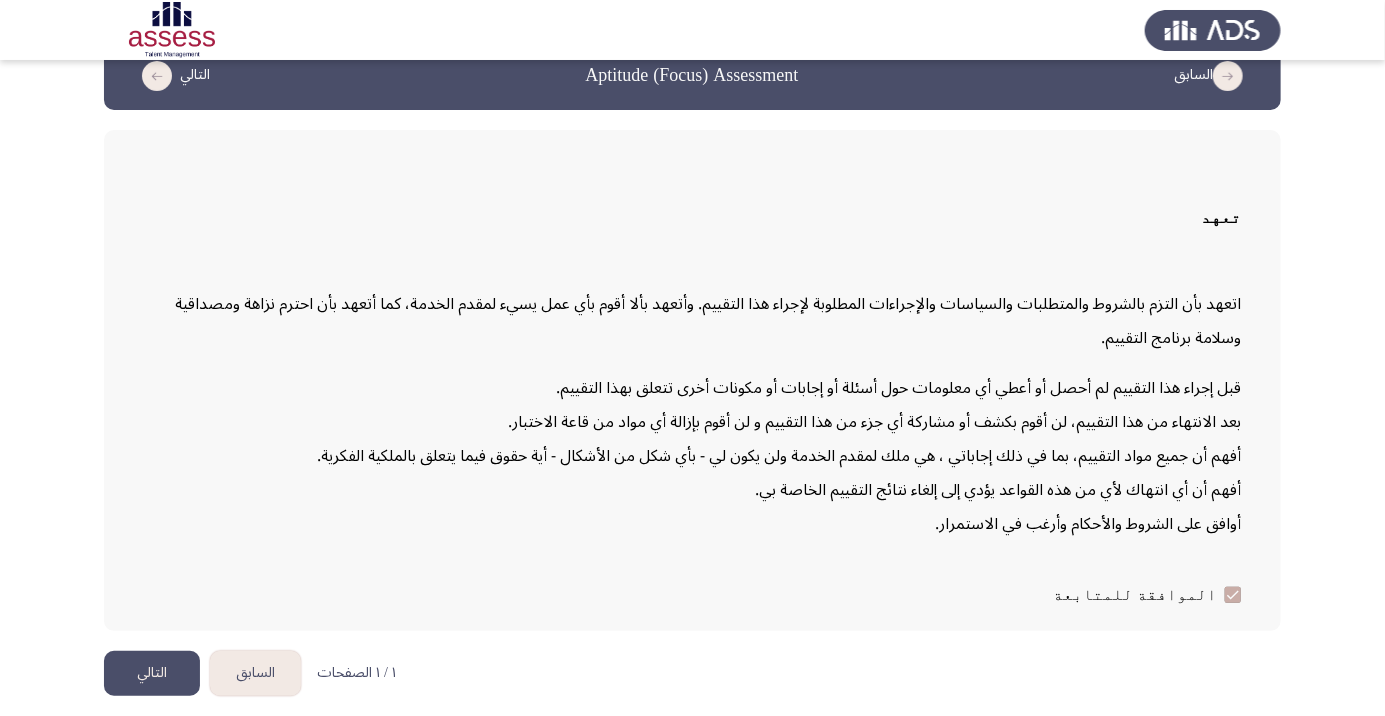 click on "التالي" 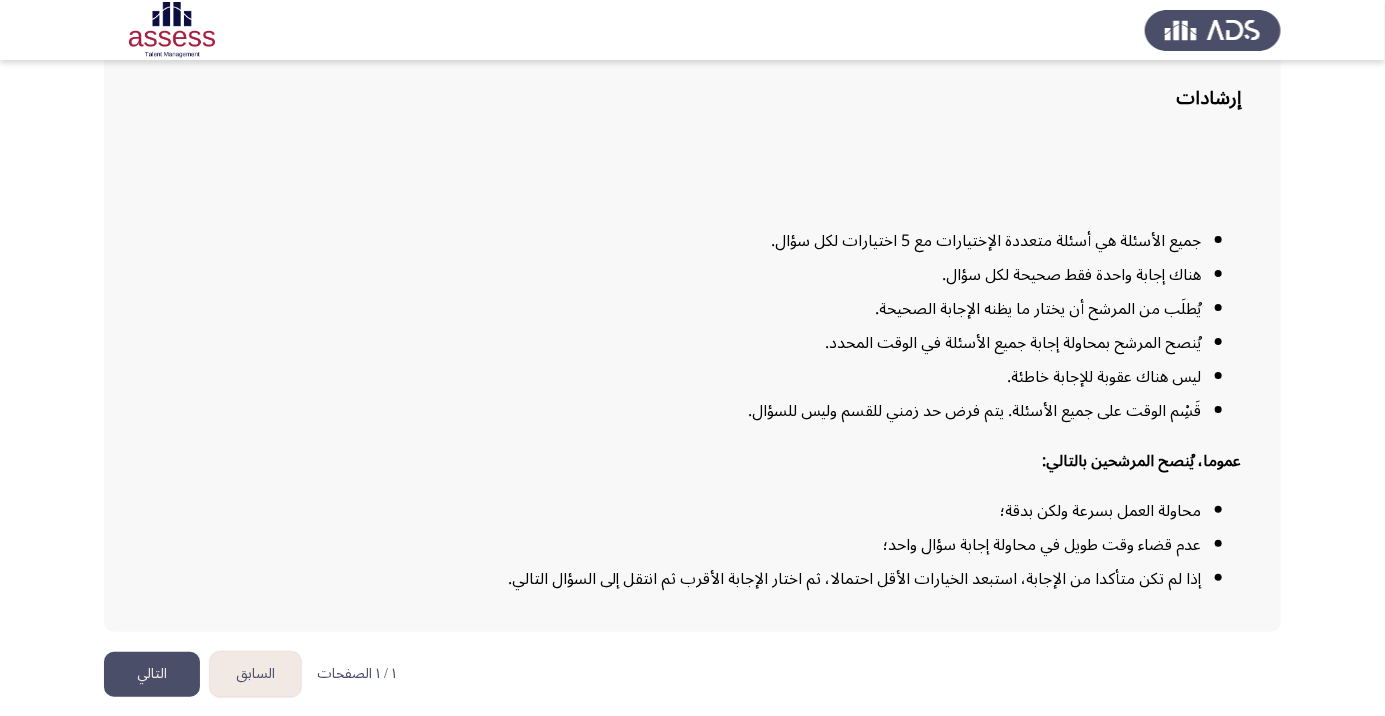 scroll, scrollTop: 162, scrollLeft: 0, axis: vertical 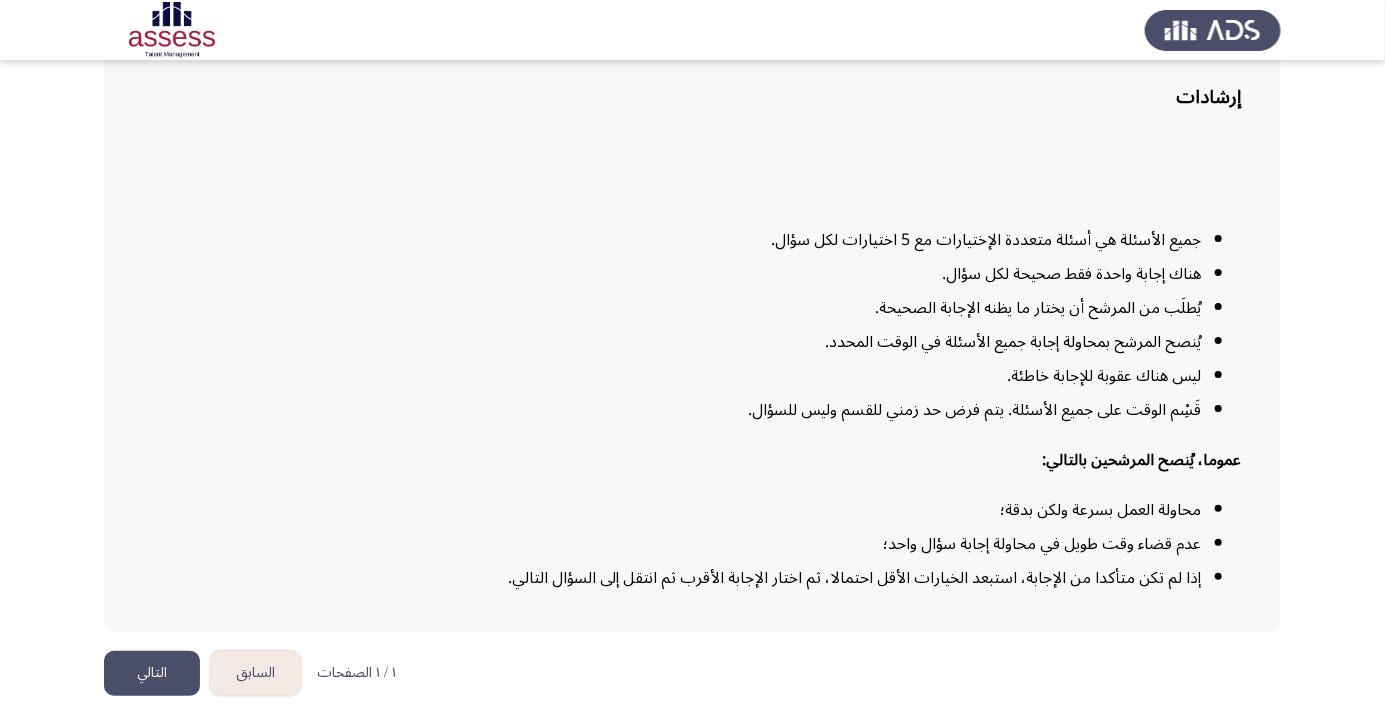 click on "التالي" 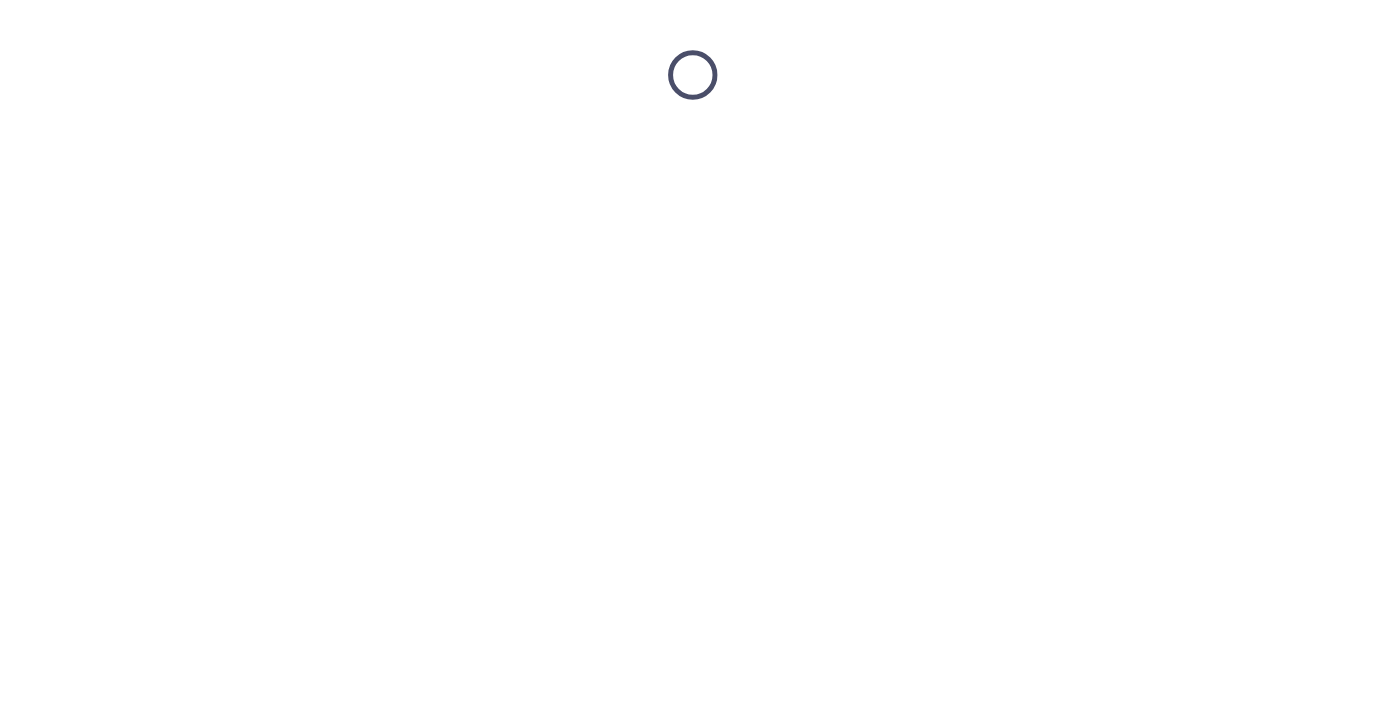 scroll, scrollTop: 0, scrollLeft: 0, axis: both 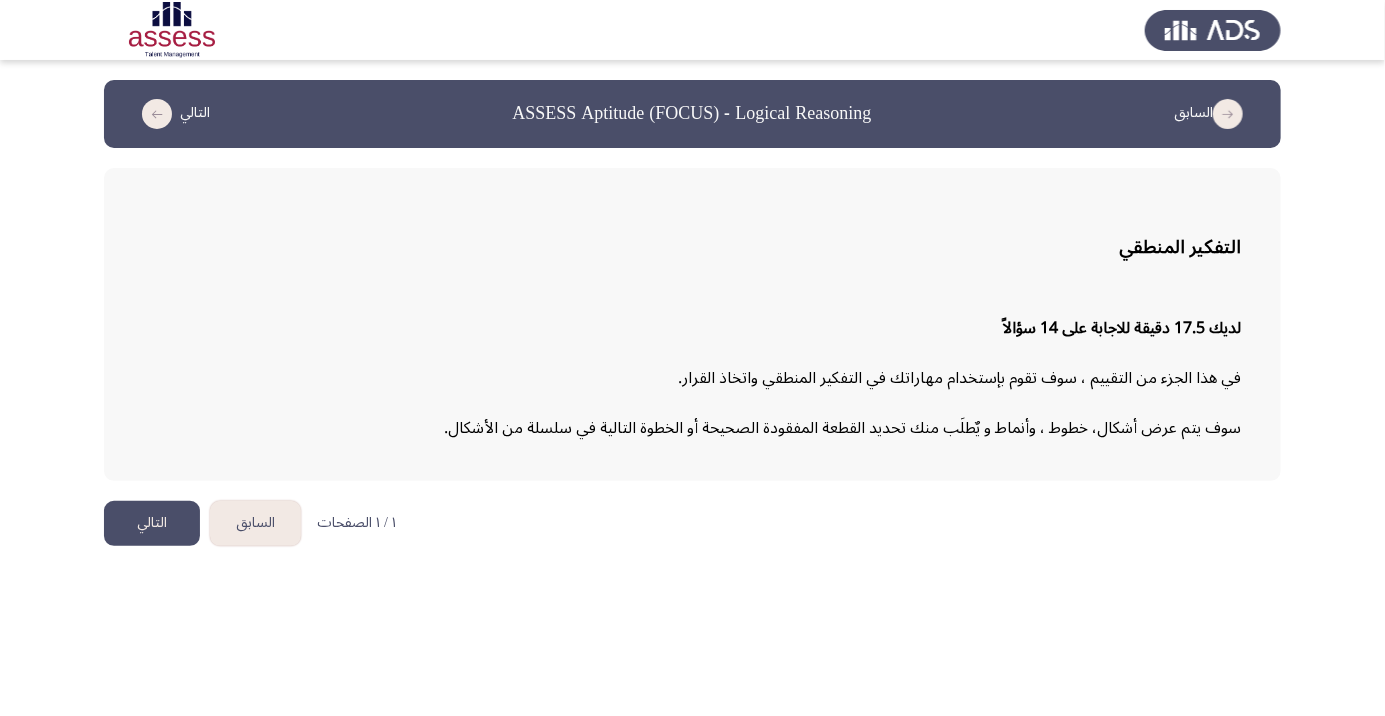 click on "التالي" 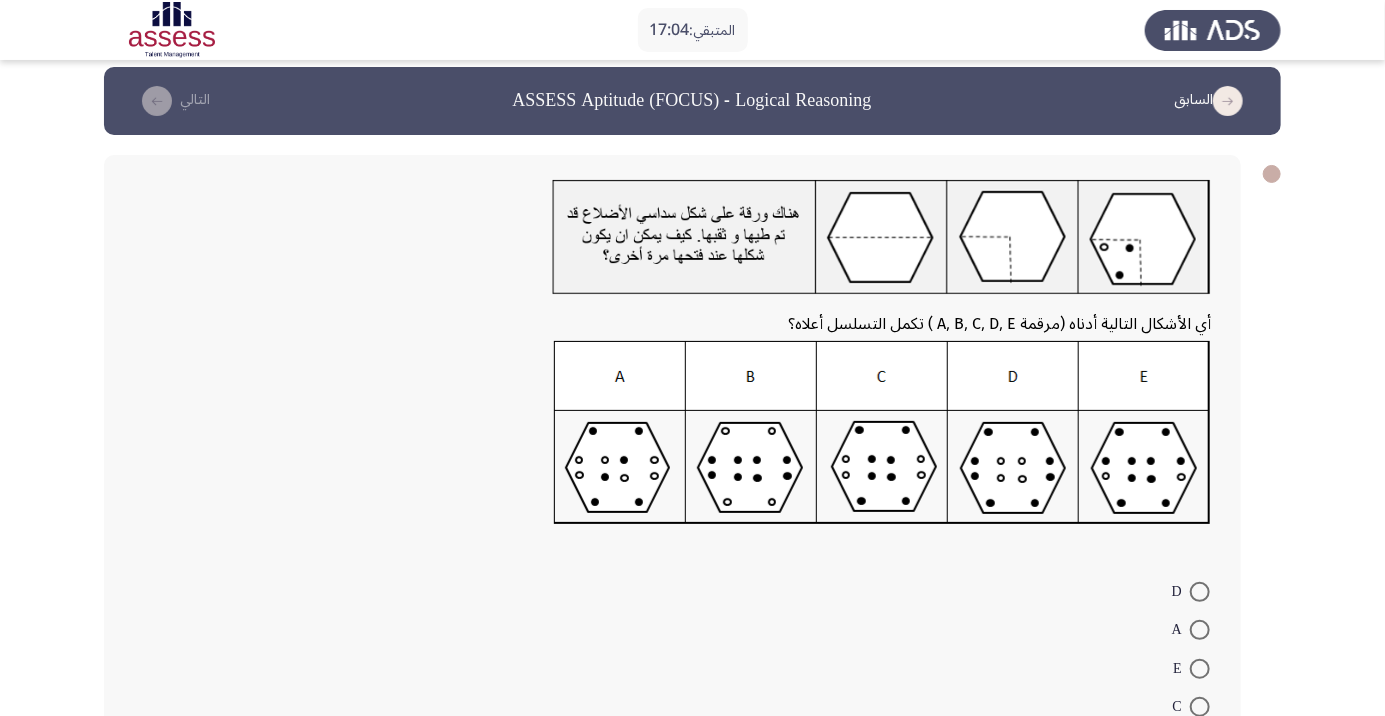 scroll, scrollTop: 0, scrollLeft: 0, axis: both 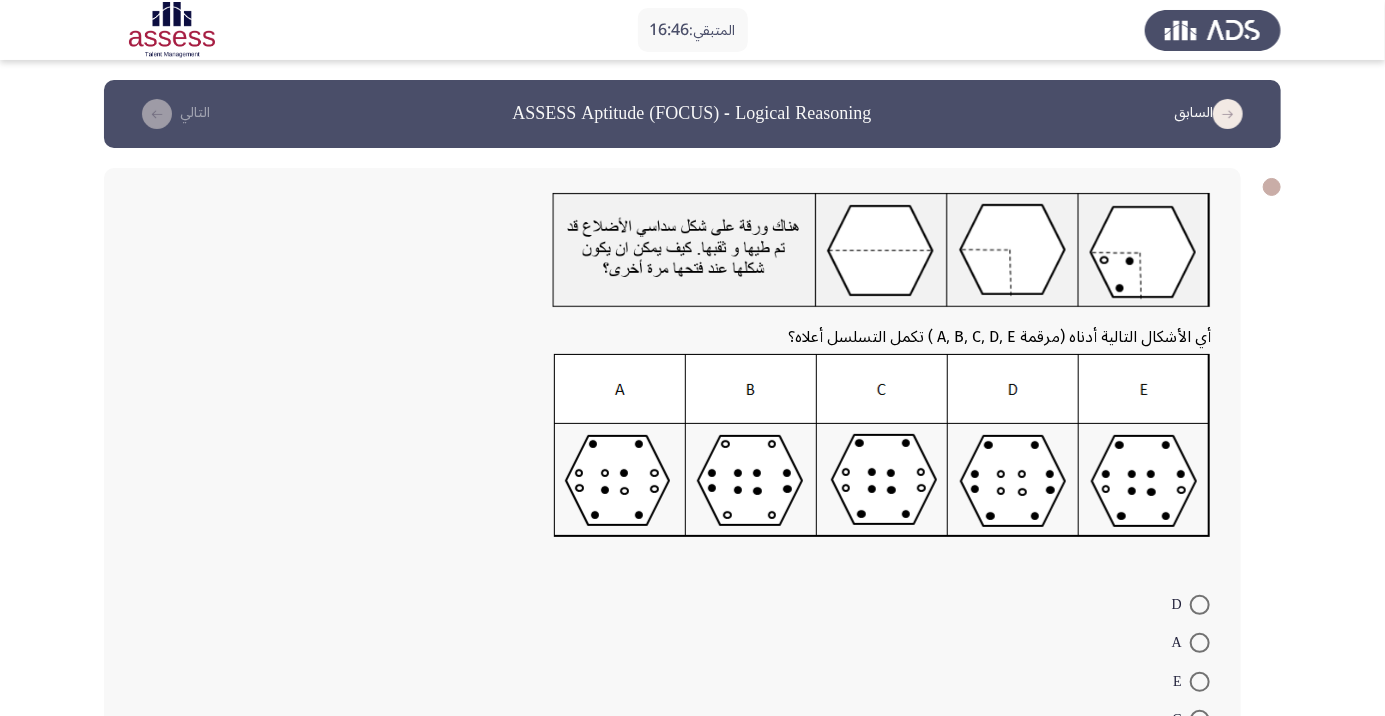click 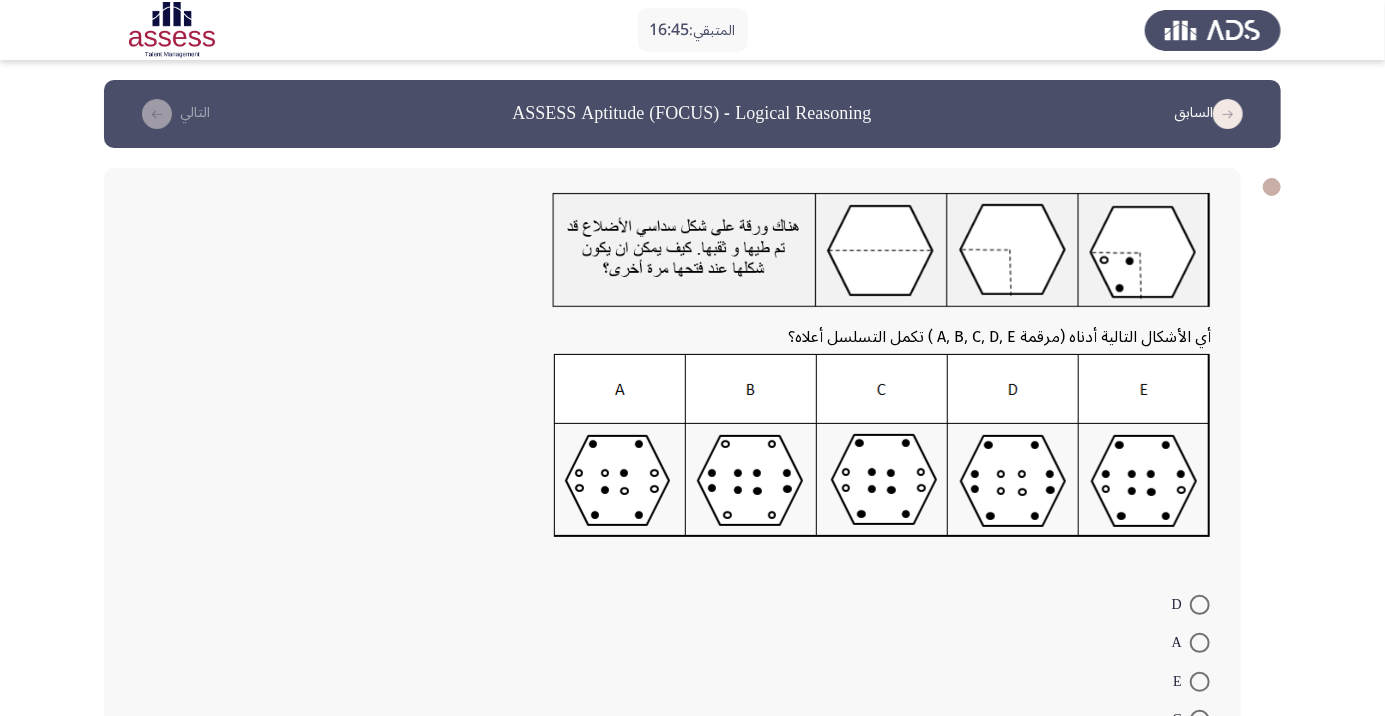 click 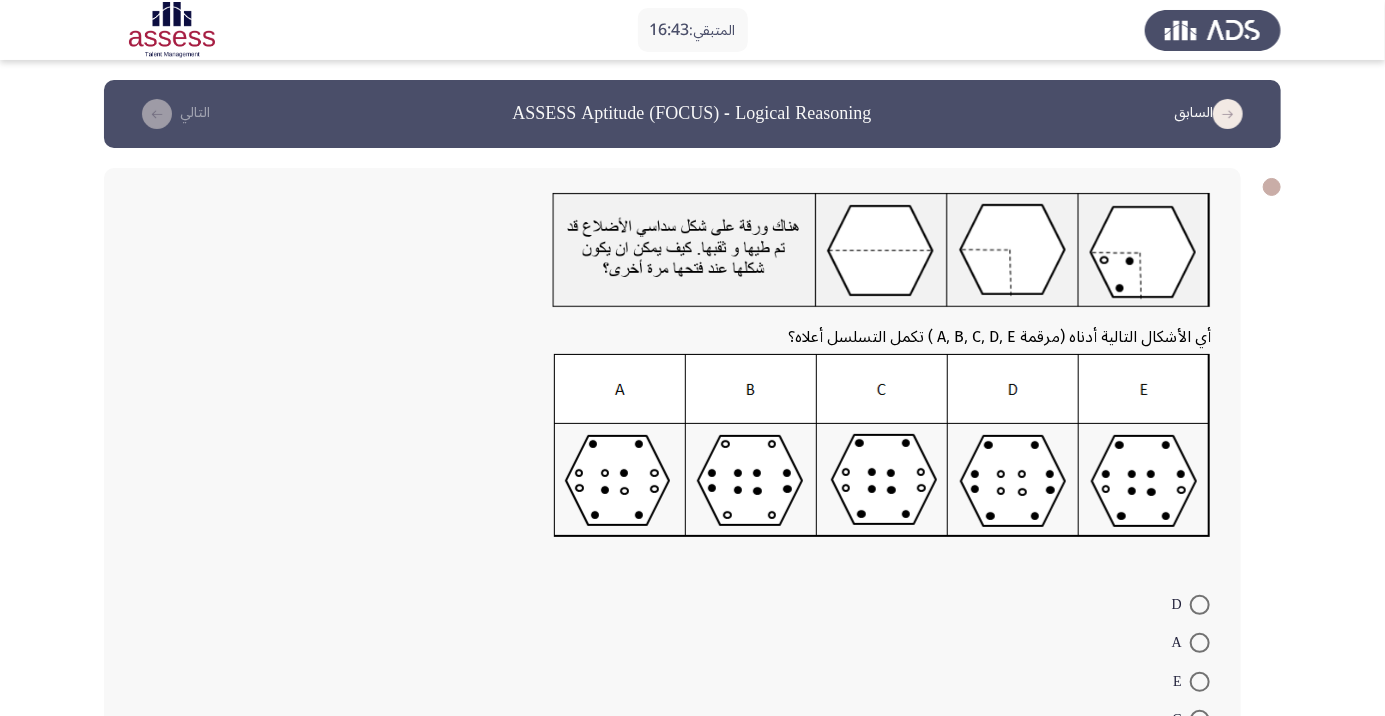 click 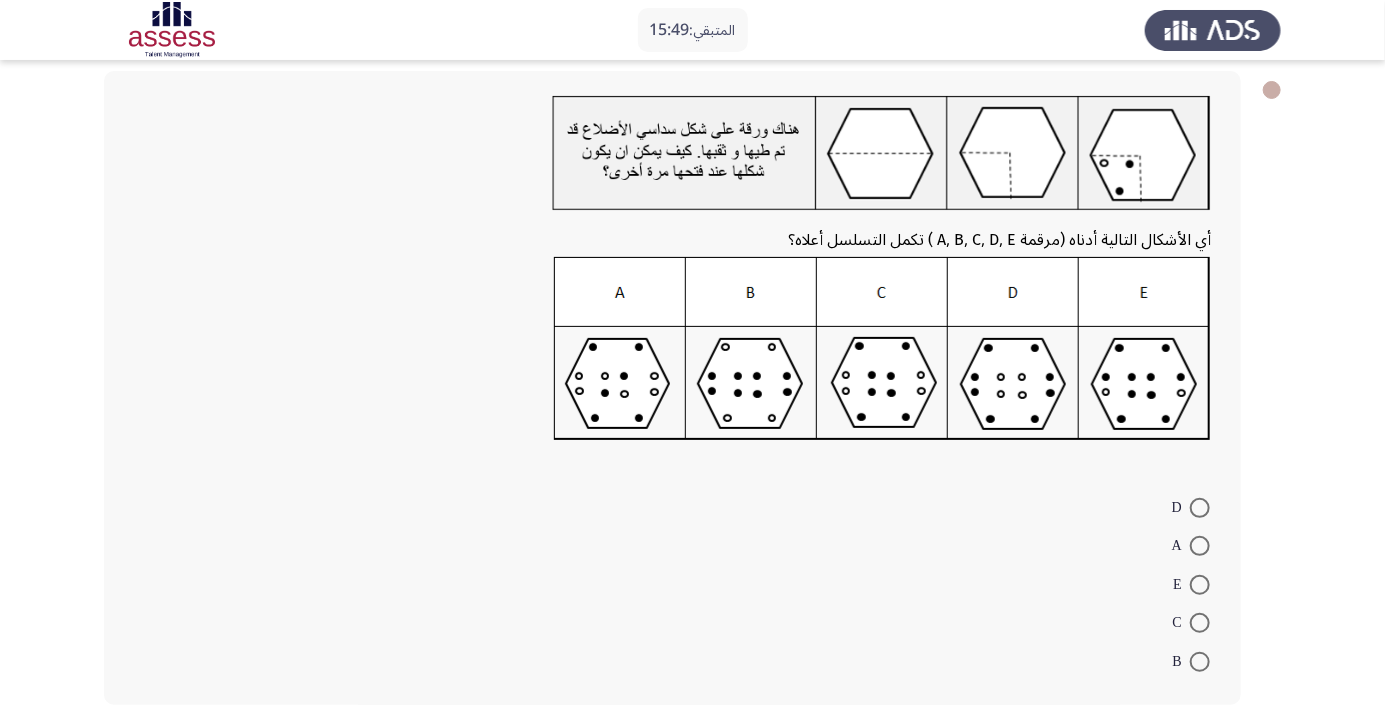scroll, scrollTop: 116, scrollLeft: 0, axis: vertical 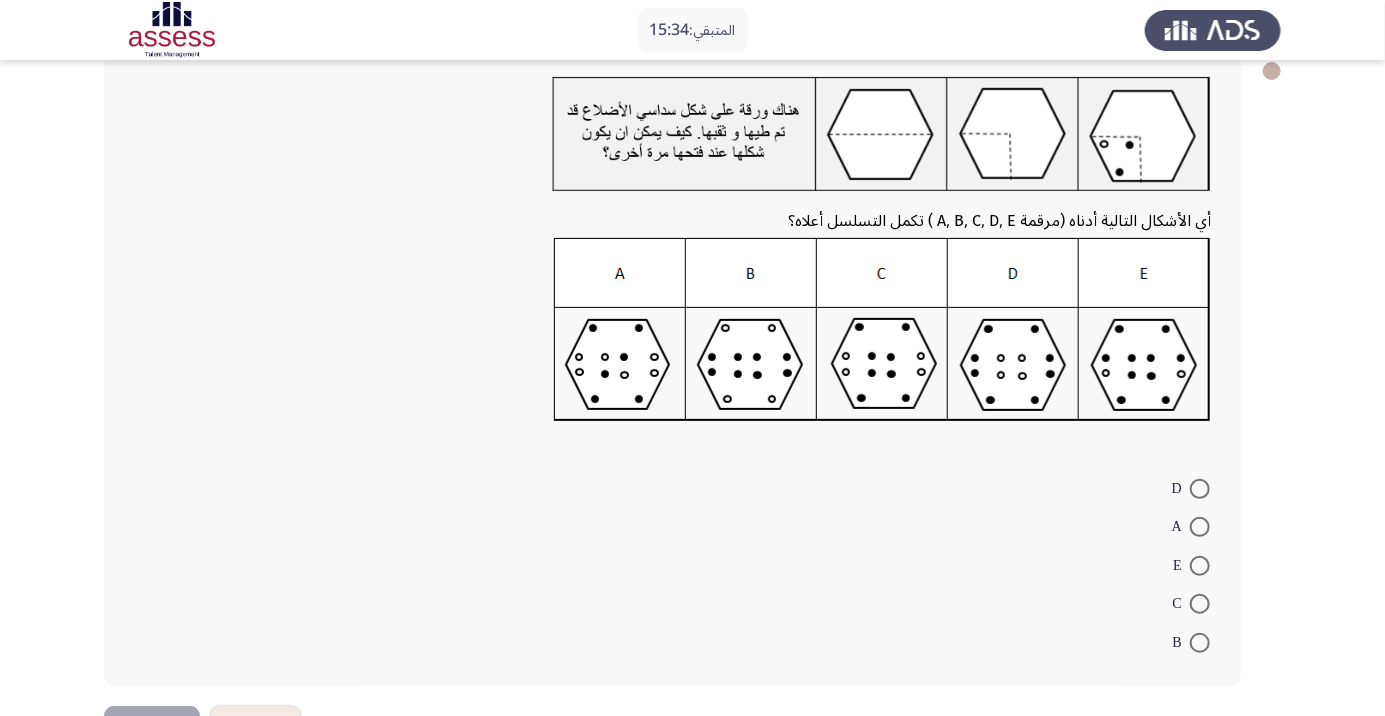 click 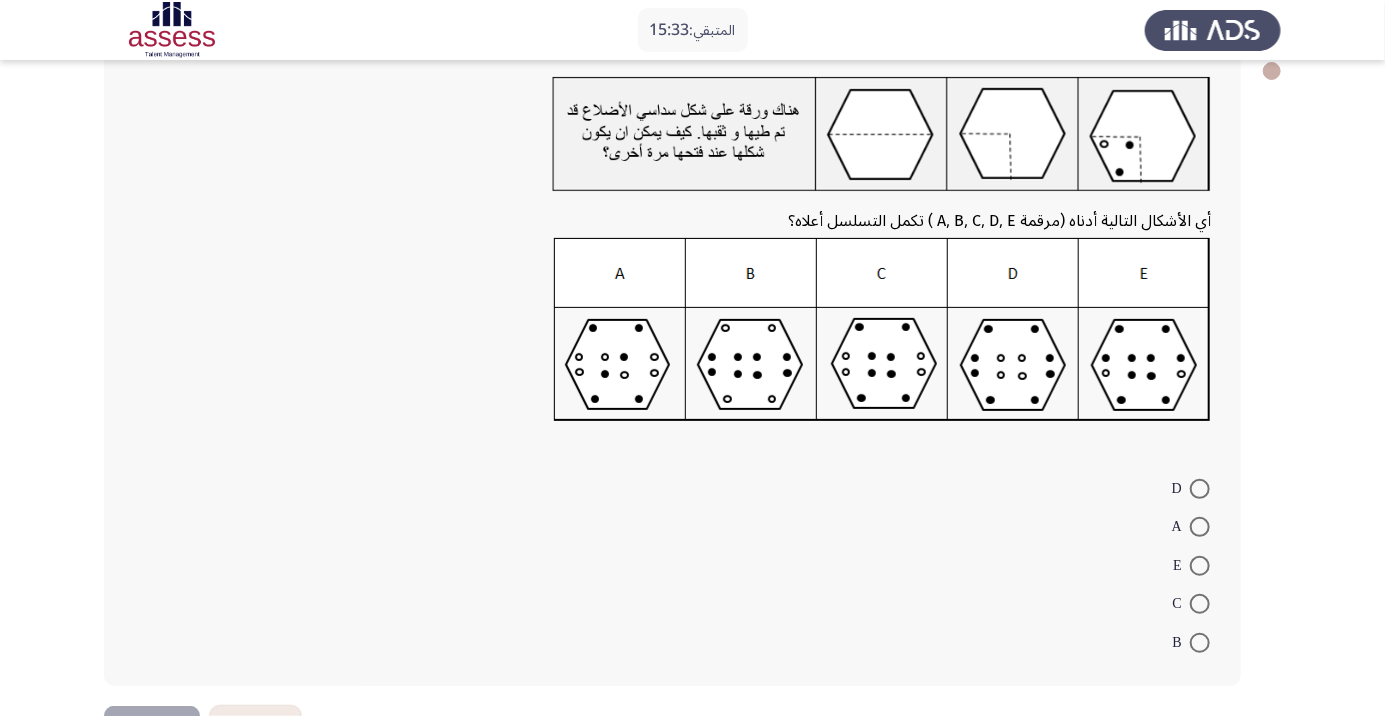 click at bounding box center [1200, 527] 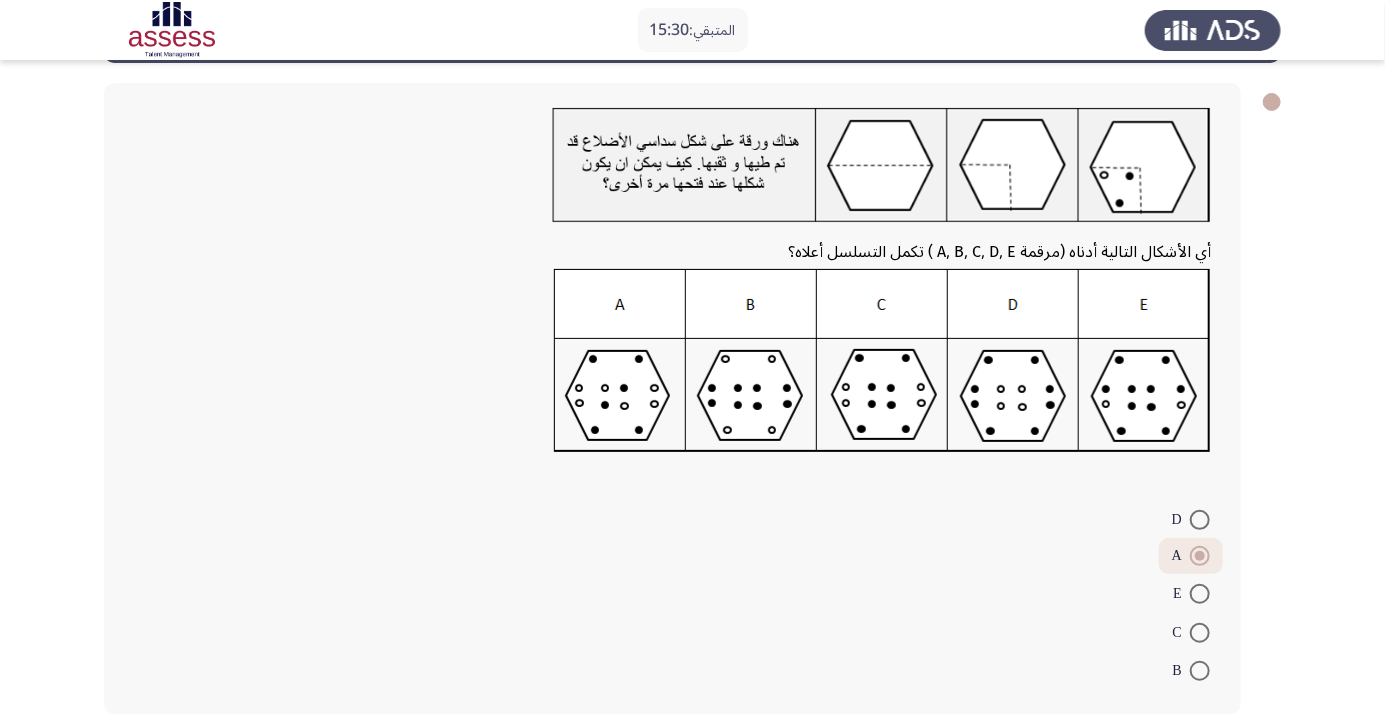 scroll, scrollTop: 87, scrollLeft: 0, axis: vertical 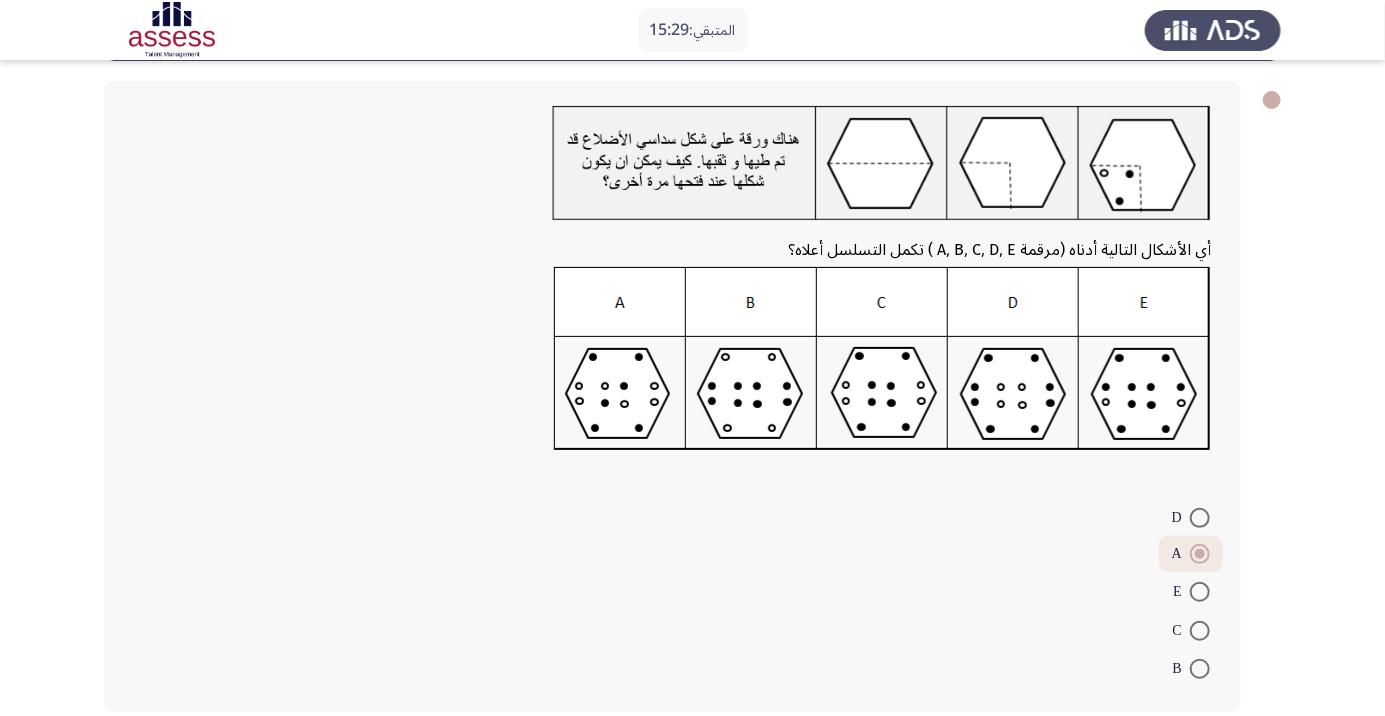 click on "التالي" 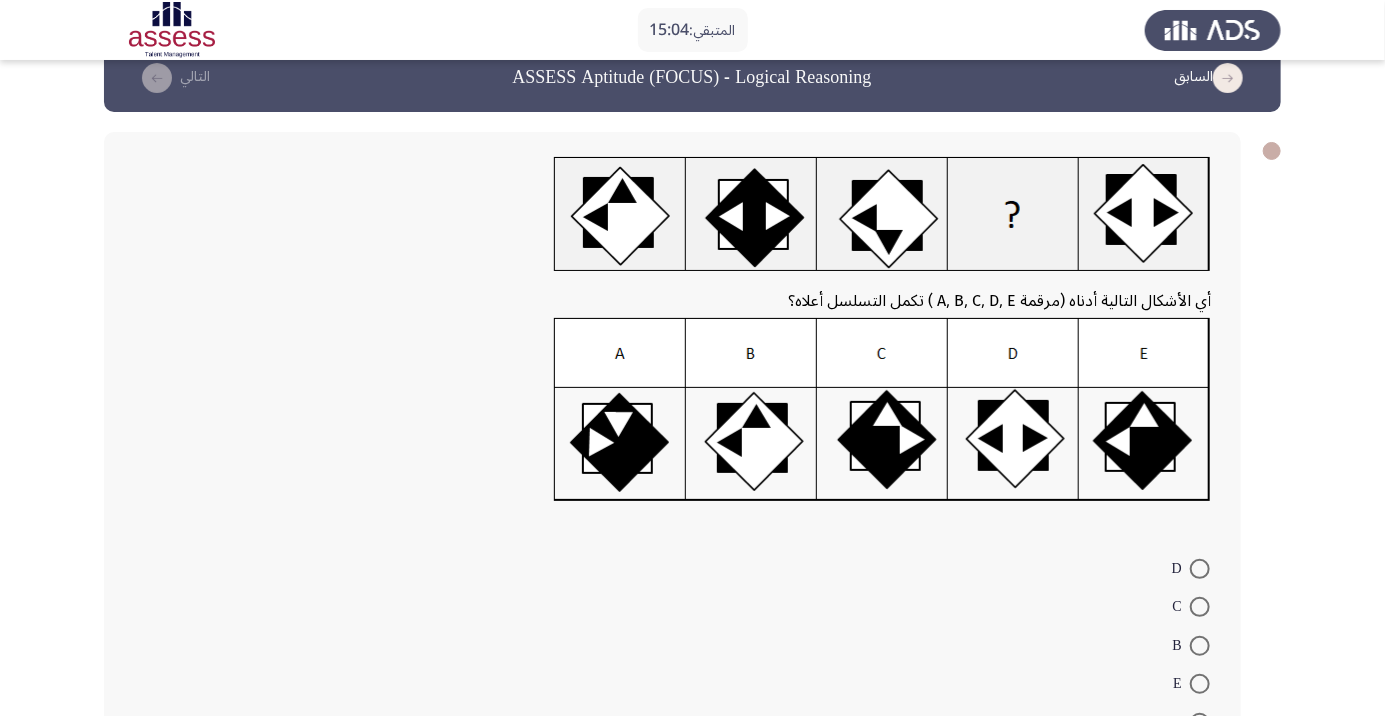 scroll, scrollTop: 36, scrollLeft: 0, axis: vertical 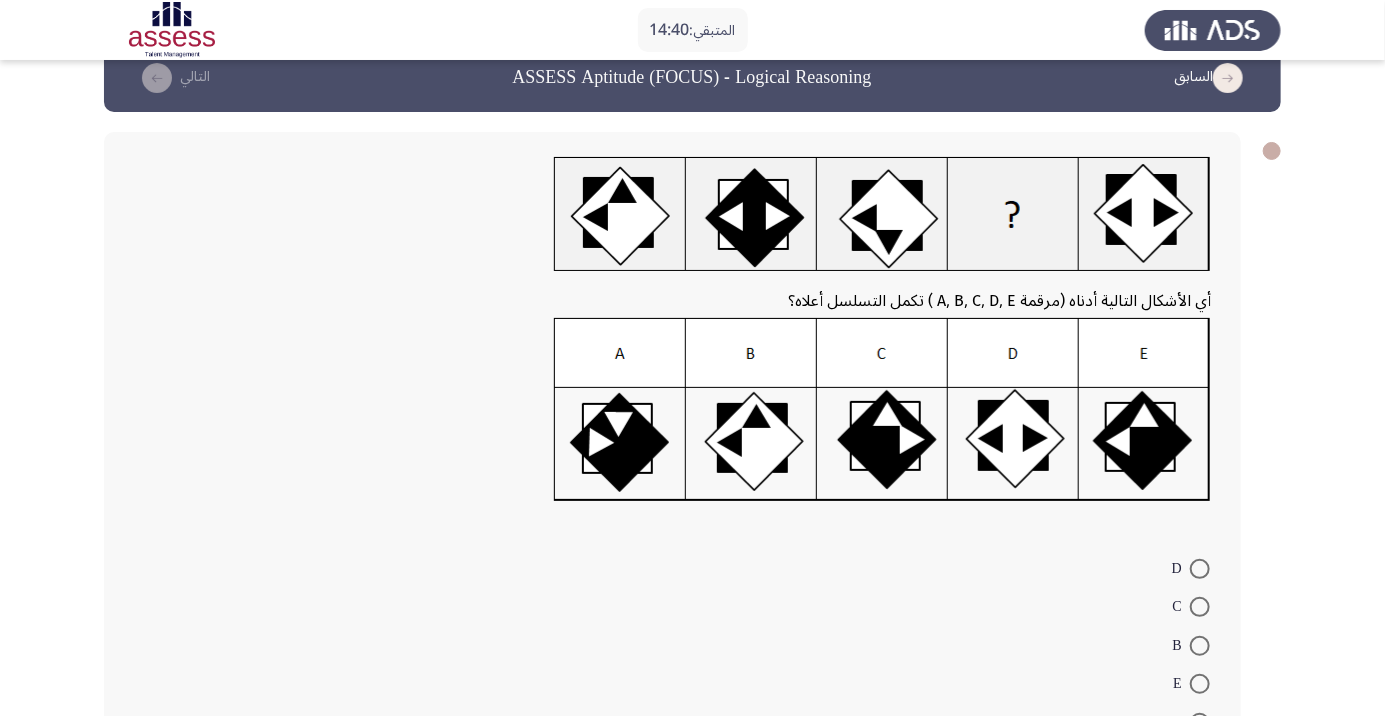 click 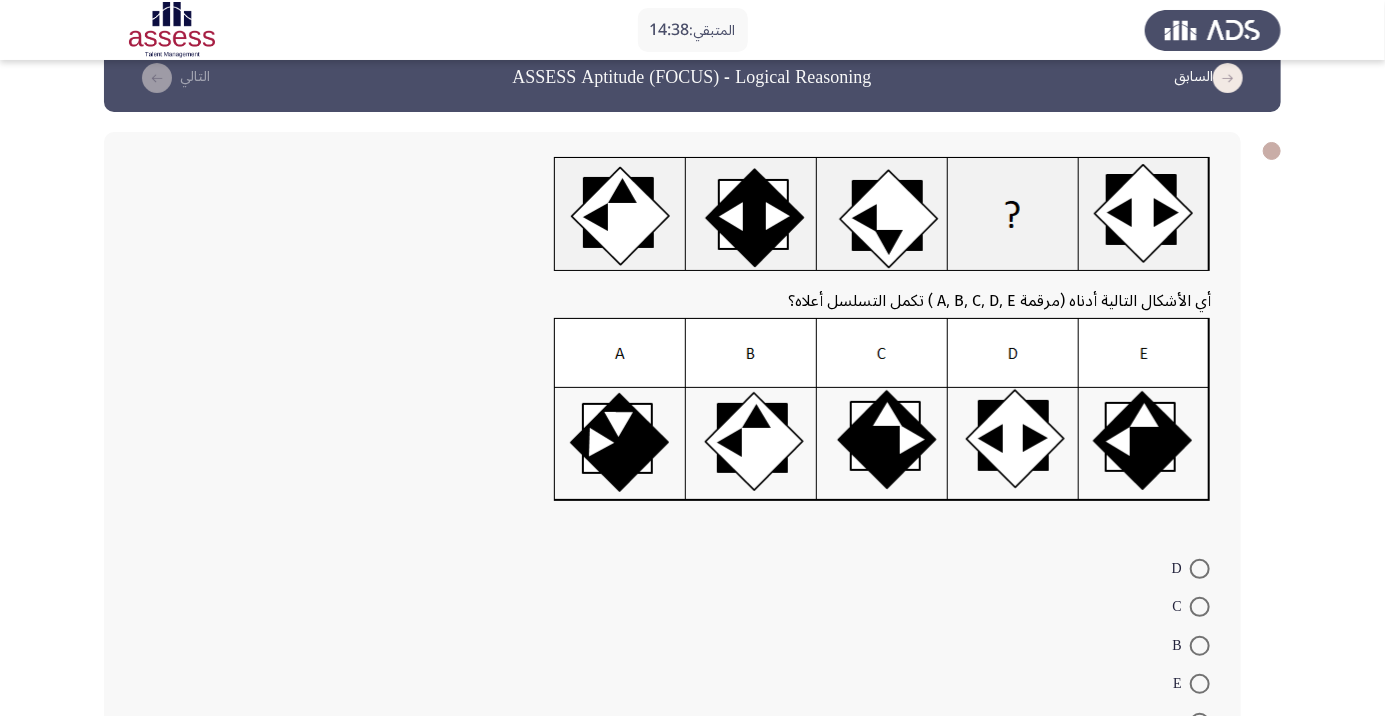 click at bounding box center [1200, 607] 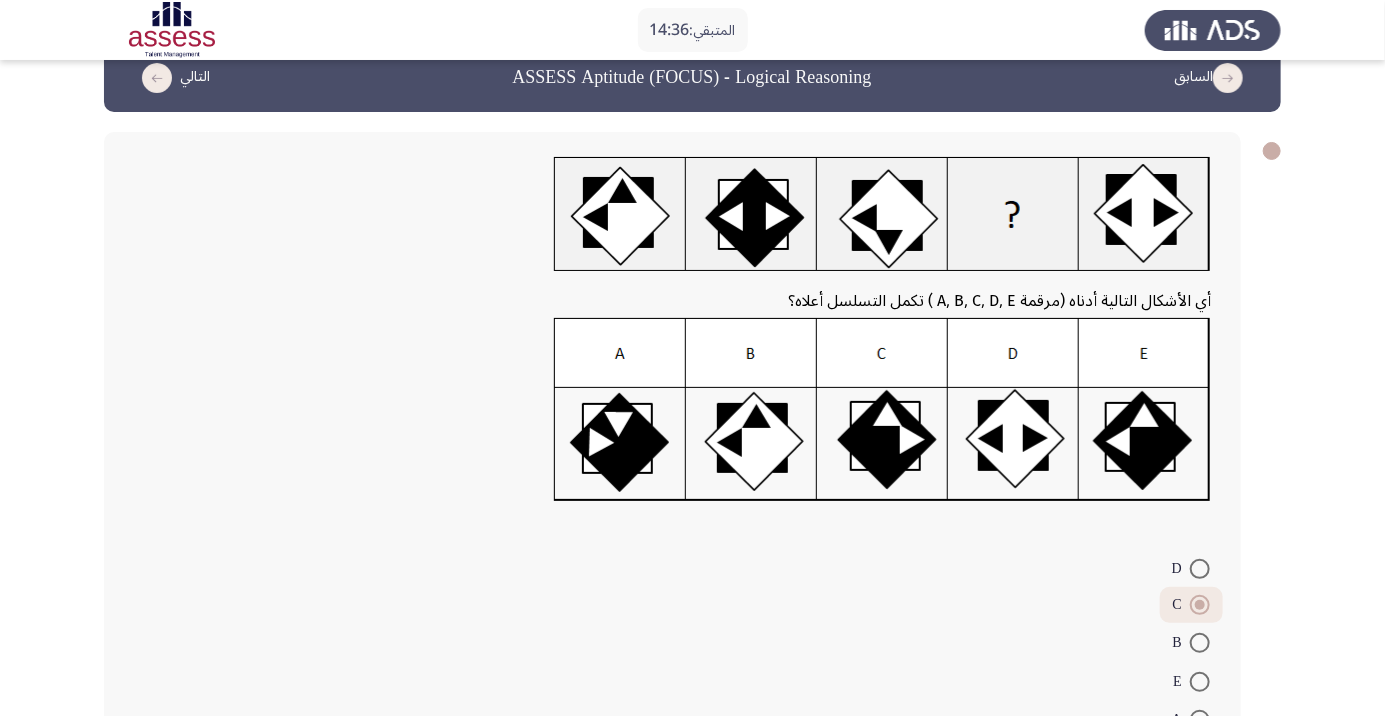 click on "التالي" 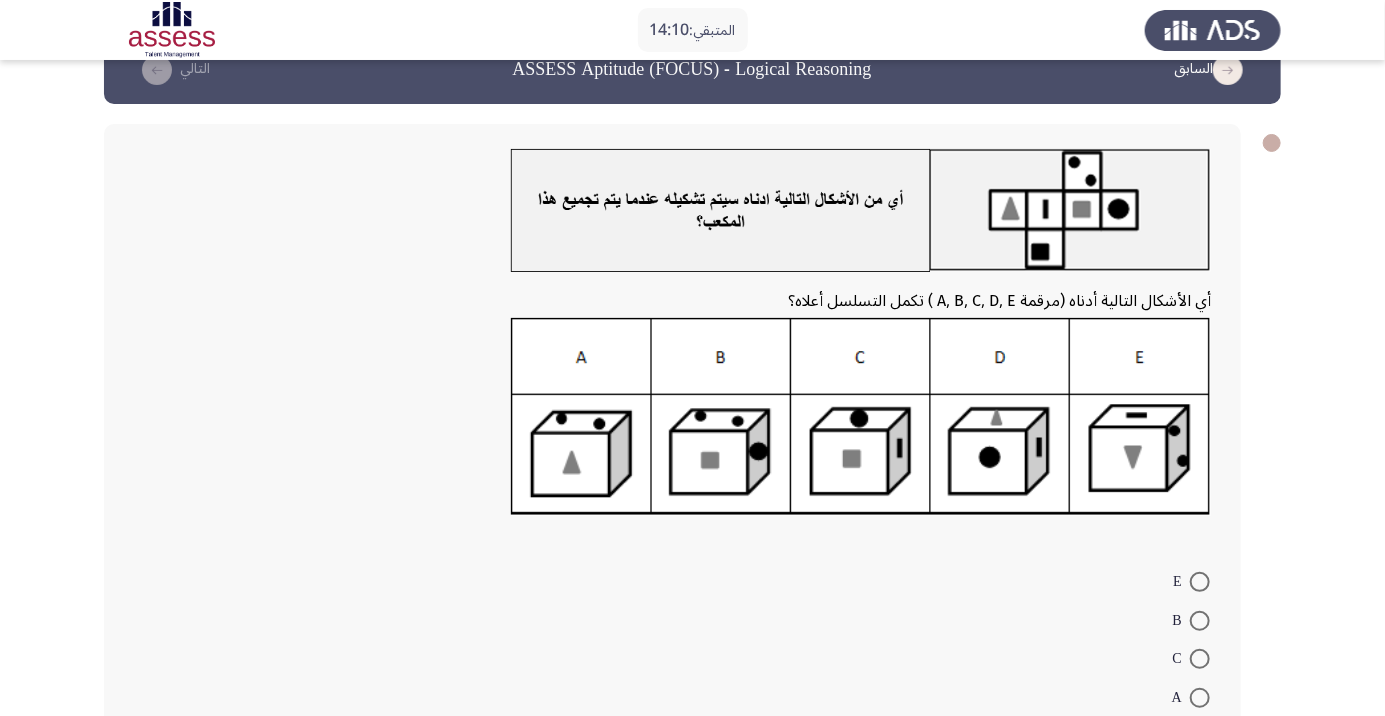 scroll, scrollTop: 43, scrollLeft: 0, axis: vertical 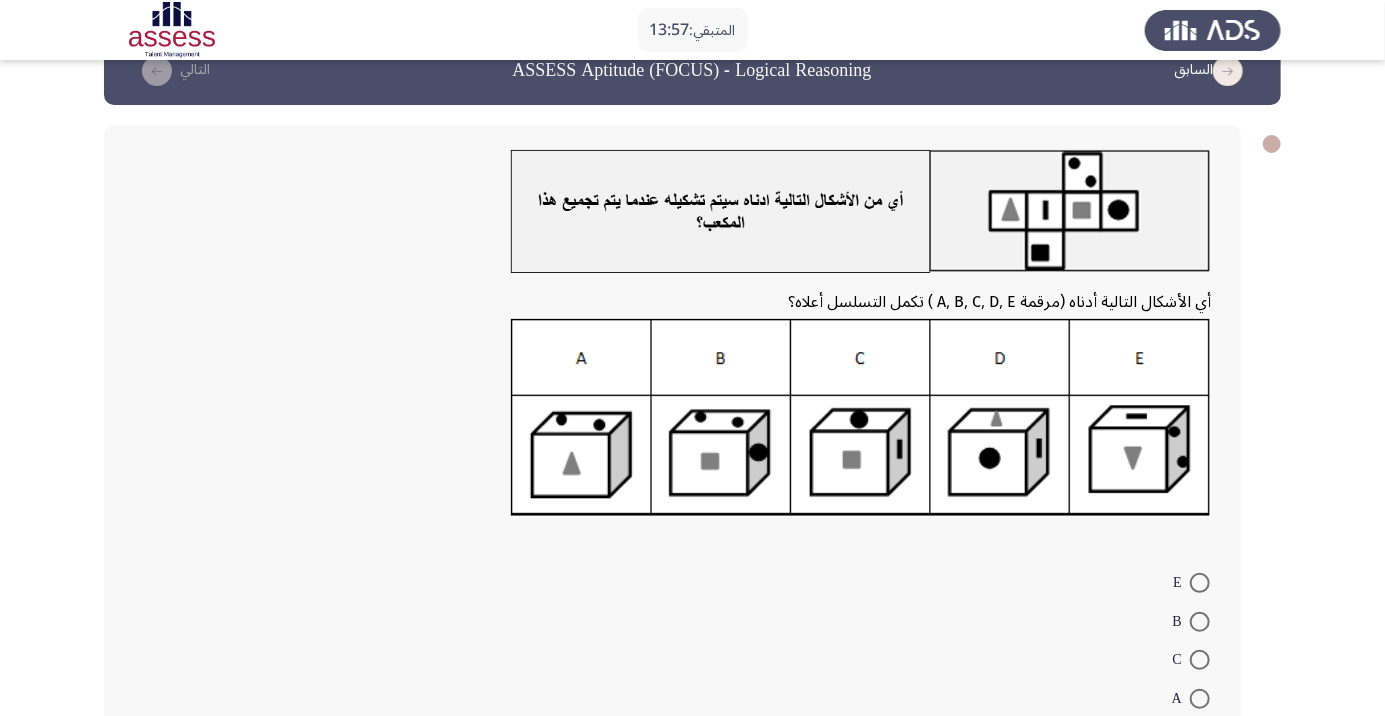 click at bounding box center [1200, 660] 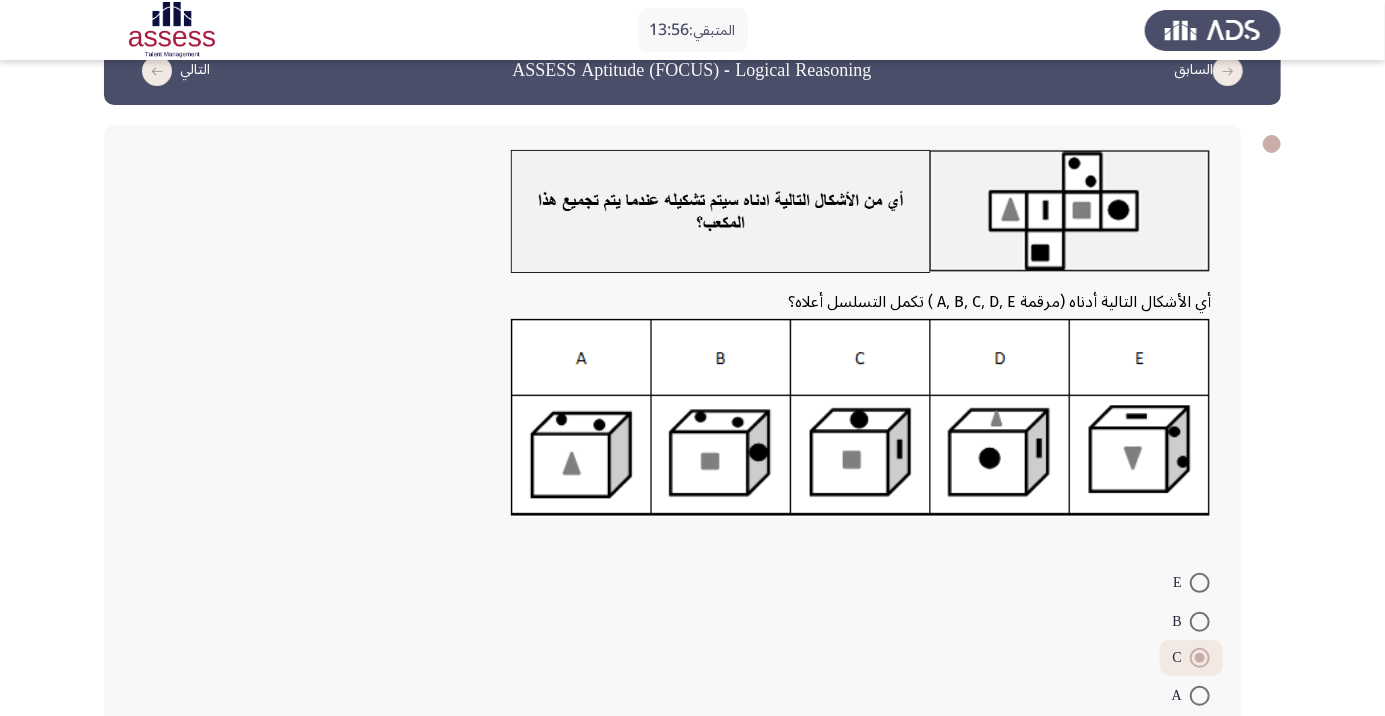 click on "التالي" 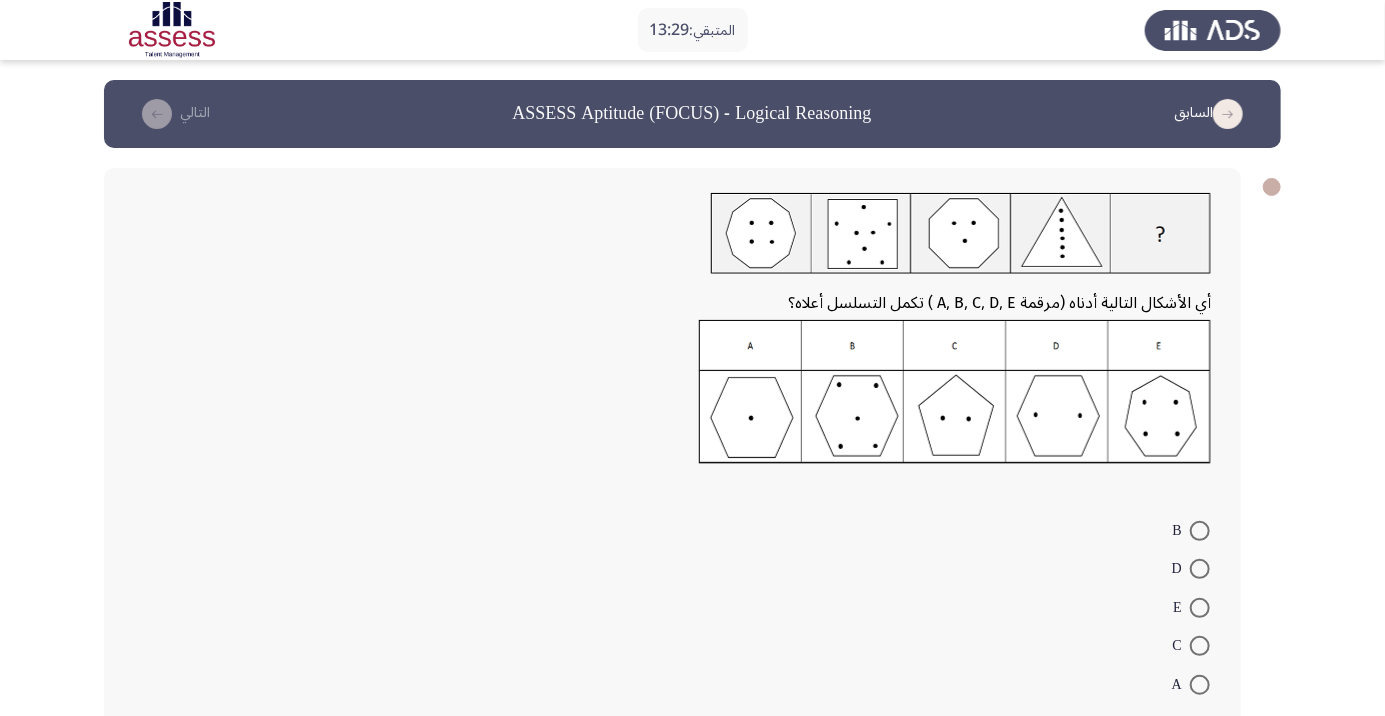 click at bounding box center [1200, 569] 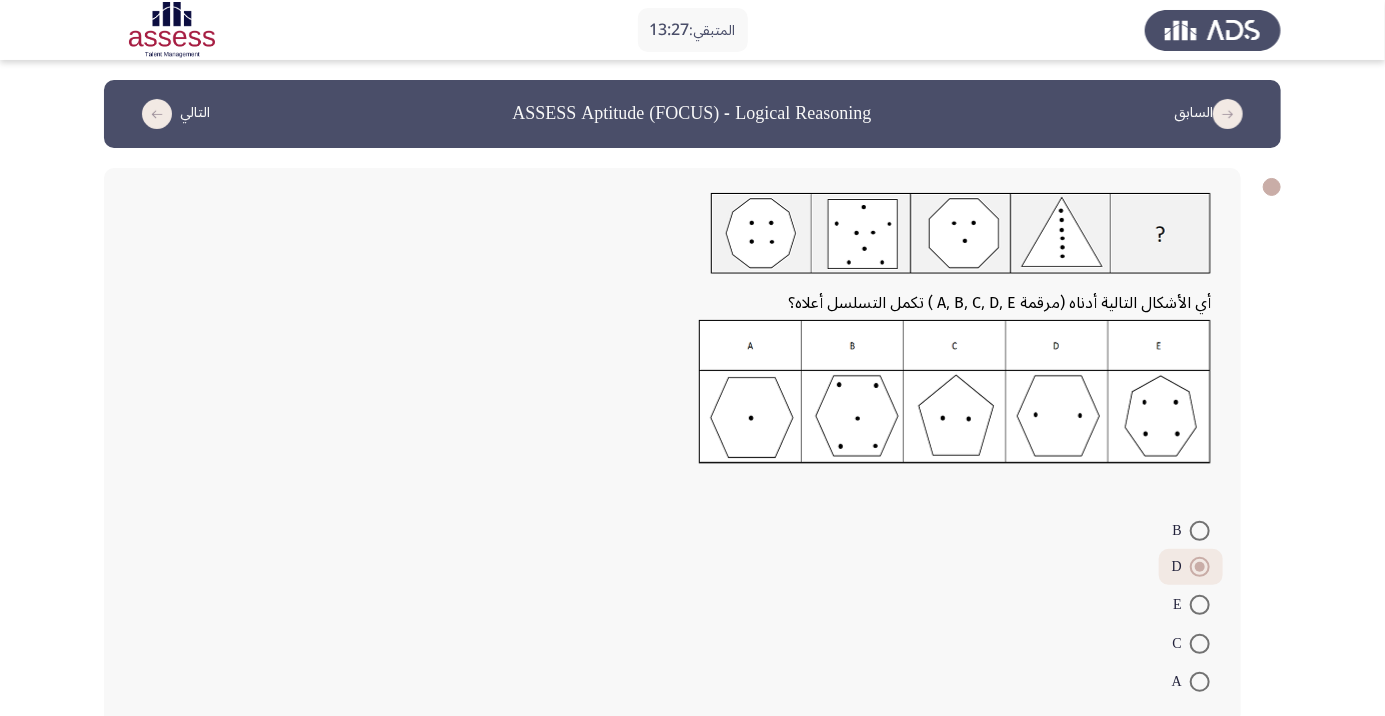 click on "التالي" 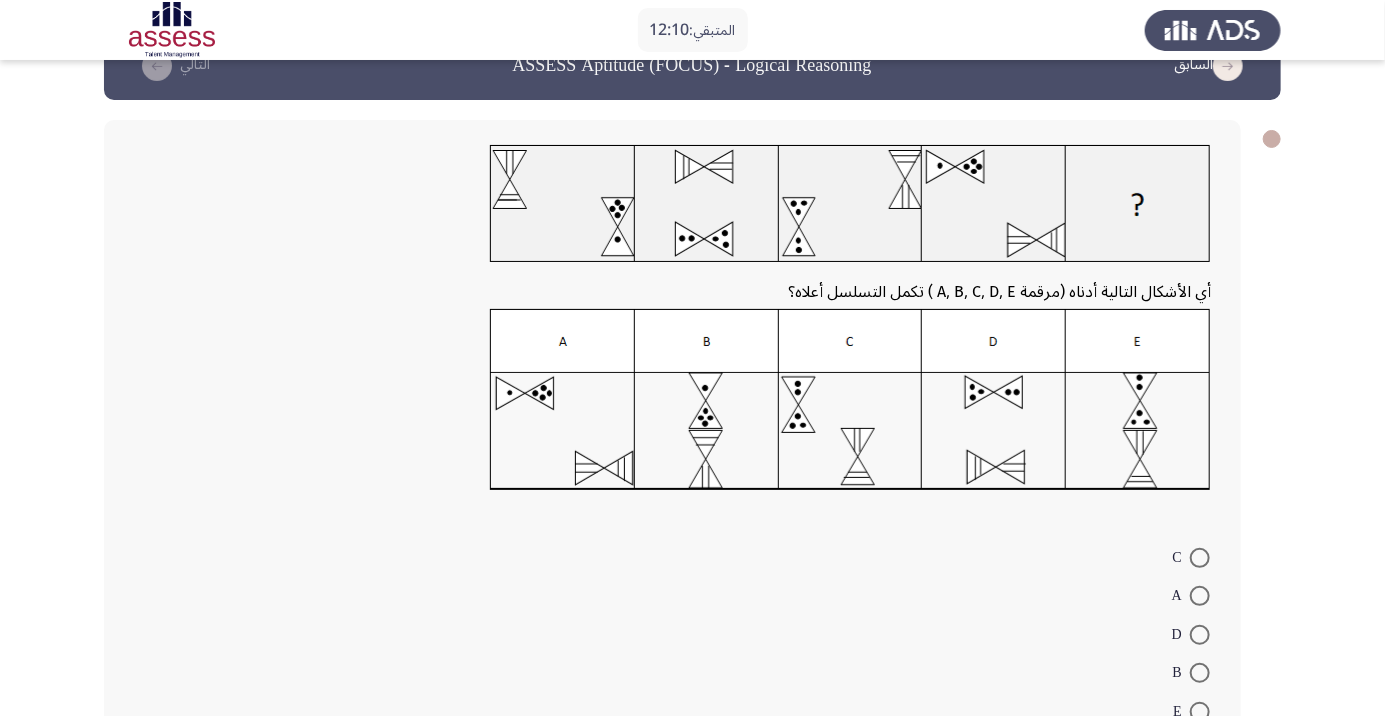 scroll, scrollTop: 46, scrollLeft: 0, axis: vertical 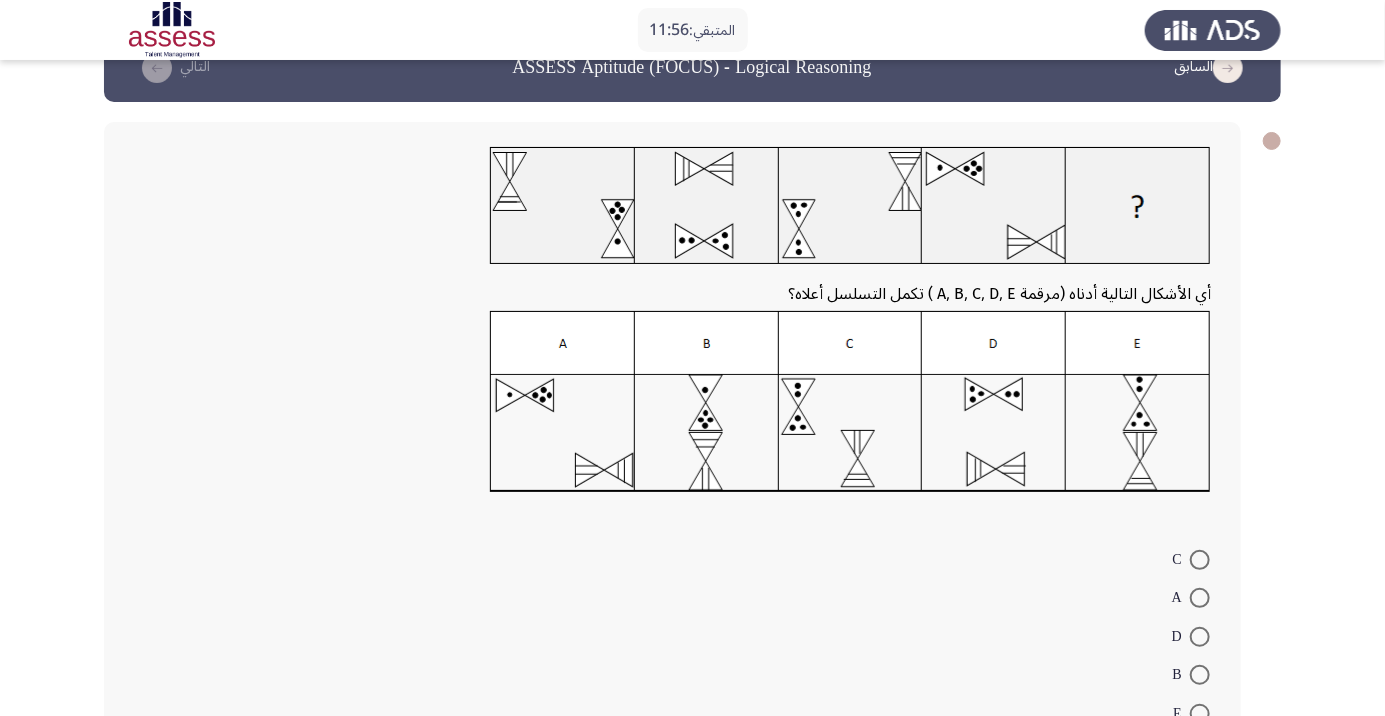 click at bounding box center [1200, 637] 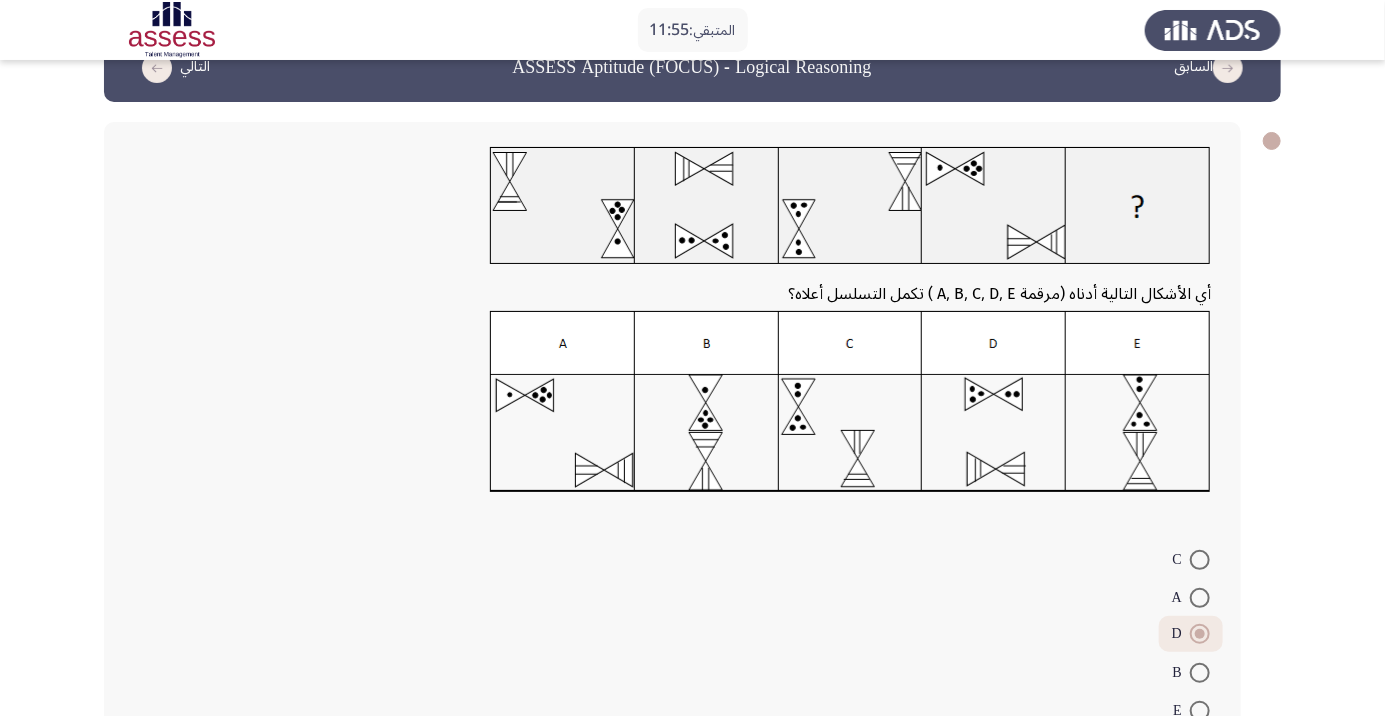 click on "التالي" 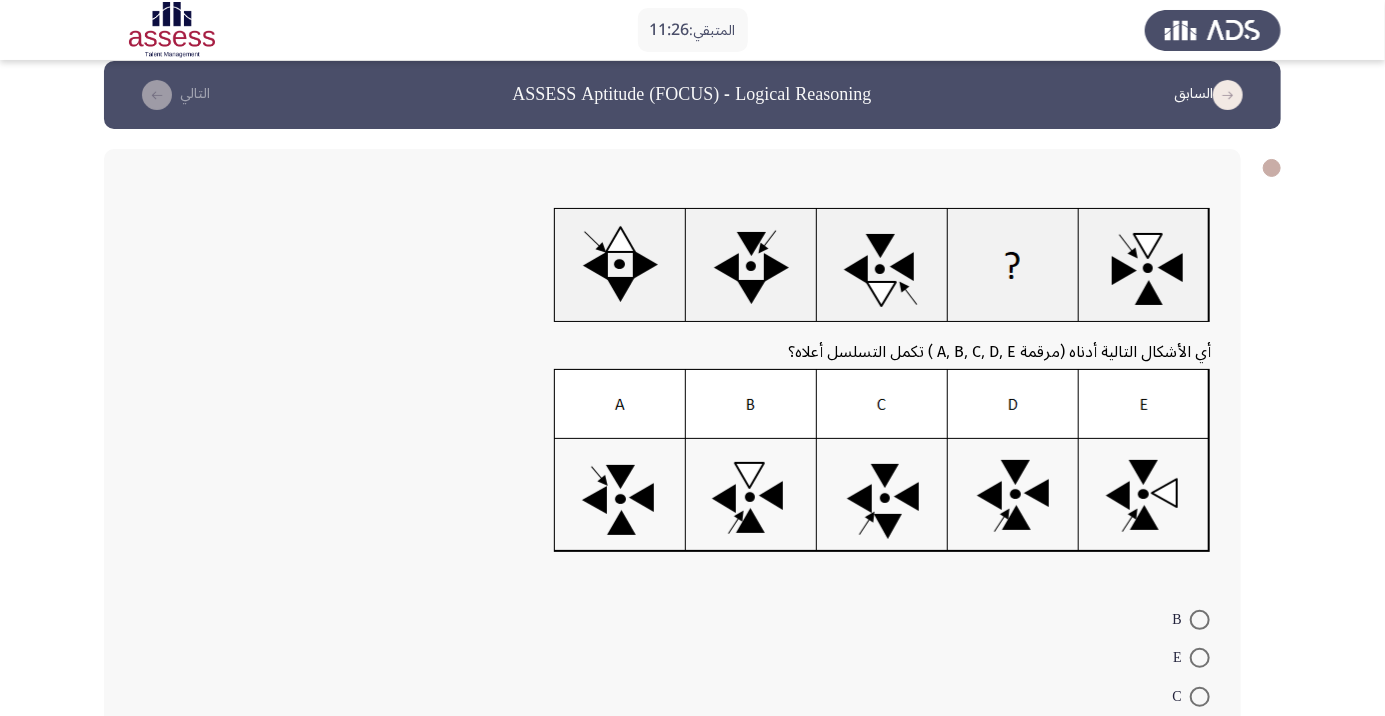 scroll, scrollTop: 19, scrollLeft: 0, axis: vertical 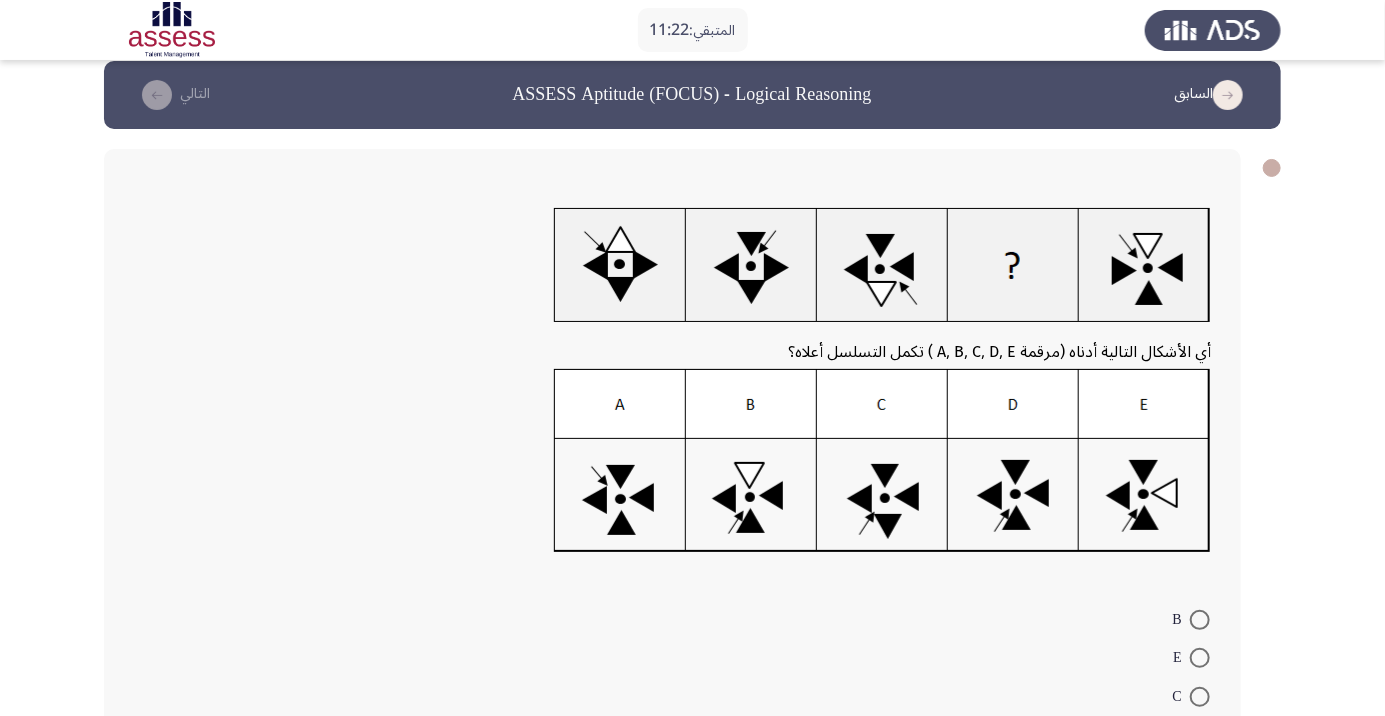 click at bounding box center (1200, 697) 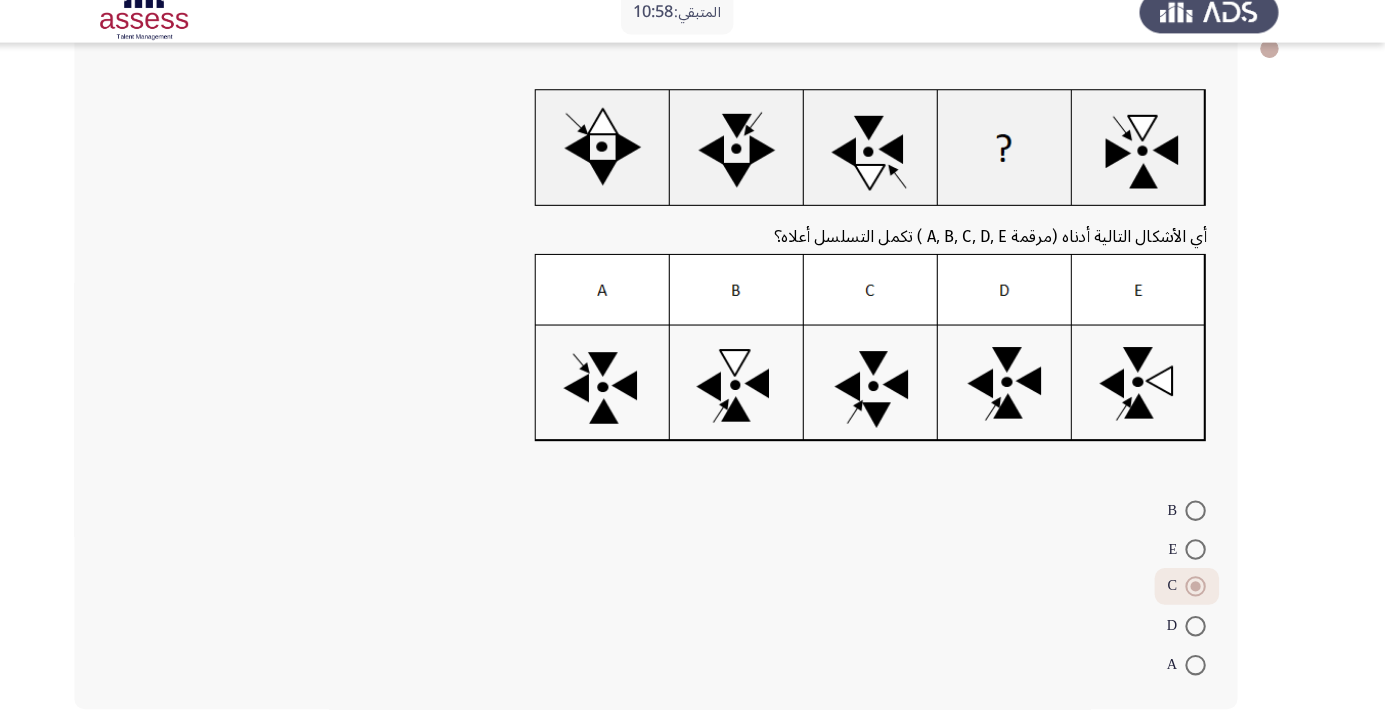 scroll, scrollTop: 121, scrollLeft: 0, axis: vertical 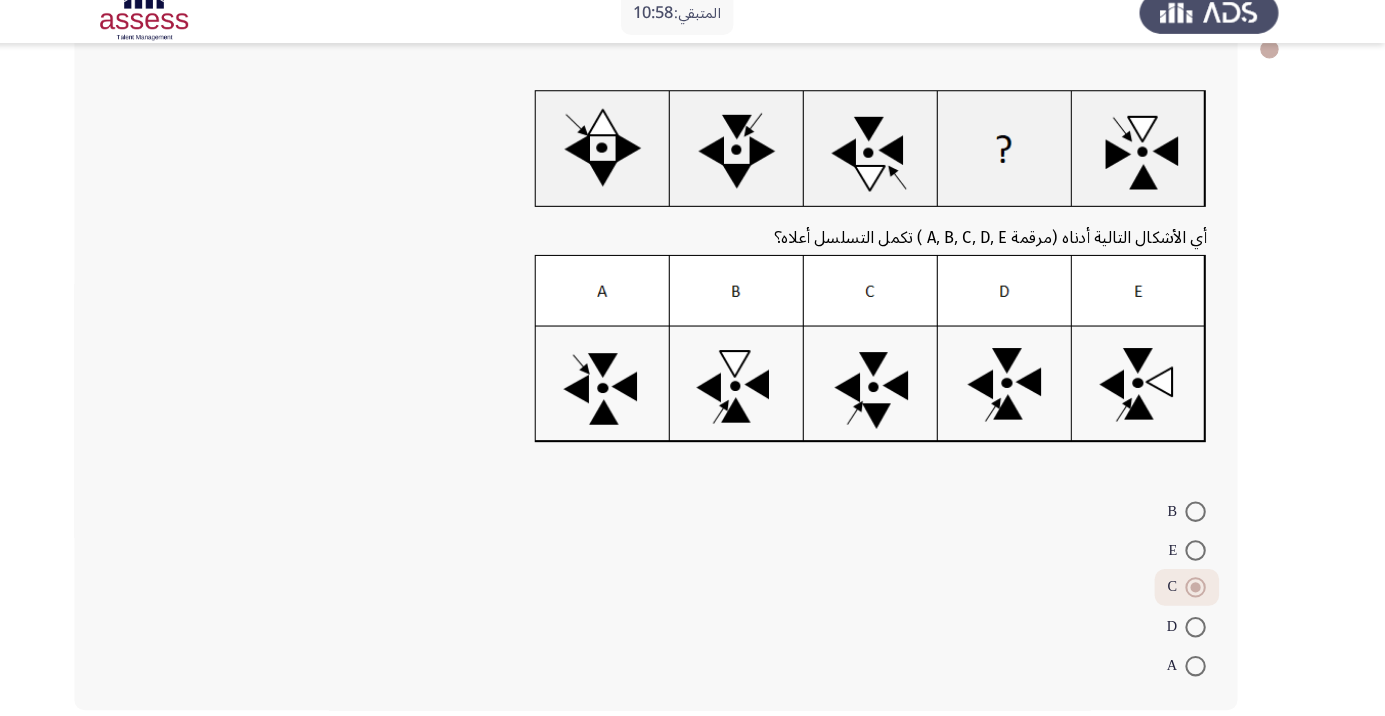 click on "التالي" 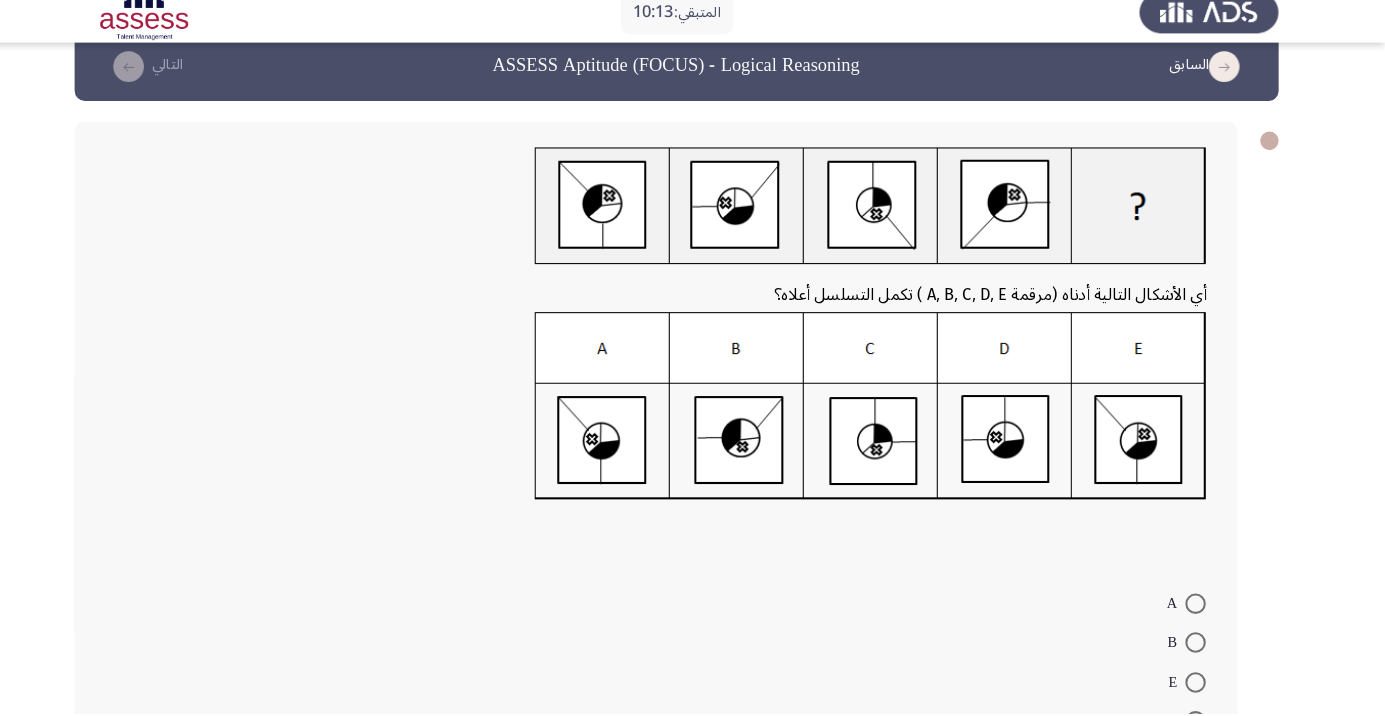 scroll, scrollTop: 34, scrollLeft: 0, axis: vertical 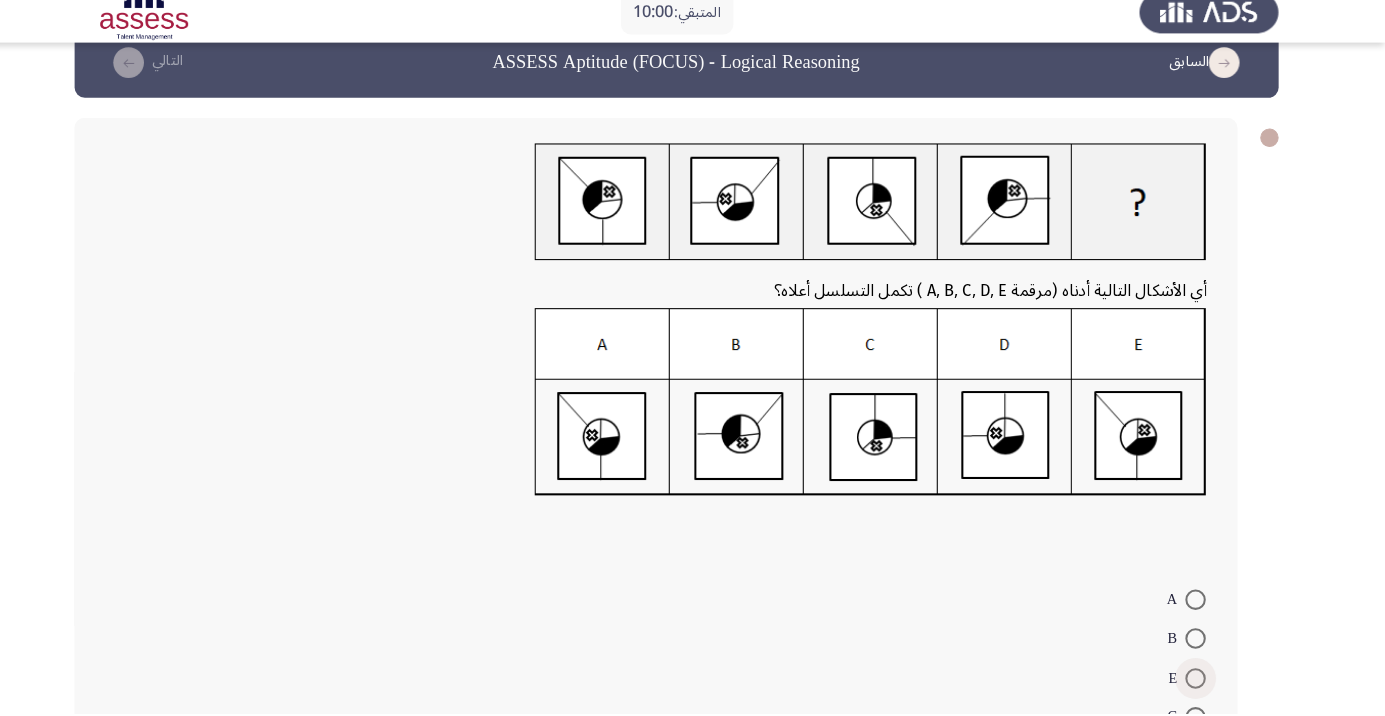 click at bounding box center [1200, 682] 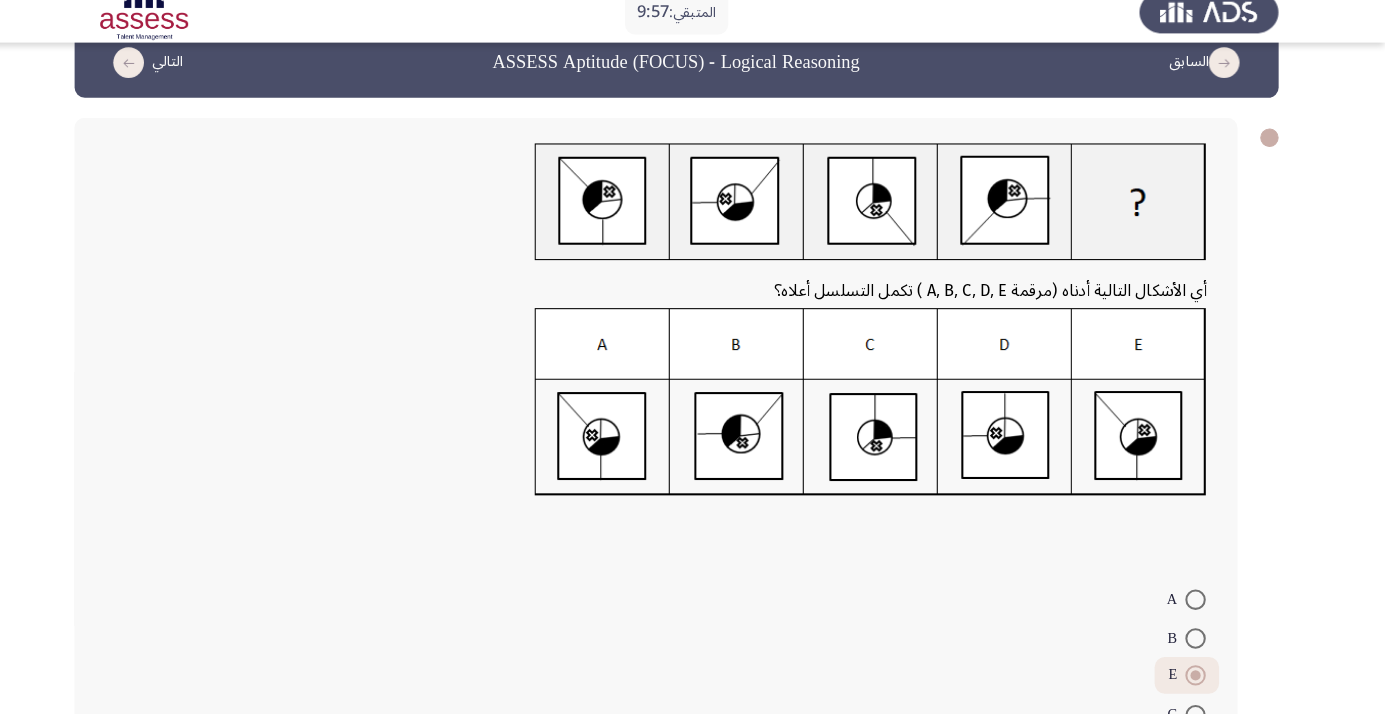 click on "أي الأشكال التالية أدناه  (مرقمة A, B, C, D, E ) تكمل التسلسل أعلاه؟    A     B     E     C     D" 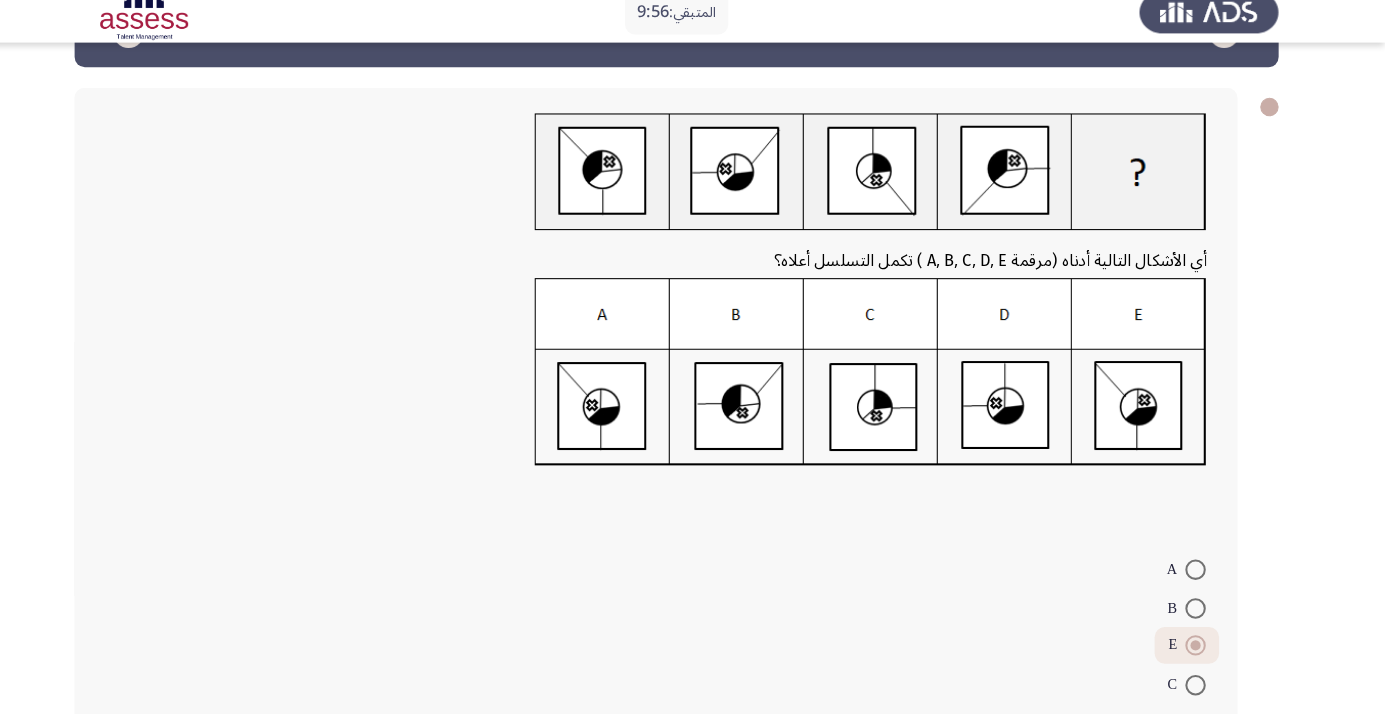 scroll, scrollTop: 121, scrollLeft: 0, axis: vertical 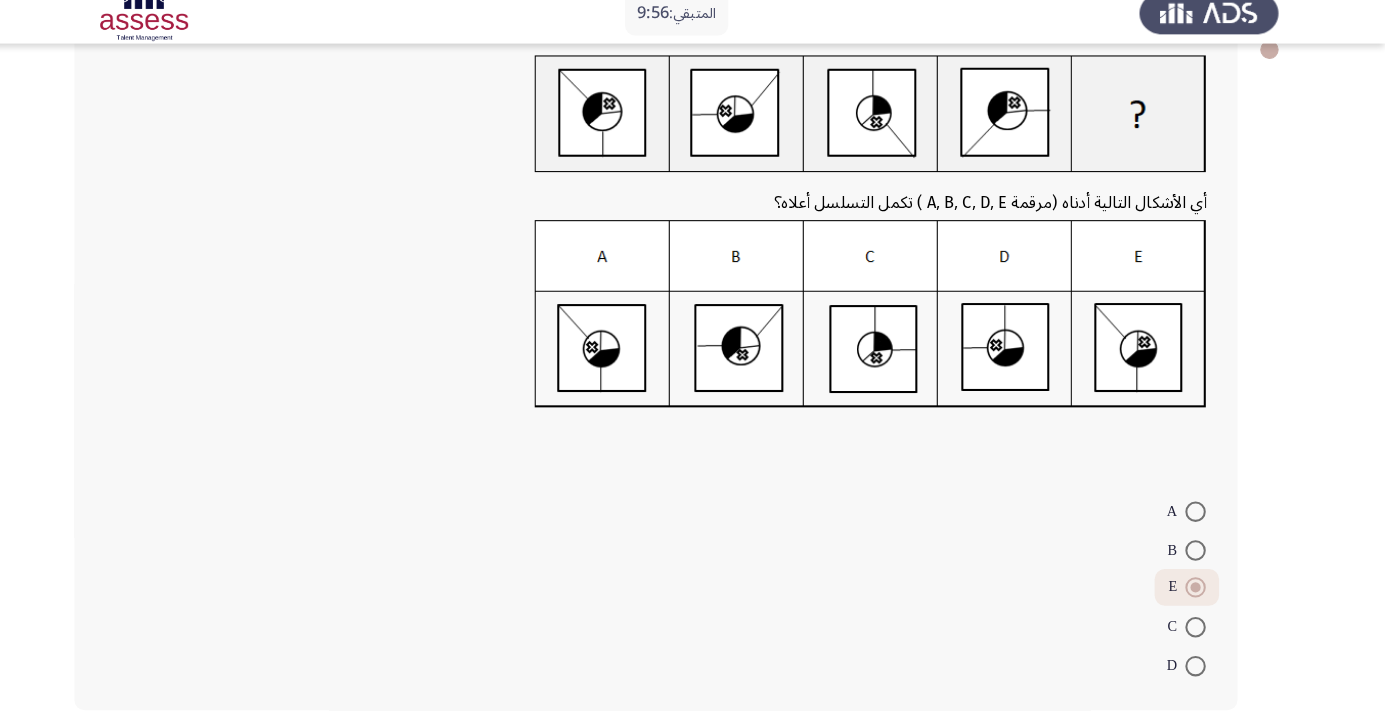 click on "التالي" 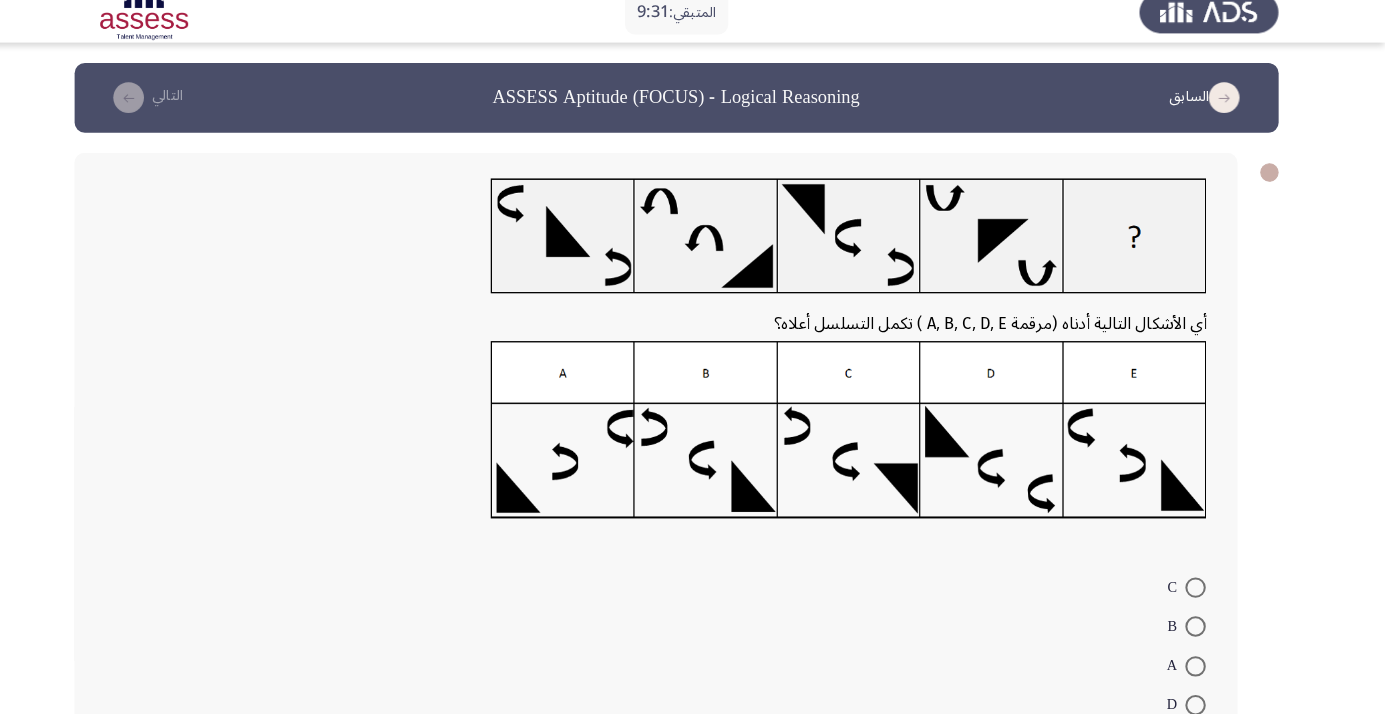 scroll, scrollTop: 3, scrollLeft: 0, axis: vertical 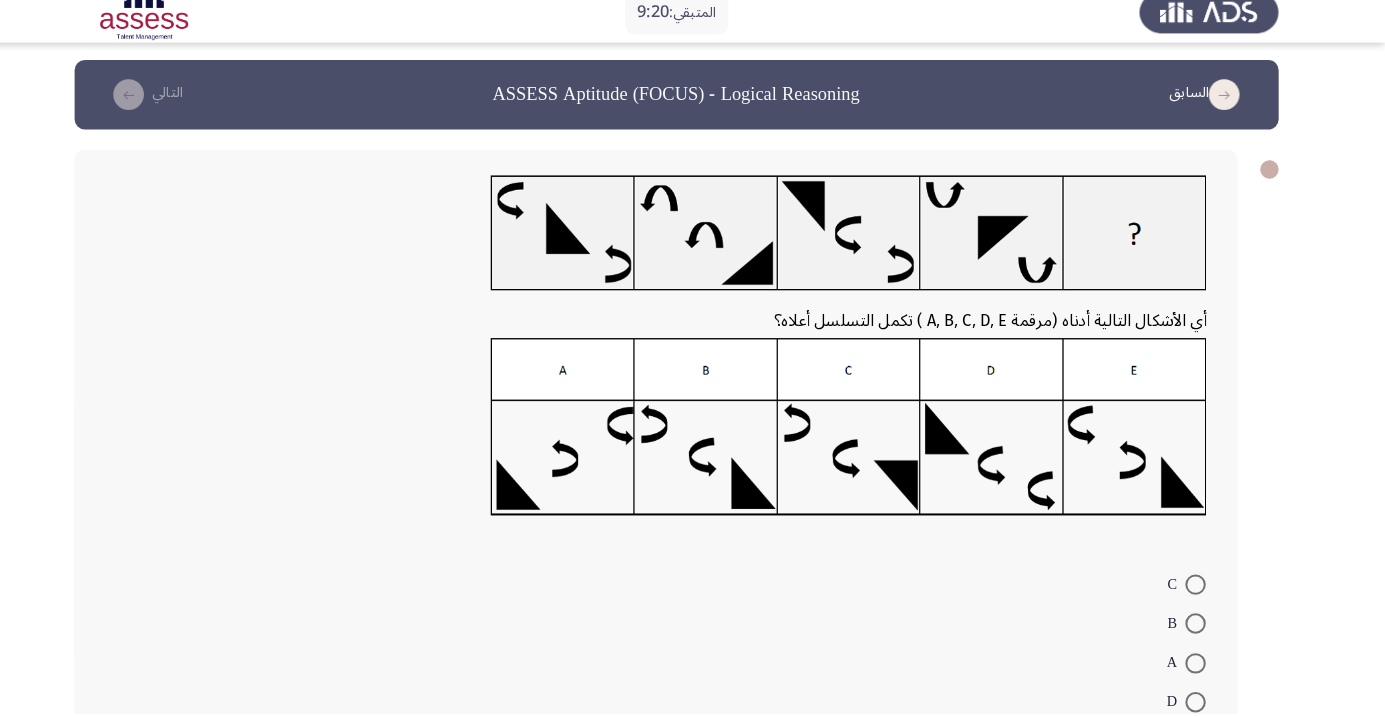 click at bounding box center [1200, 744] 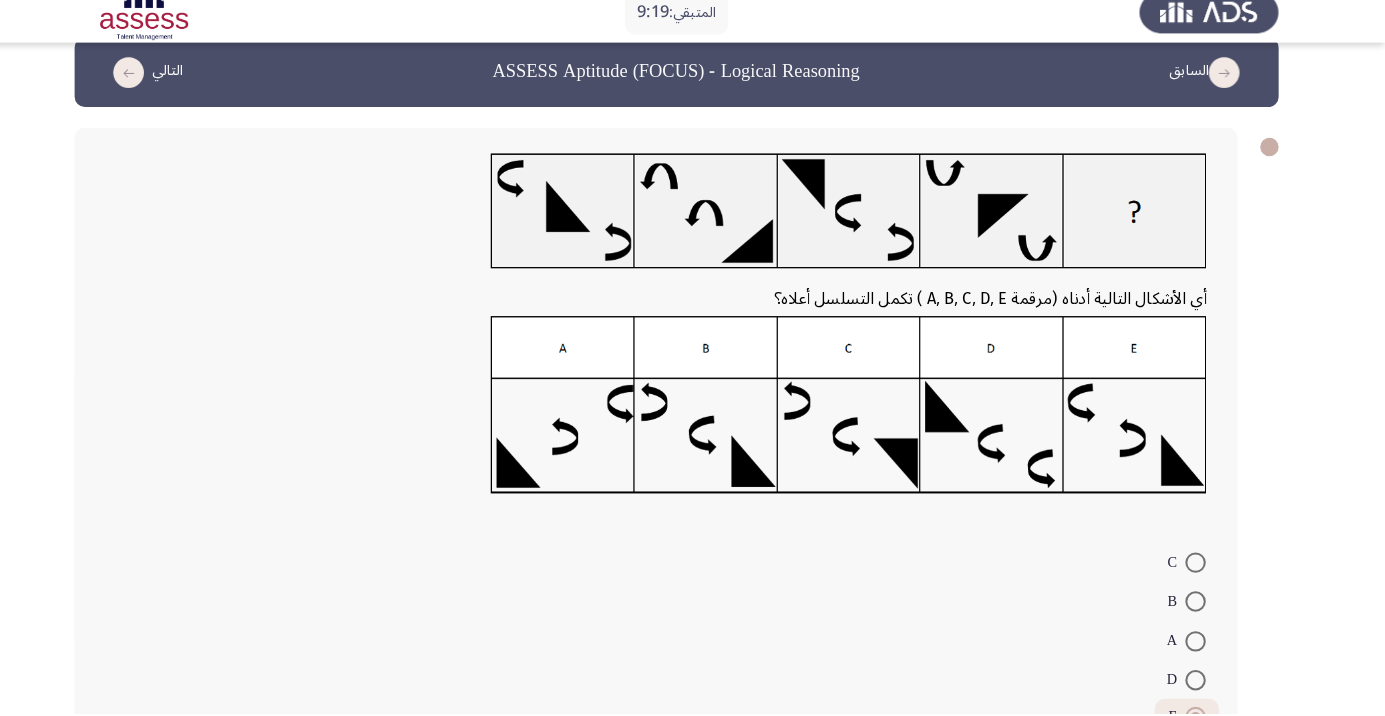 scroll, scrollTop: 75, scrollLeft: 0, axis: vertical 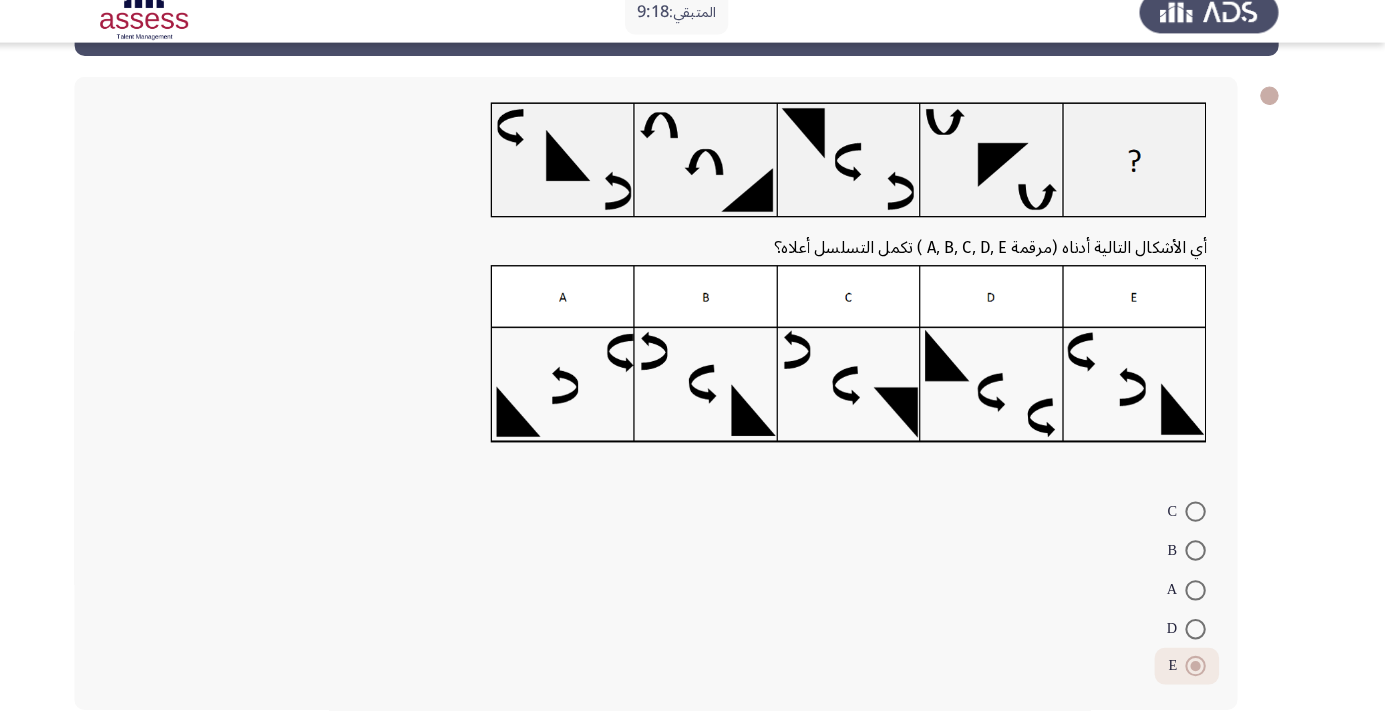 click on "التالي" 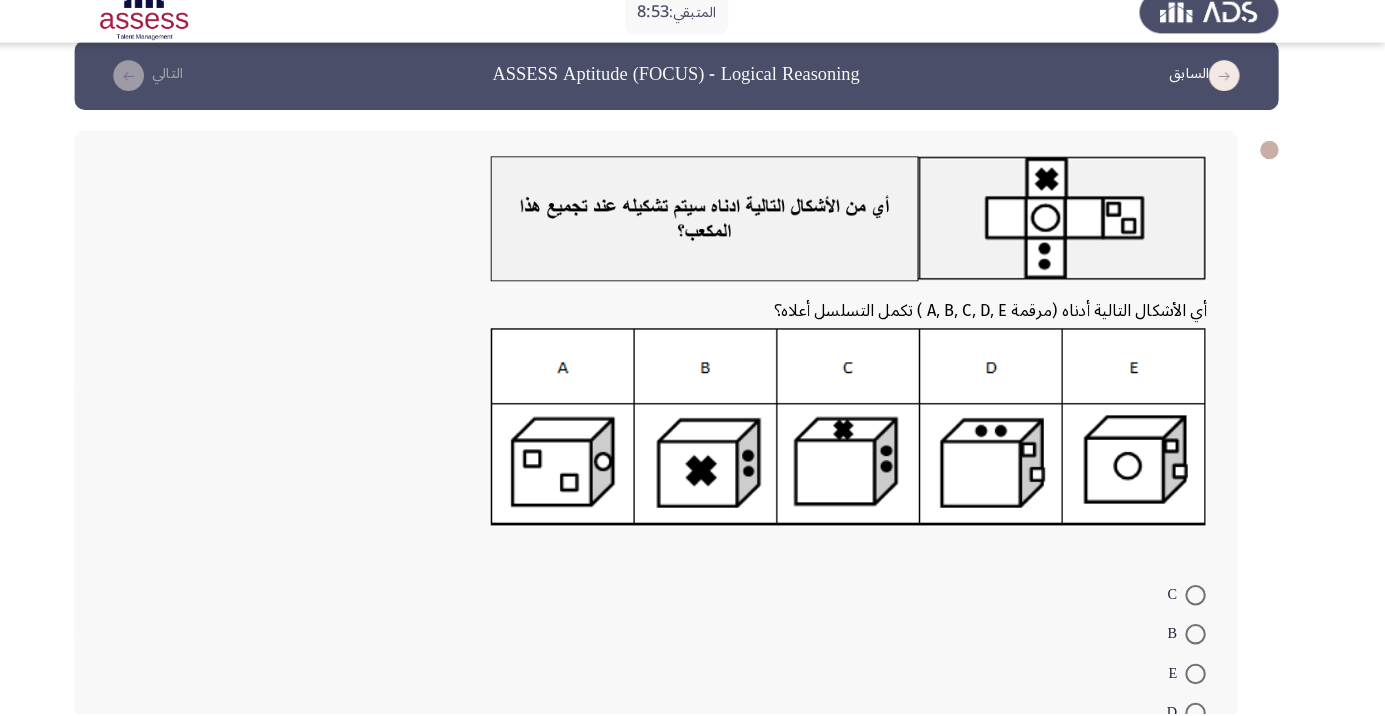scroll, scrollTop: 23, scrollLeft: 0, axis: vertical 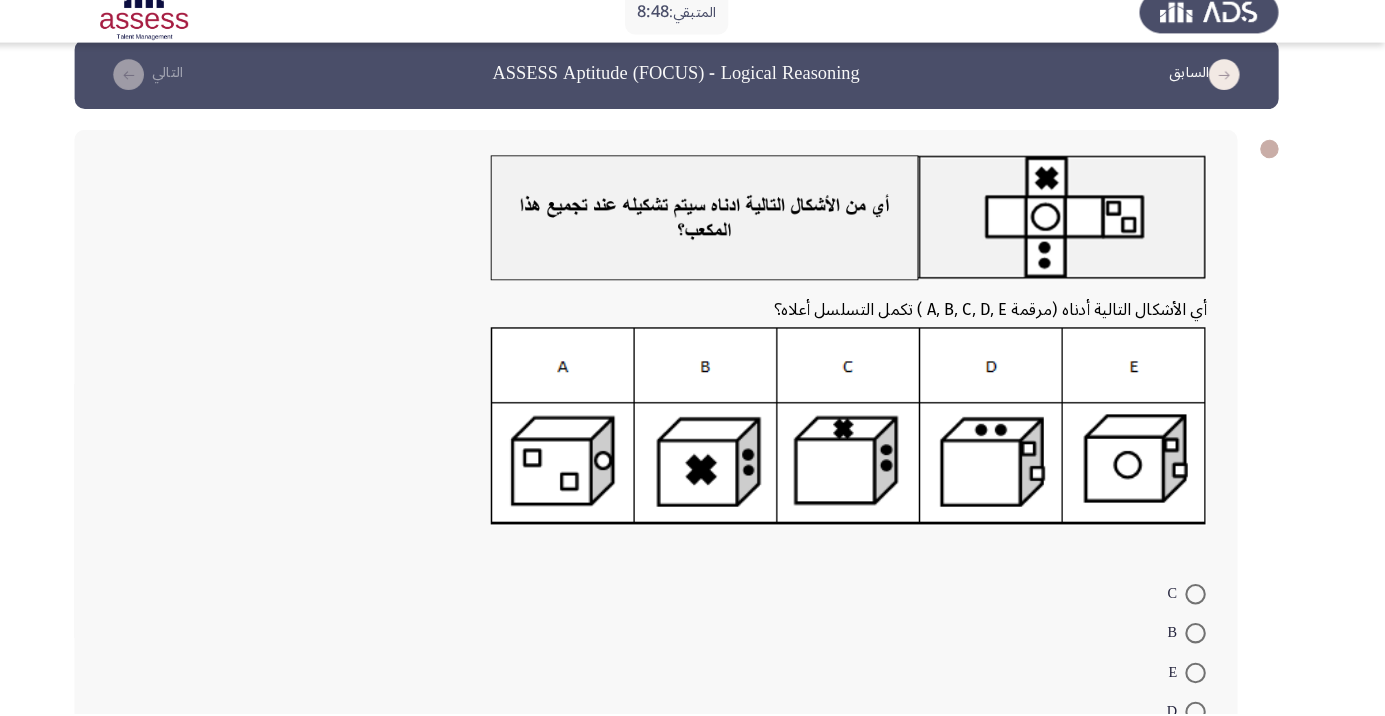 click at bounding box center [1200, 676] 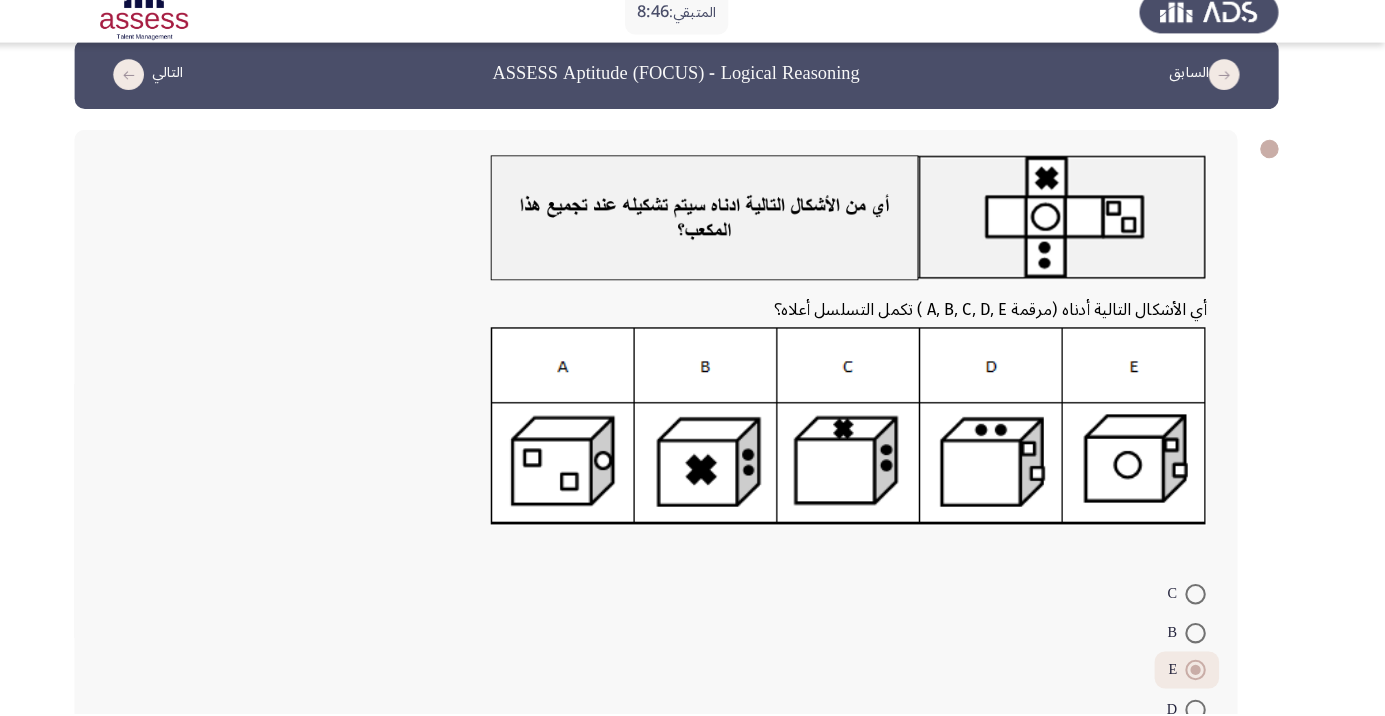 click on "أي الأشكال التالية أدناه  (مرقمة A, B, C, D, E ) تكمل التسلسل أعلاه؟    C     B     E     D     A" 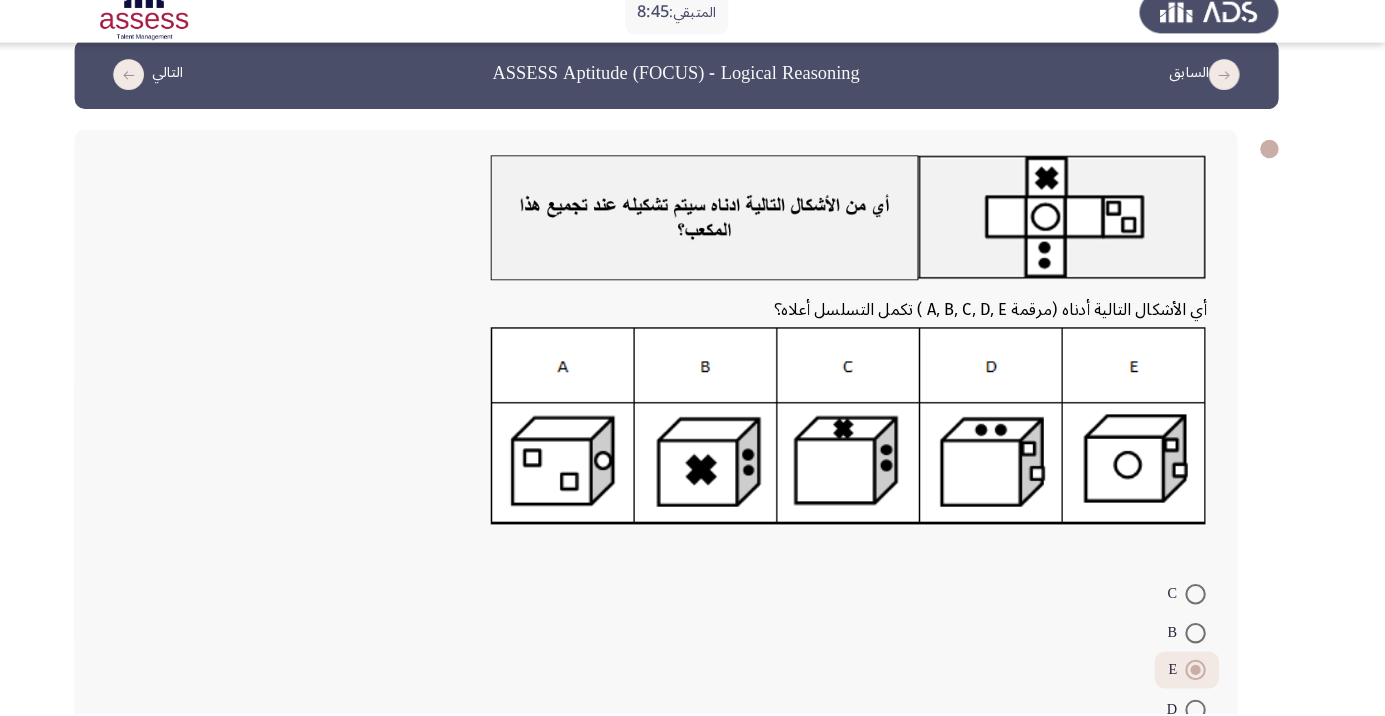 scroll, scrollTop: 104, scrollLeft: 0, axis: vertical 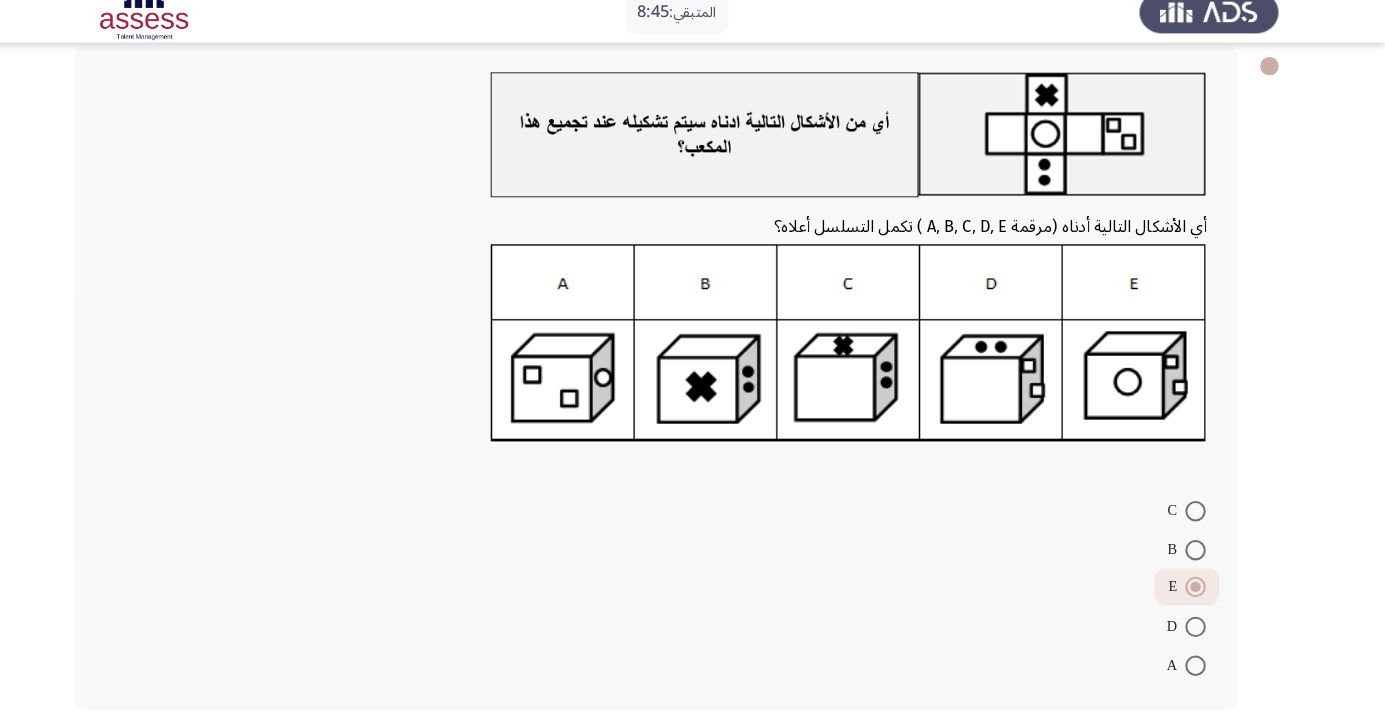 click on "التالي" 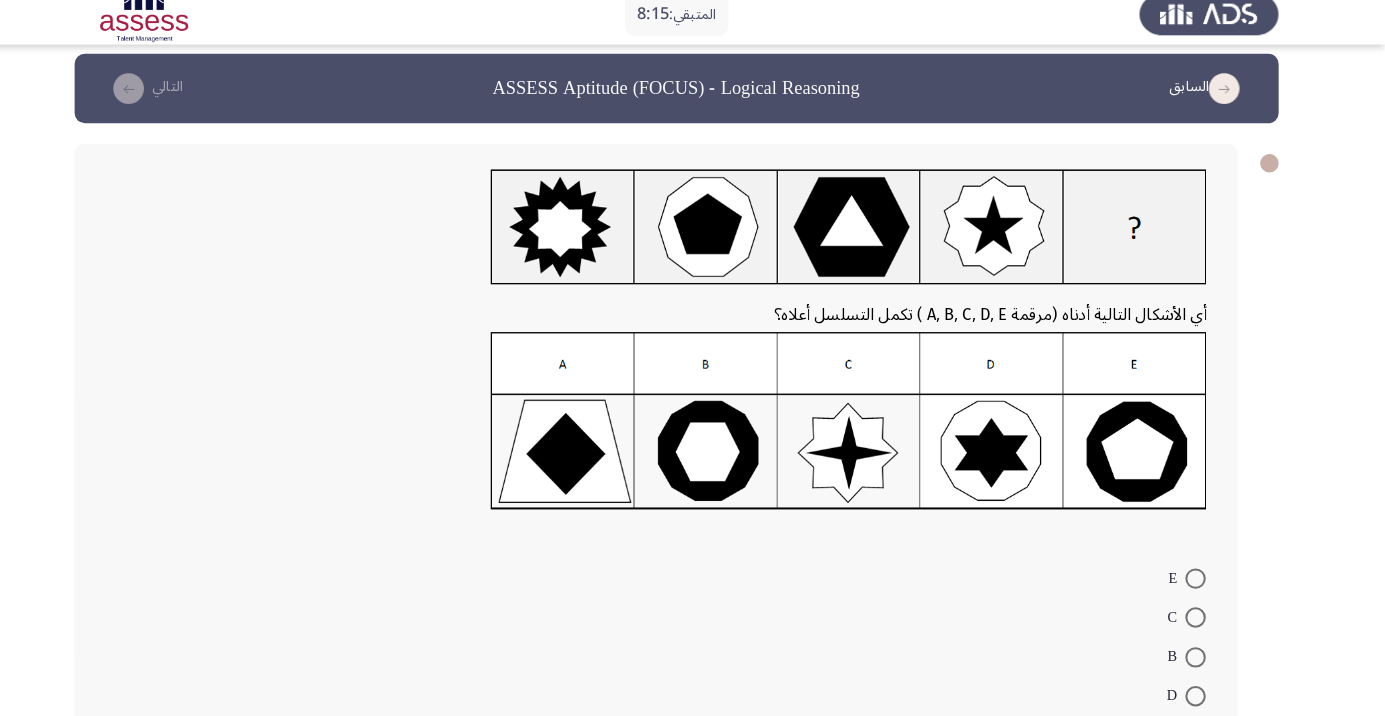 scroll, scrollTop: 47, scrollLeft: 0, axis: vertical 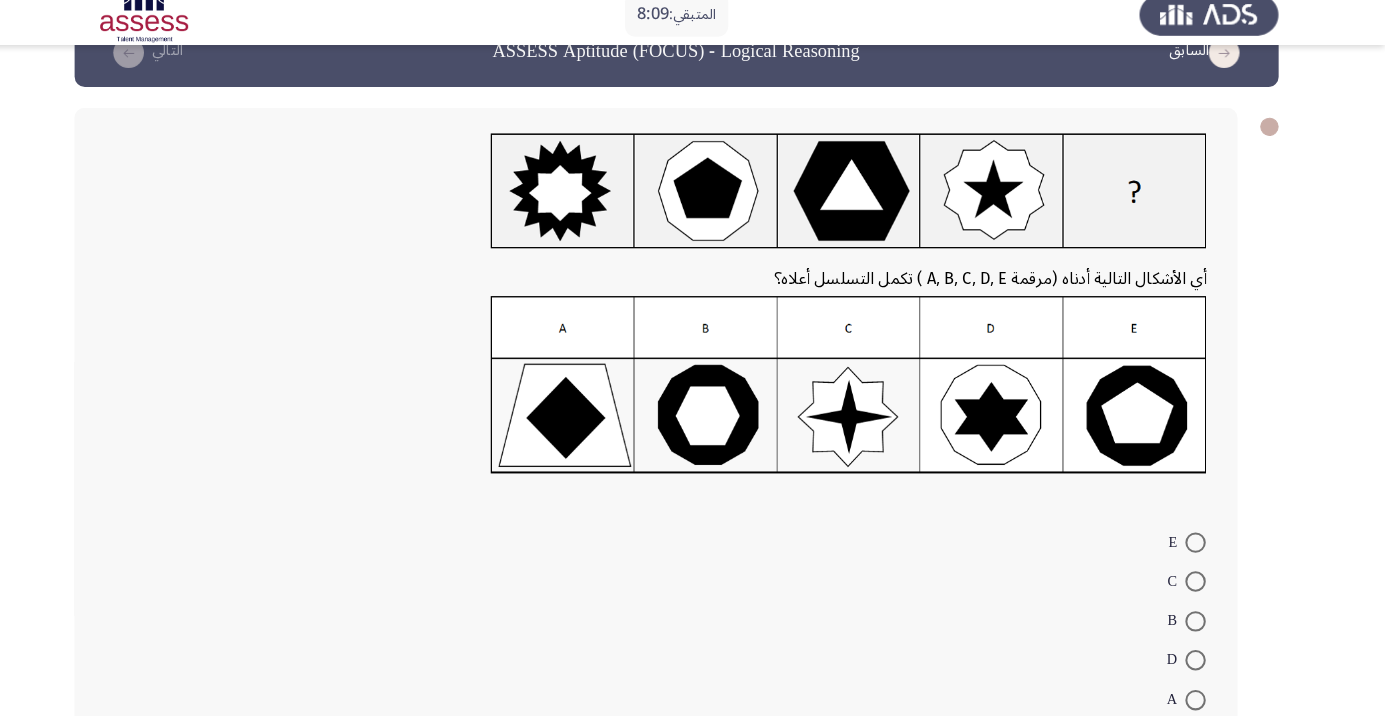 click 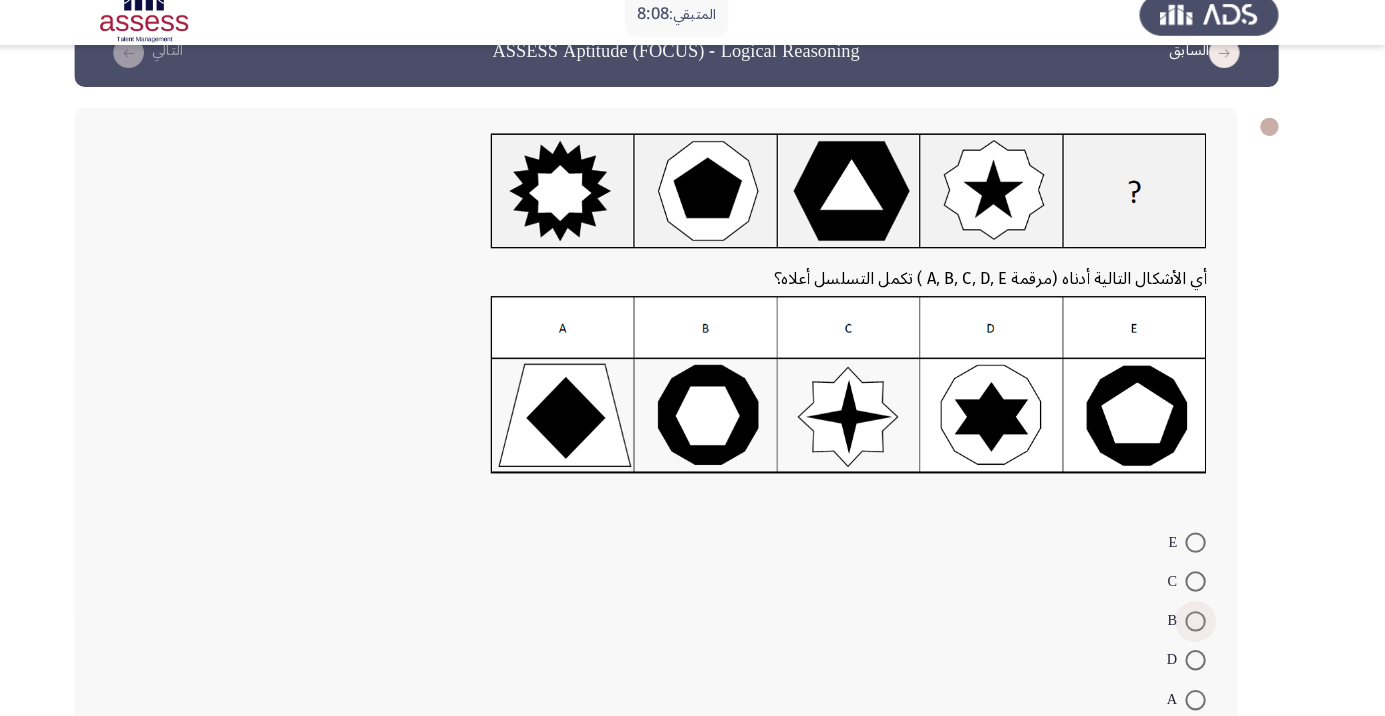 click at bounding box center (1200, 623) 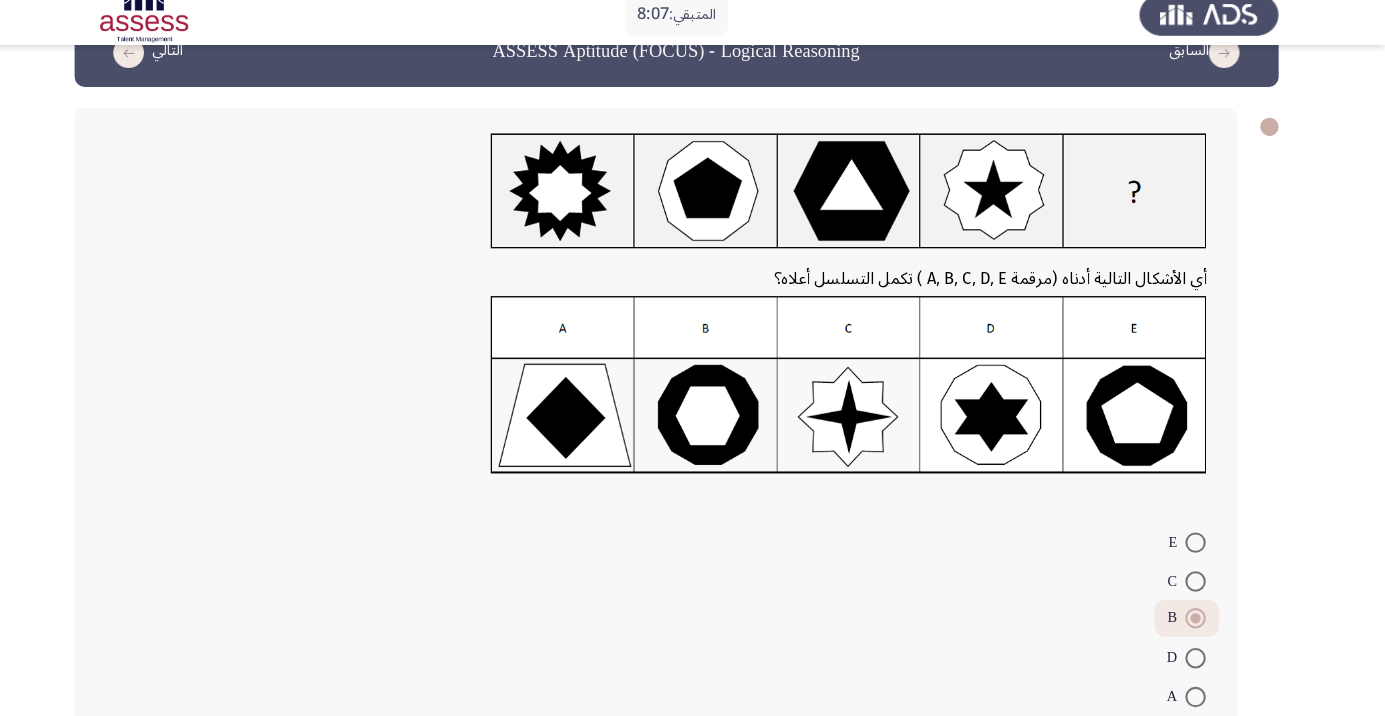 click on "المتبقي:  8:07  السابق
ASSESS Aptitude (FOCUS) - Logical Reasoning   التالي  أي الأشكال التالية أدناه  (مرقمة A, B, C, D, E ) تكمل التسلسل أعلاه؟    E     C     B     D     A   ١٠ / ١٤ الصفحات   السابق
التالي" 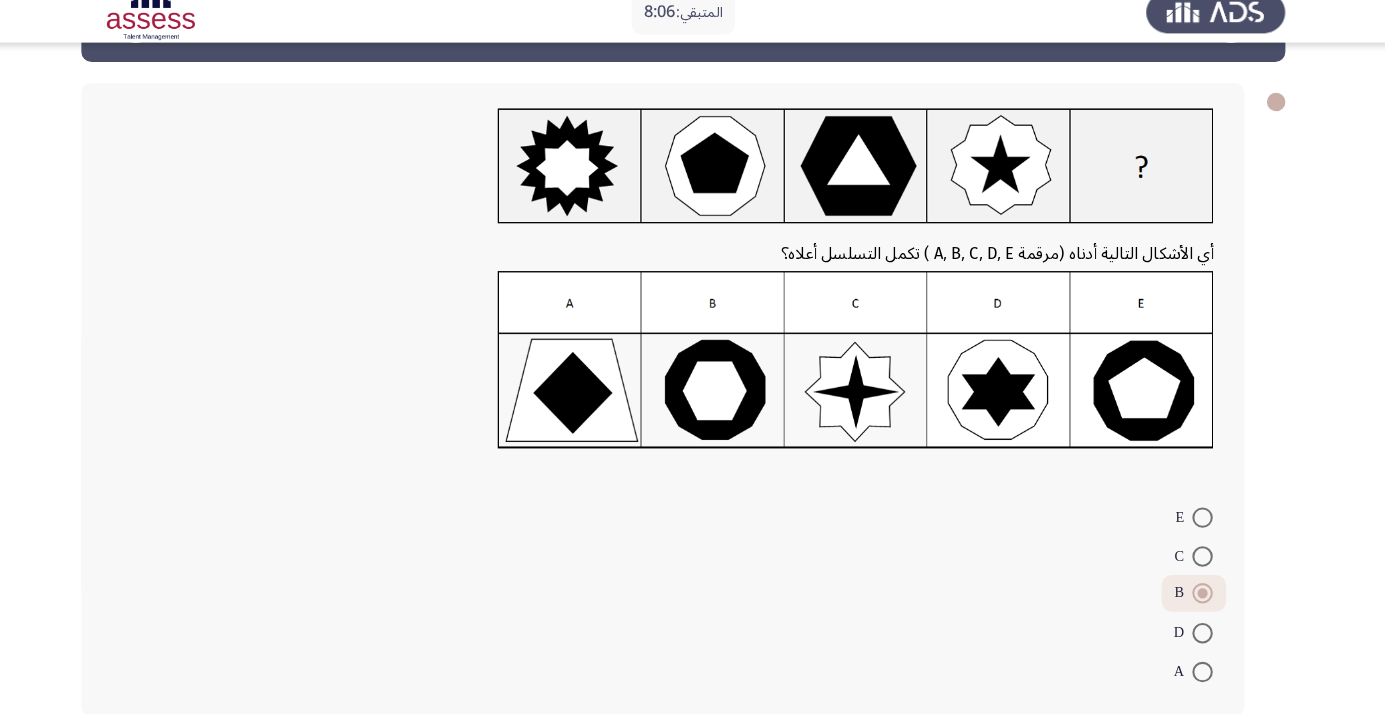 scroll, scrollTop: 69, scrollLeft: 0, axis: vertical 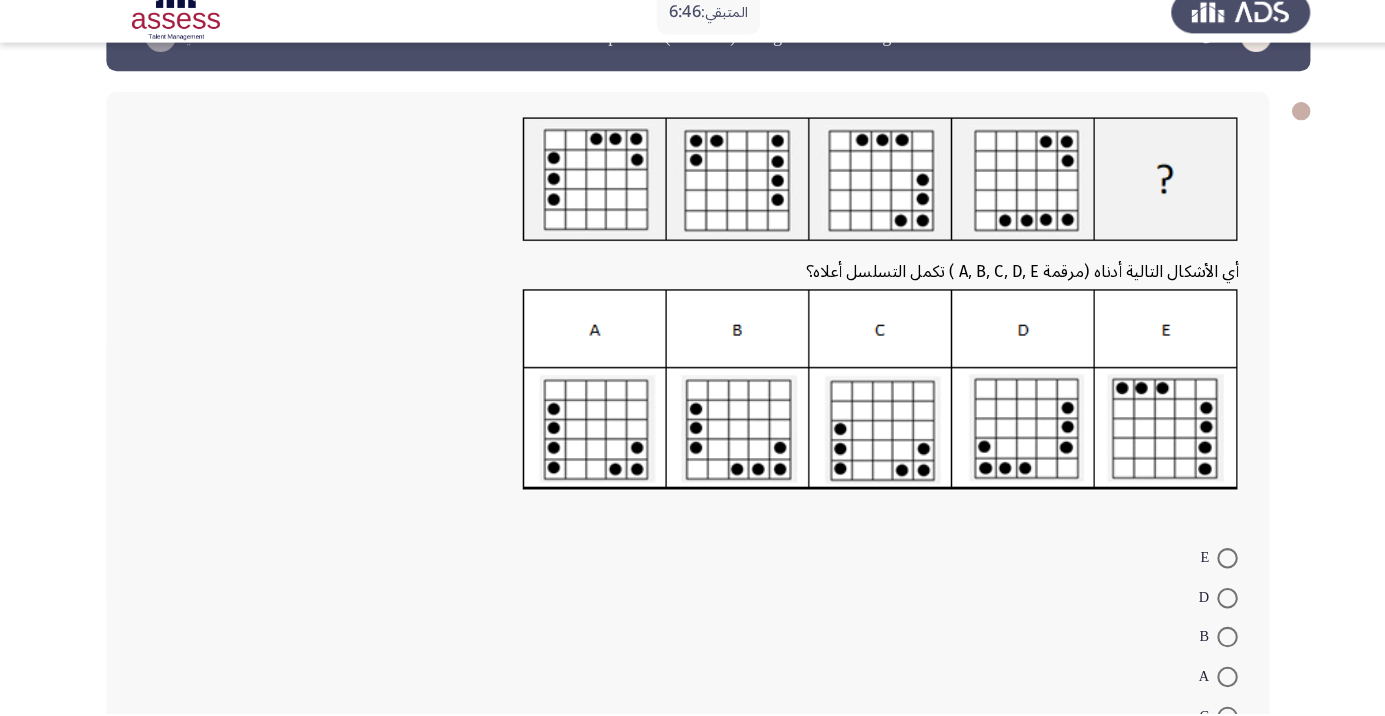 click at bounding box center (1200, 680) 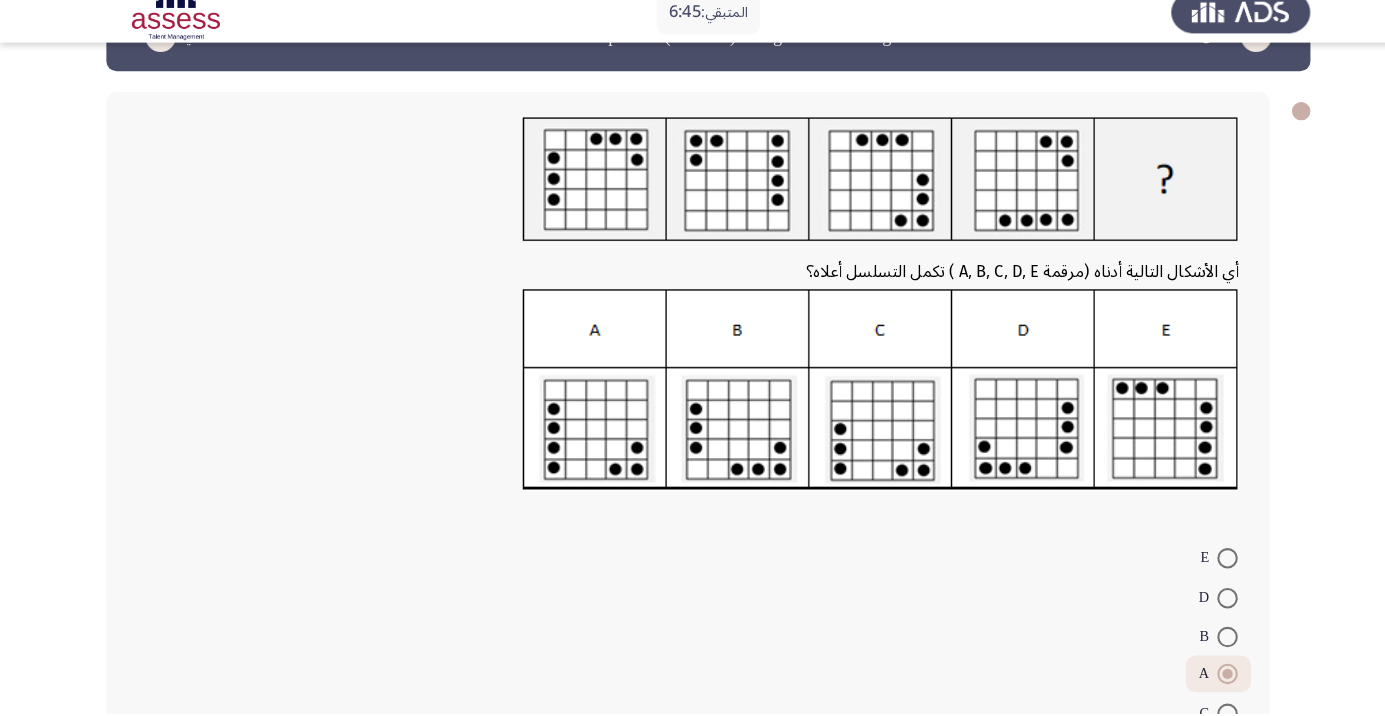 click on "التالي" 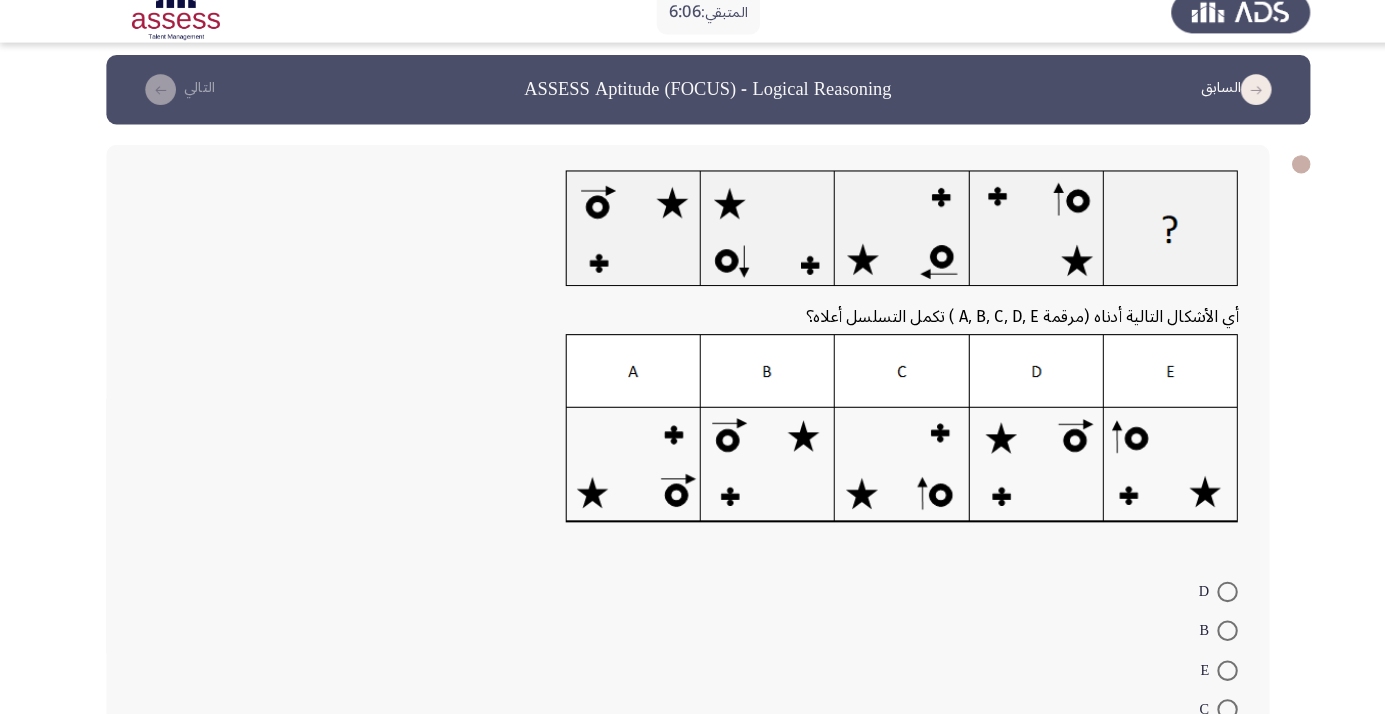 scroll, scrollTop: 9, scrollLeft: 0, axis: vertical 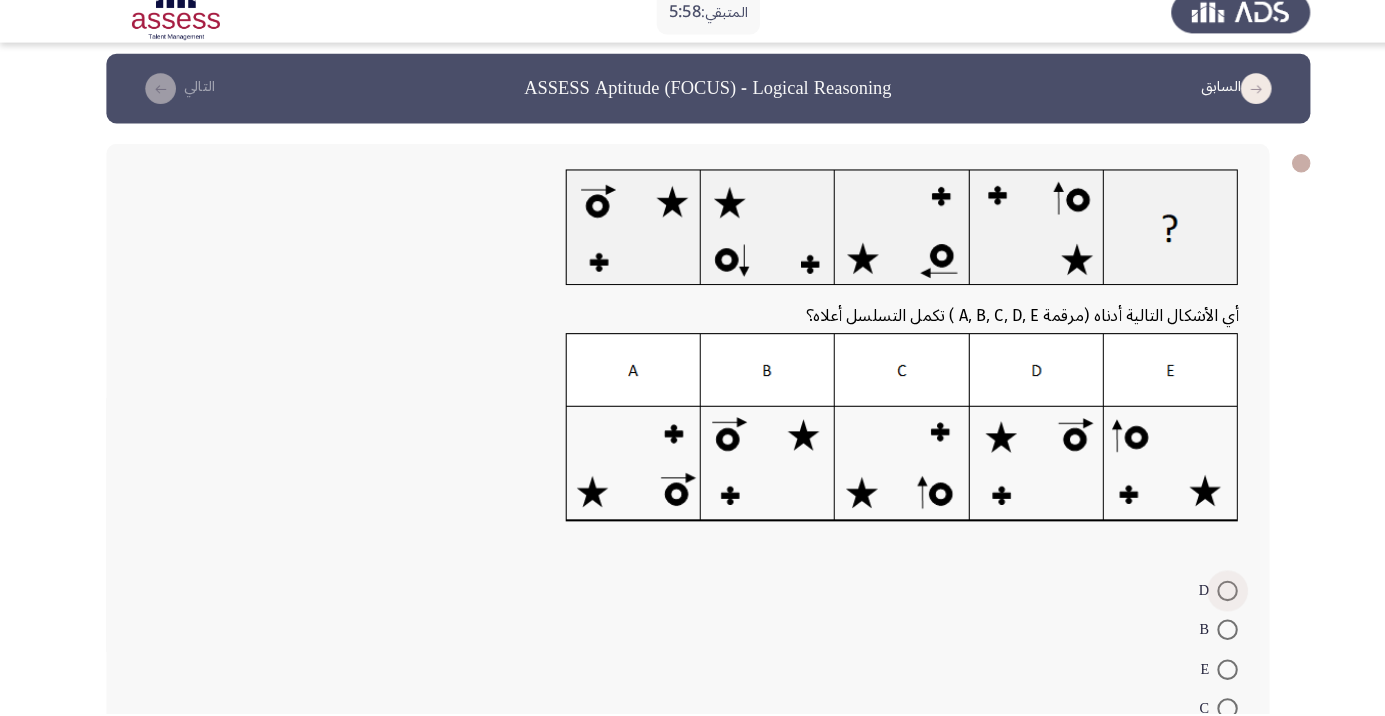 click at bounding box center [1200, 596] 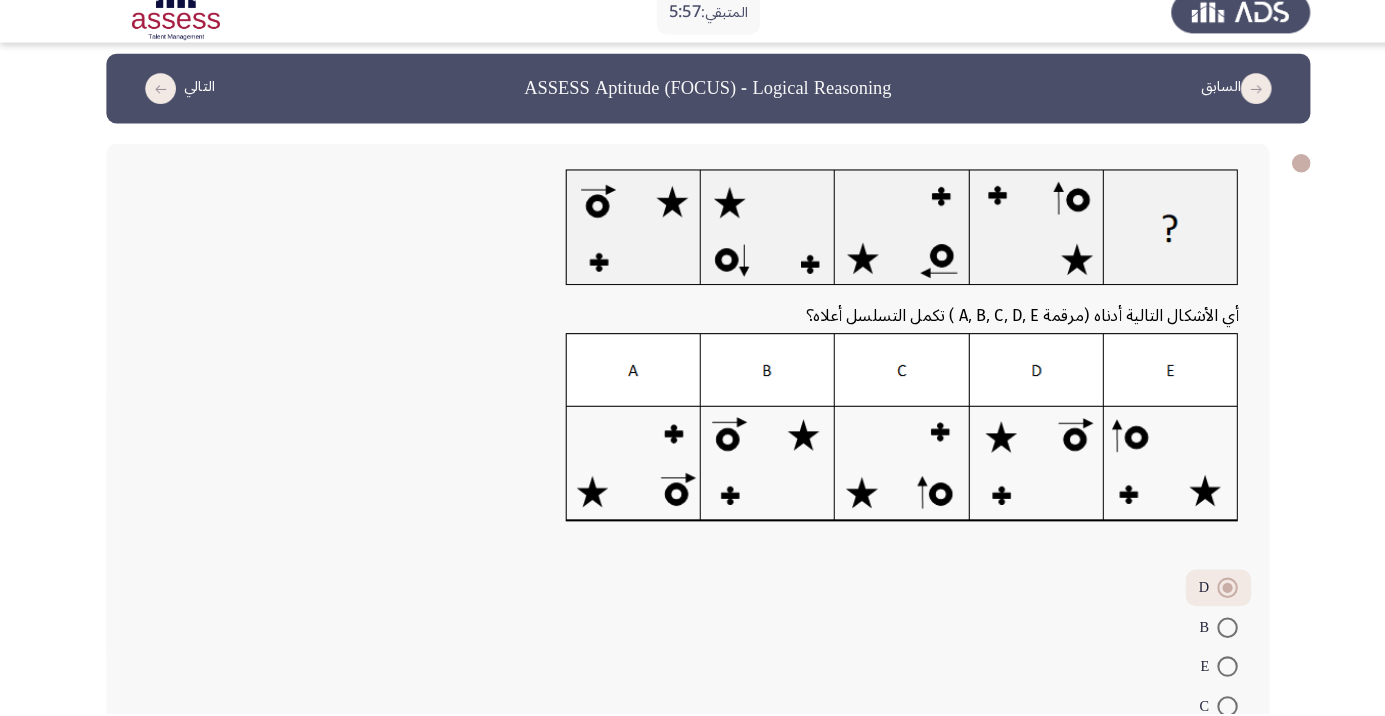 scroll, scrollTop: 87, scrollLeft: 0, axis: vertical 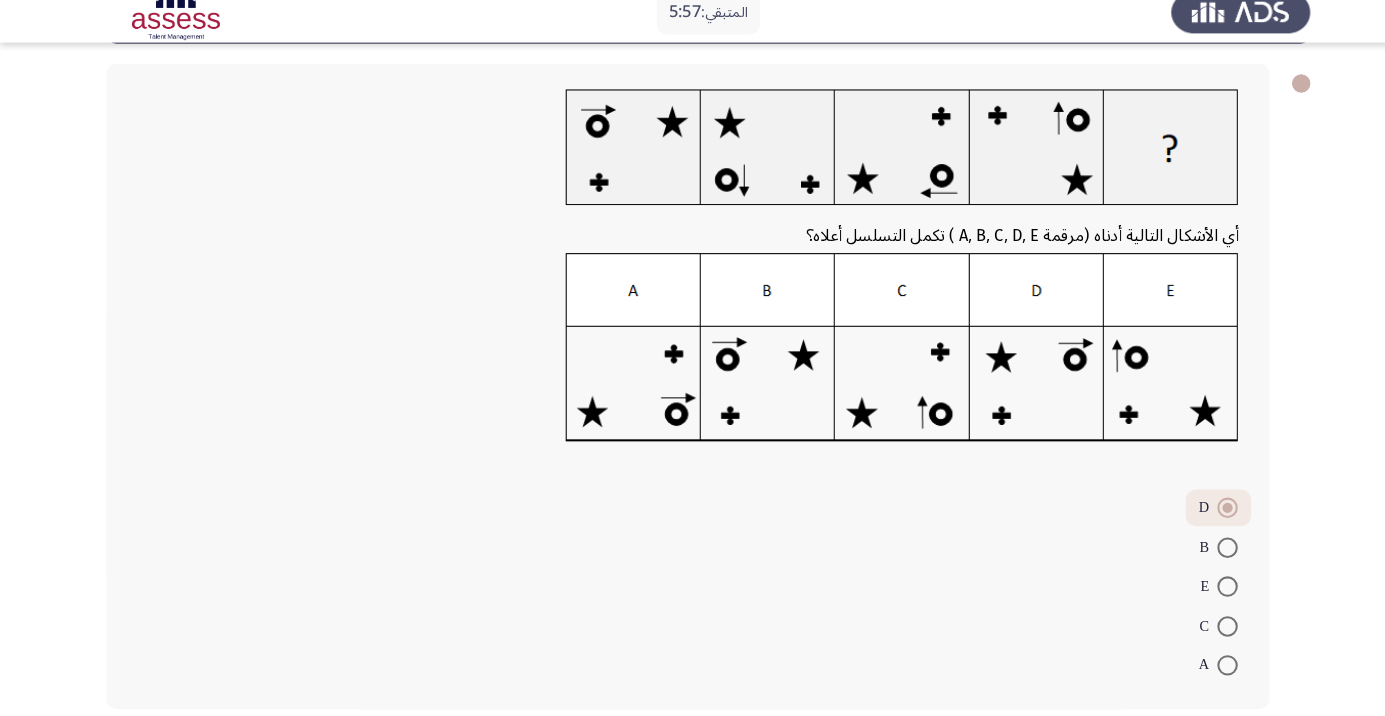 click on "التالي" 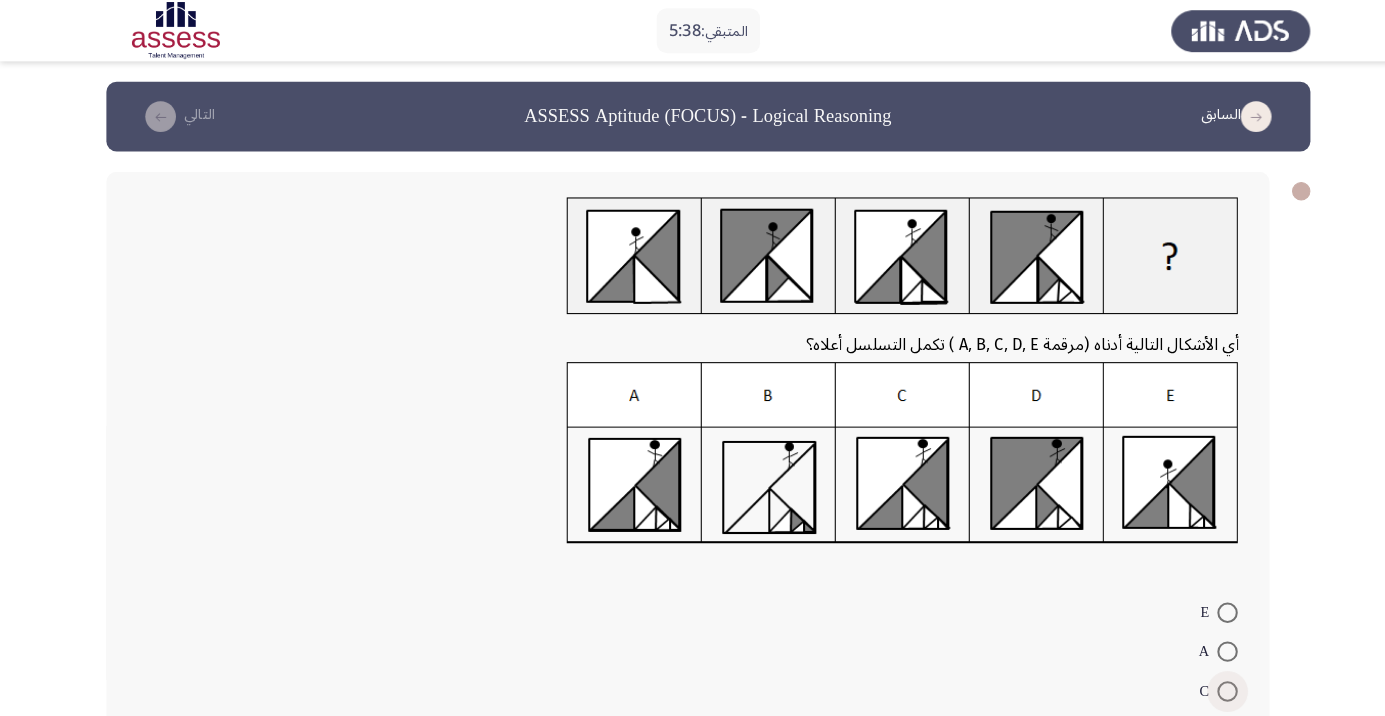 click at bounding box center [1200, 676] 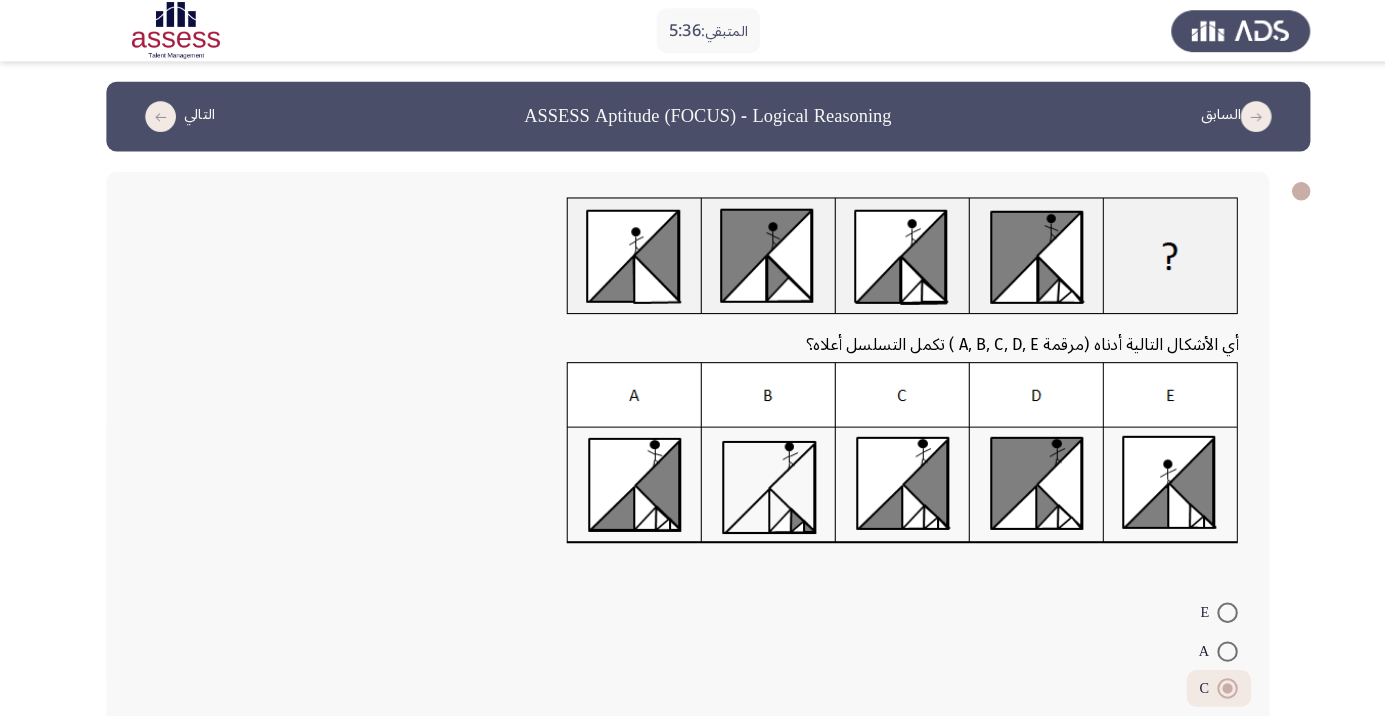 click on "المتبقي:  5:36  السابق
ASSESS Aptitude (FOCUS) - Logical Reasoning   التالي  أي الأشكال التالية أدناه  (مرقمة A, B, C, D, E ) تكمل التسلسل أعلاه؟    E     A     C     B     D   ١٣ / ١٤ الصفحات   السابق
التالي" 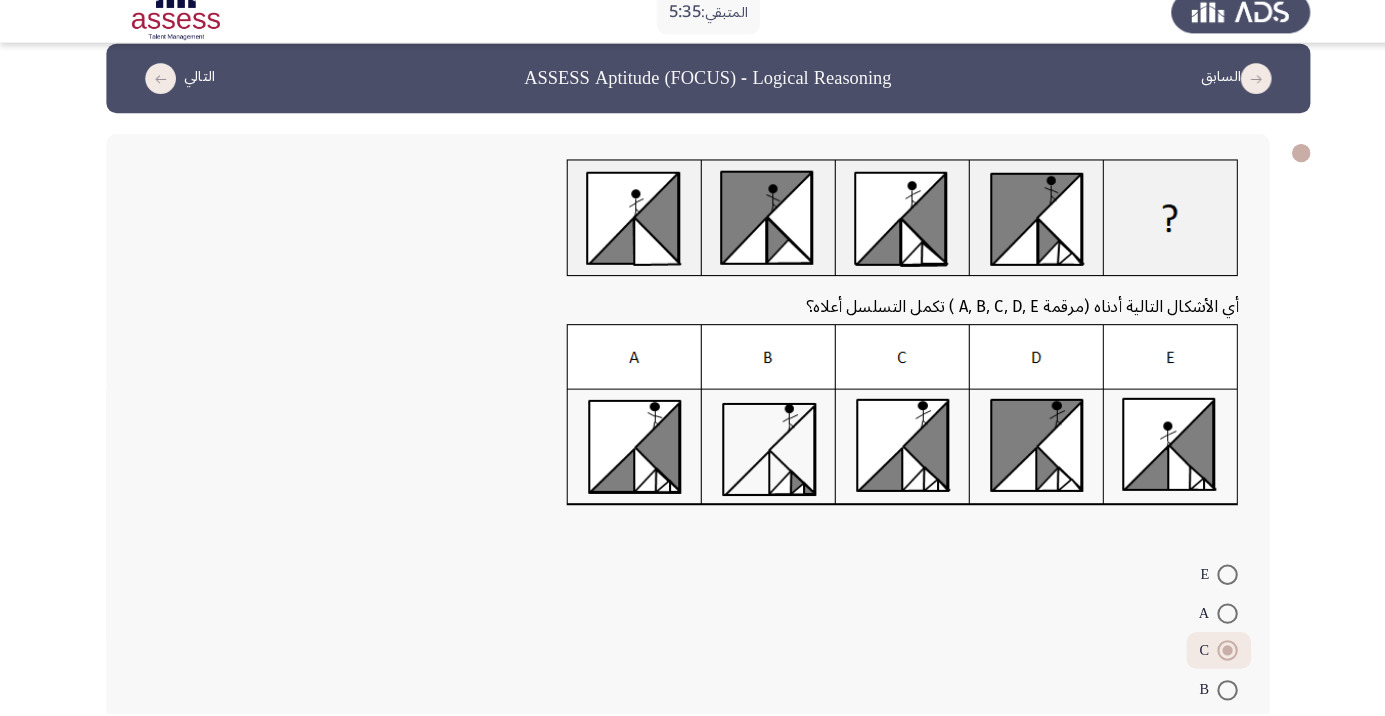 scroll, scrollTop: 81, scrollLeft: 0, axis: vertical 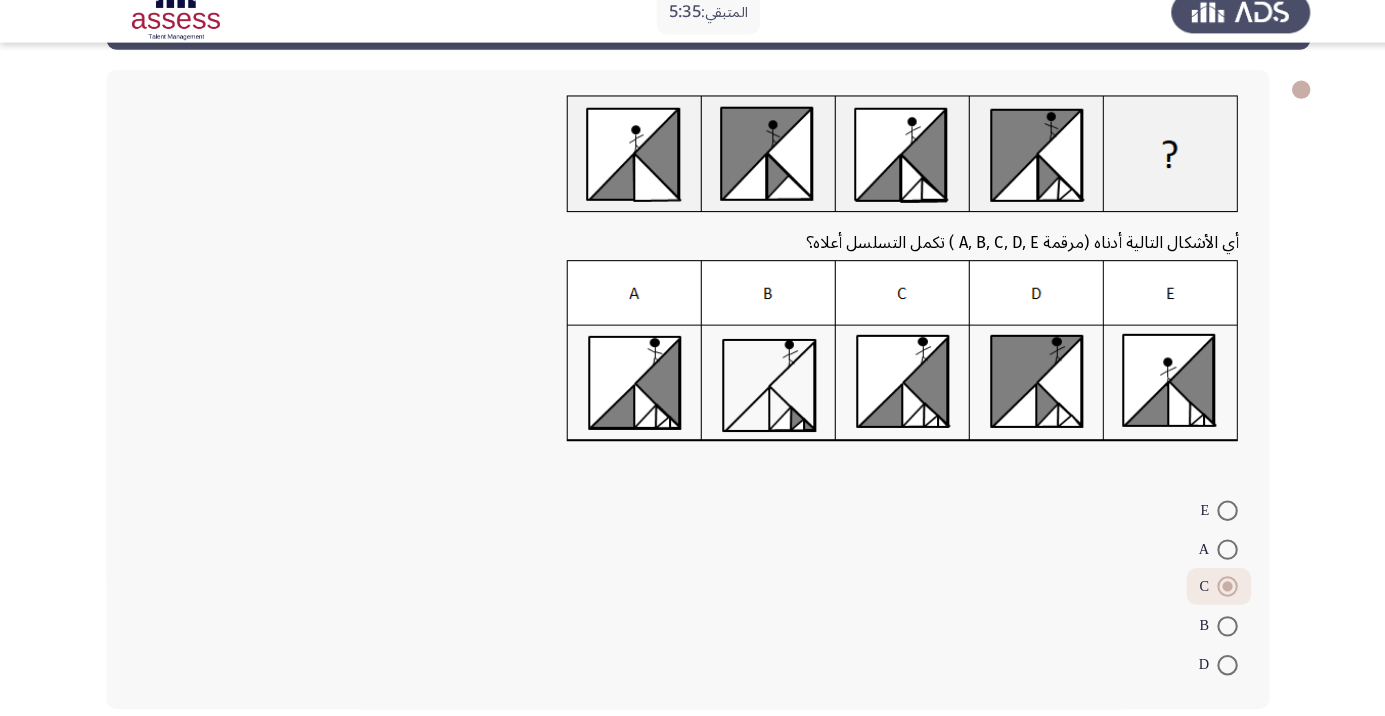 click on "التالي" 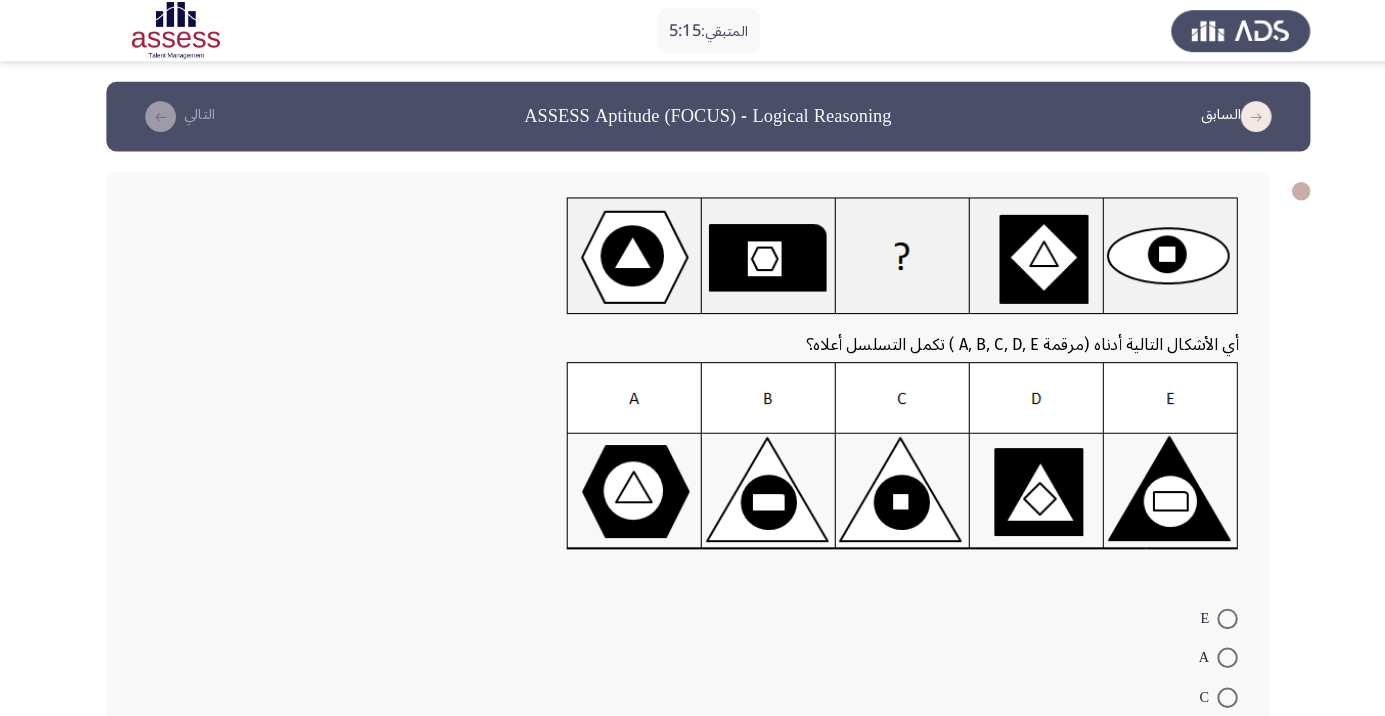 click at bounding box center [1200, 720] 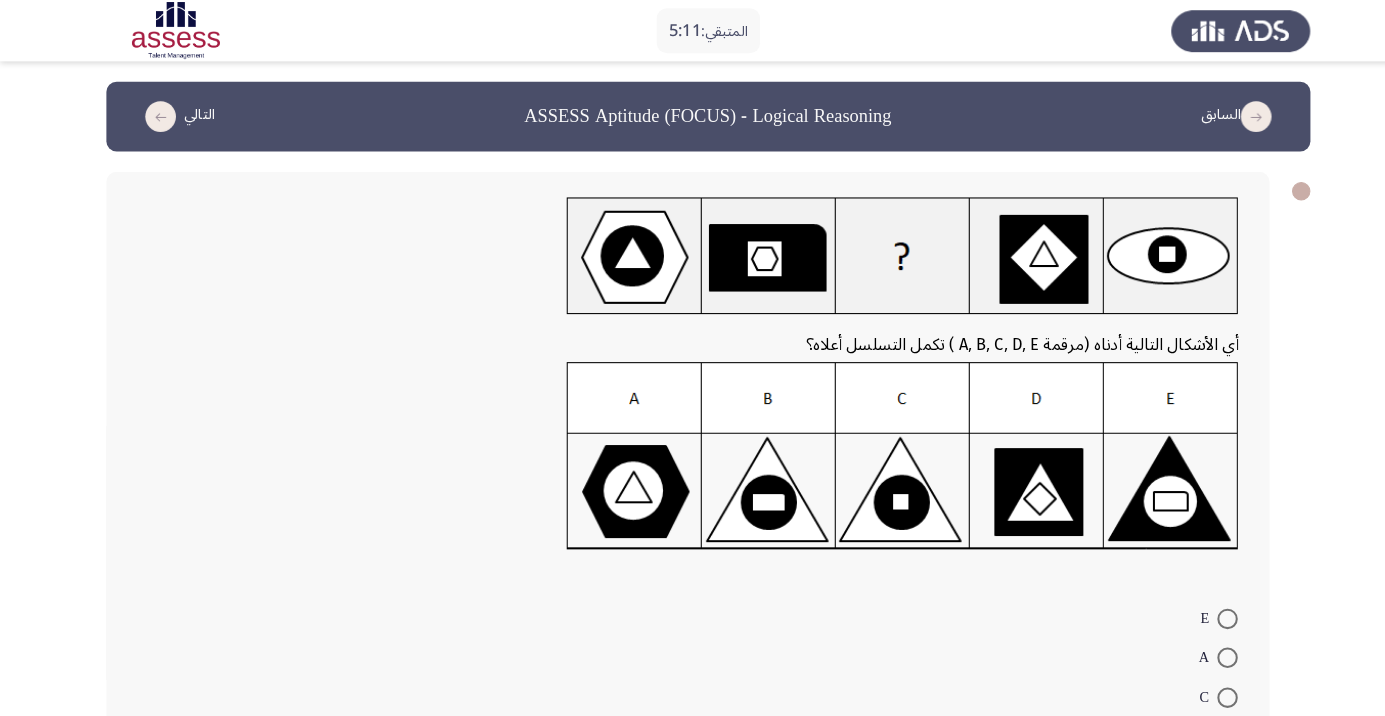 click on "المتبقي:  5:11  السابق
ASSESS Aptitude (FOCUS) - Logical Reasoning   التالي  أي الأشكال التالية أدناه  (مرقمة A, B, C, D, E ) تكمل التسلسل أعلاه؟    E     A     C     B     D   ١٤ / ١٤ الصفحات   السابق
التالي" 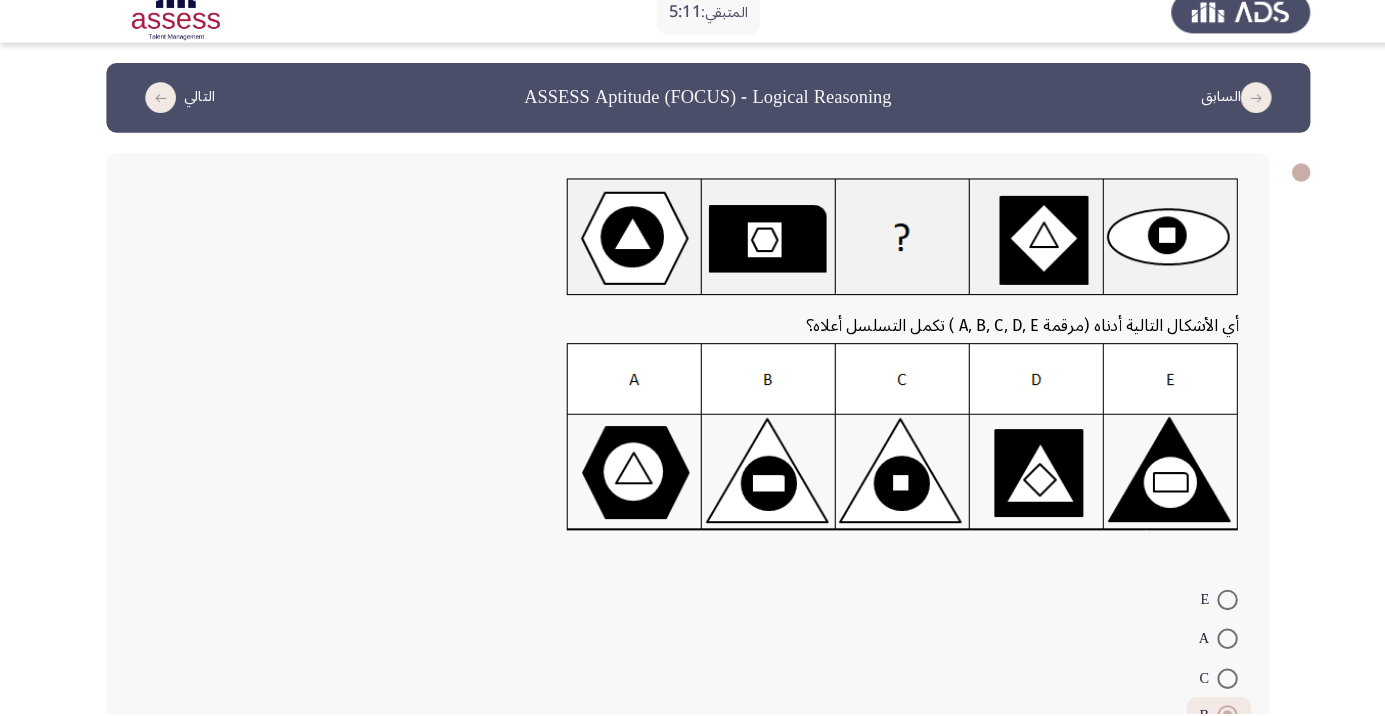 scroll, scrollTop: 87, scrollLeft: 0, axis: vertical 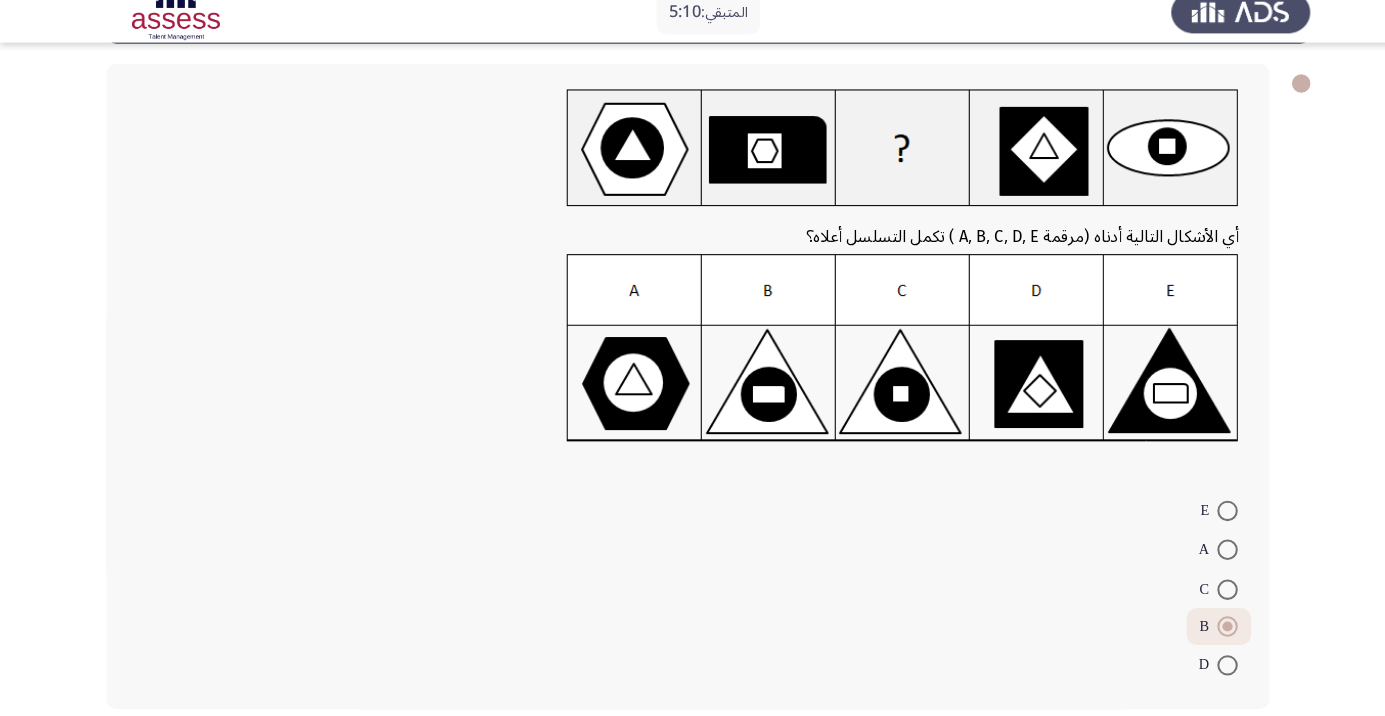 click on "التالي" 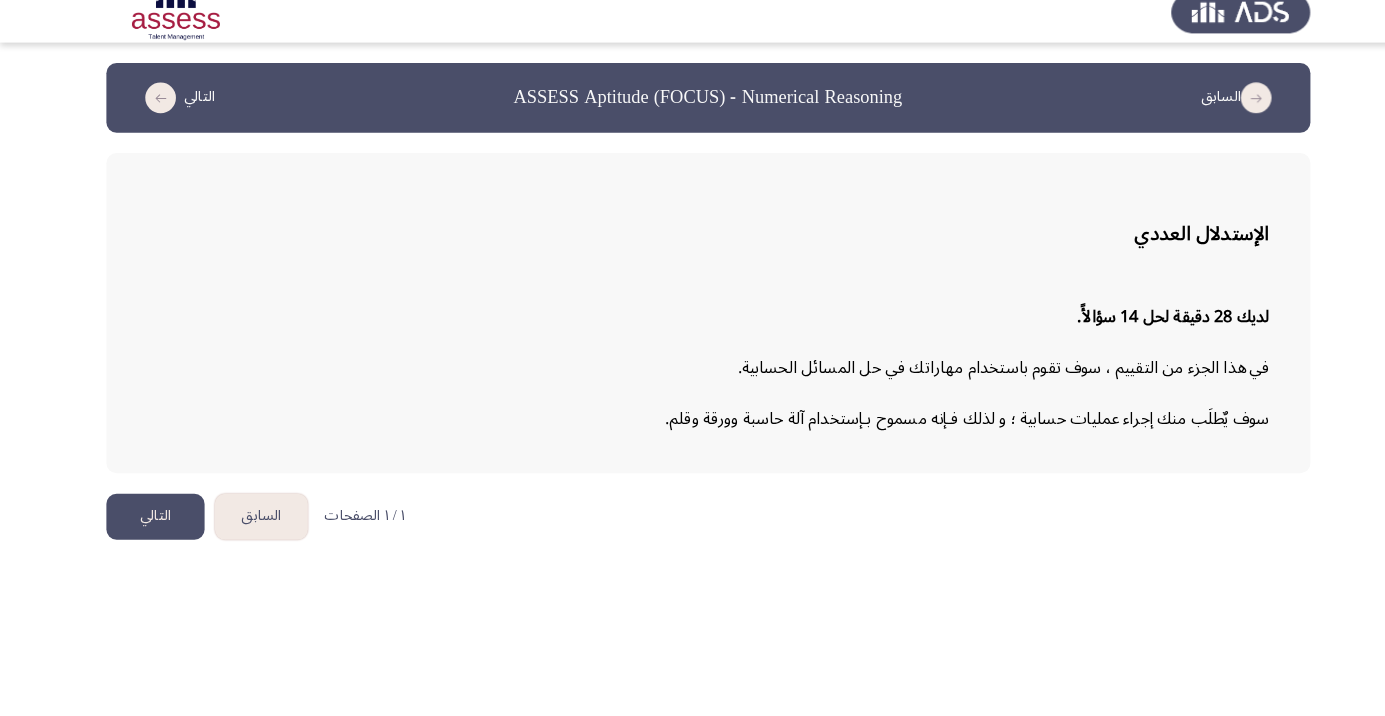 click on "التالي" 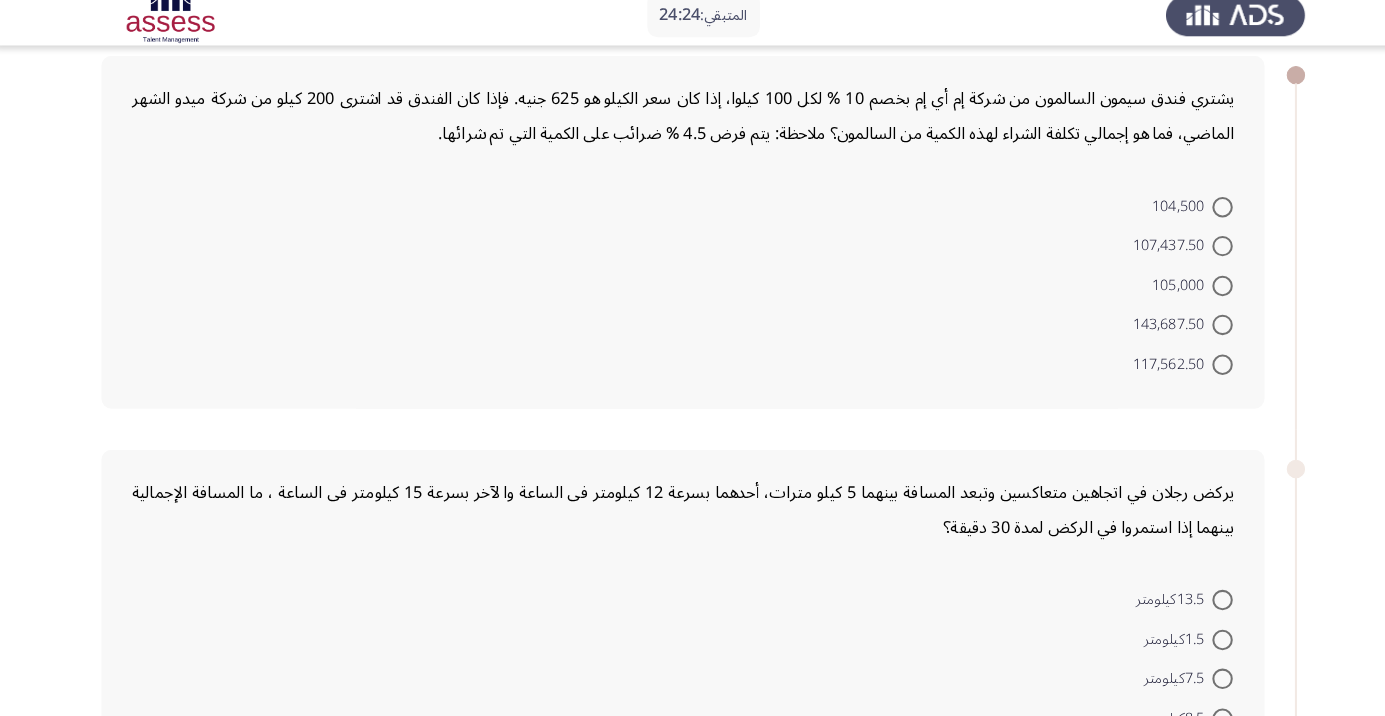 scroll, scrollTop: 122, scrollLeft: 0, axis: vertical 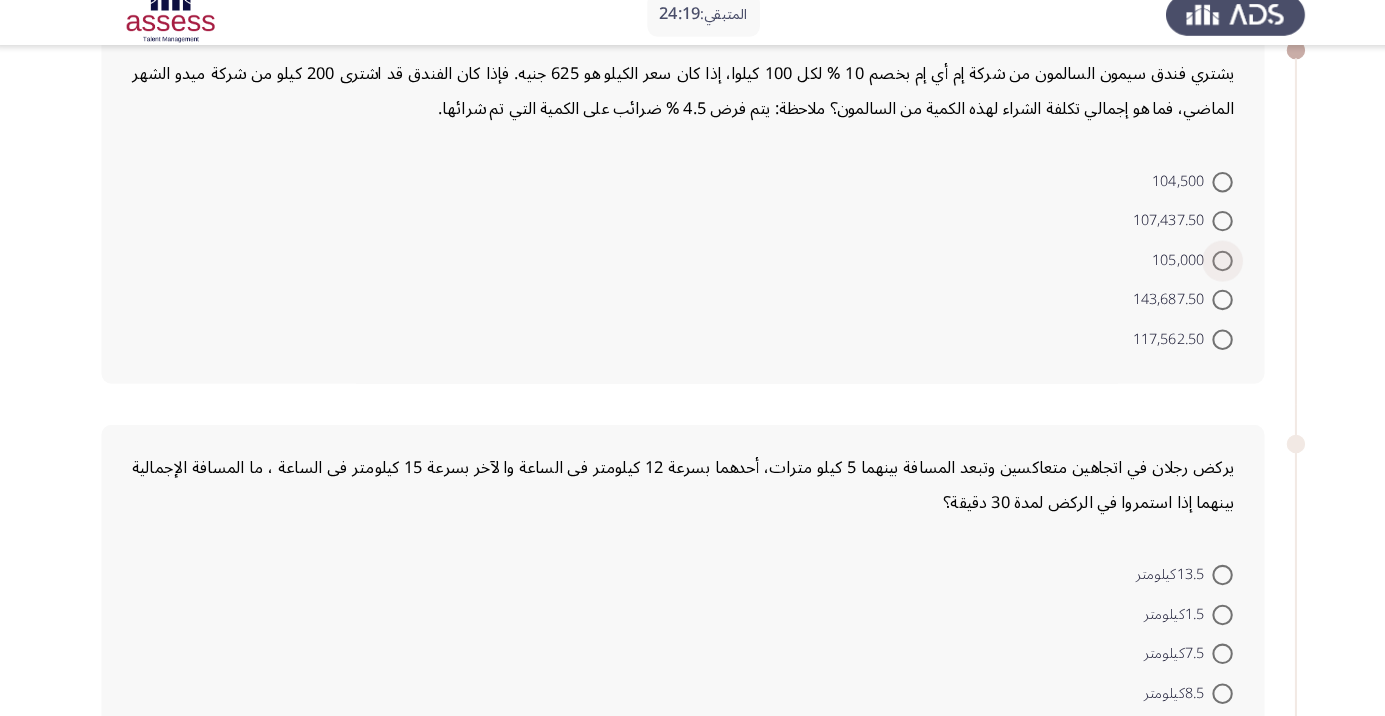 click at bounding box center [1200, 271] 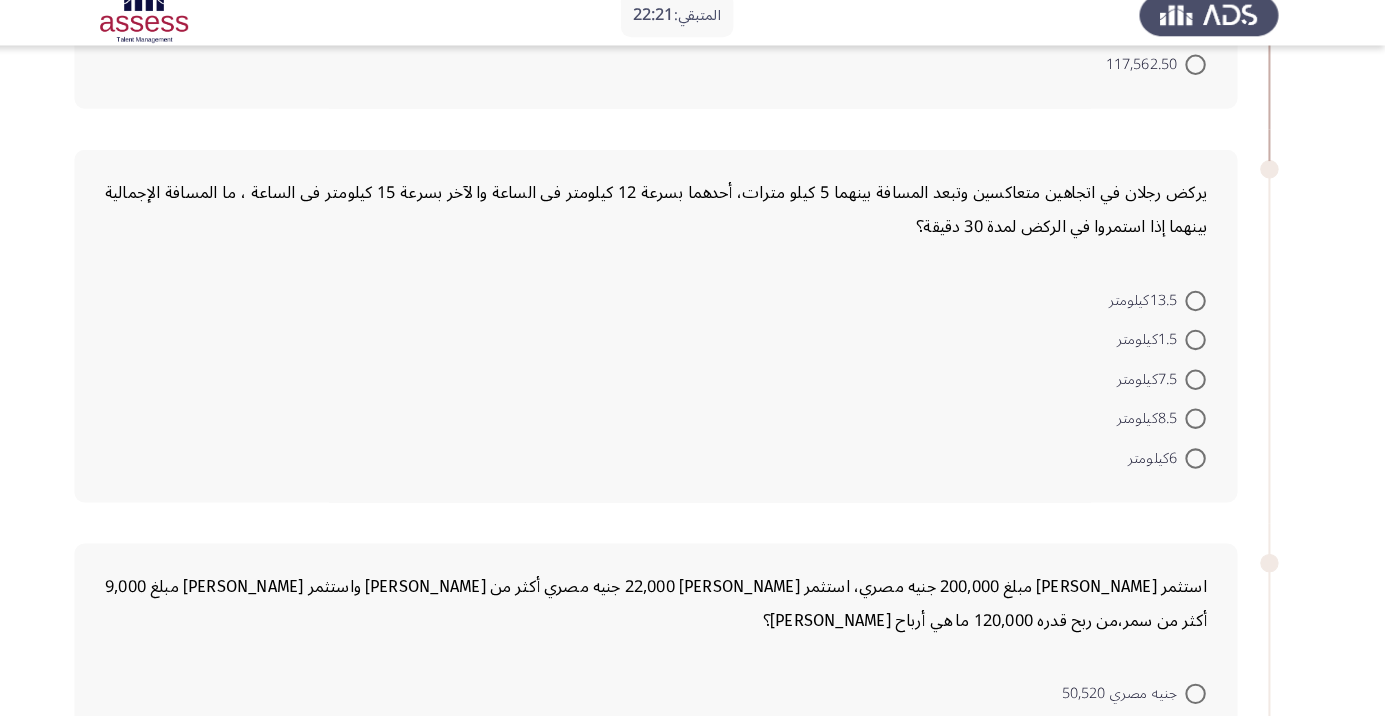 scroll, scrollTop: 412, scrollLeft: 0, axis: vertical 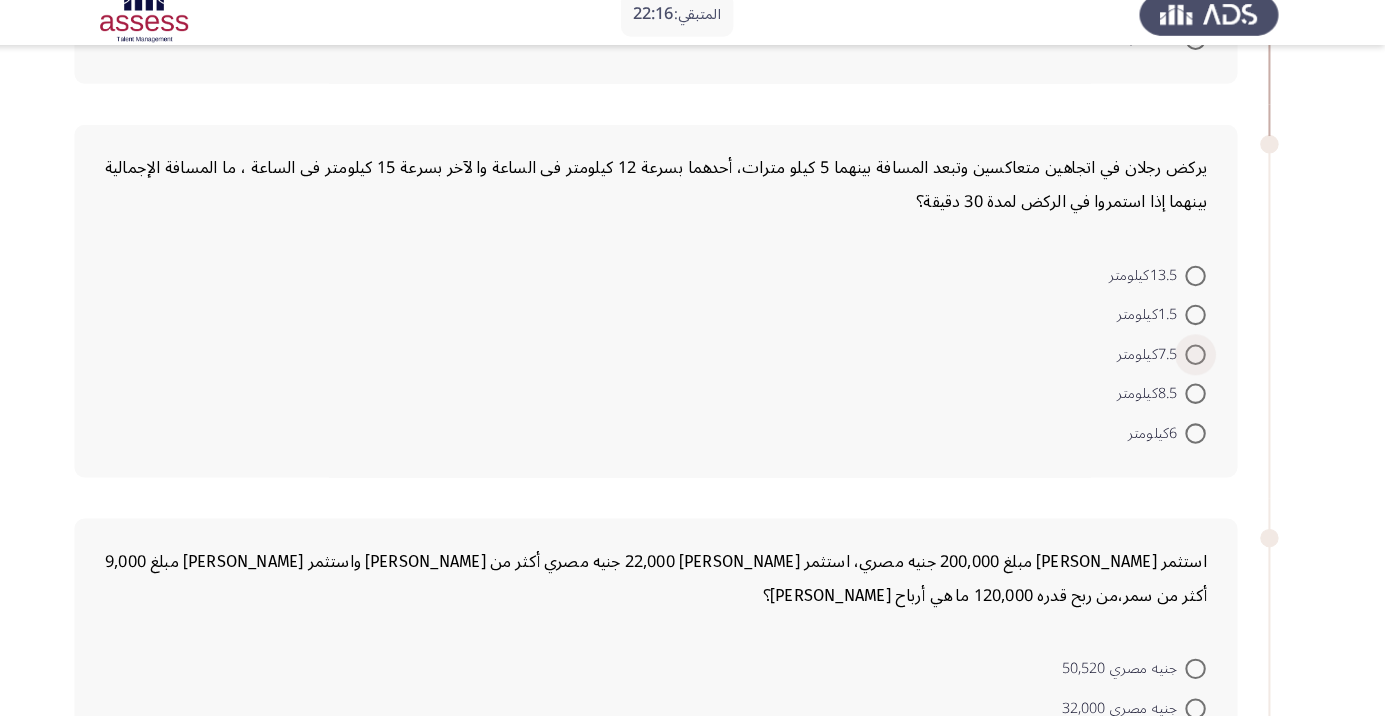 click at bounding box center [1200, 363] 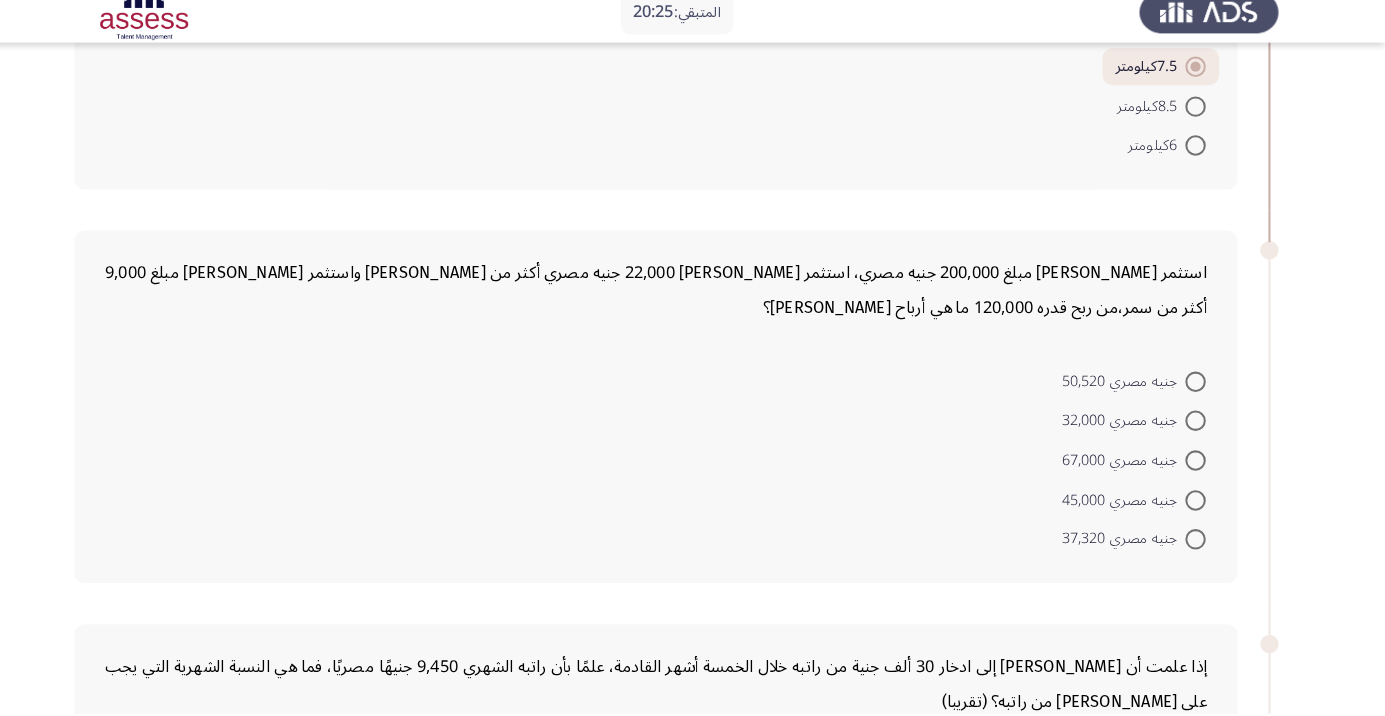 scroll, scrollTop: 689, scrollLeft: 0, axis: vertical 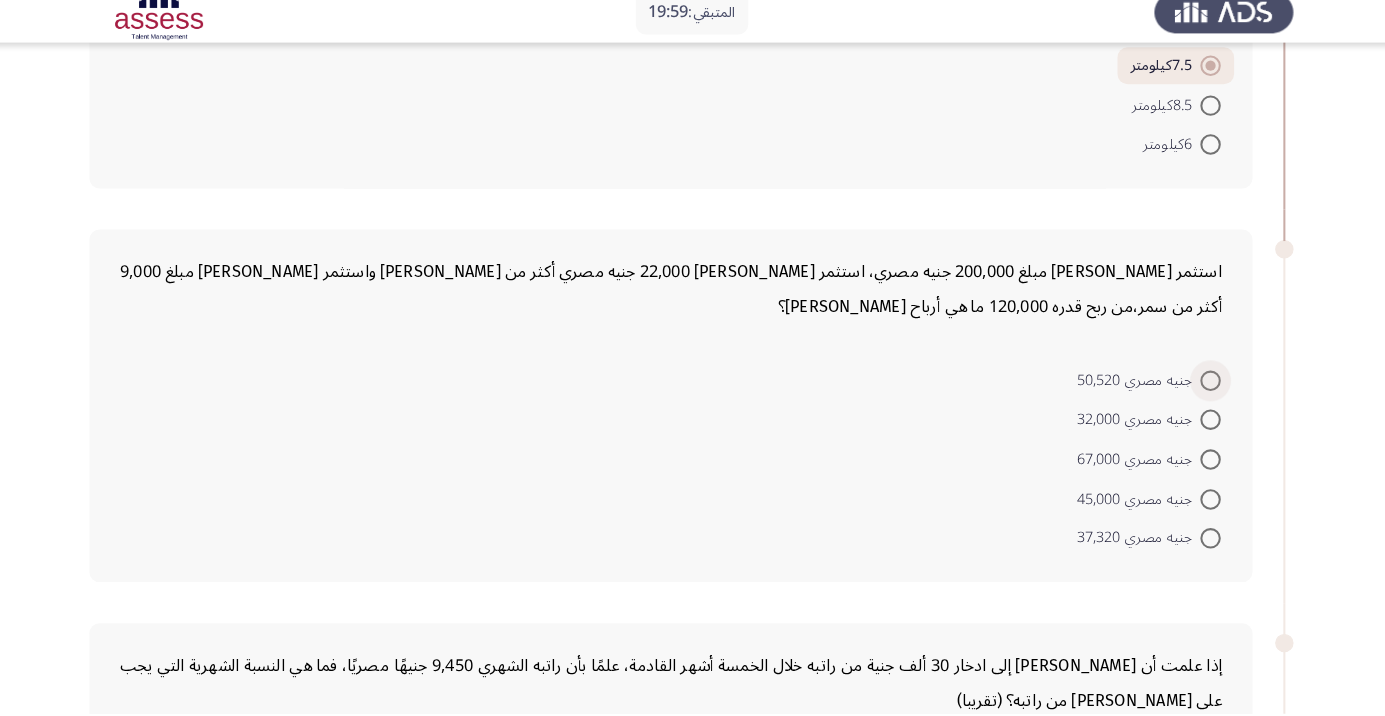 click at bounding box center (1200, 391) 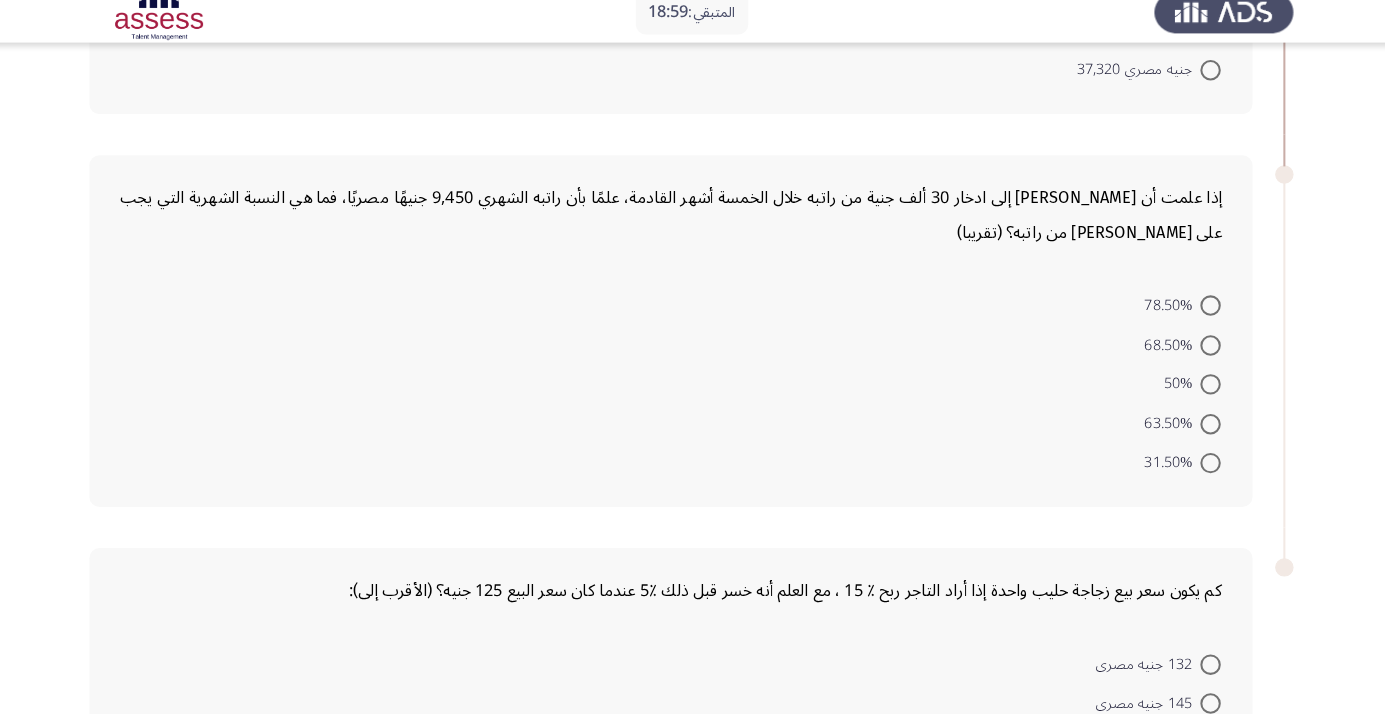 scroll, scrollTop: 1148, scrollLeft: 0, axis: vertical 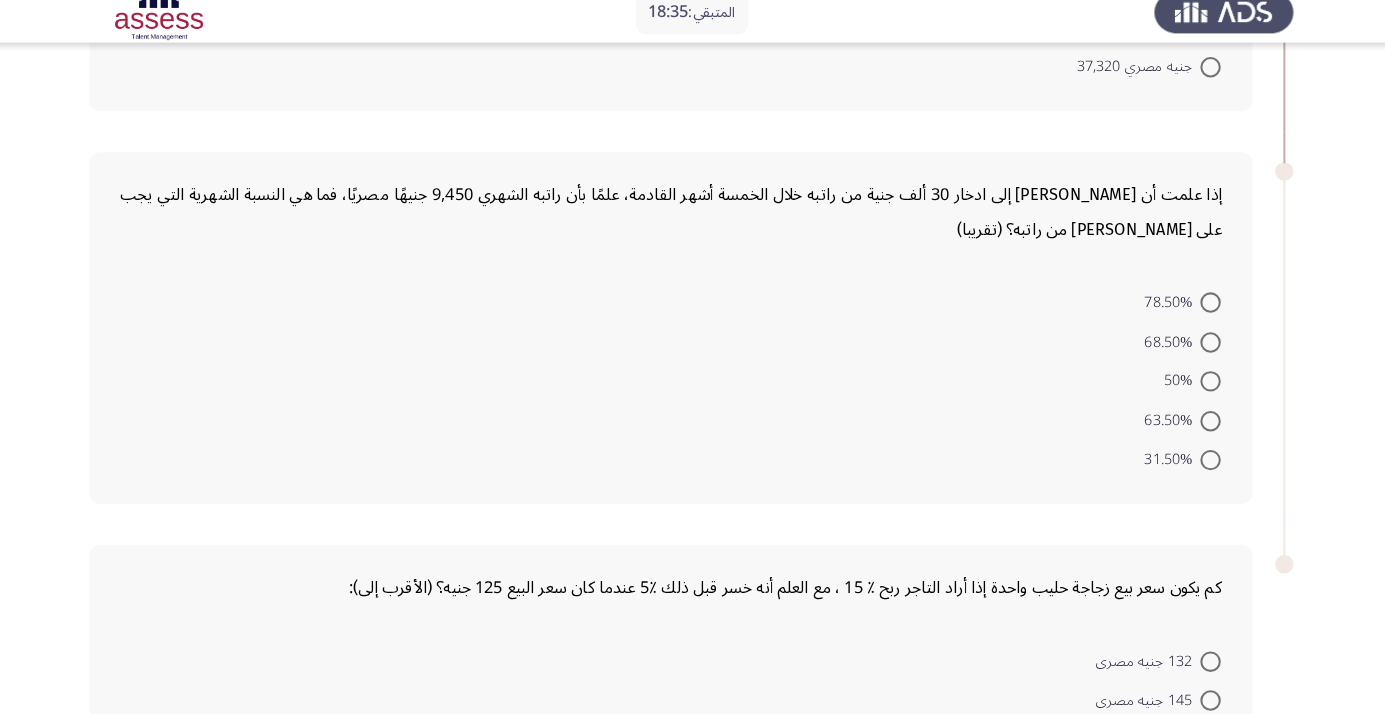 click at bounding box center [1200, 430] 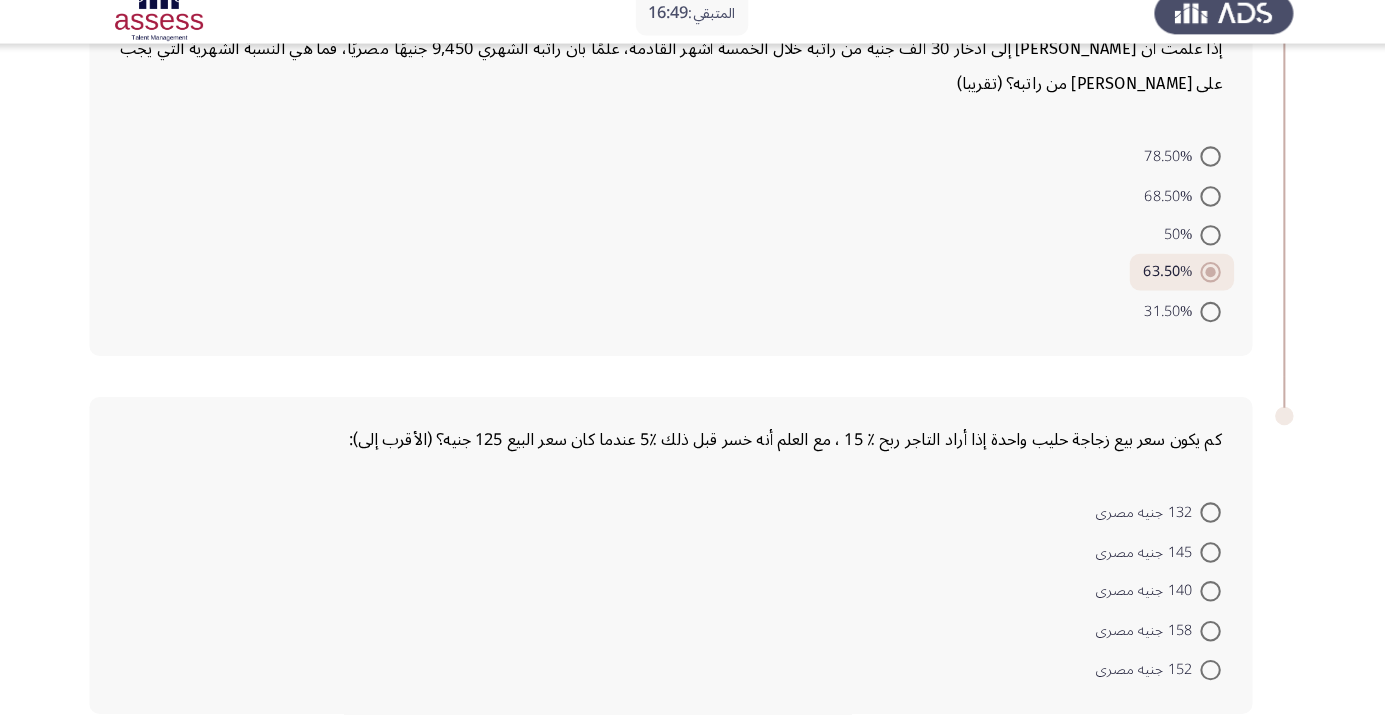 scroll, scrollTop: 1292, scrollLeft: 0, axis: vertical 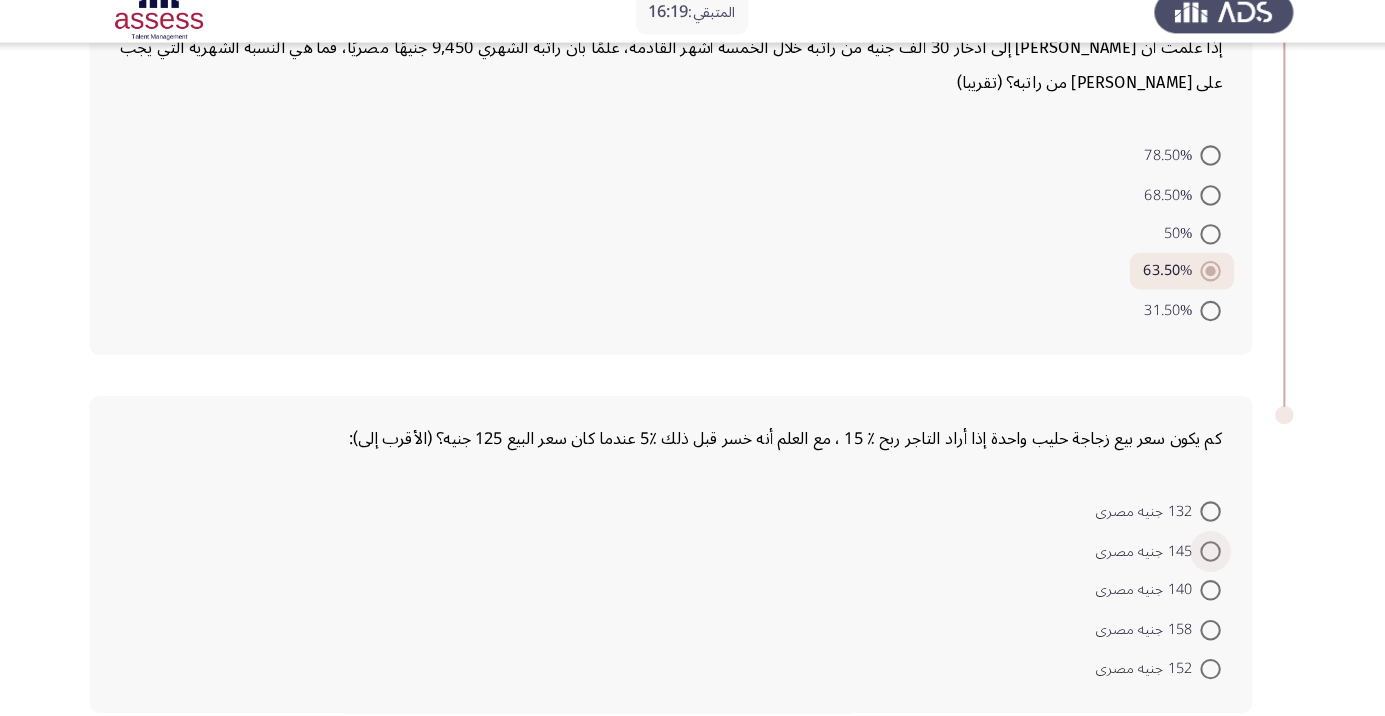 click at bounding box center (1200, 557) 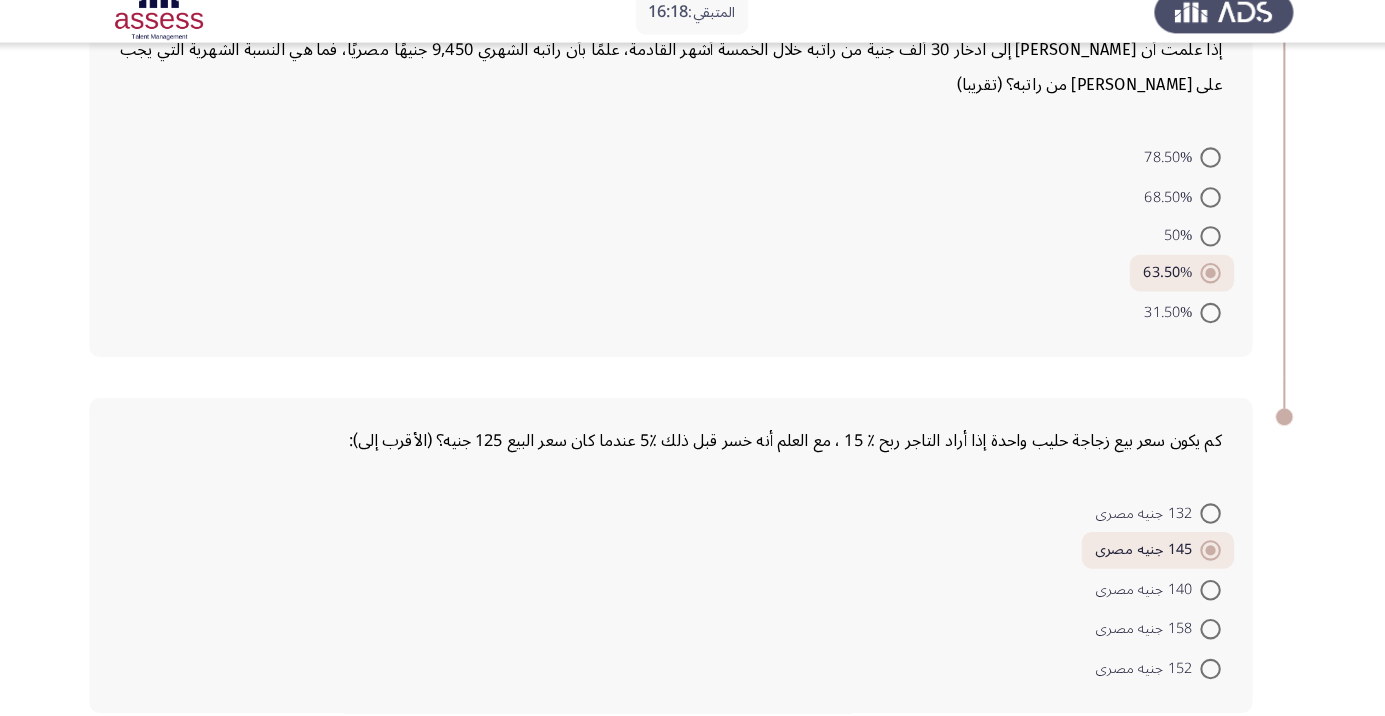 click on "التالي" 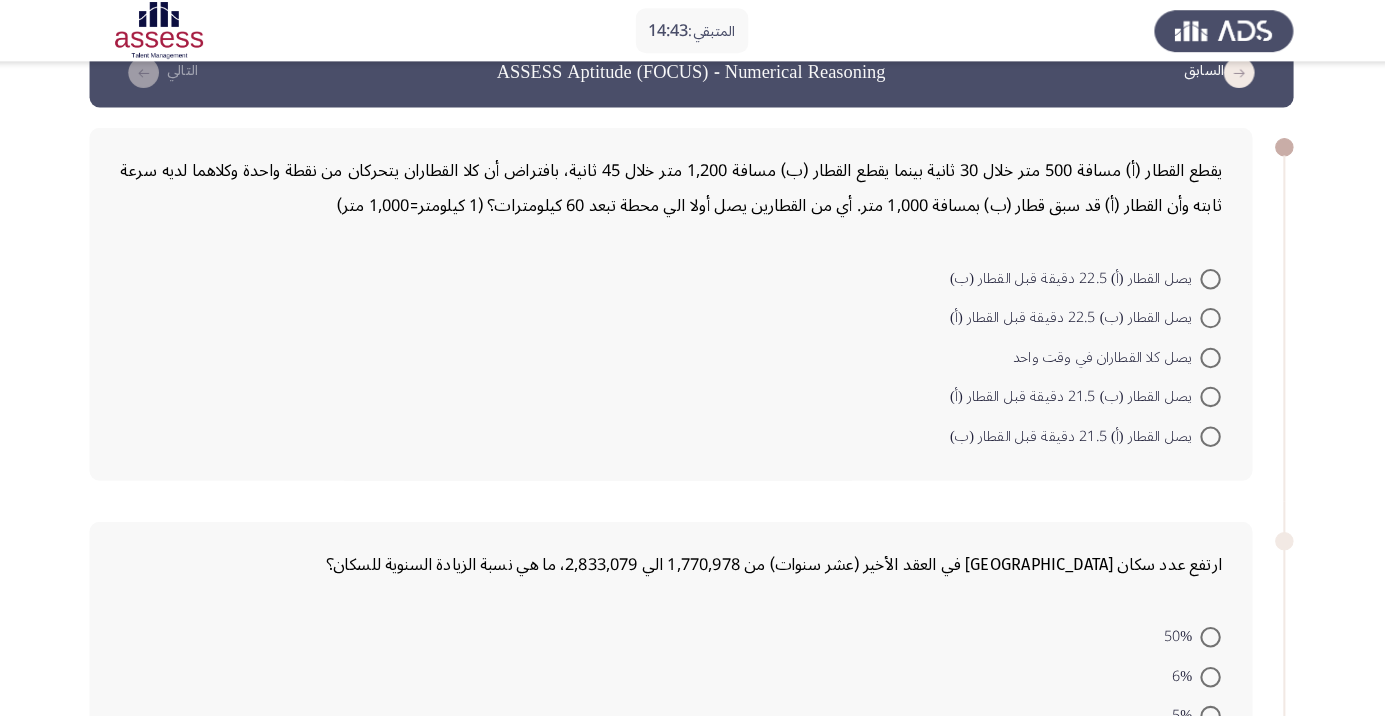 scroll, scrollTop: 43, scrollLeft: 0, axis: vertical 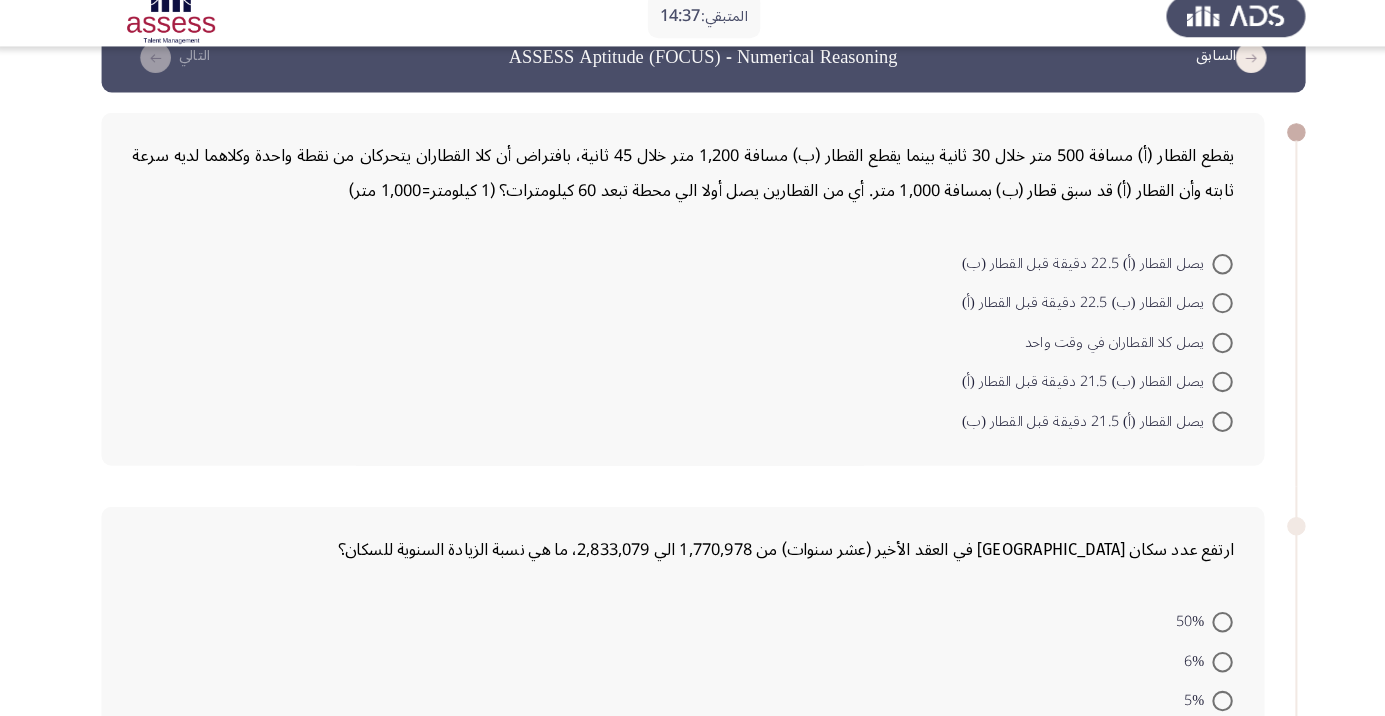click at bounding box center (1200, 273) 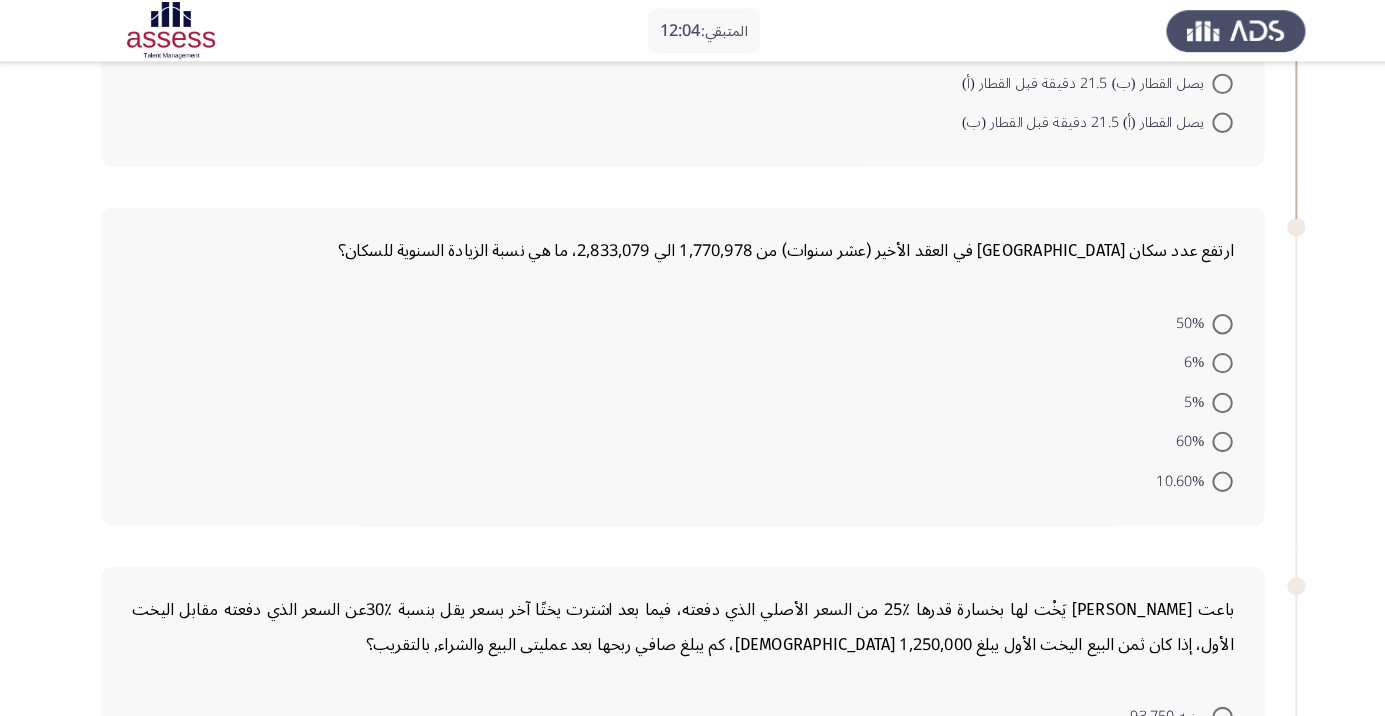 scroll, scrollTop: 345, scrollLeft: 0, axis: vertical 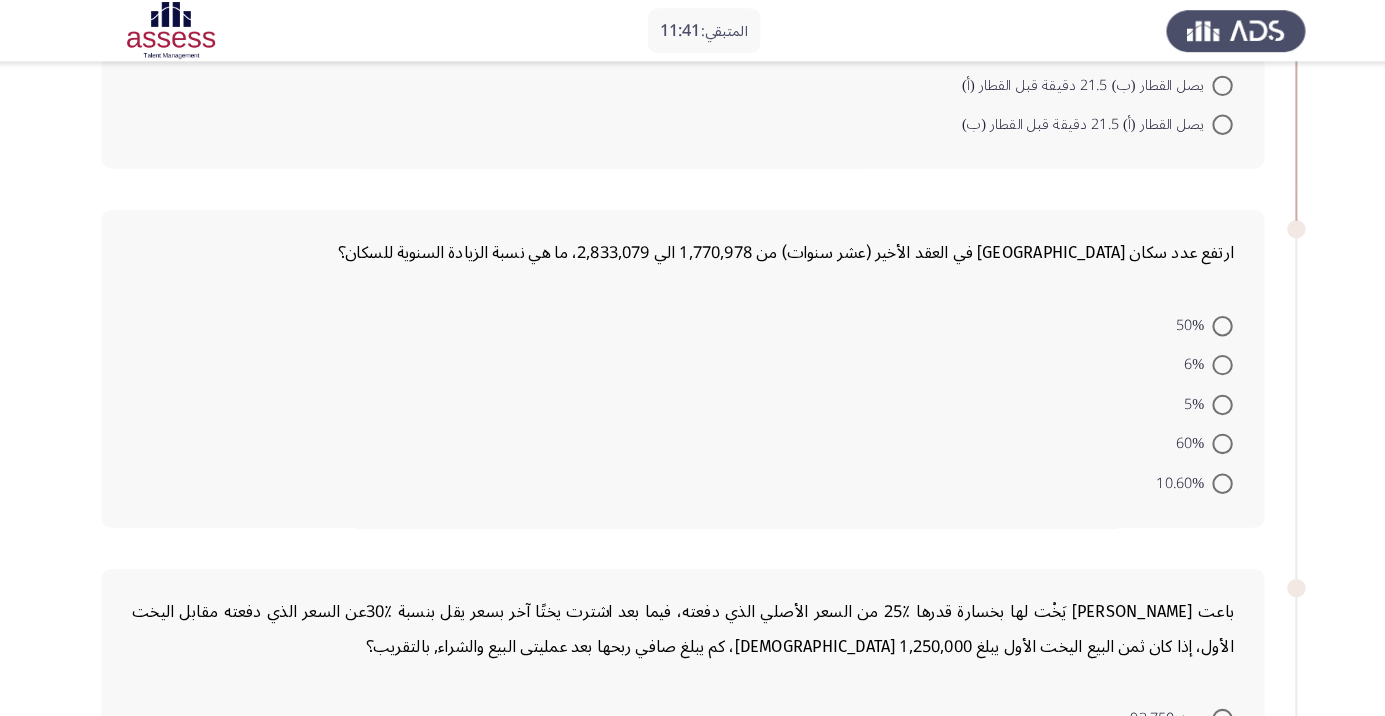 click on "10.60%" at bounding box center (1172, 471) 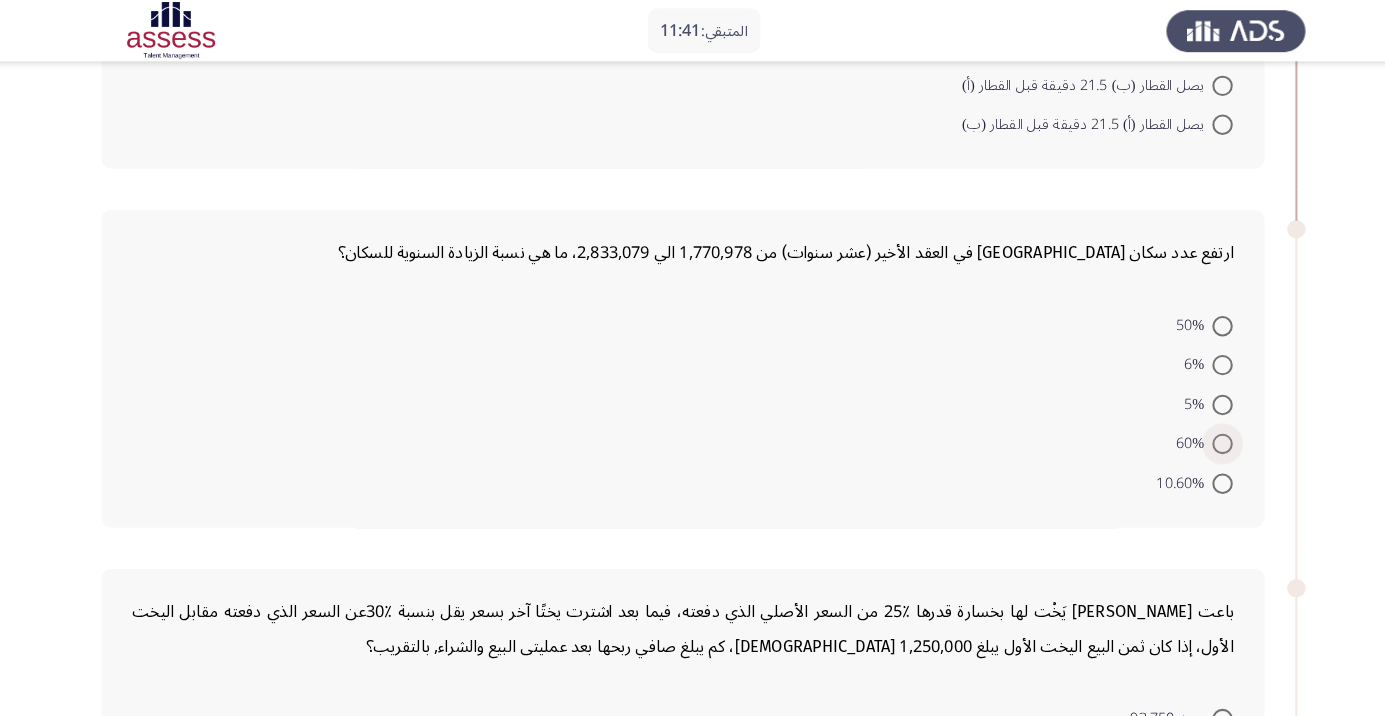 click at bounding box center [1200, 434] 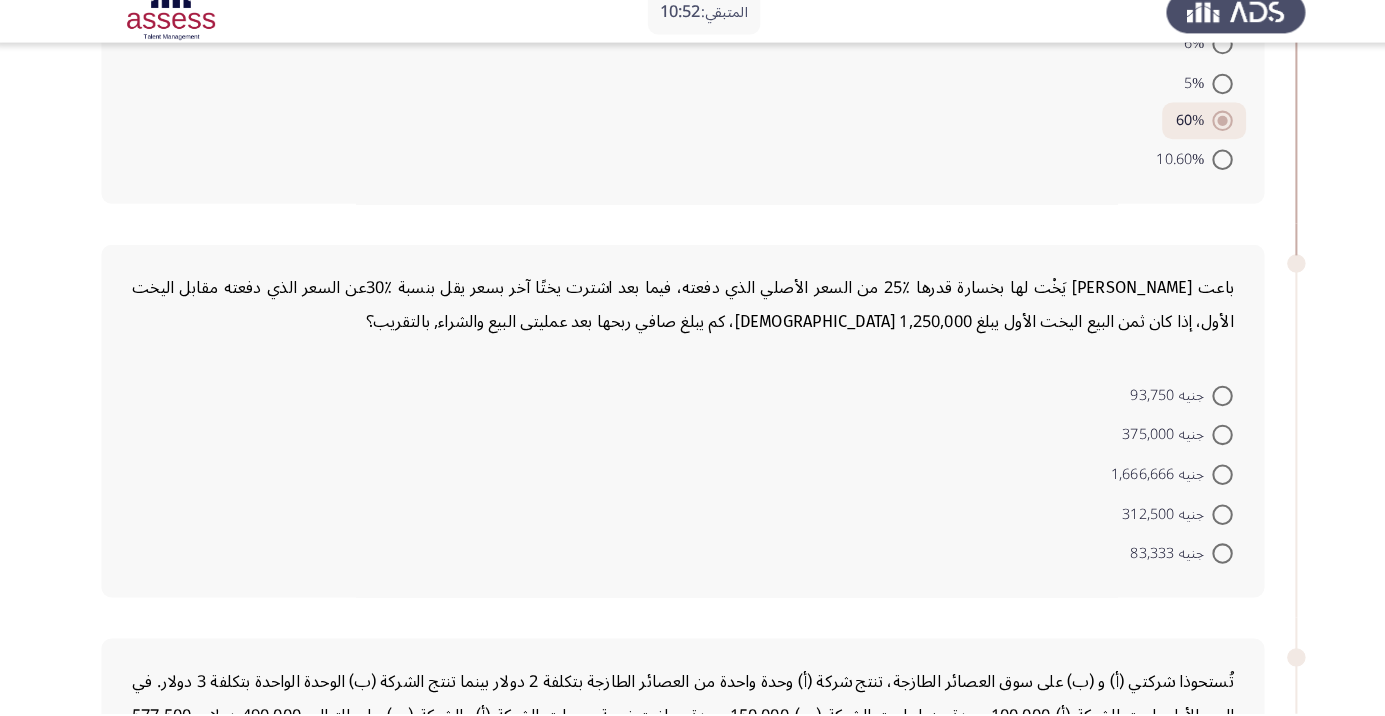 scroll, scrollTop: 646, scrollLeft: 0, axis: vertical 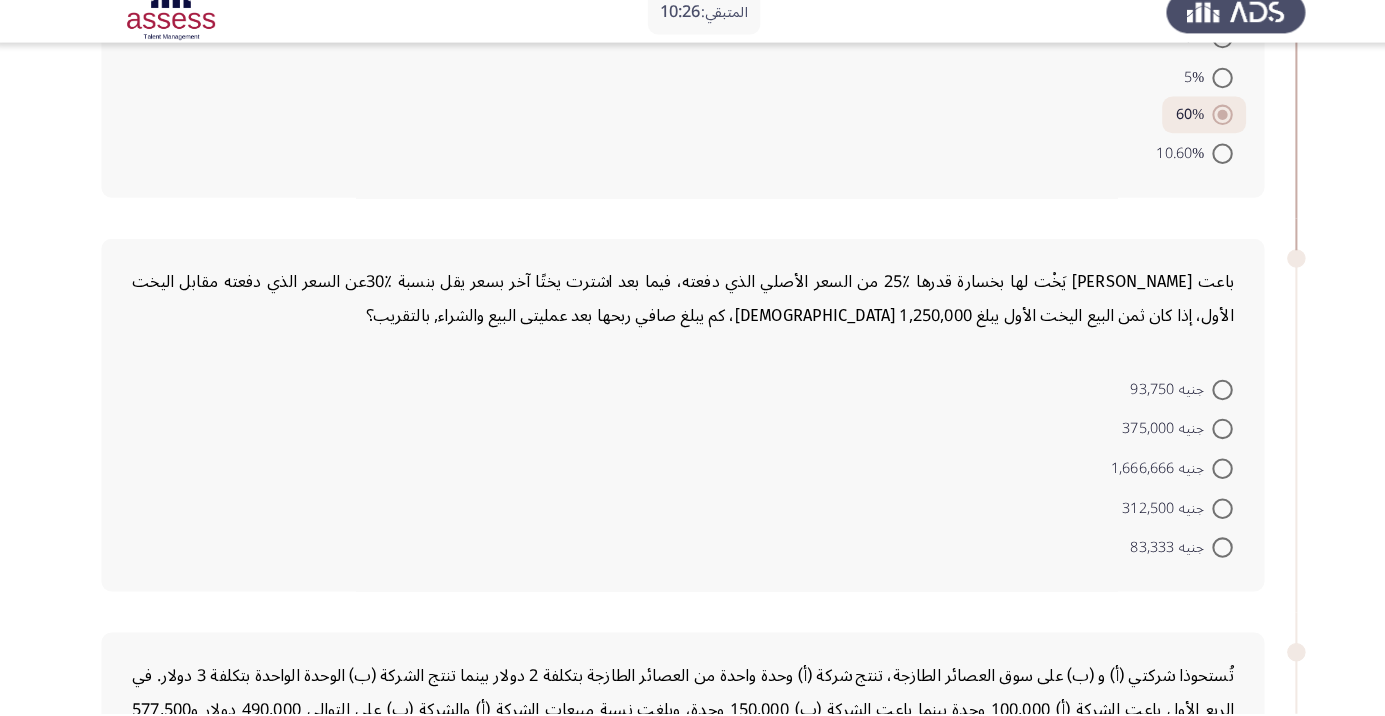 click on "جنيه 93,750     جنيه 375,000     جنيه 1,666,666     جنيه 312,500     جنيه  83,333" 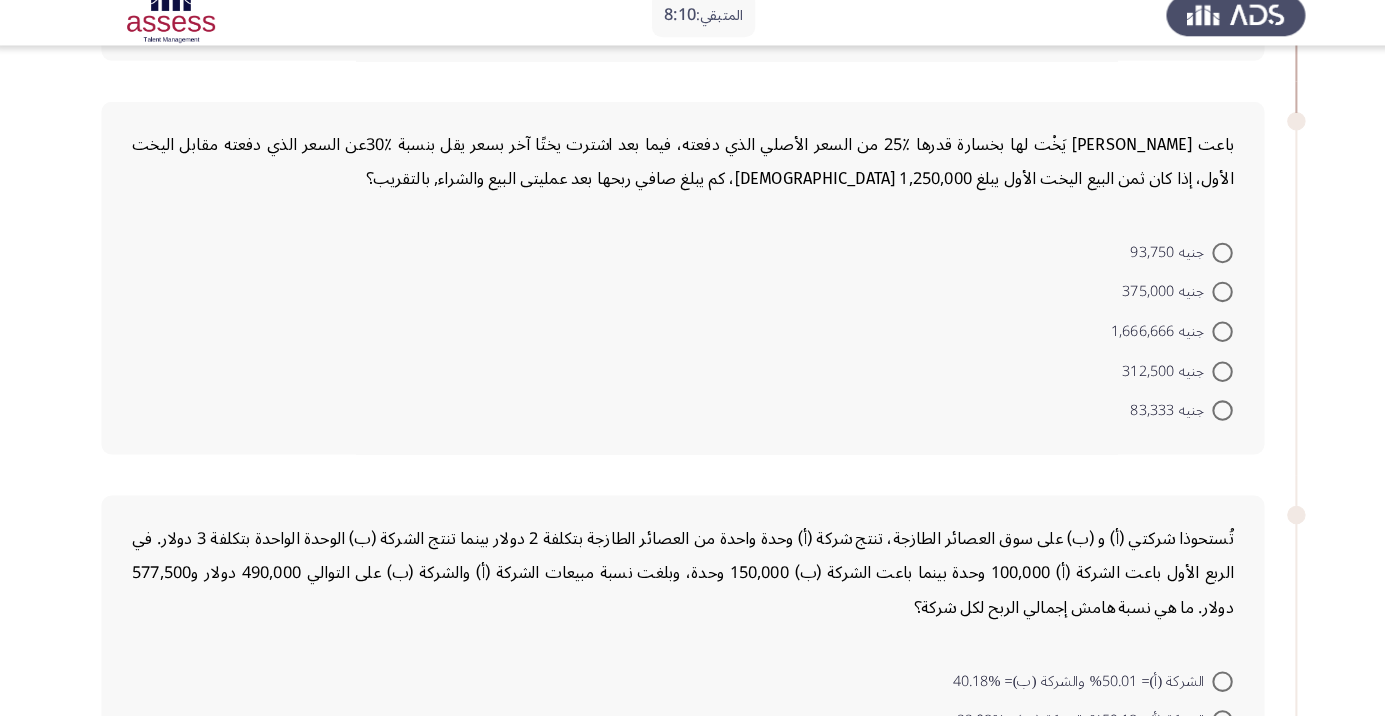 scroll, scrollTop: 731, scrollLeft: 0, axis: vertical 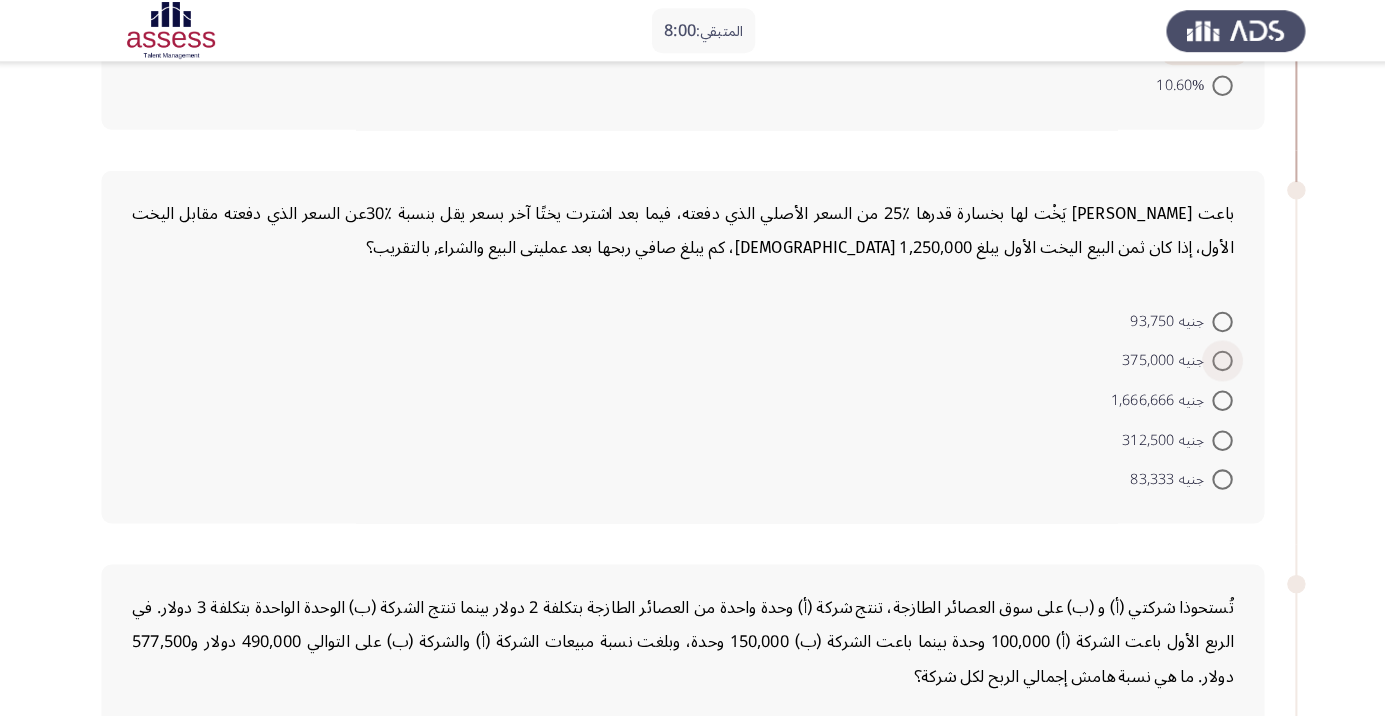 click at bounding box center [1200, 353] 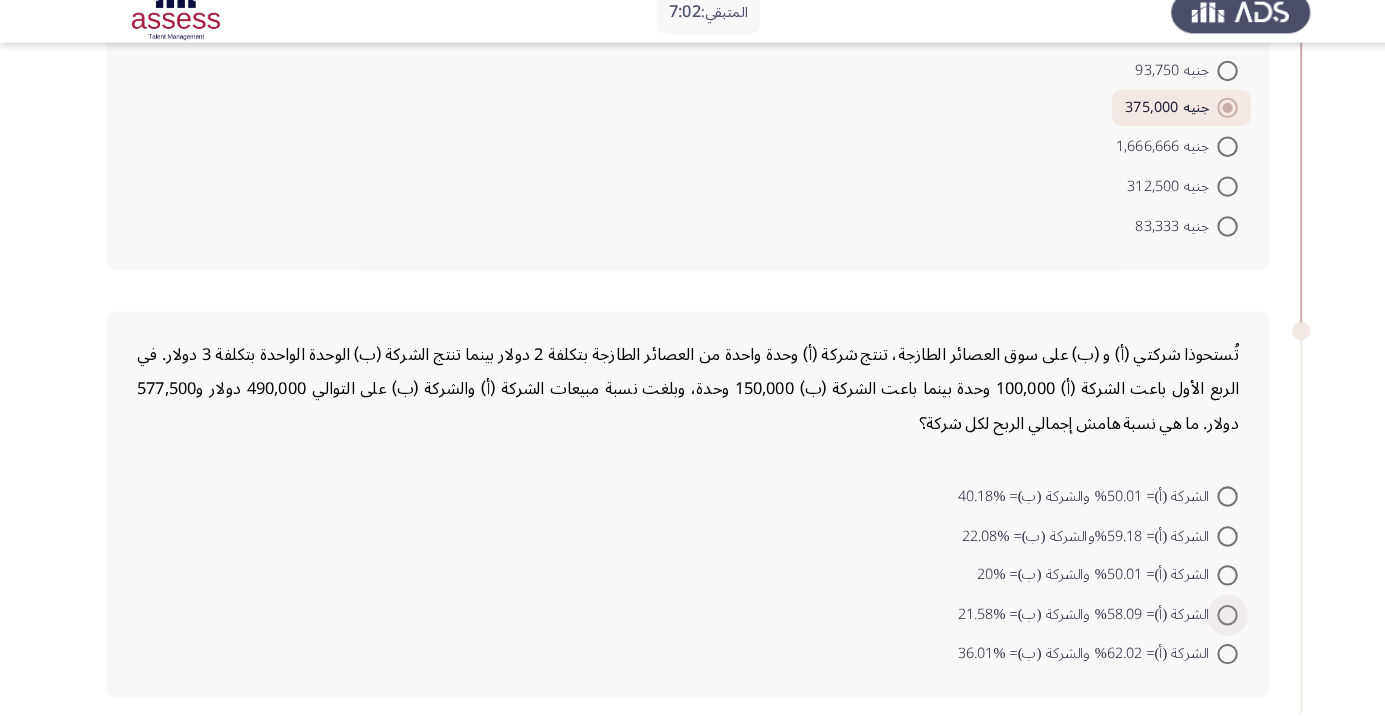 scroll, scrollTop: 960, scrollLeft: 0, axis: vertical 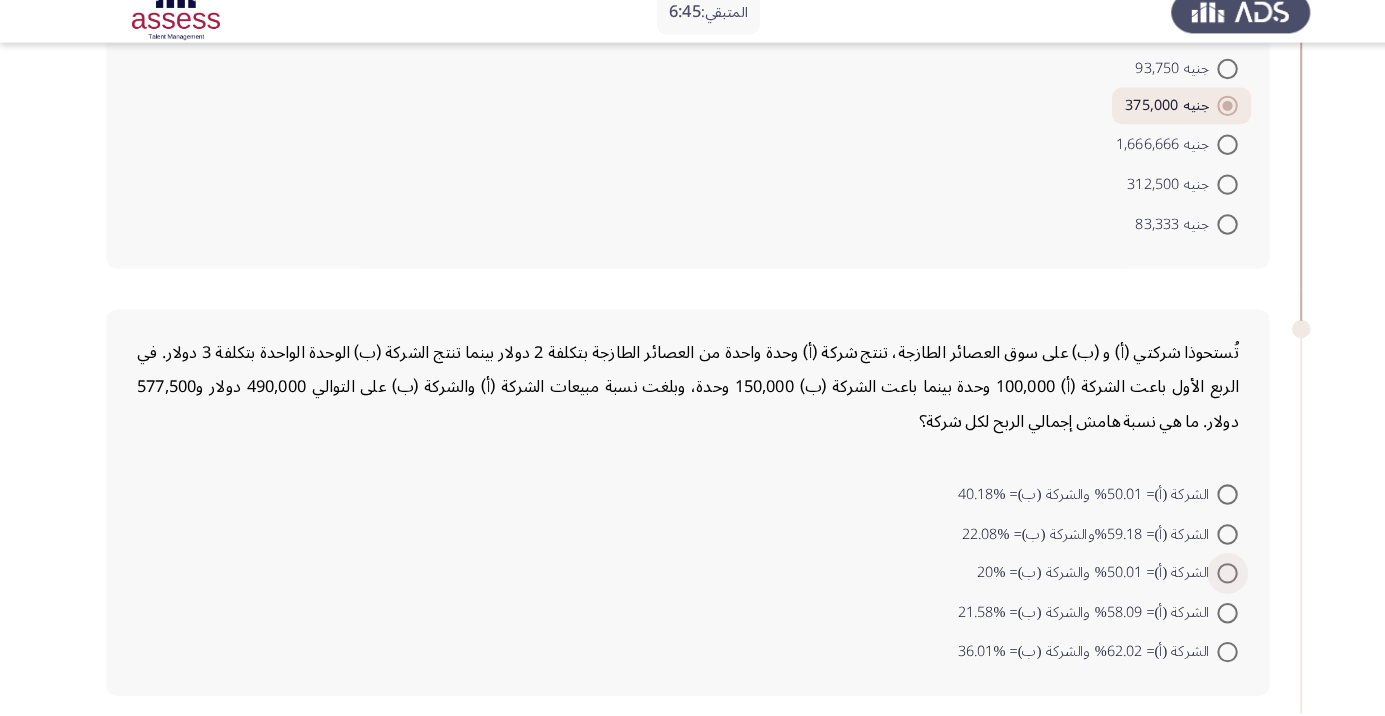 click at bounding box center (1200, 579) 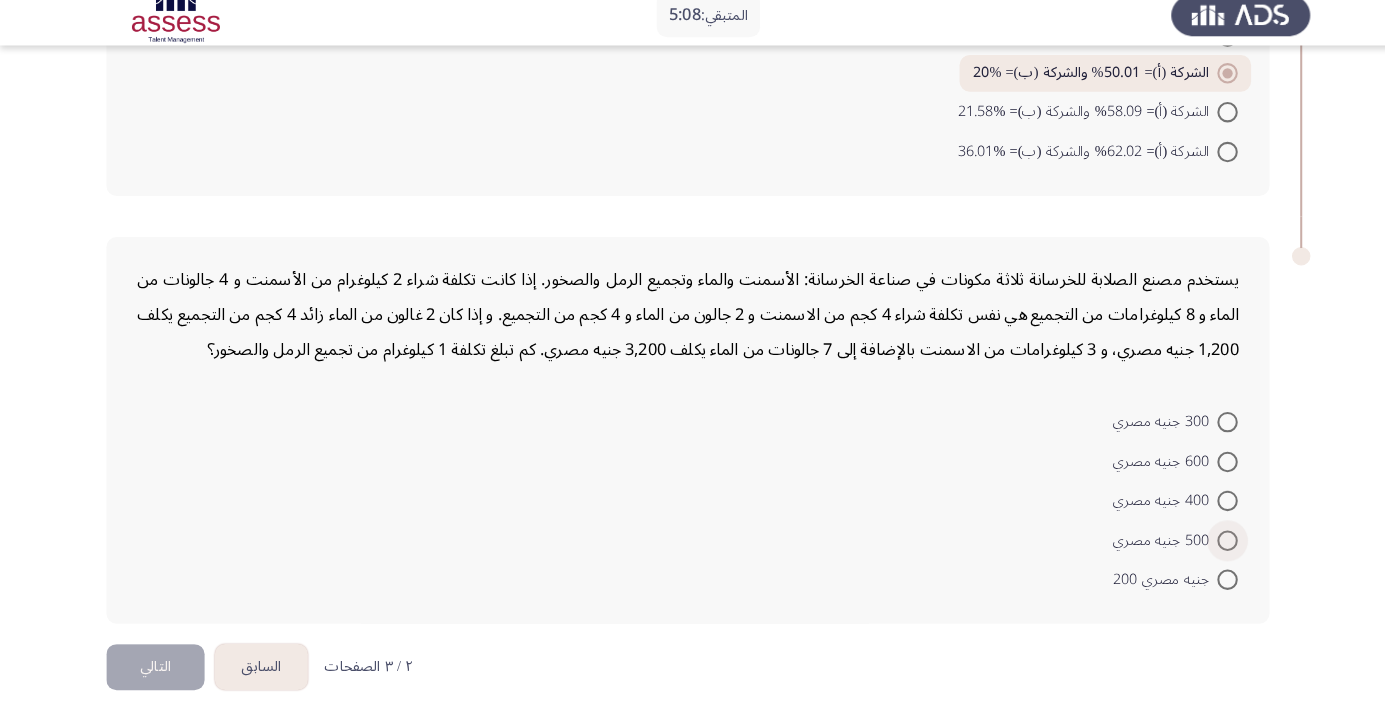 scroll, scrollTop: 1456, scrollLeft: 0, axis: vertical 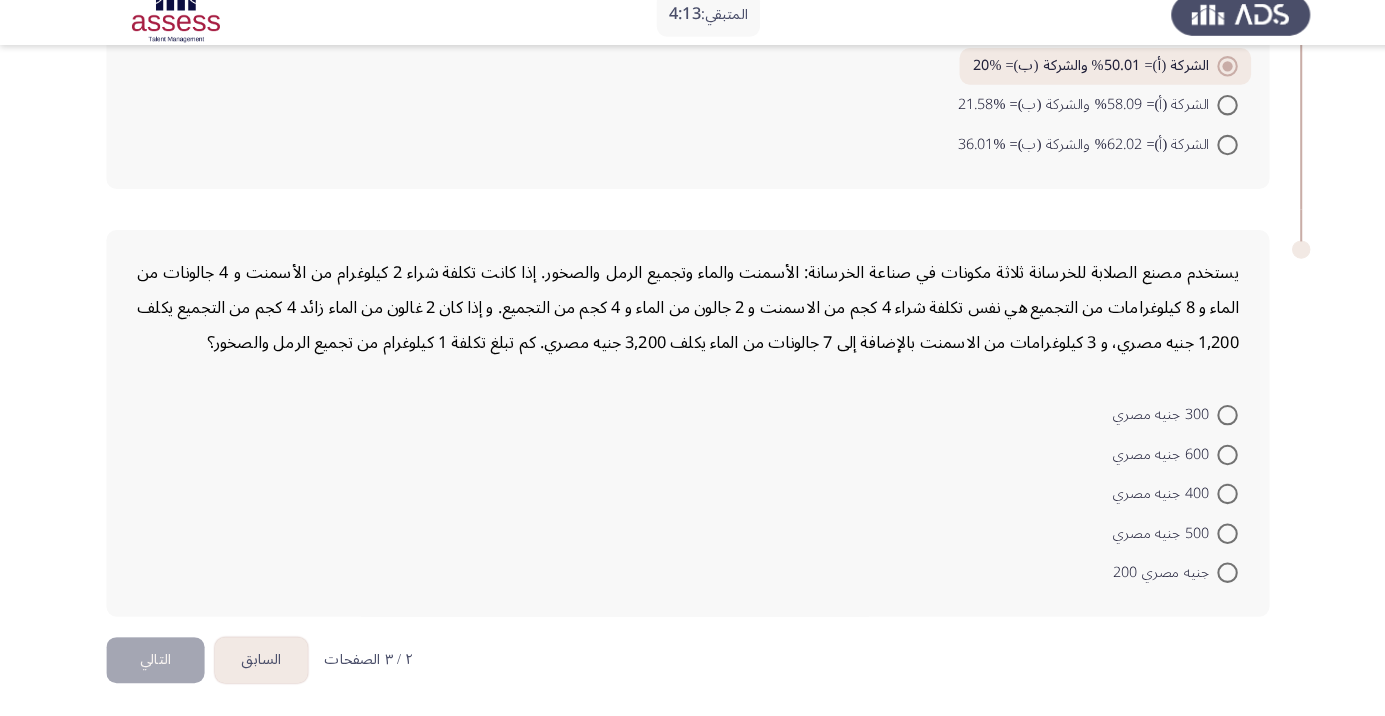 click at bounding box center (1200, 538) 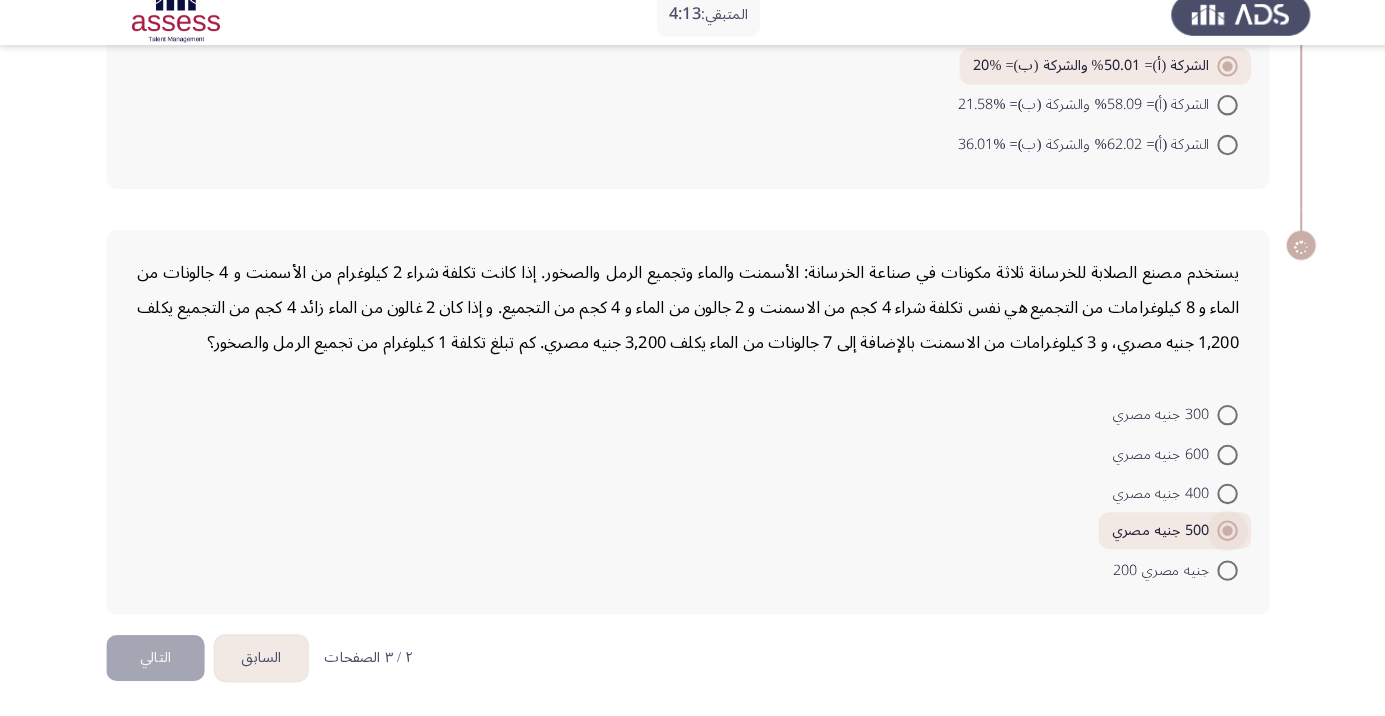 scroll, scrollTop: 1454, scrollLeft: 0, axis: vertical 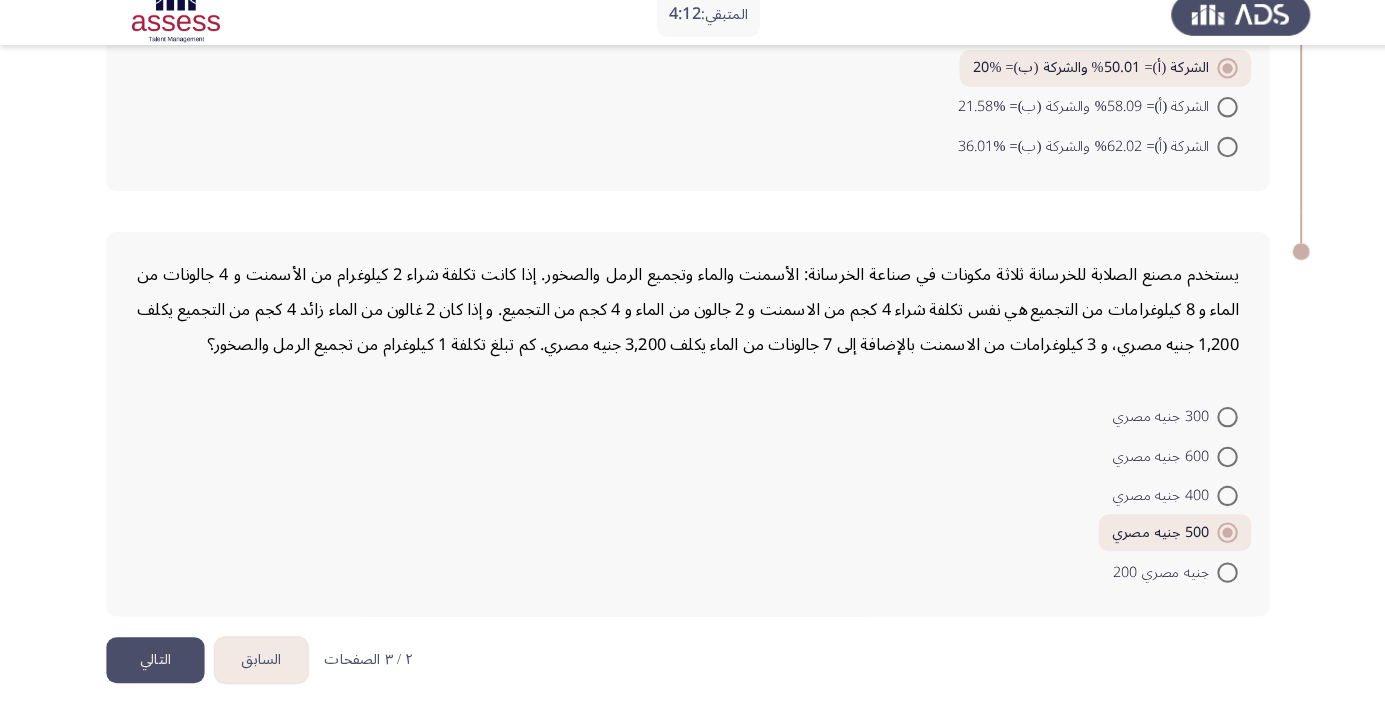 click on "التالي" 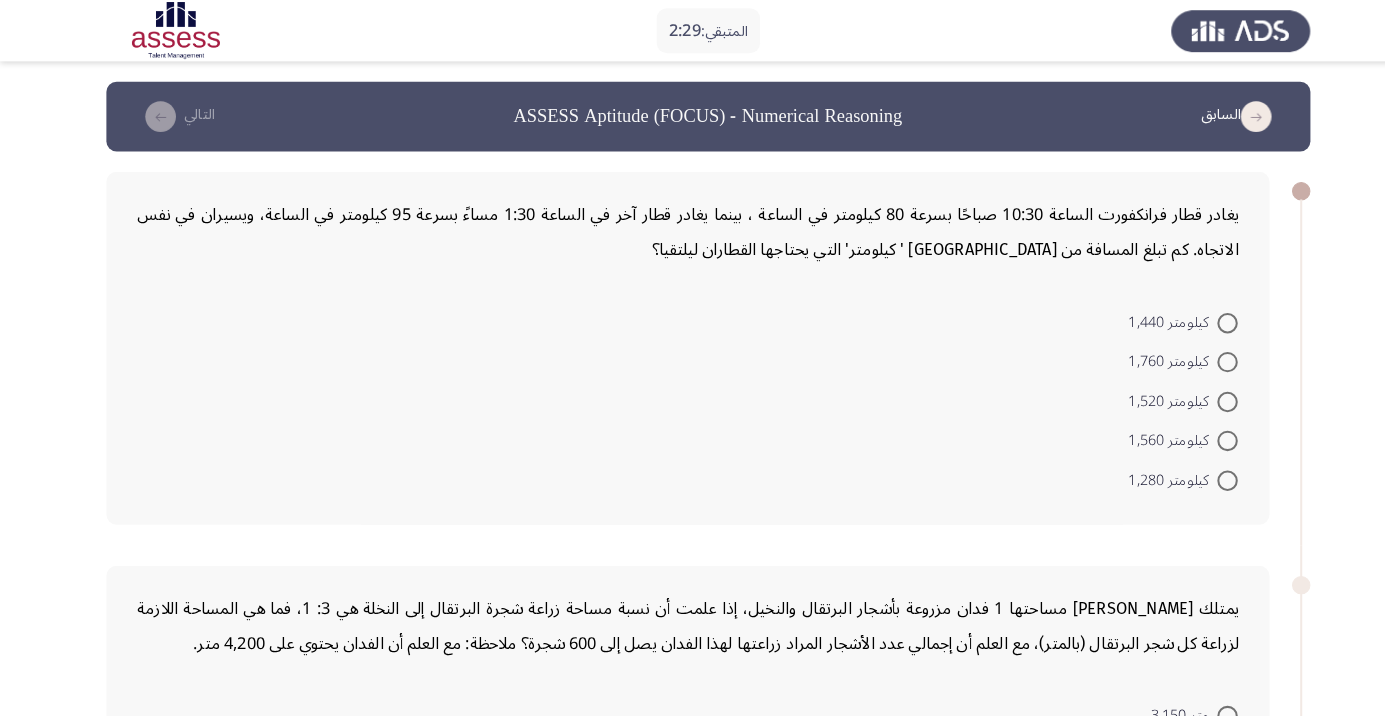scroll, scrollTop: 56, scrollLeft: 0, axis: vertical 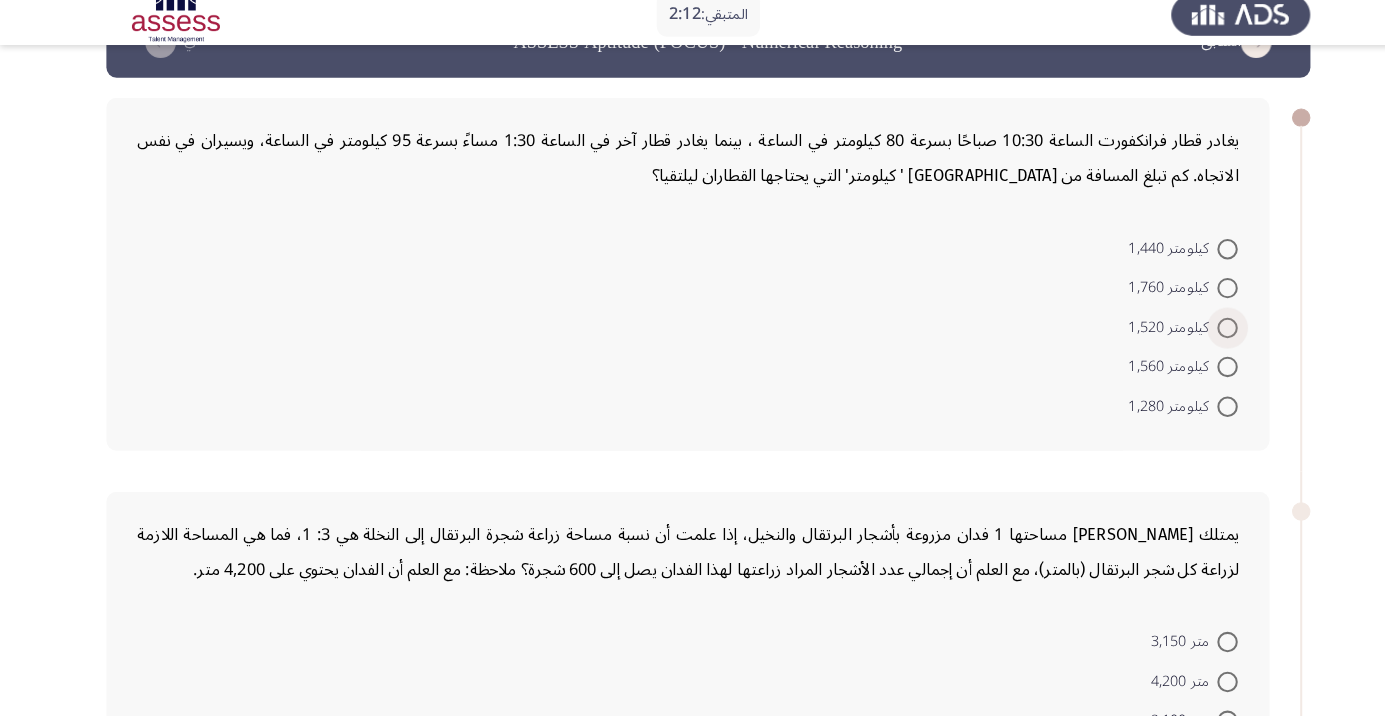 click at bounding box center (1200, 337) 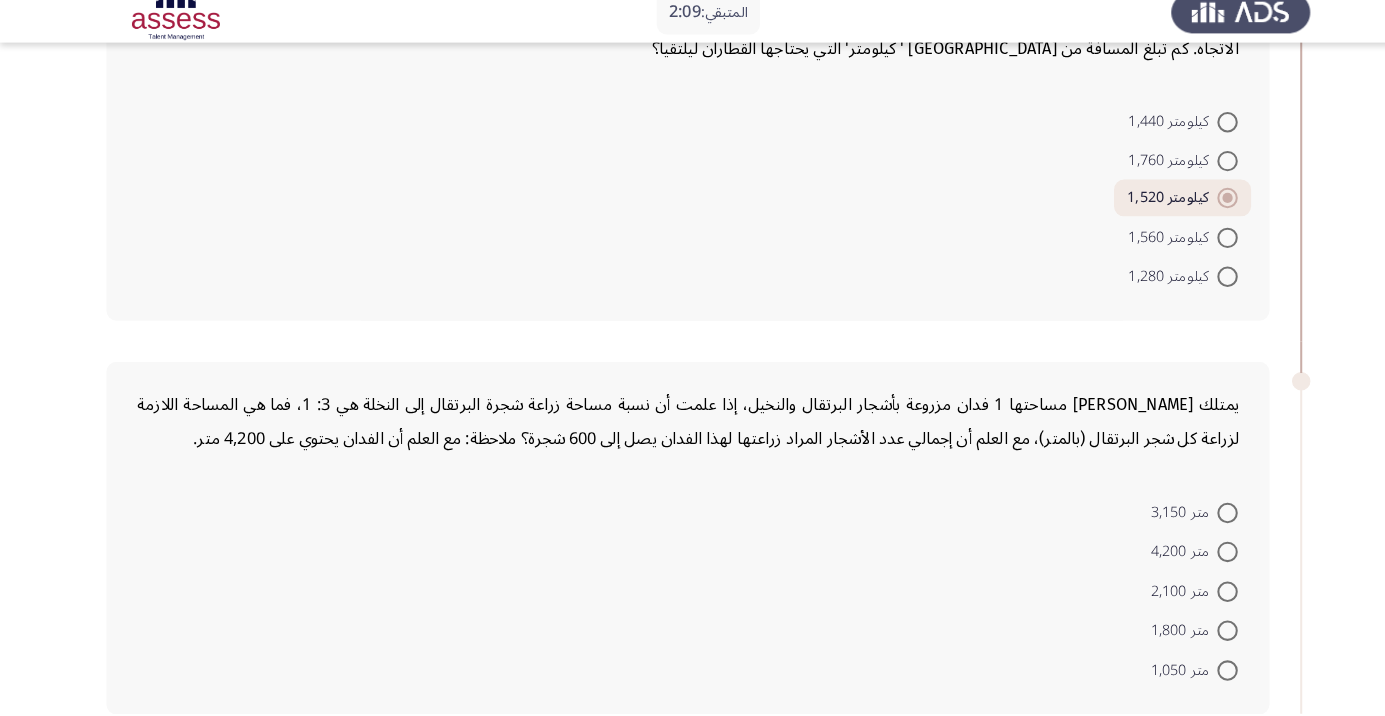 scroll, scrollTop: 179, scrollLeft: 0, axis: vertical 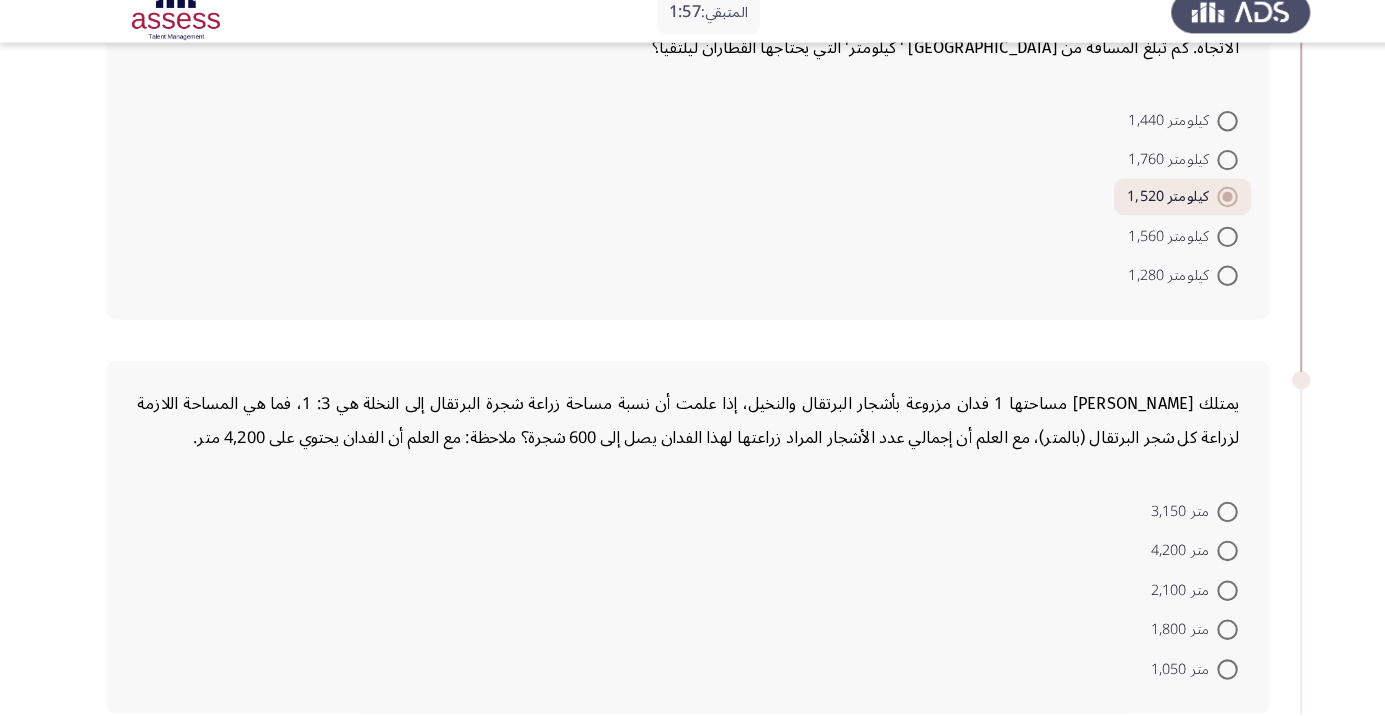 click at bounding box center (1200, 557) 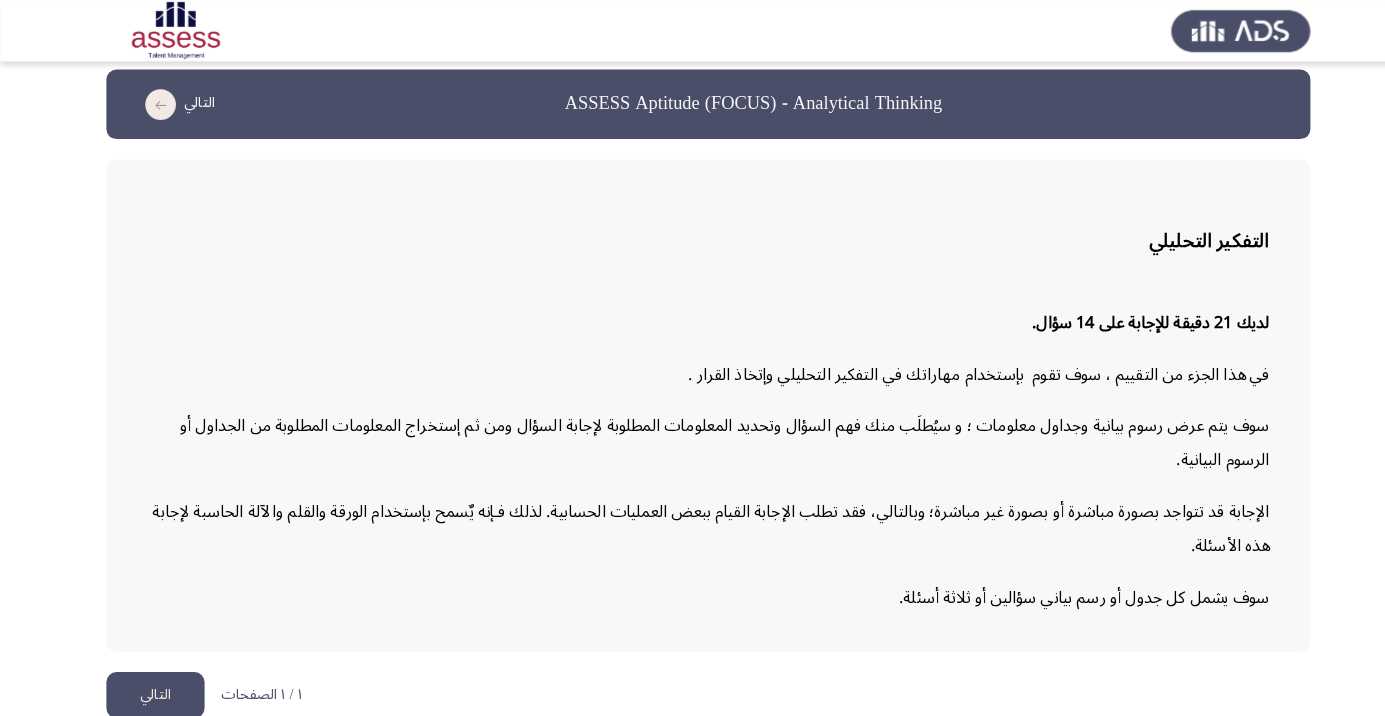 scroll, scrollTop: 0, scrollLeft: 0, axis: both 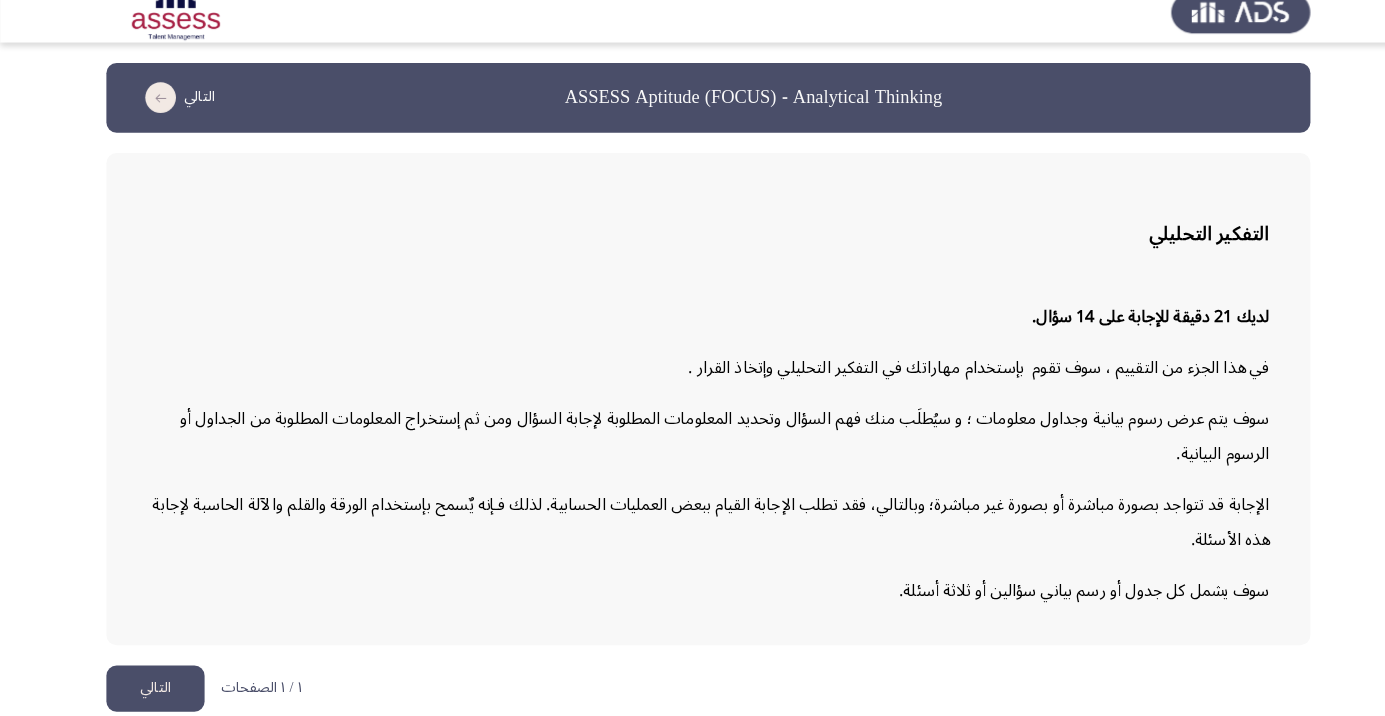 click on "التالي" 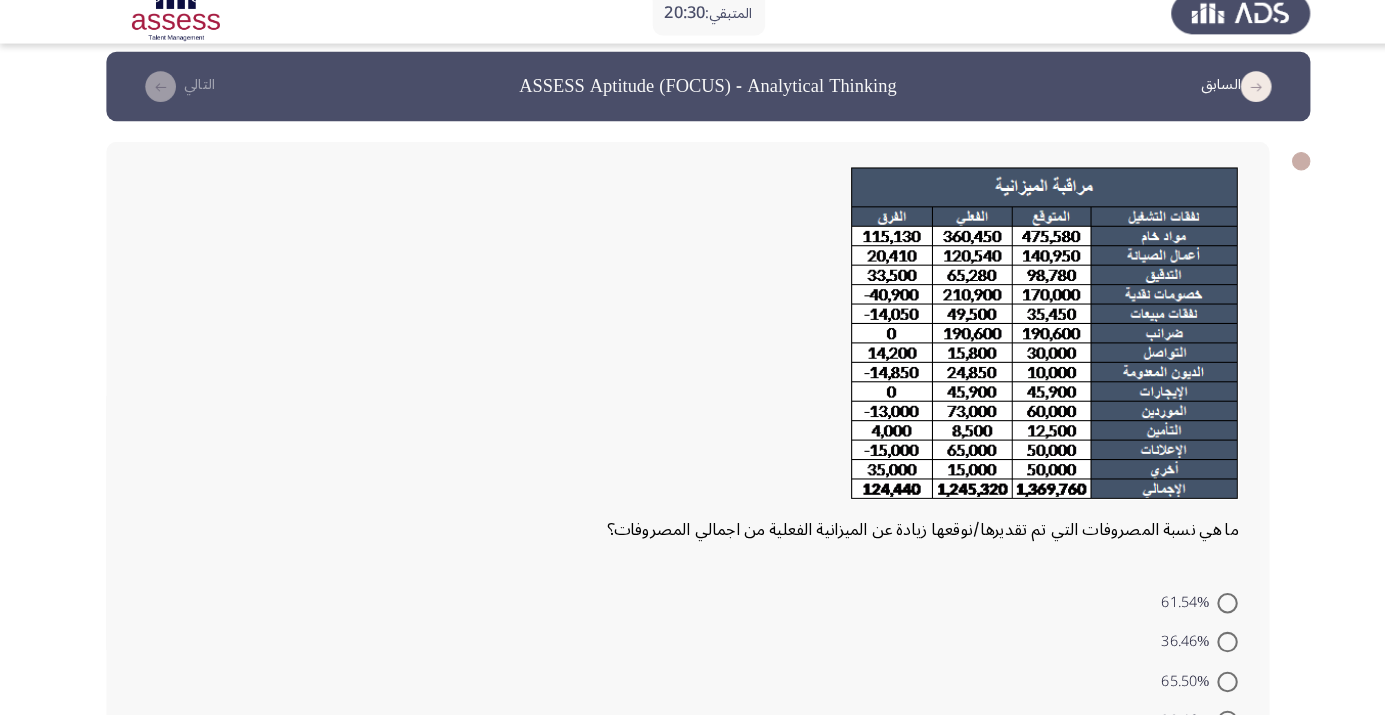 scroll, scrollTop: 12, scrollLeft: 0, axis: vertical 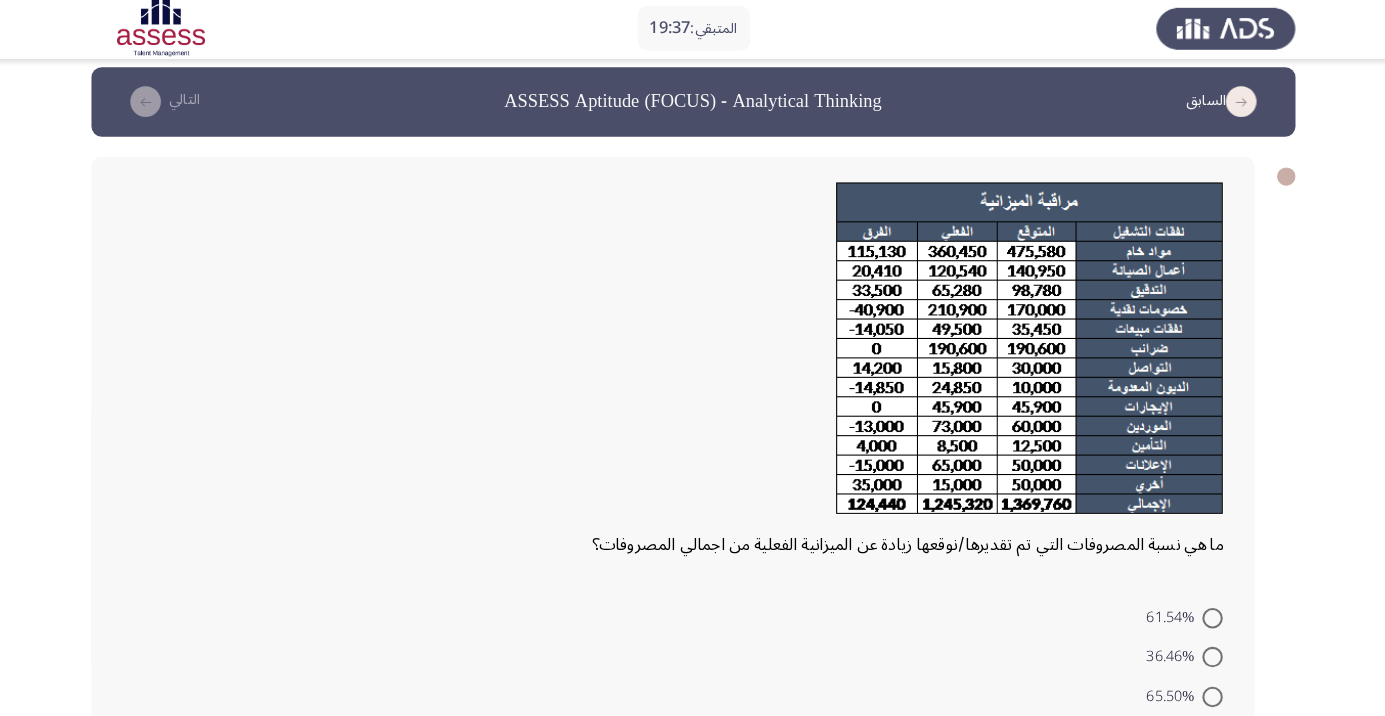click on "61.54%     36.46%     65.50%     38.46%     12.46%" 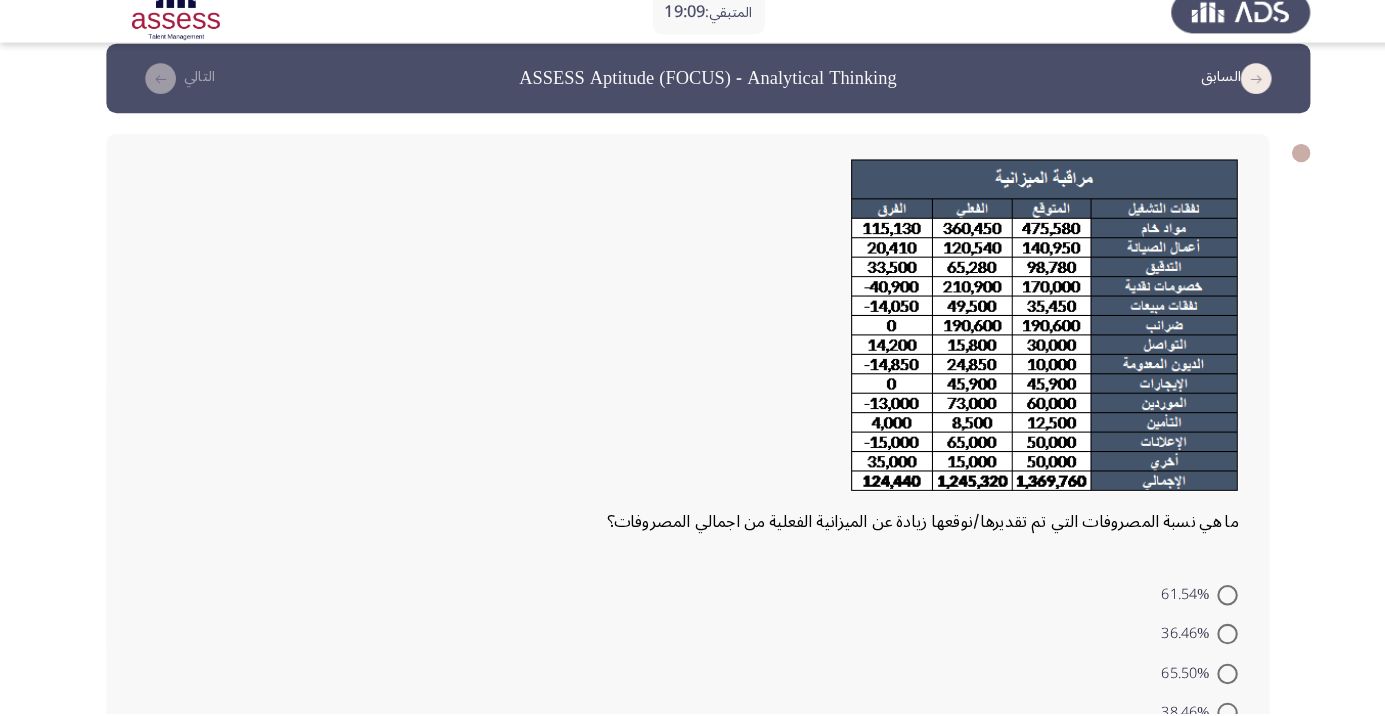 scroll, scrollTop: 27, scrollLeft: 0, axis: vertical 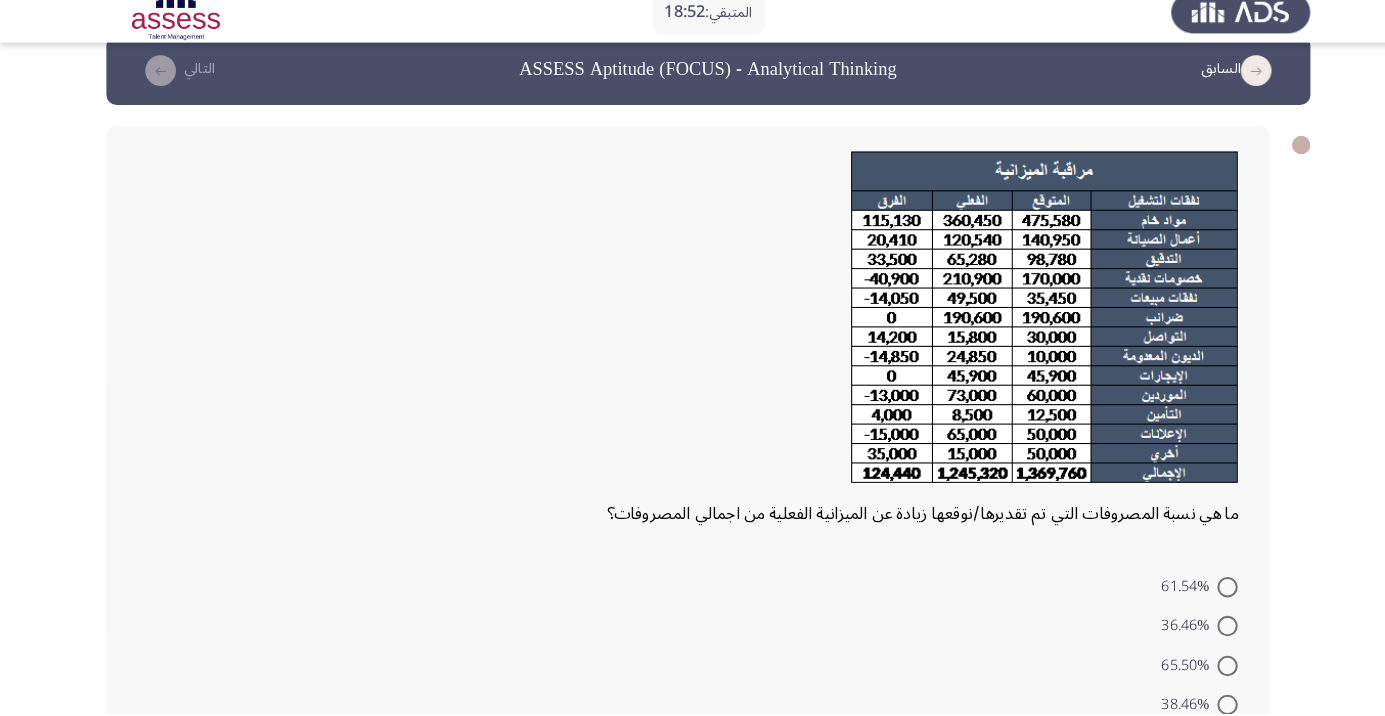 click at bounding box center [1200, 746] 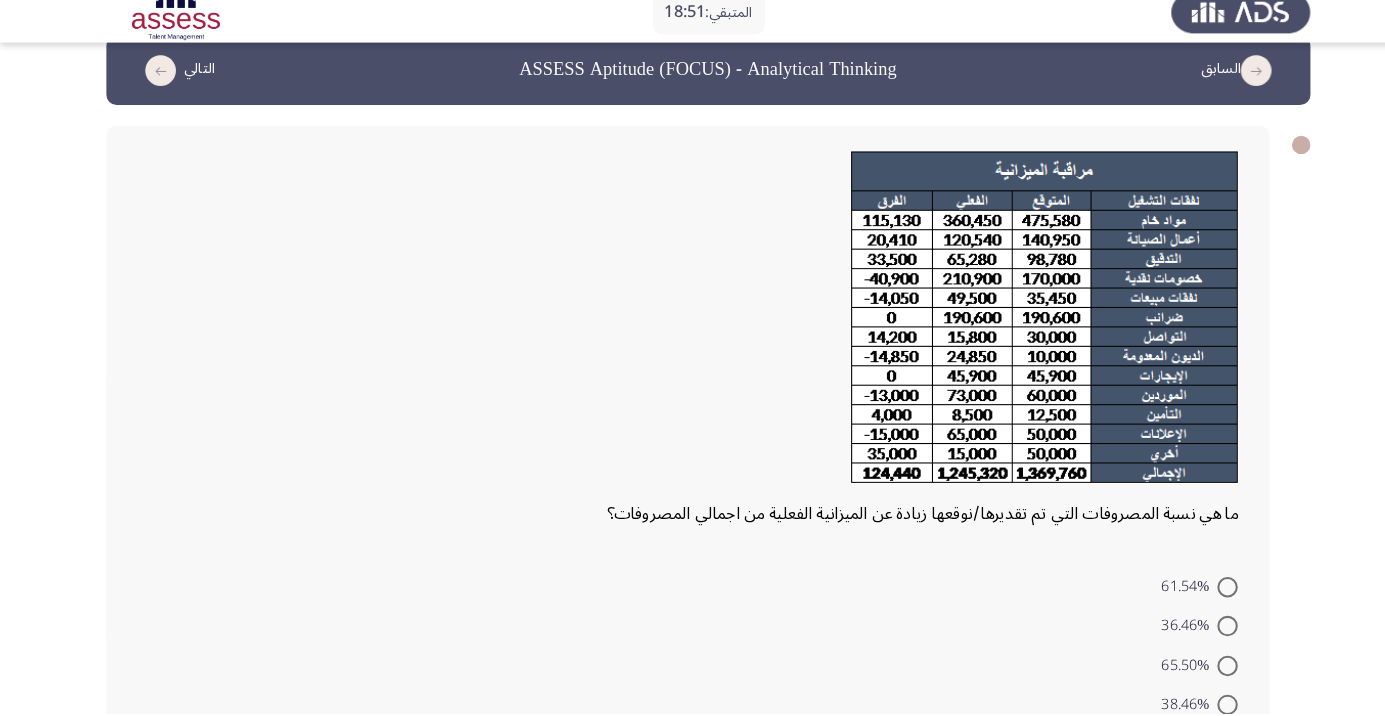scroll, scrollTop: 101, scrollLeft: 0, axis: vertical 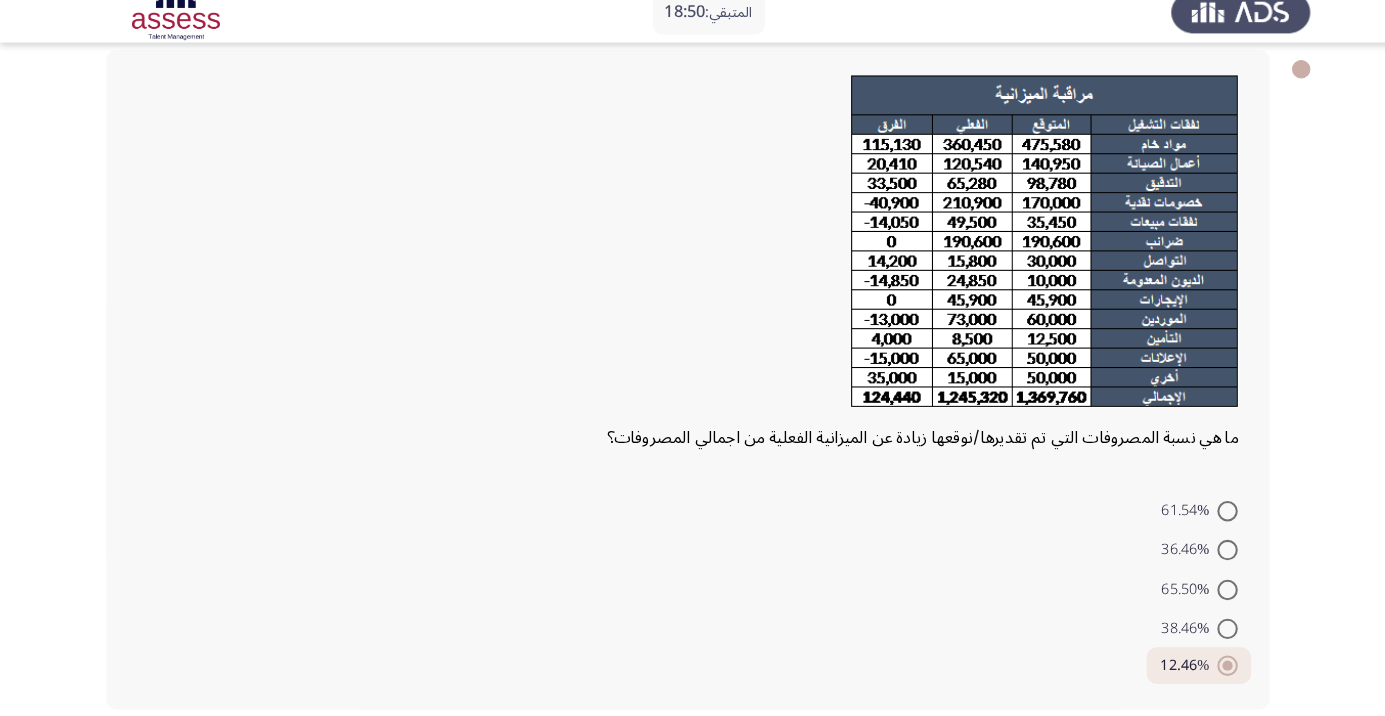 click on "التالي" 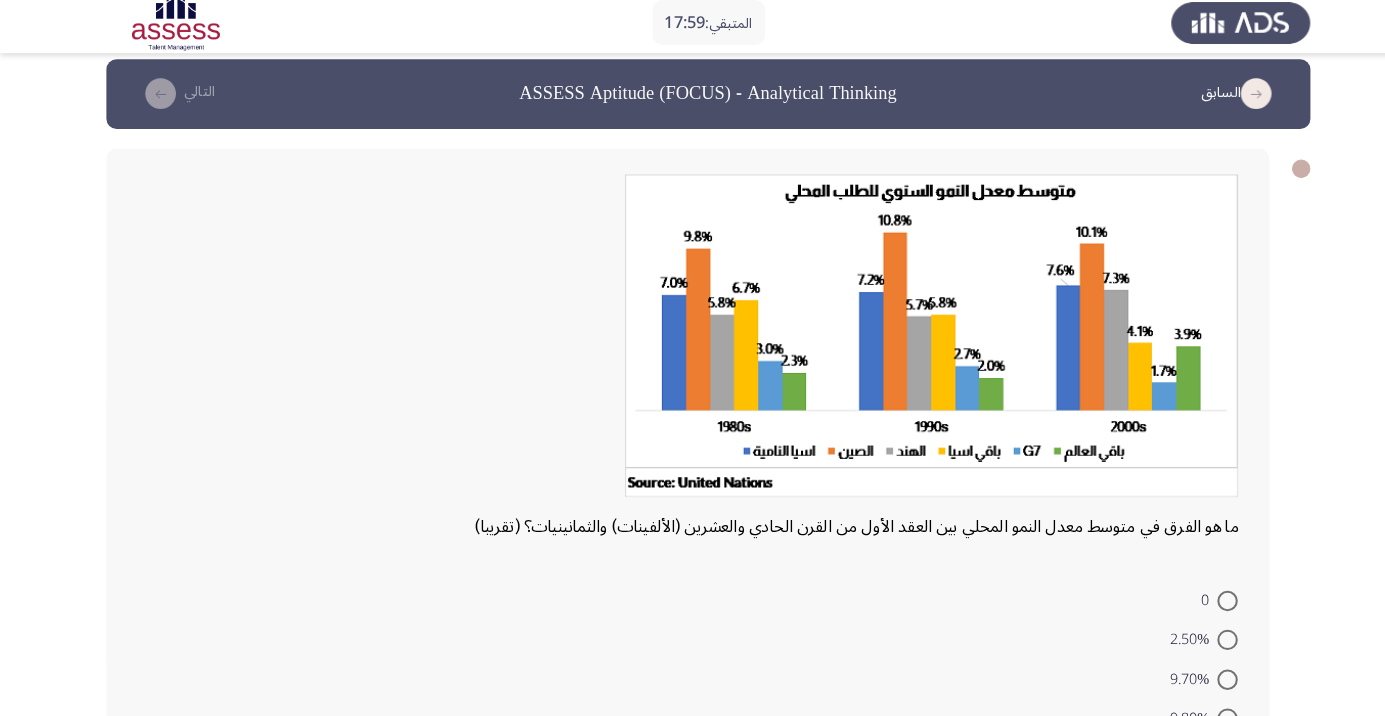 scroll, scrollTop: 14, scrollLeft: 0, axis: vertical 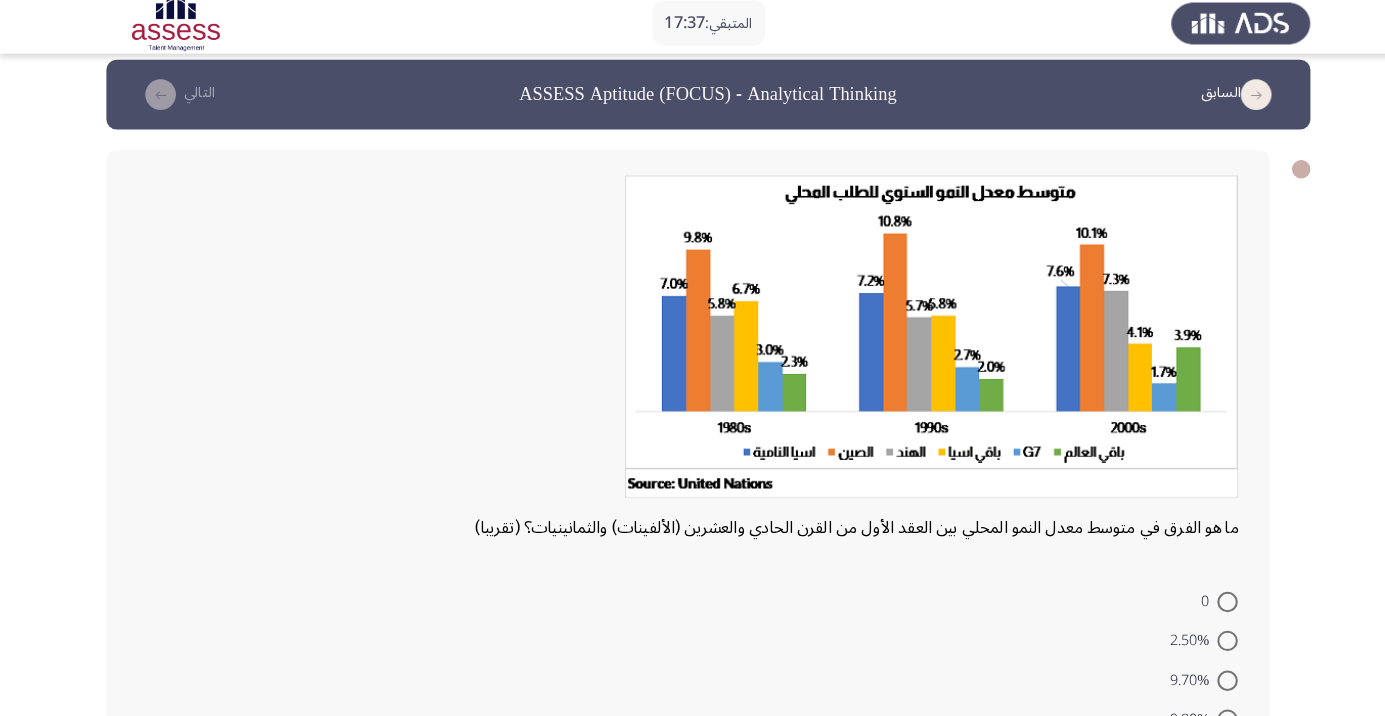 click at bounding box center (1200, 634) 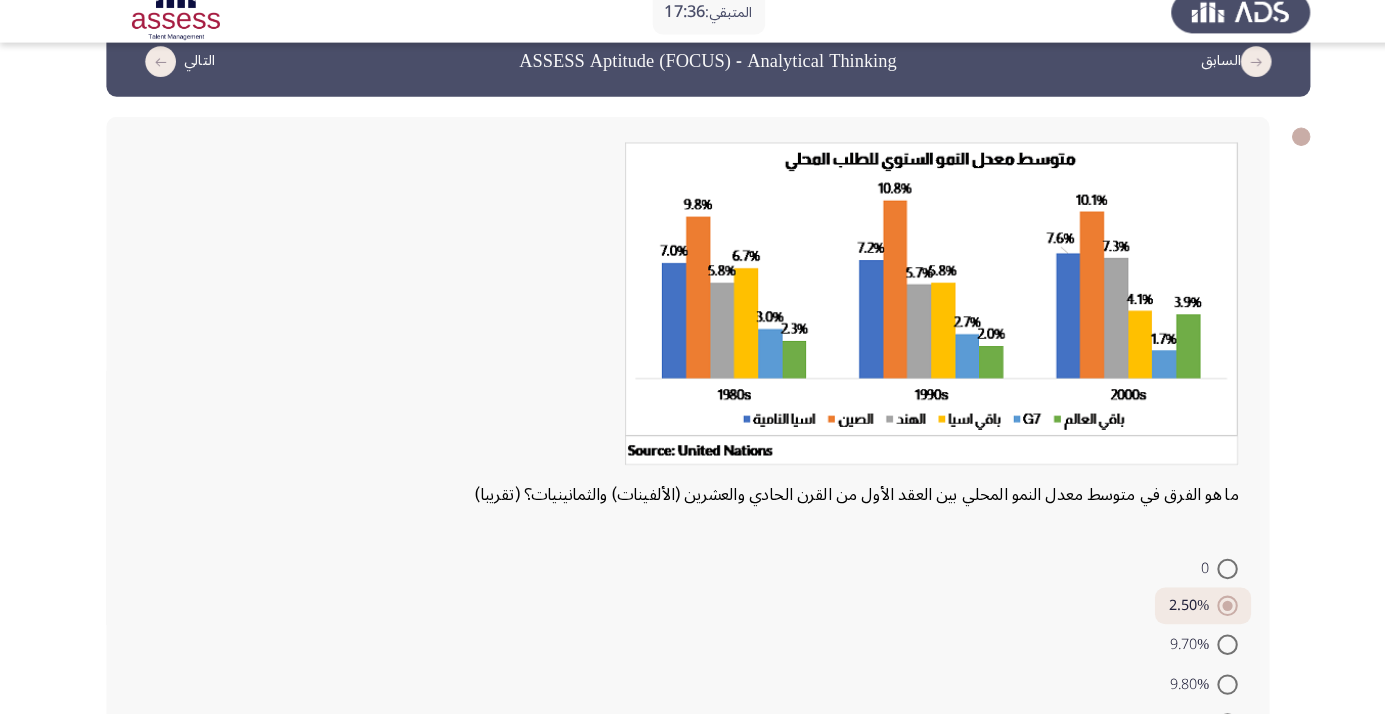 scroll, scrollTop: 92, scrollLeft: 0, axis: vertical 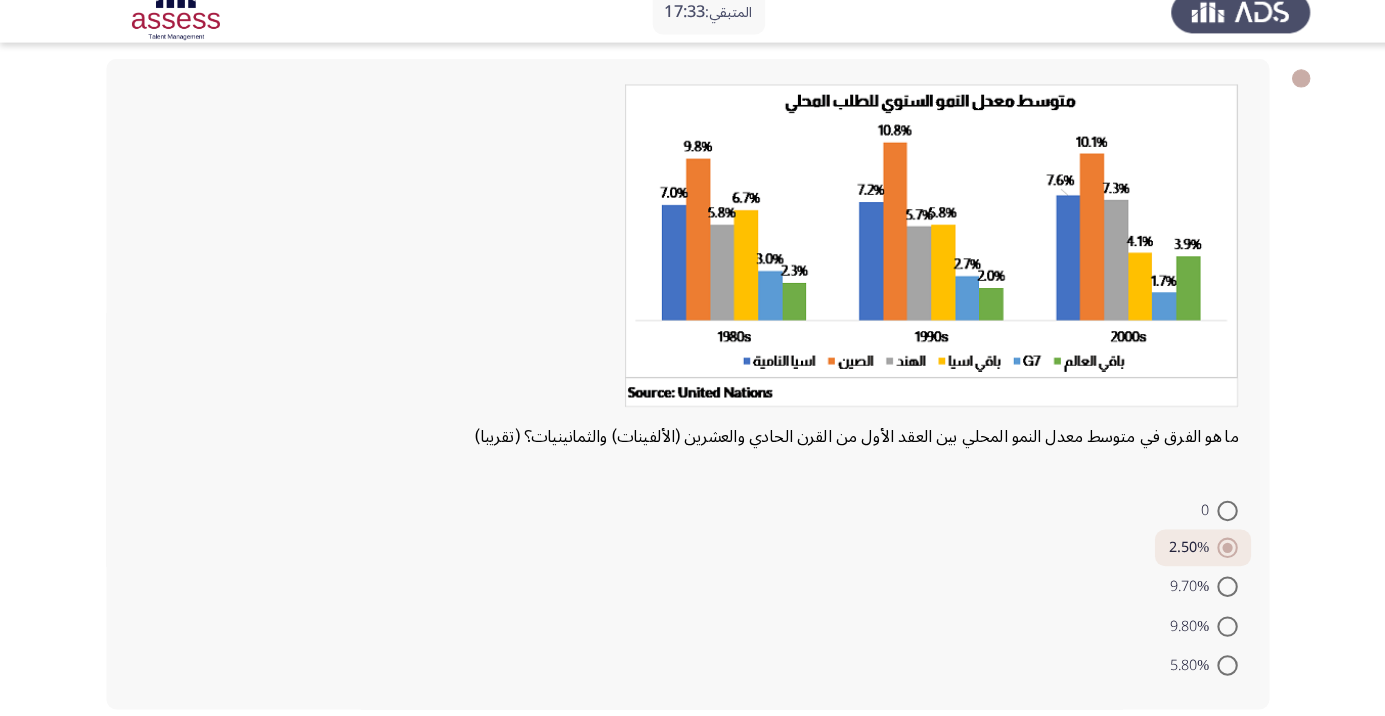 click on "التالي" 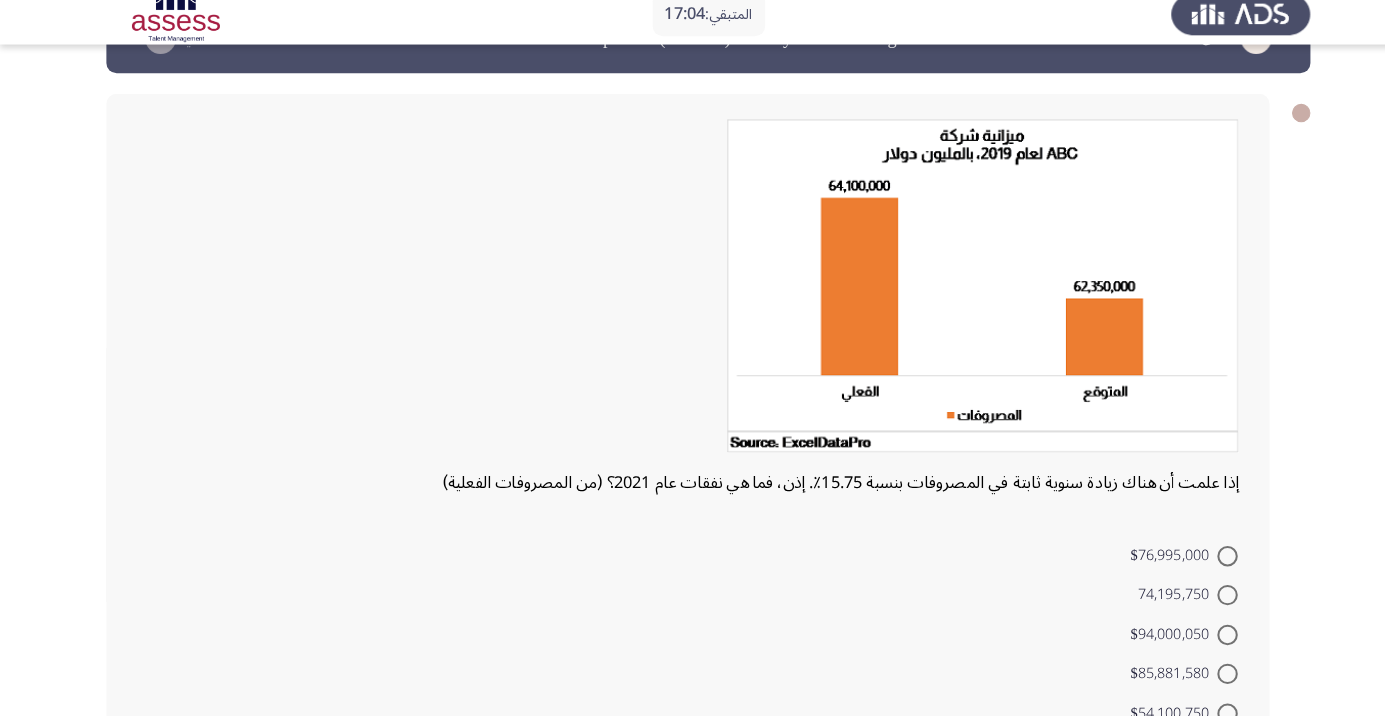 scroll, scrollTop: 95, scrollLeft: 0, axis: vertical 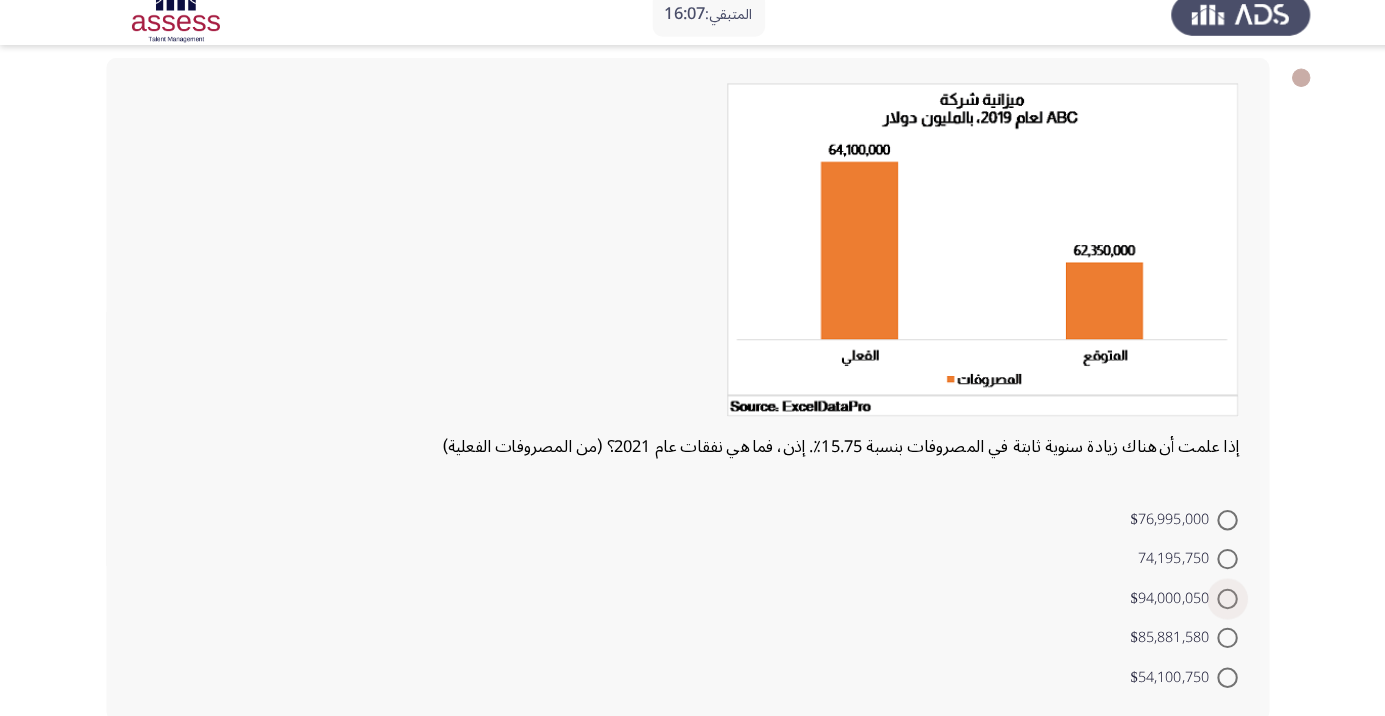 click at bounding box center [1200, 602] 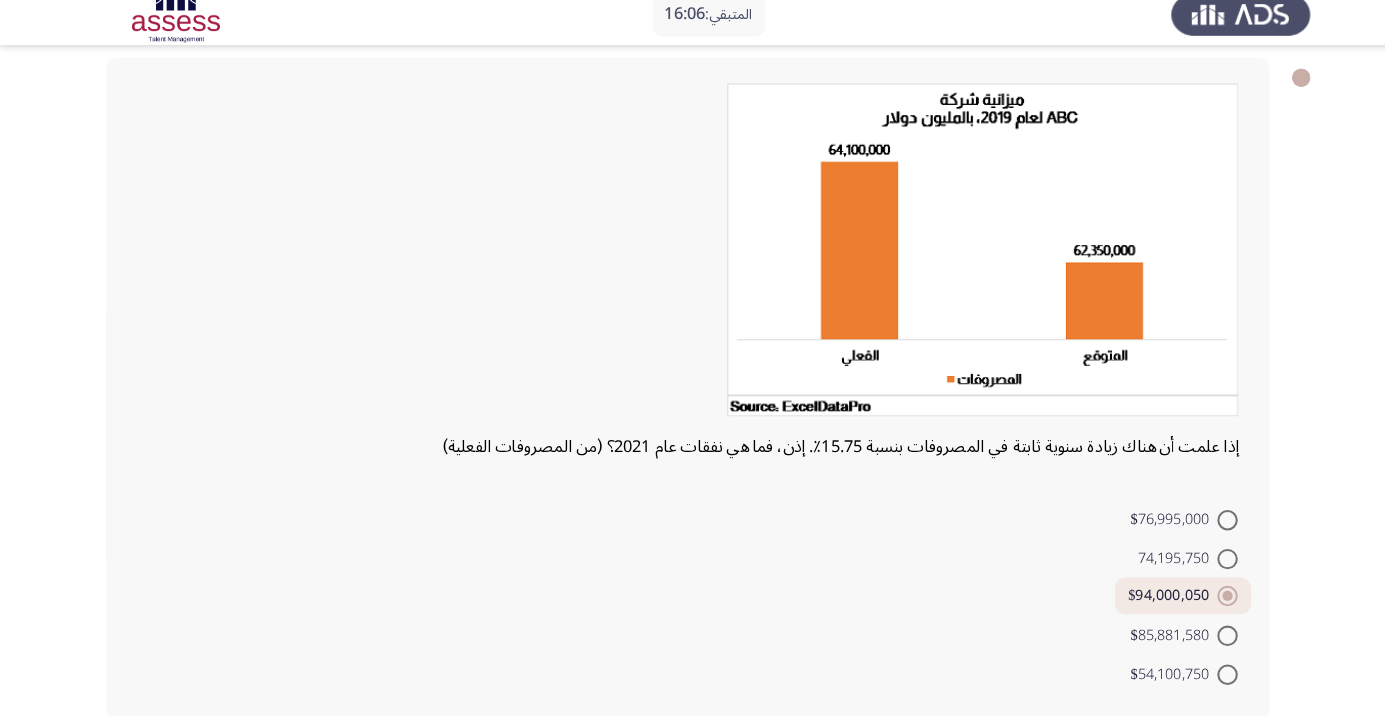 scroll, scrollTop: 102, scrollLeft: 0, axis: vertical 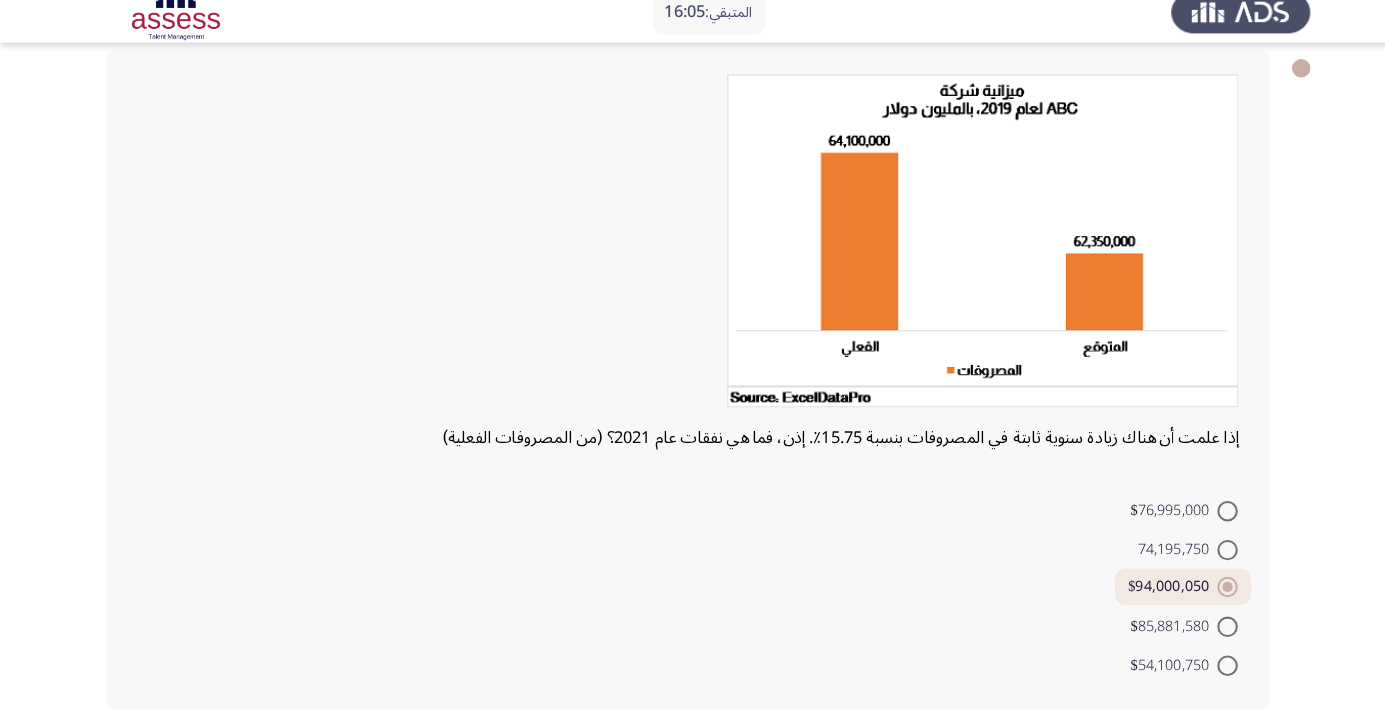 click on "التالي" 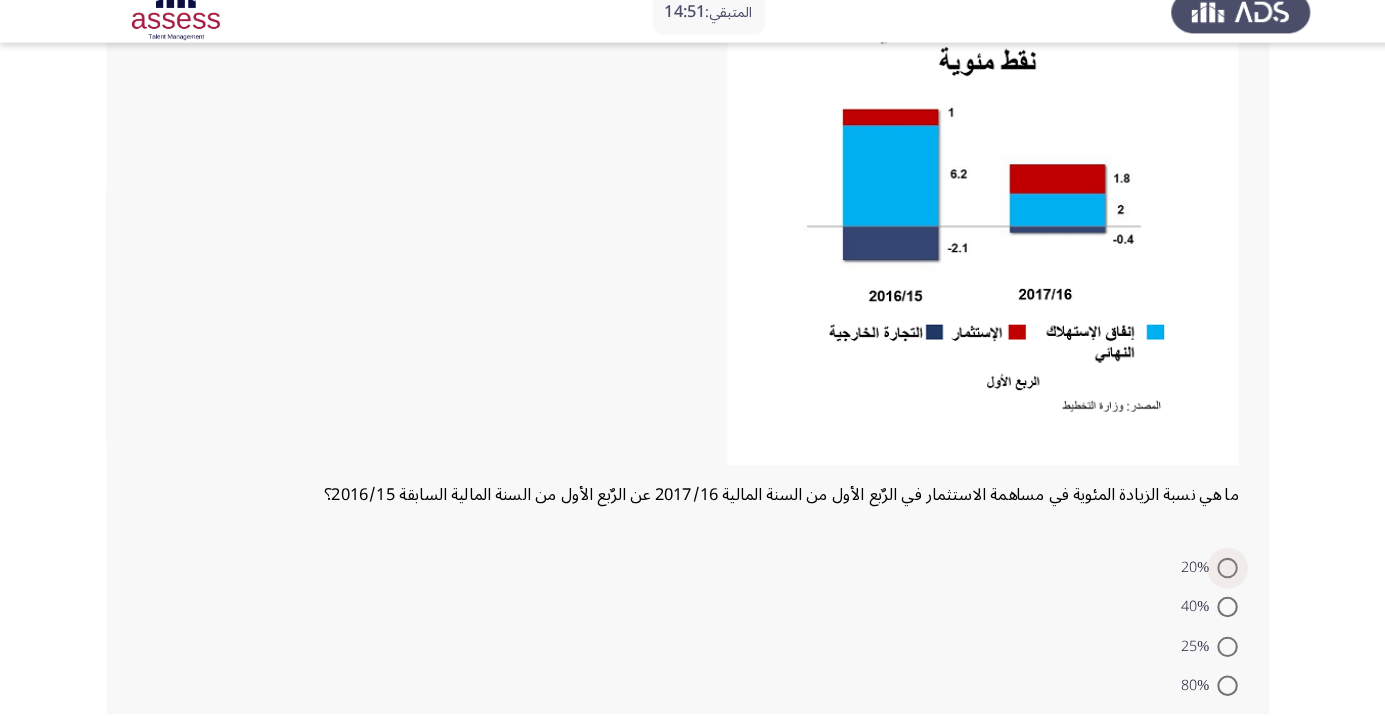 scroll, scrollTop: 218, scrollLeft: 0, axis: vertical 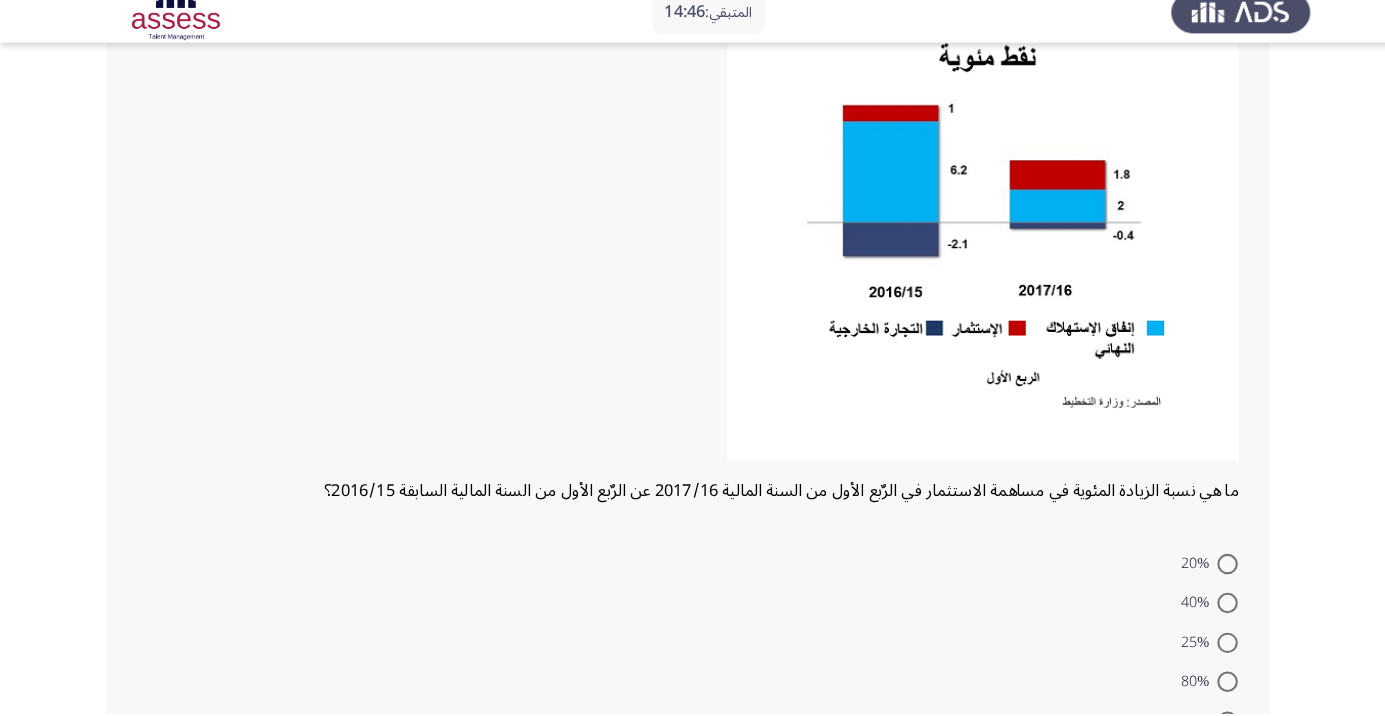 click at bounding box center [1200, 608] 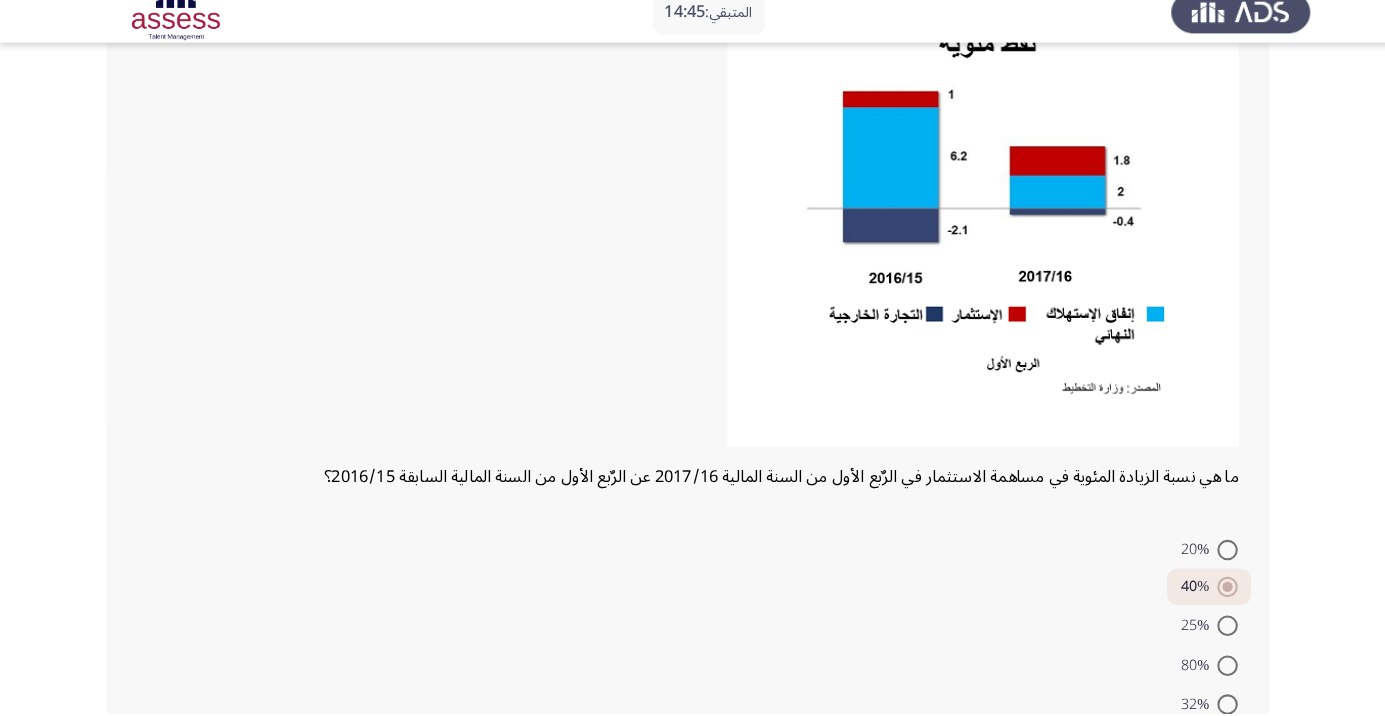scroll, scrollTop: 270, scrollLeft: 0, axis: vertical 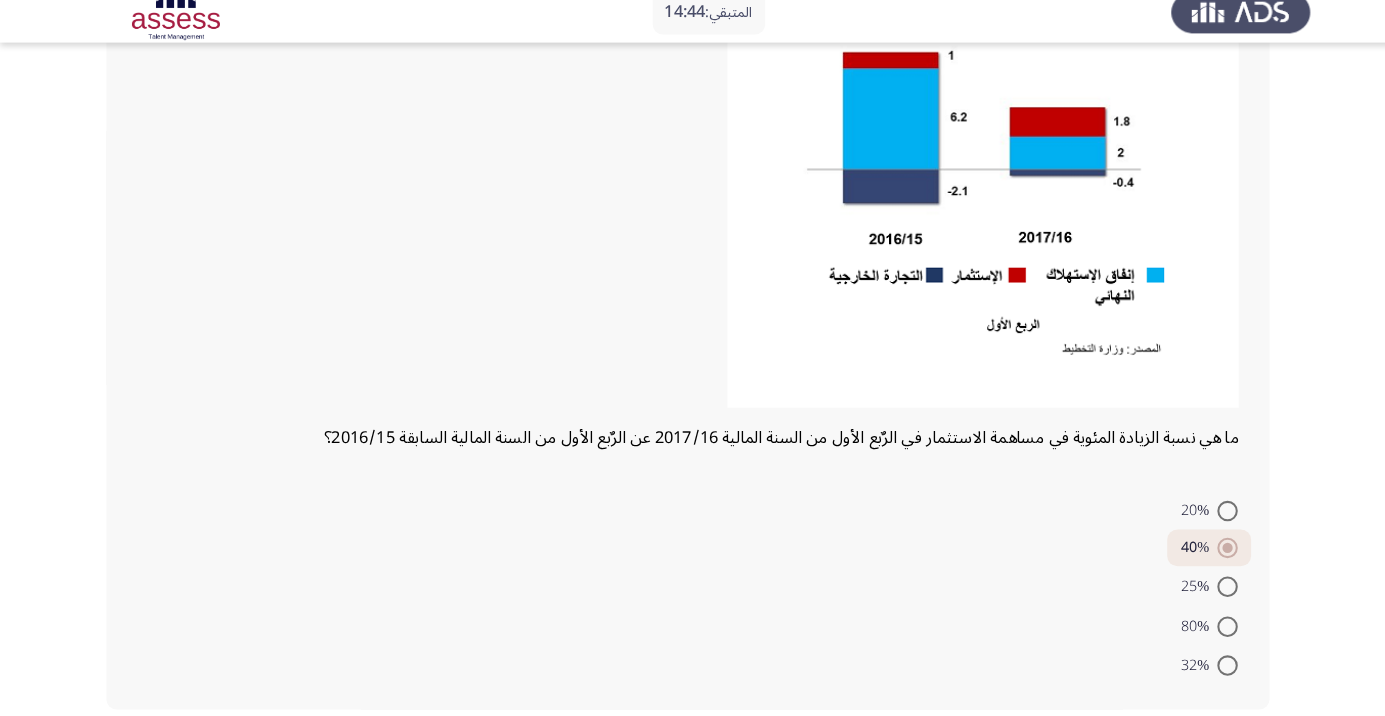 click on "التالي" 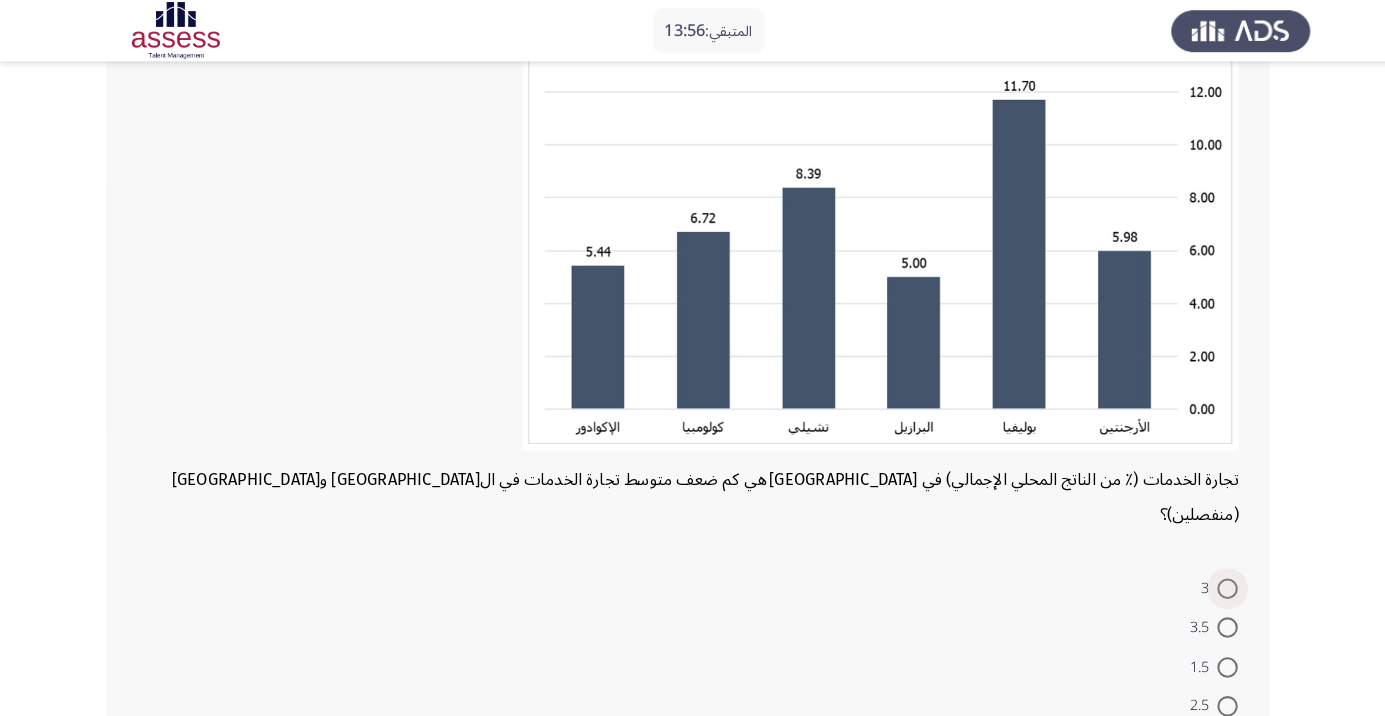 scroll, scrollTop: 213, scrollLeft: 0, axis: vertical 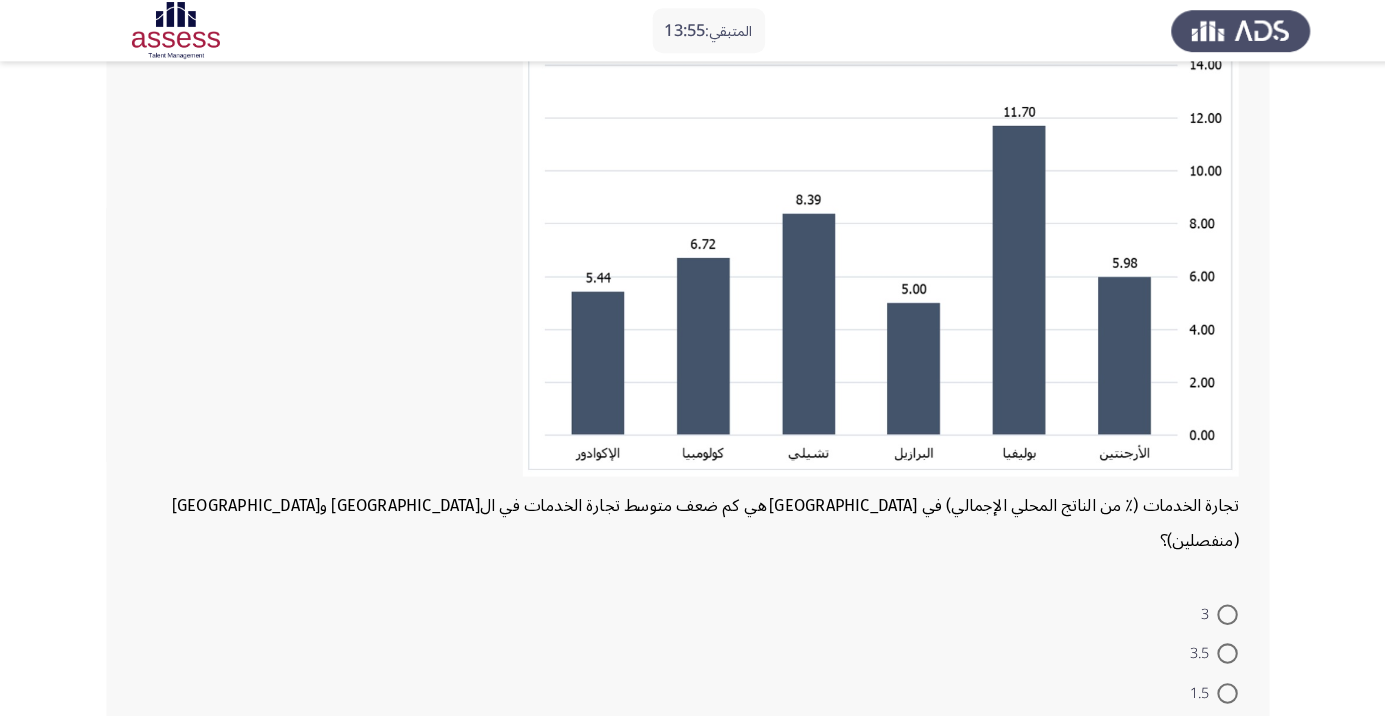 click at bounding box center (1200, 678) 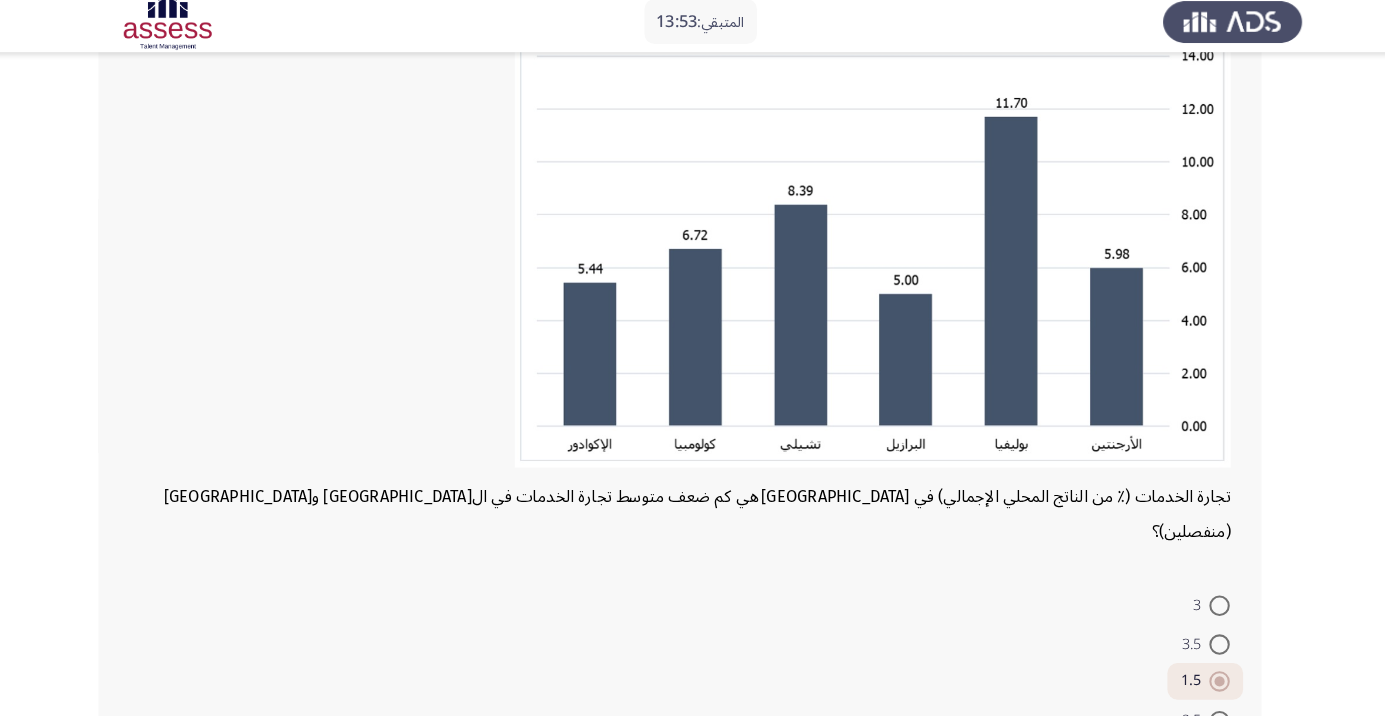 scroll, scrollTop: 262, scrollLeft: 0, axis: vertical 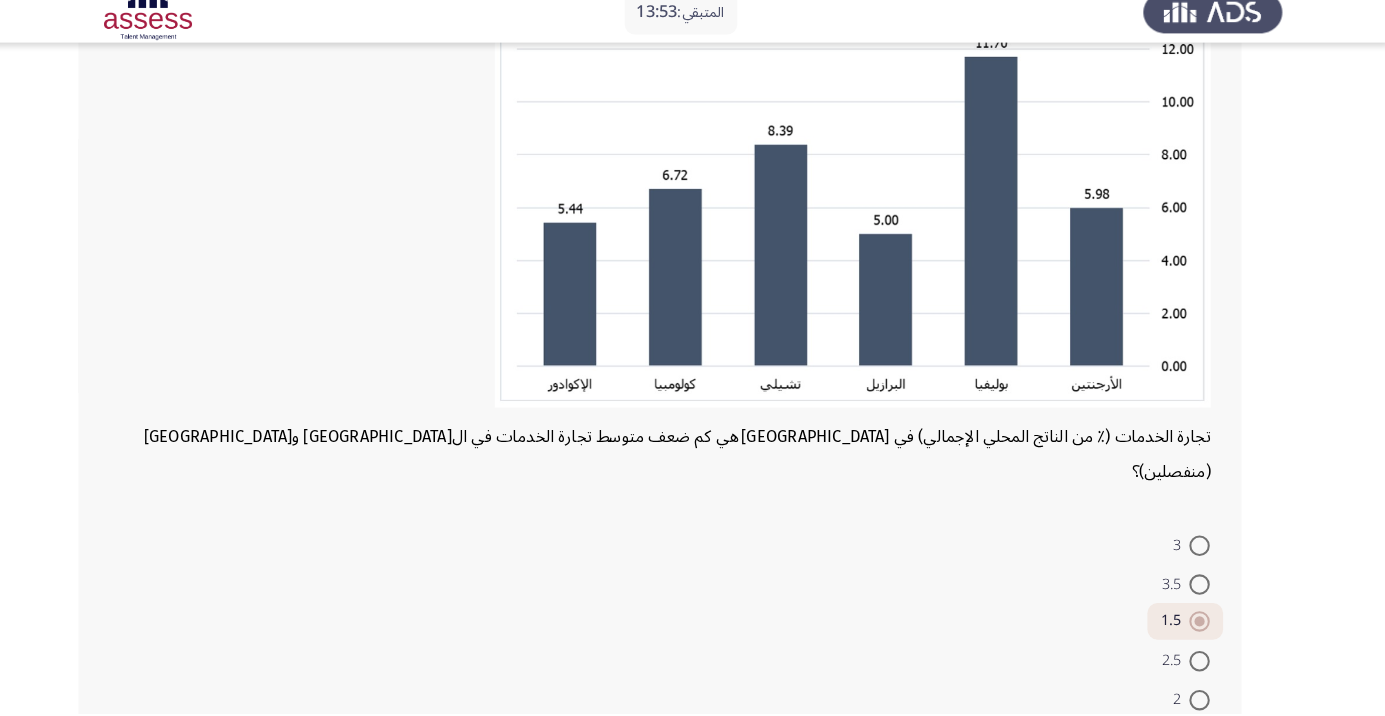 click on "التالي" 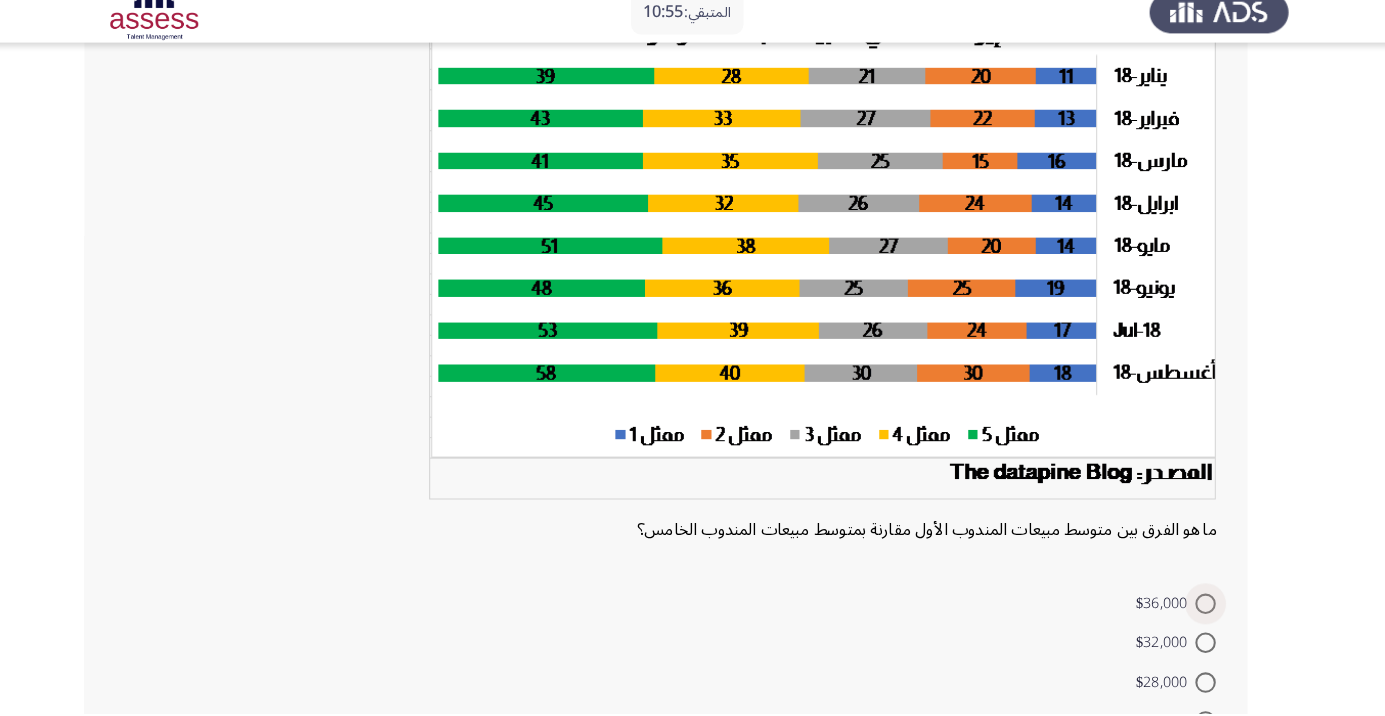 scroll, scrollTop: 176, scrollLeft: 0, axis: vertical 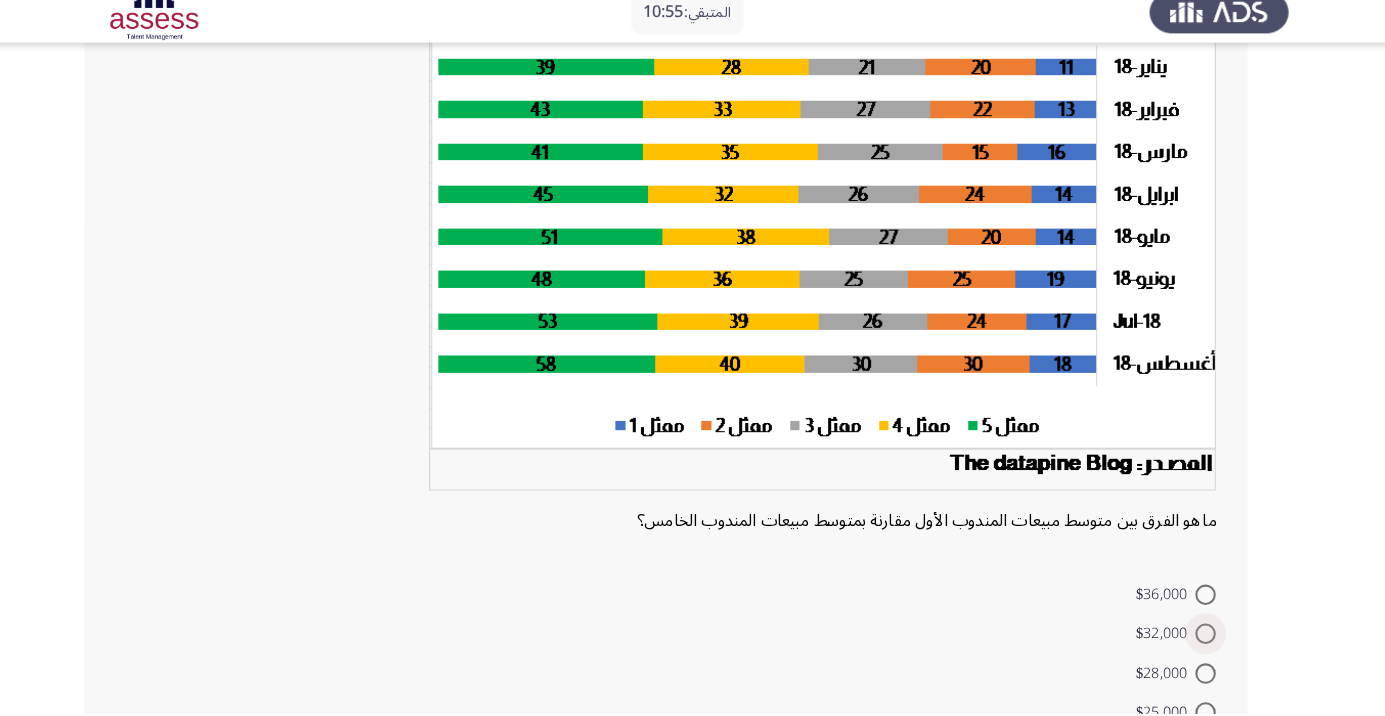 click at bounding box center (1200, 638) 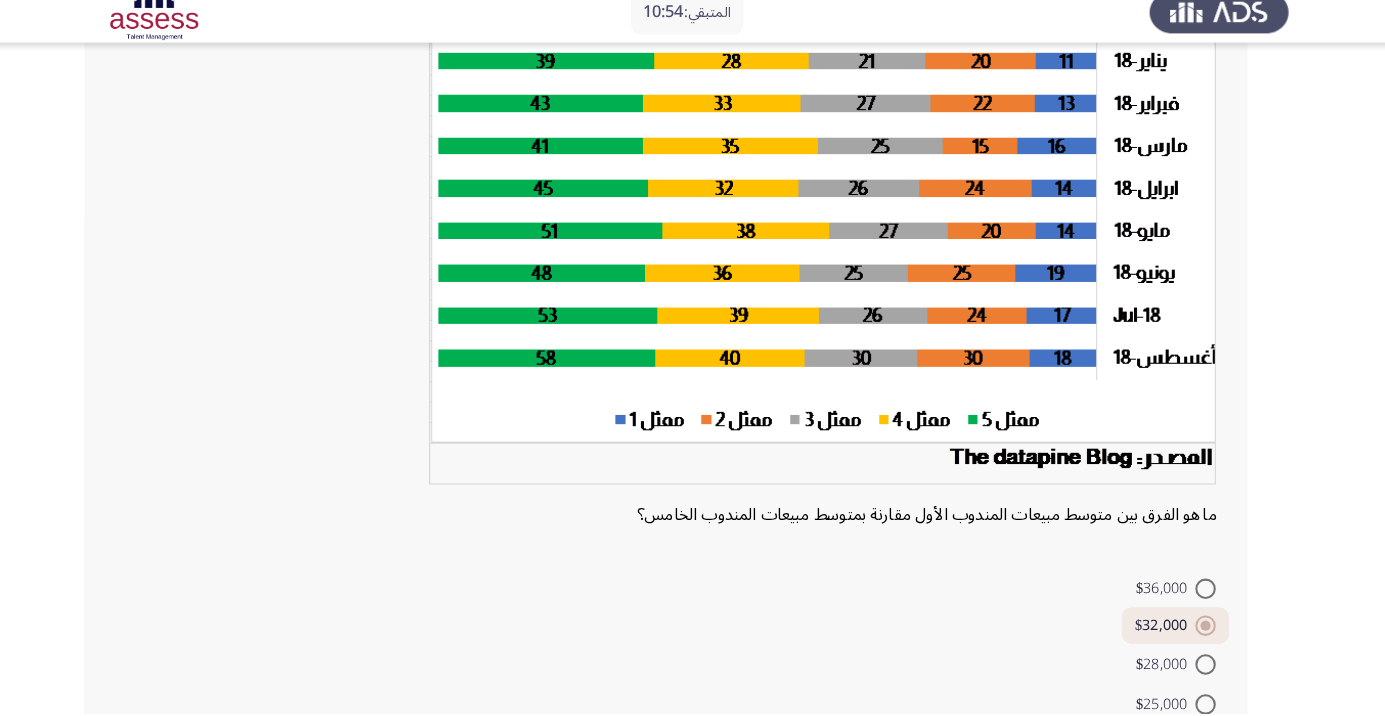 scroll, scrollTop: 258, scrollLeft: 0, axis: vertical 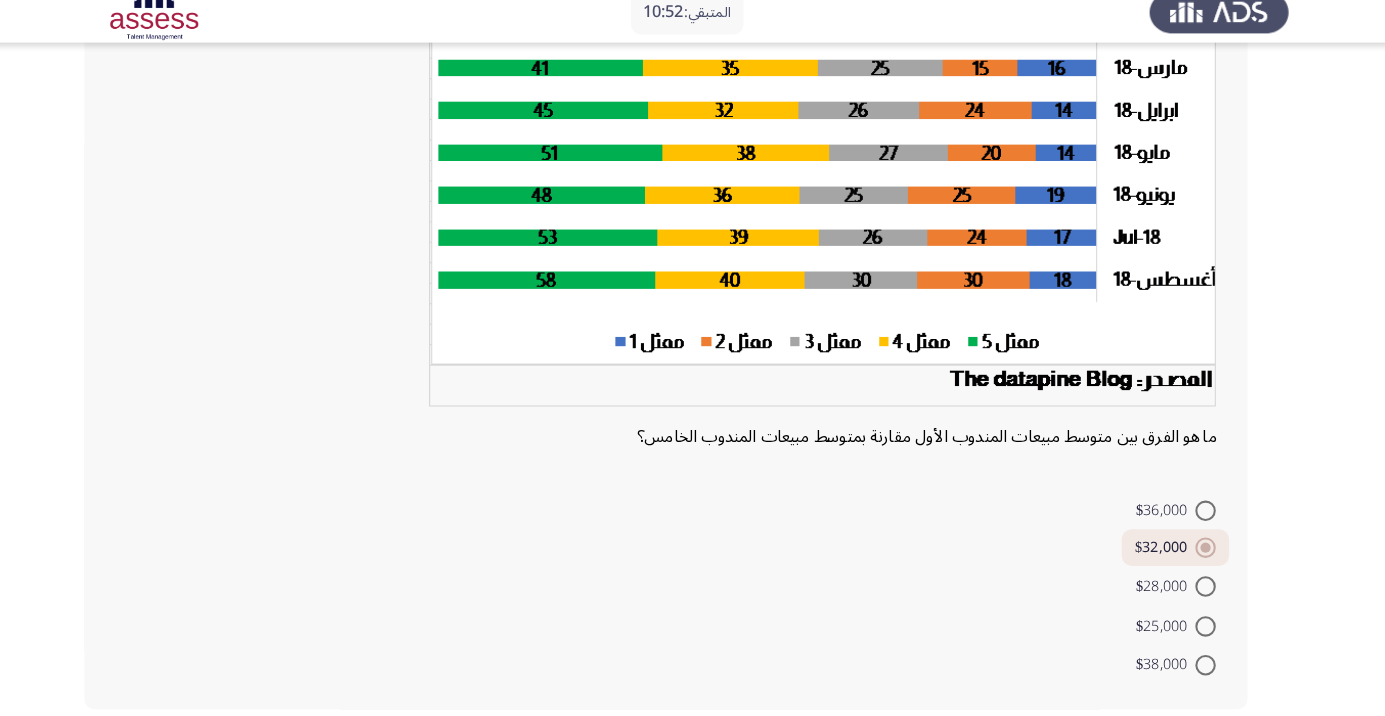 click on "التالي" 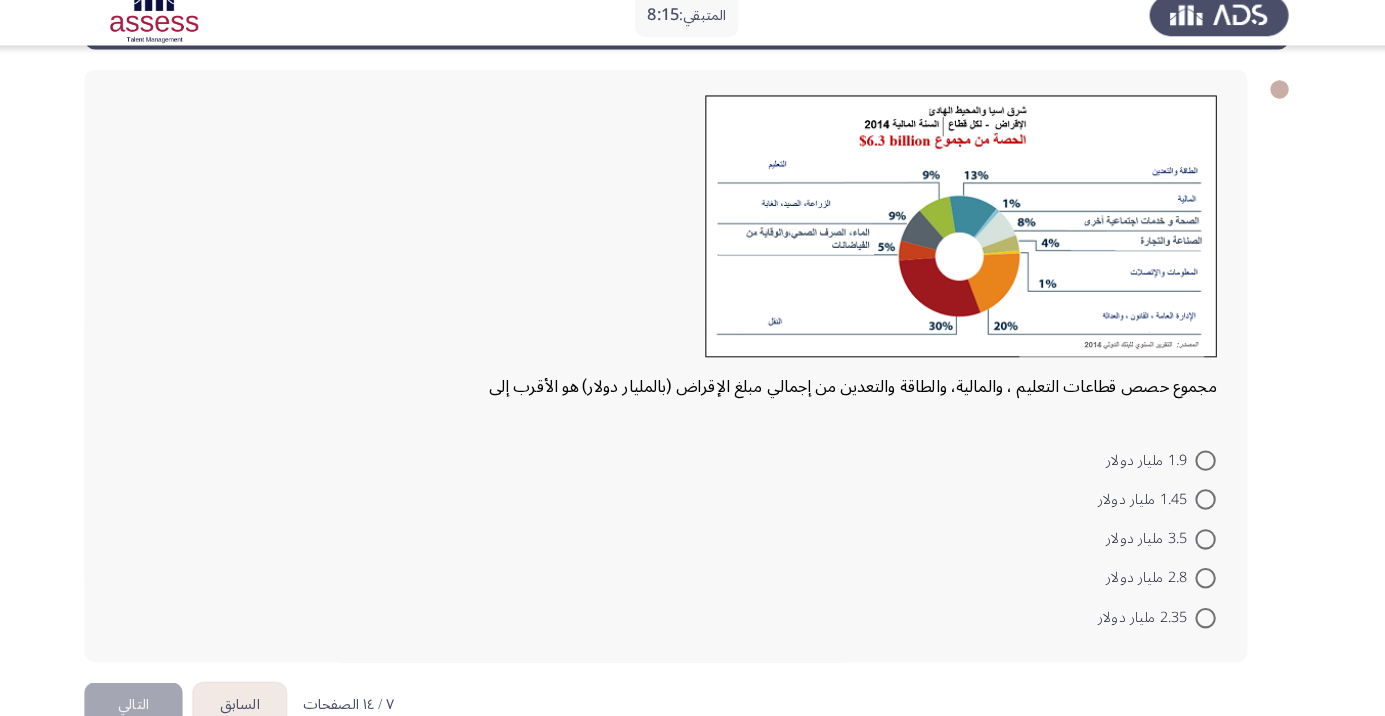 scroll, scrollTop: 34, scrollLeft: 0, axis: vertical 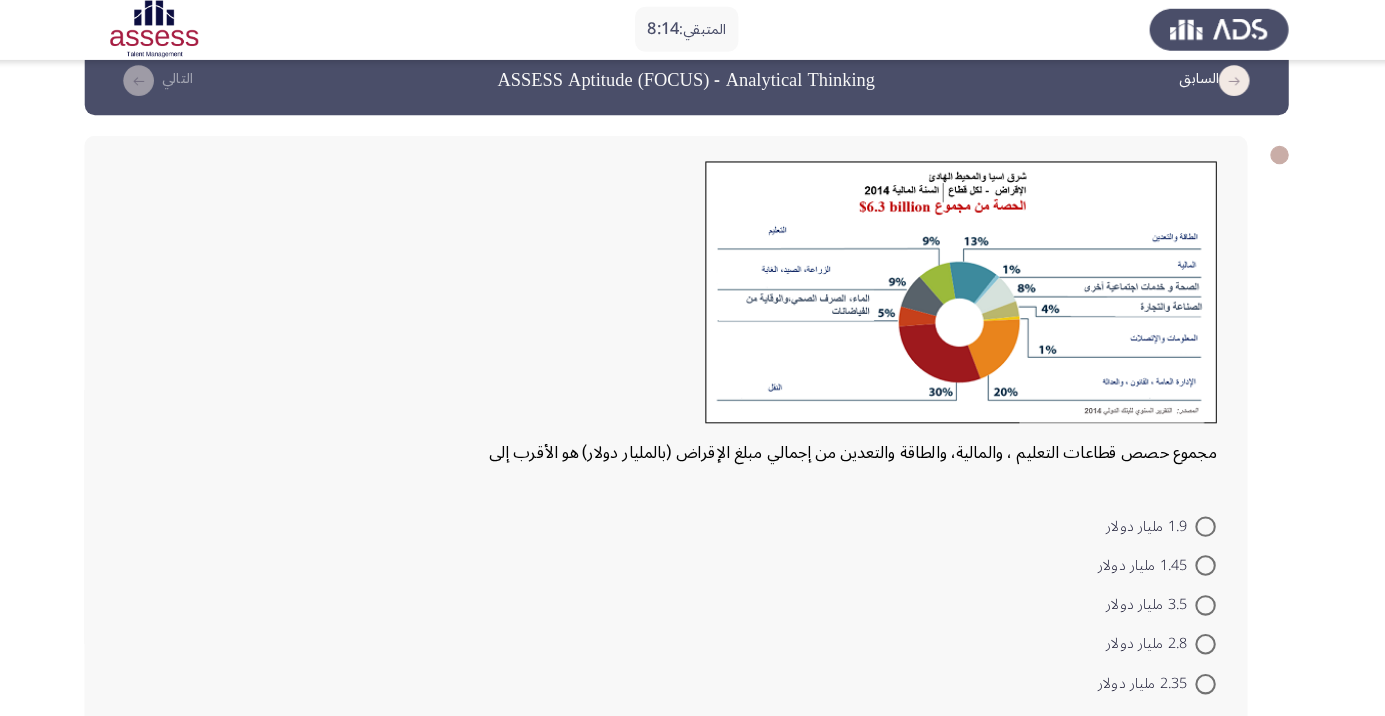 click at bounding box center [1200, 631] 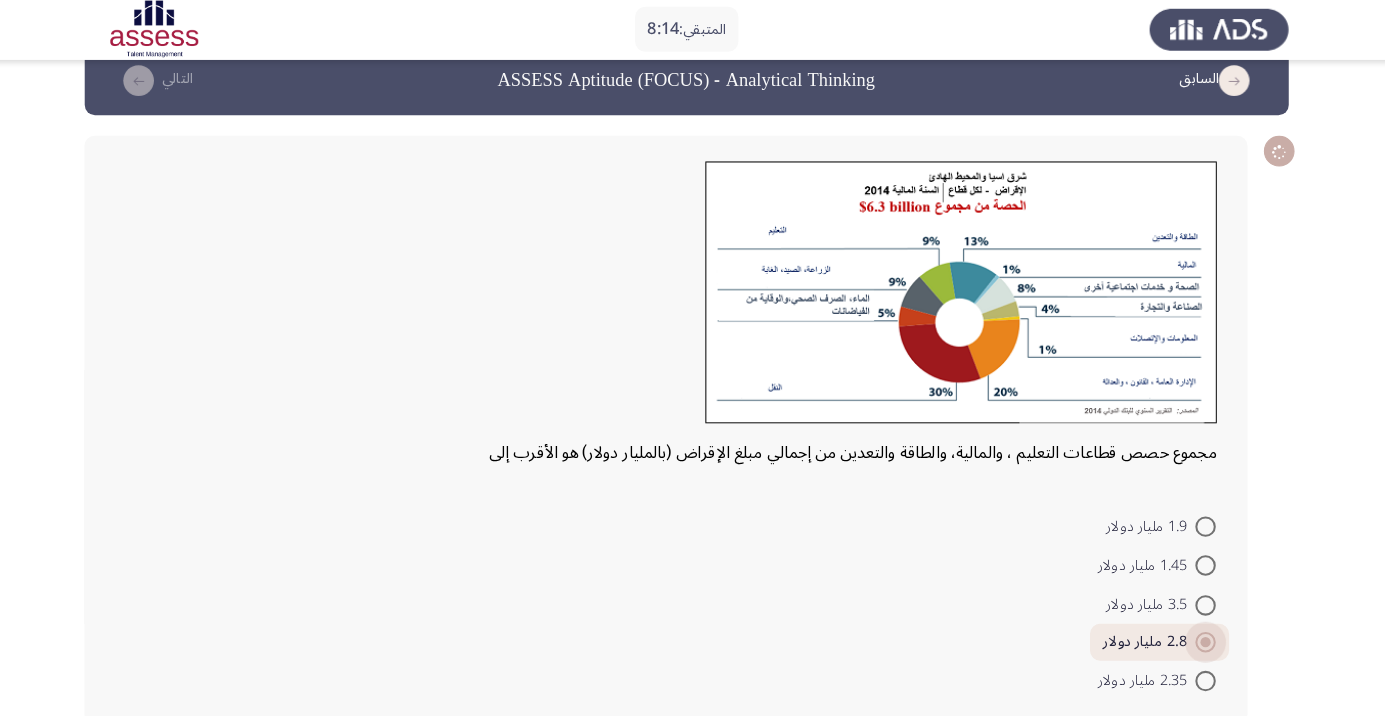 scroll, scrollTop: 32, scrollLeft: 0, axis: vertical 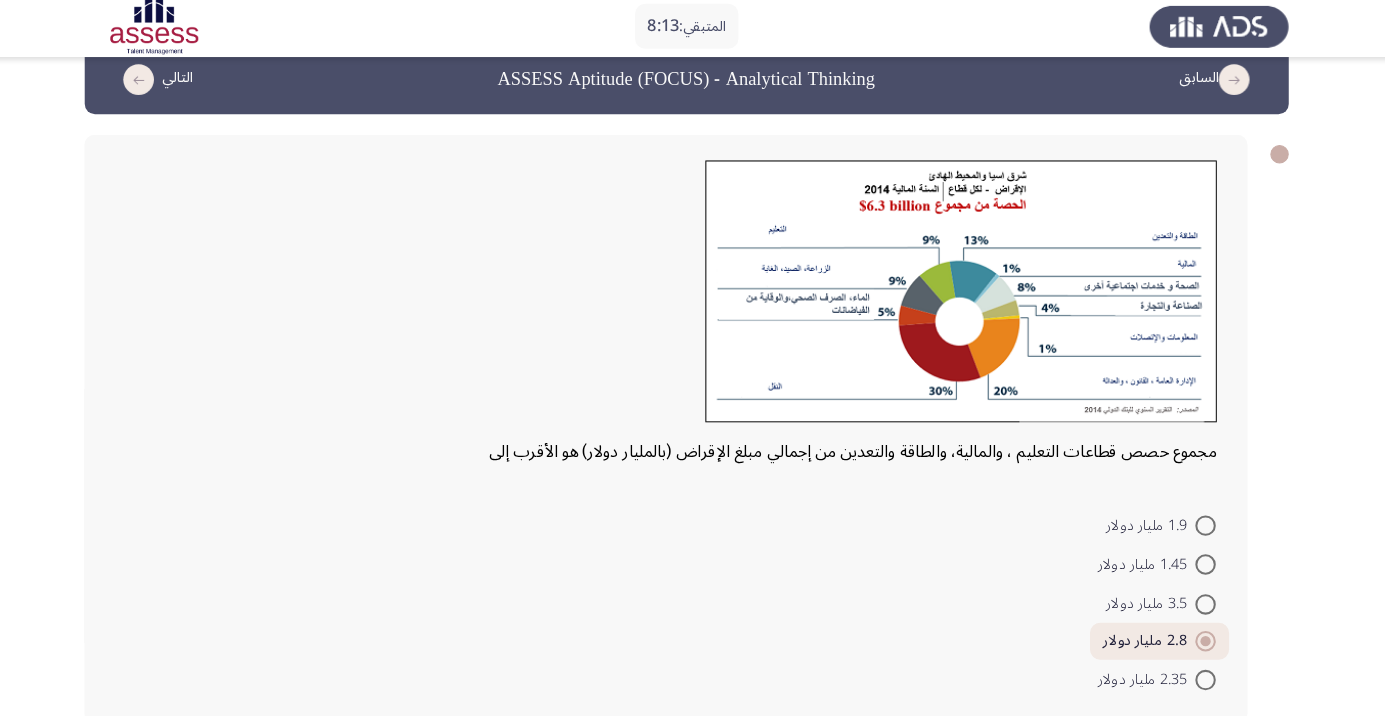 click on "التالي" 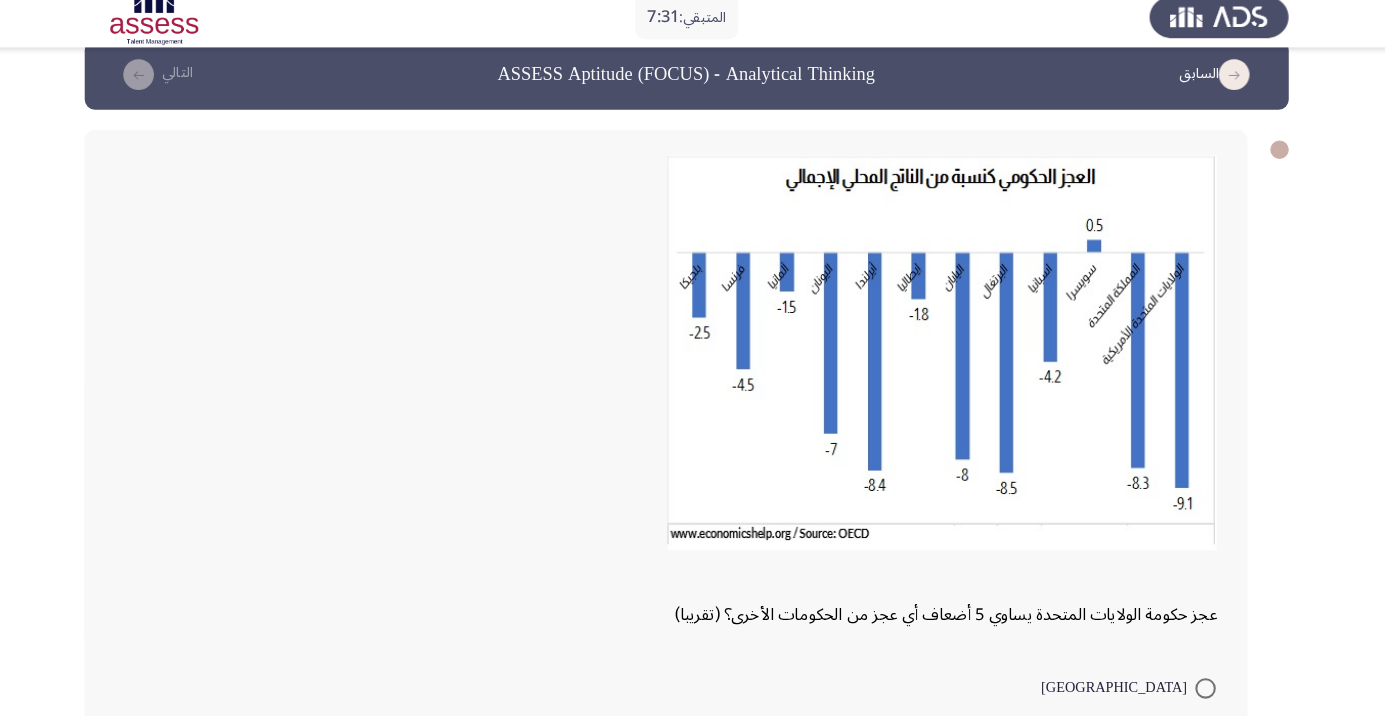 scroll, scrollTop: 37, scrollLeft: 0, axis: vertical 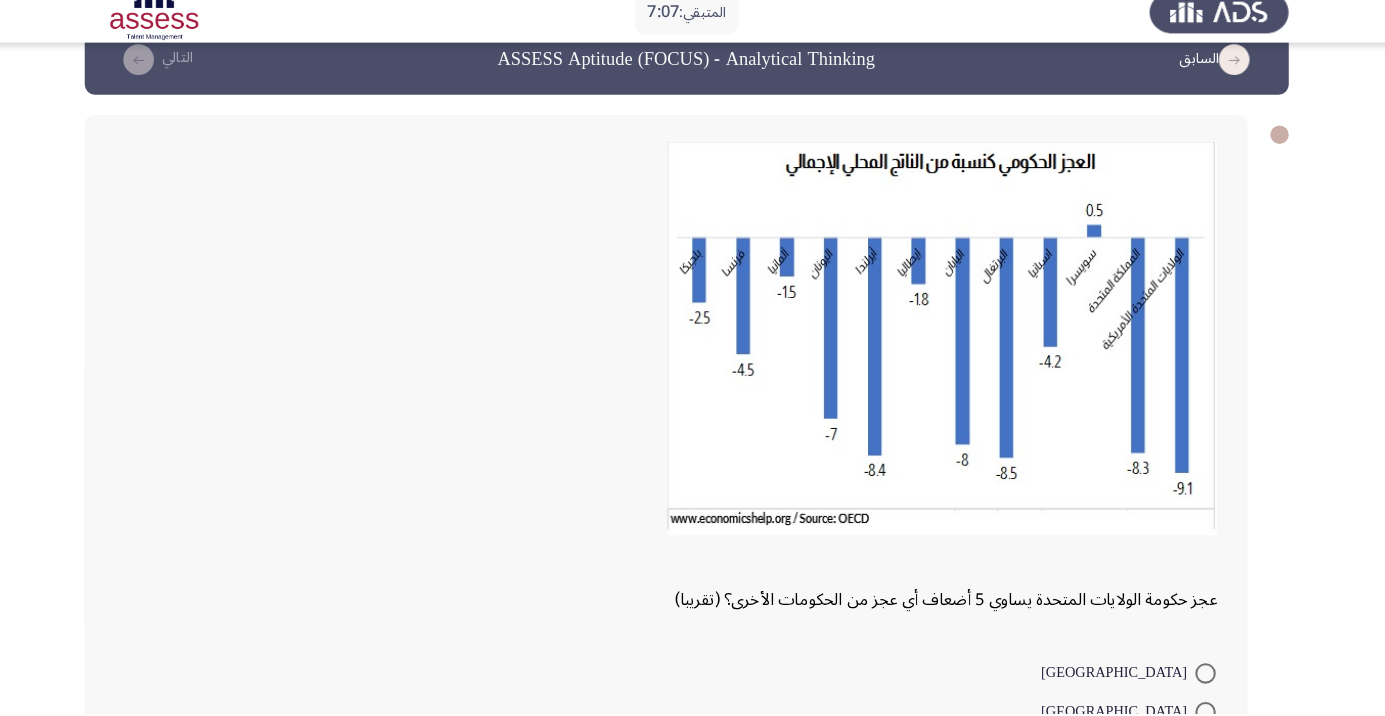 click at bounding box center [1200, 677] 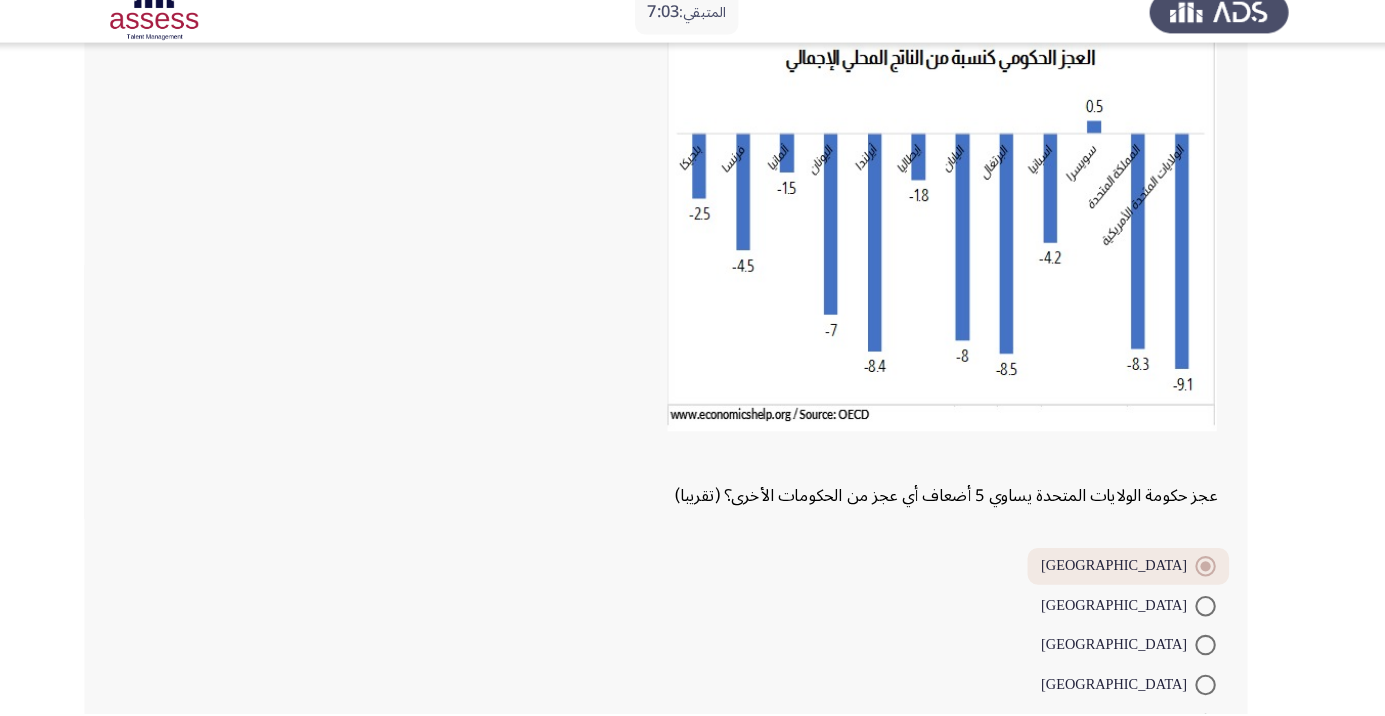 scroll, scrollTop: 196, scrollLeft: 0, axis: vertical 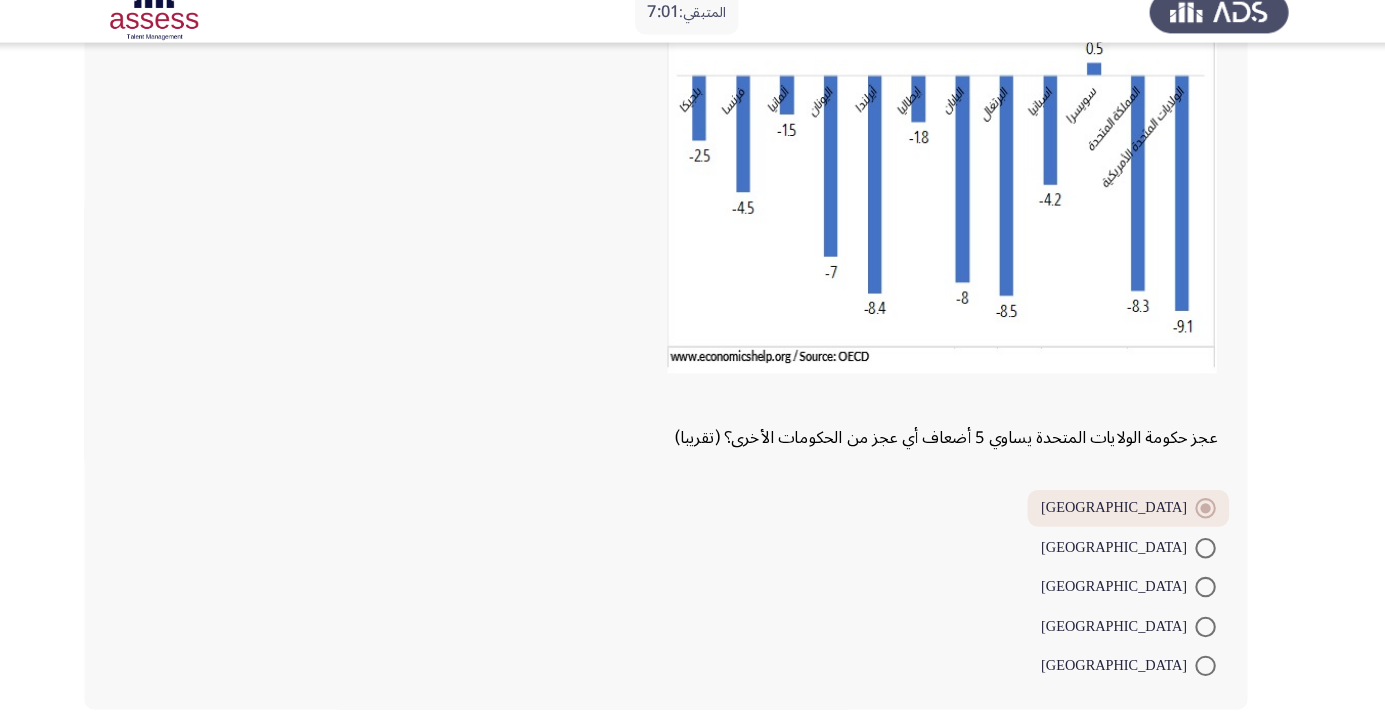 click on "التالي" 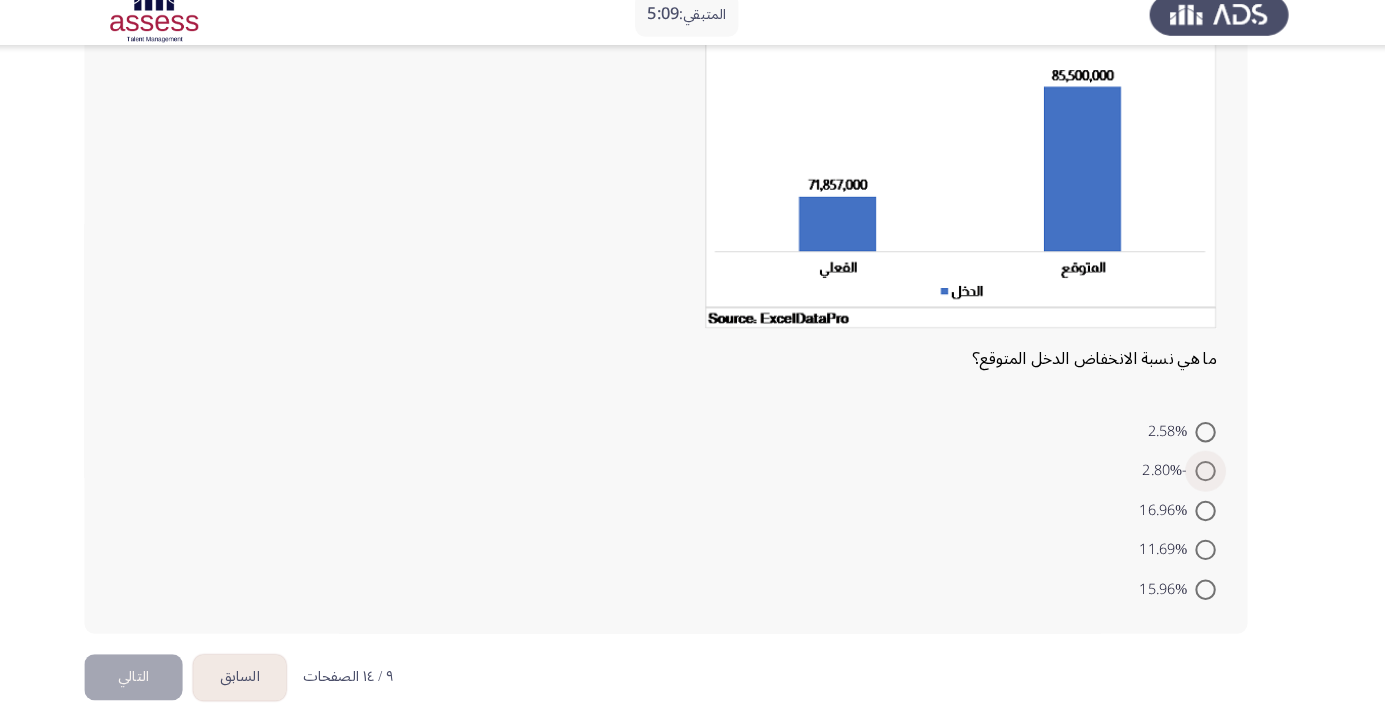scroll, scrollTop: 191, scrollLeft: 0, axis: vertical 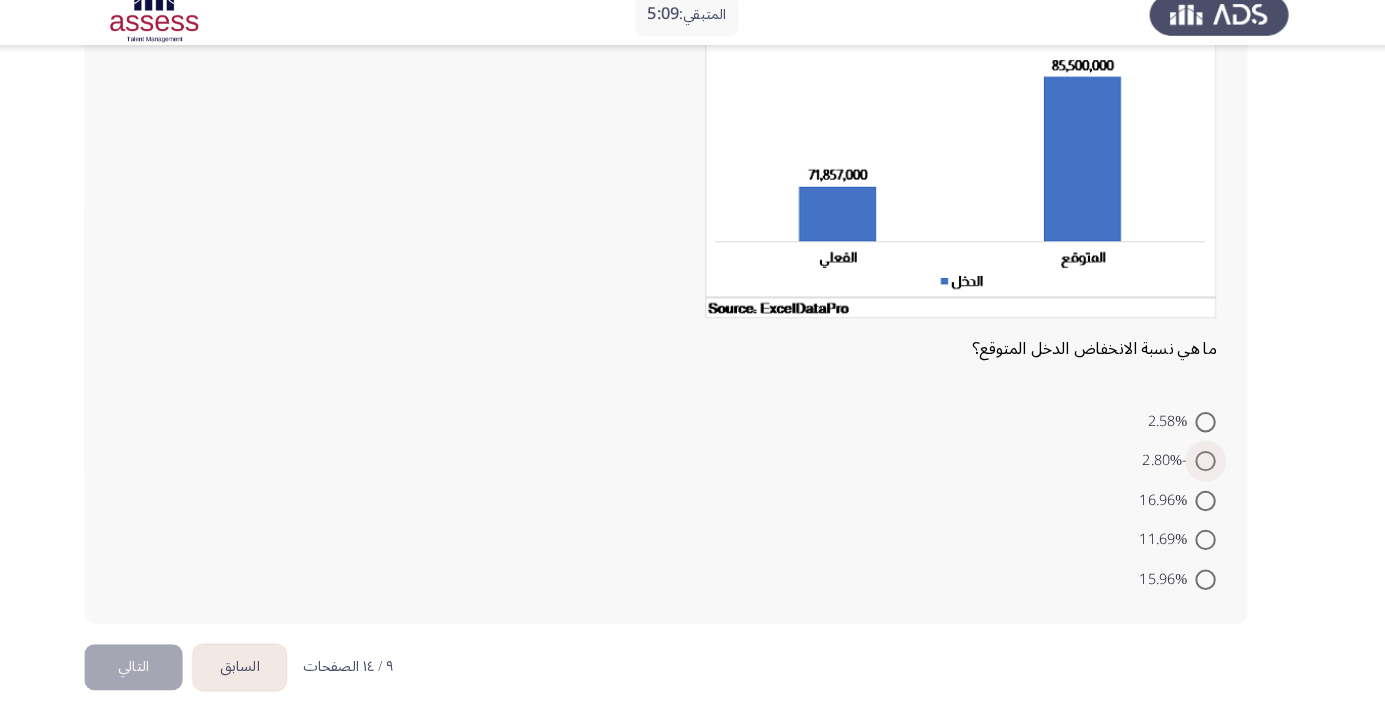 click at bounding box center (1200, 467) 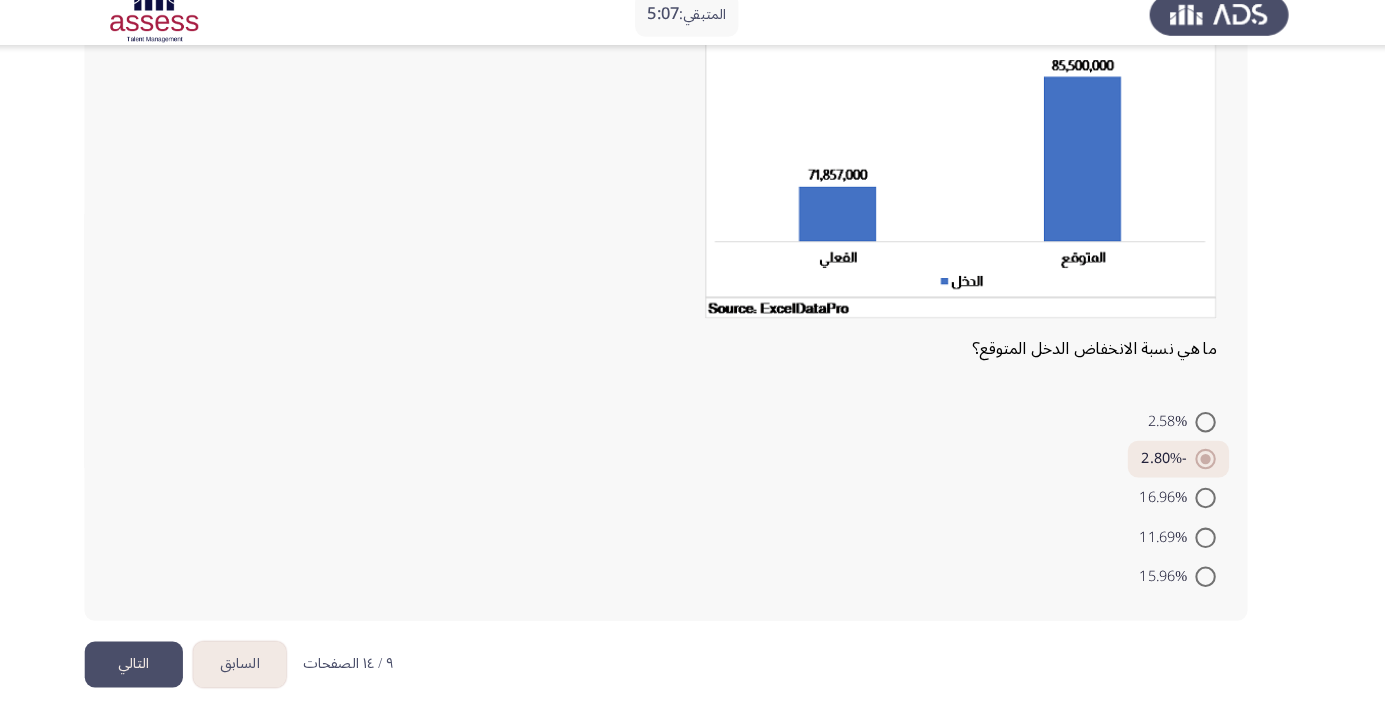 click on "التالي" 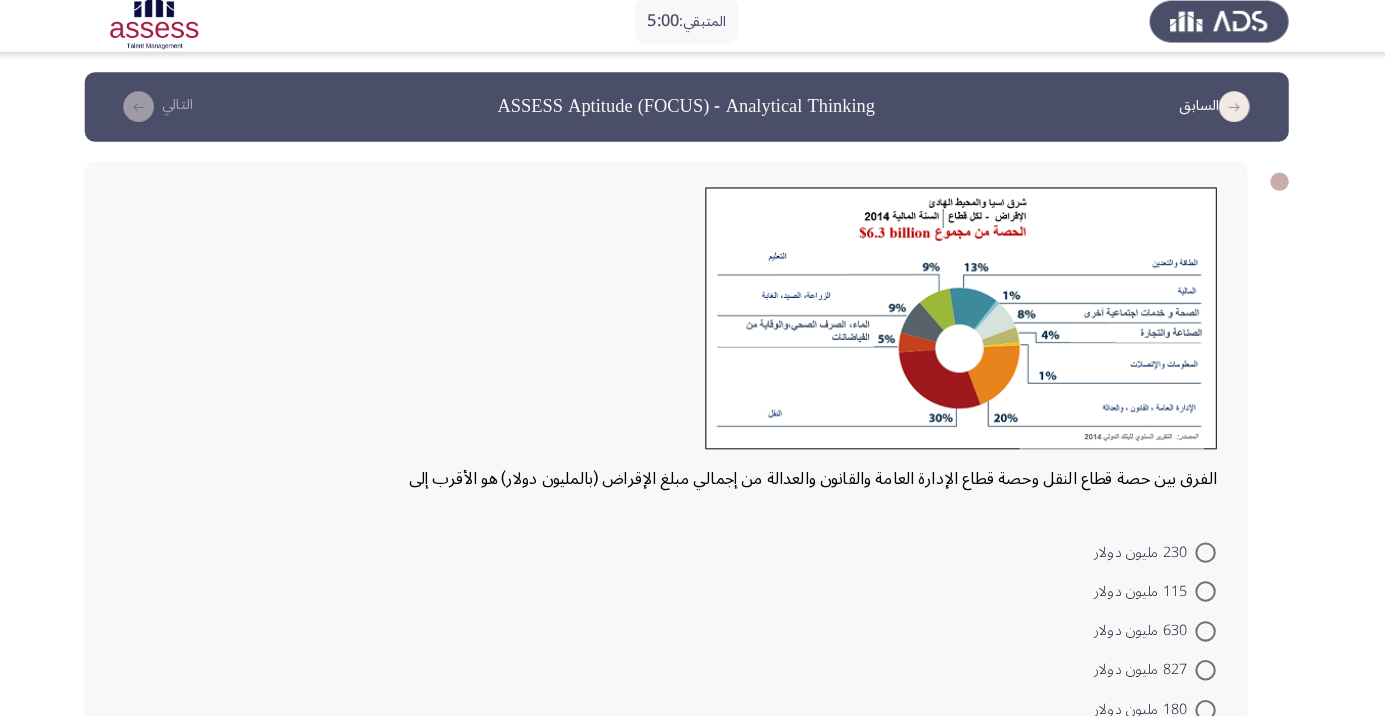 scroll, scrollTop: 34, scrollLeft: 0, axis: vertical 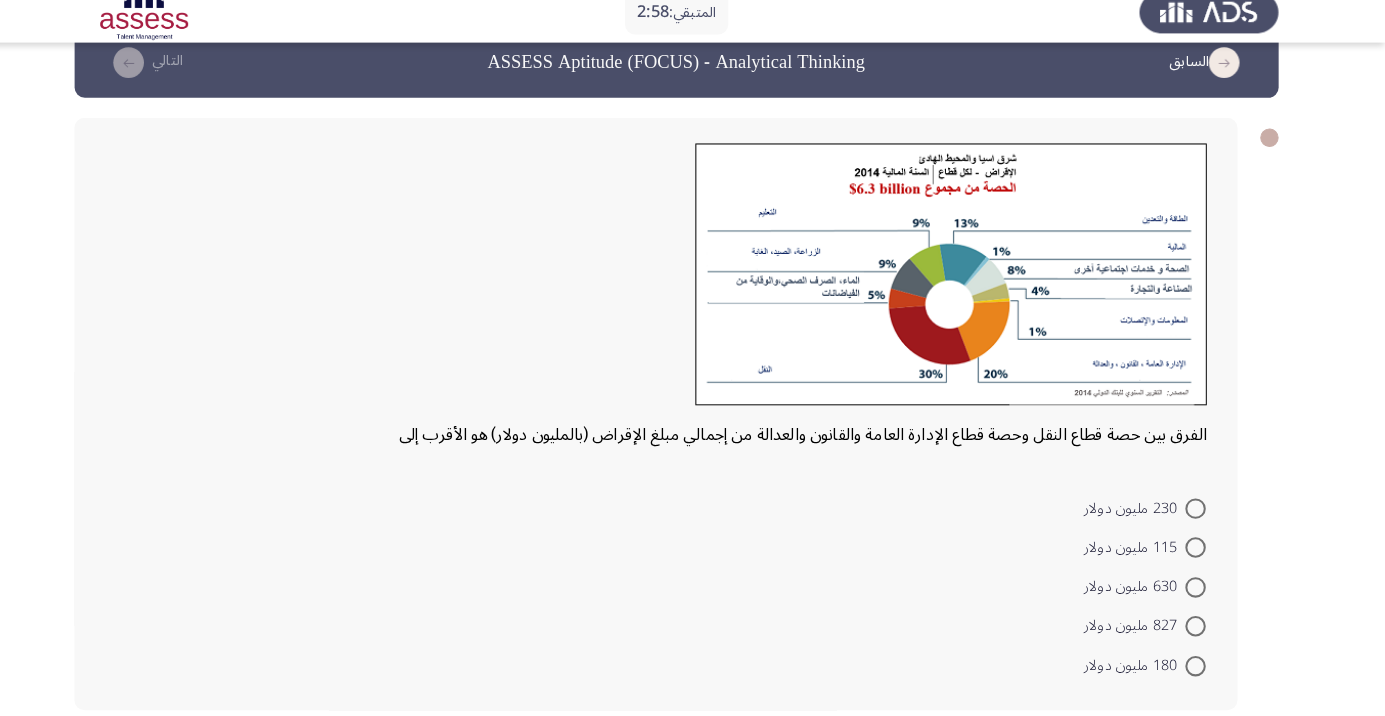 click on "الفرق بين حصة قطاع النقل وحصة قطاع الإدارة العامة والقانون والعدالة من إجمالي مبلغ الإقراض (بالمليون دولار) هو الأقرب إلى    230 مليون دولار     115 مليون دولار     630 مليون دولار     827 مليون دولار     180 مليون دولار" 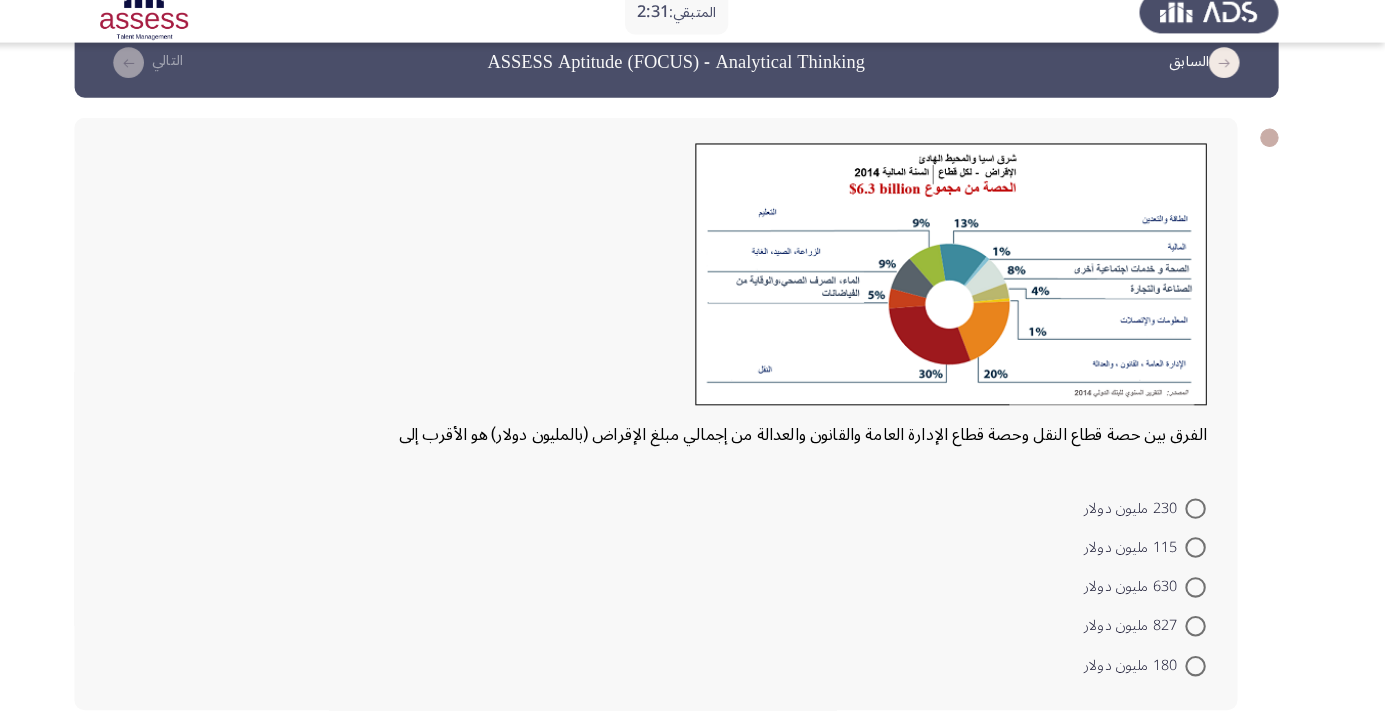 click on "الفرق بين حصة قطاع النقل وحصة قطاع الإدارة العامة والقانون والعدالة من إجمالي مبلغ الإقراض (بالمليون دولار) هو الأقرب إلى    230 مليون دولار     115 مليون دولار     630 مليون دولار     827 مليون دولار     180 مليون دولار" 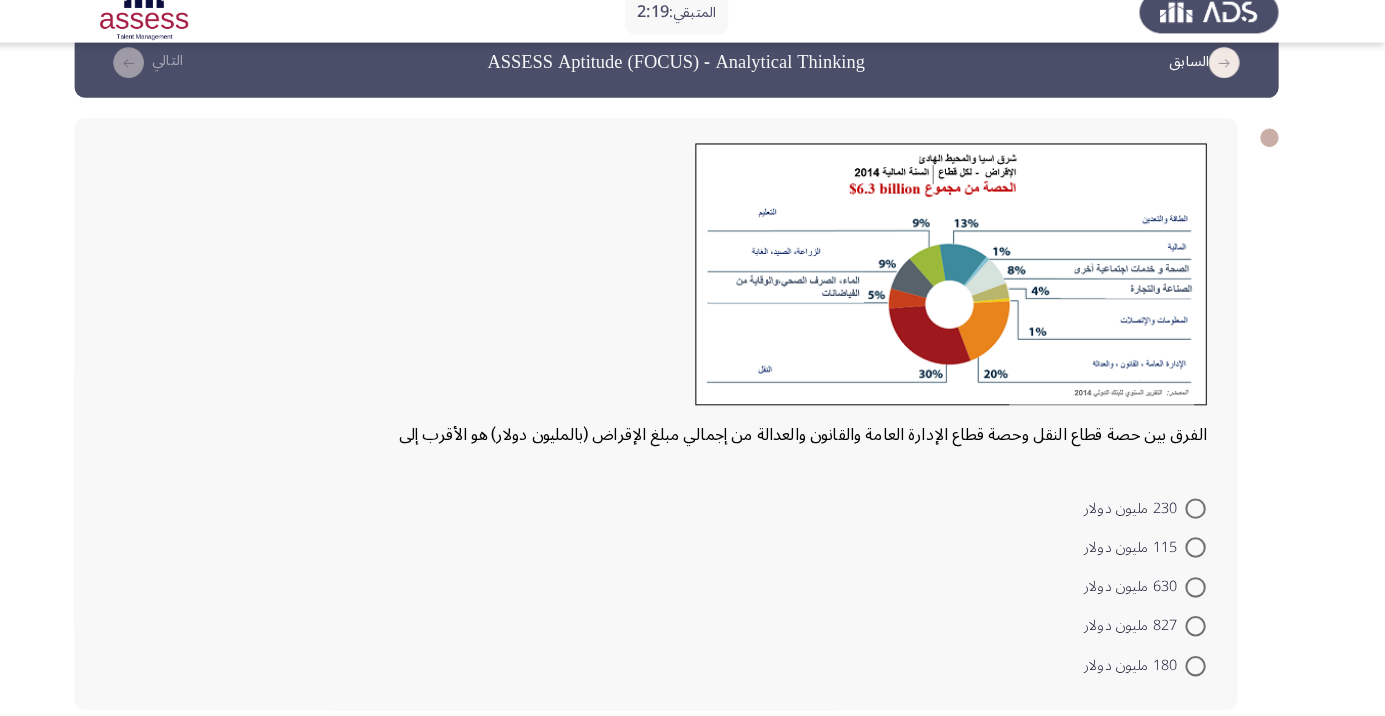 click at bounding box center (1200, 593) 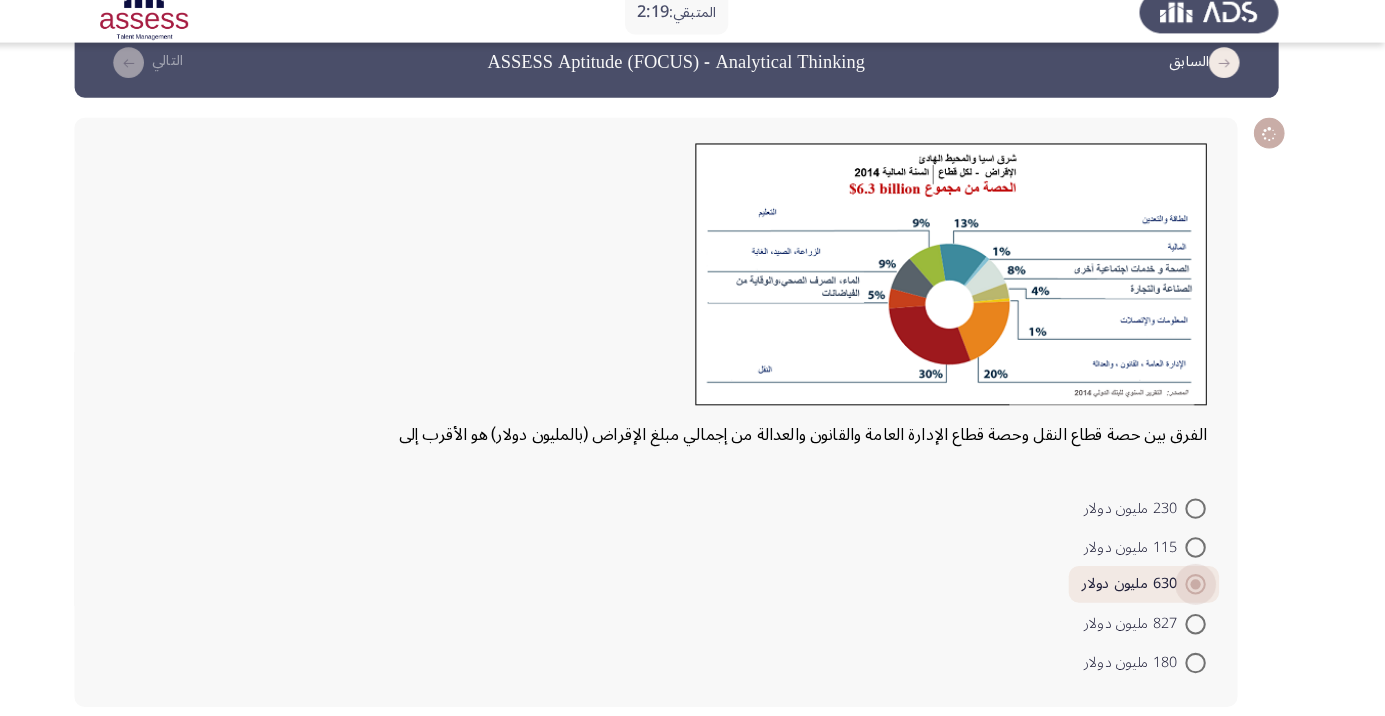 scroll, scrollTop: 31, scrollLeft: 0, axis: vertical 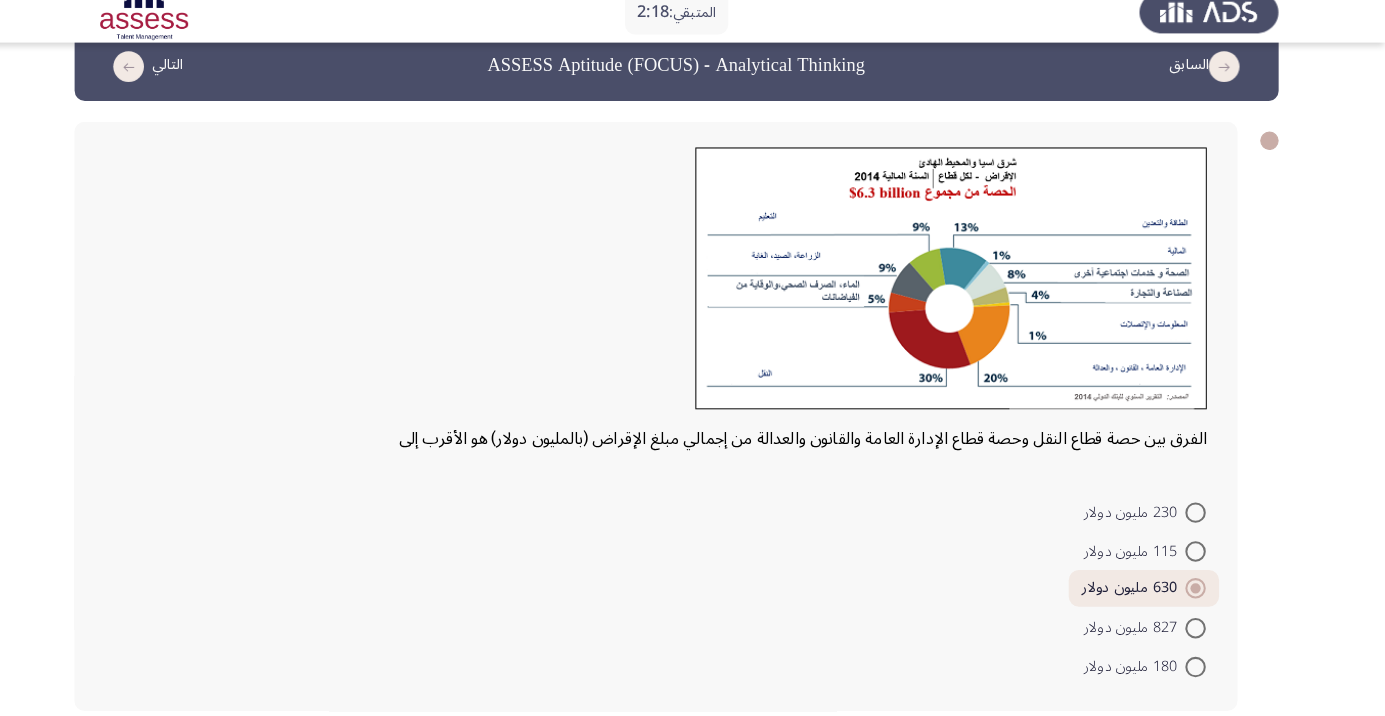 click on "التالي" 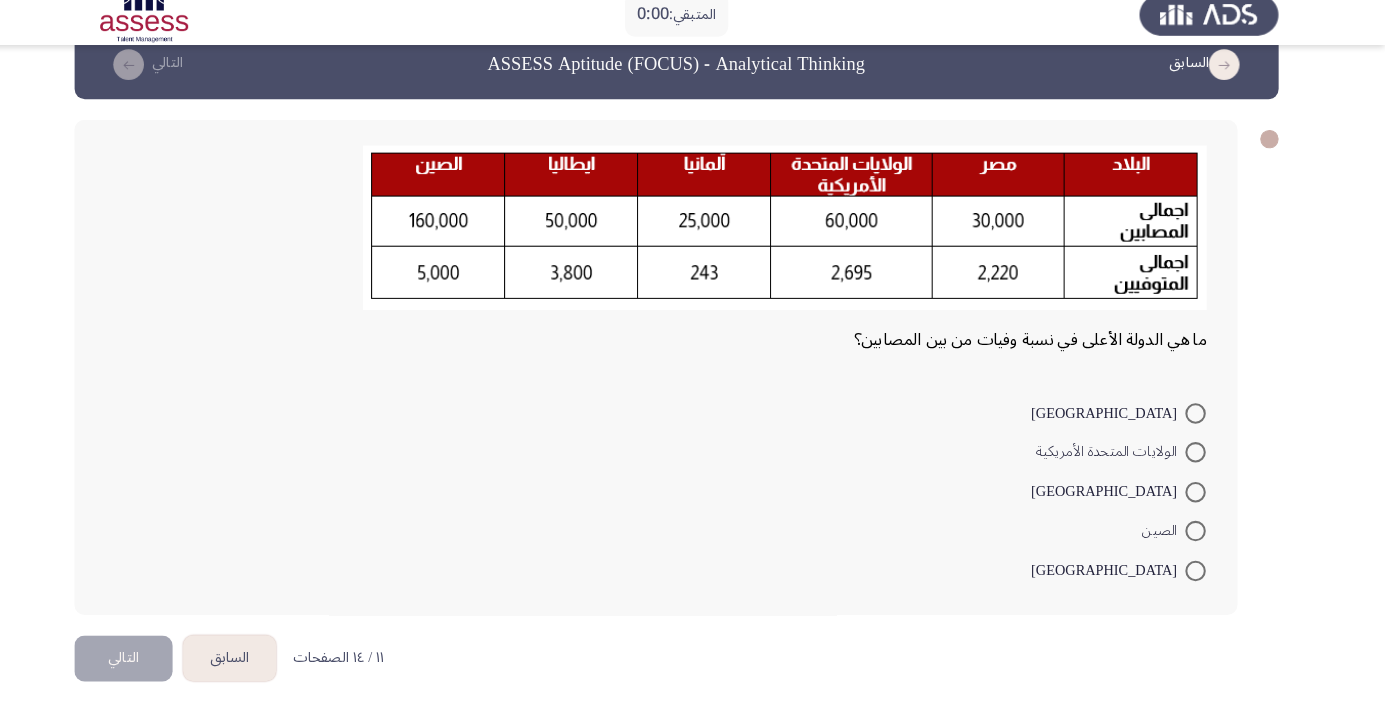 scroll, scrollTop: 0, scrollLeft: 0, axis: both 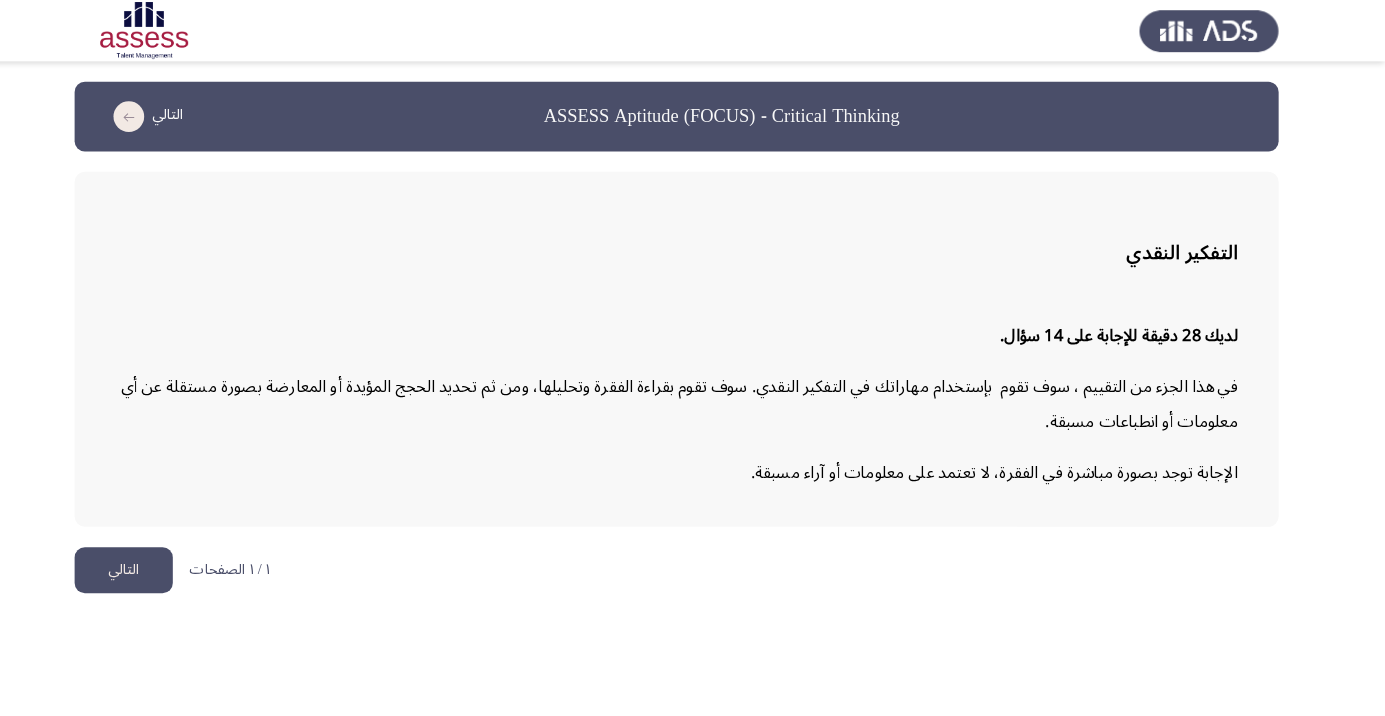 click on "التالي" 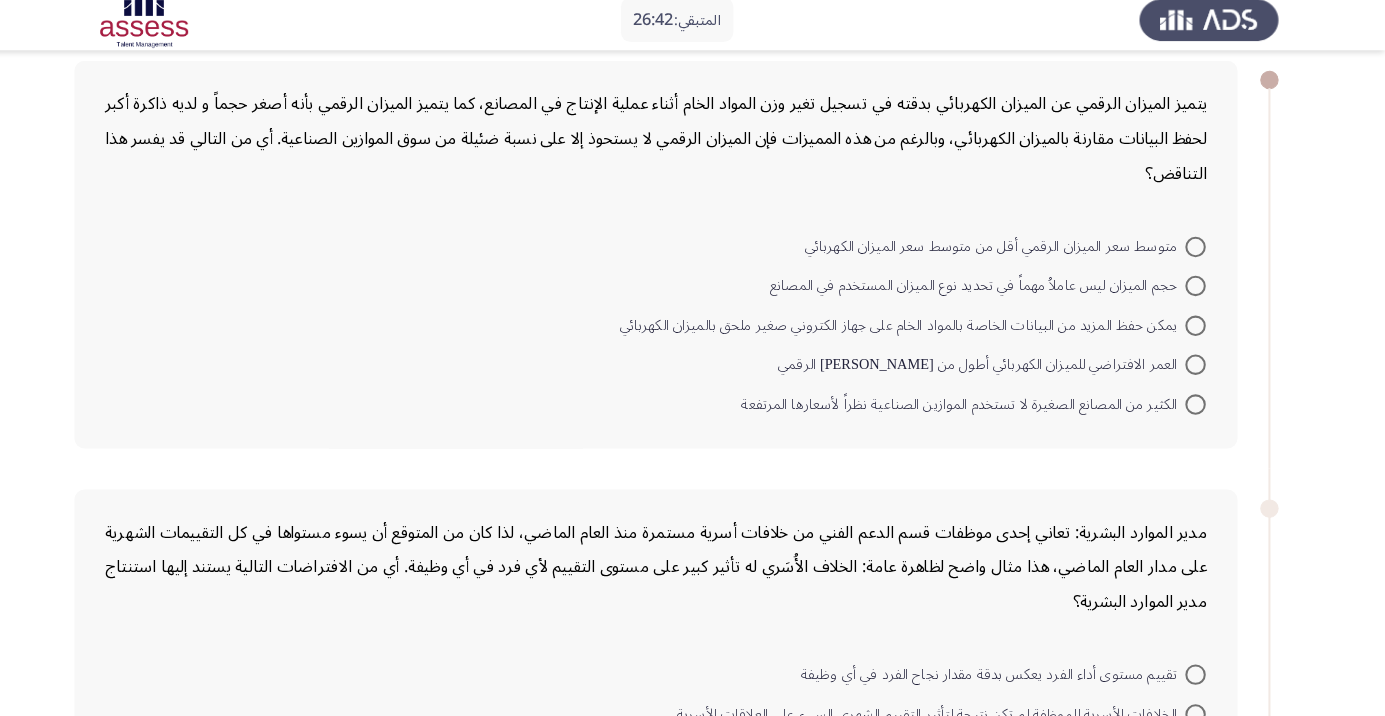 scroll, scrollTop: 117, scrollLeft: 0, axis: vertical 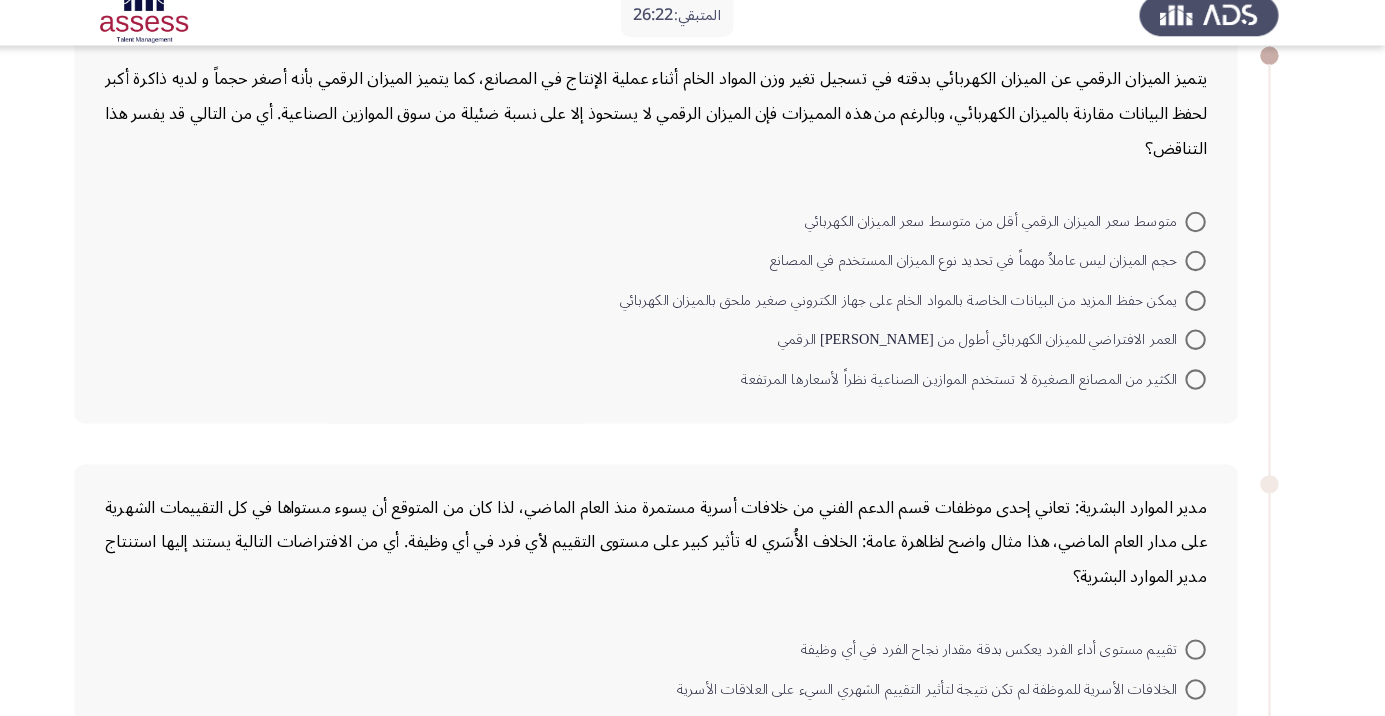 click at bounding box center [1200, 310] 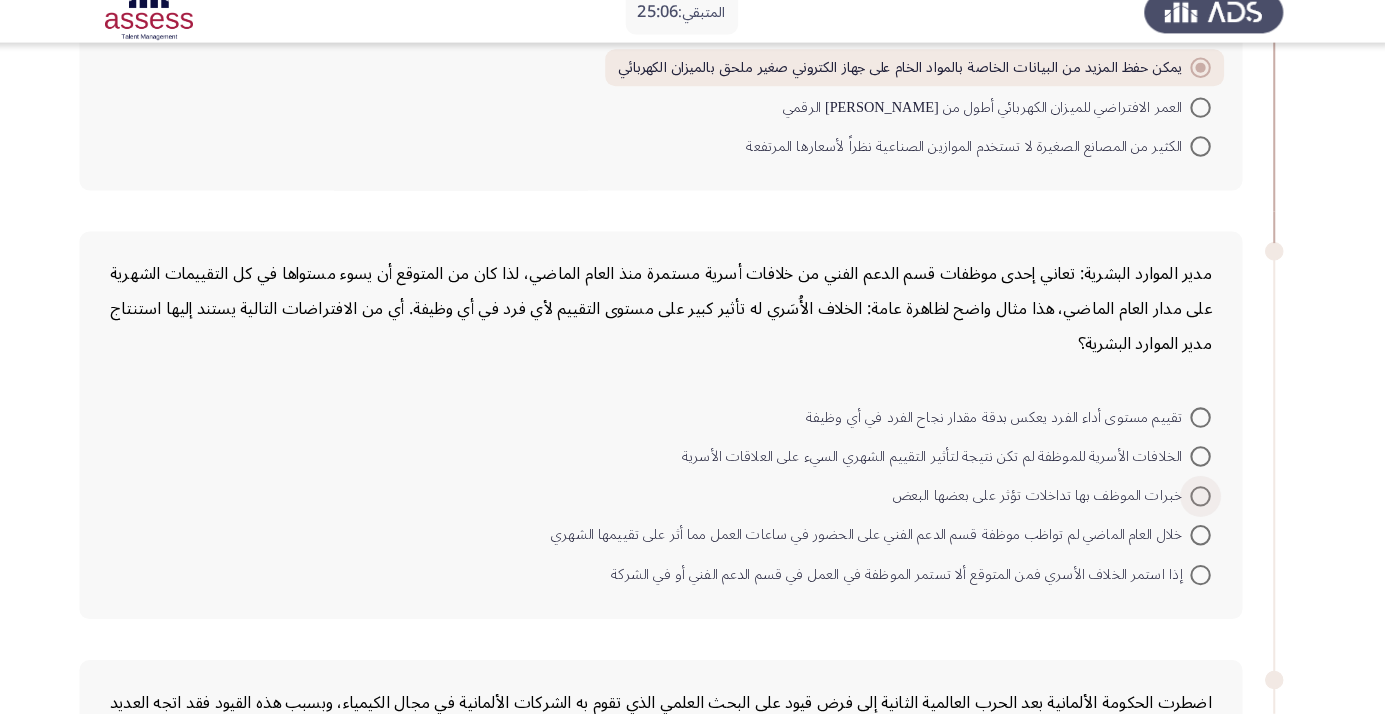 scroll, scrollTop: 341, scrollLeft: 0, axis: vertical 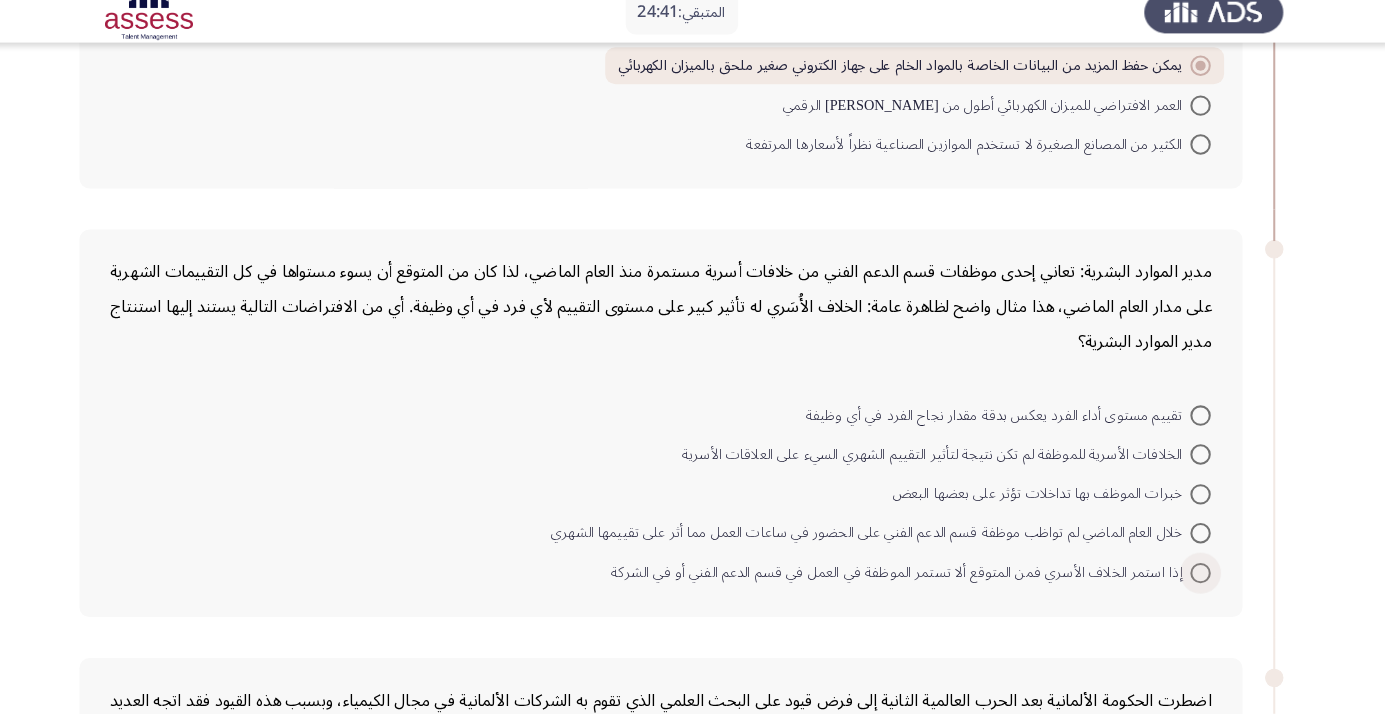 click at bounding box center [1200, 579] 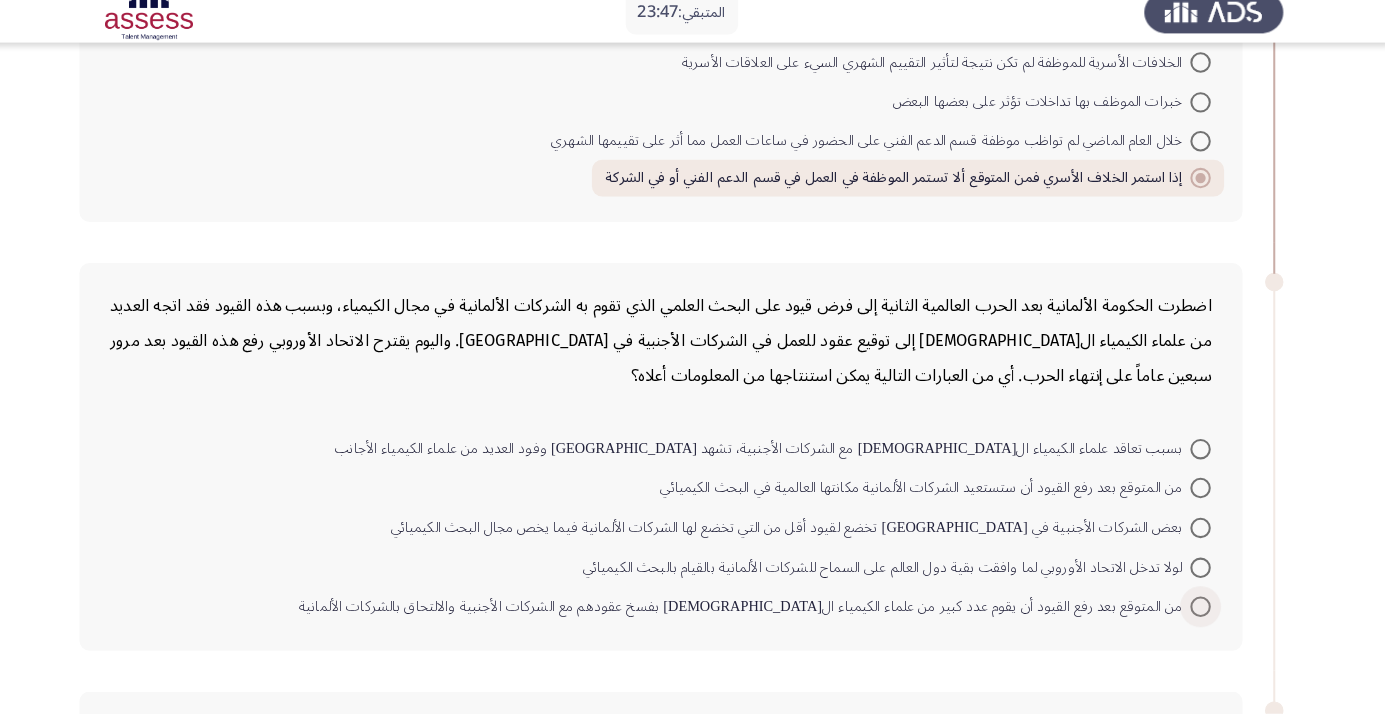 scroll, scrollTop: 741, scrollLeft: 0, axis: vertical 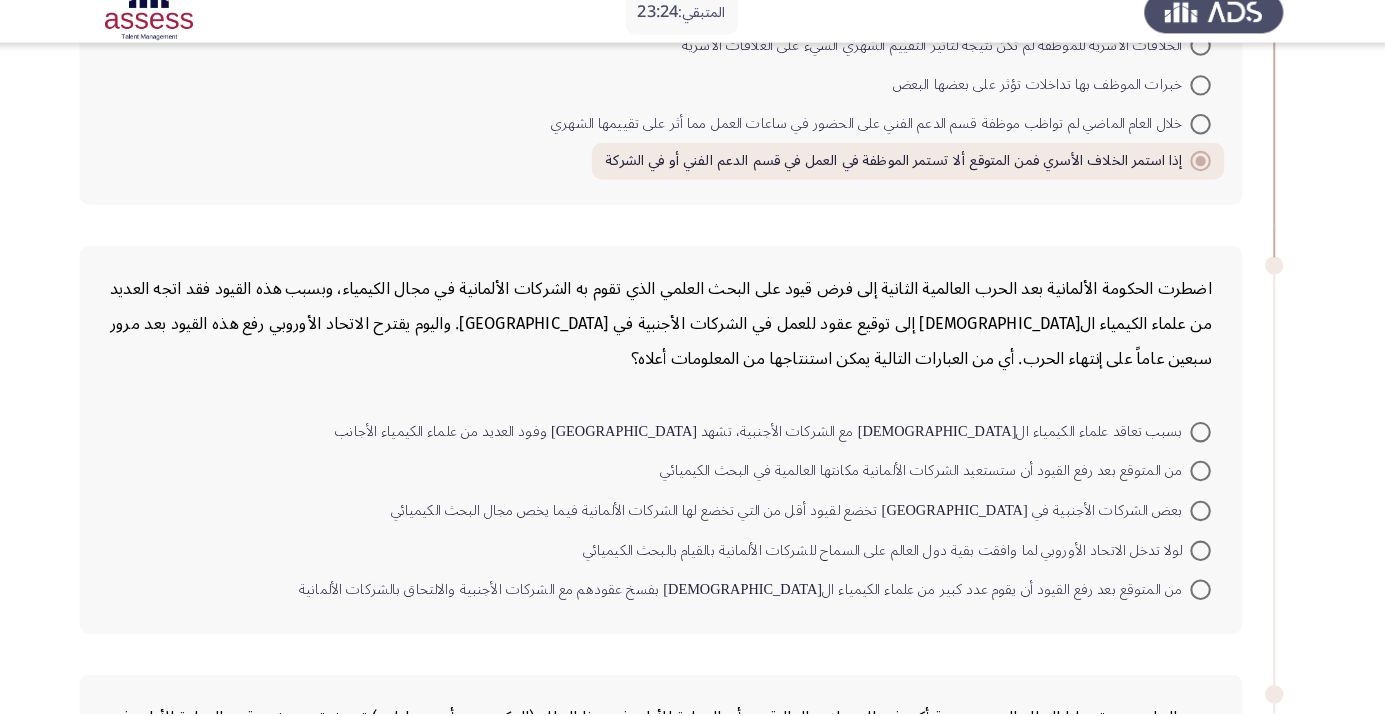 click at bounding box center [1200, 479] 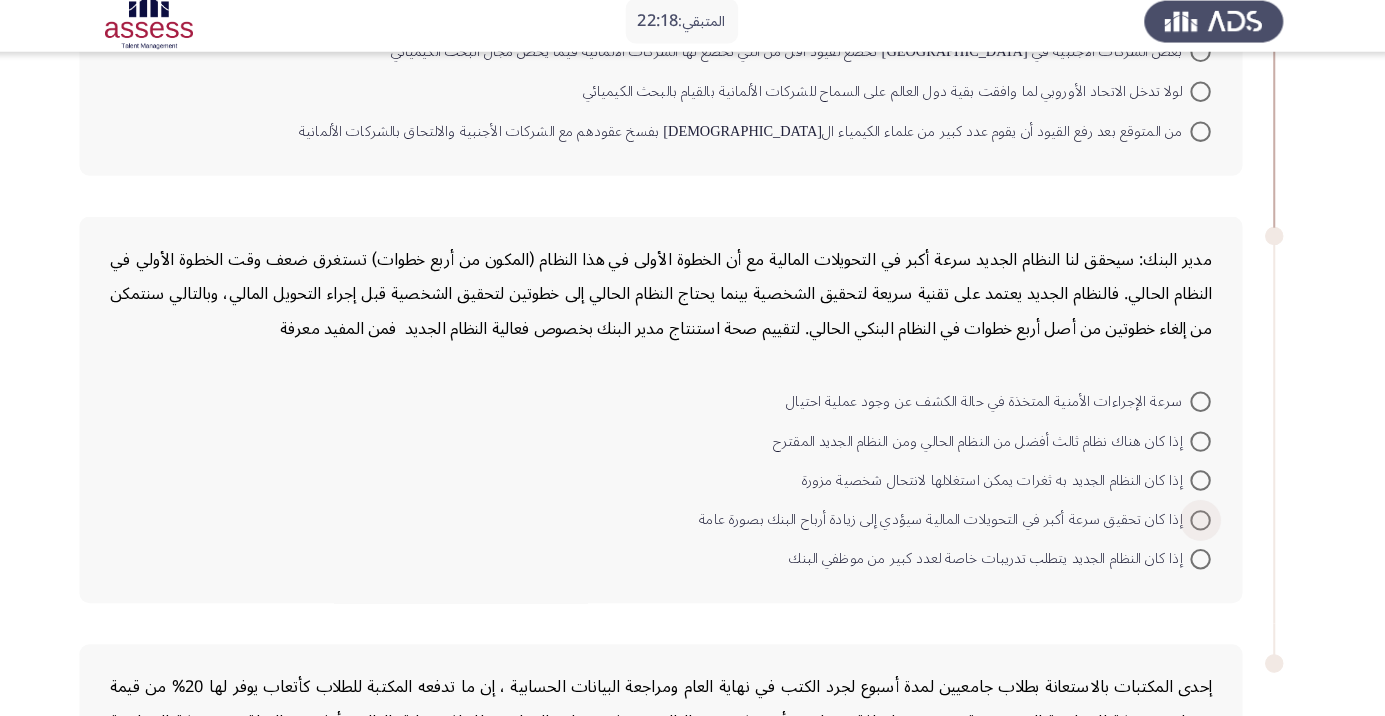 scroll, scrollTop: 1196, scrollLeft: 0, axis: vertical 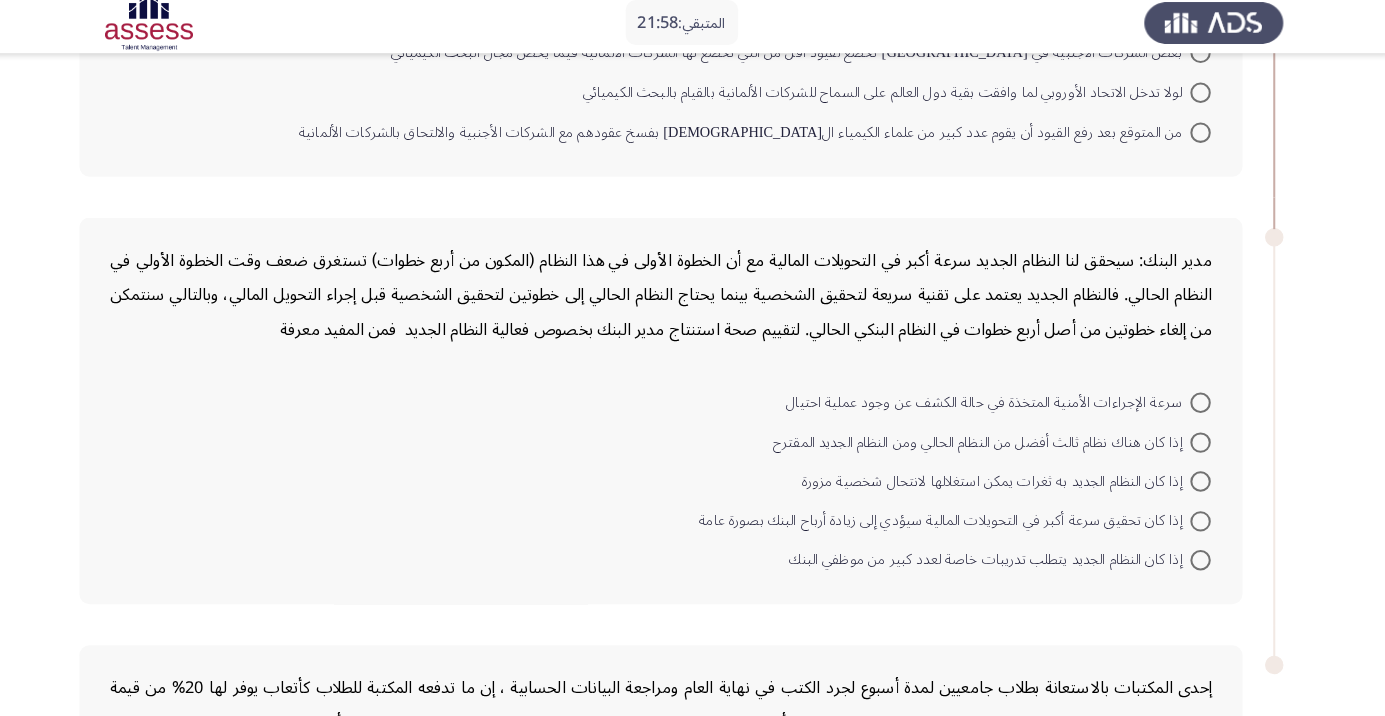 click at bounding box center [1200, 556] 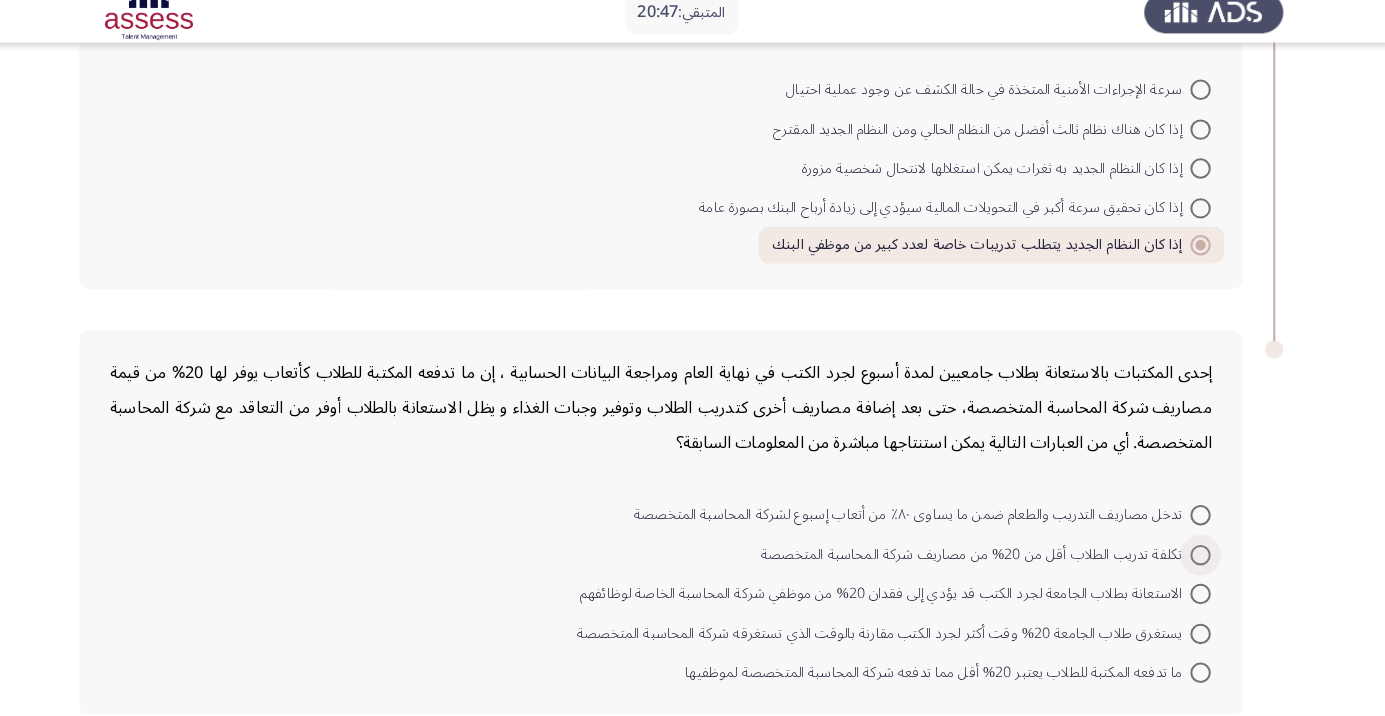 scroll, scrollTop: 1495, scrollLeft: 0, axis: vertical 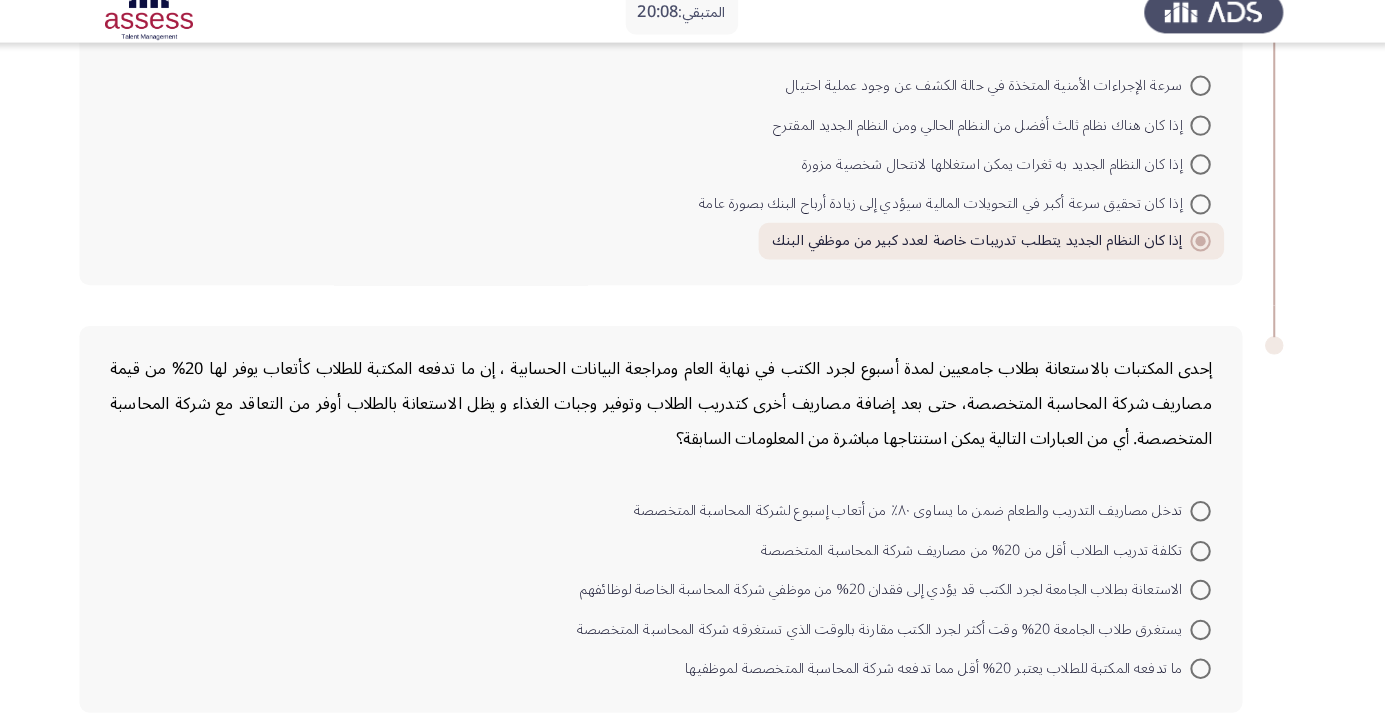 click at bounding box center (1200, 672) 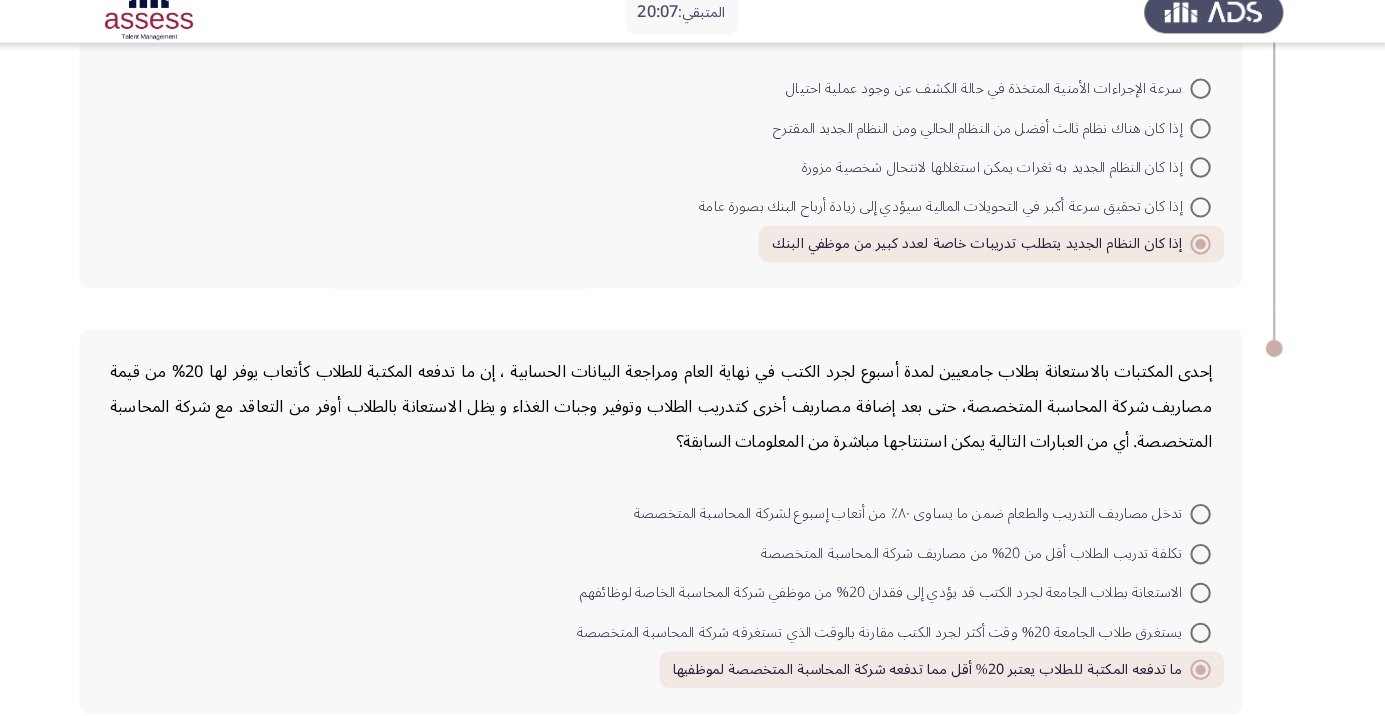 click on "التالي" 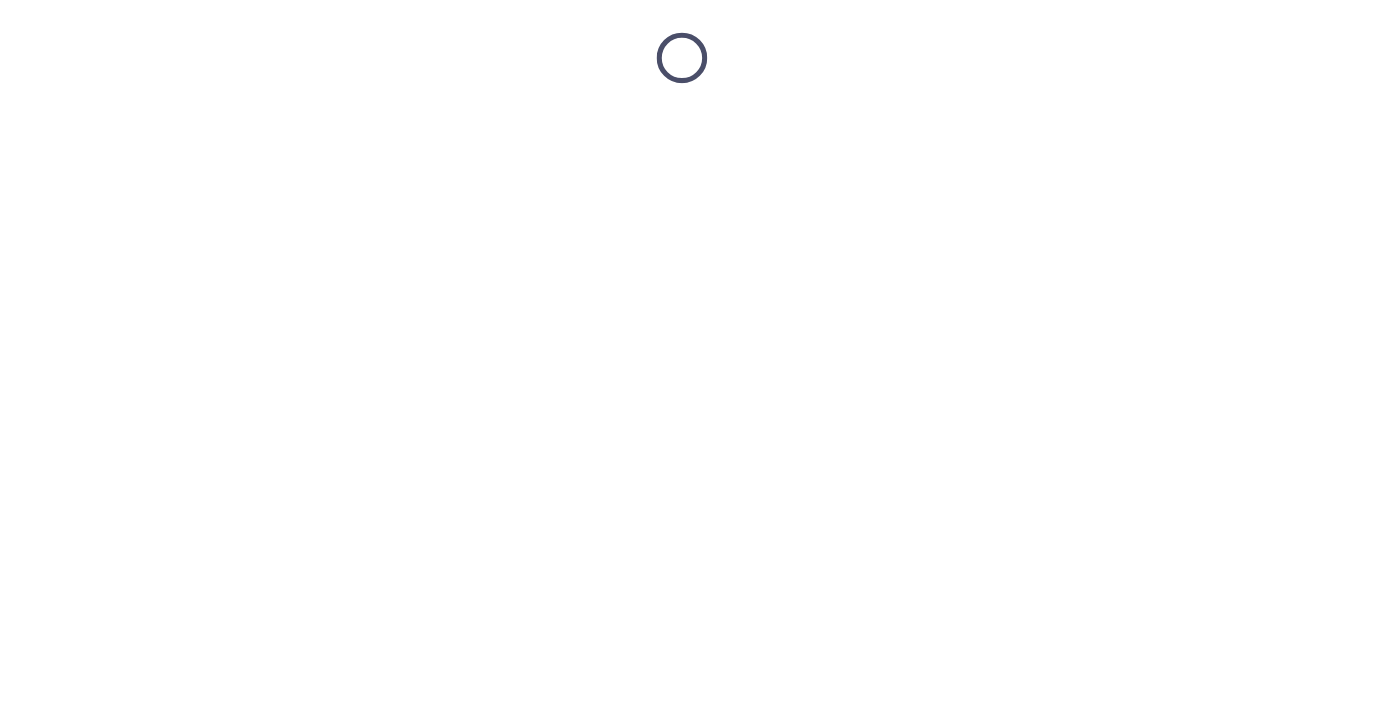 scroll, scrollTop: 0, scrollLeft: 0, axis: both 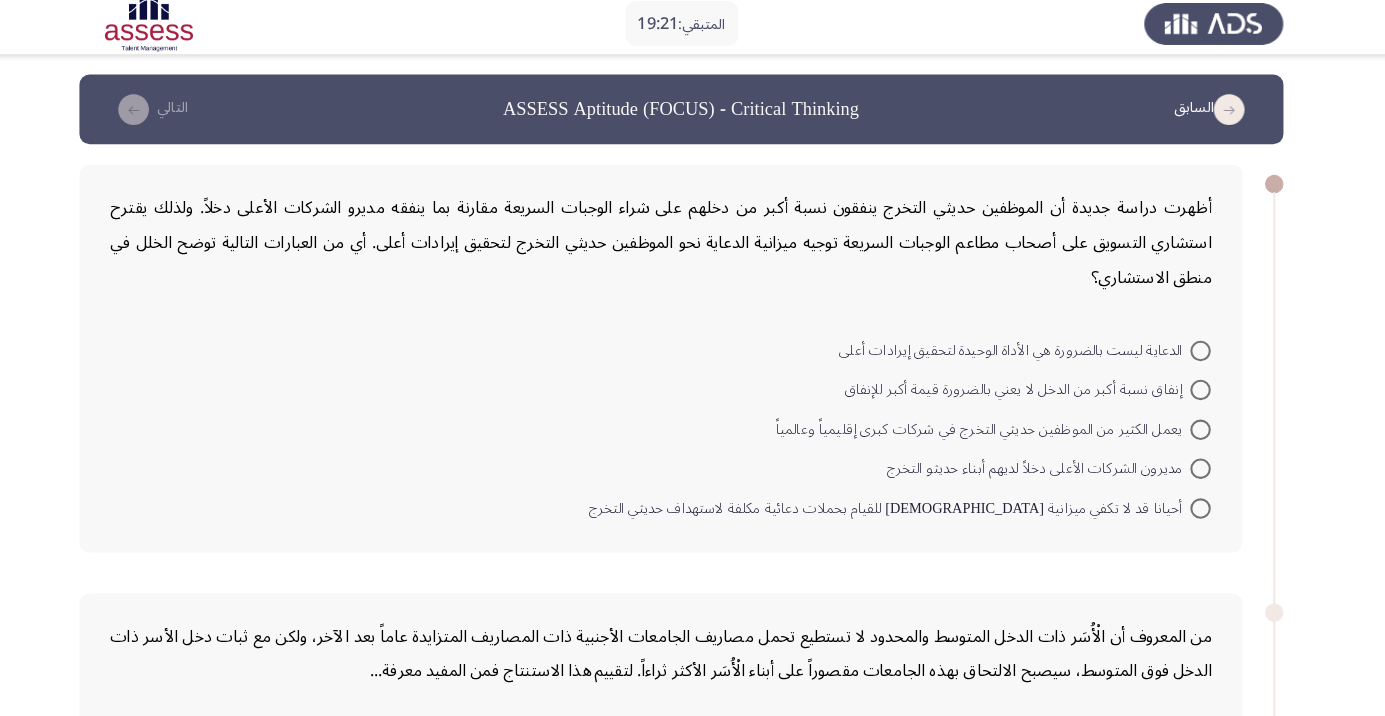 click at bounding box center [1200, 388] 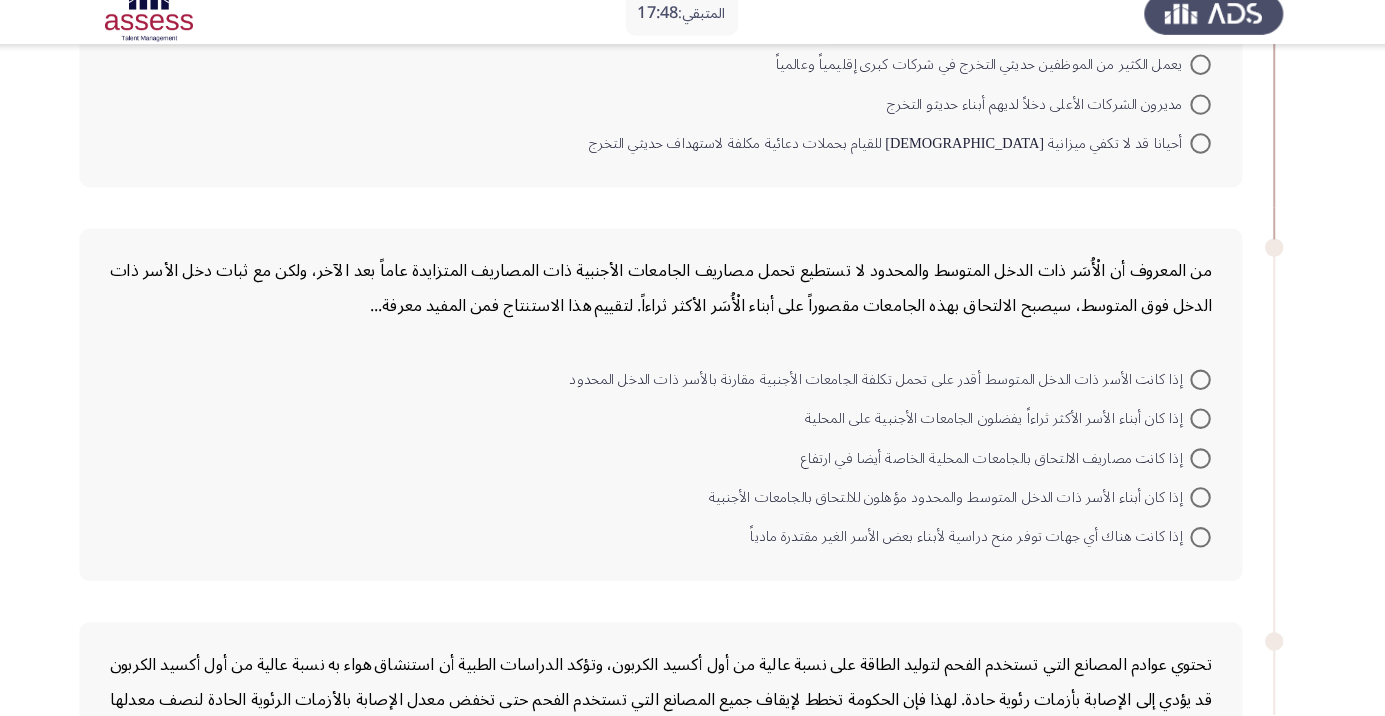 scroll, scrollTop: 344, scrollLeft: 0, axis: vertical 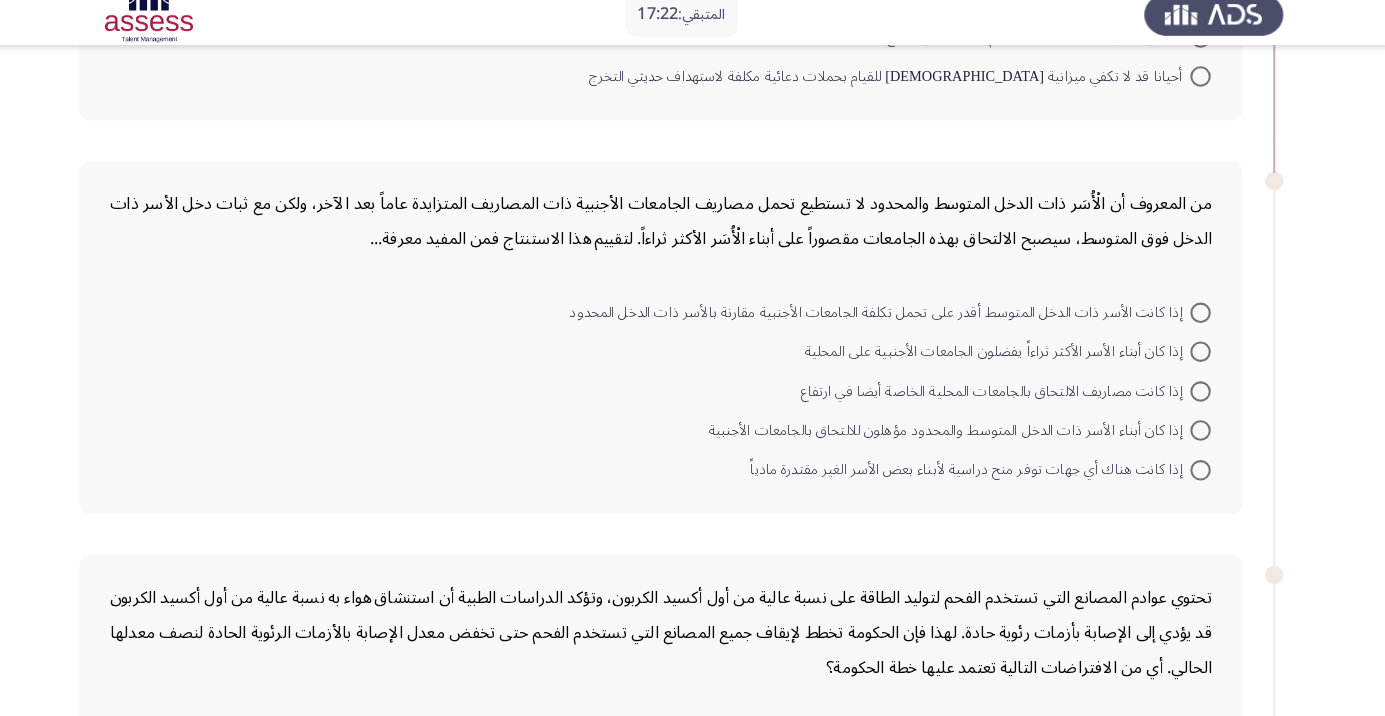 click at bounding box center (1200, 476) 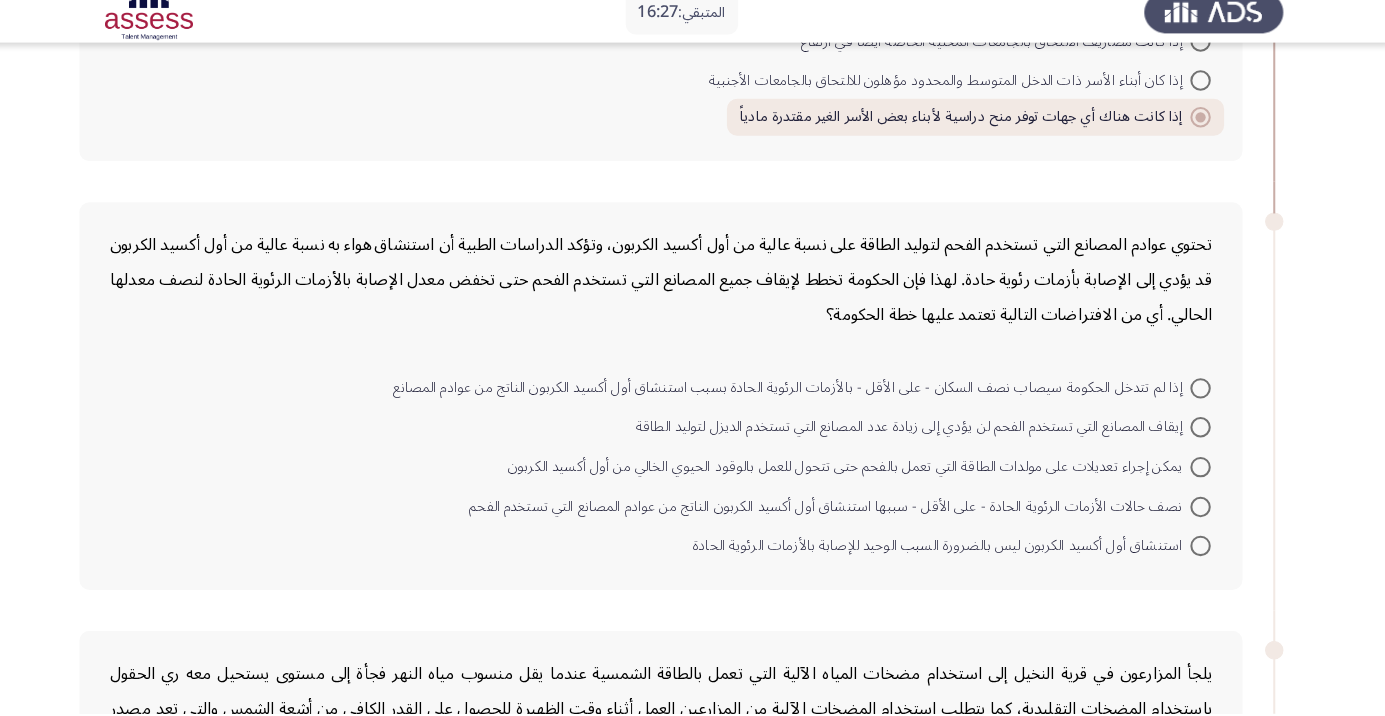 scroll, scrollTop: 751, scrollLeft: 0, axis: vertical 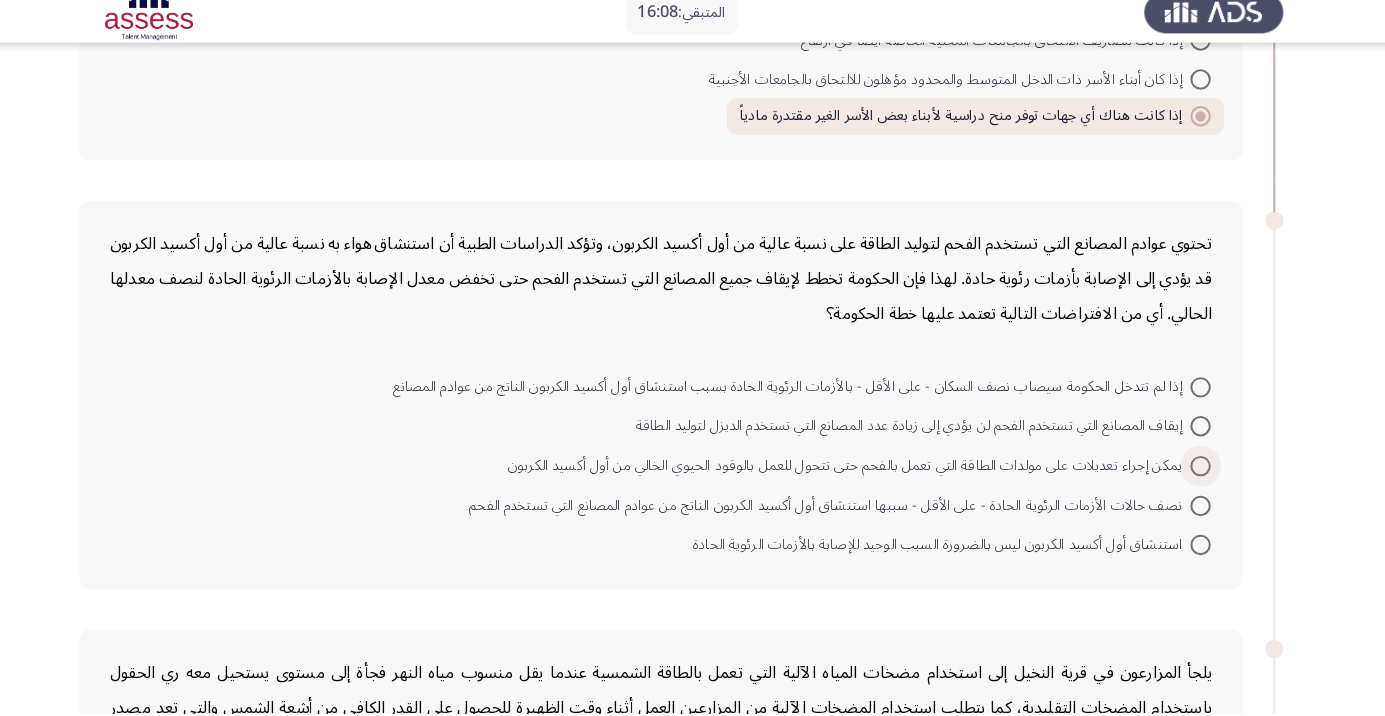 click at bounding box center (1200, 474) 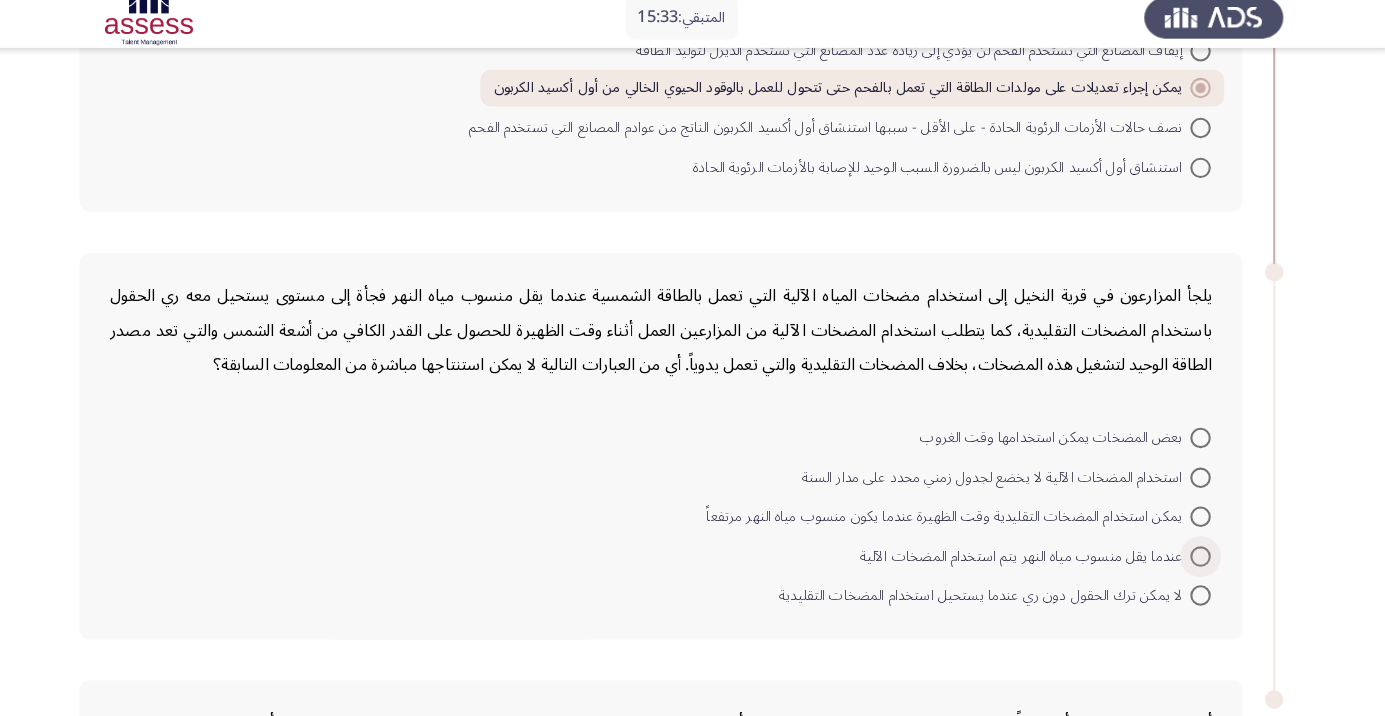 scroll, scrollTop: 1123, scrollLeft: 0, axis: vertical 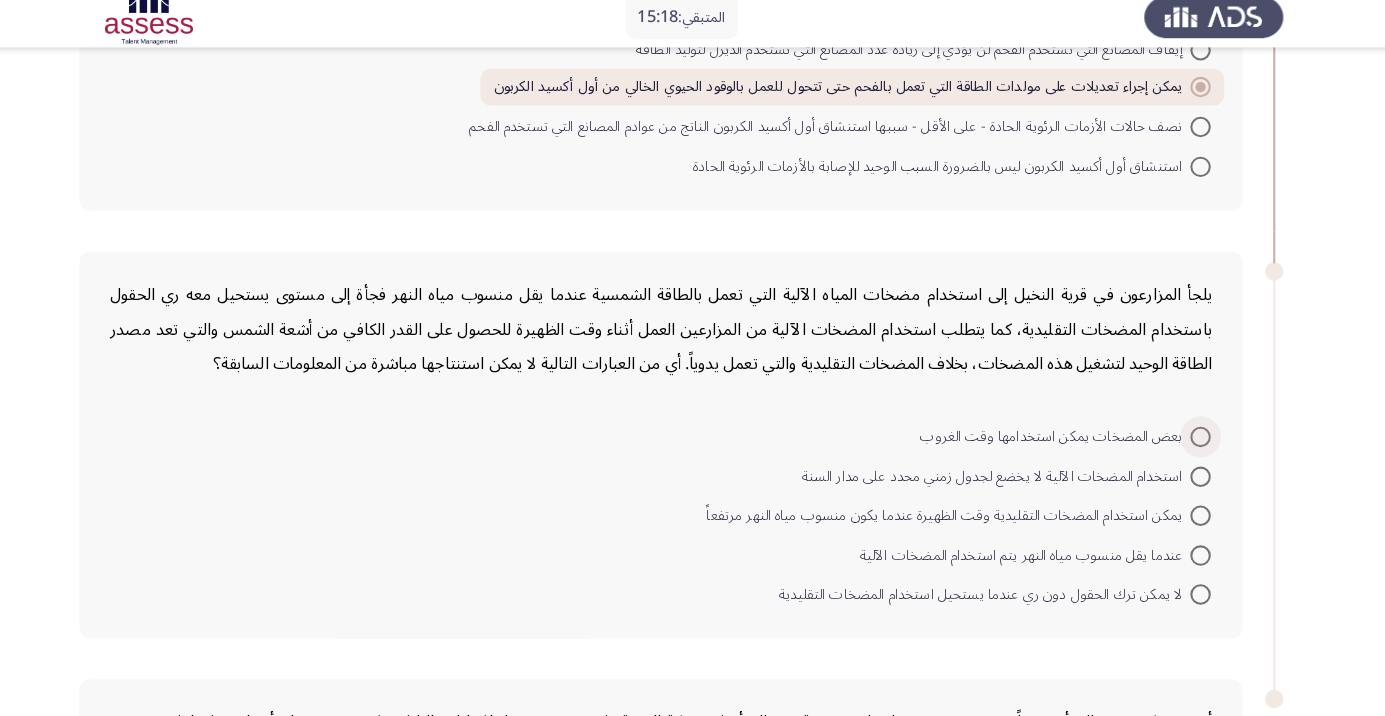 click at bounding box center (1200, 441) 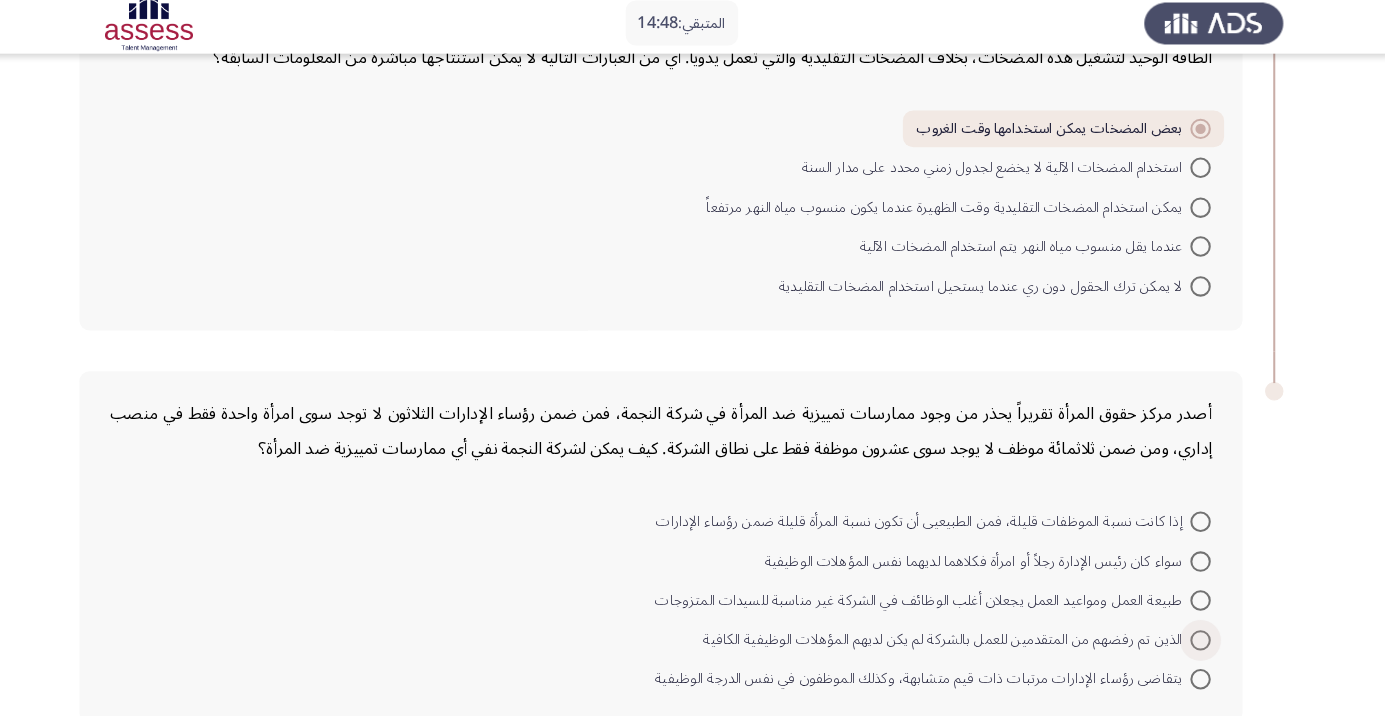 scroll, scrollTop: 1428, scrollLeft: 0, axis: vertical 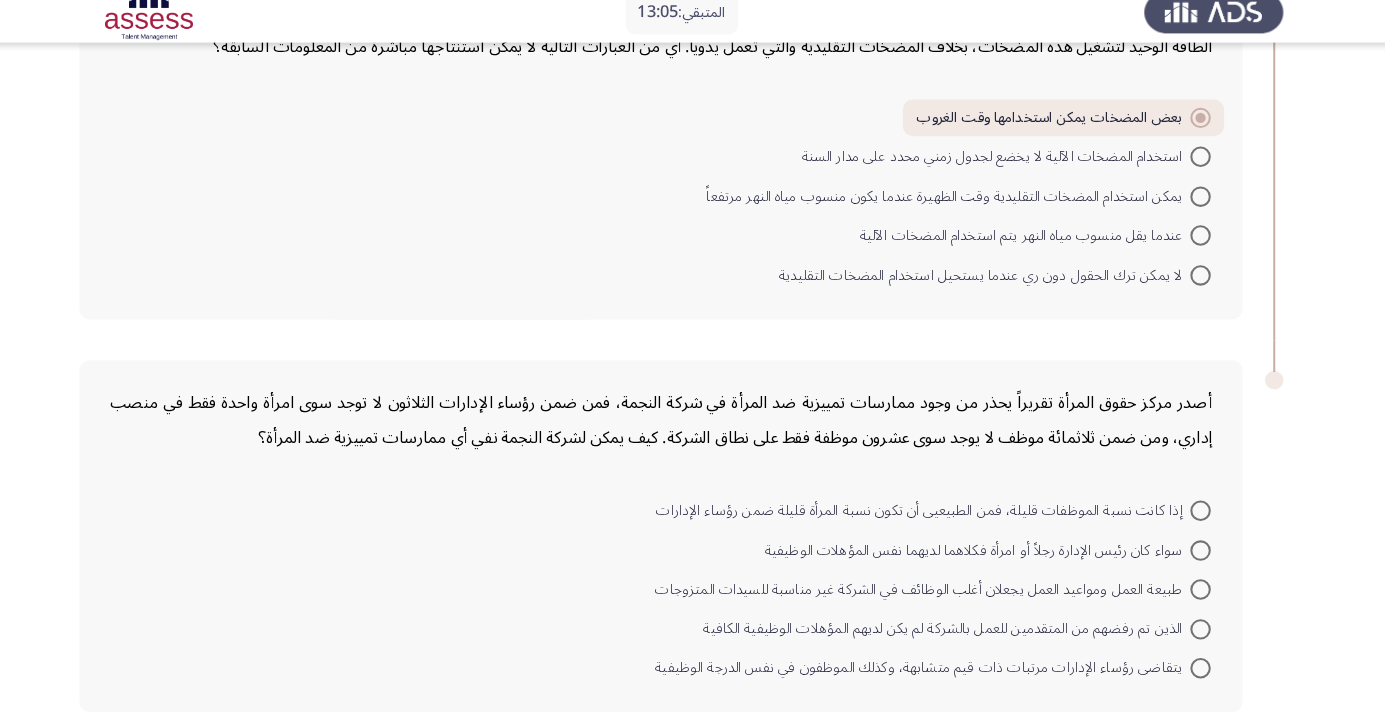 click at bounding box center [1200, 634] 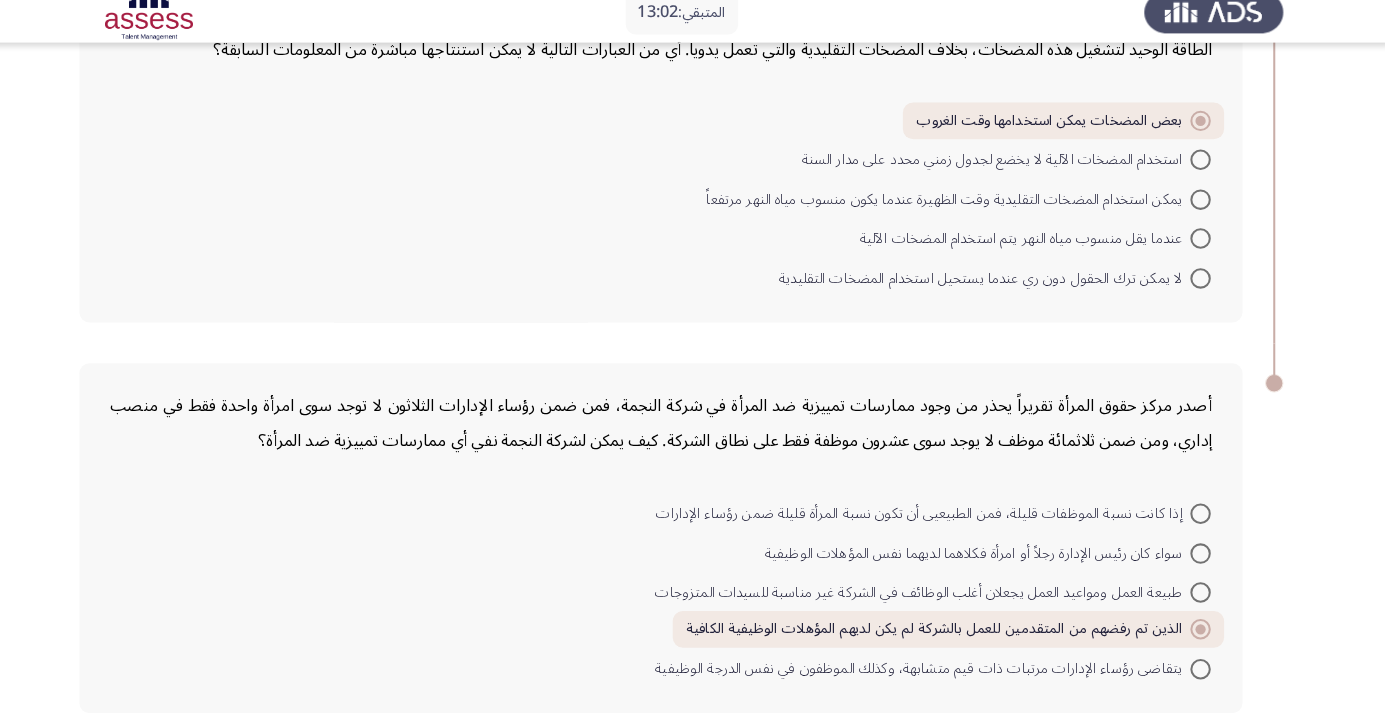 click on "التالي" 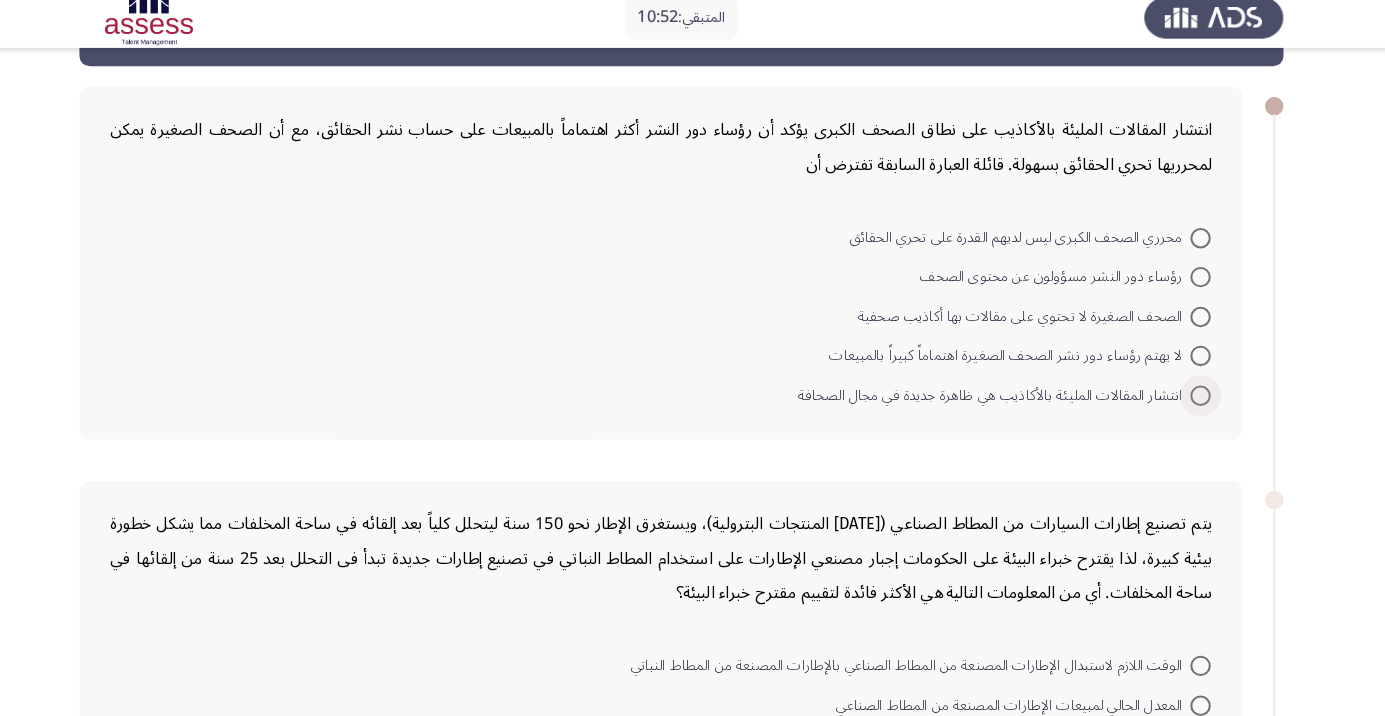 scroll, scrollTop: 72, scrollLeft: 0, axis: vertical 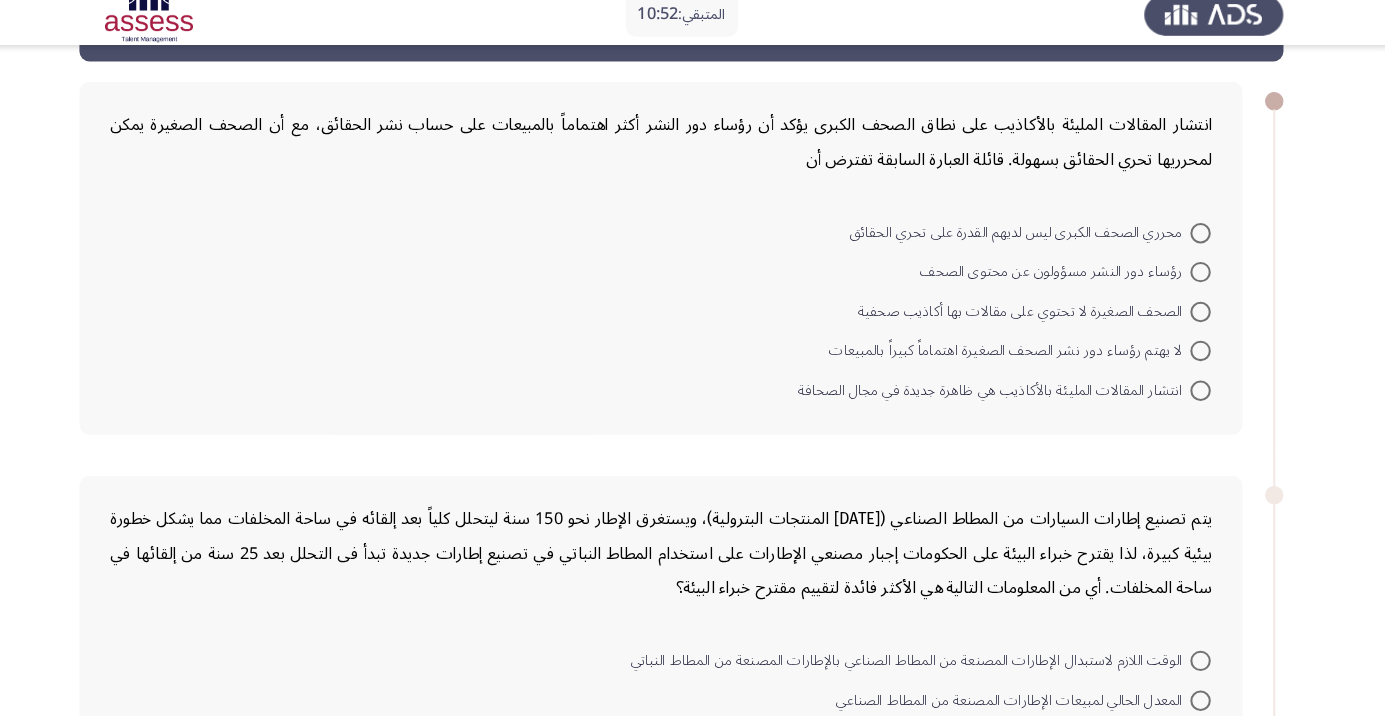 click on "رؤساء دور النشر مسؤولون عن محتوى الصحف" at bounding box center [1068, 281] 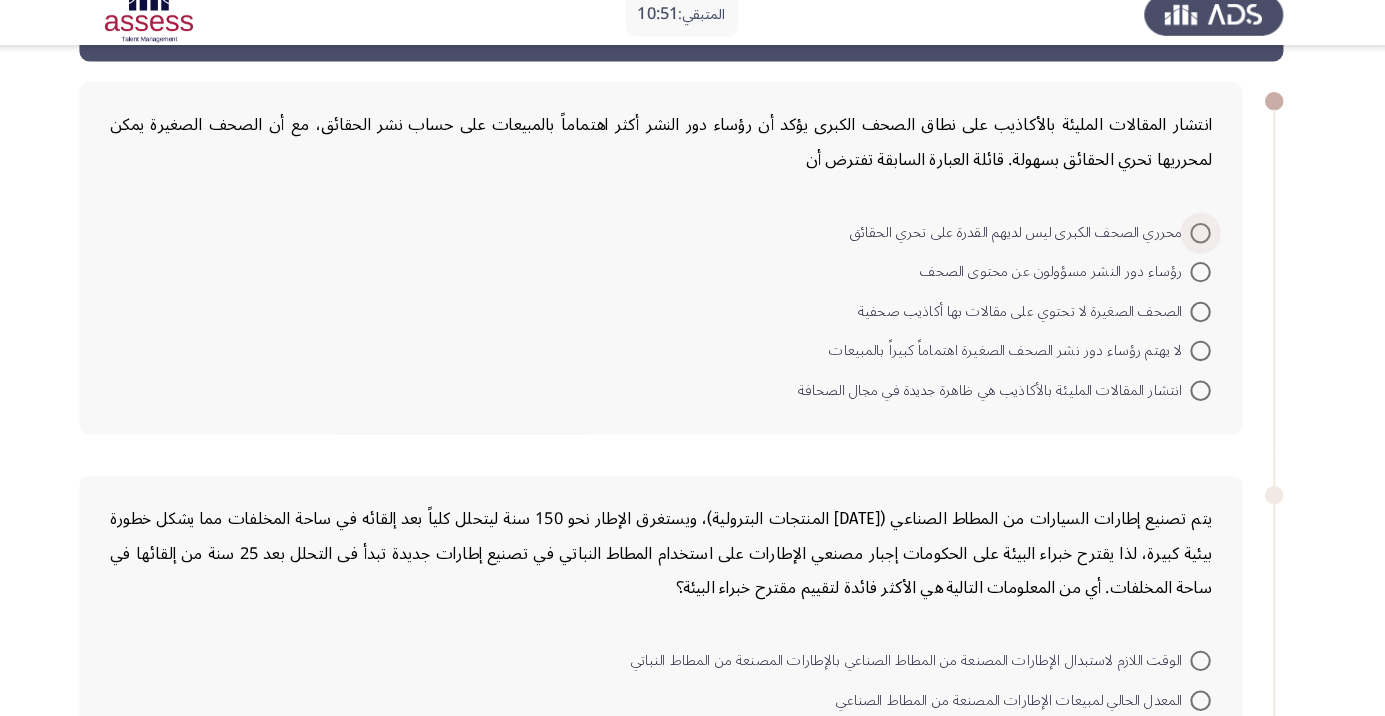 click at bounding box center [1200, 244] 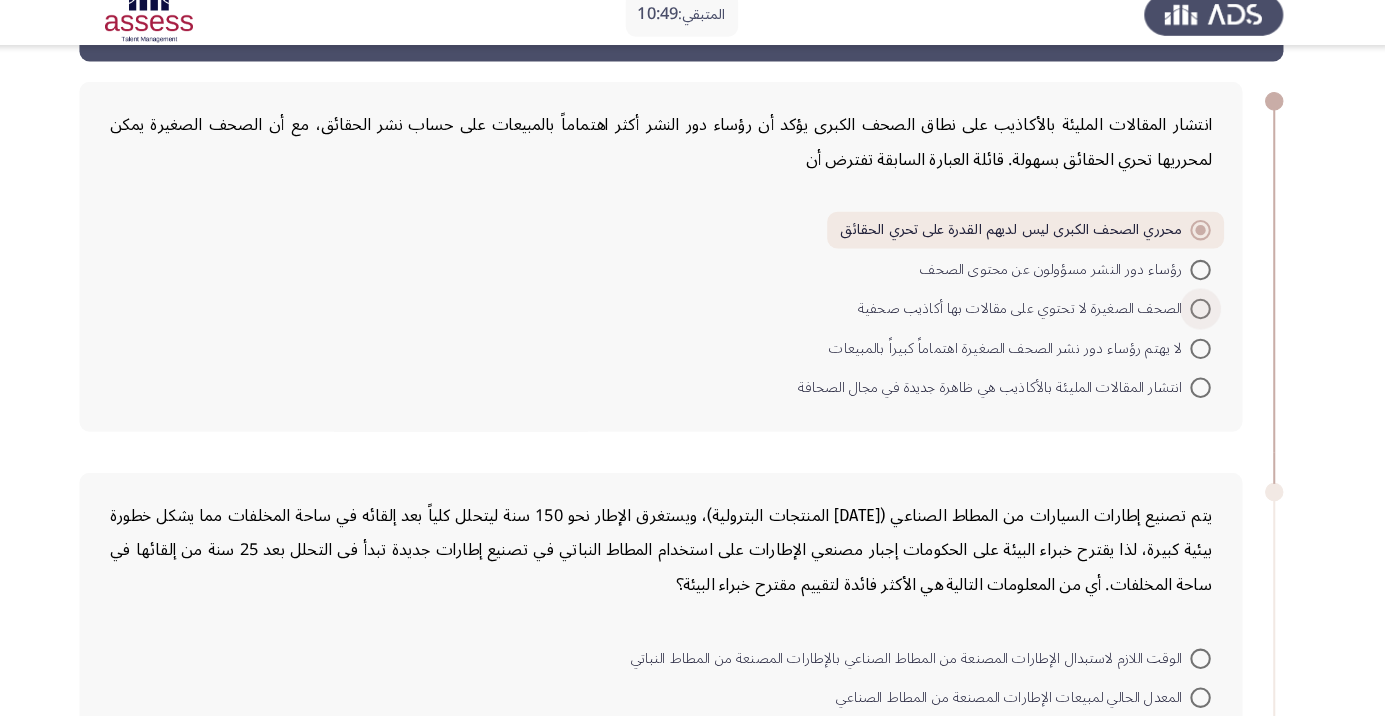 click at bounding box center [1200, 318] 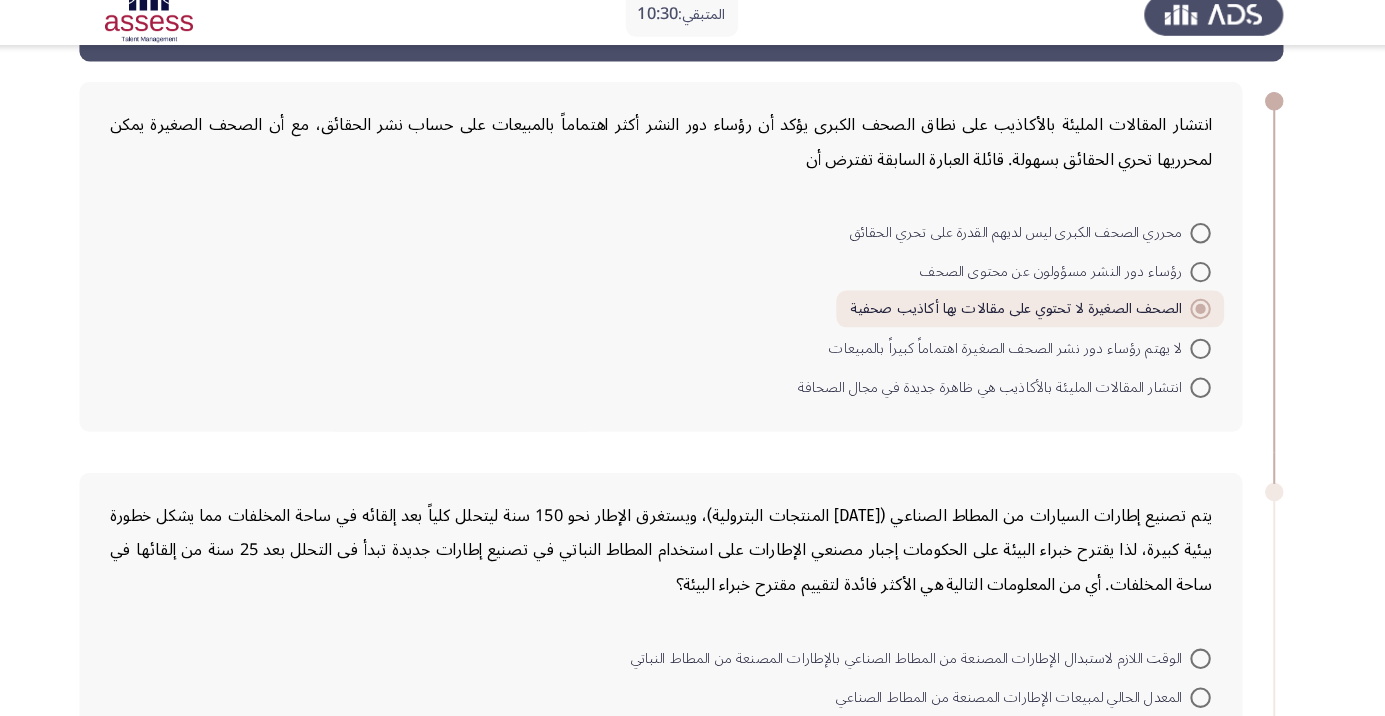 click at bounding box center [1200, 395] 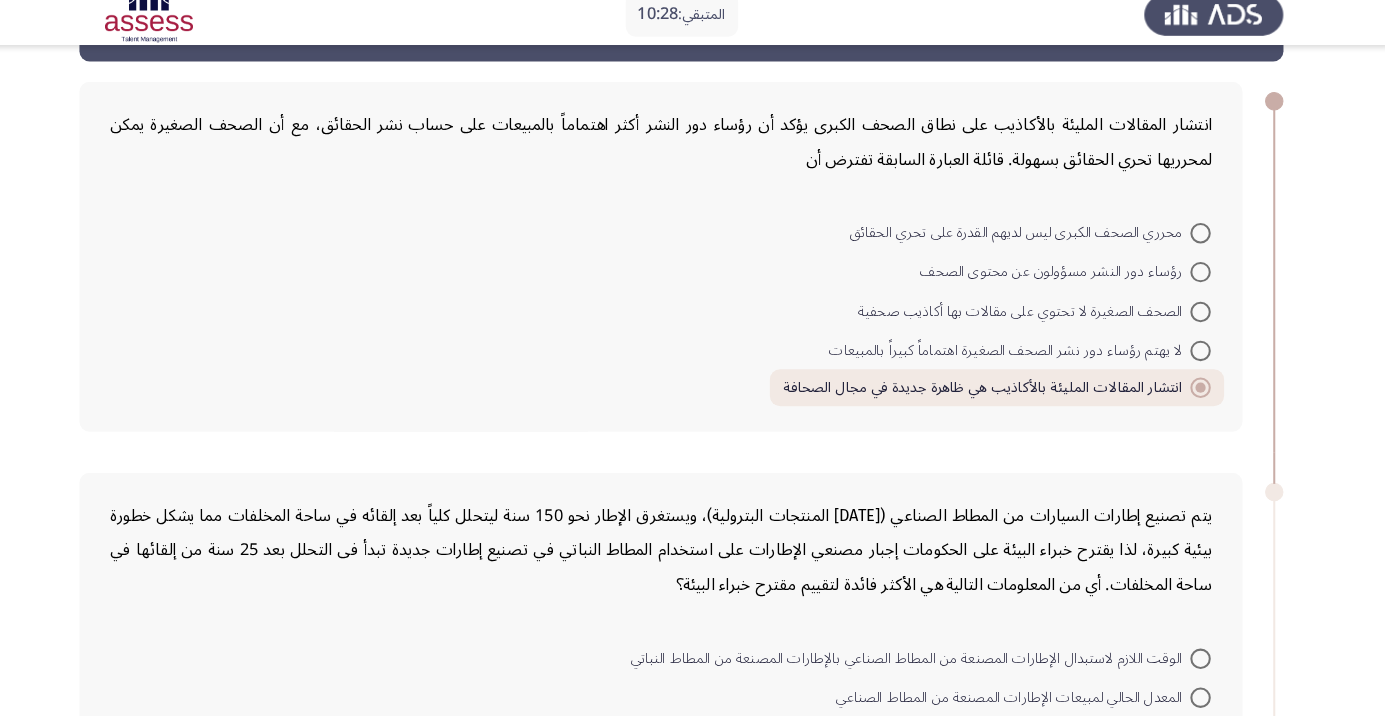 click at bounding box center (1200, 321) 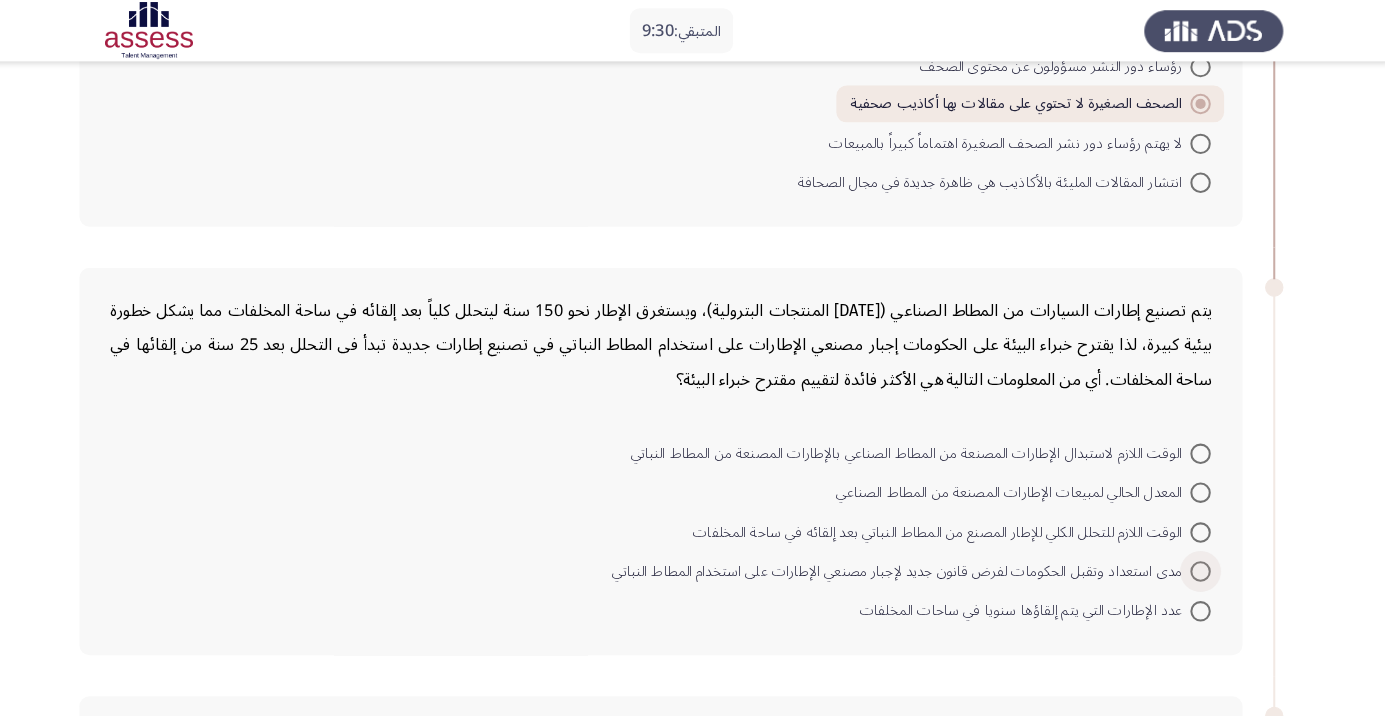 scroll, scrollTop: 287, scrollLeft: 0, axis: vertical 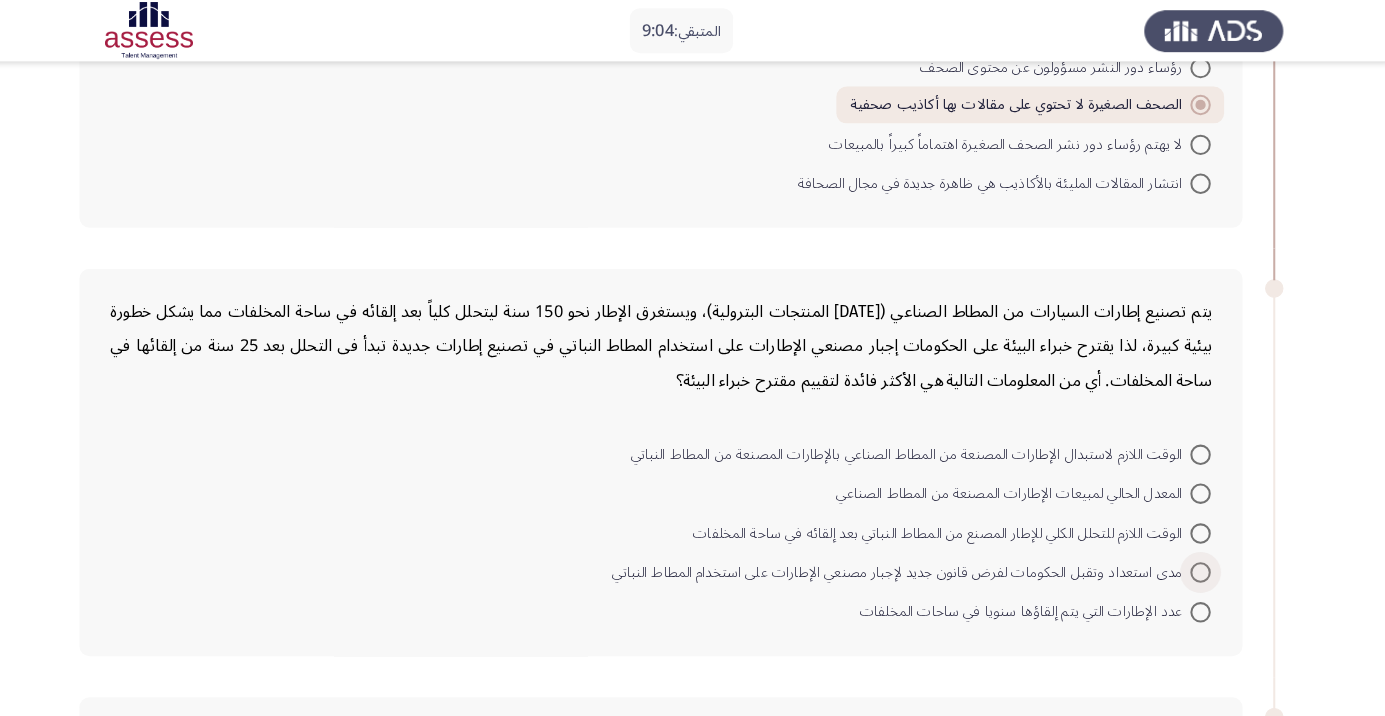 click at bounding box center [1200, 560] 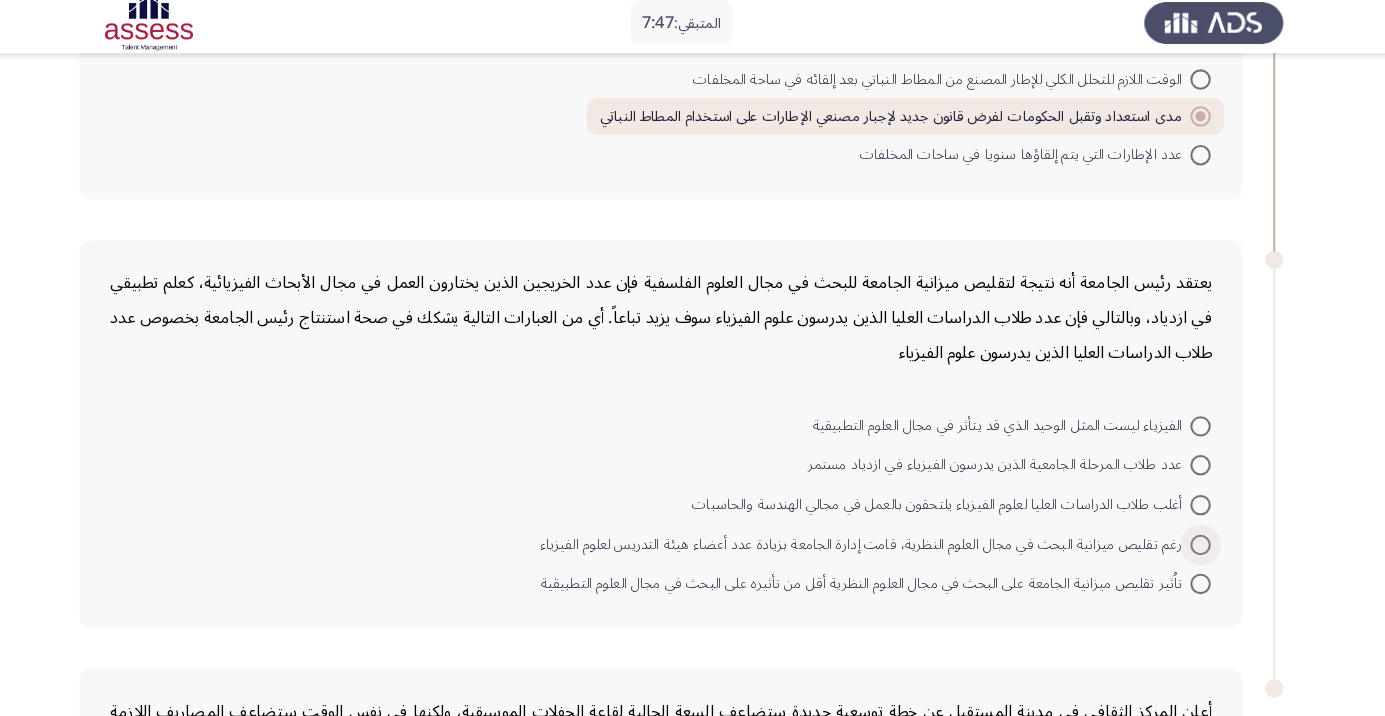 scroll, scrollTop: 676, scrollLeft: 0, axis: vertical 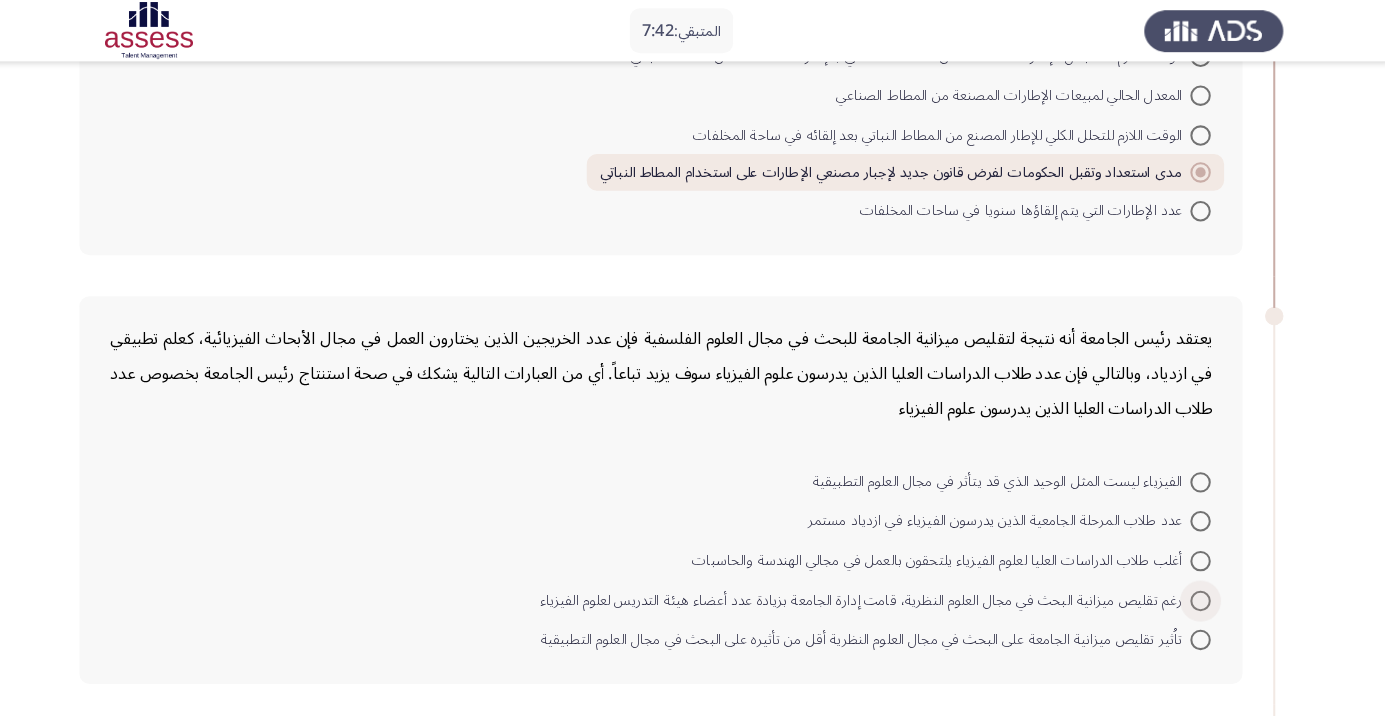 click on "رغم تقليص ميزانية البحث في مجال العلوم النظرية، قامت إدارة الجامعة بزيادة عدد أعضاء هيئة التدريس لعلوم الفيزياء" at bounding box center (872, 588) 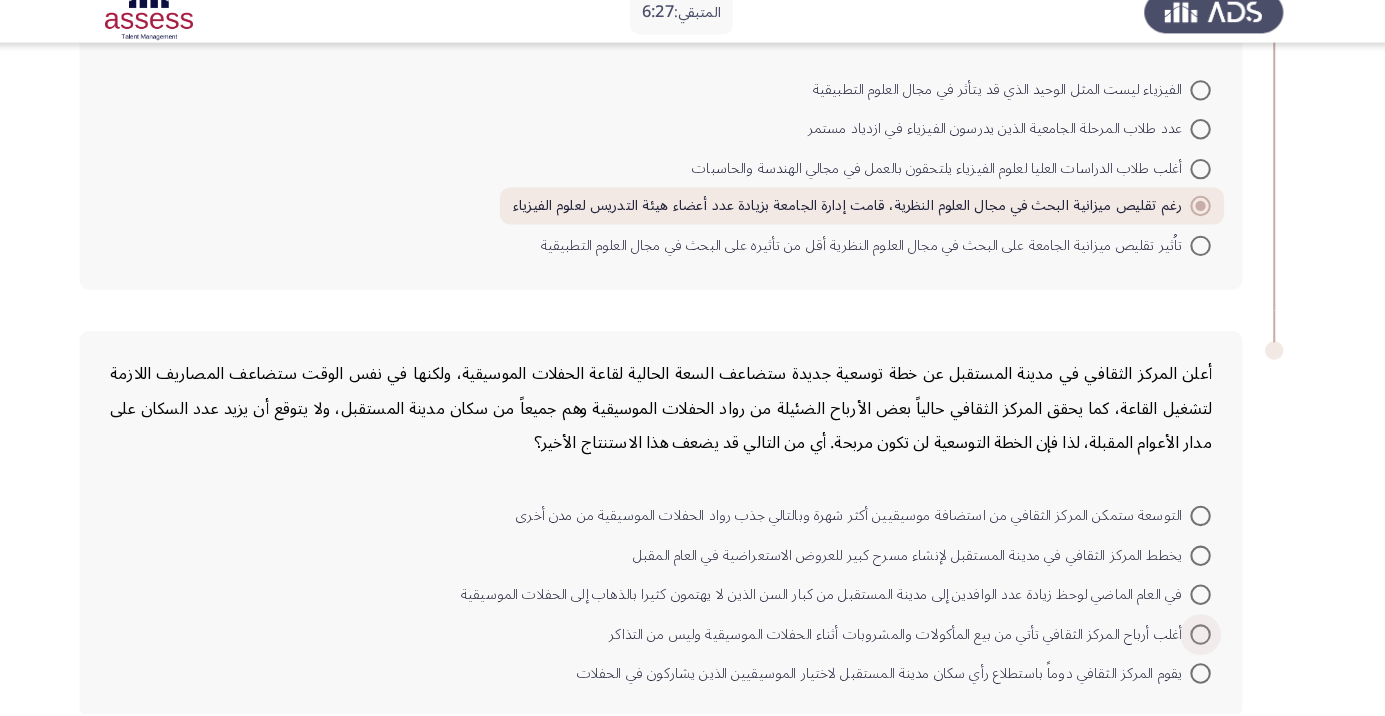scroll, scrollTop: 1047, scrollLeft: 0, axis: vertical 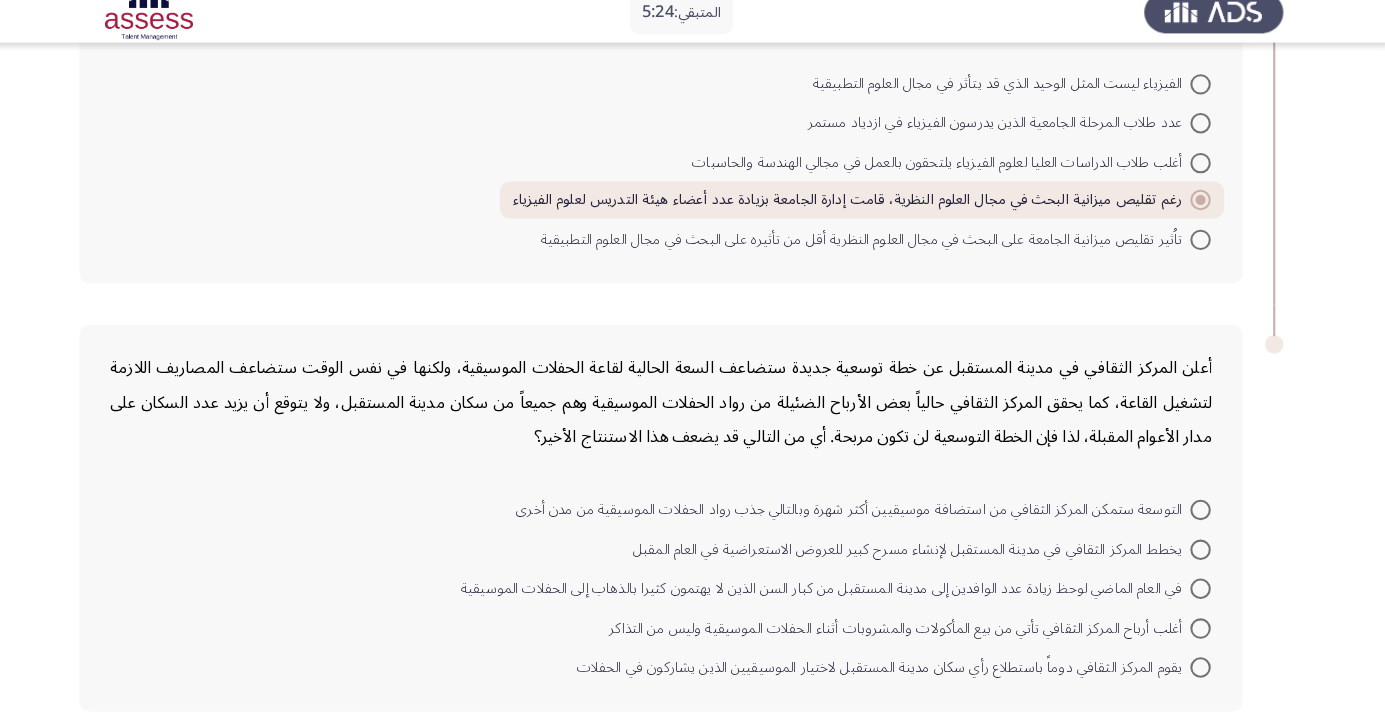 click at bounding box center (1200, 517) 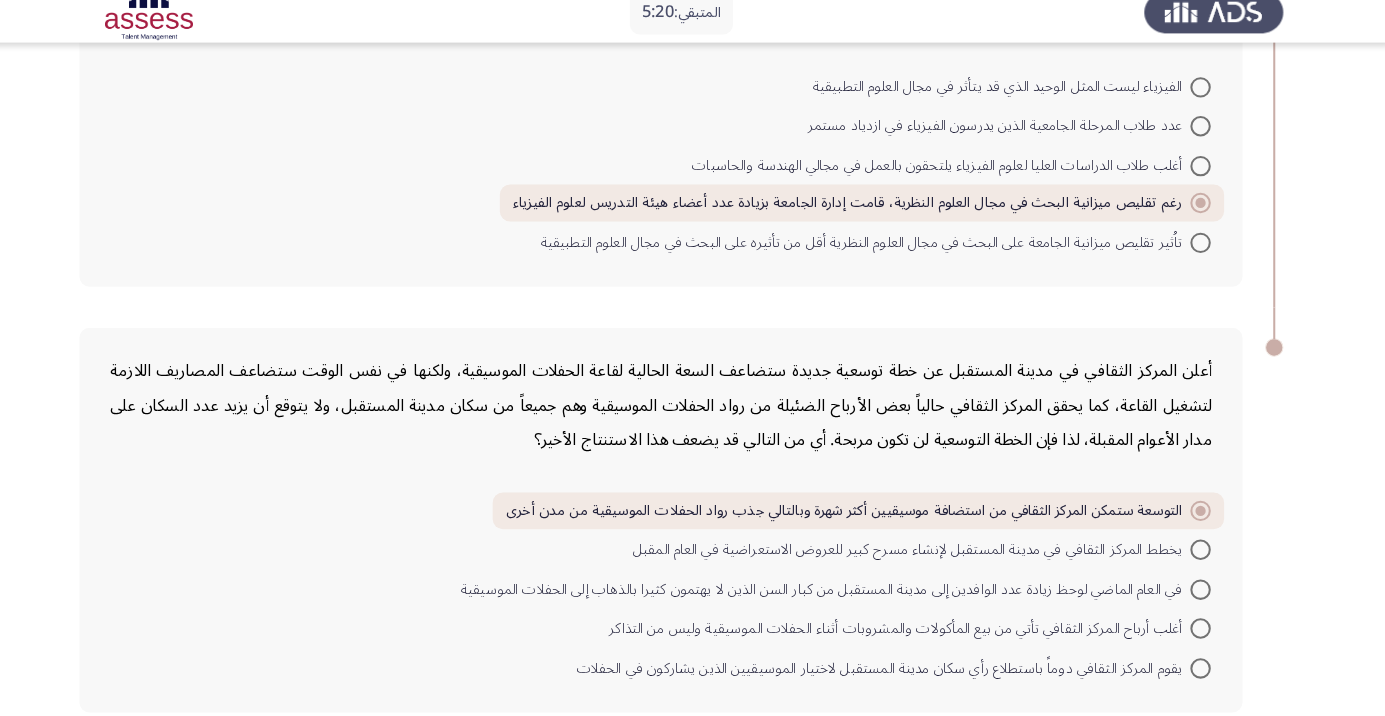 click on "إنهاء" 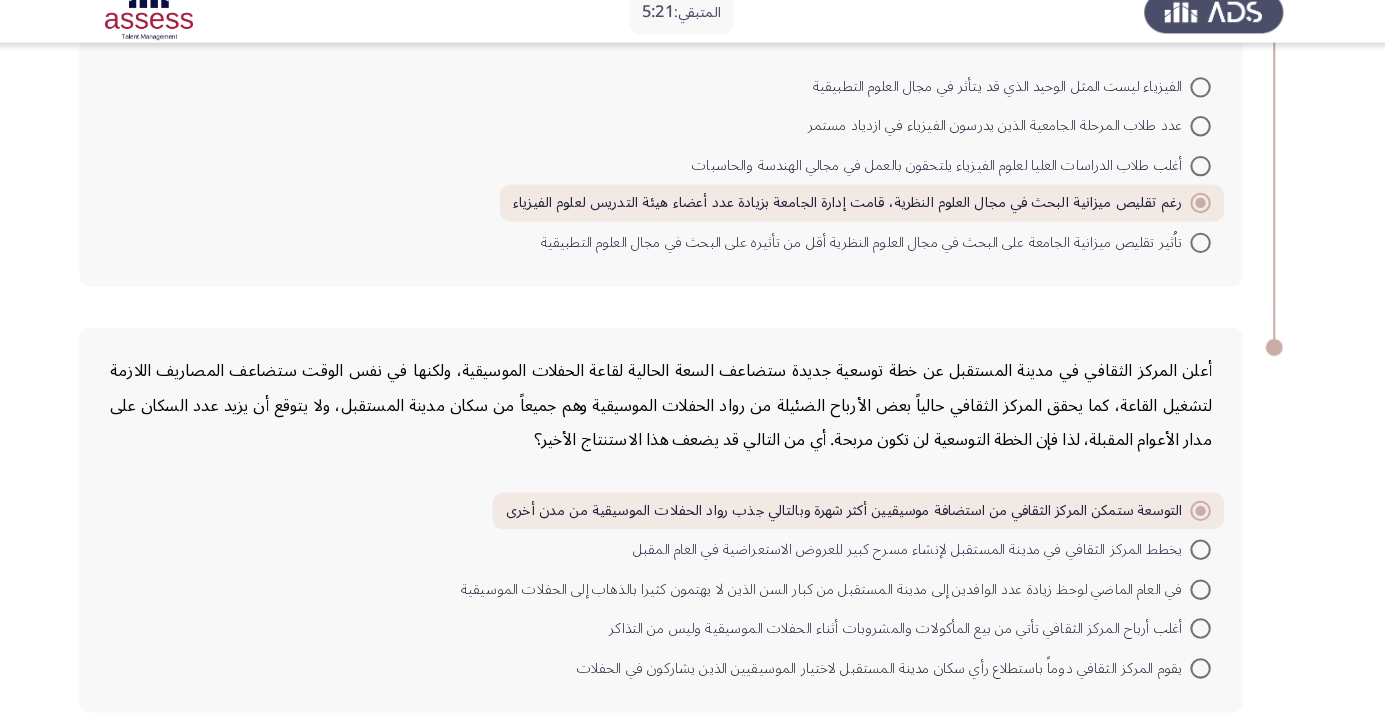 scroll, scrollTop: 0, scrollLeft: 0, axis: both 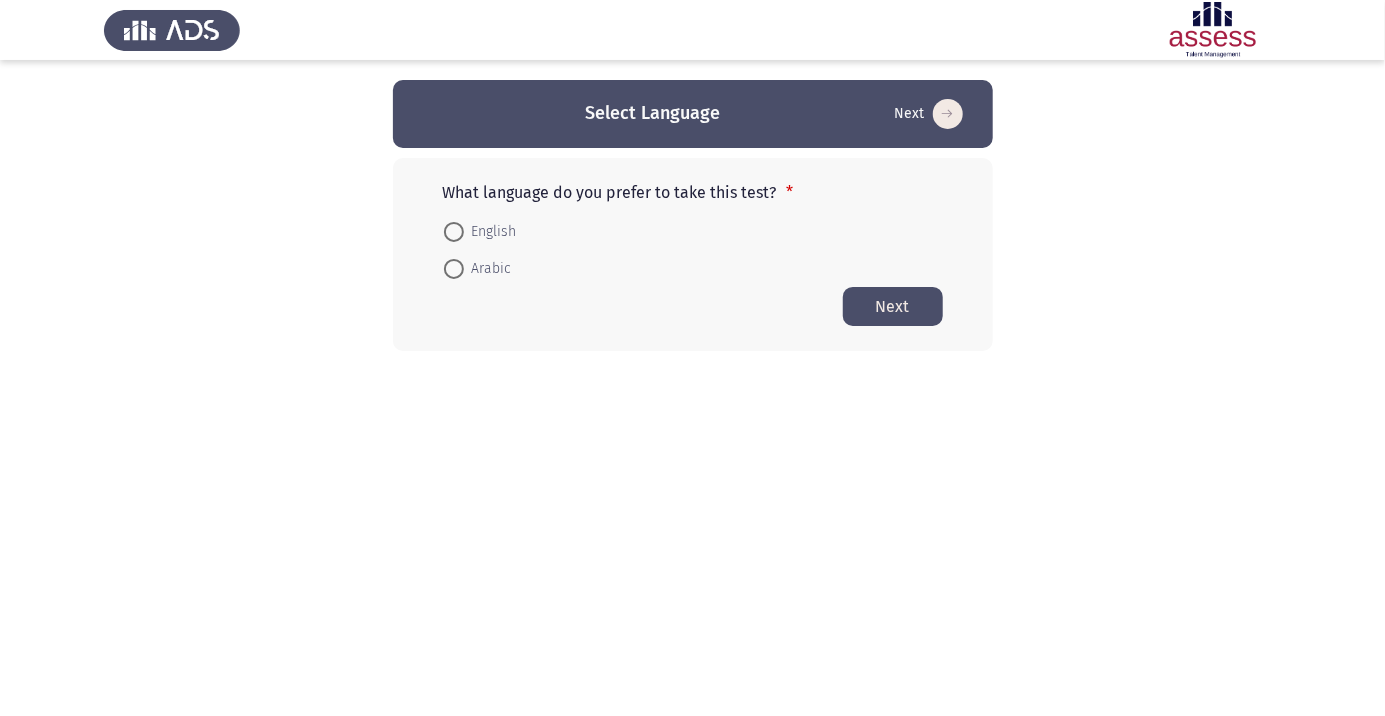 click at bounding box center (454, 269) 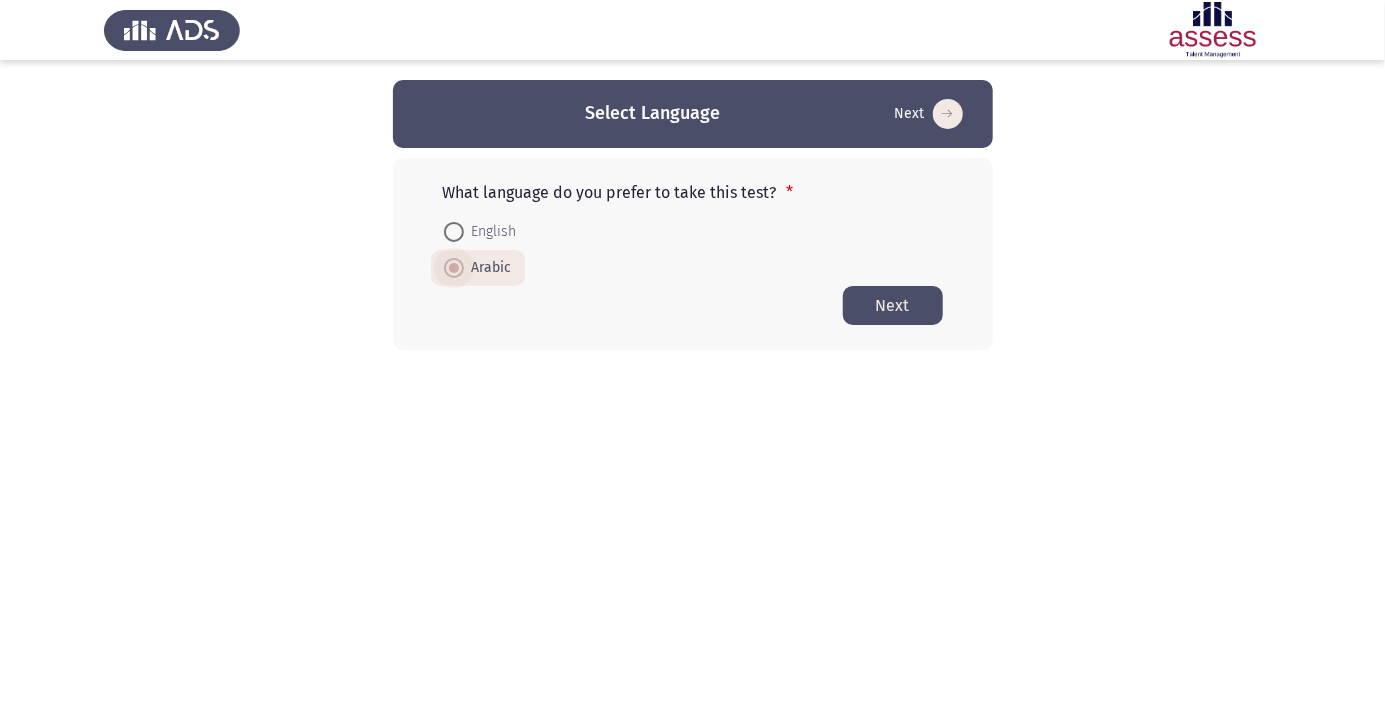 click on "Next" 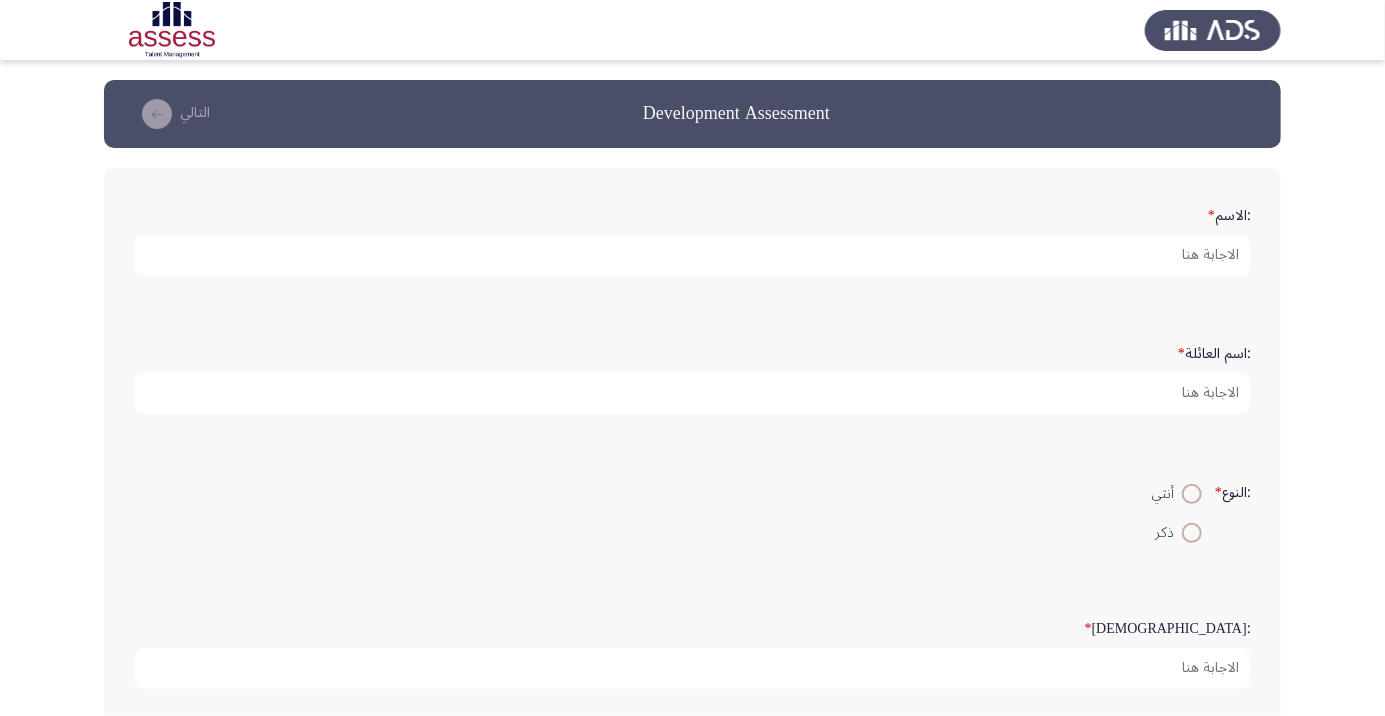 scroll, scrollTop: 25, scrollLeft: 0, axis: vertical 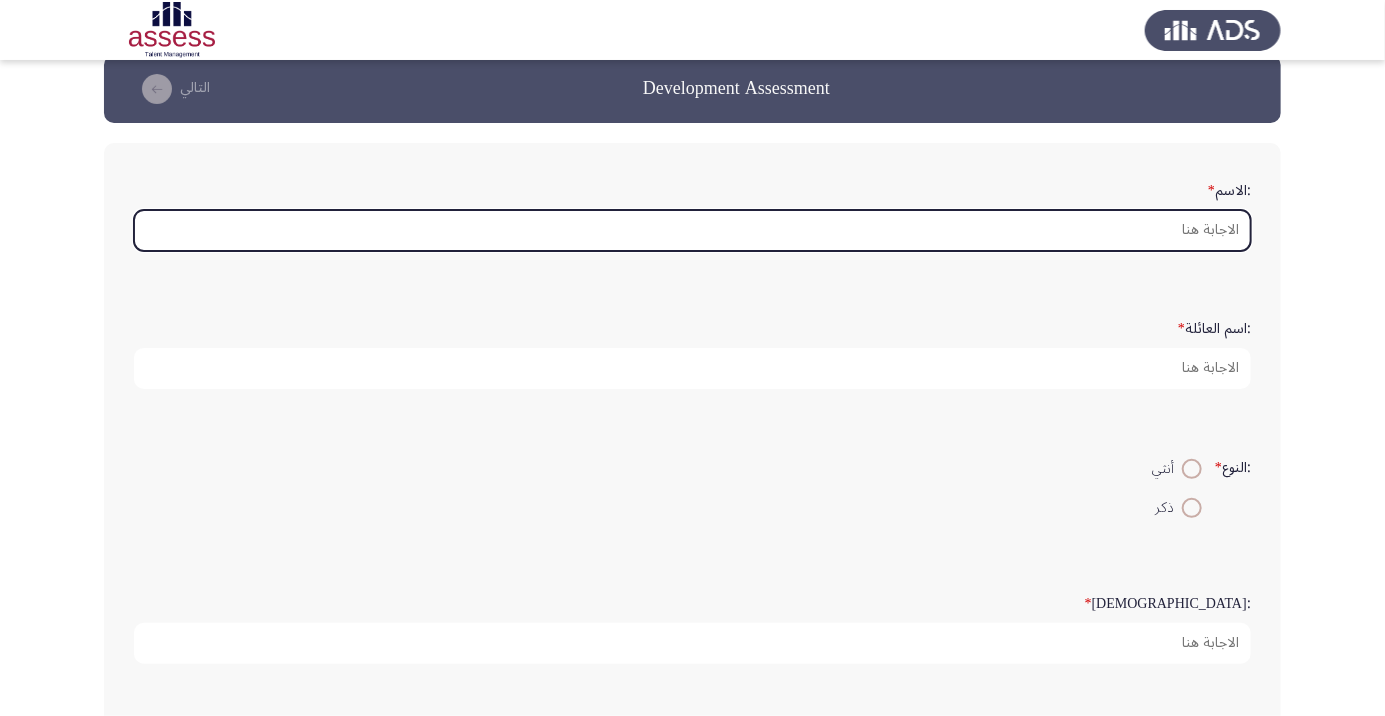 click on ":الاسم   *" at bounding box center [692, 230] 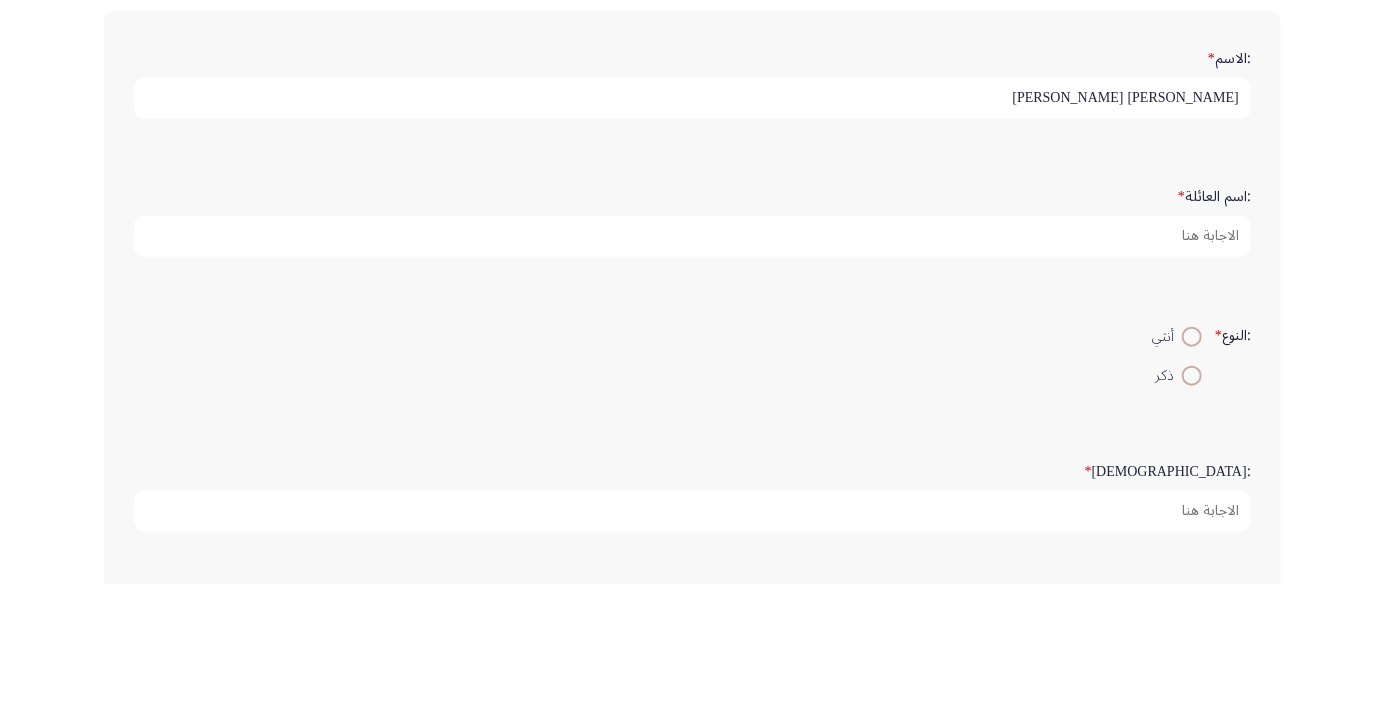 scroll, scrollTop: 25, scrollLeft: 0, axis: vertical 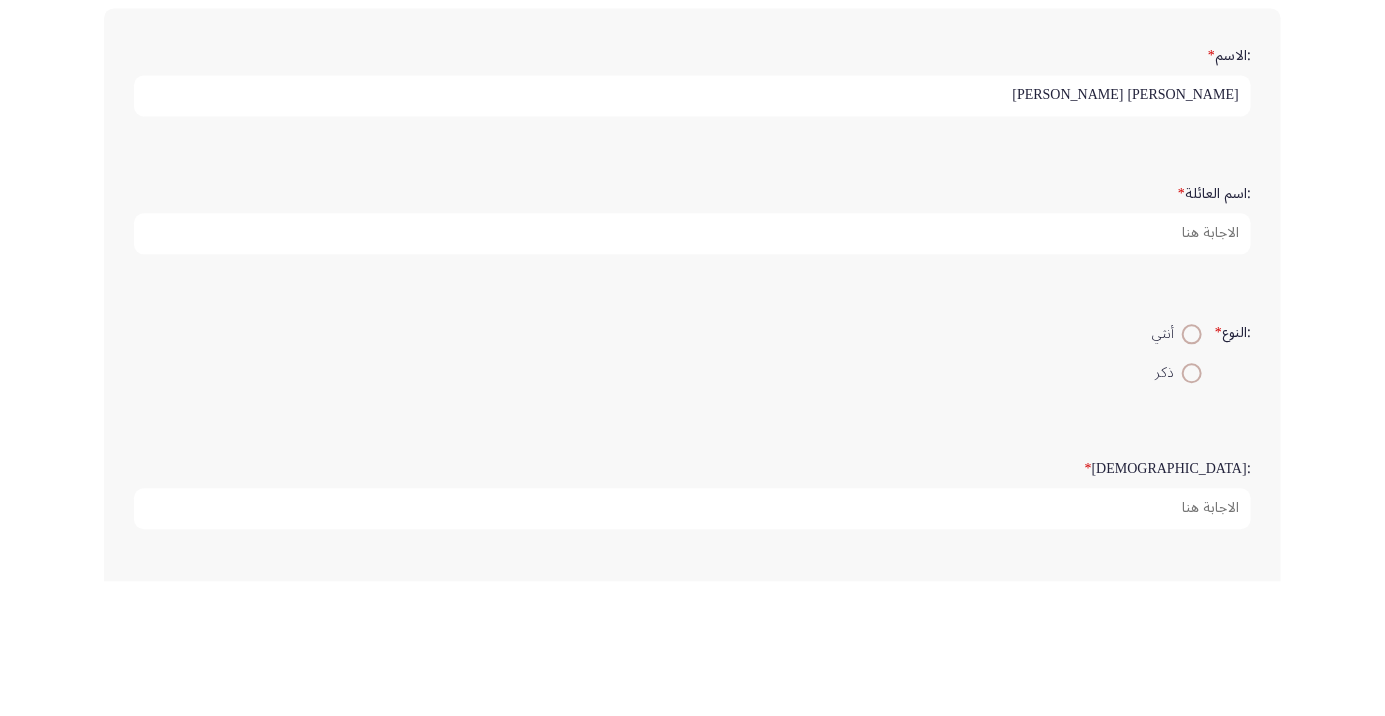 type on "[PERSON_NAME] [PERSON_NAME]" 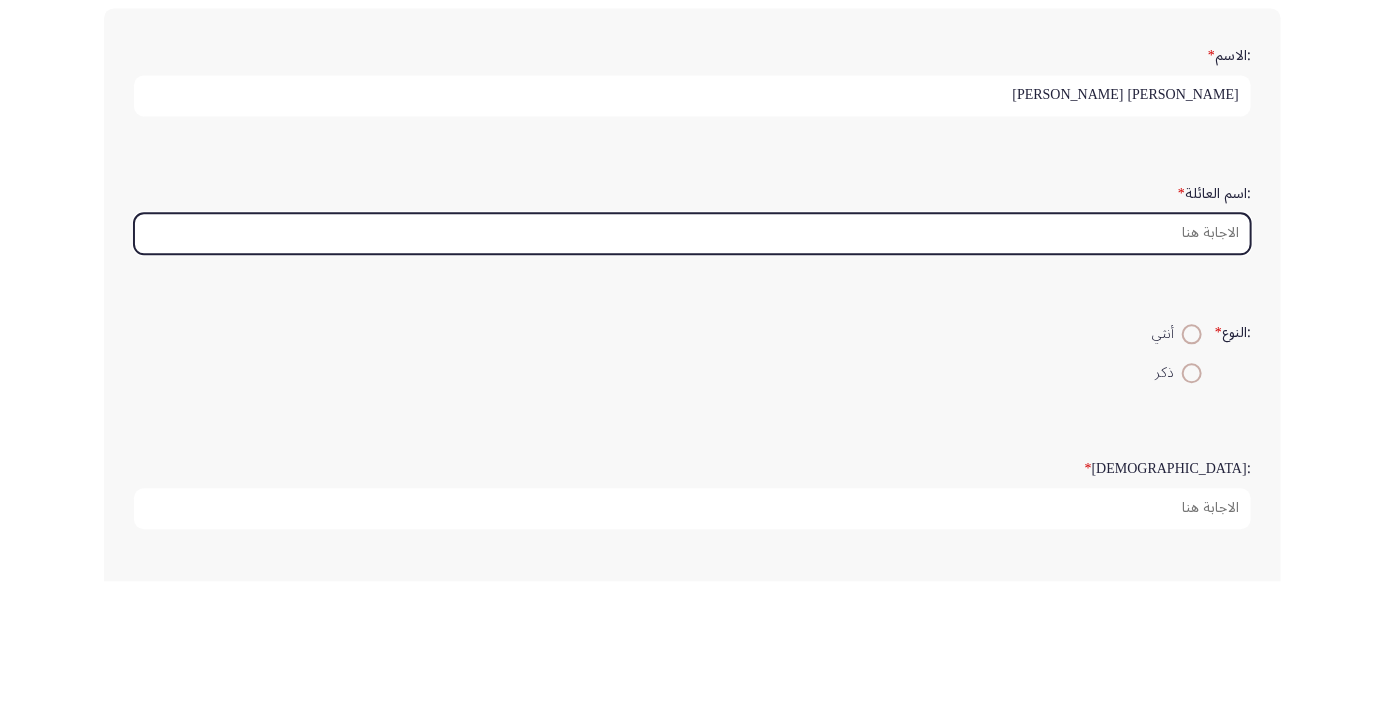 click on ":اسم العائلة   *" at bounding box center [692, 368] 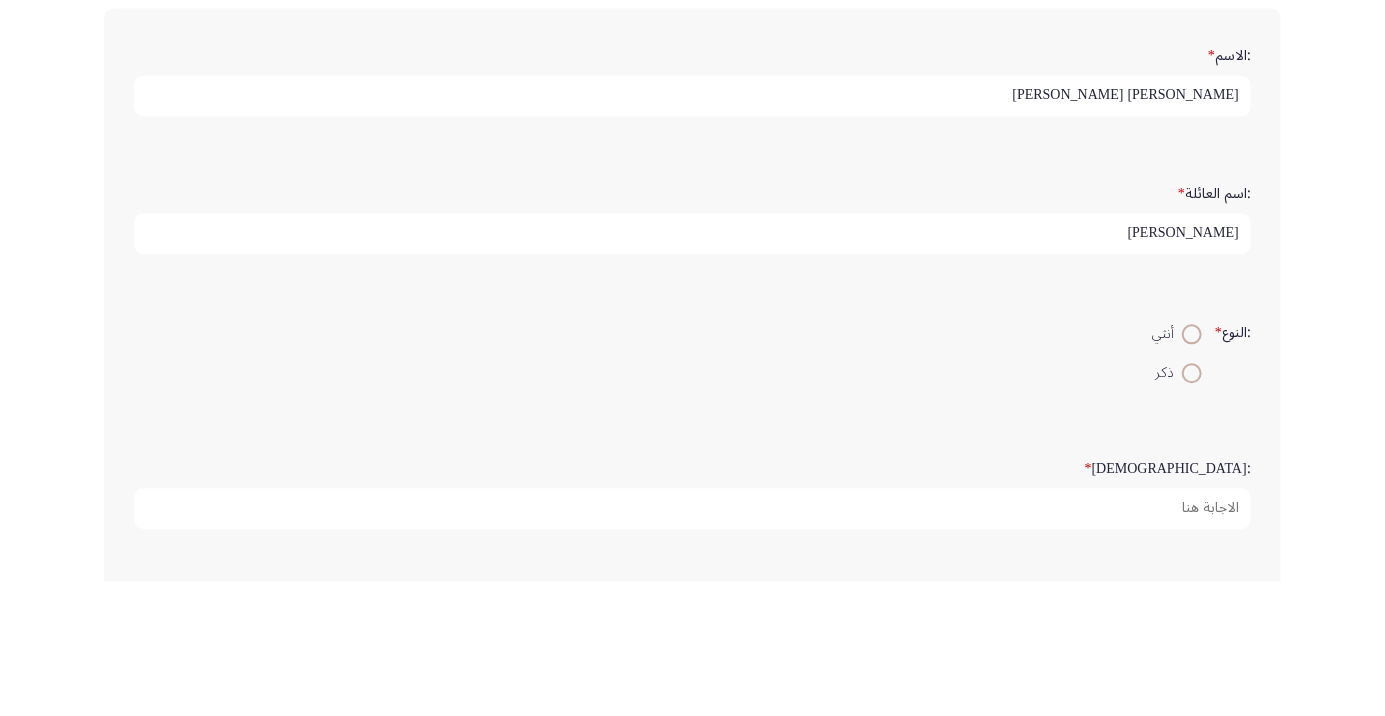 scroll, scrollTop: 6, scrollLeft: 0, axis: vertical 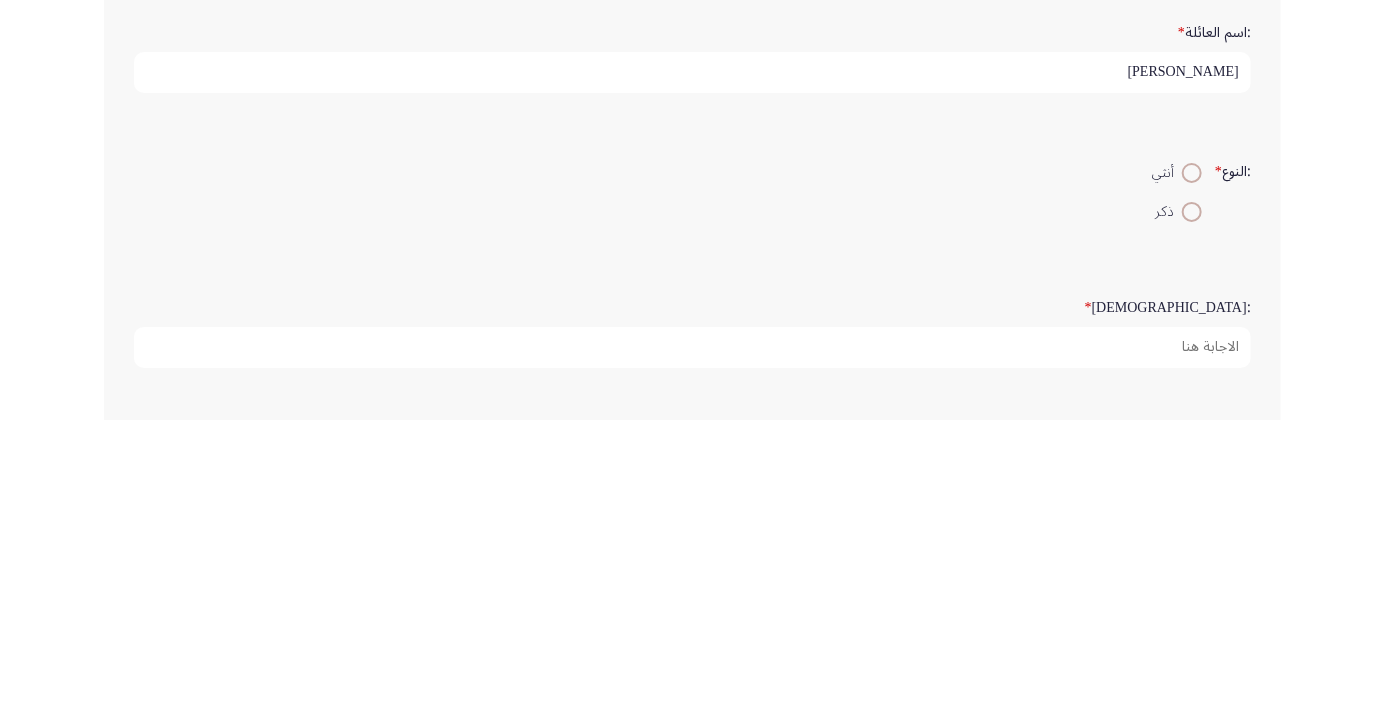 type on "[PERSON_NAME]" 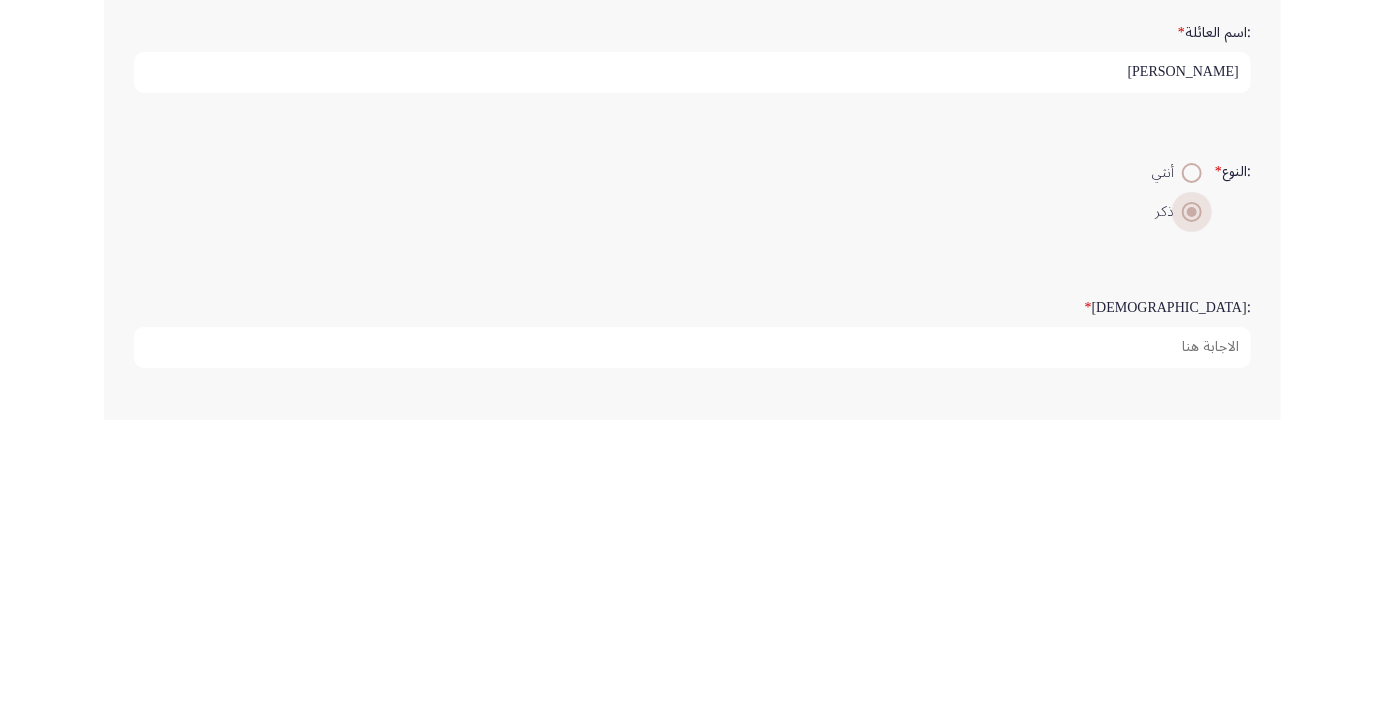 scroll, scrollTop: 25, scrollLeft: 0, axis: vertical 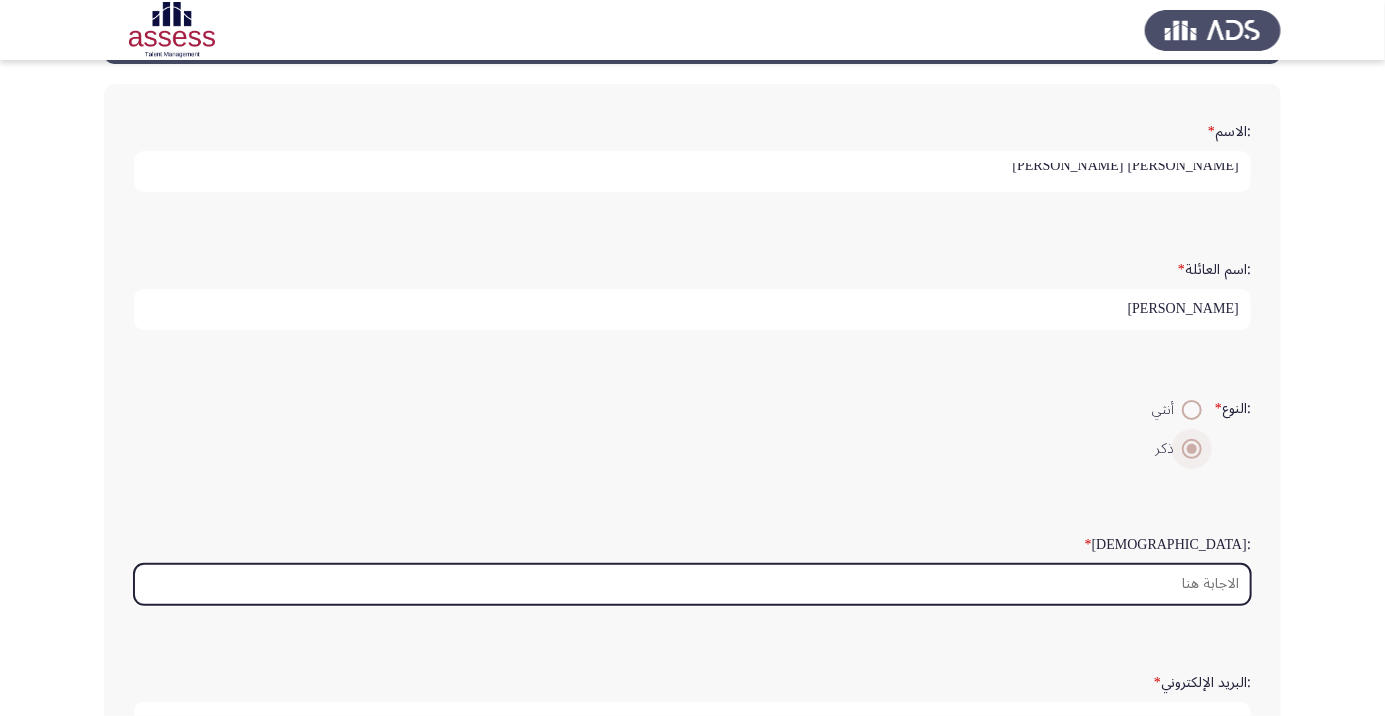 click on ":السن   *" at bounding box center [692, 584] 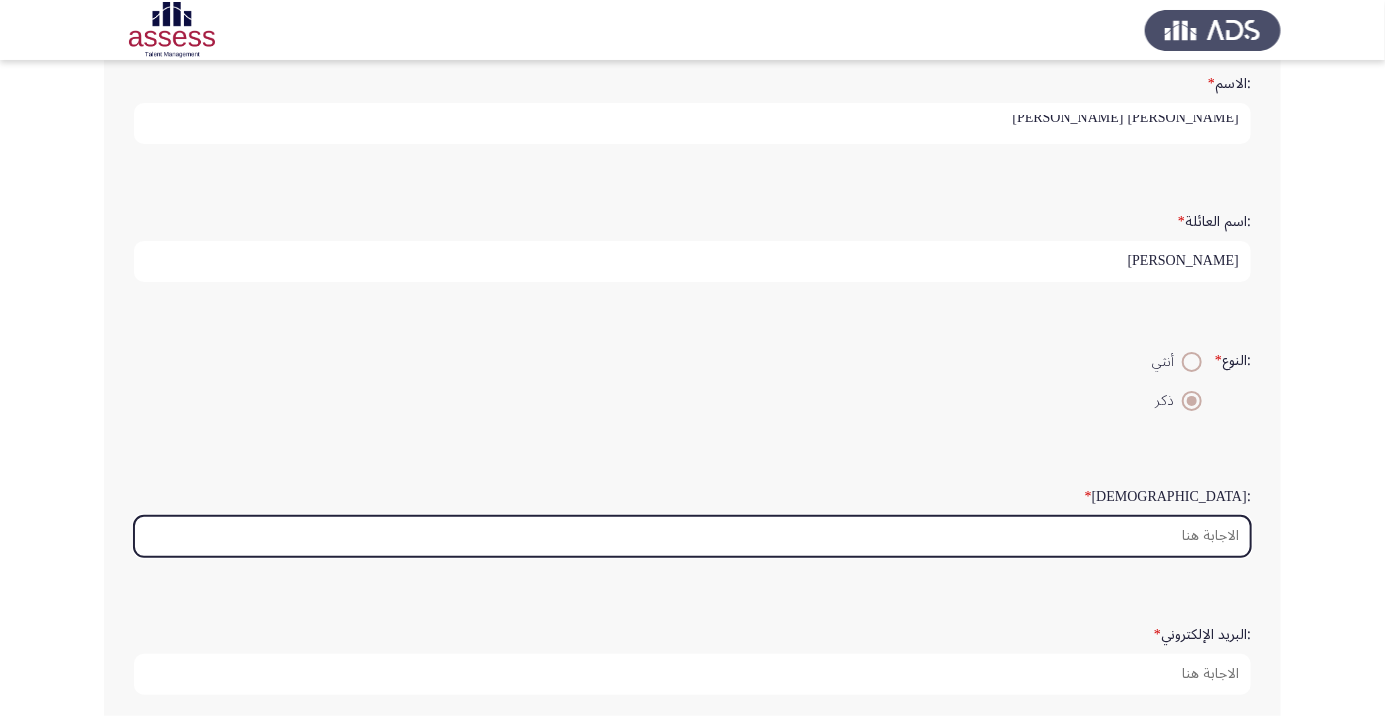 scroll, scrollTop: 140, scrollLeft: 0, axis: vertical 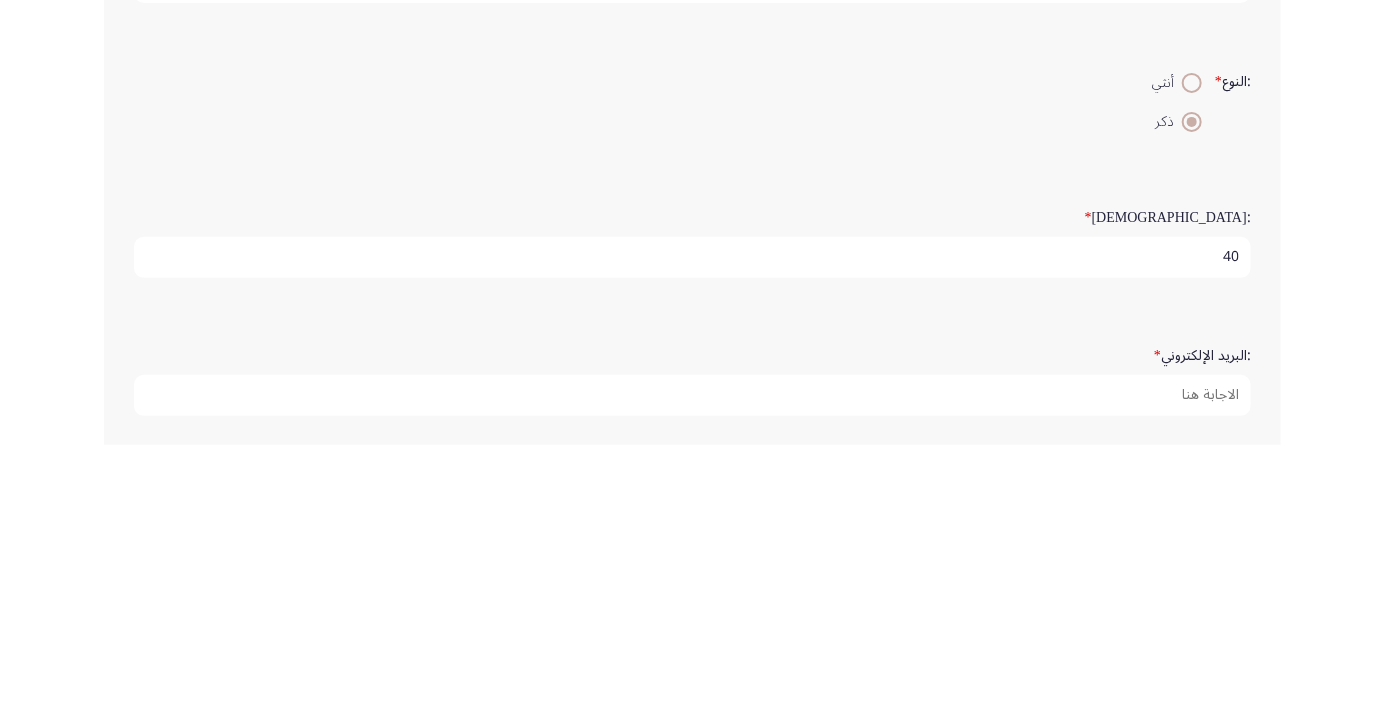 type on "40" 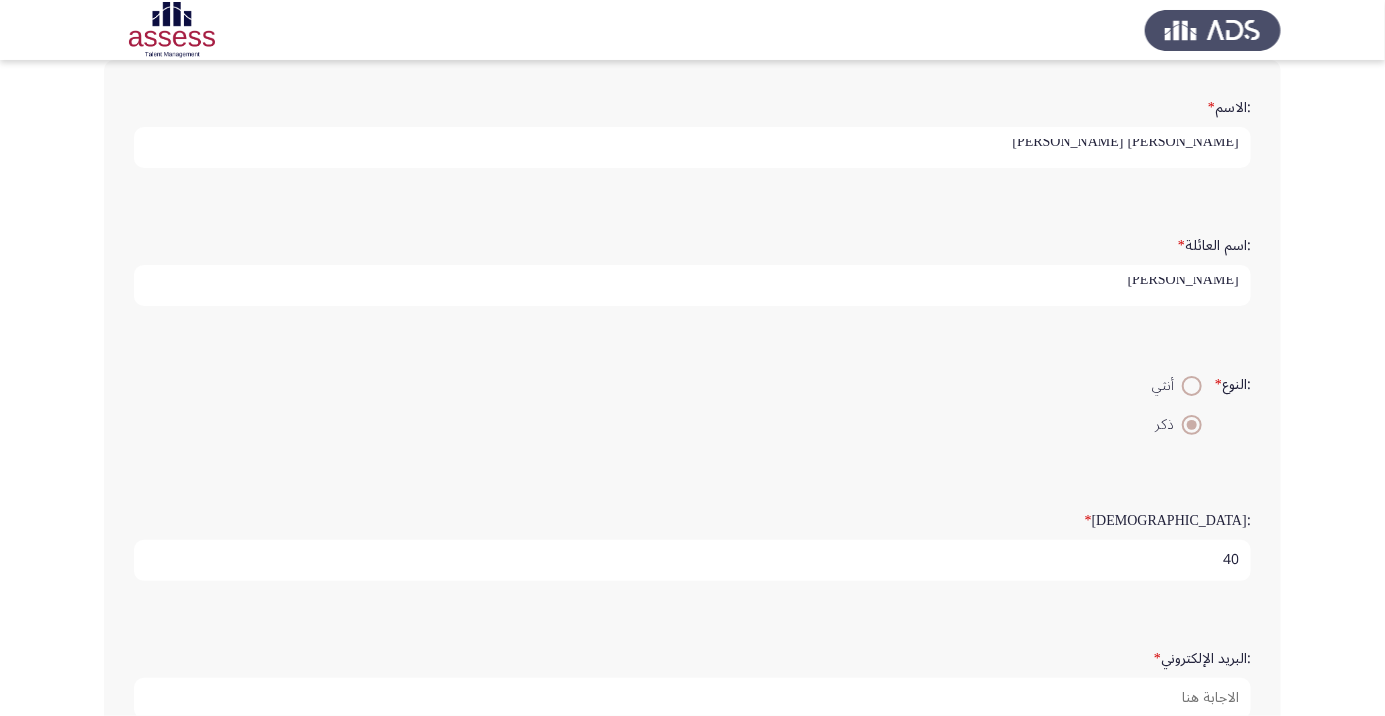 scroll, scrollTop: 97, scrollLeft: 0, axis: vertical 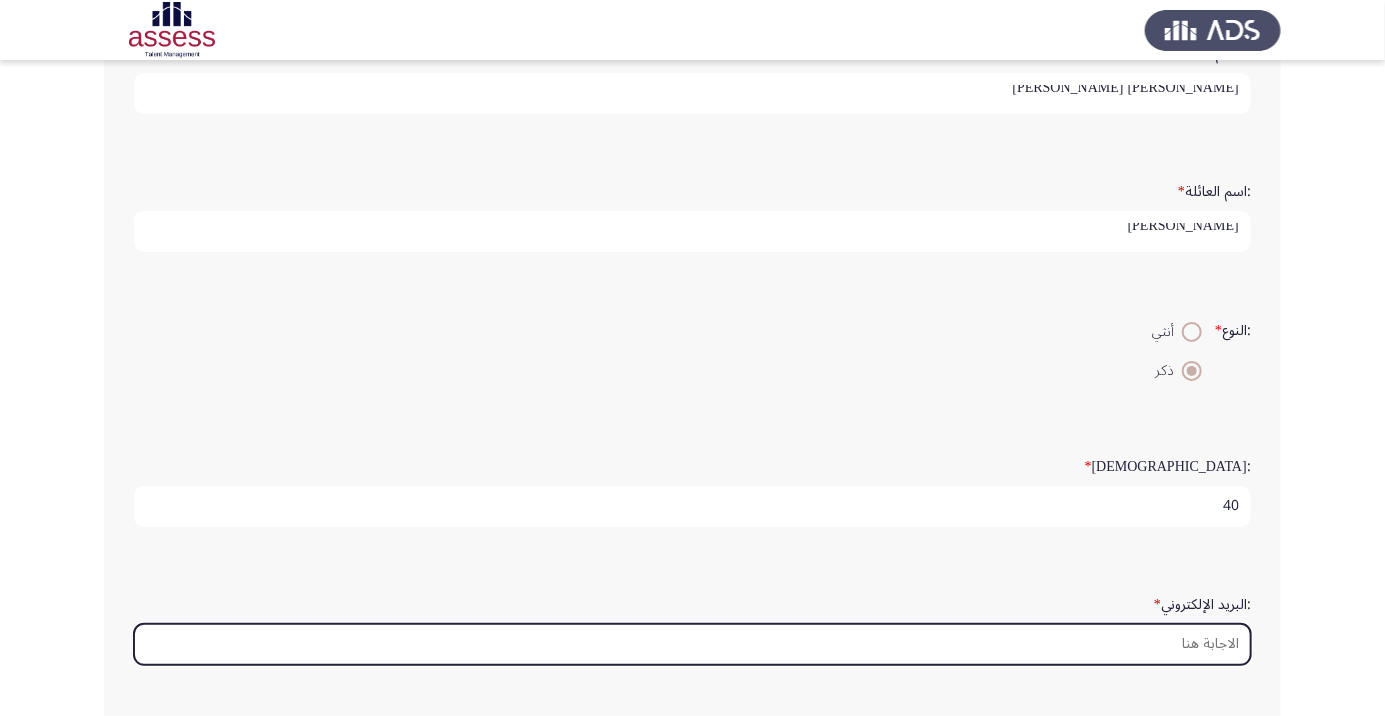 click on ":البريد الإلكتروني   *" at bounding box center [692, 644] 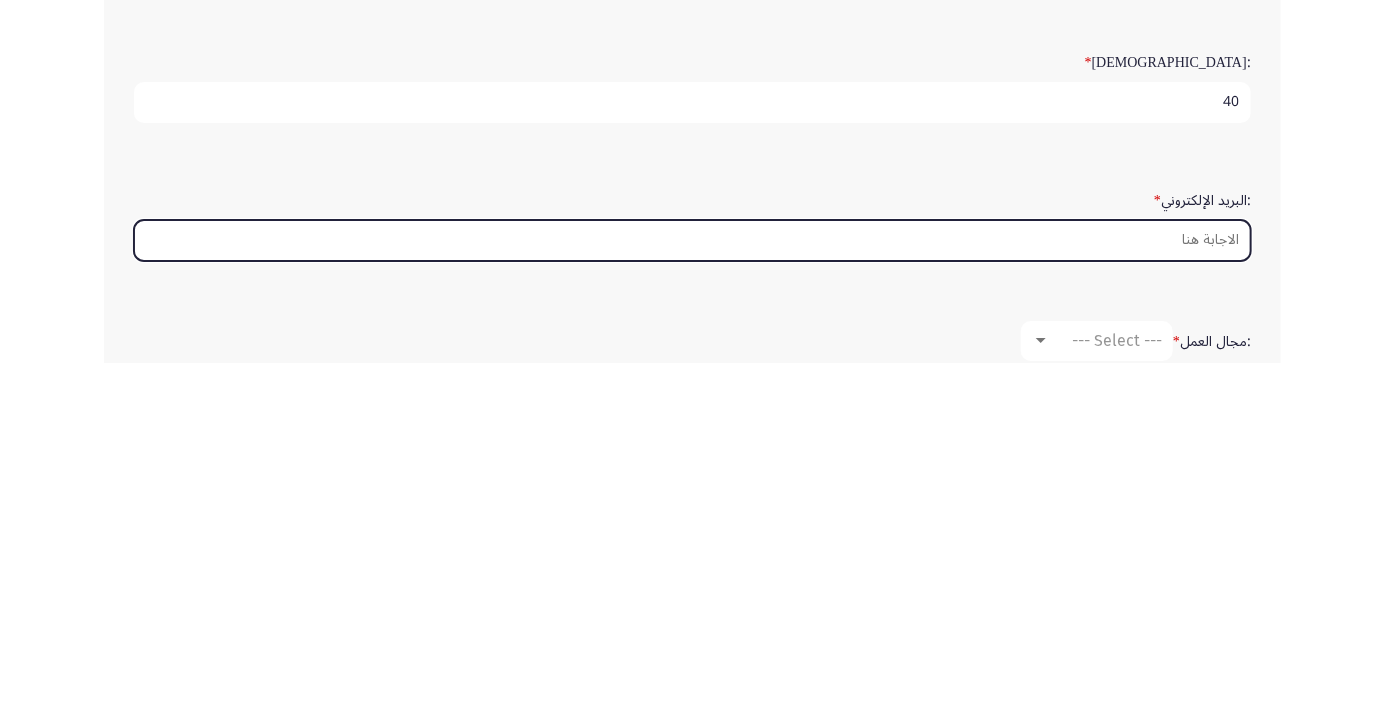 scroll, scrollTop: 219, scrollLeft: 0, axis: vertical 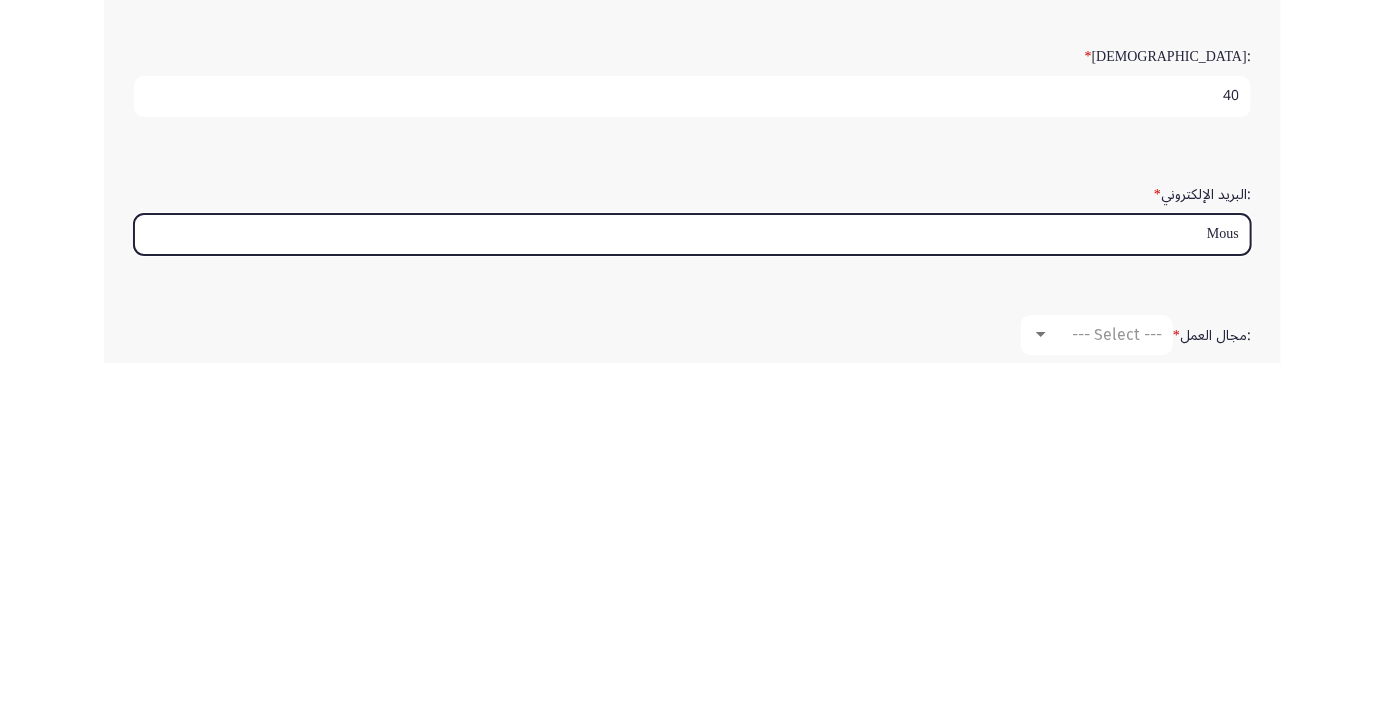 type on "Moust" 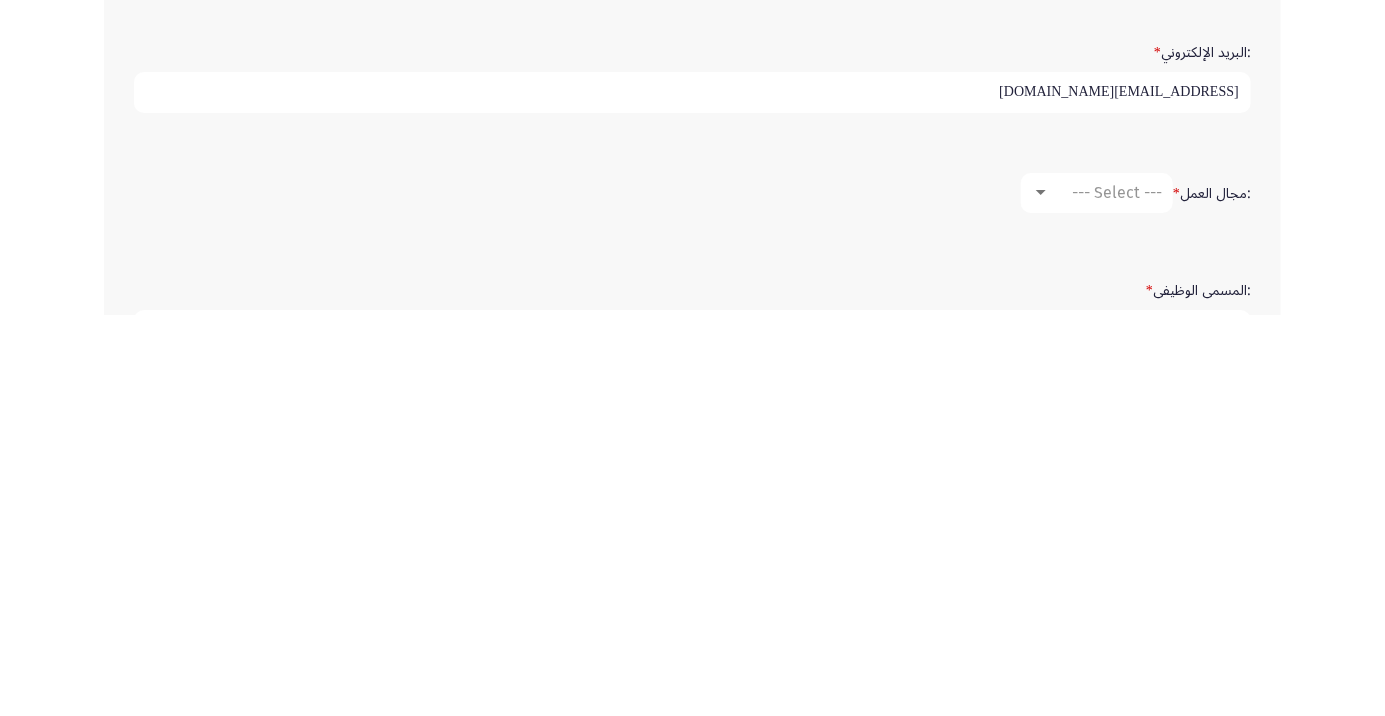 scroll, scrollTop: 316, scrollLeft: 0, axis: vertical 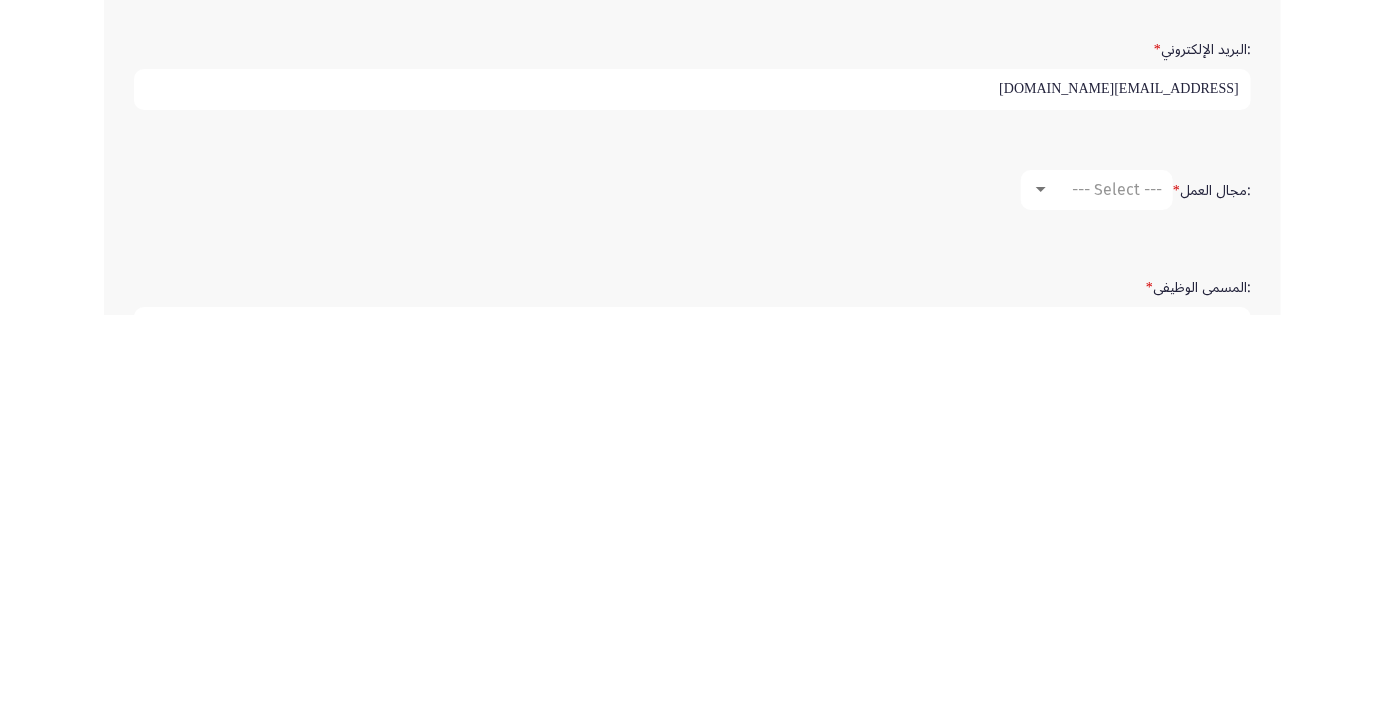type on "[EMAIL_ADDRESS][DOMAIN_NAME]" 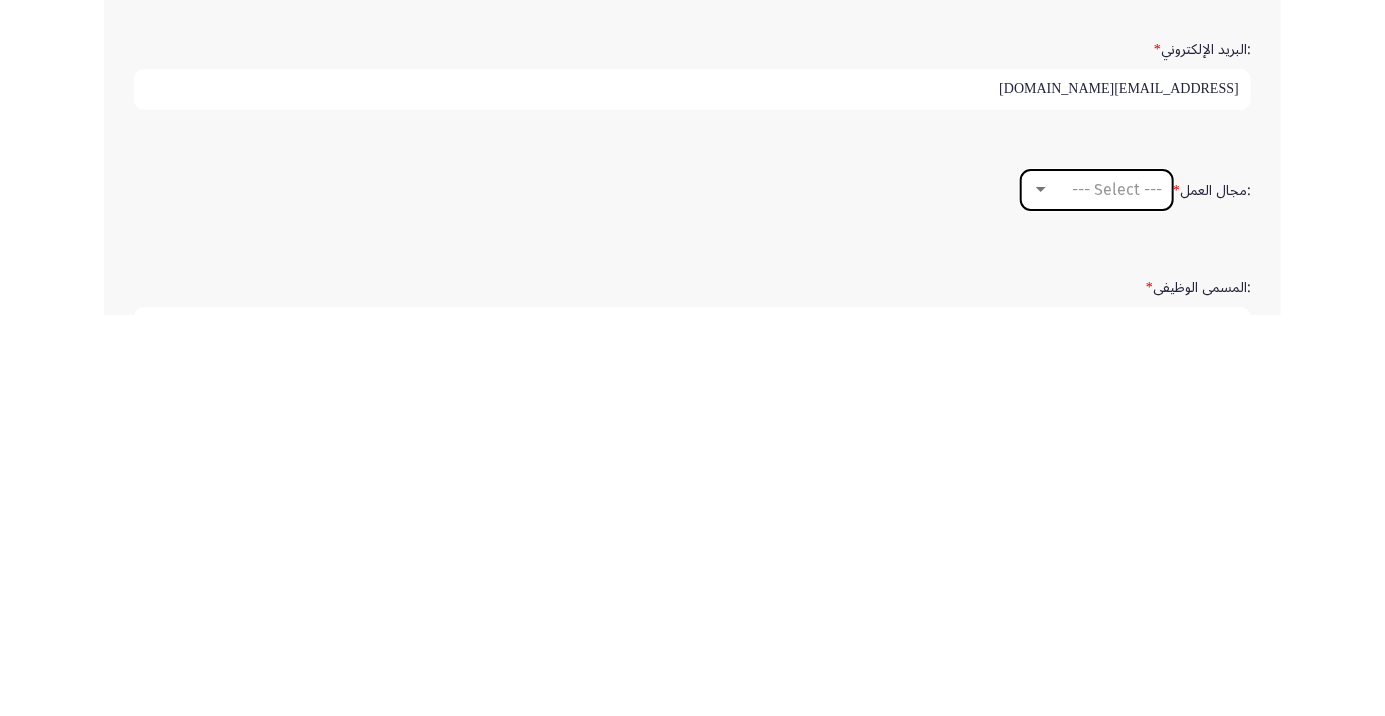 click at bounding box center [1041, 590] 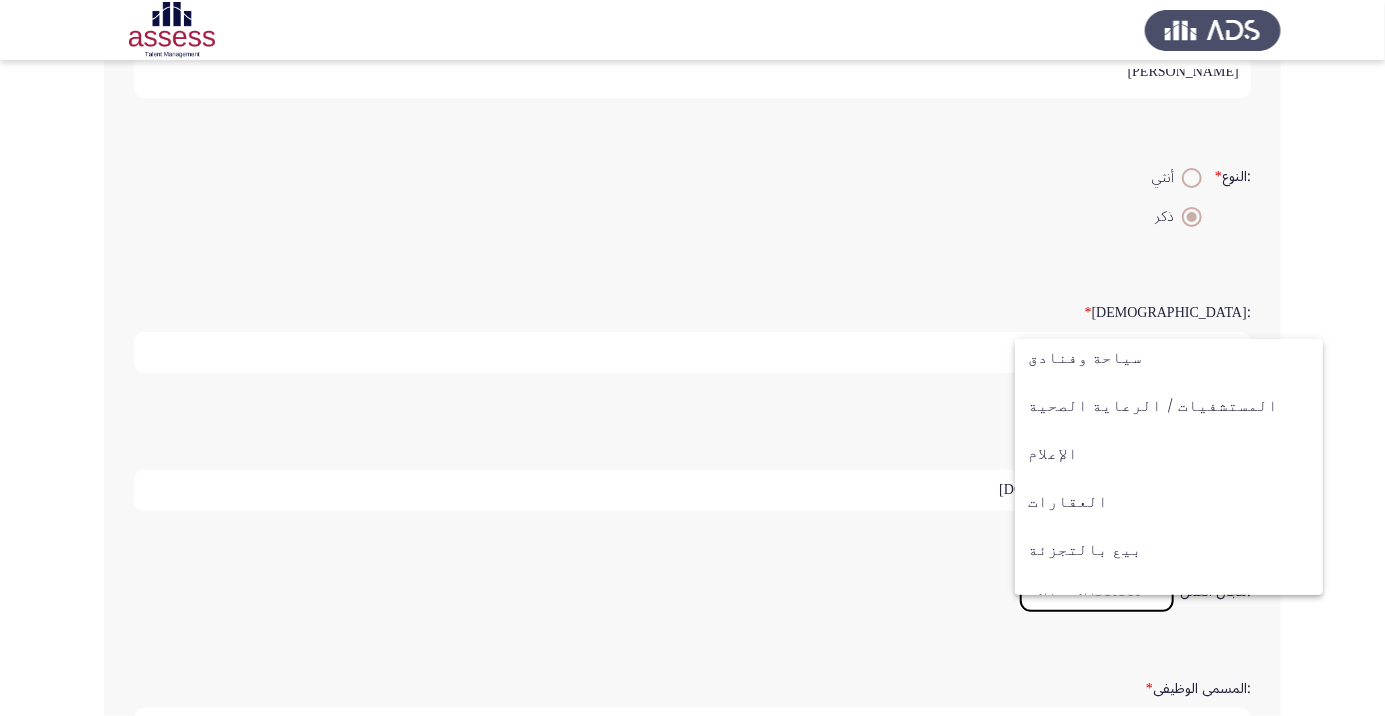 scroll, scrollTop: 656, scrollLeft: 0, axis: vertical 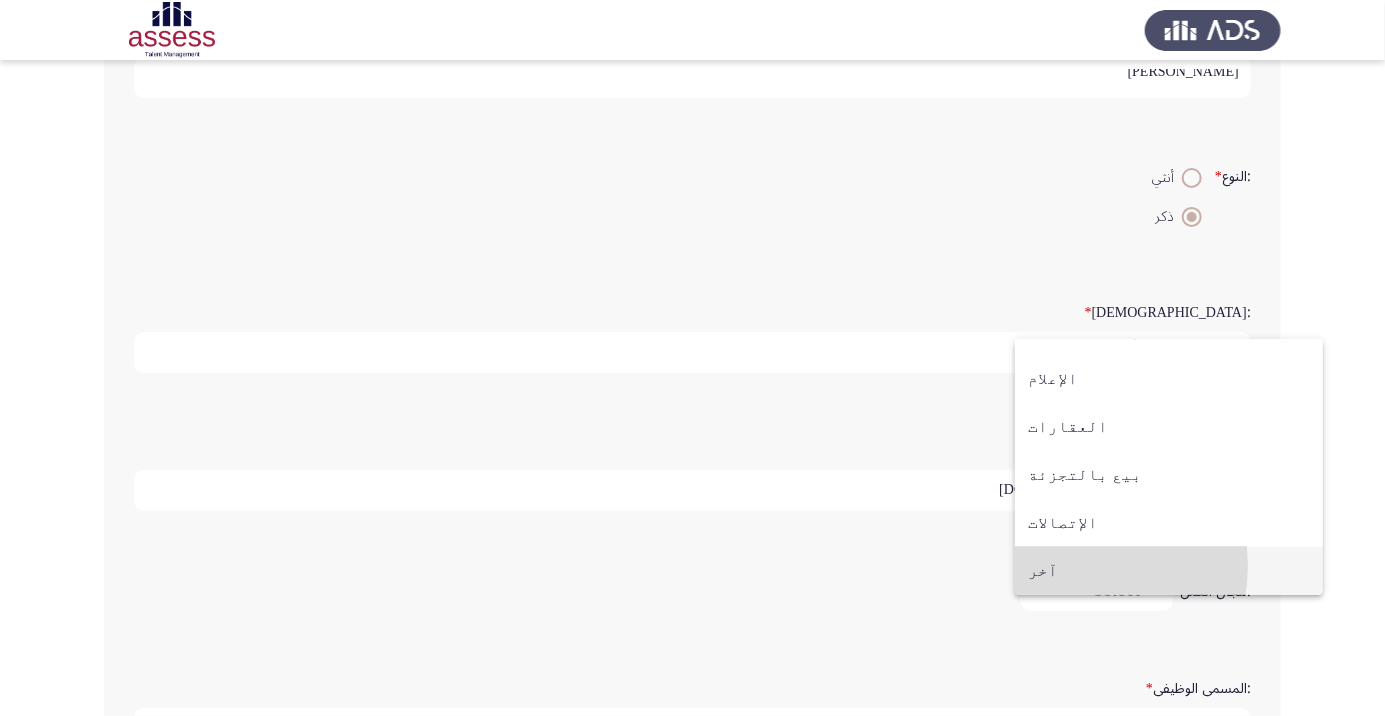 click on "آخر" at bounding box center [1169, 571] 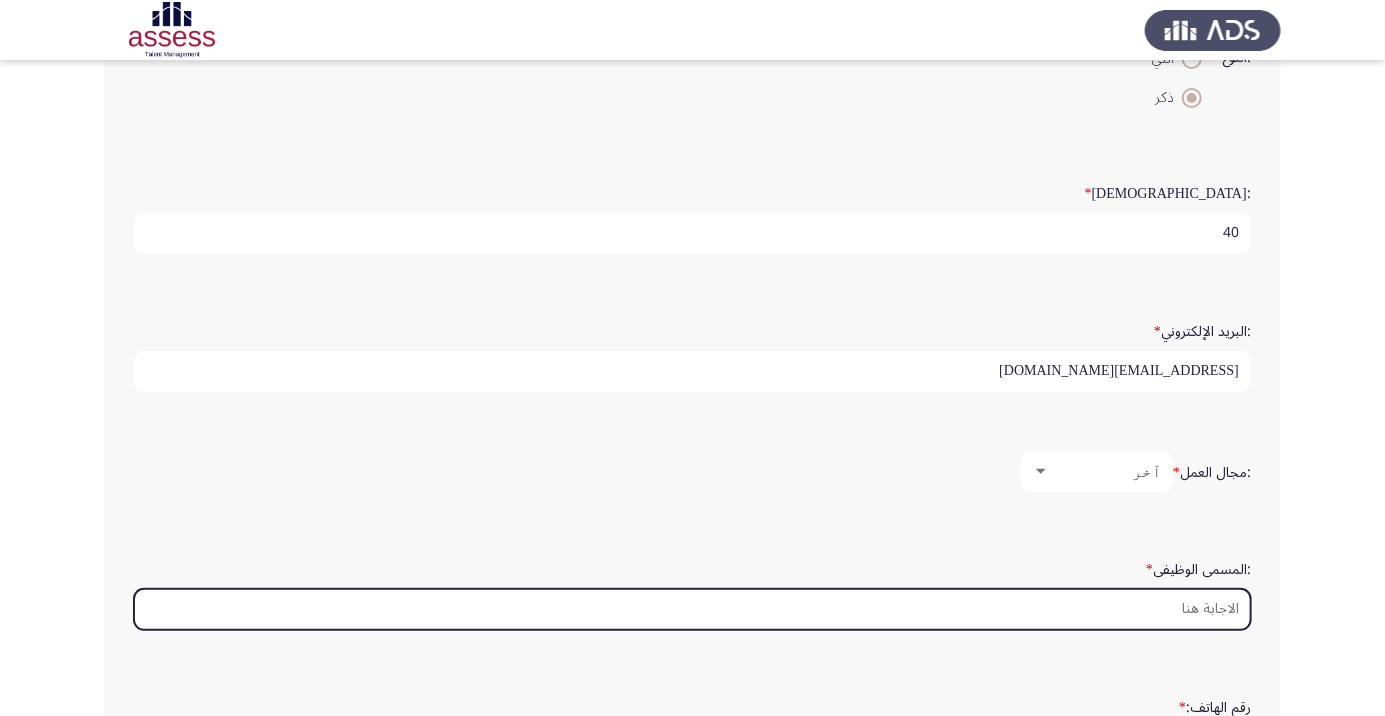 click on ":المسمى الوظيفى   *" at bounding box center [692, 609] 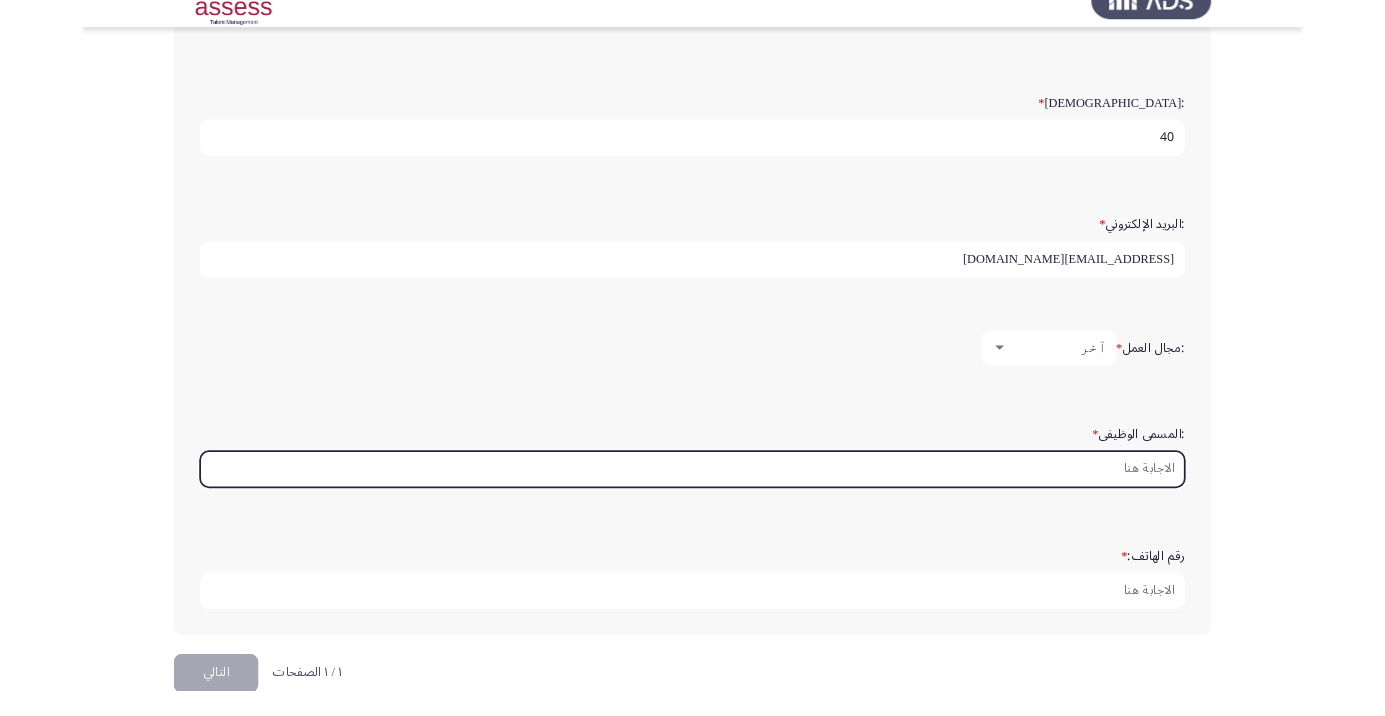 scroll, scrollTop: 483, scrollLeft: 0, axis: vertical 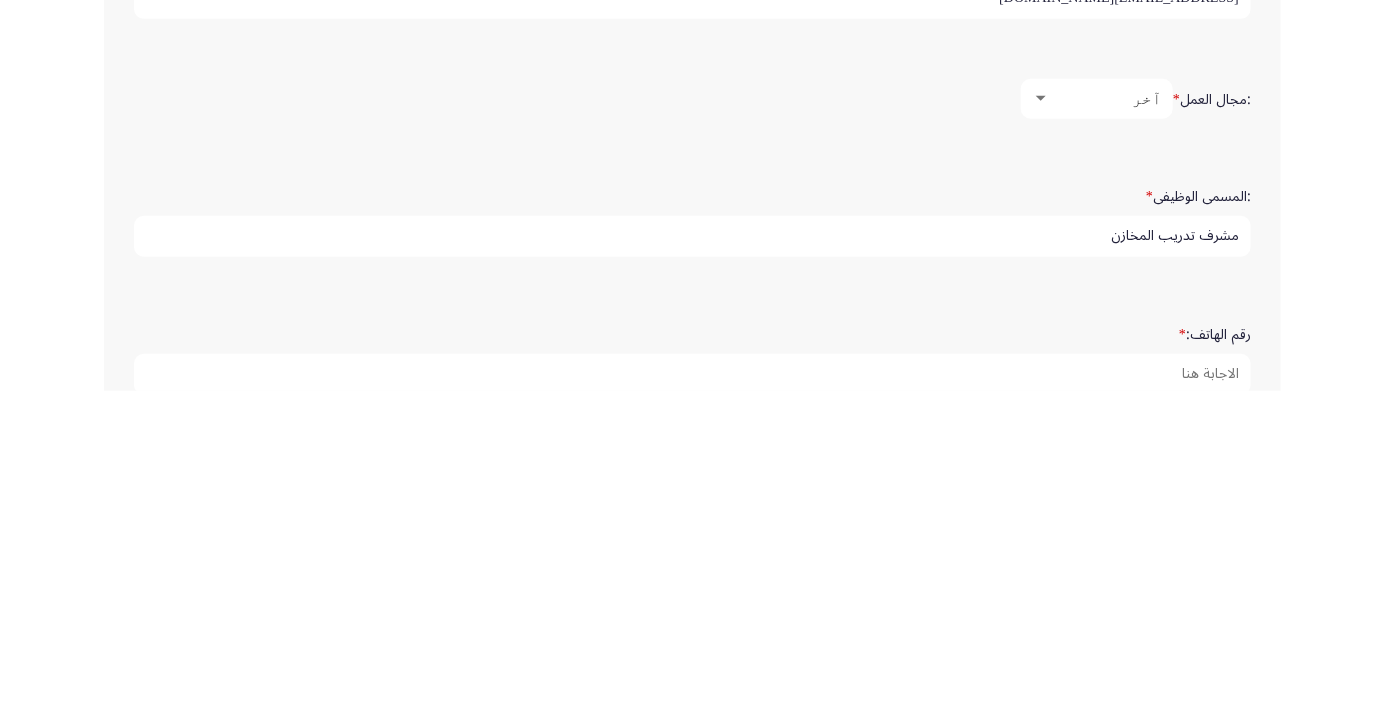 type on "مشرف تدريب المخازن" 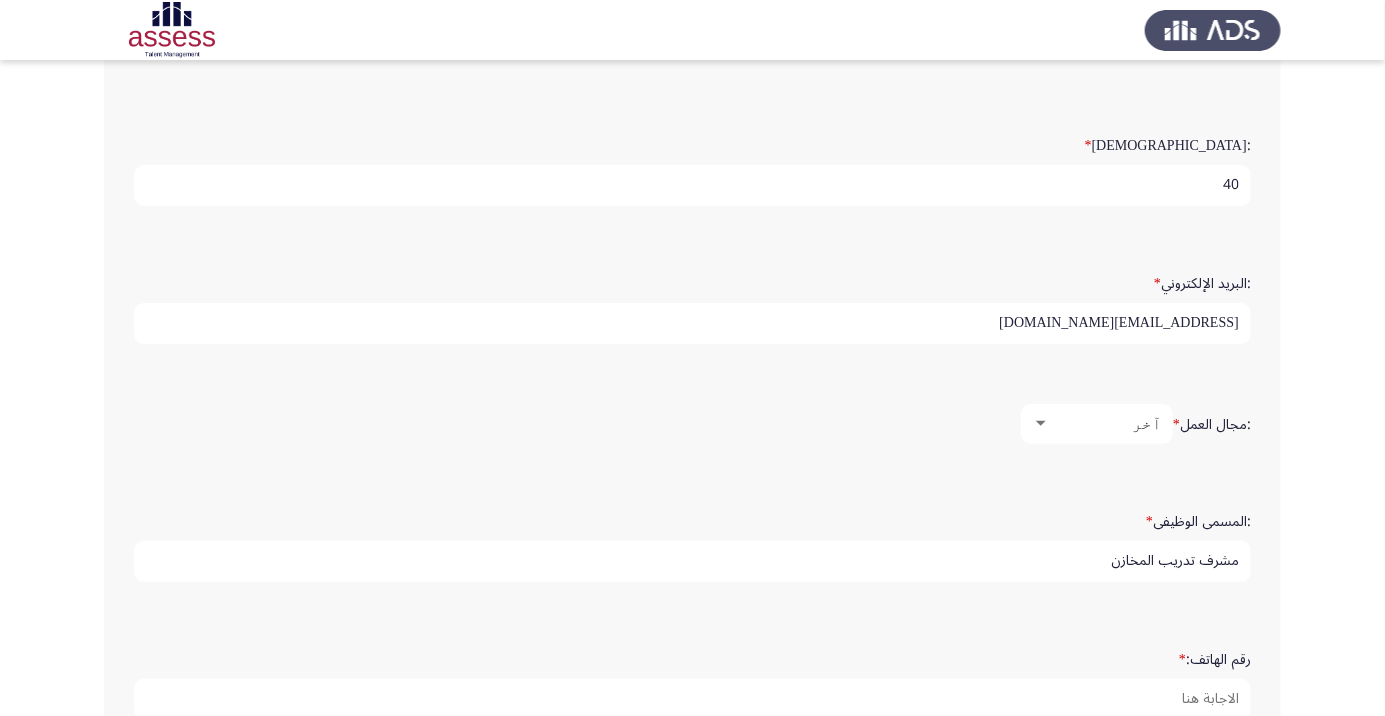 scroll, scrollTop: 513, scrollLeft: 0, axis: vertical 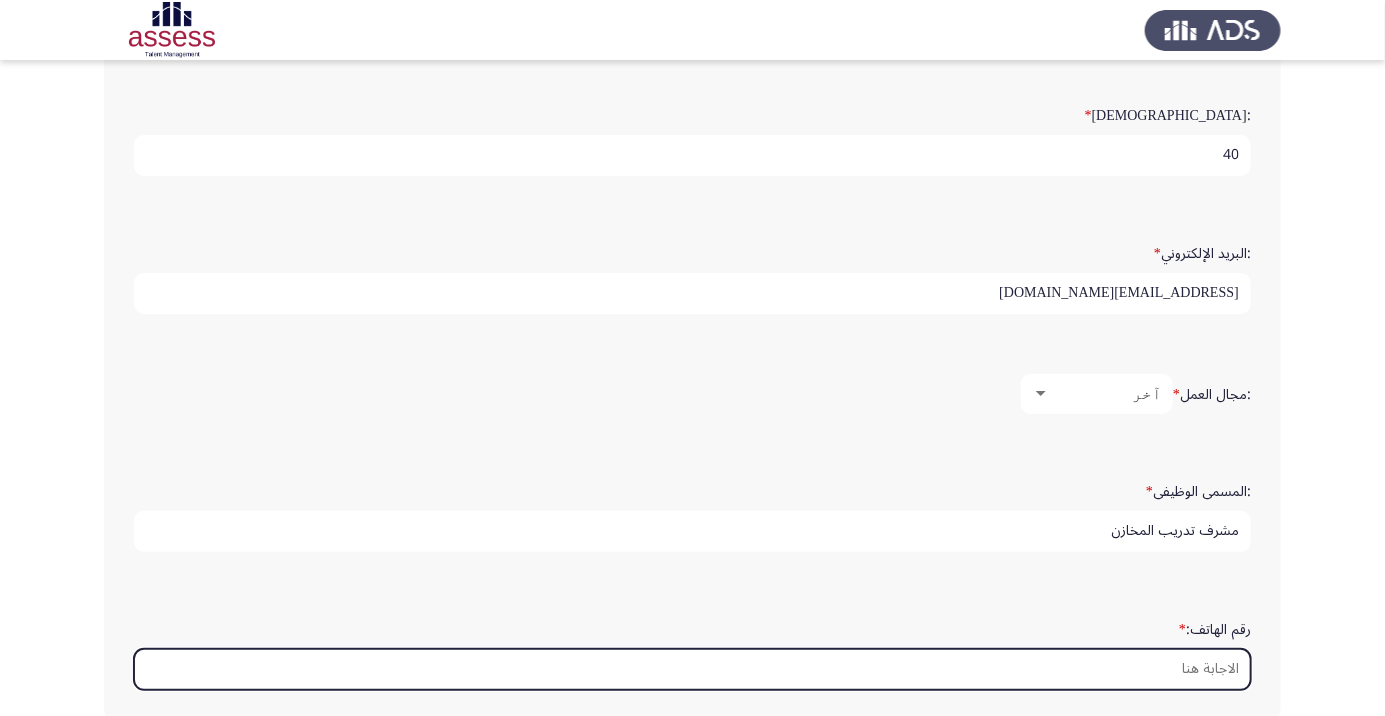 click on "رقم الهاتف:    *" at bounding box center (692, 669) 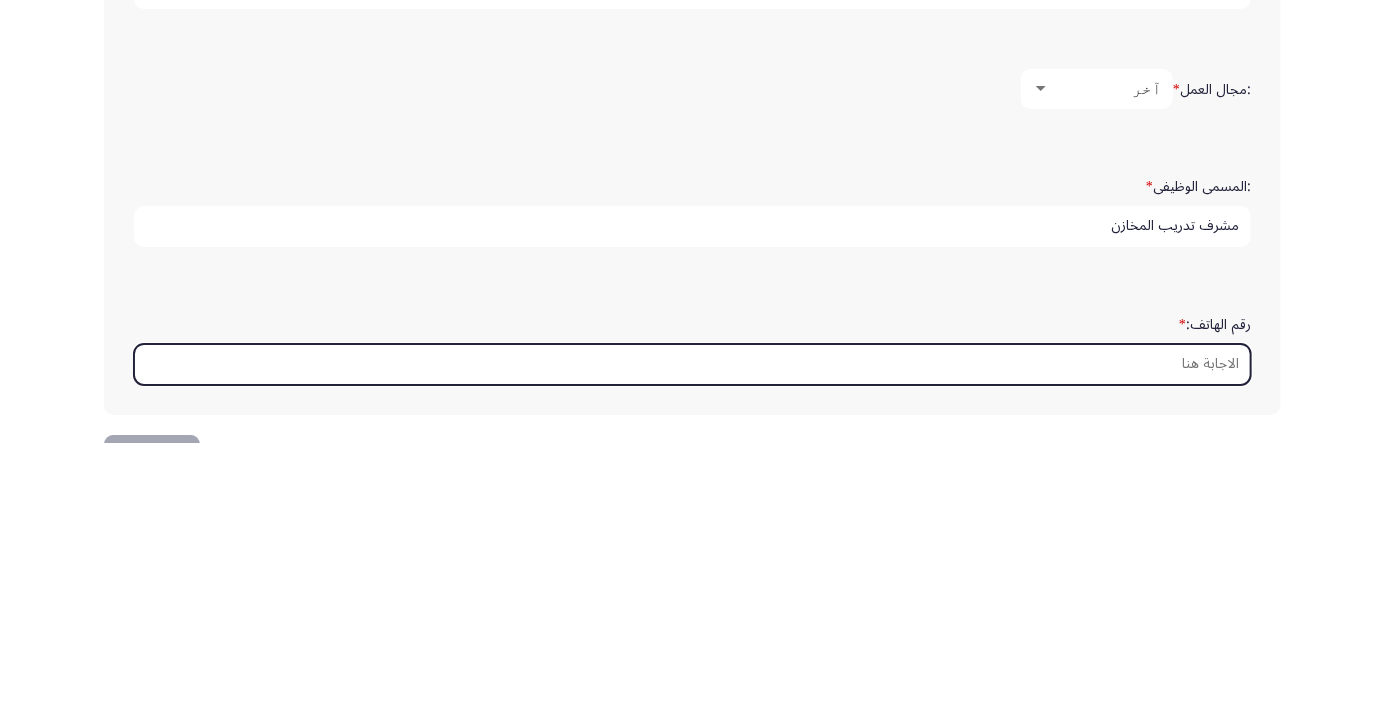 scroll, scrollTop: 609, scrollLeft: 0, axis: vertical 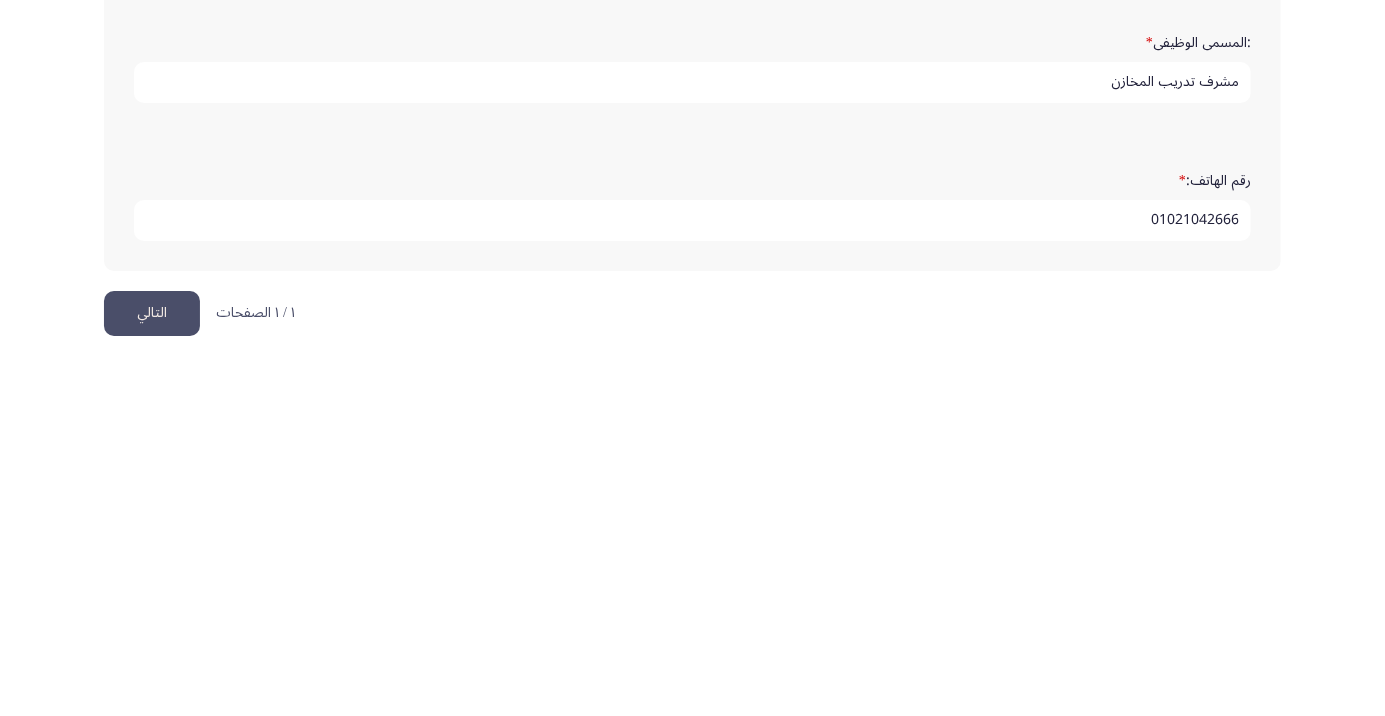 type on "01021042666" 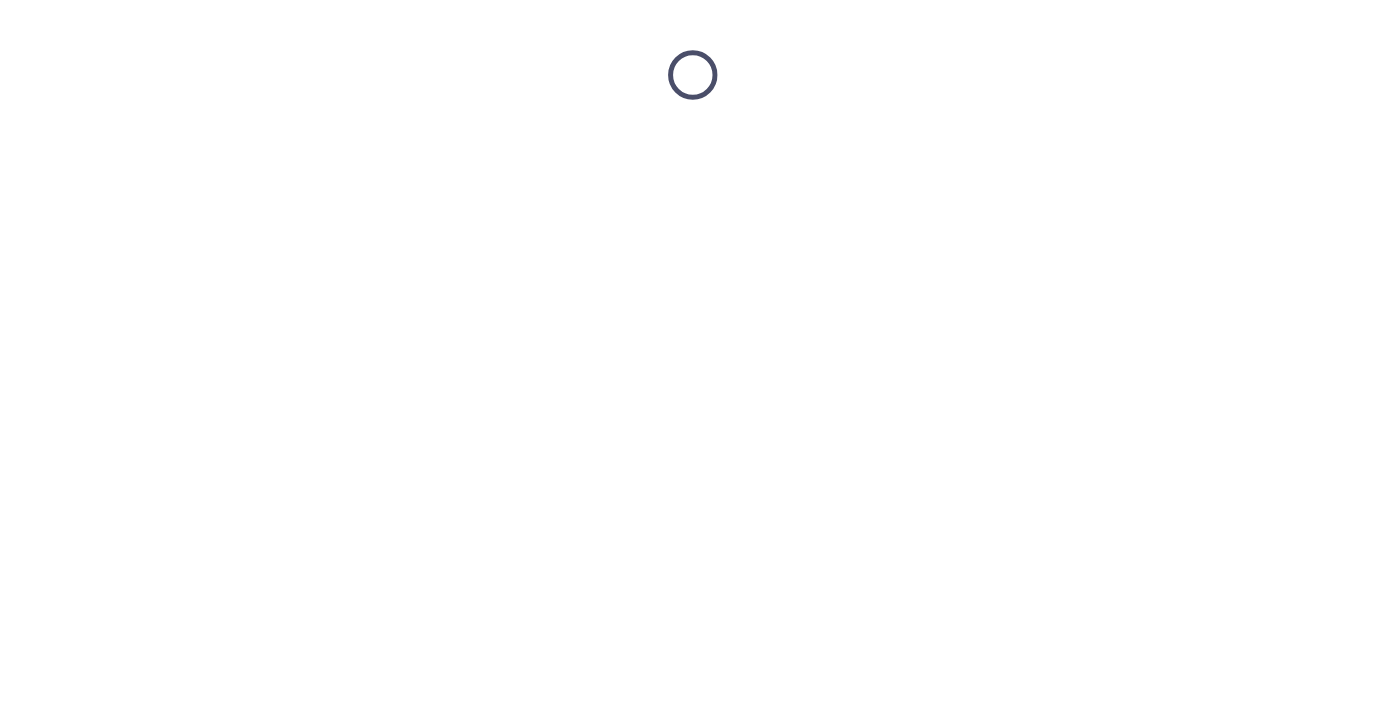 scroll, scrollTop: 0, scrollLeft: 0, axis: both 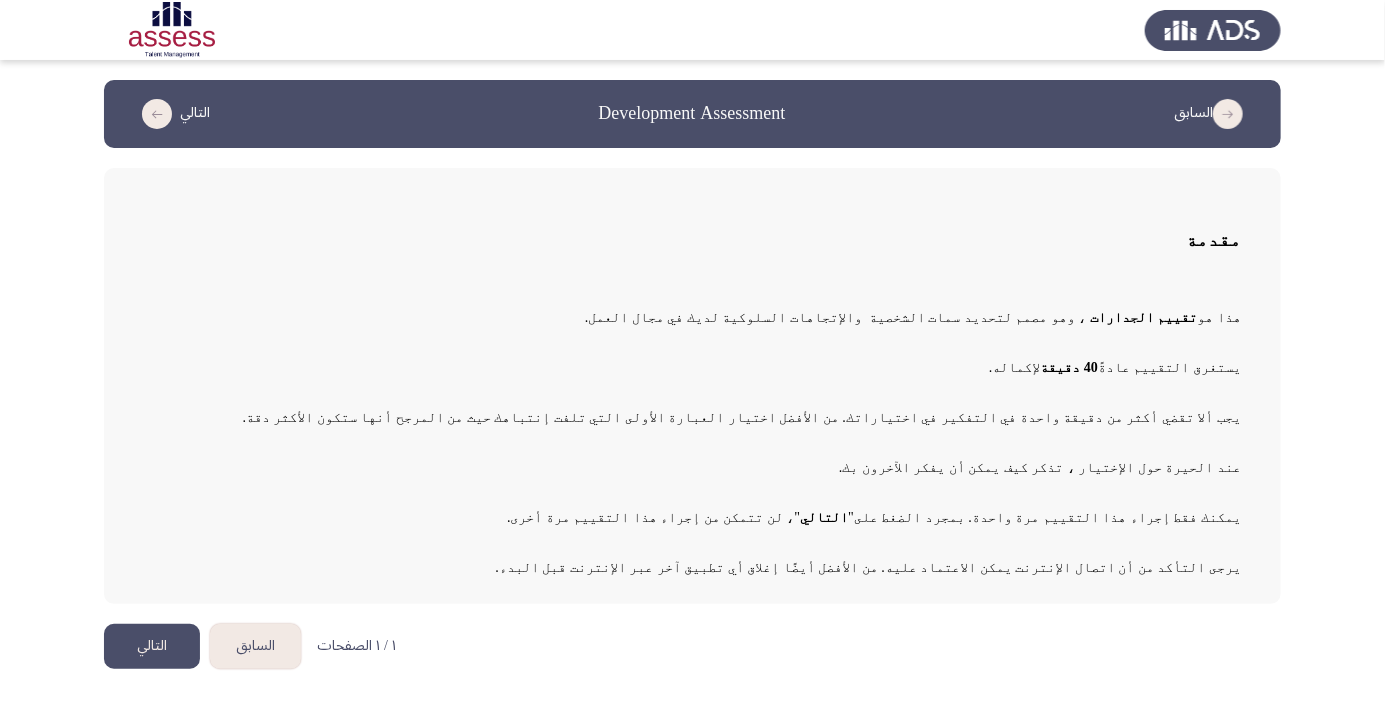 click on "التالي" 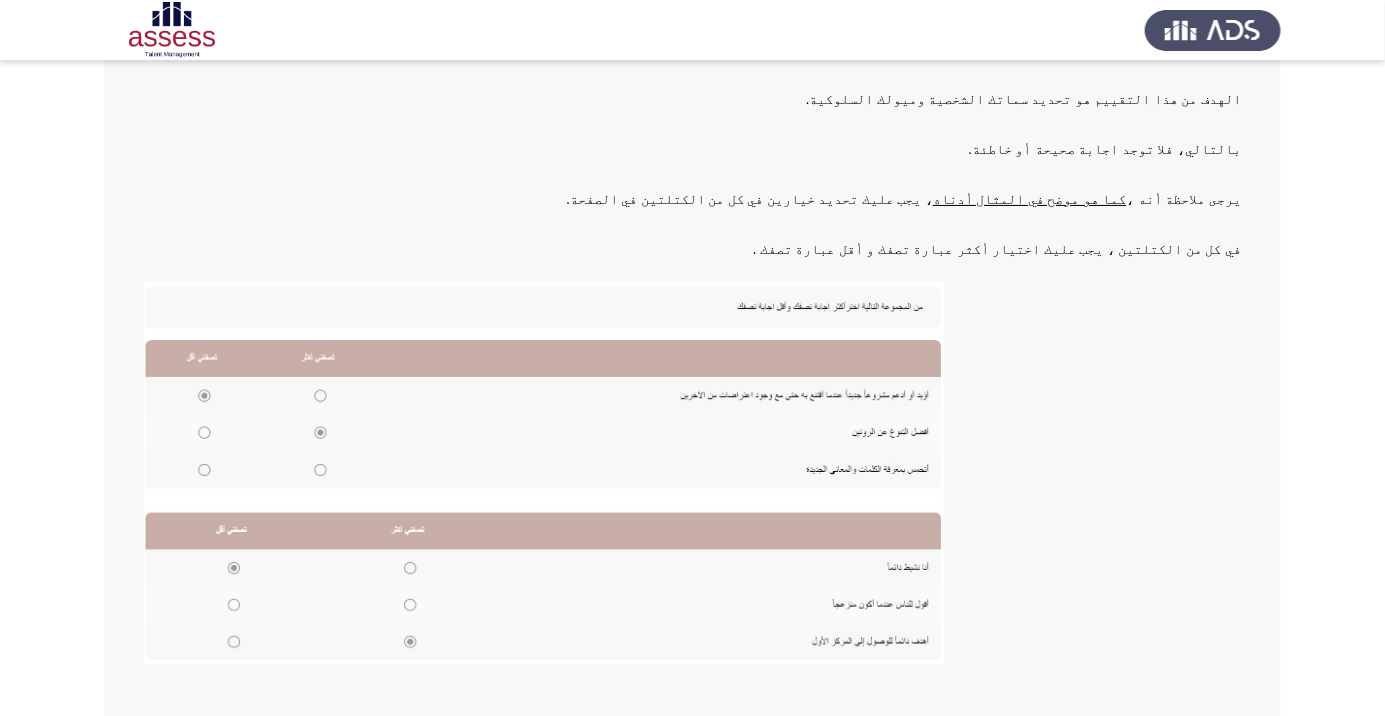 scroll, scrollTop: 220, scrollLeft: 0, axis: vertical 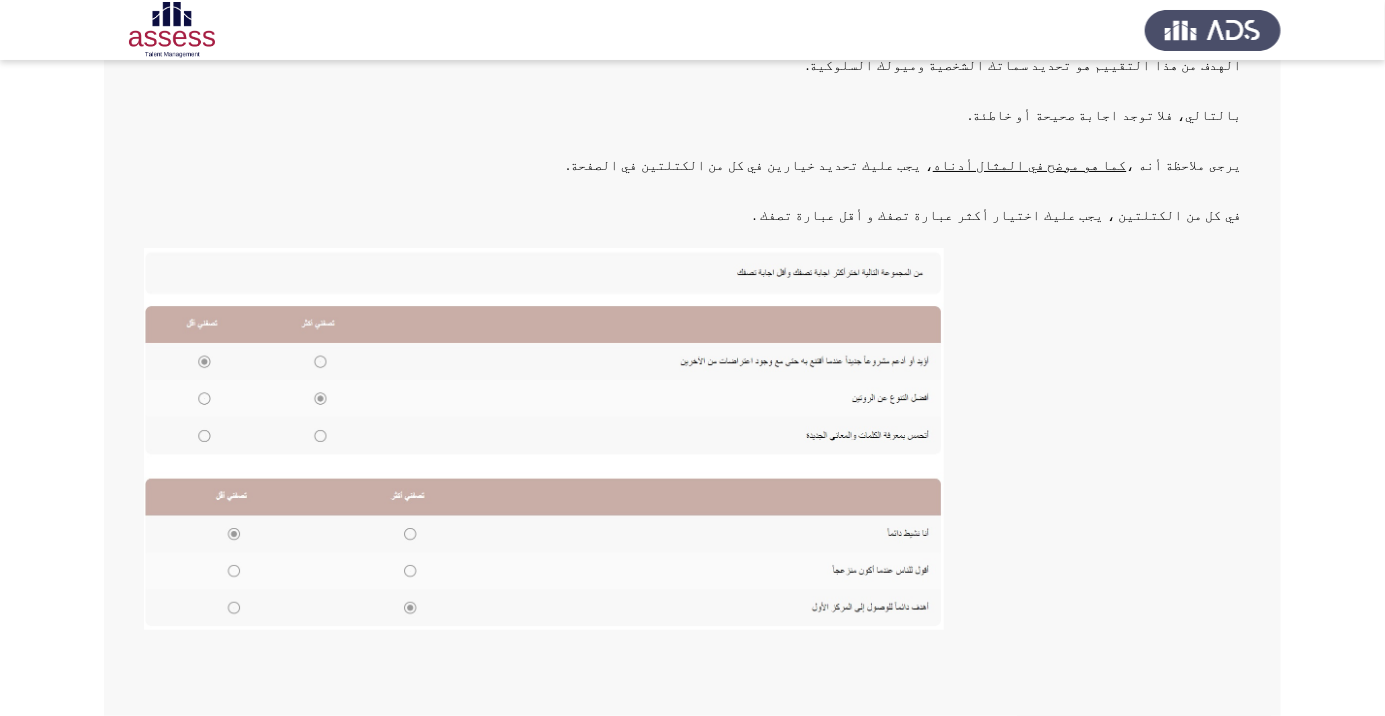 click on "التالي" 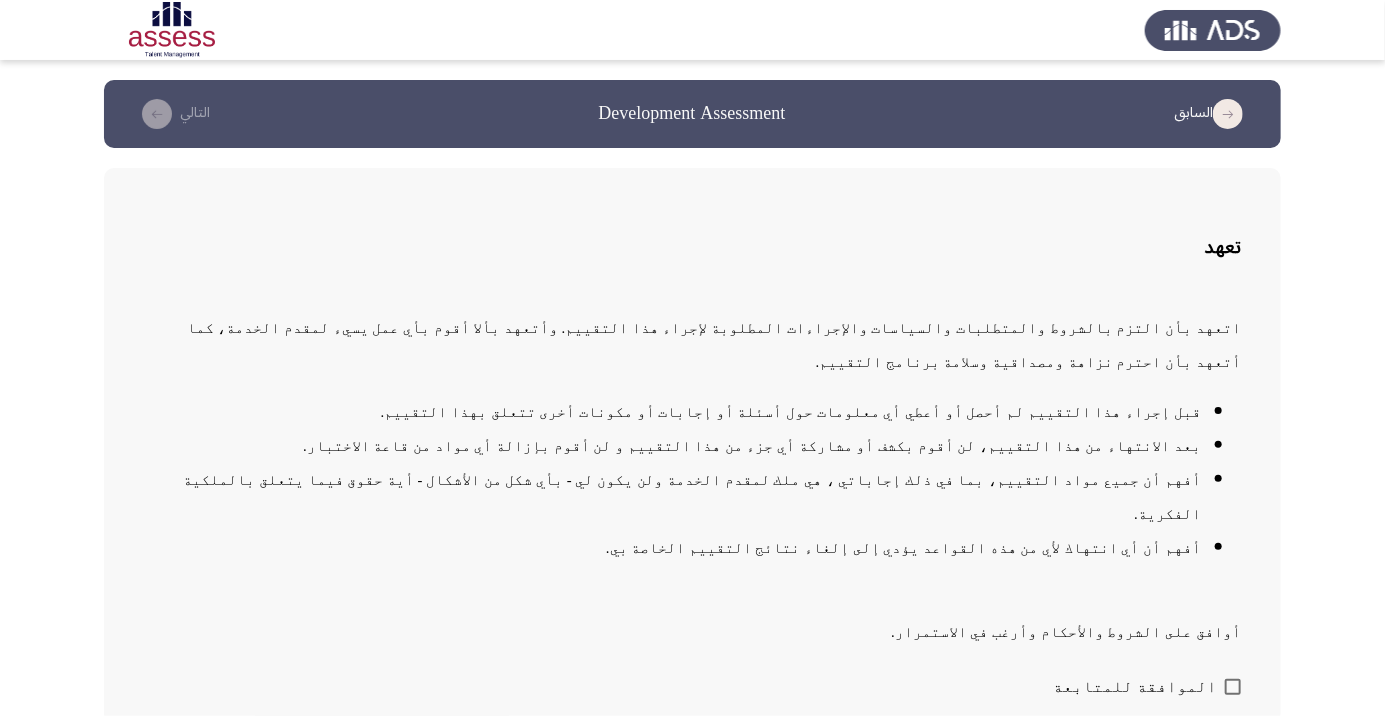 scroll, scrollTop: 2, scrollLeft: 0, axis: vertical 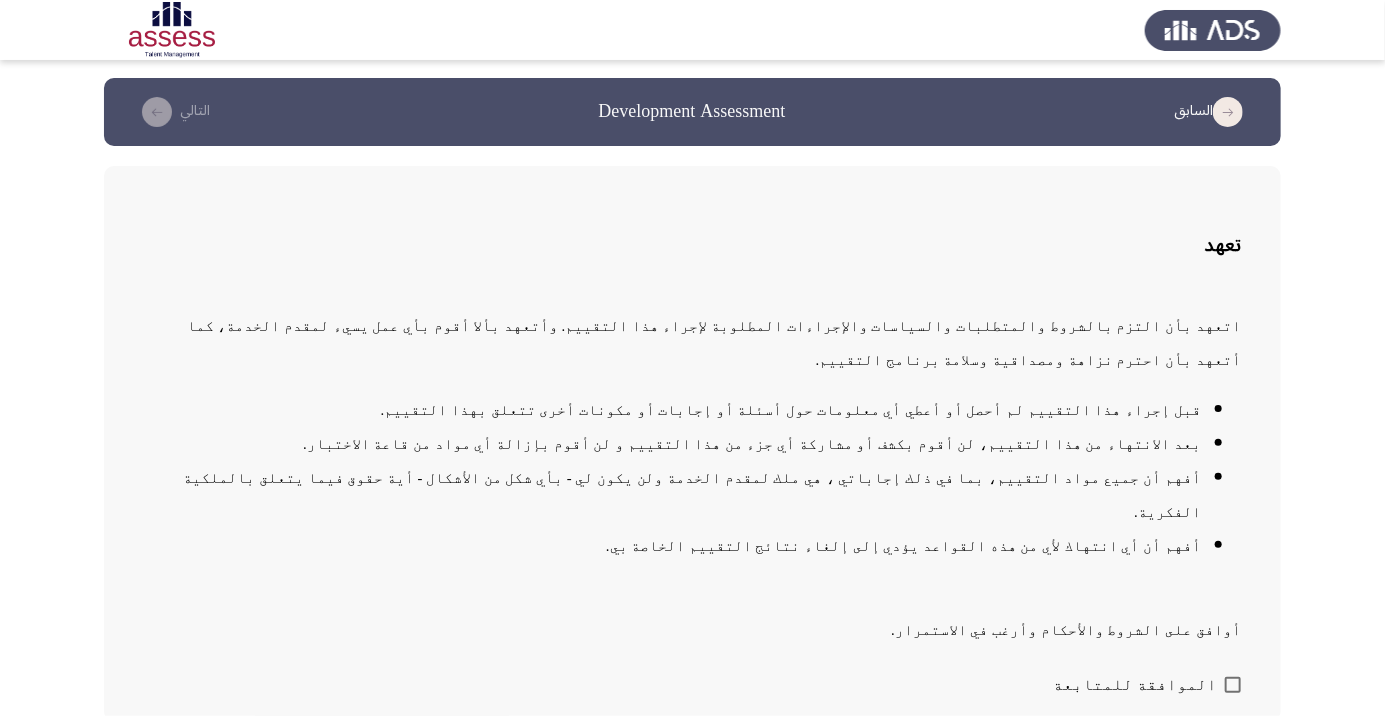 click at bounding box center [1233, 685] 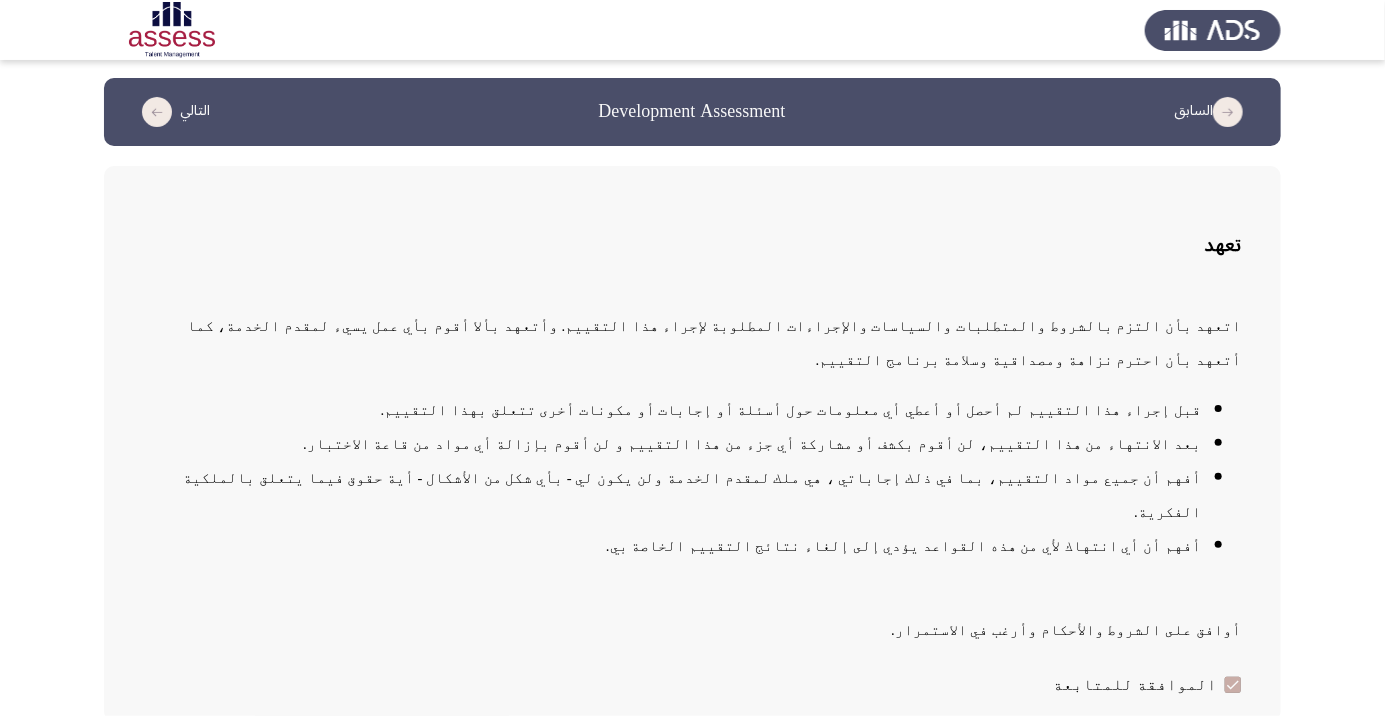 click on "التالي" 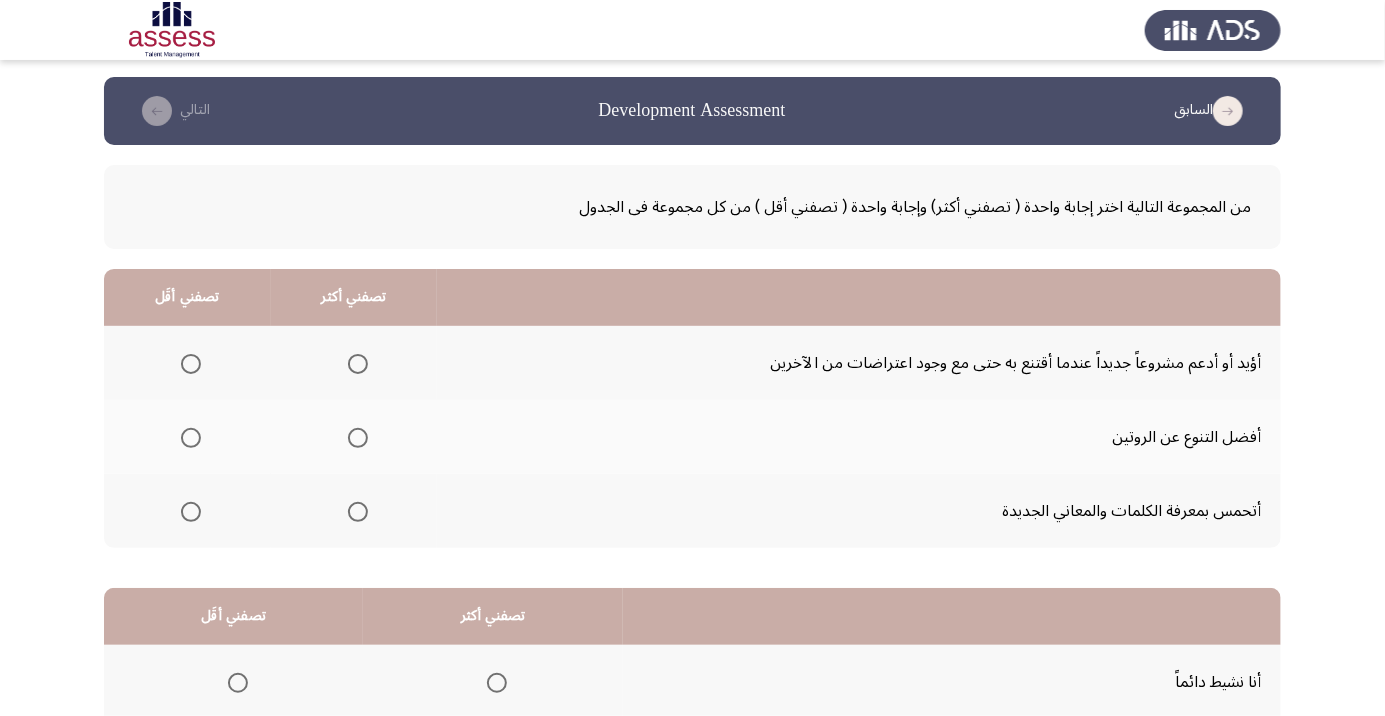 scroll, scrollTop: 2, scrollLeft: 0, axis: vertical 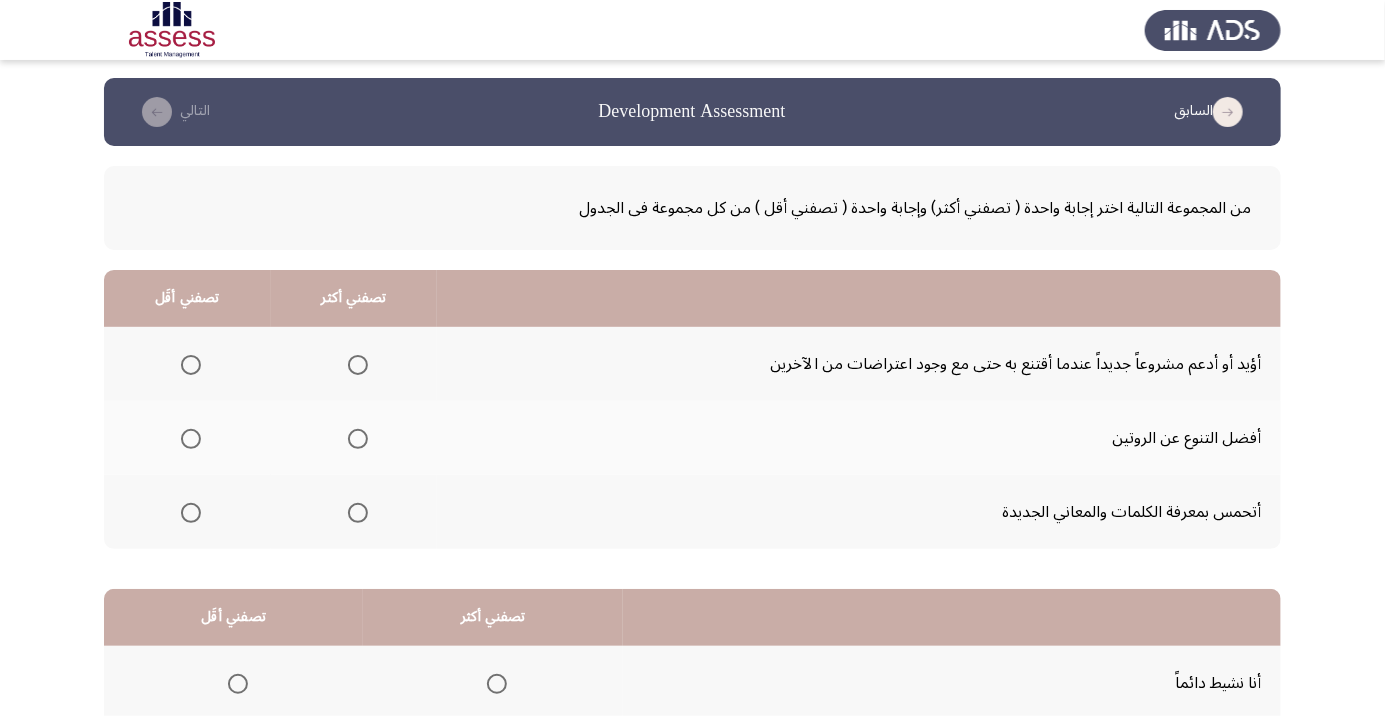 click at bounding box center [358, 365] 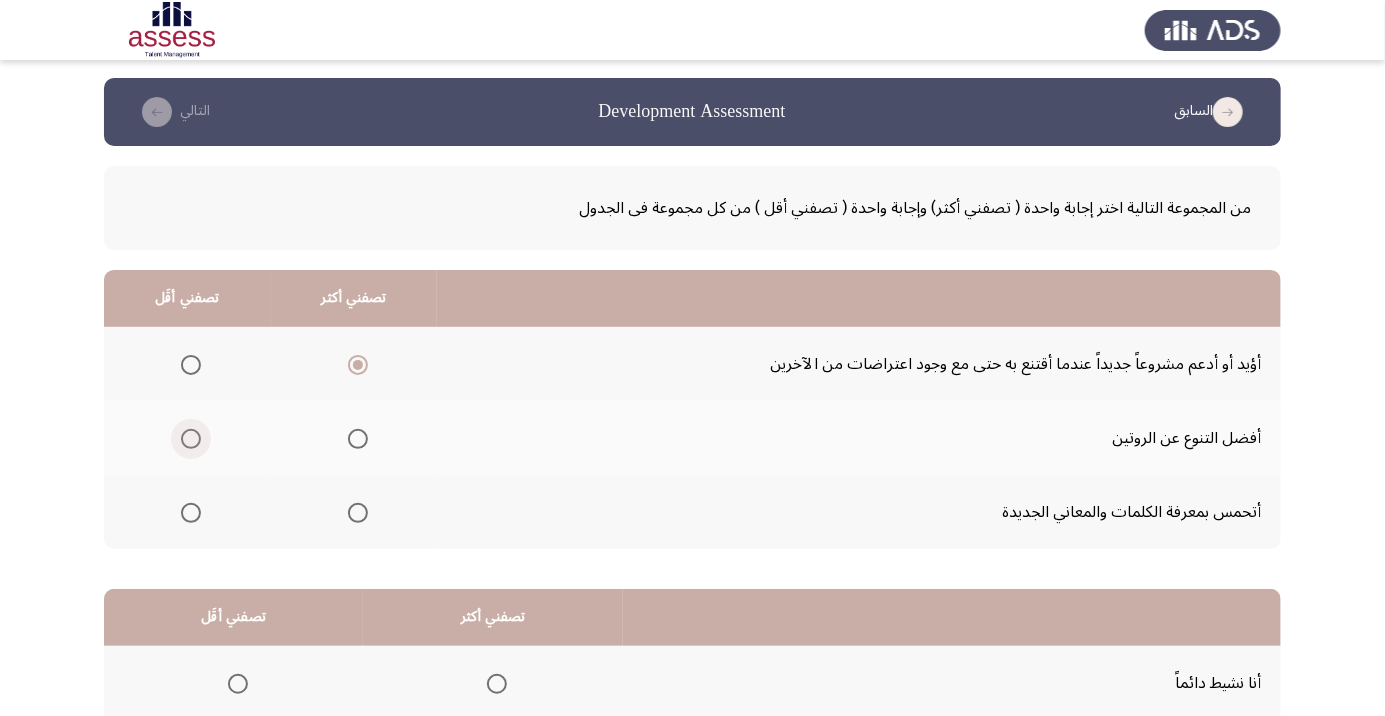 click at bounding box center (191, 439) 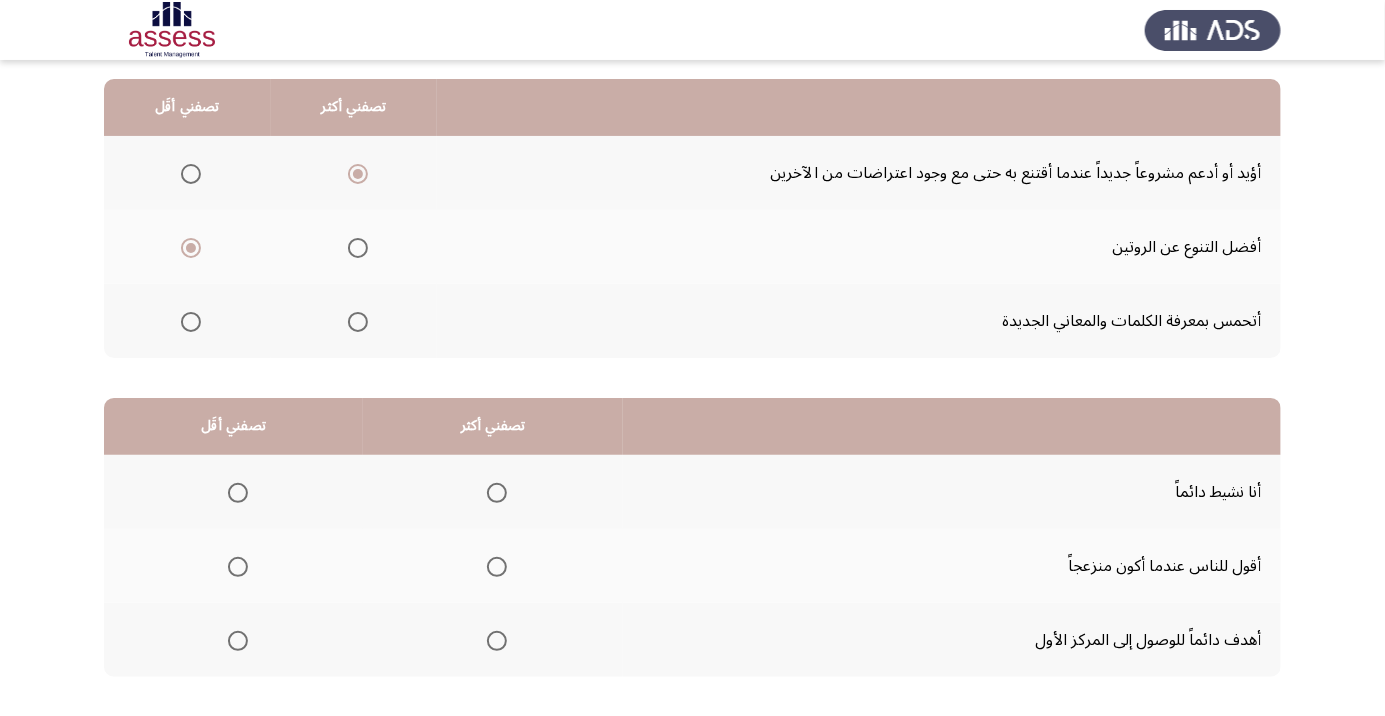 scroll, scrollTop: 197, scrollLeft: 0, axis: vertical 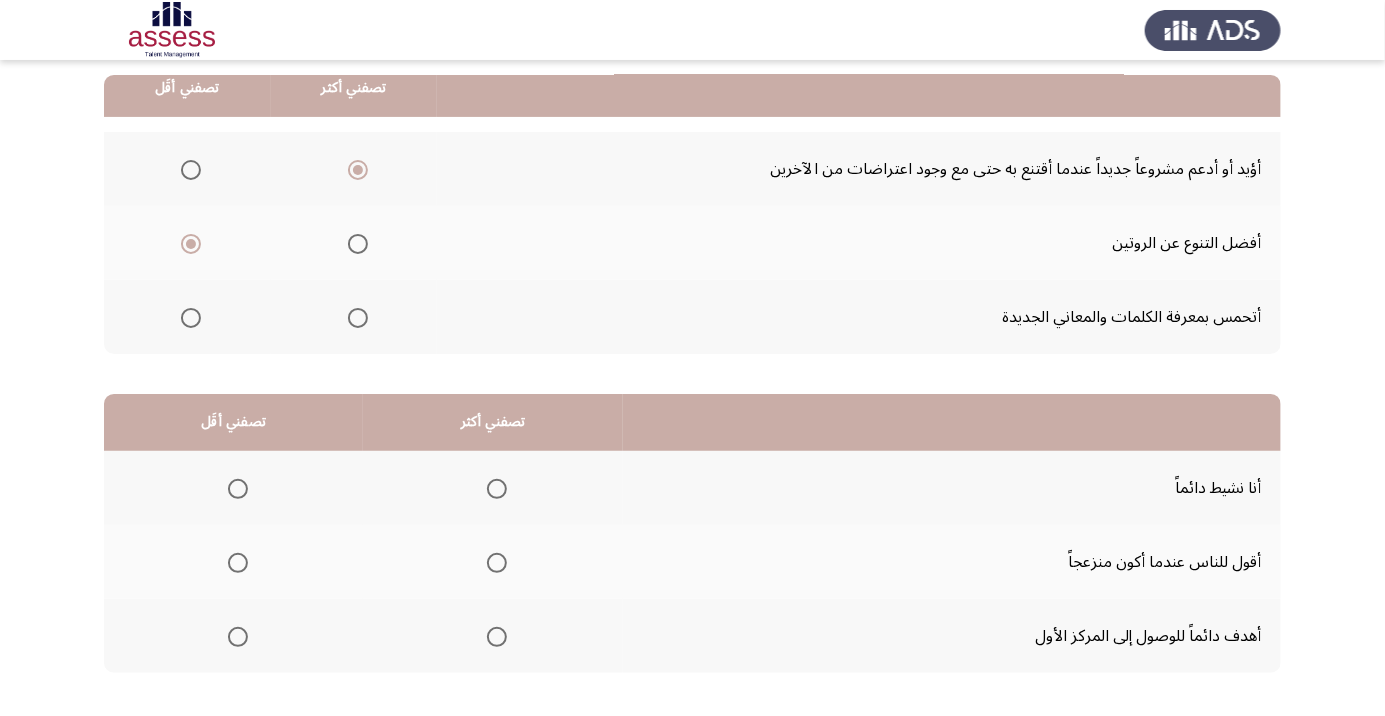 click at bounding box center (497, 637) 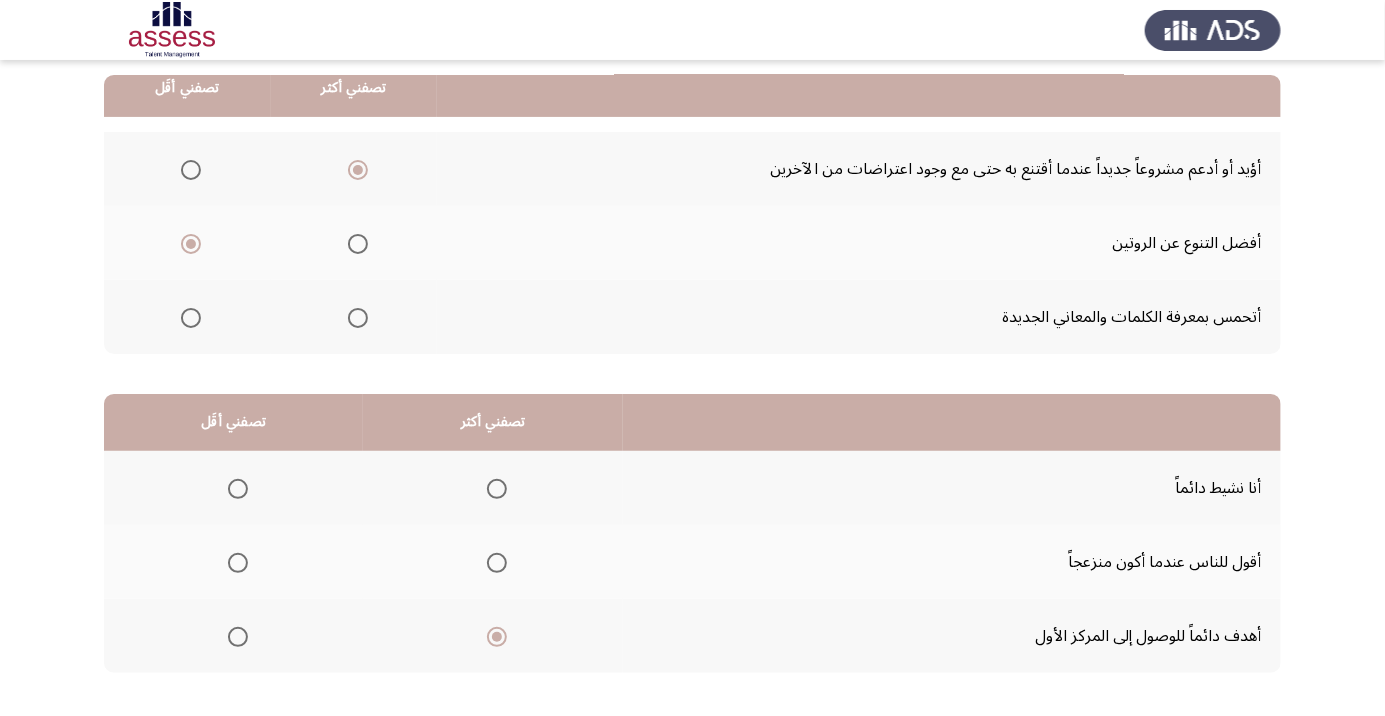 click at bounding box center [238, 563] 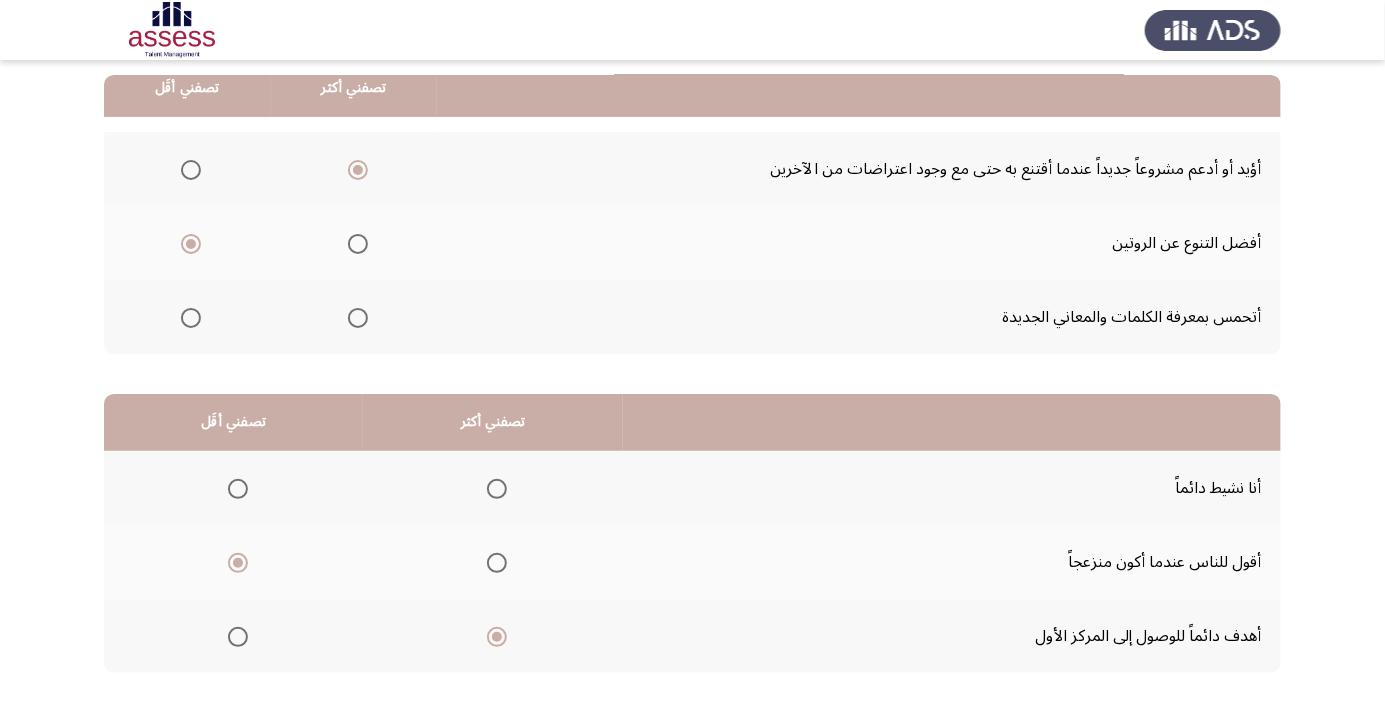 click on "التالي" 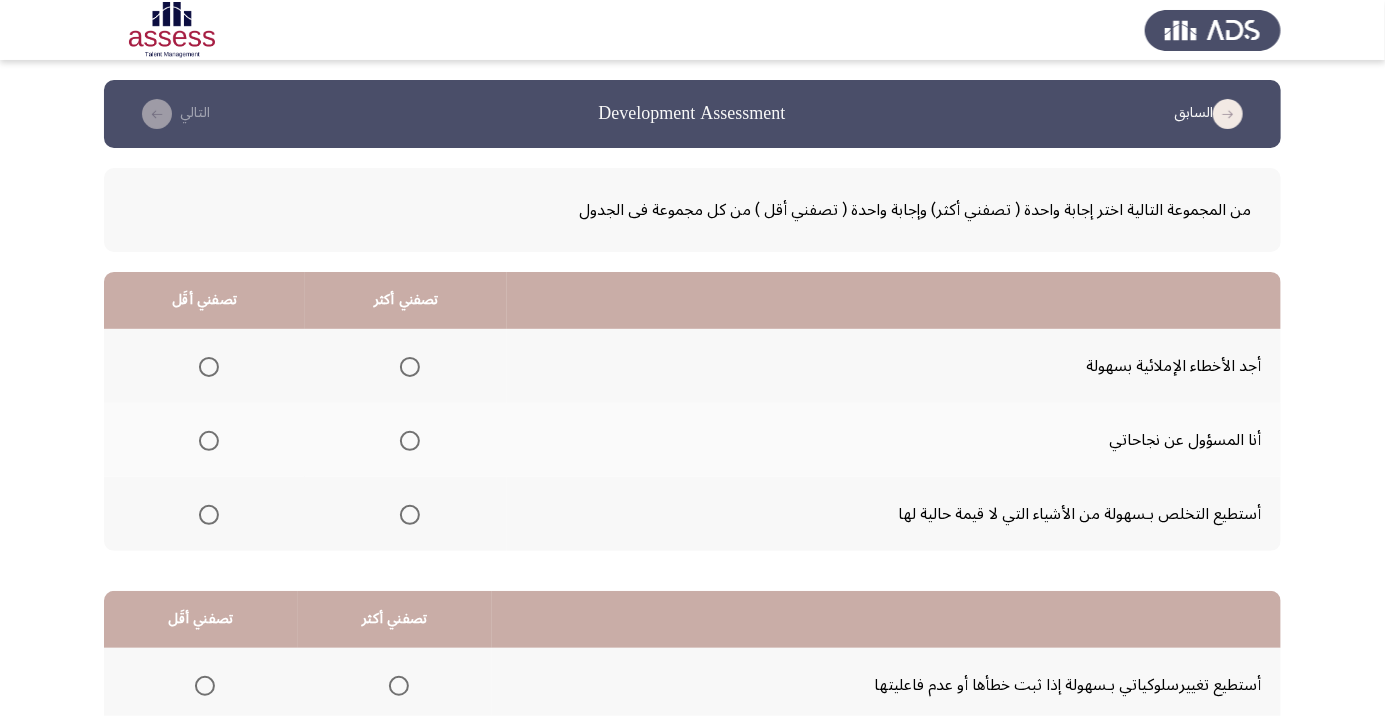 click at bounding box center [410, 441] 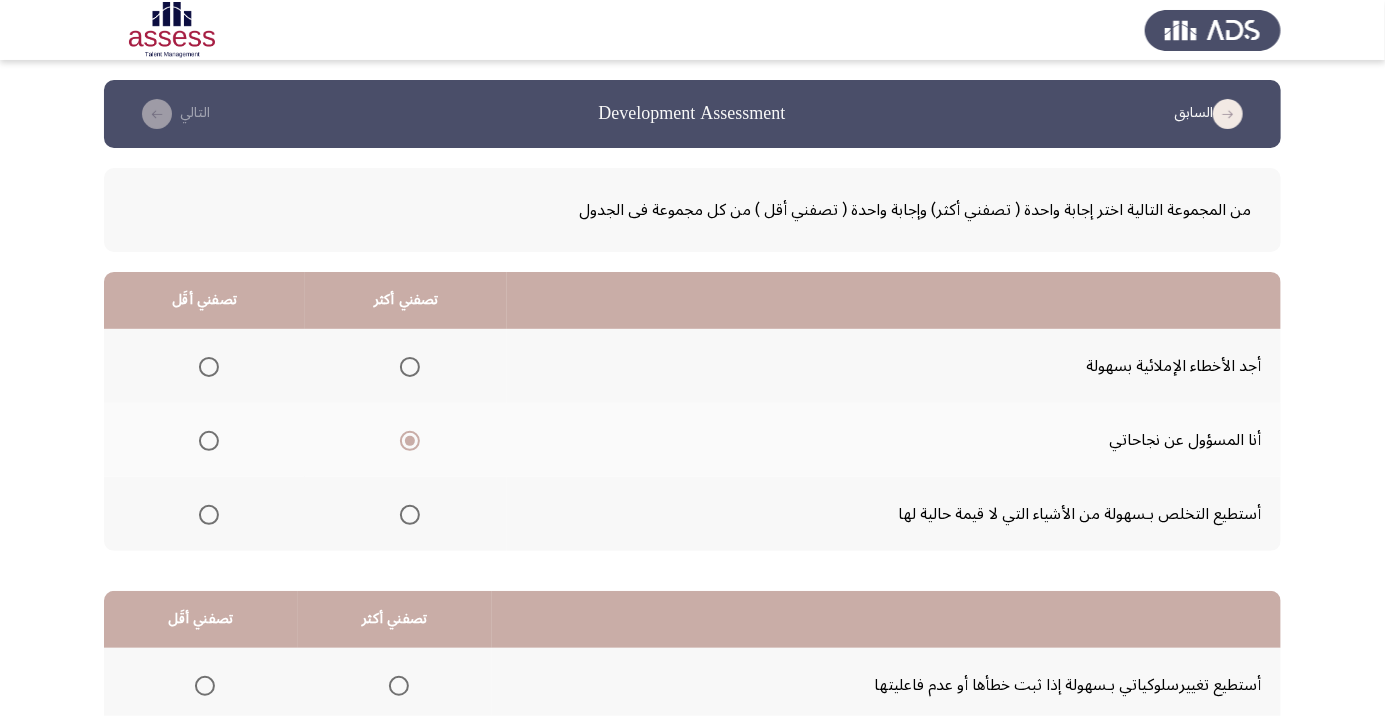 click at bounding box center [410, 441] 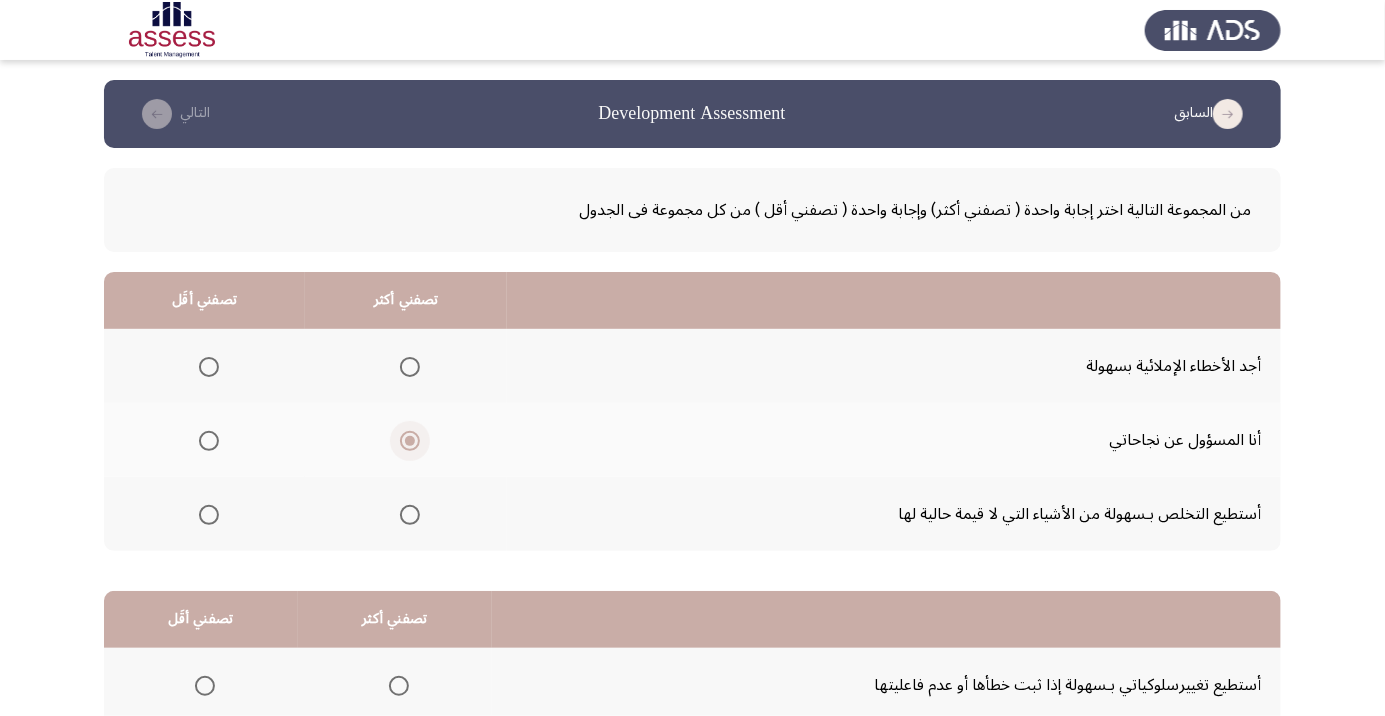 click at bounding box center (209, 441) 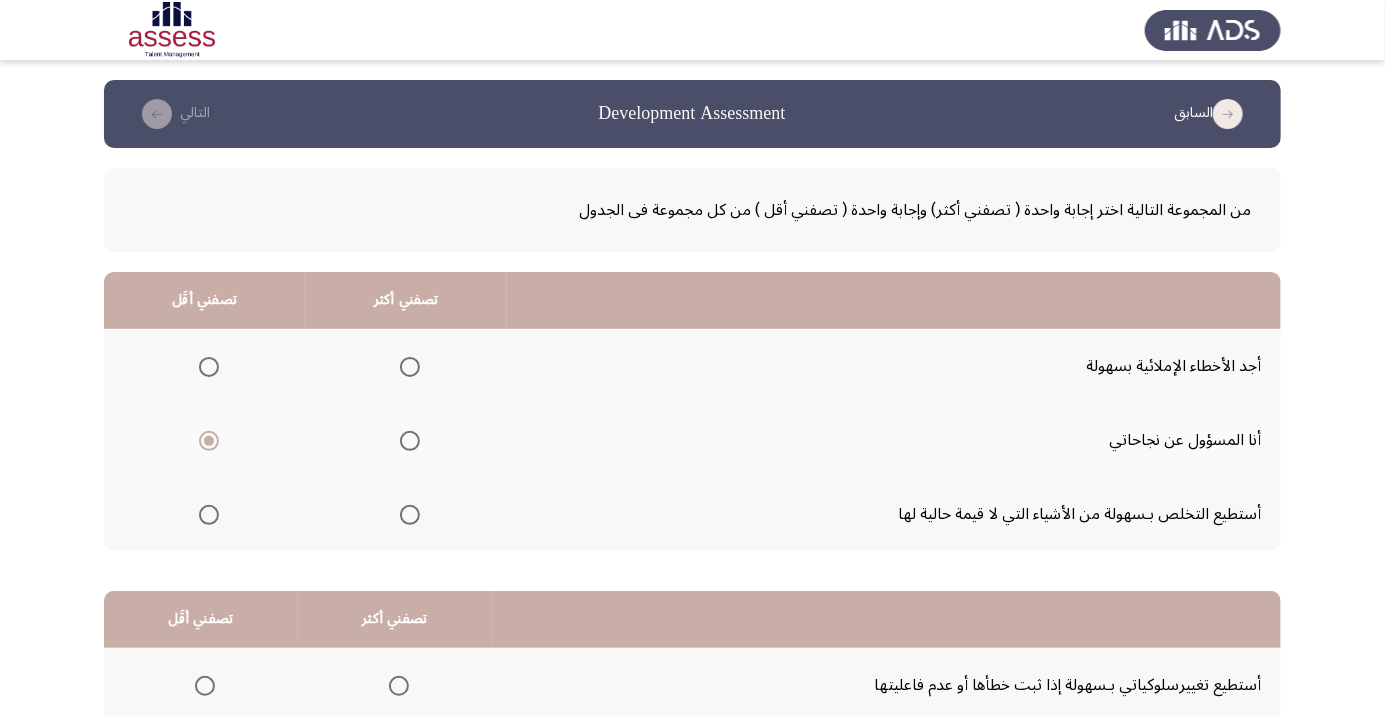 click 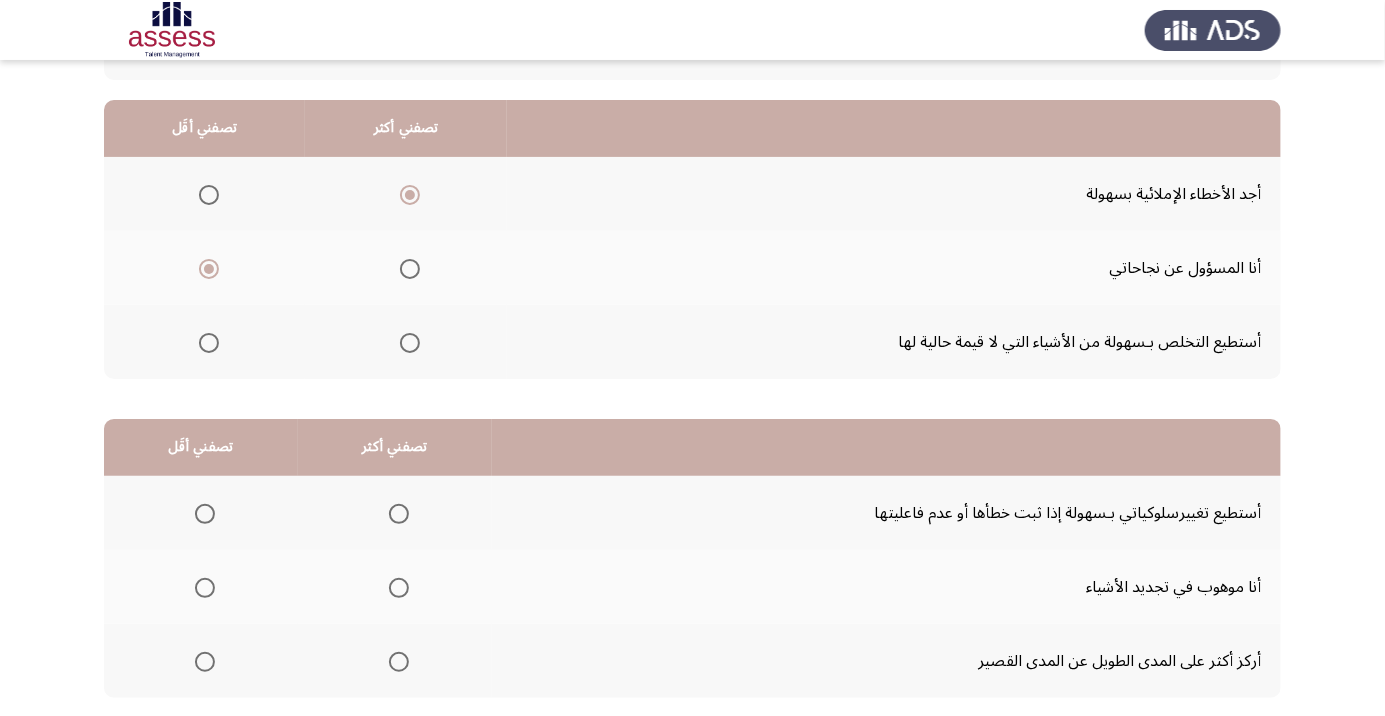 scroll, scrollTop: 197, scrollLeft: 0, axis: vertical 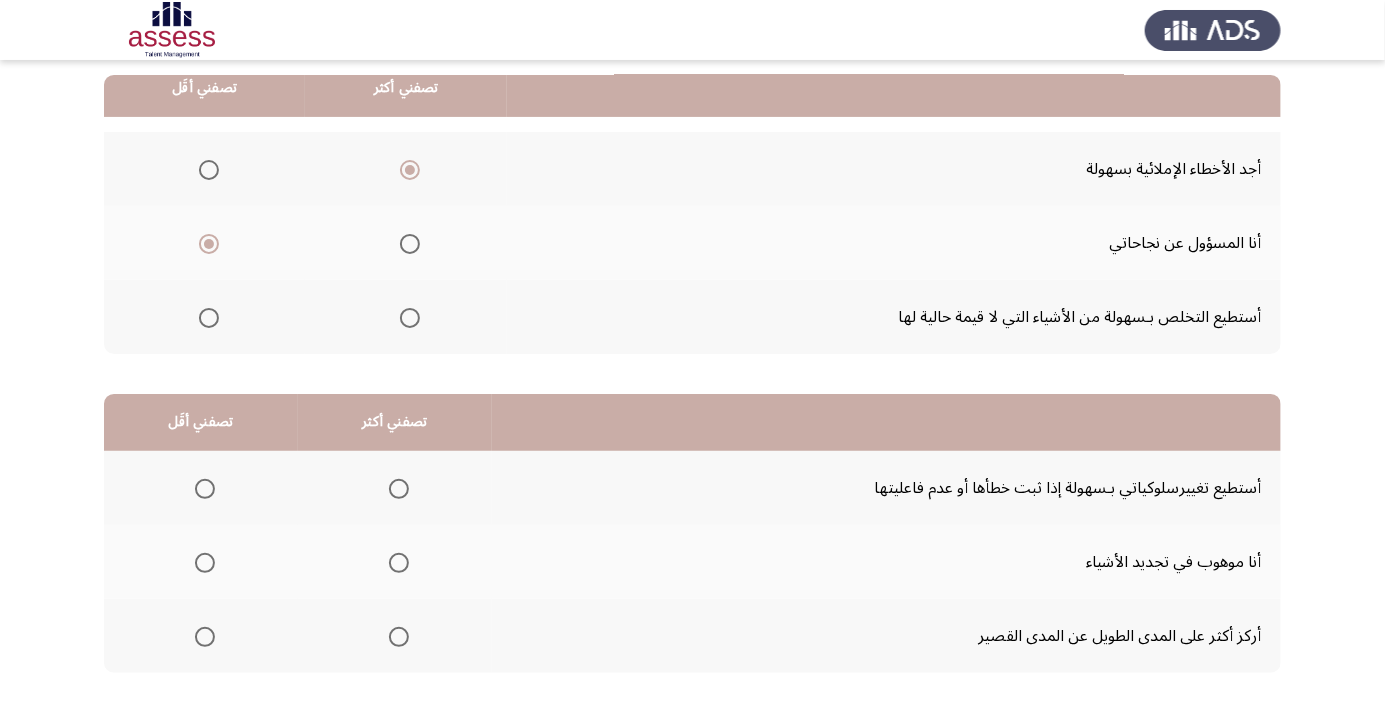click at bounding box center [399, 637] 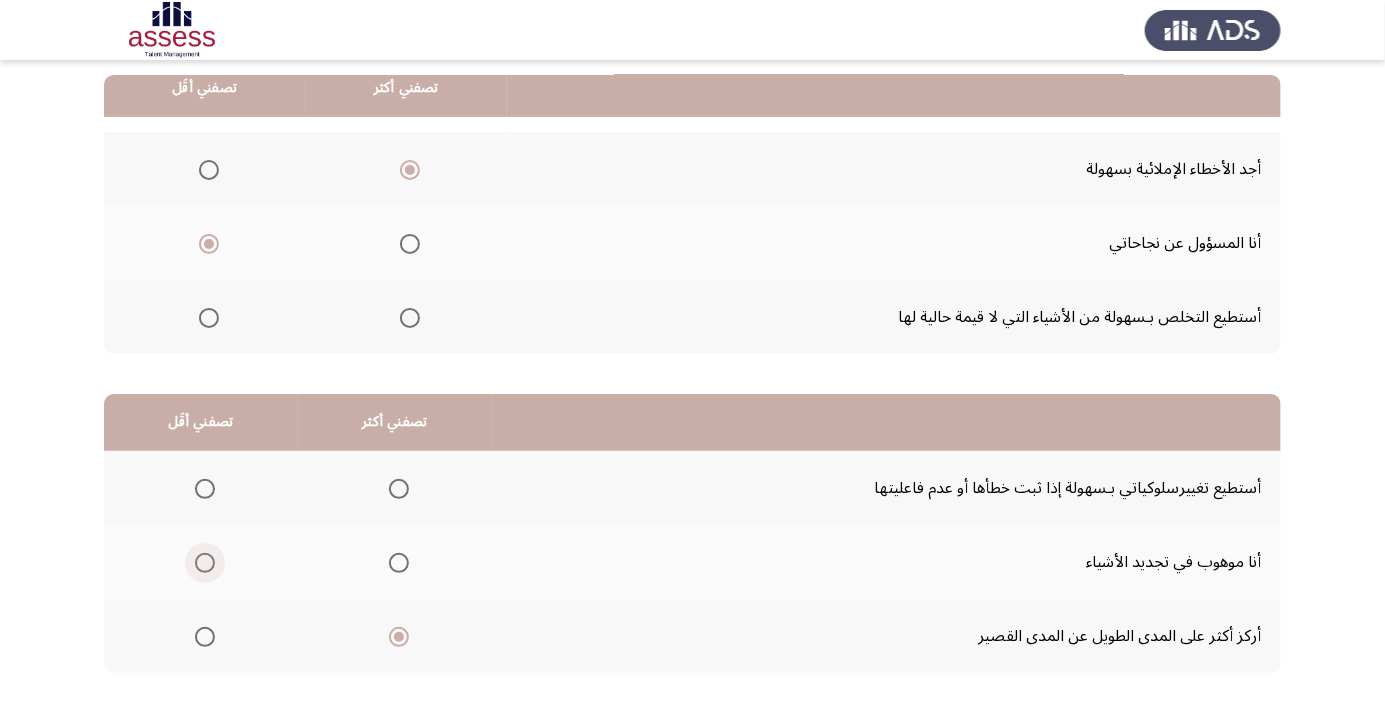 click at bounding box center (205, 563) 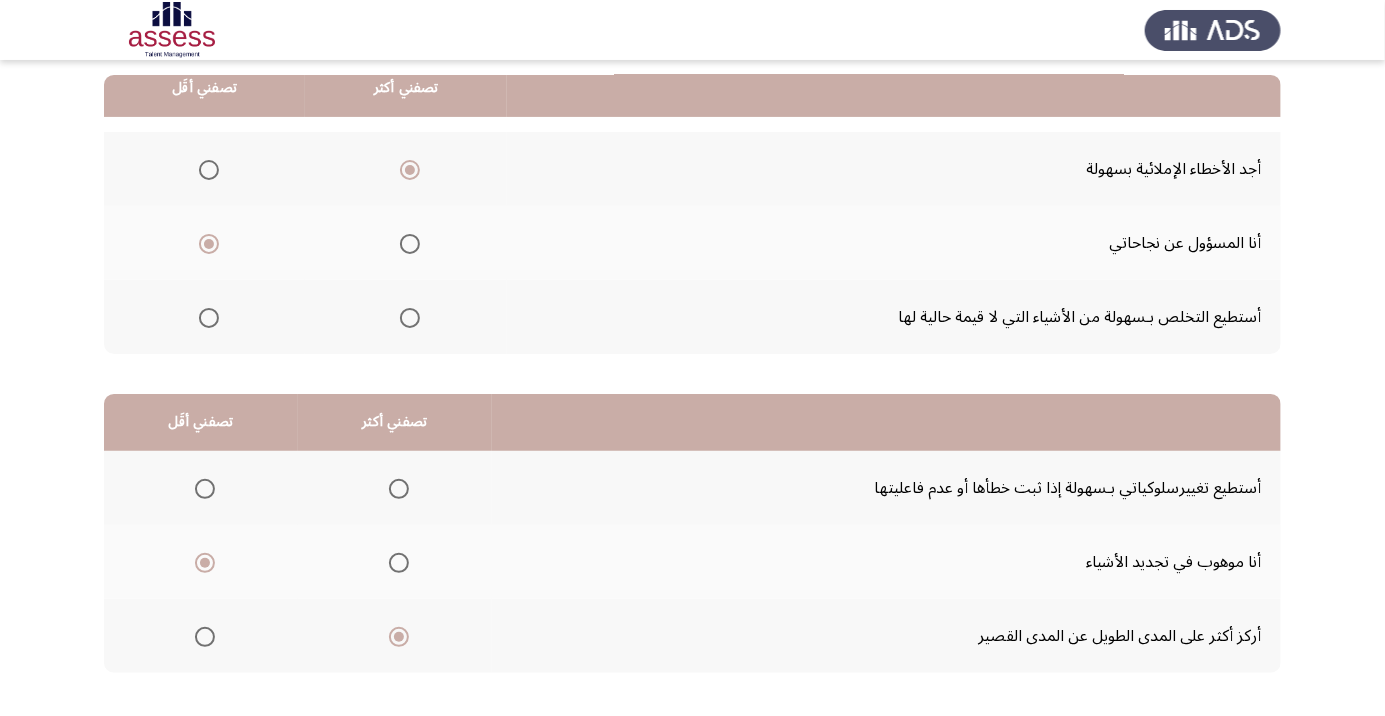 click on "التالي" 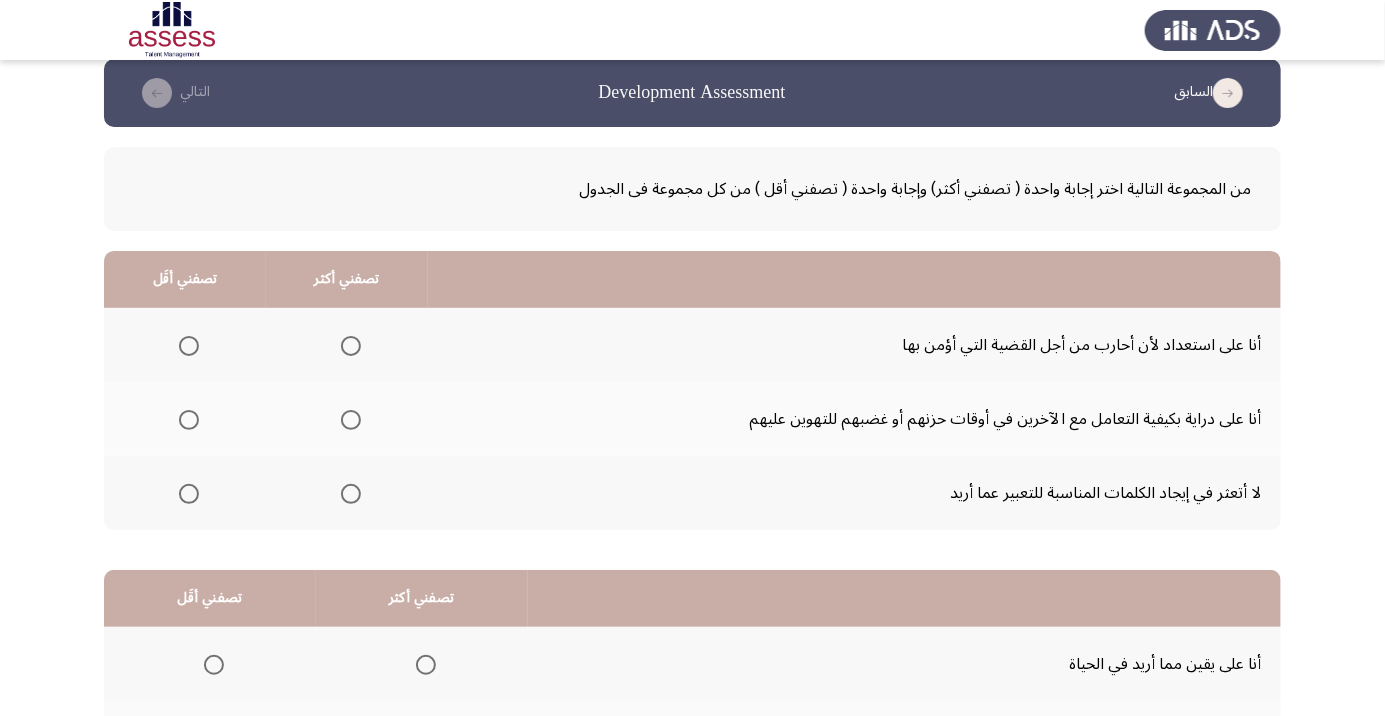 scroll, scrollTop: 18, scrollLeft: 0, axis: vertical 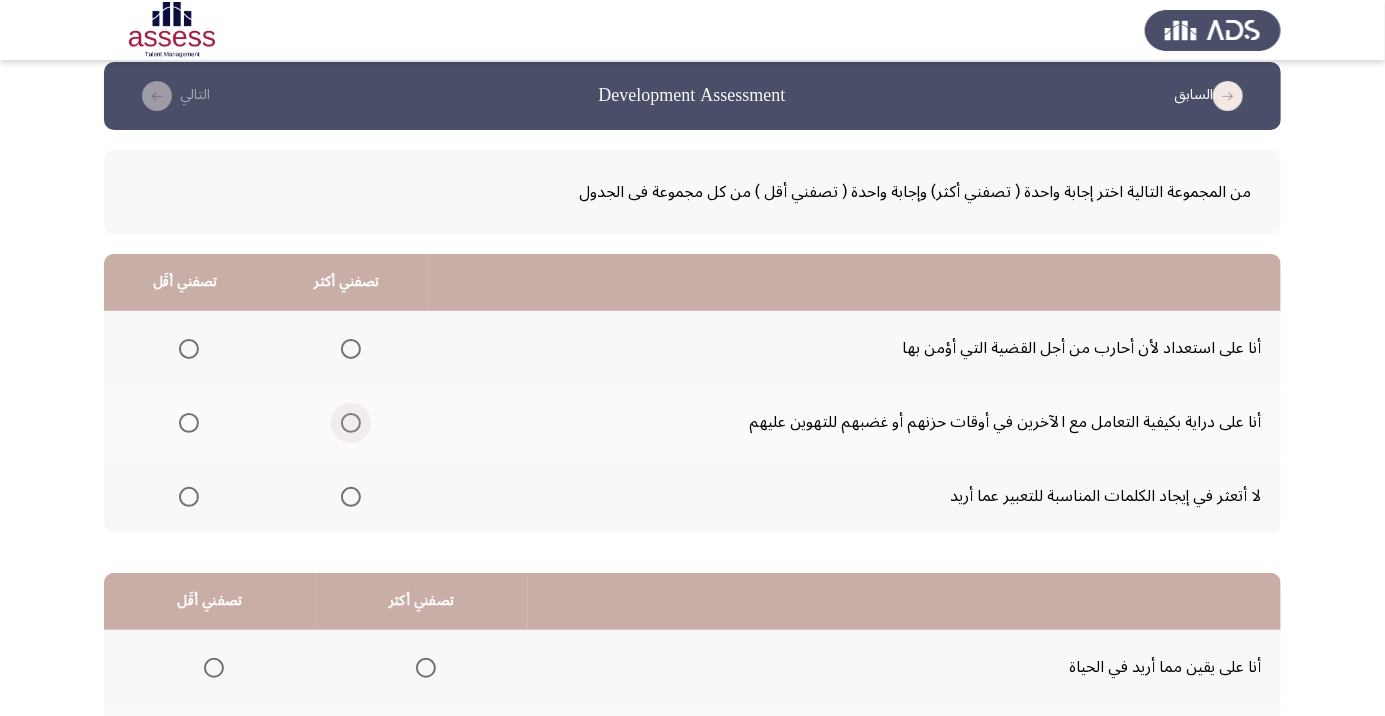 click at bounding box center [351, 423] 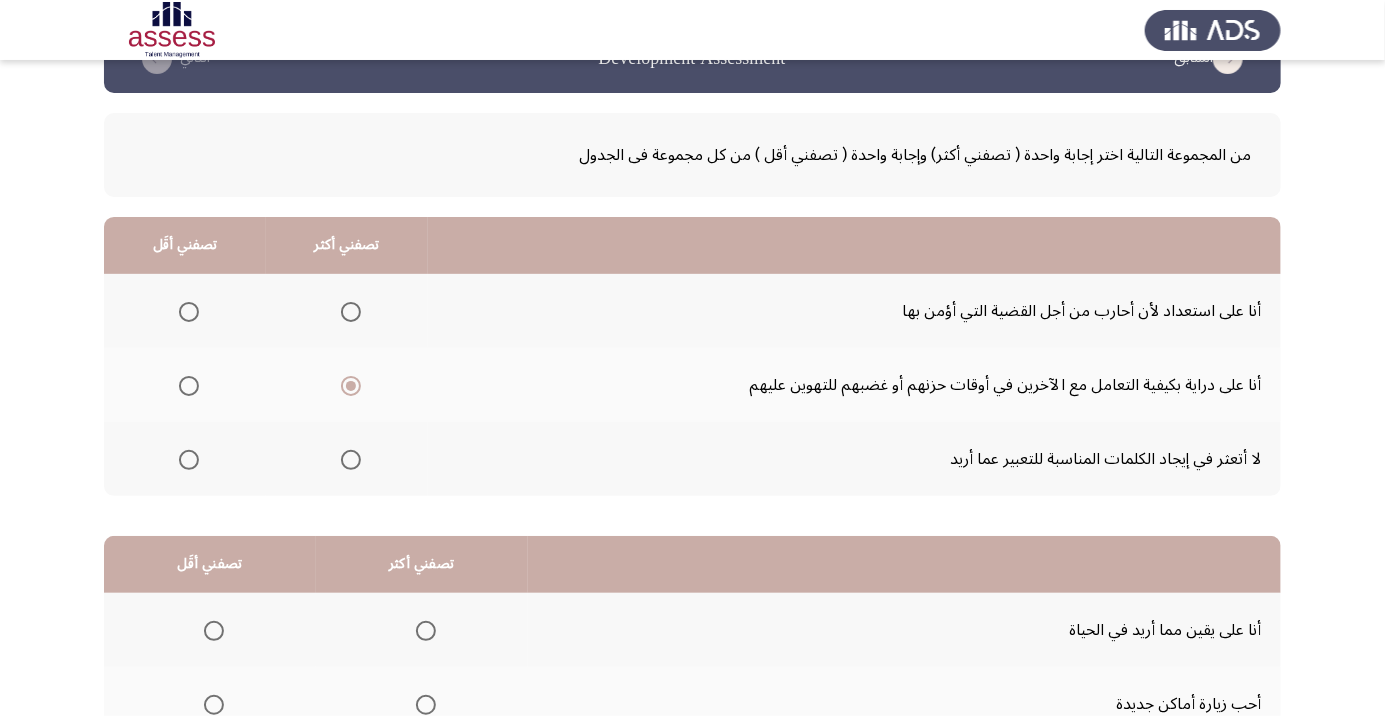 scroll, scrollTop: 53, scrollLeft: 0, axis: vertical 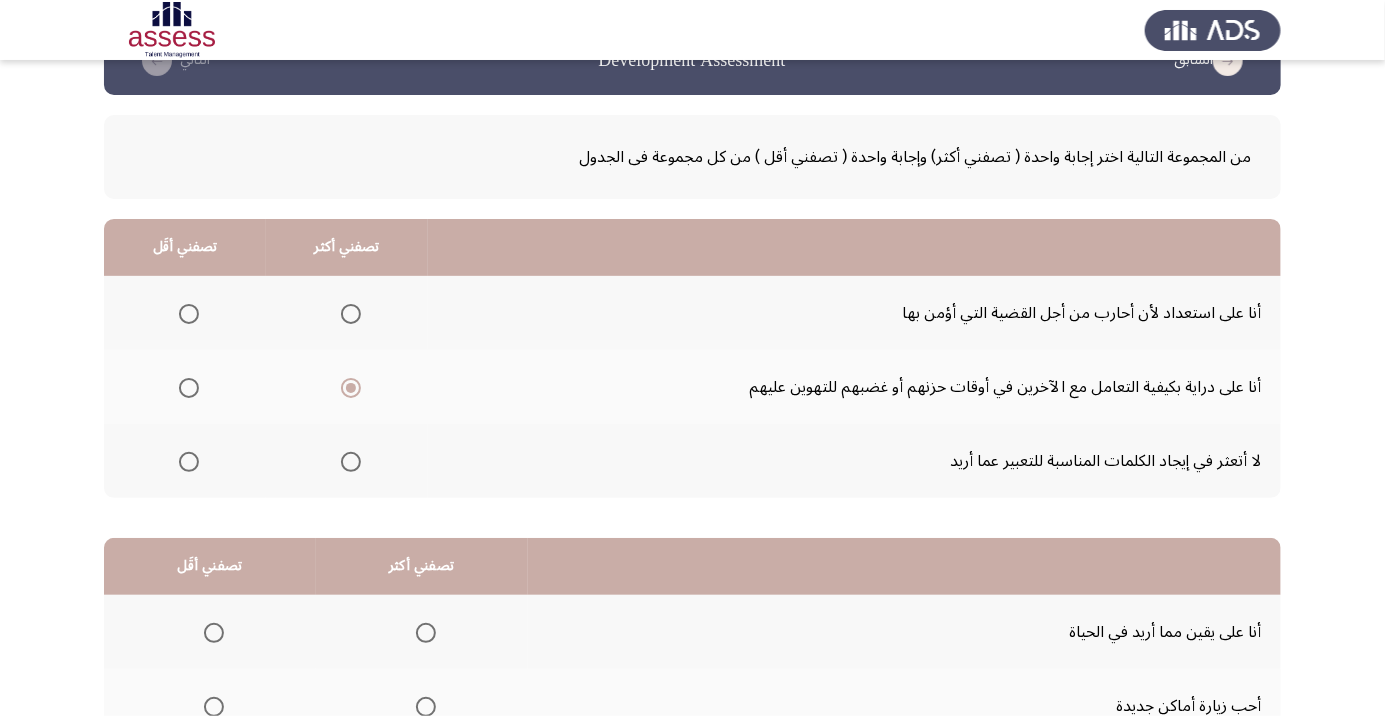 click at bounding box center [189, 314] 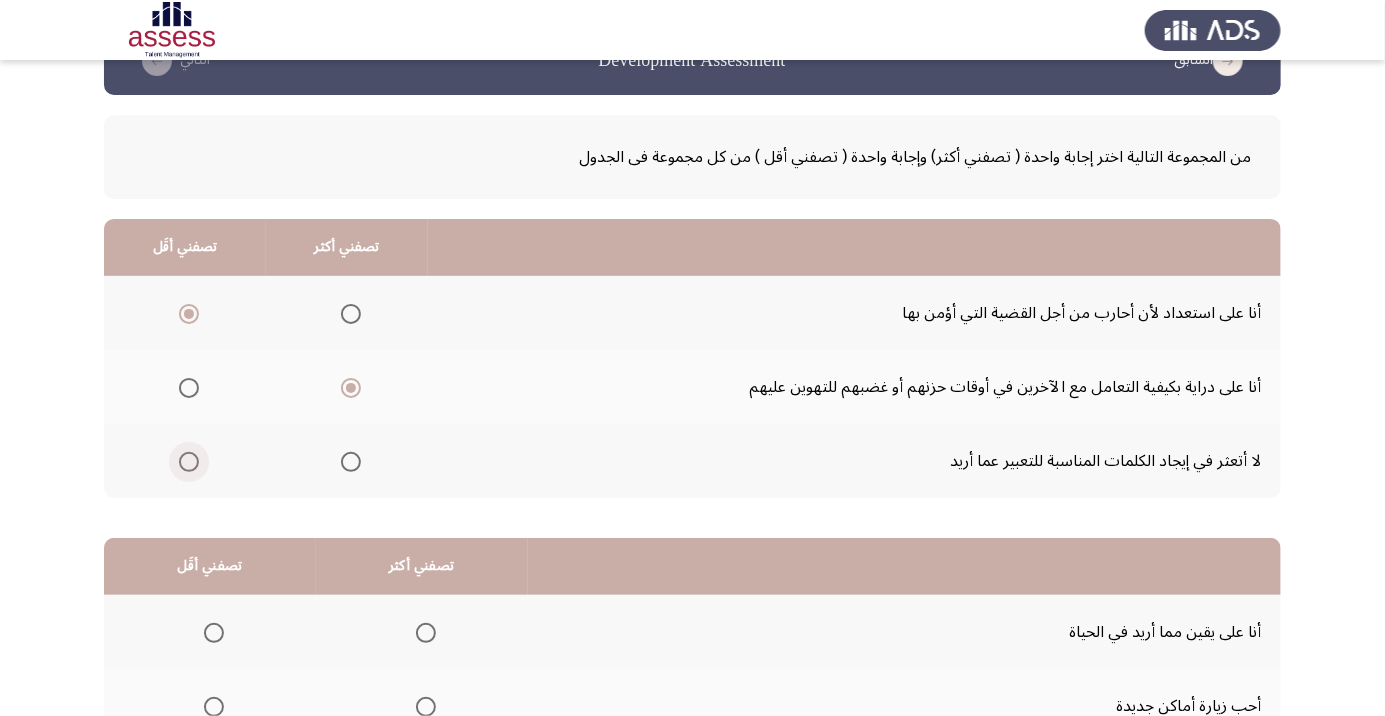 click at bounding box center (189, 462) 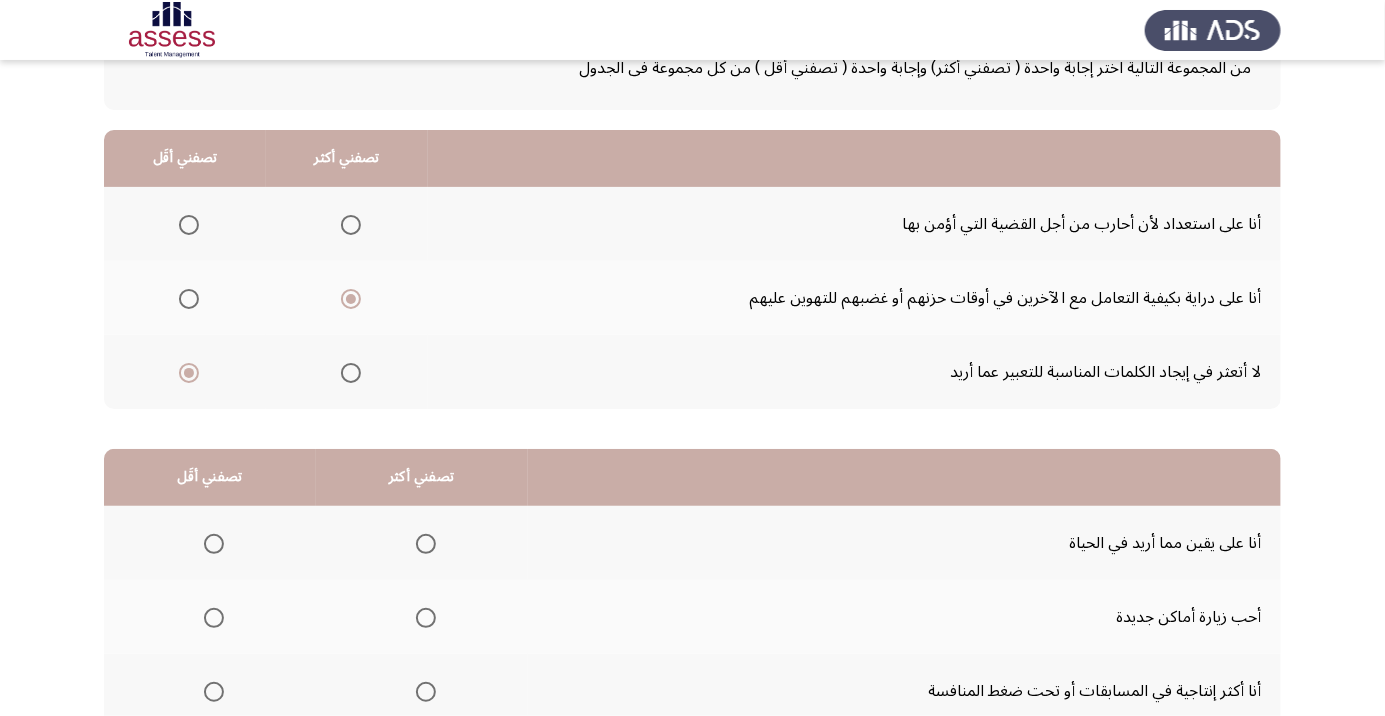 scroll, scrollTop: 197, scrollLeft: 0, axis: vertical 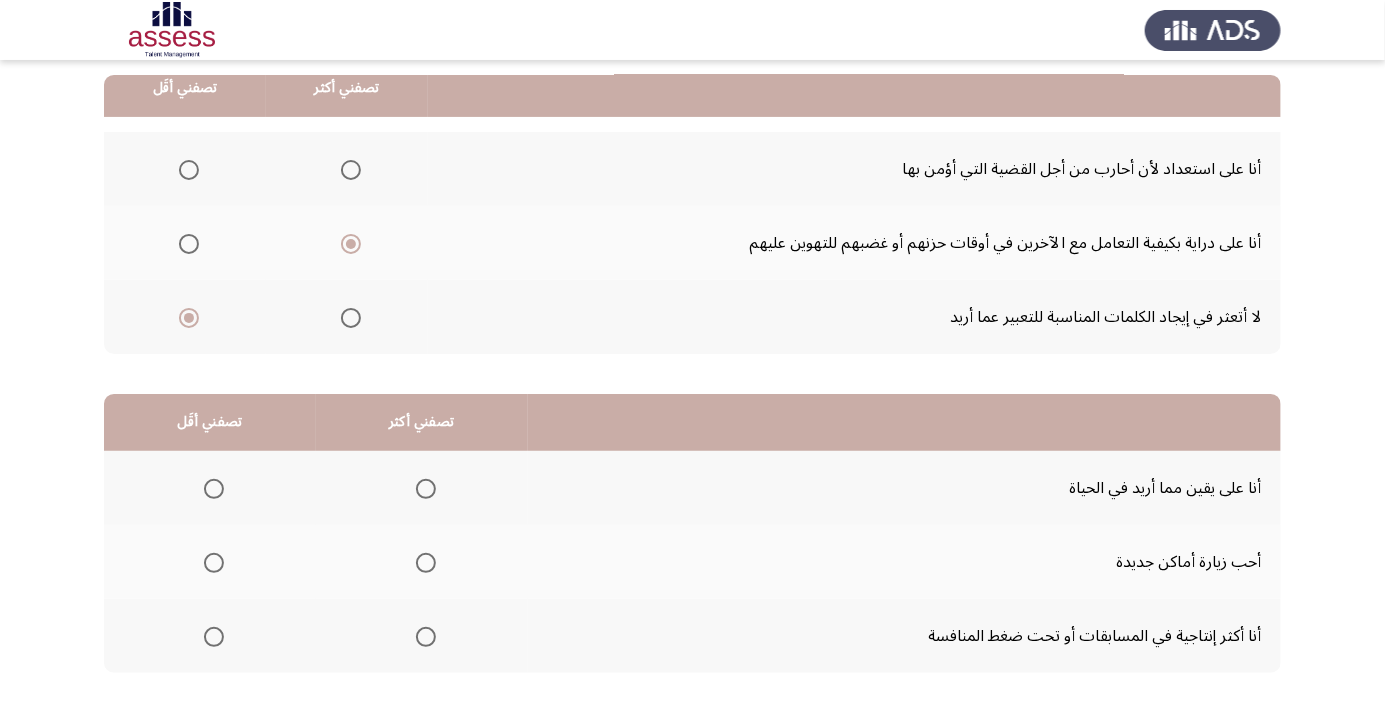 click at bounding box center (426, 637) 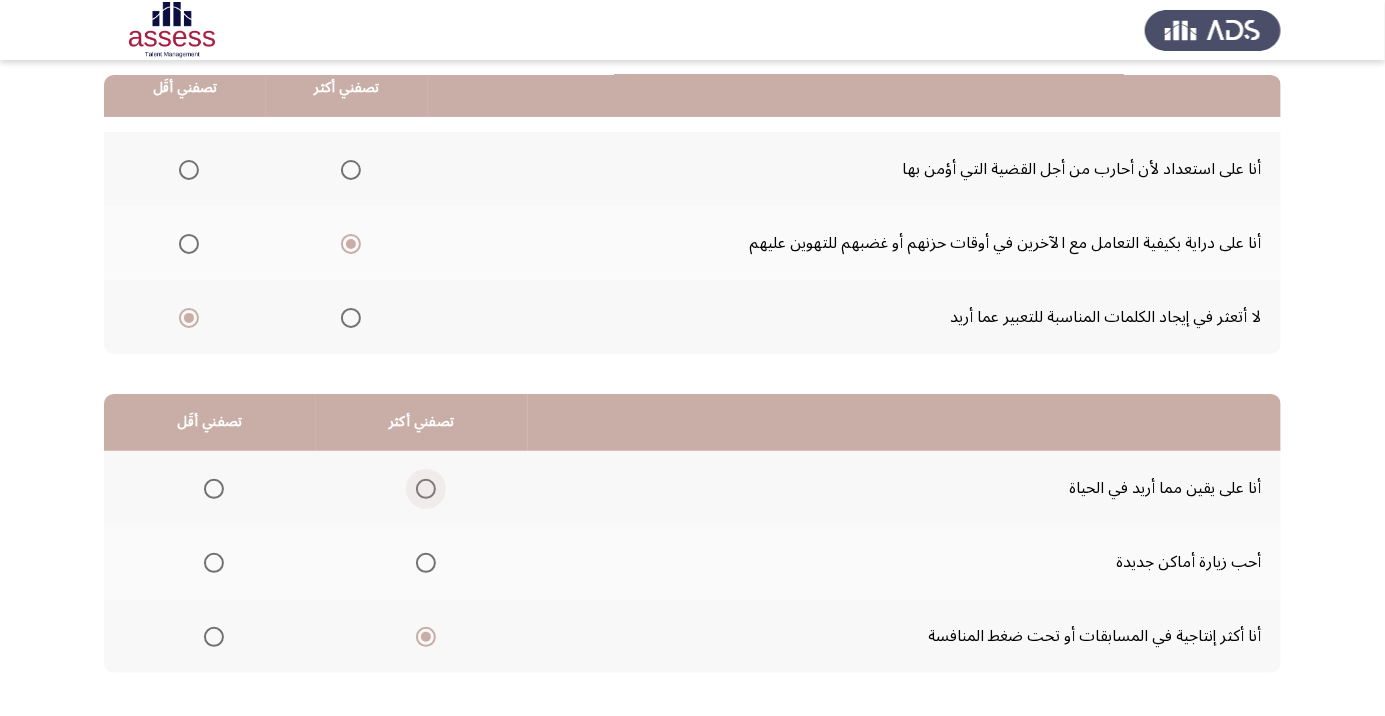 click at bounding box center (426, 489) 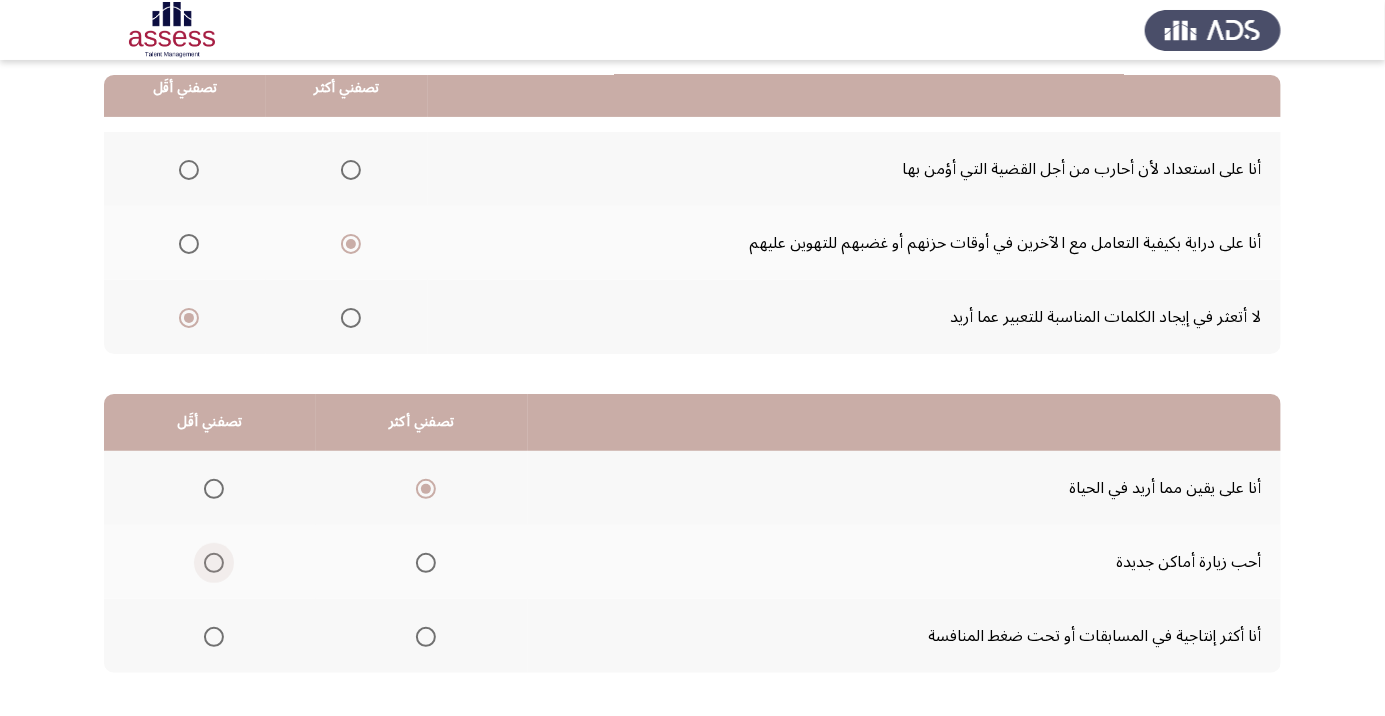 click at bounding box center (214, 563) 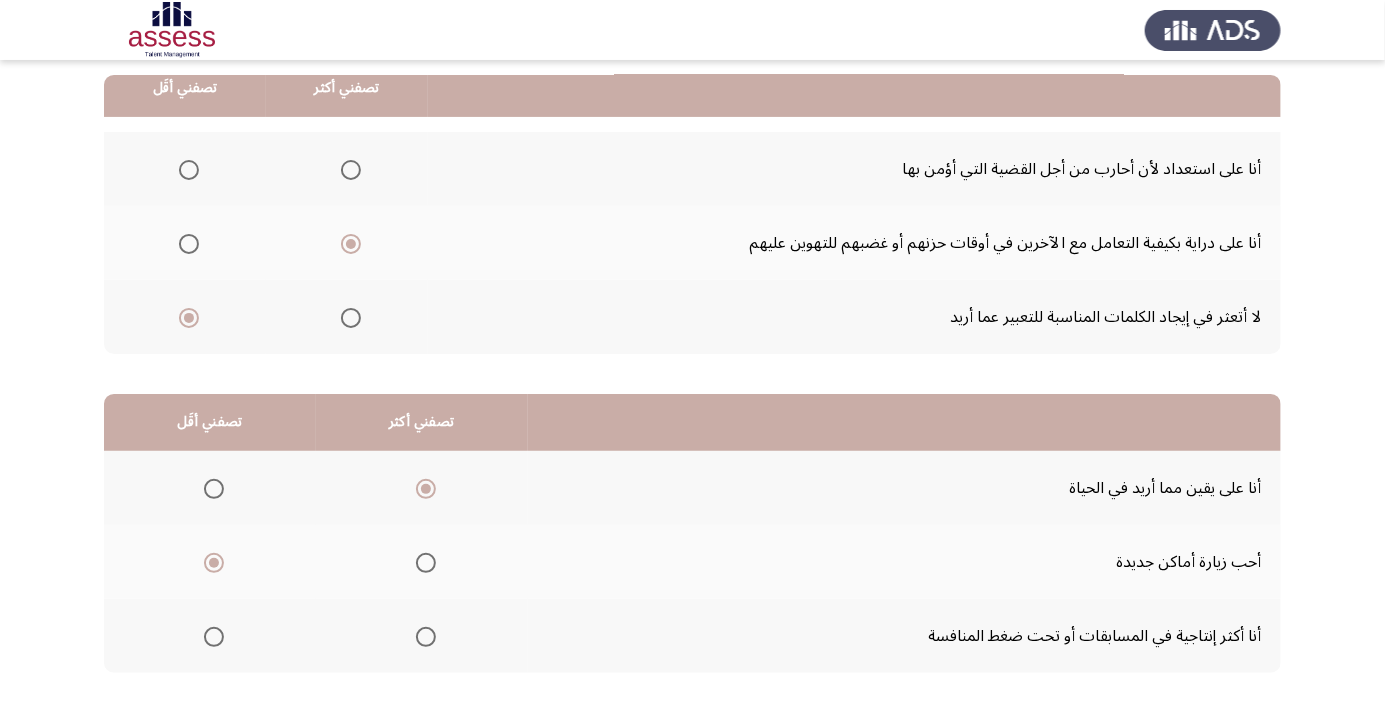 click on "التالي" 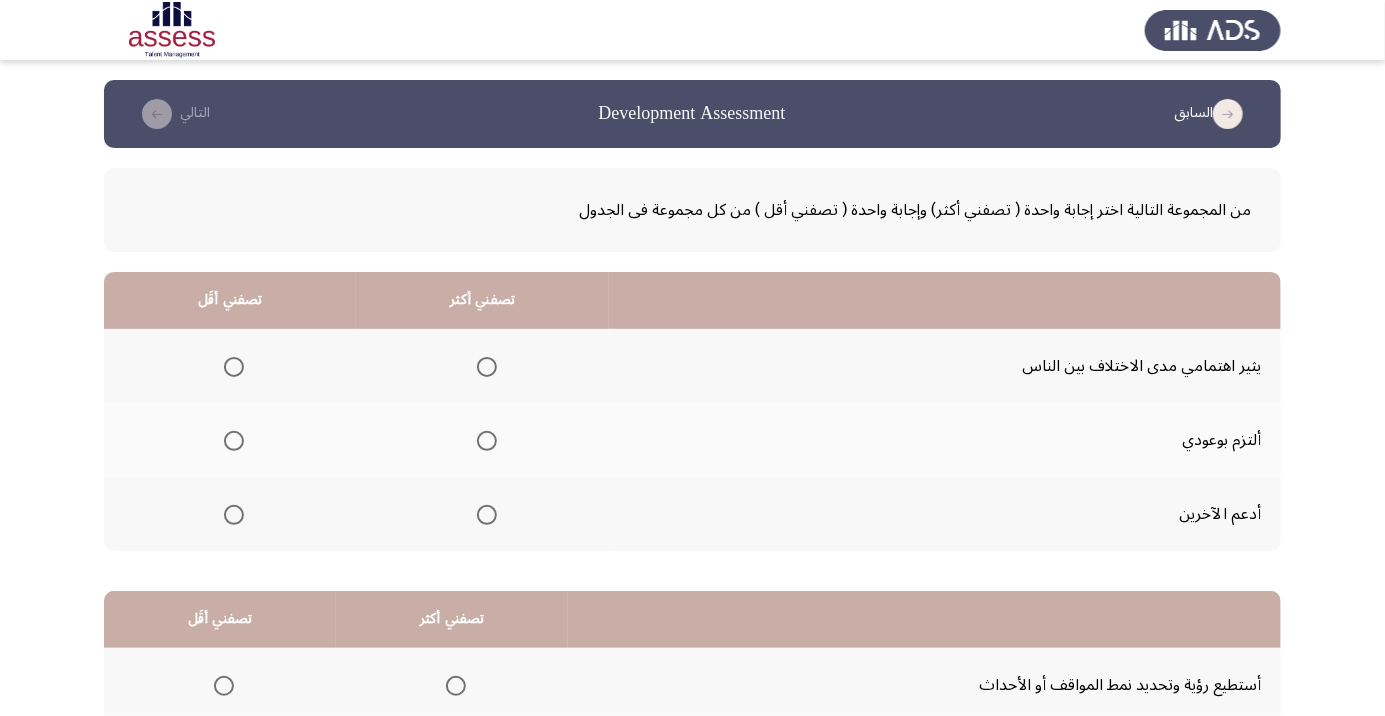 click 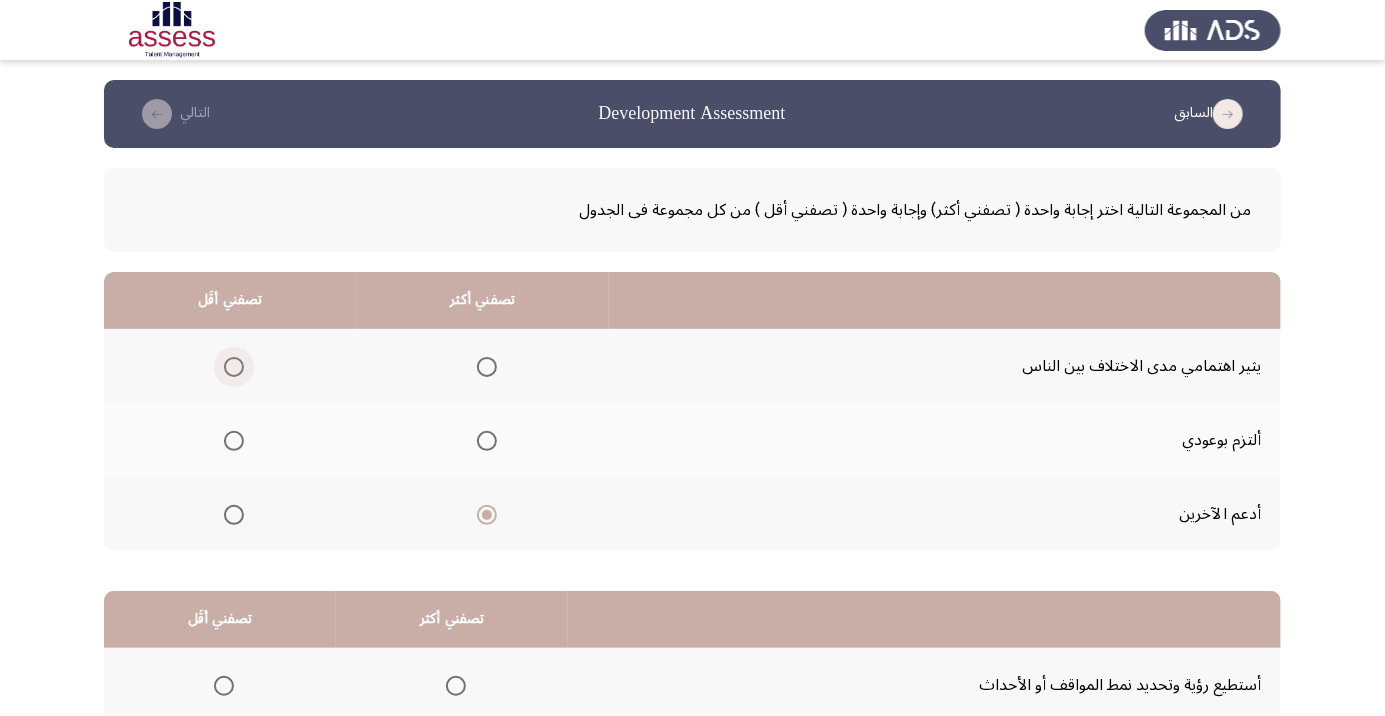 click at bounding box center [234, 367] 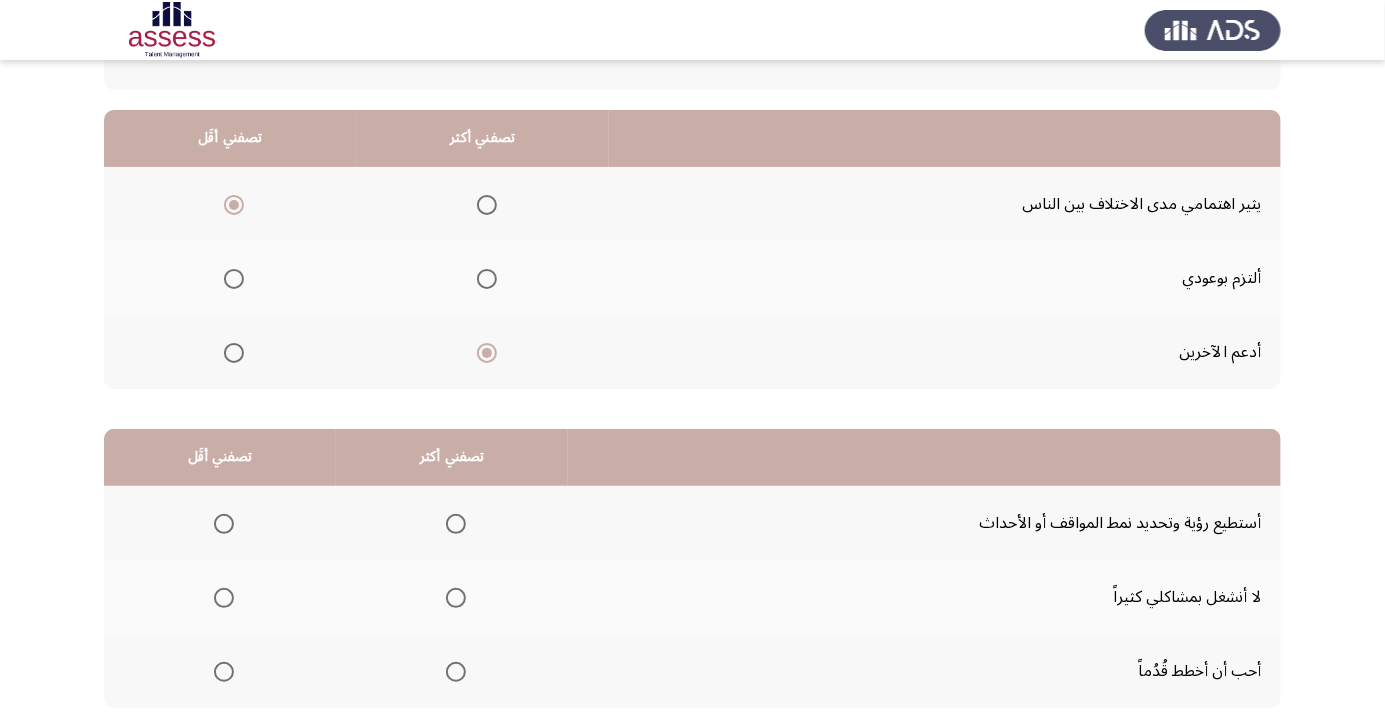 scroll, scrollTop: 163, scrollLeft: 0, axis: vertical 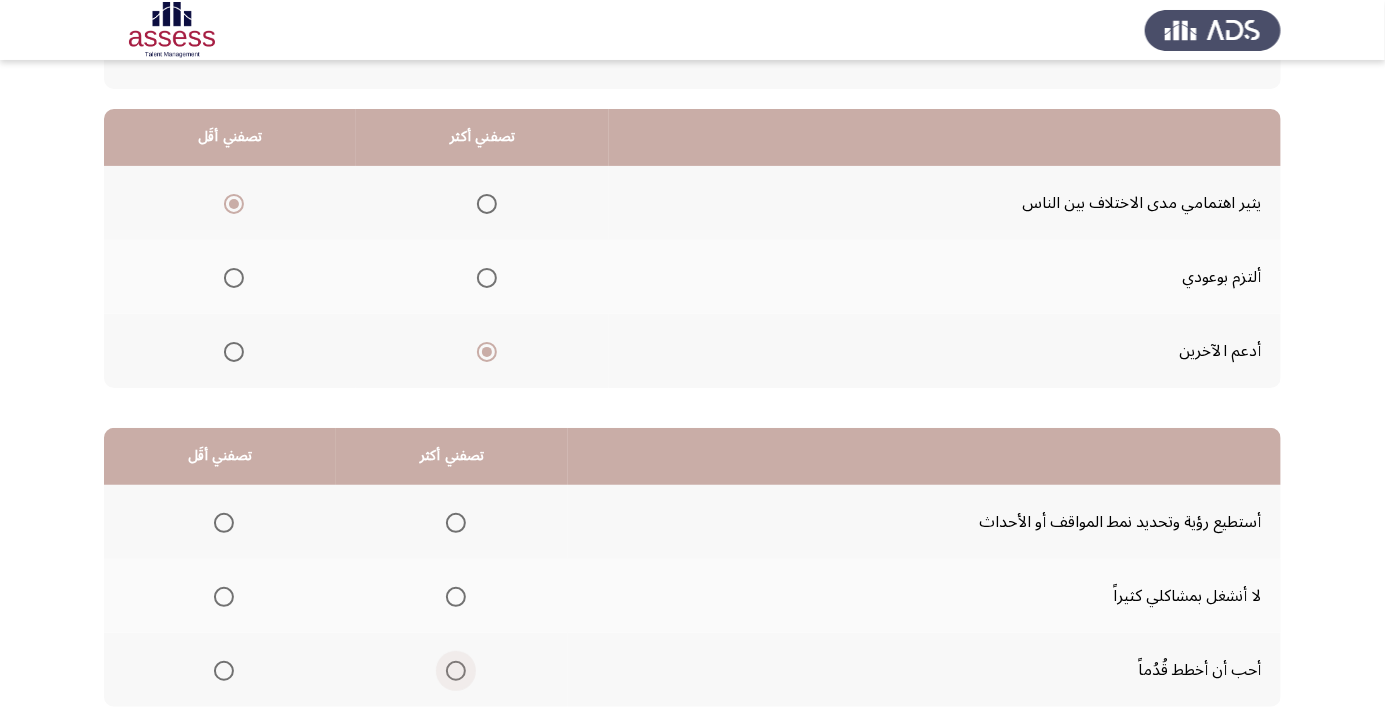 click at bounding box center (456, 671) 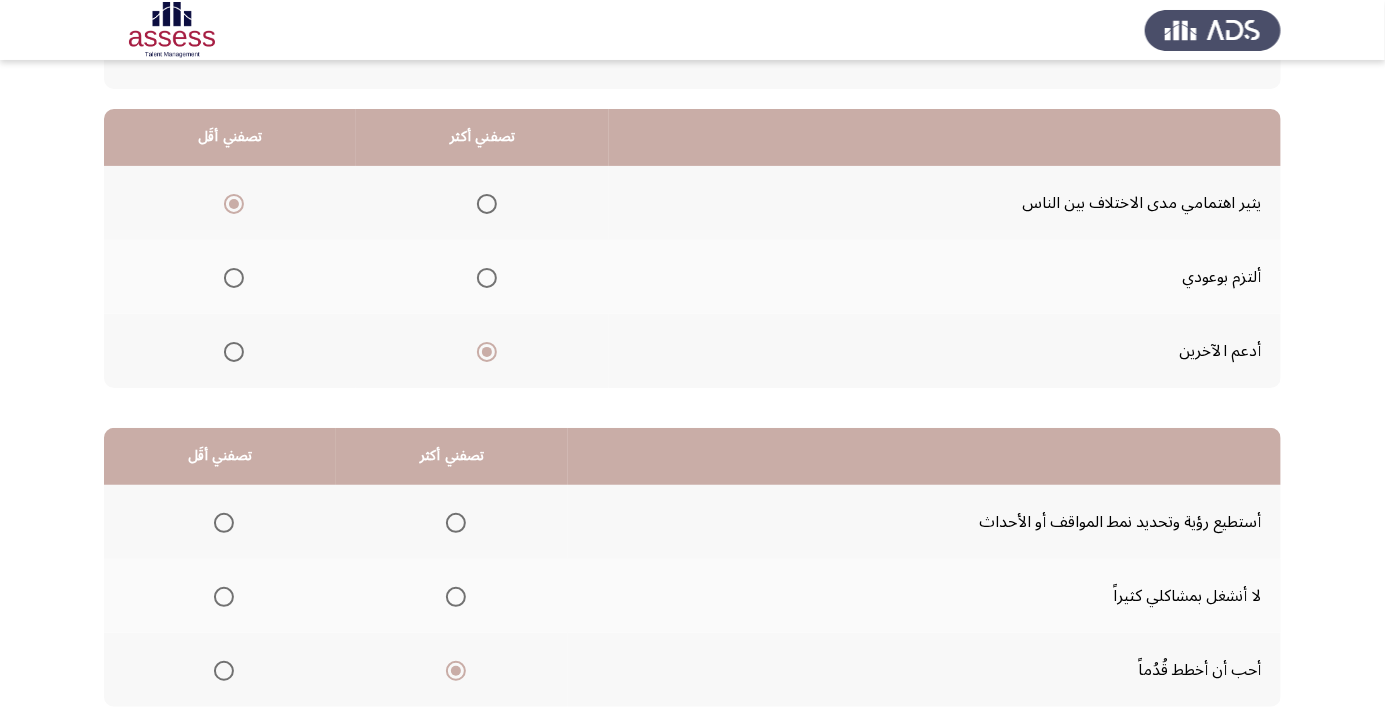 click at bounding box center [224, 597] 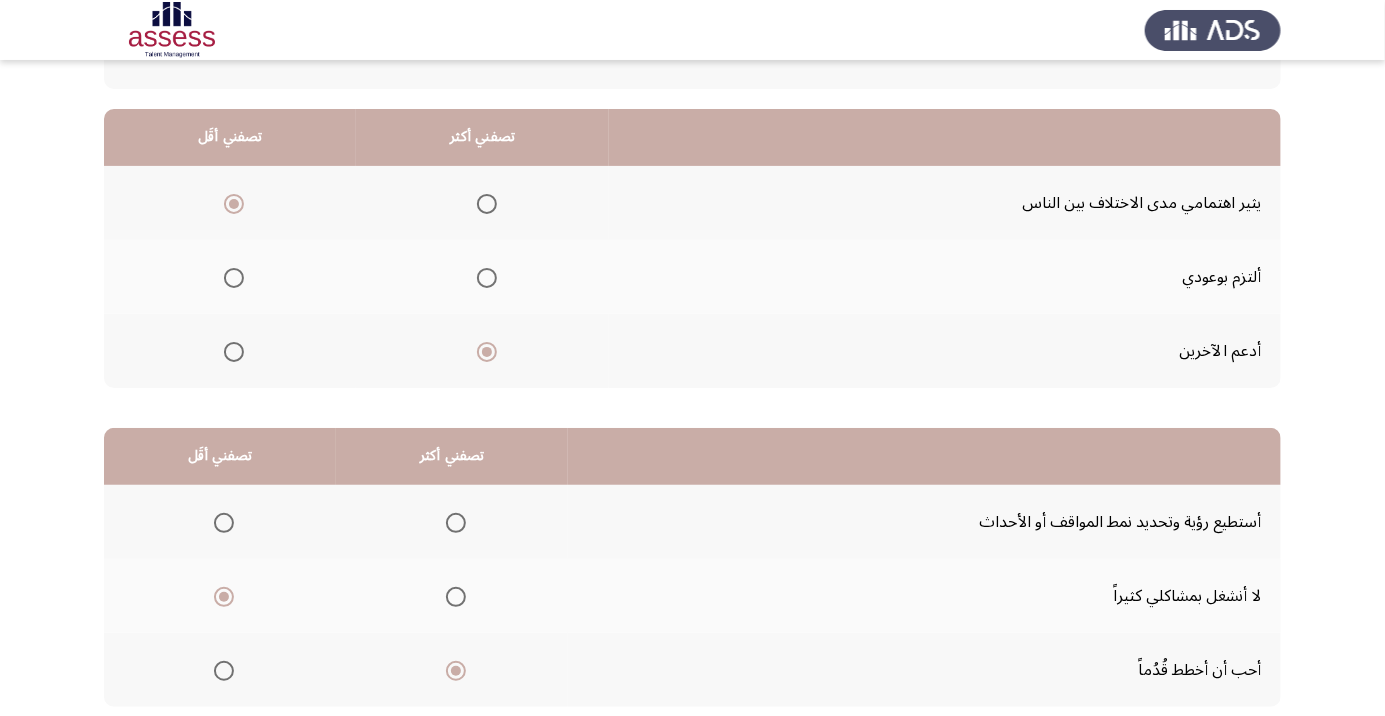 click on "التالي" 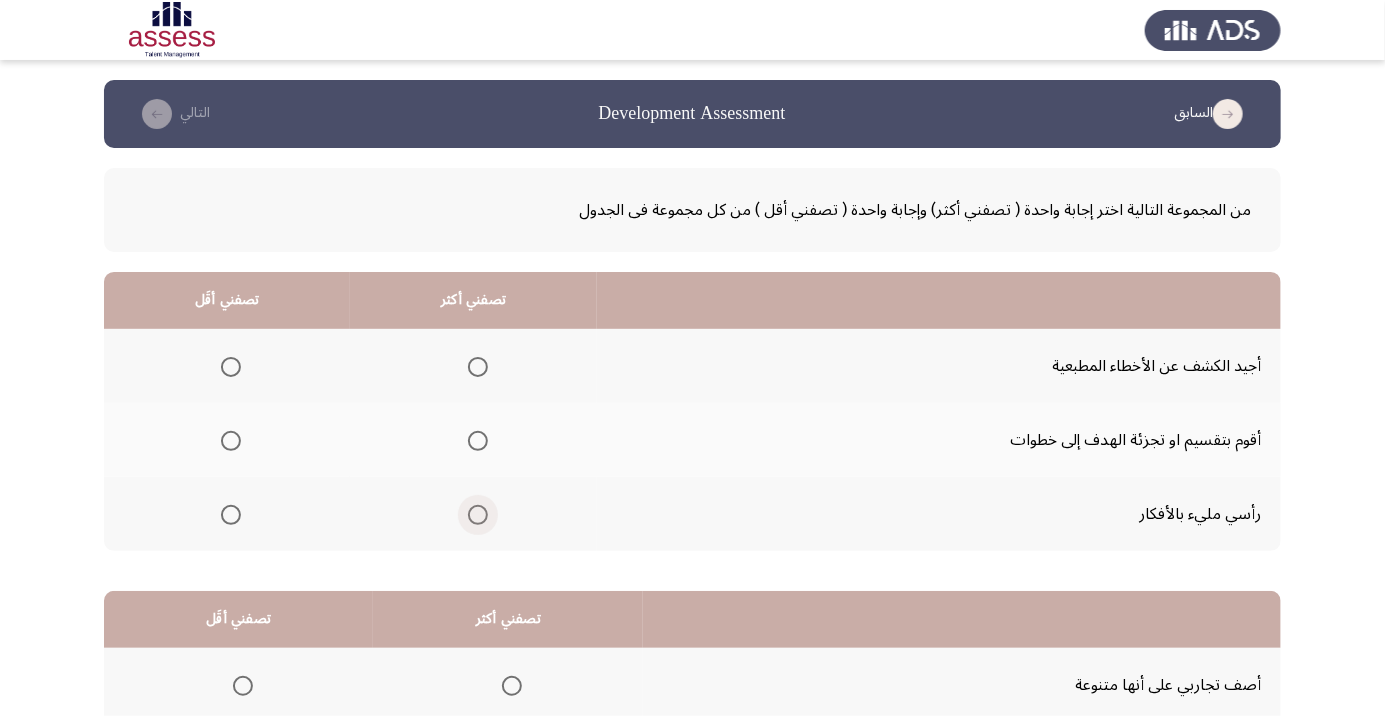 click at bounding box center [478, 515] 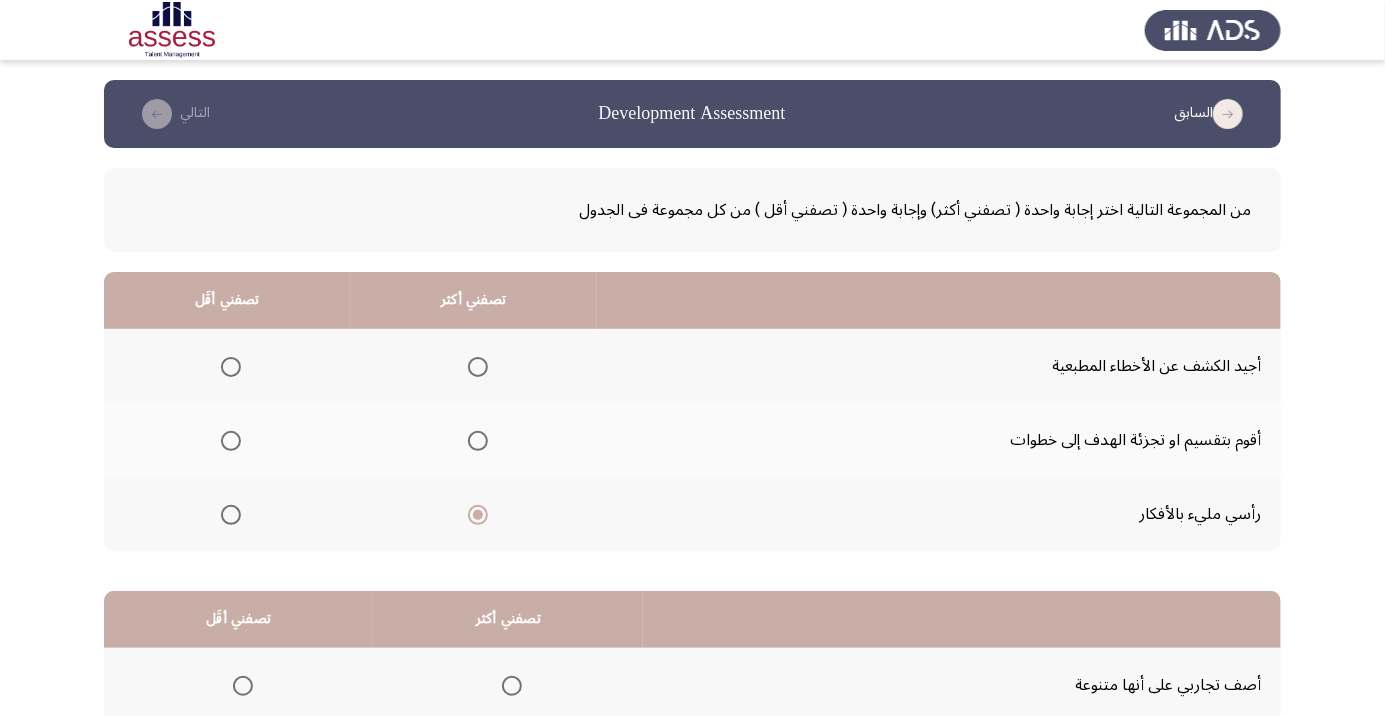 click 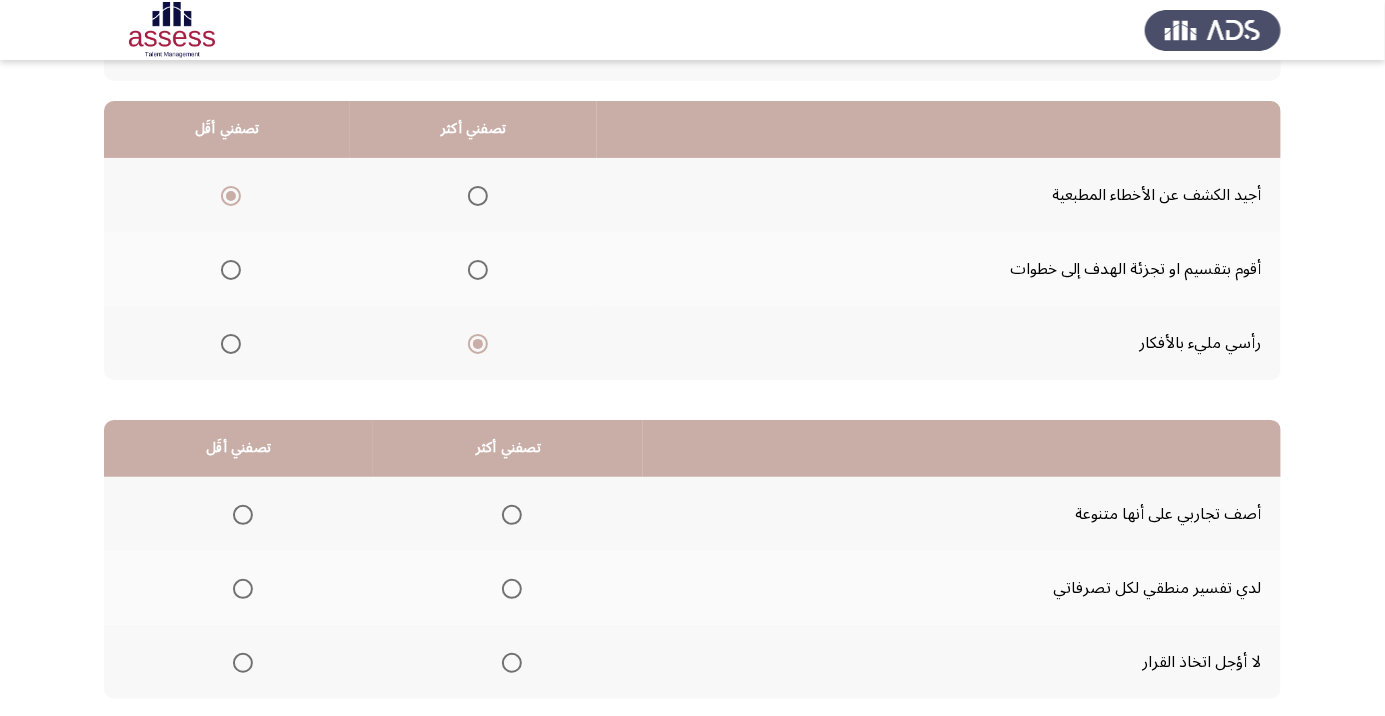 scroll, scrollTop: 177, scrollLeft: 0, axis: vertical 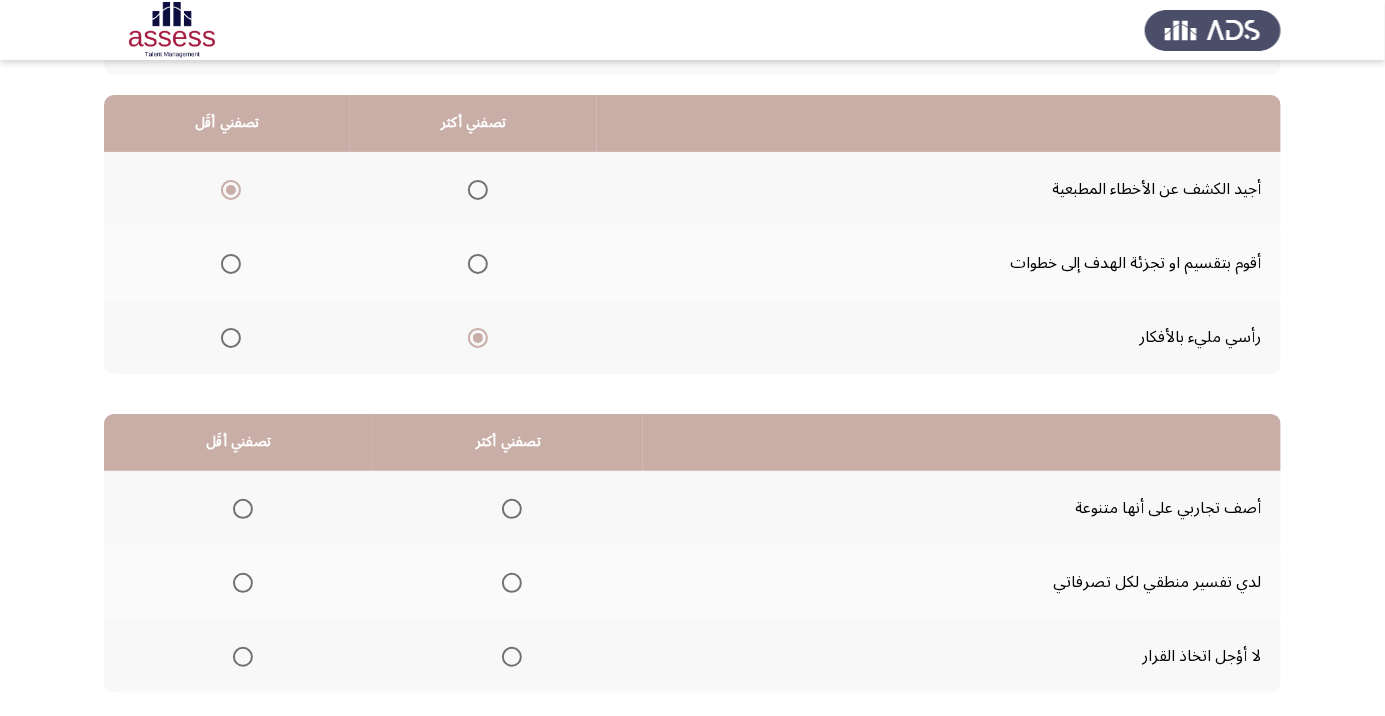click at bounding box center (512, 657) 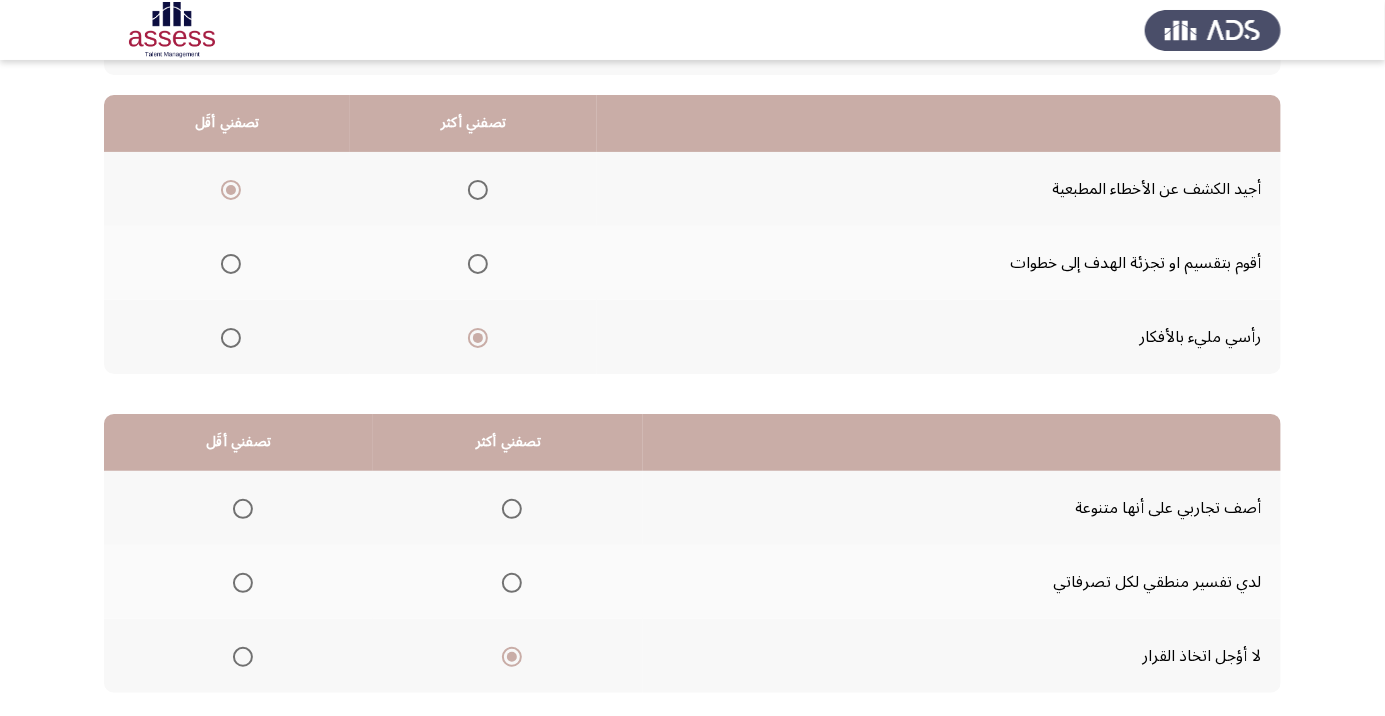 click at bounding box center [243, 509] 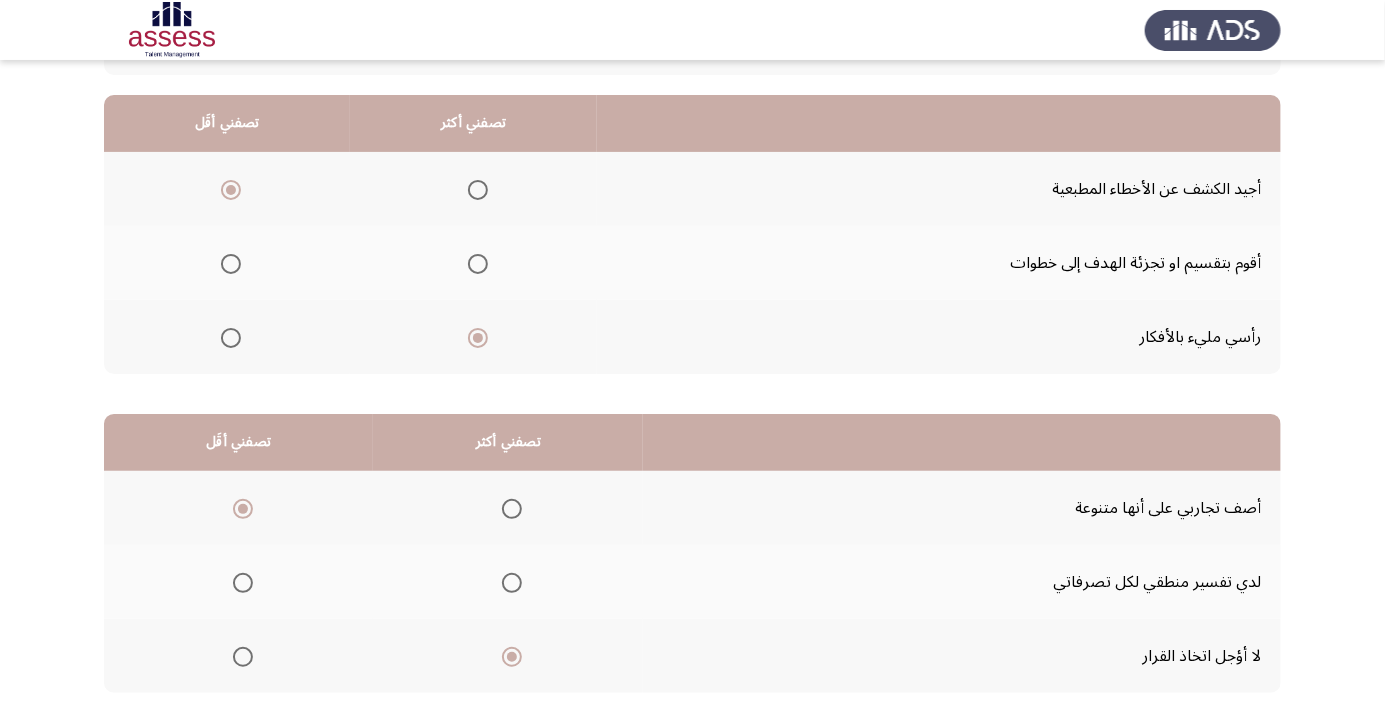 scroll, scrollTop: 197, scrollLeft: 0, axis: vertical 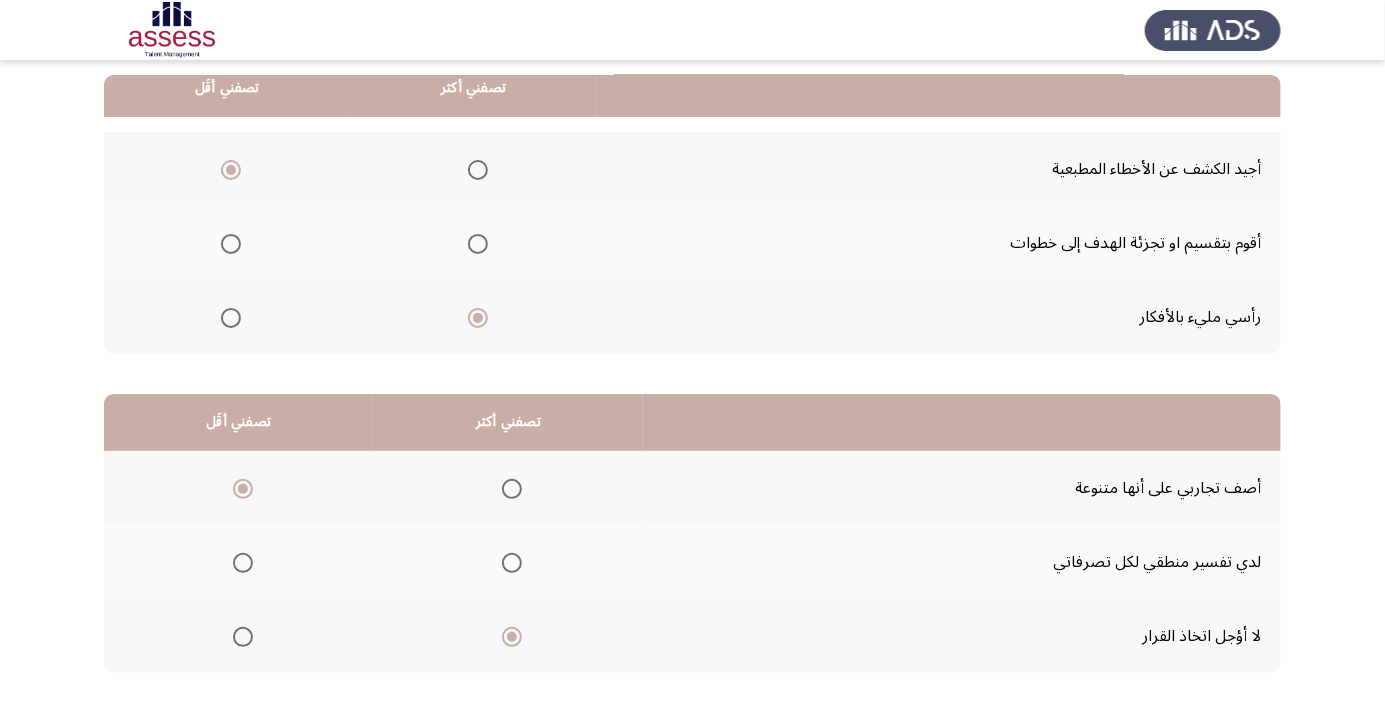click on "التالي" 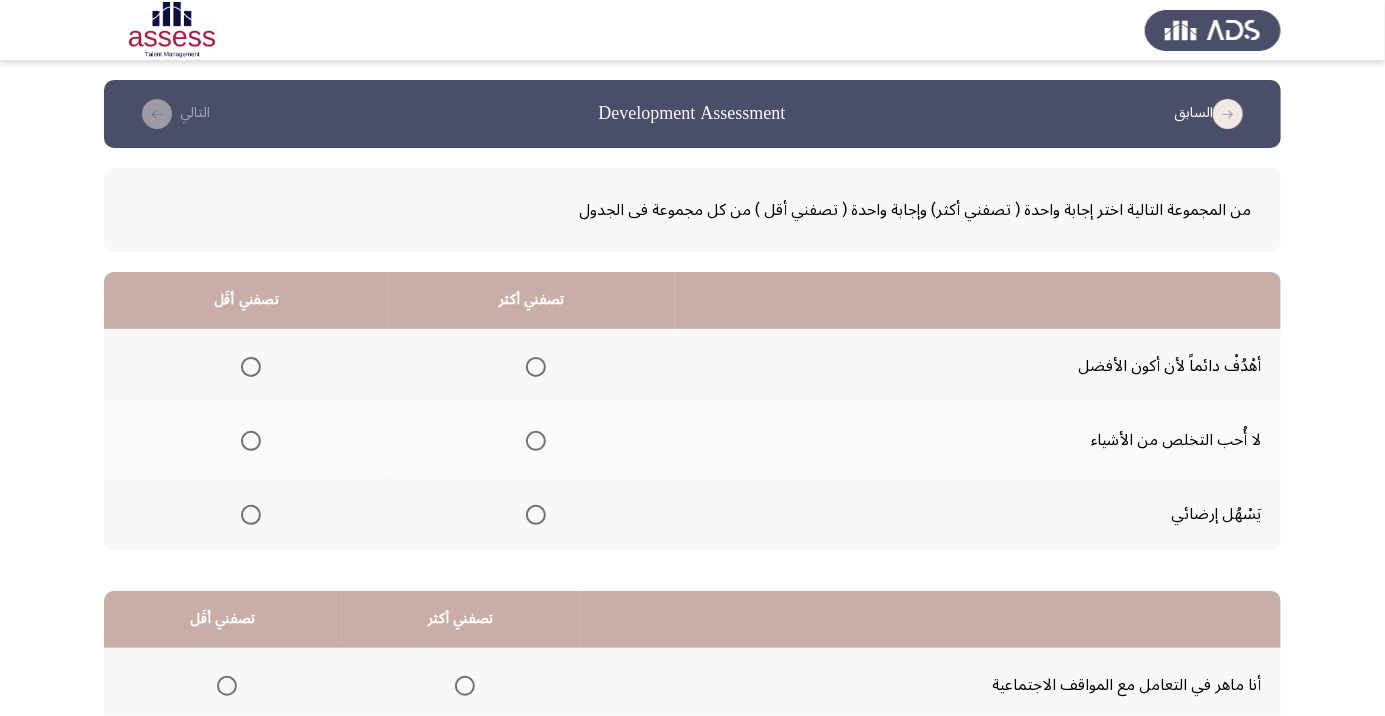 click at bounding box center (536, 367) 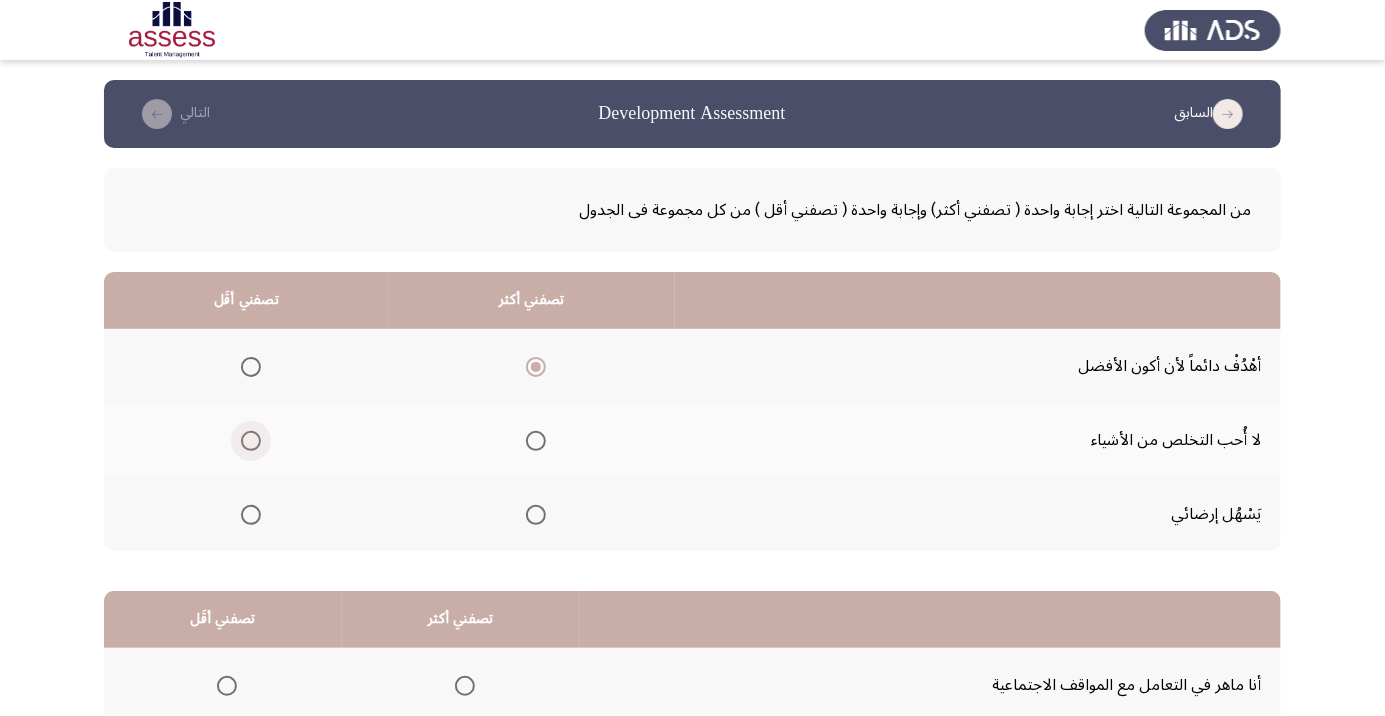 click at bounding box center (251, 441) 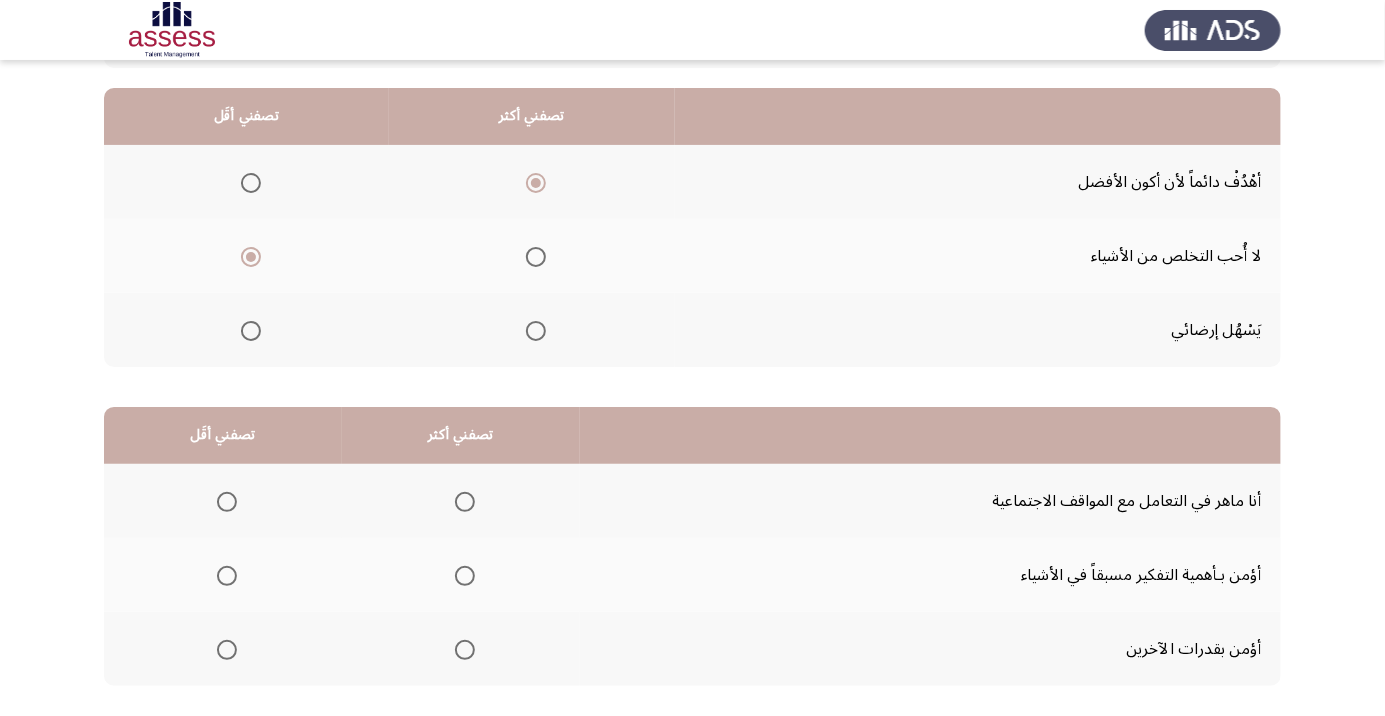 scroll, scrollTop: 197, scrollLeft: 0, axis: vertical 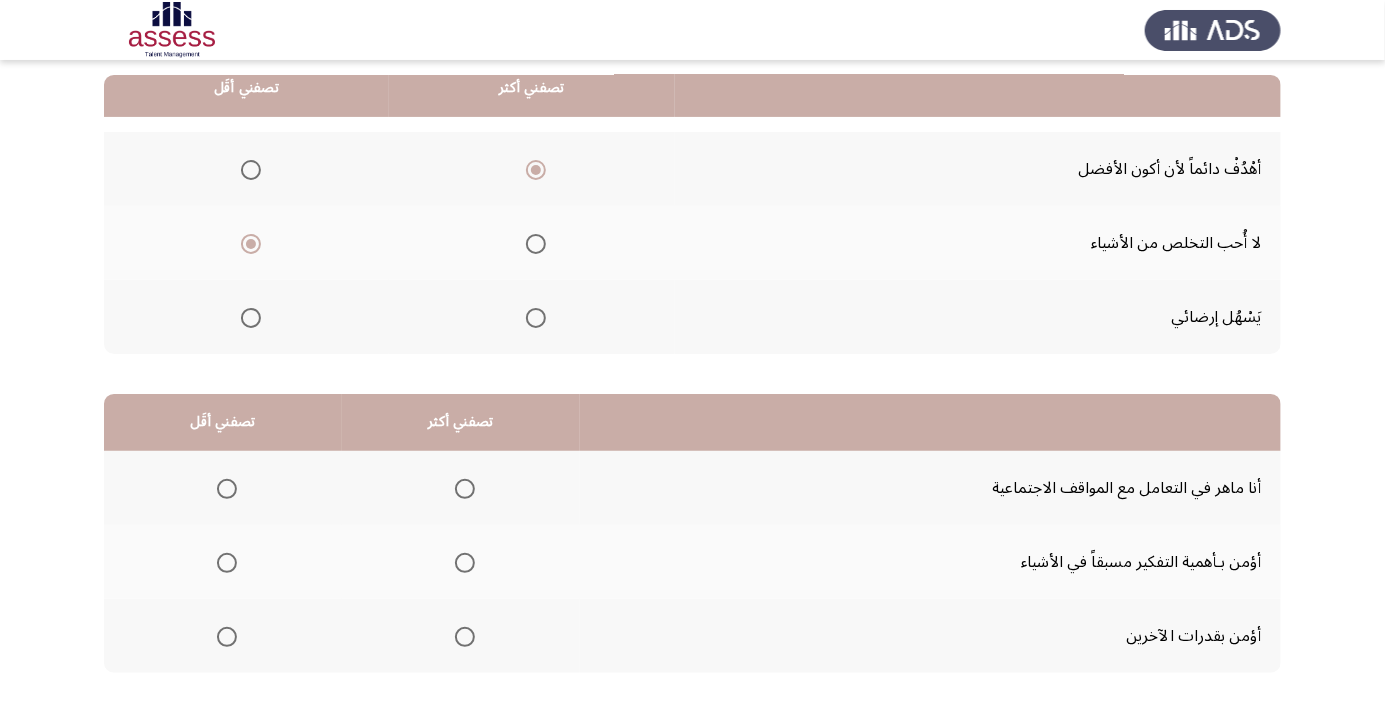 click at bounding box center (465, 563) 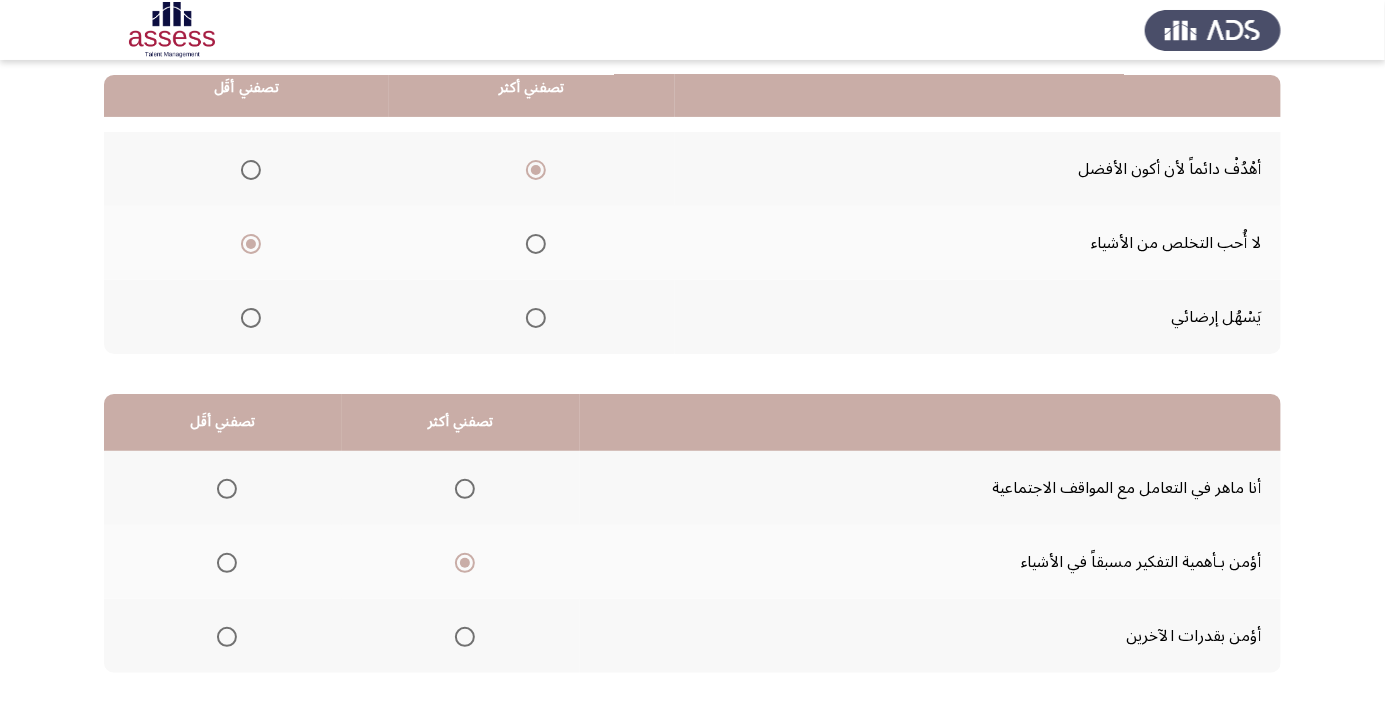 click 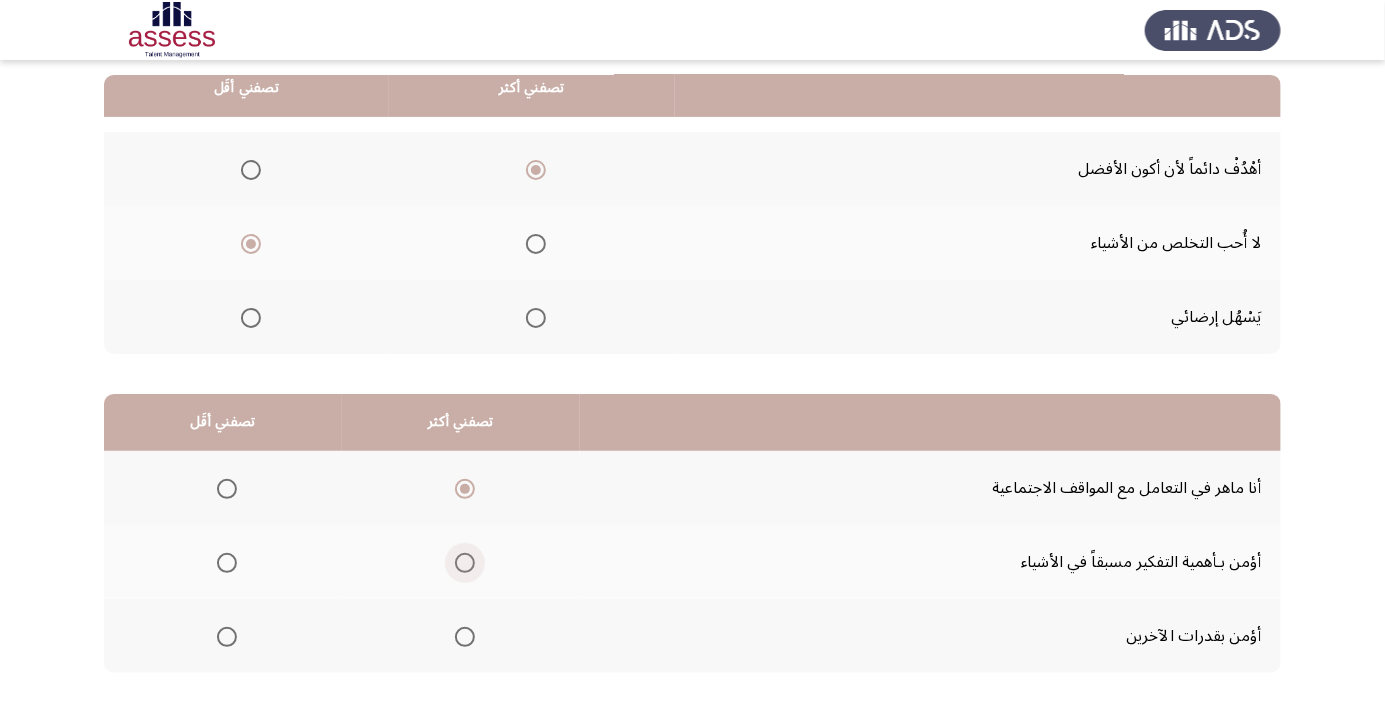 click at bounding box center (465, 563) 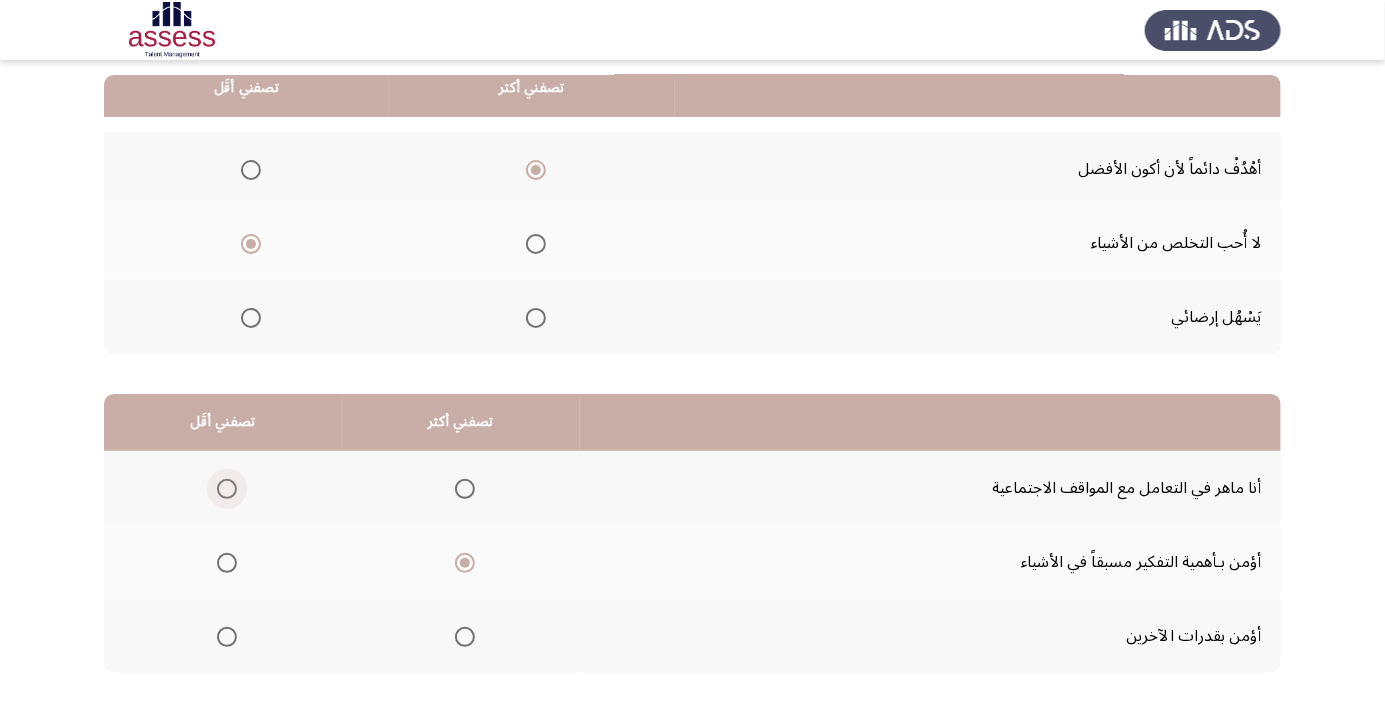 click at bounding box center [227, 489] 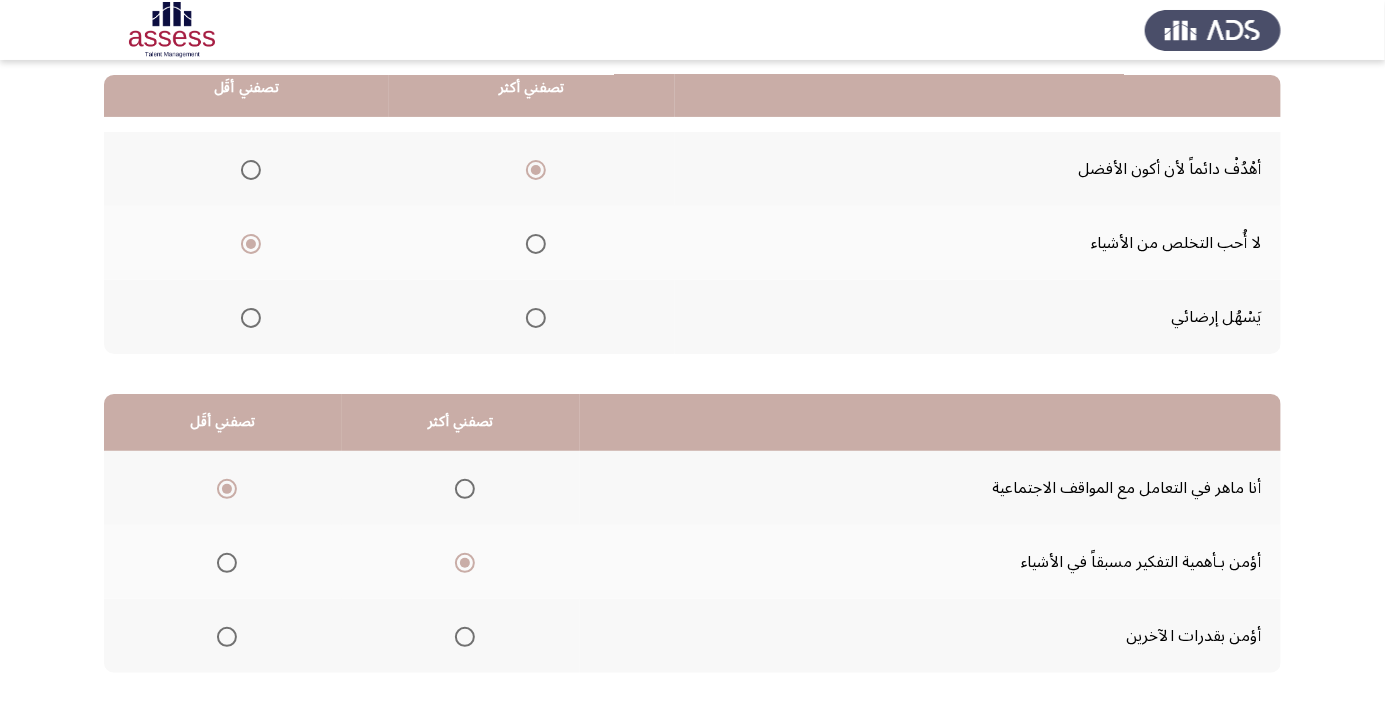 click on "التالي" 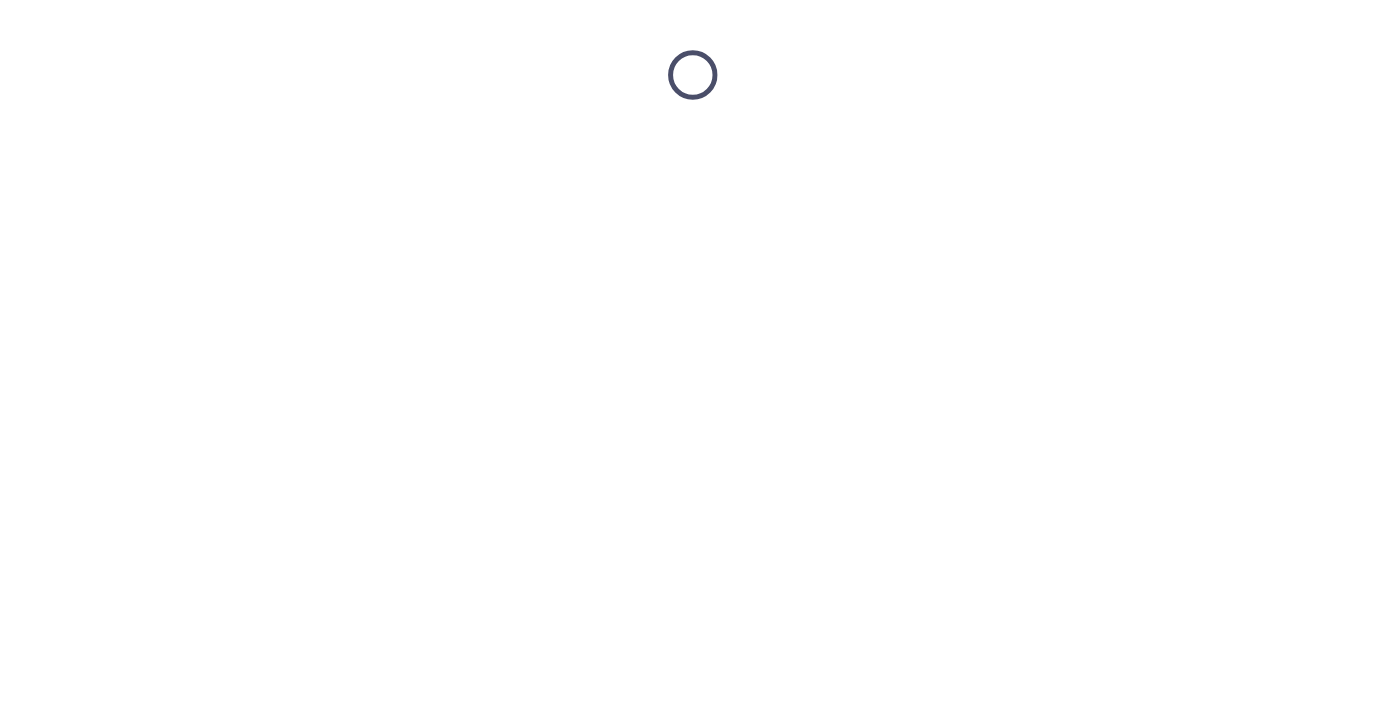 scroll, scrollTop: 0, scrollLeft: 0, axis: both 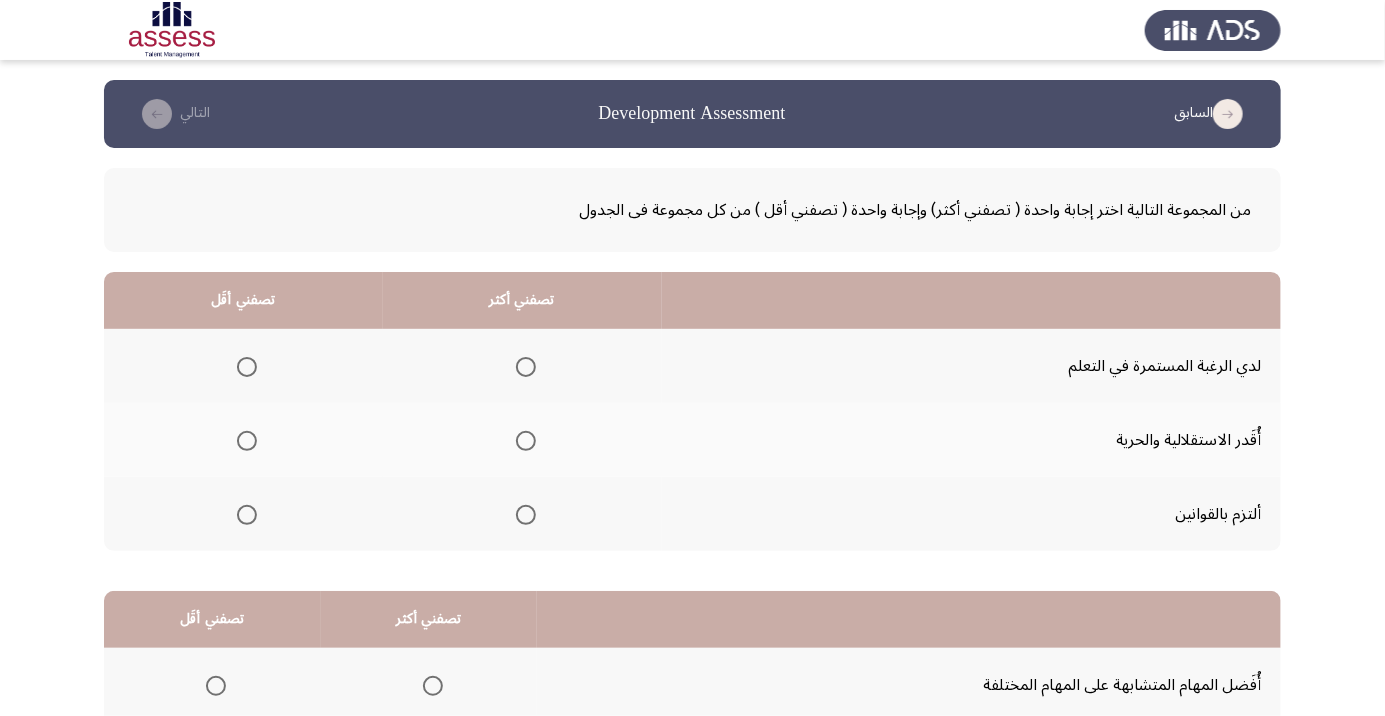 click at bounding box center [526, 515] 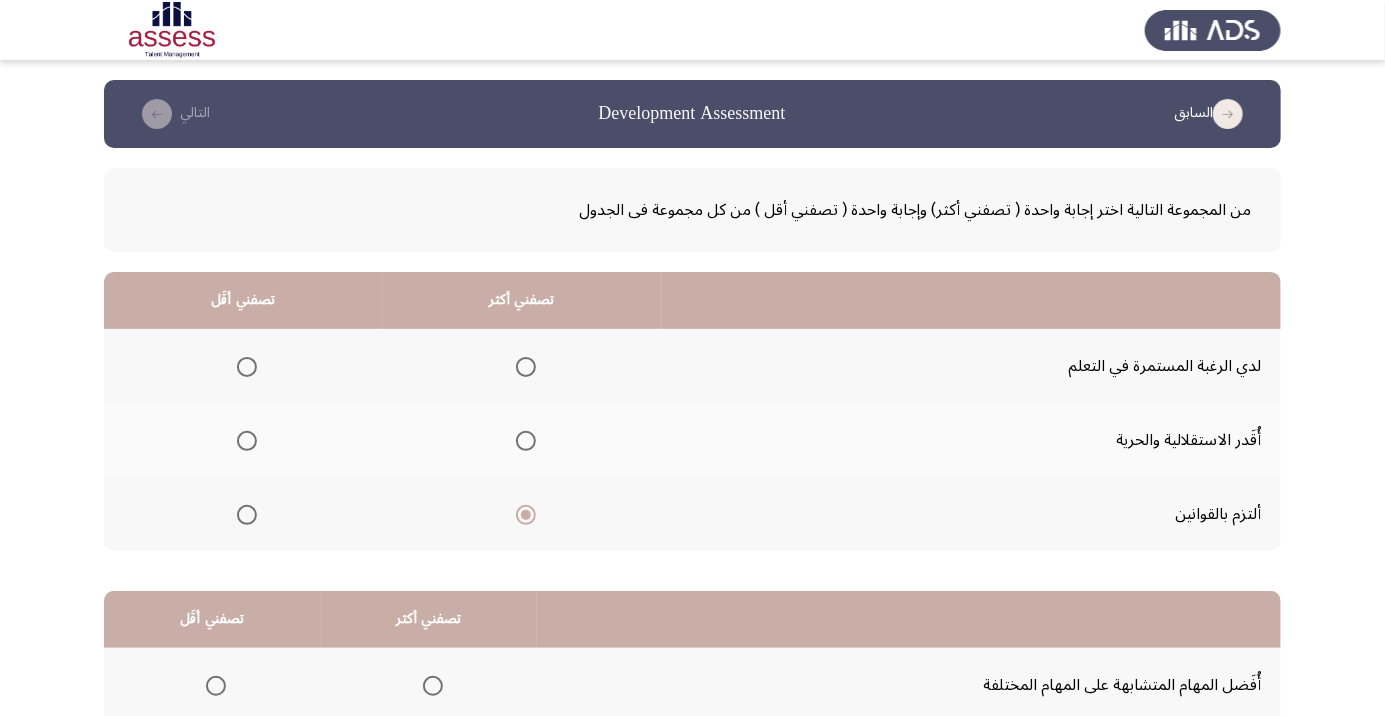 click at bounding box center (247, 441) 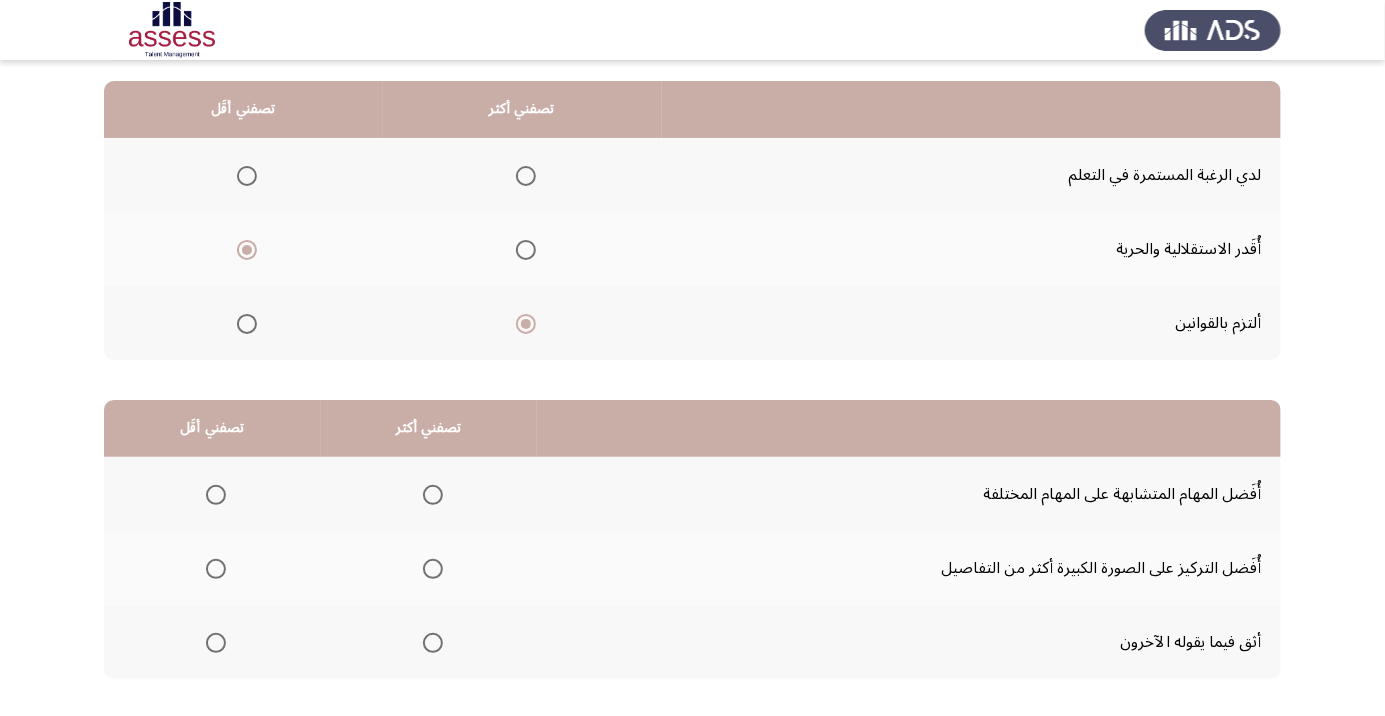 scroll, scrollTop: 197, scrollLeft: 0, axis: vertical 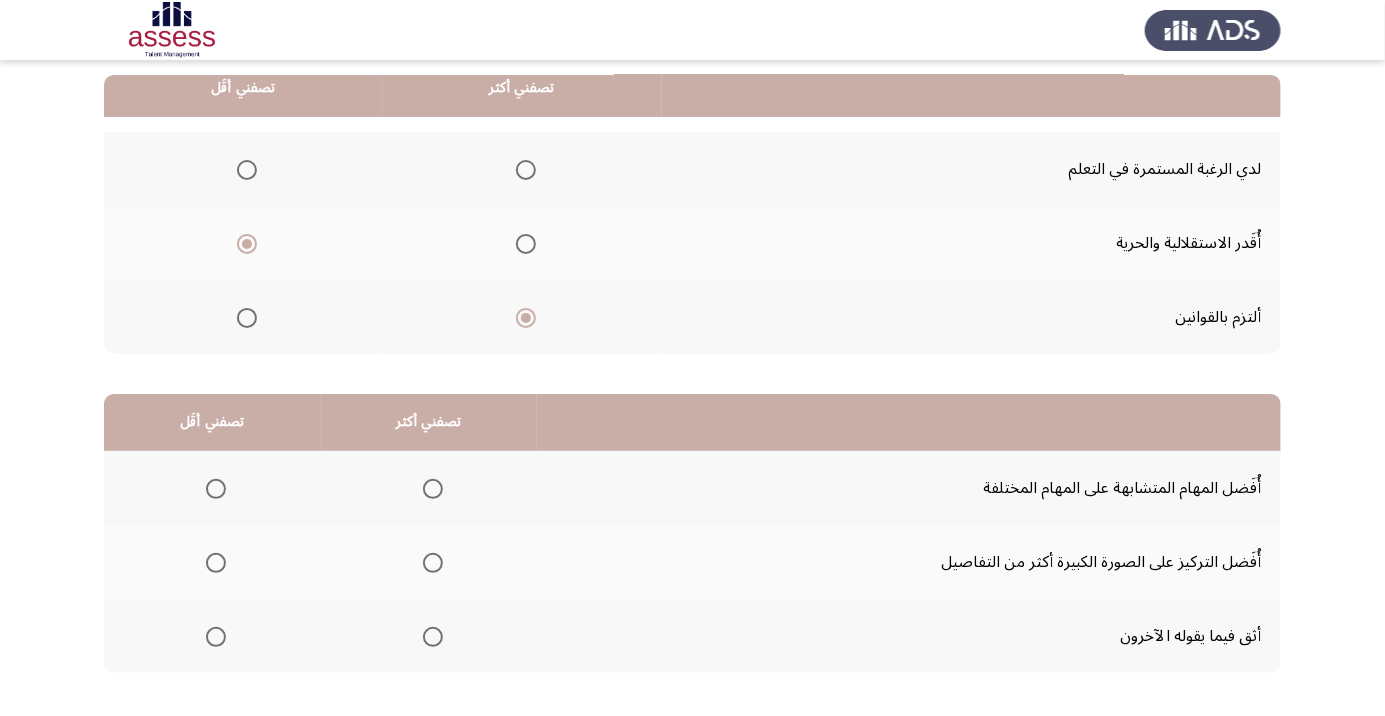 click at bounding box center [433, 563] 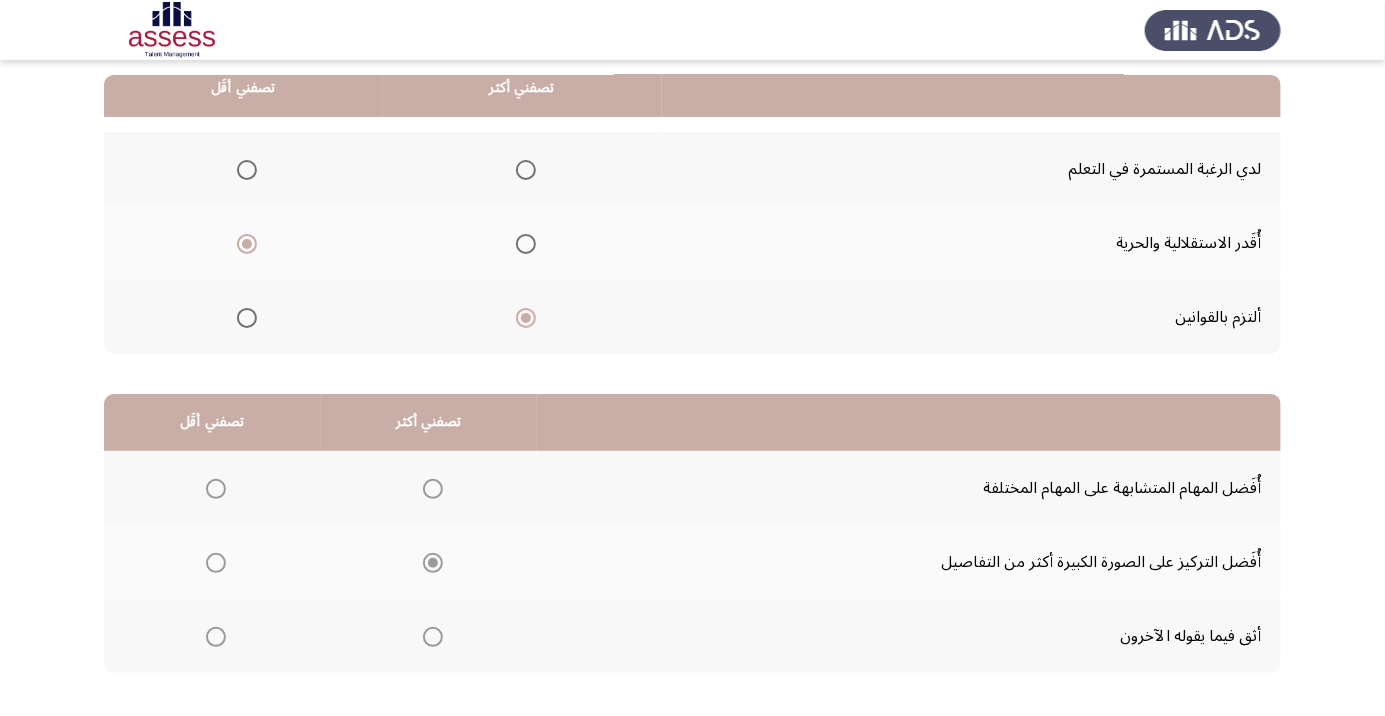 click 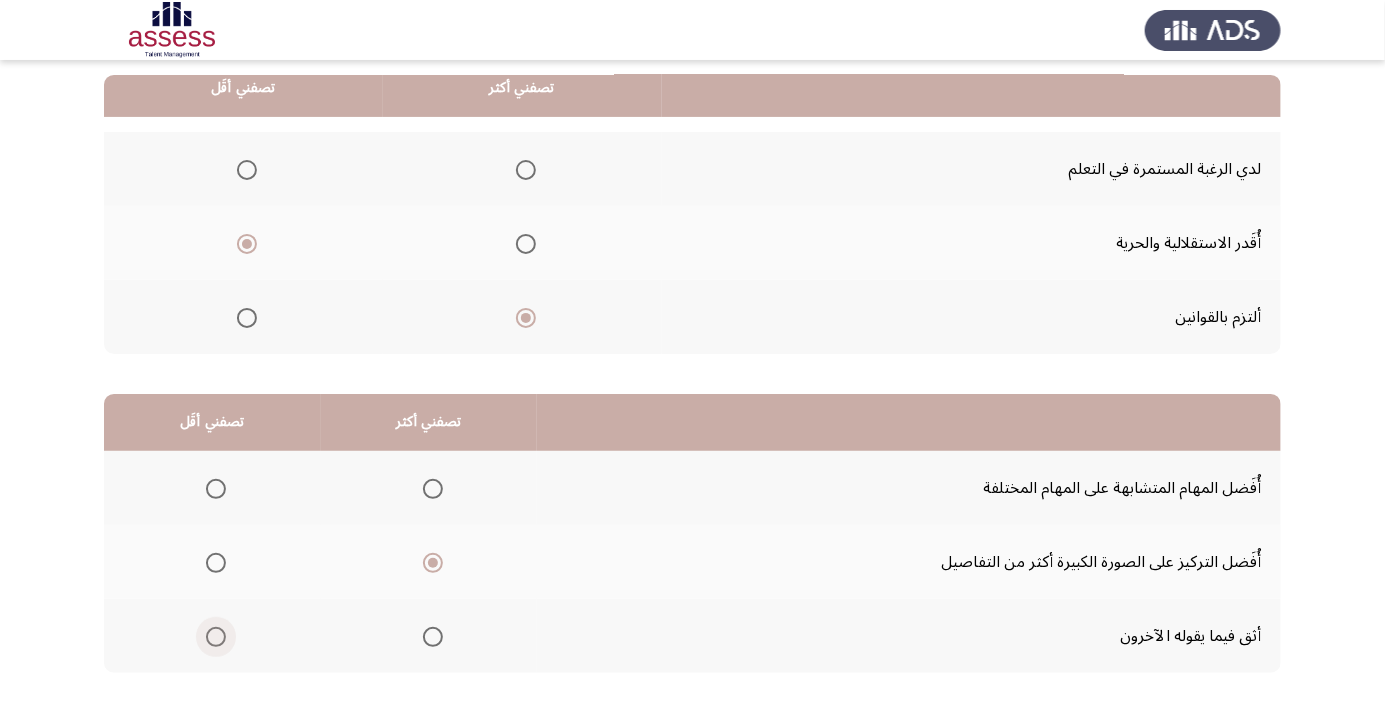 click at bounding box center [216, 637] 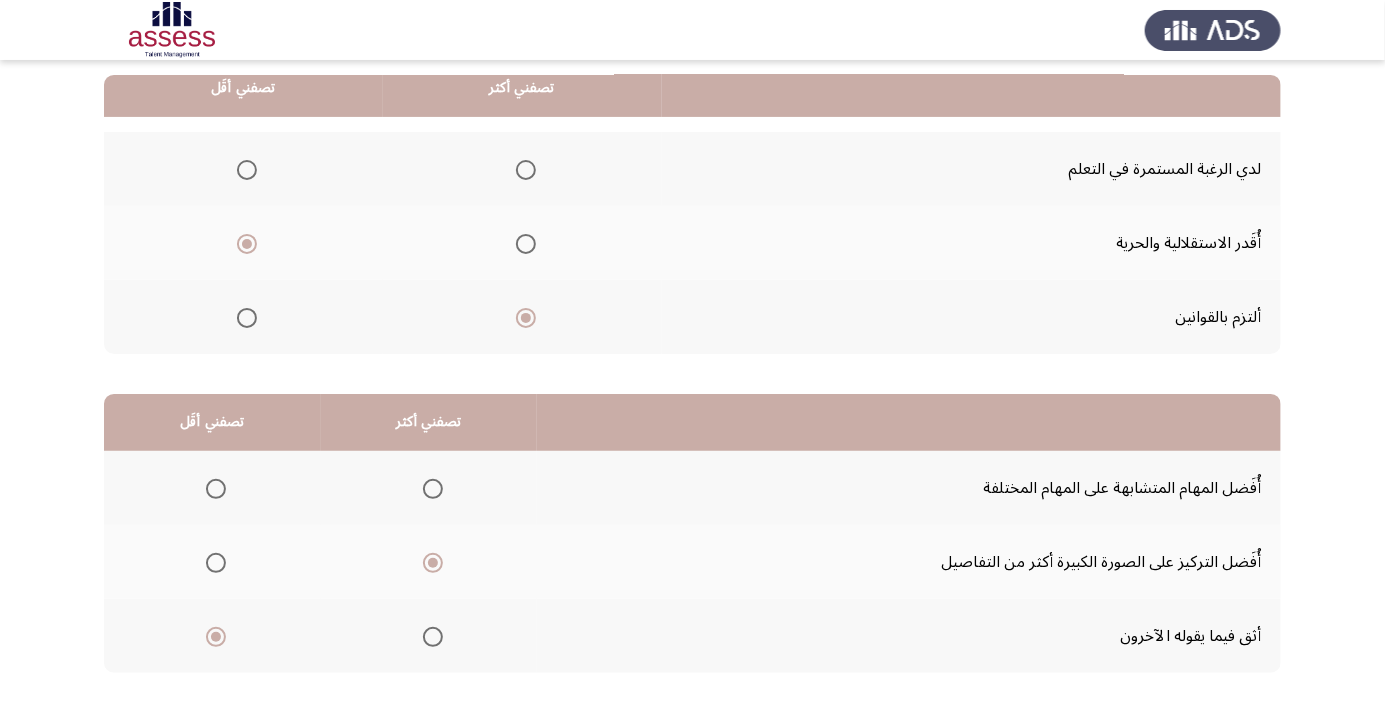 click on "التالي" 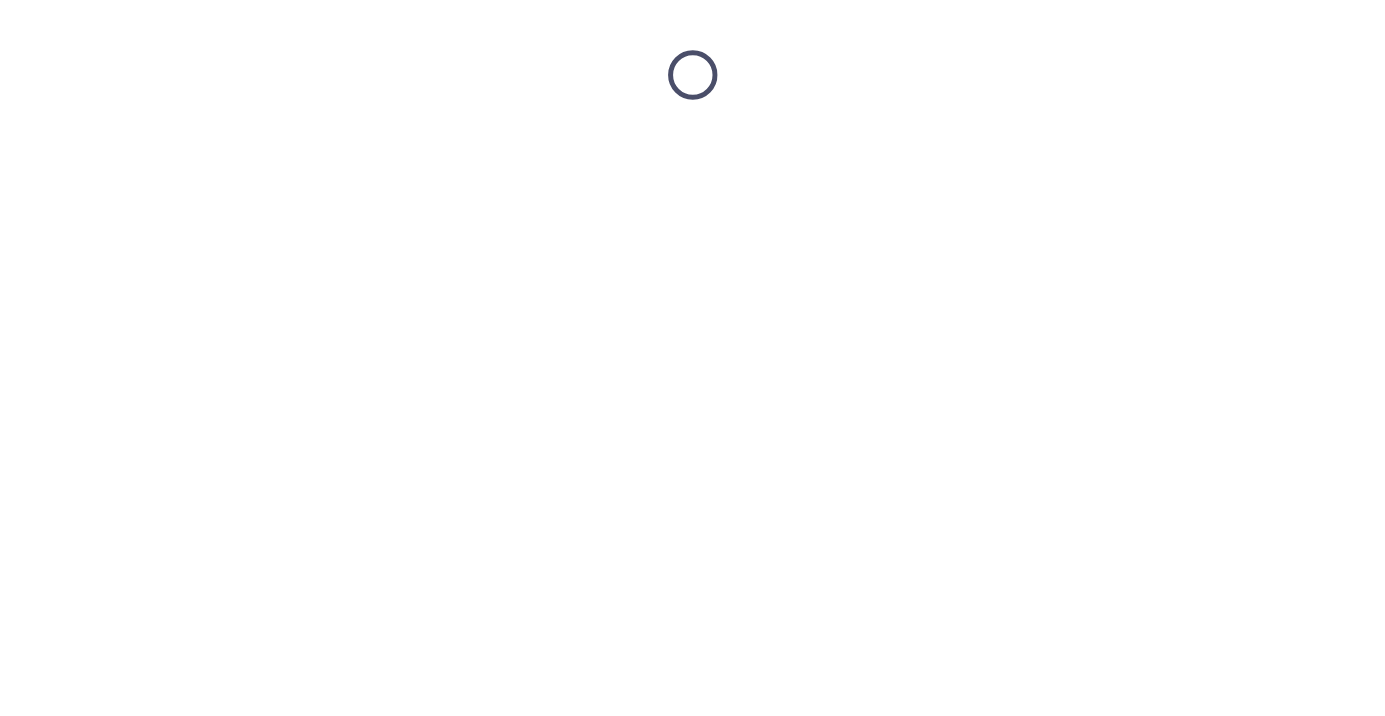 scroll, scrollTop: 0, scrollLeft: 0, axis: both 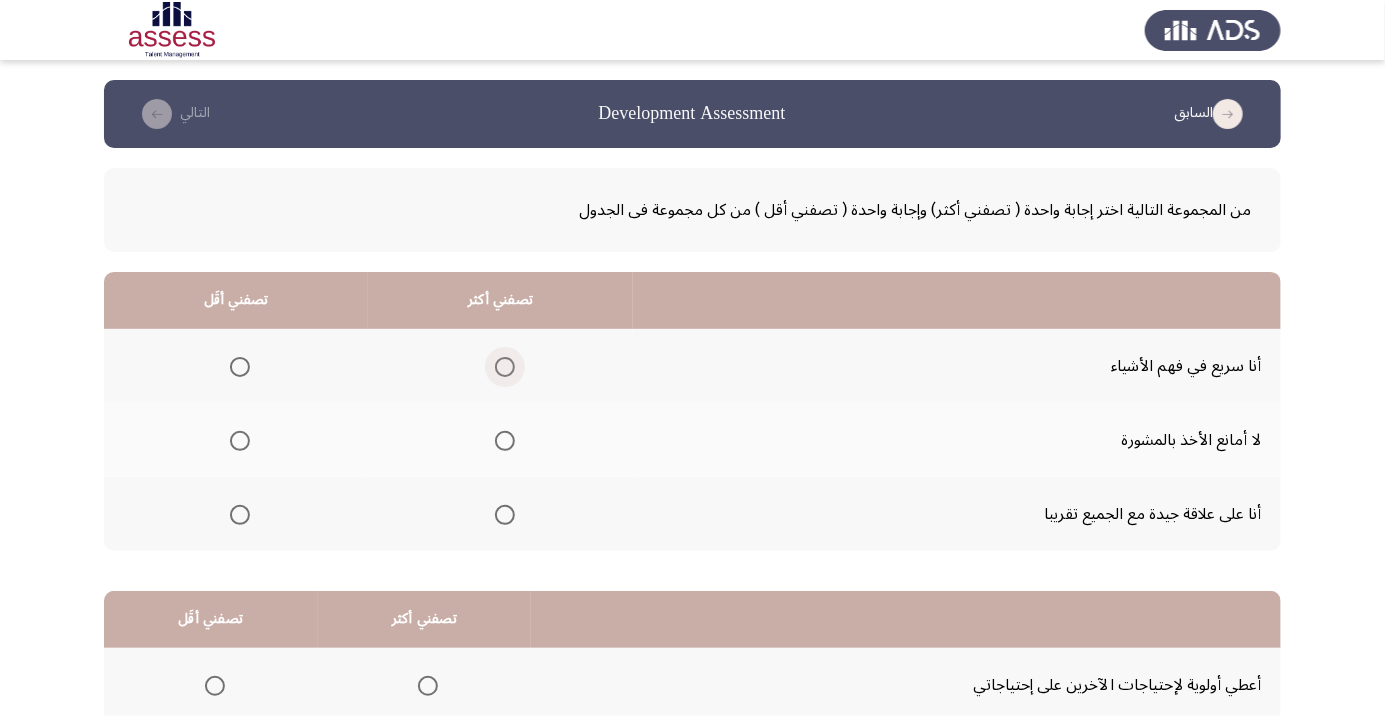 click at bounding box center [505, 367] 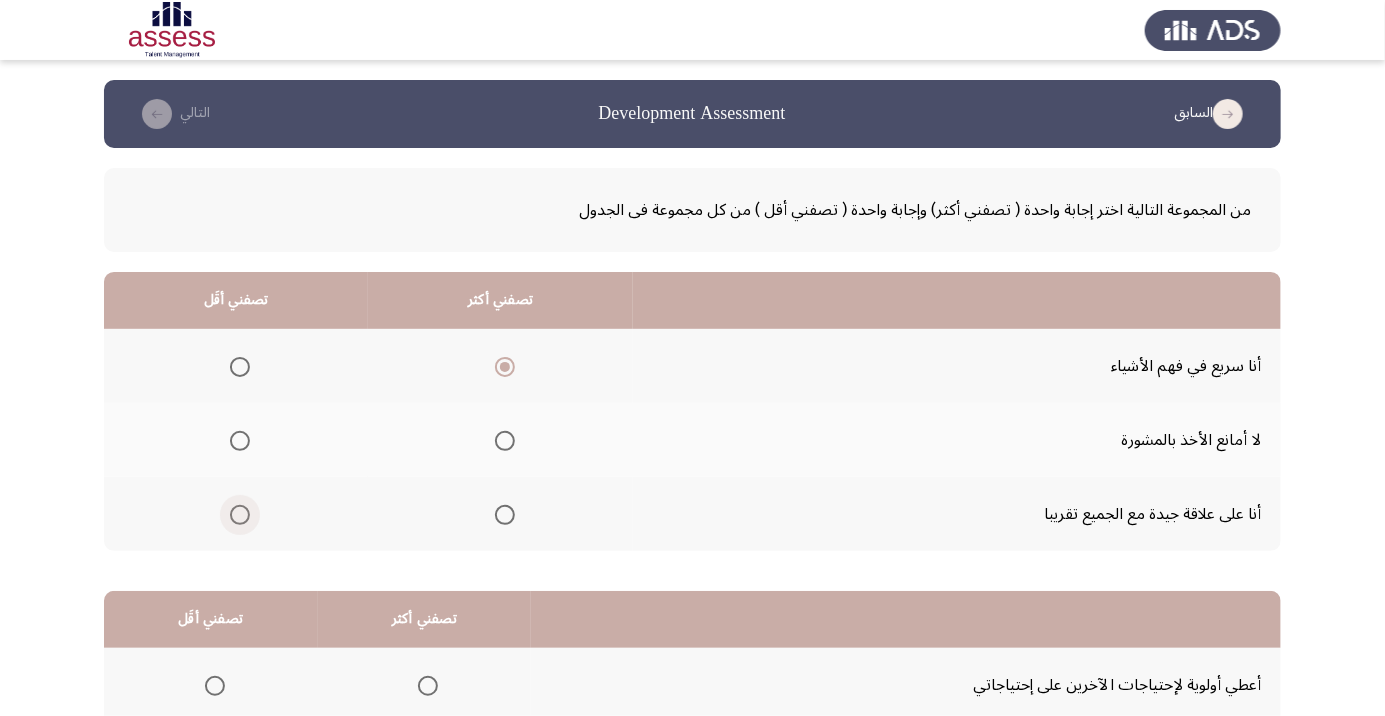click at bounding box center [240, 515] 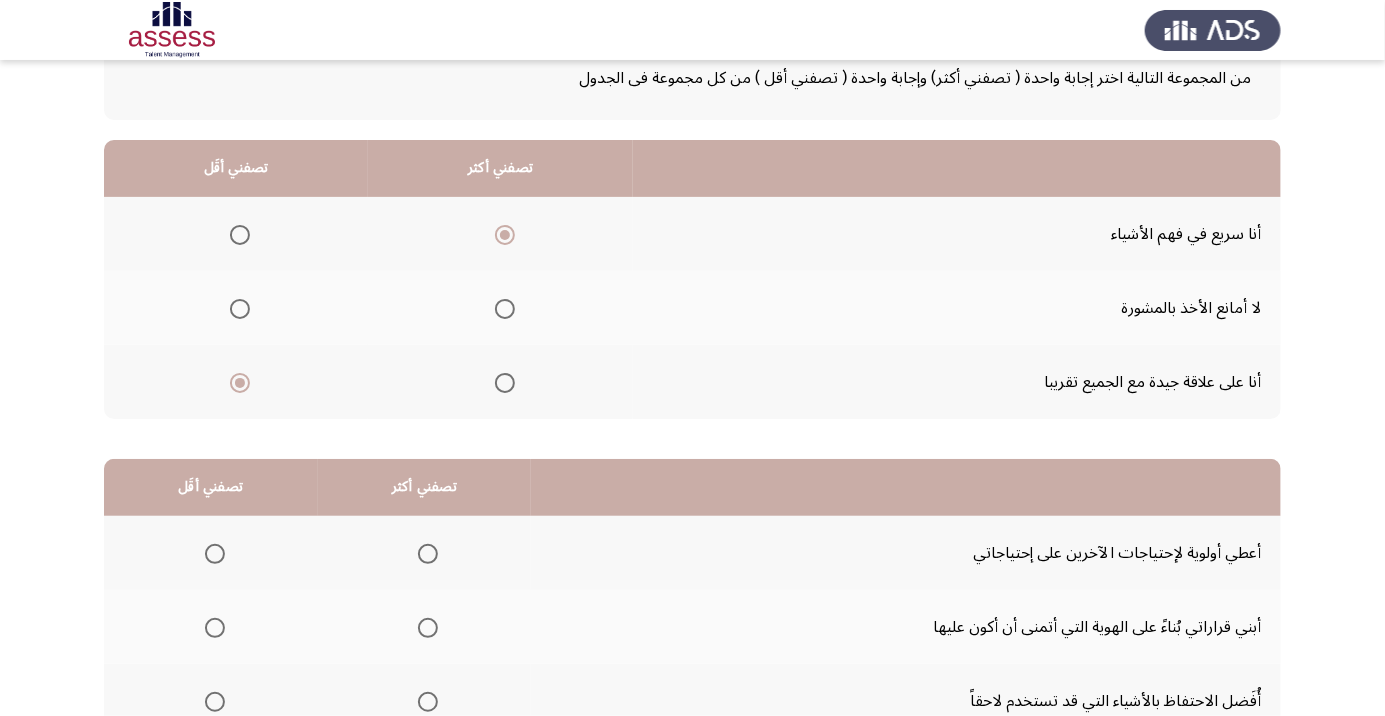 scroll, scrollTop: 145, scrollLeft: 0, axis: vertical 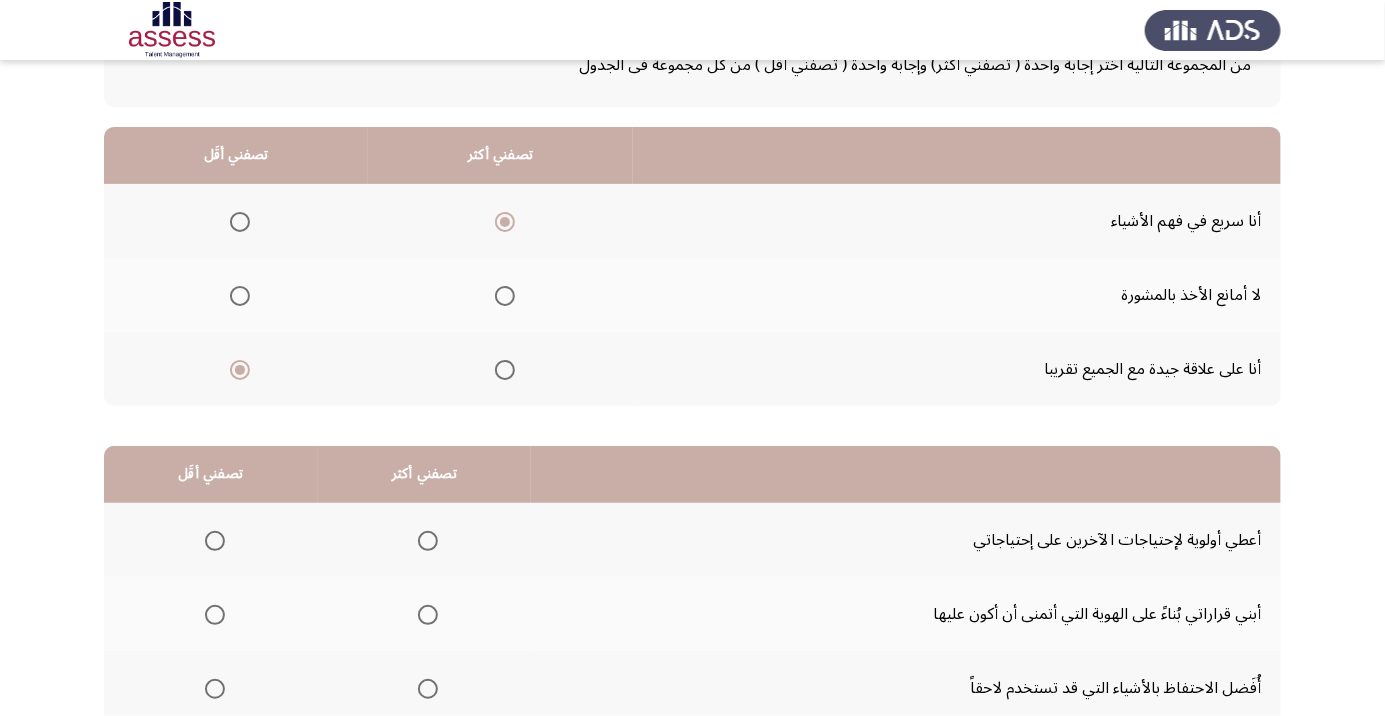 click at bounding box center (428, 689) 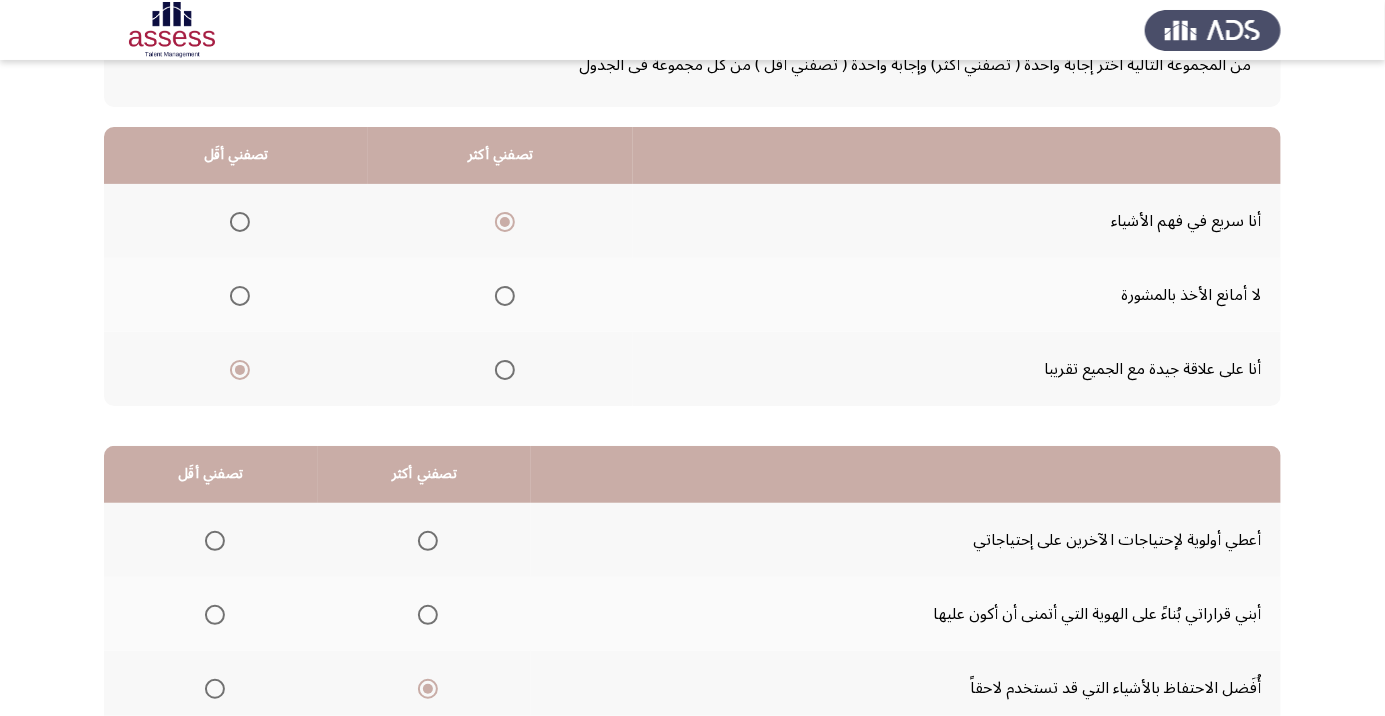 click at bounding box center [215, 541] 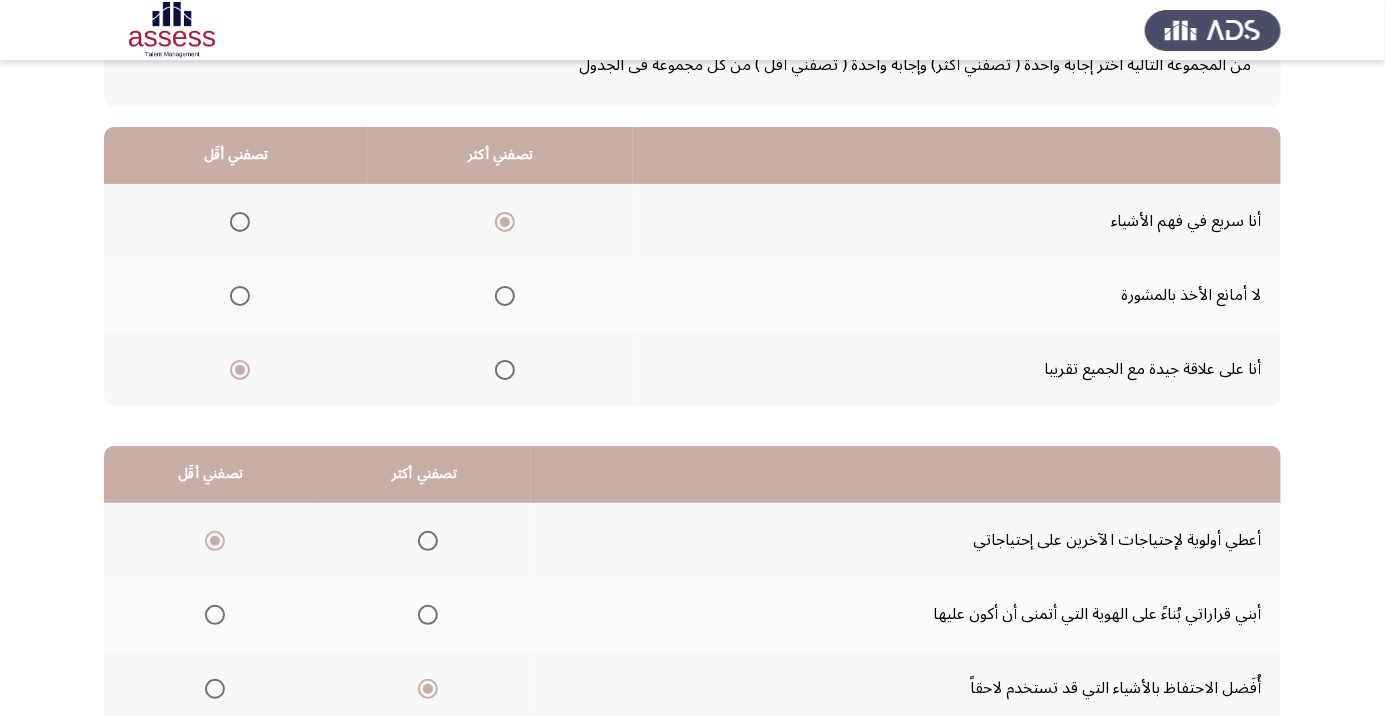 scroll, scrollTop: 197, scrollLeft: 0, axis: vertical 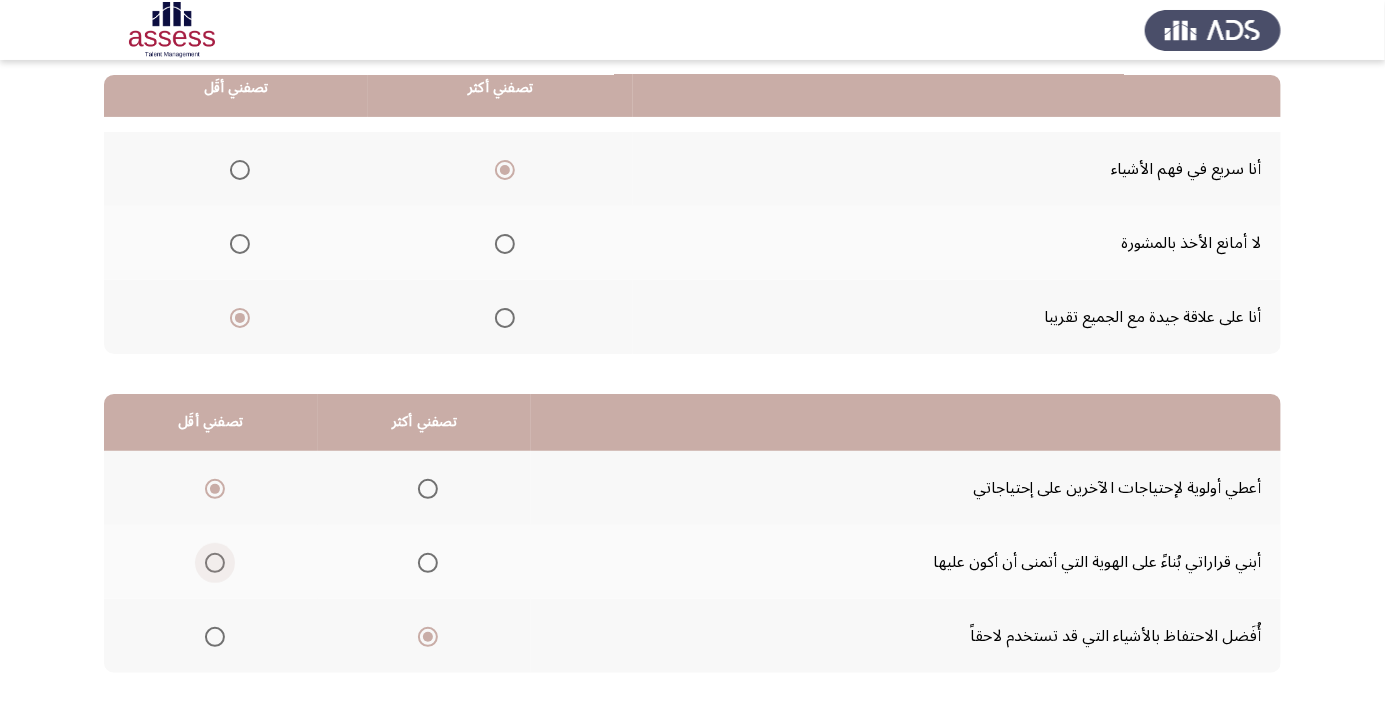 click at bounding box center (215, 563) 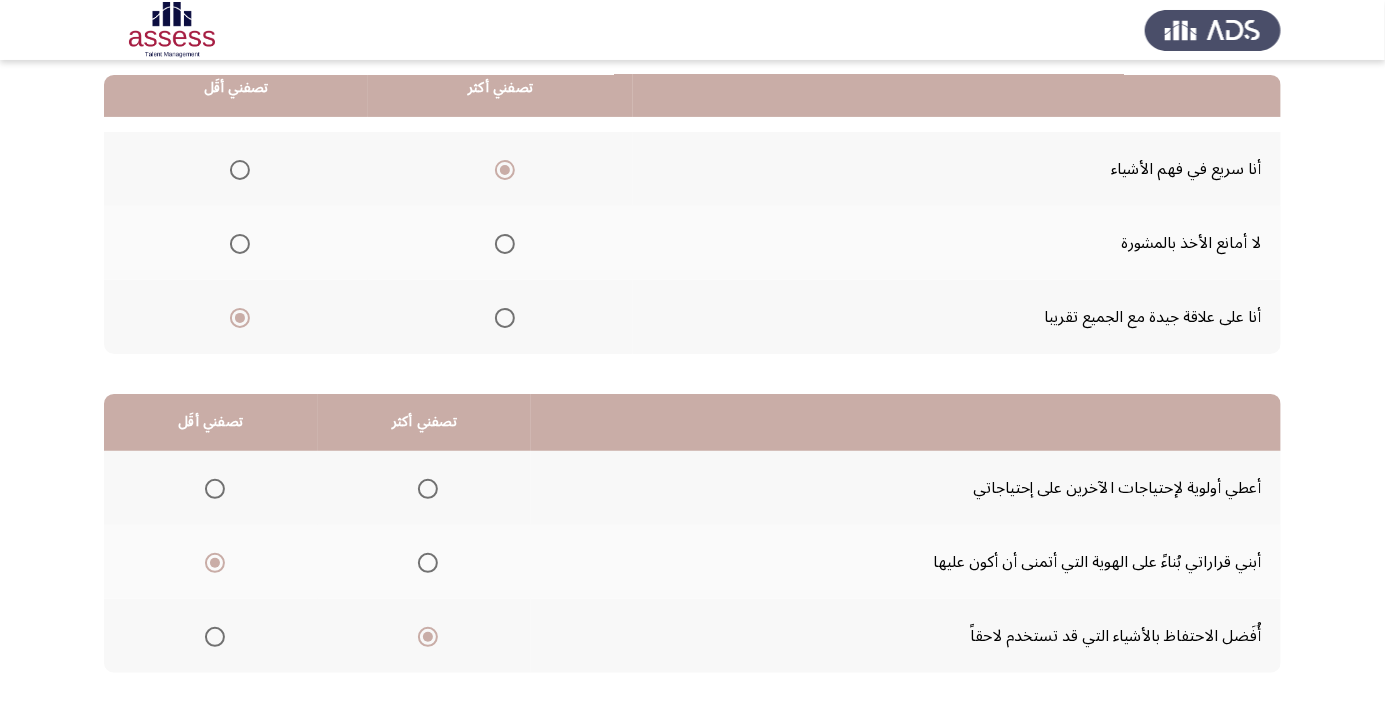 click on "التالي" 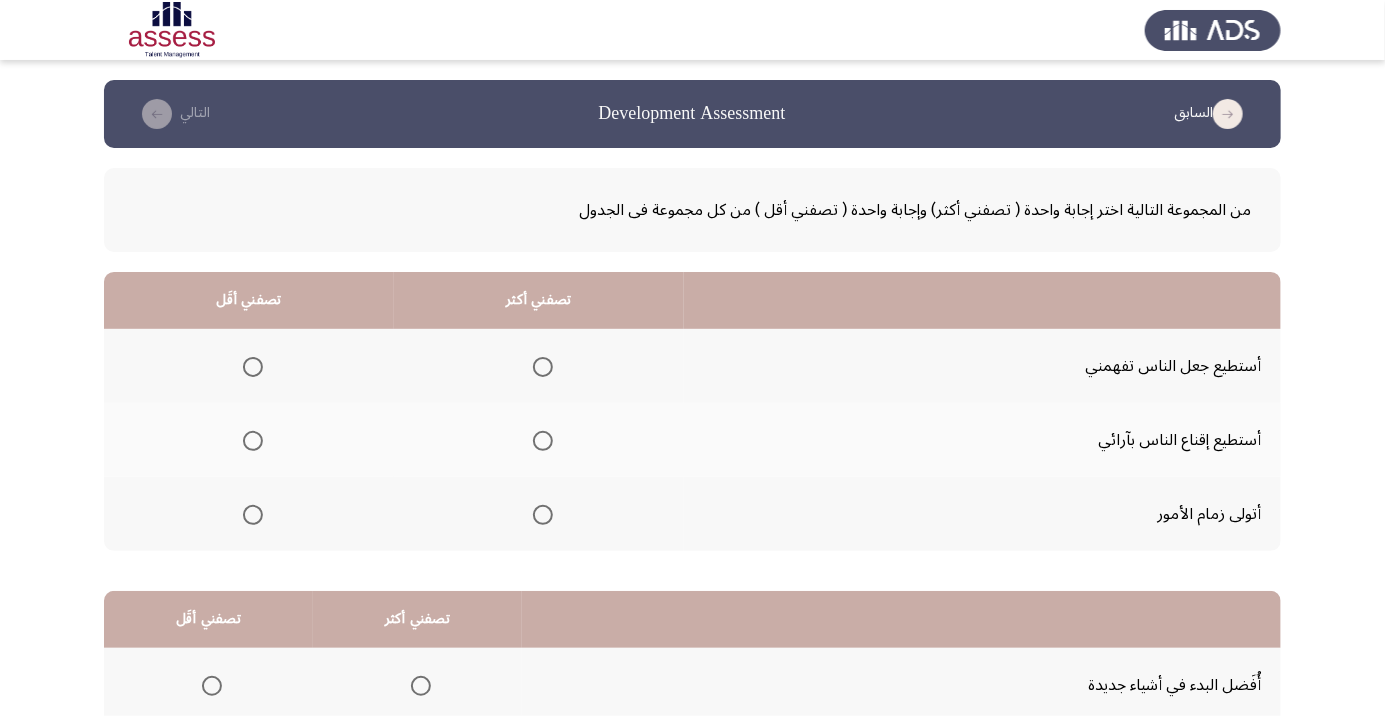 click at bounding box center [543, 441] 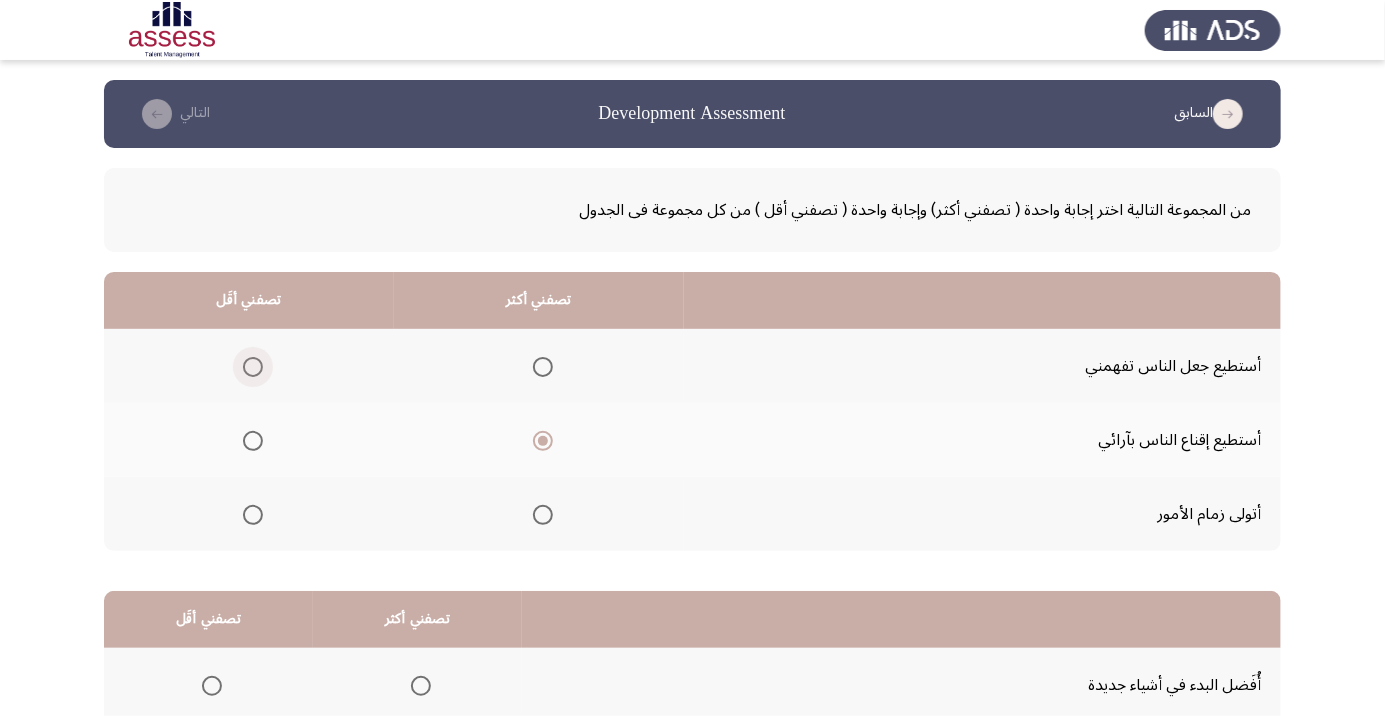 click at bounding box center [253, 367] 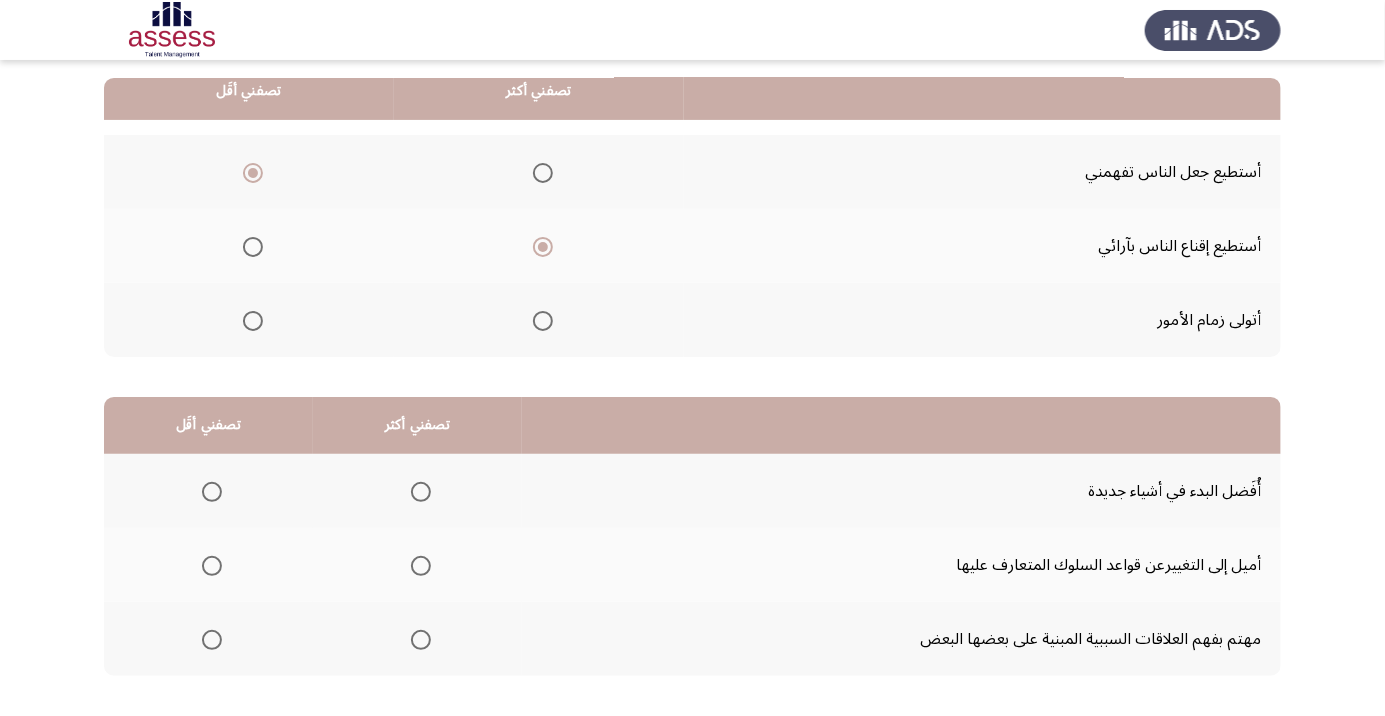 scroll, scrollTop: 197, scrollLeft: 0, axis: vertical 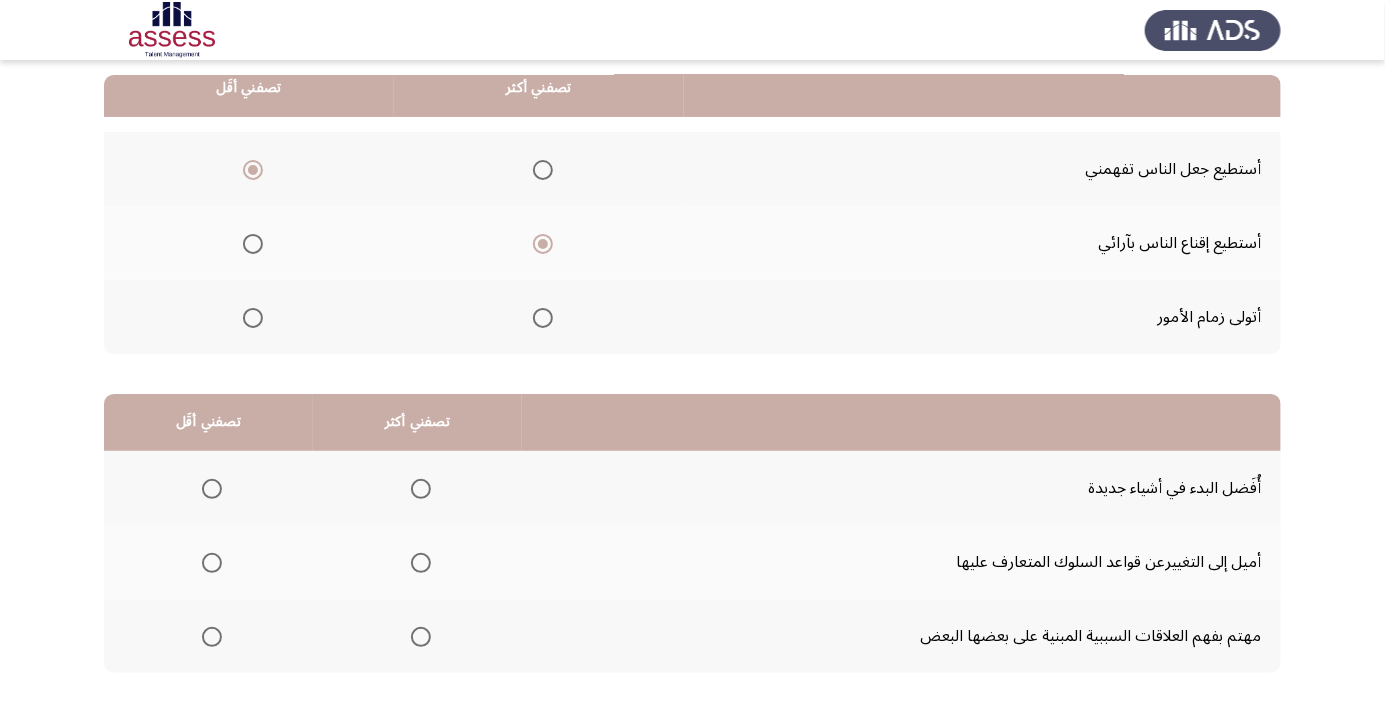 click at bounding box center [421, 637] 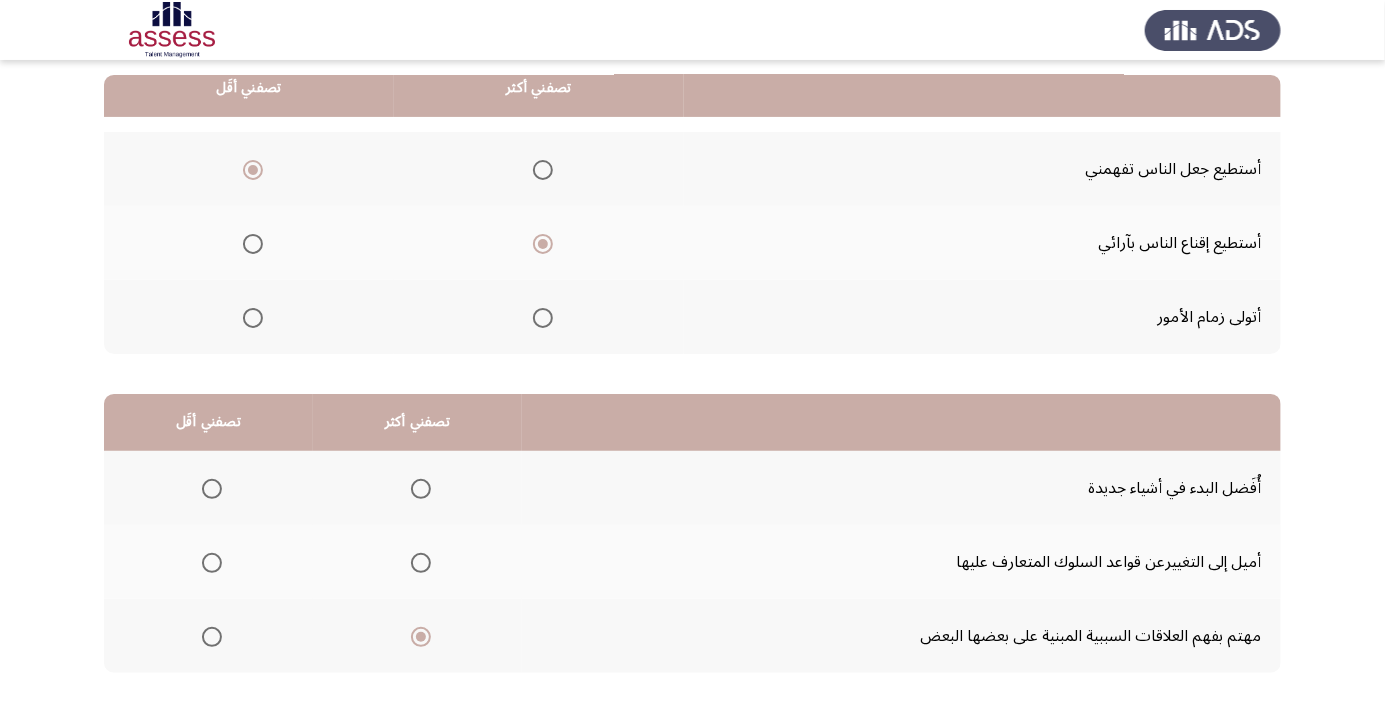 click at bounding box center [212, 563] 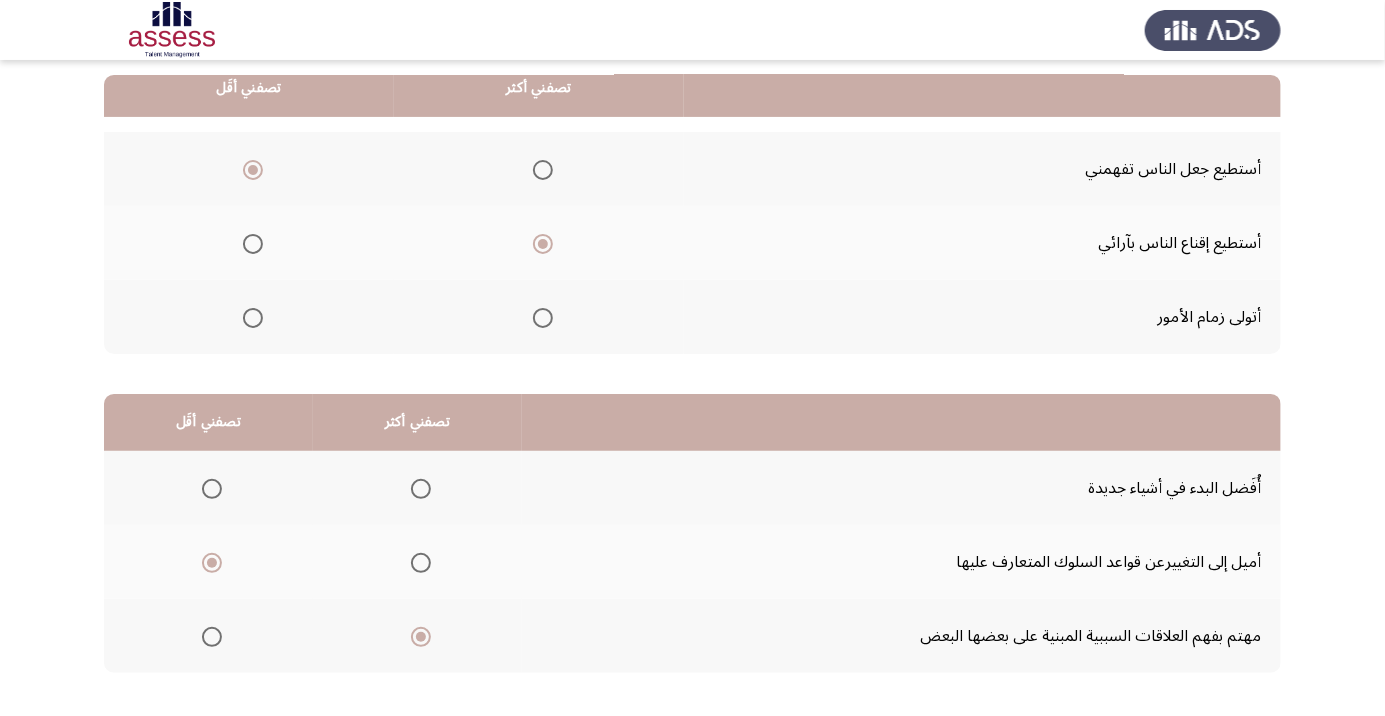 click on "التالي" 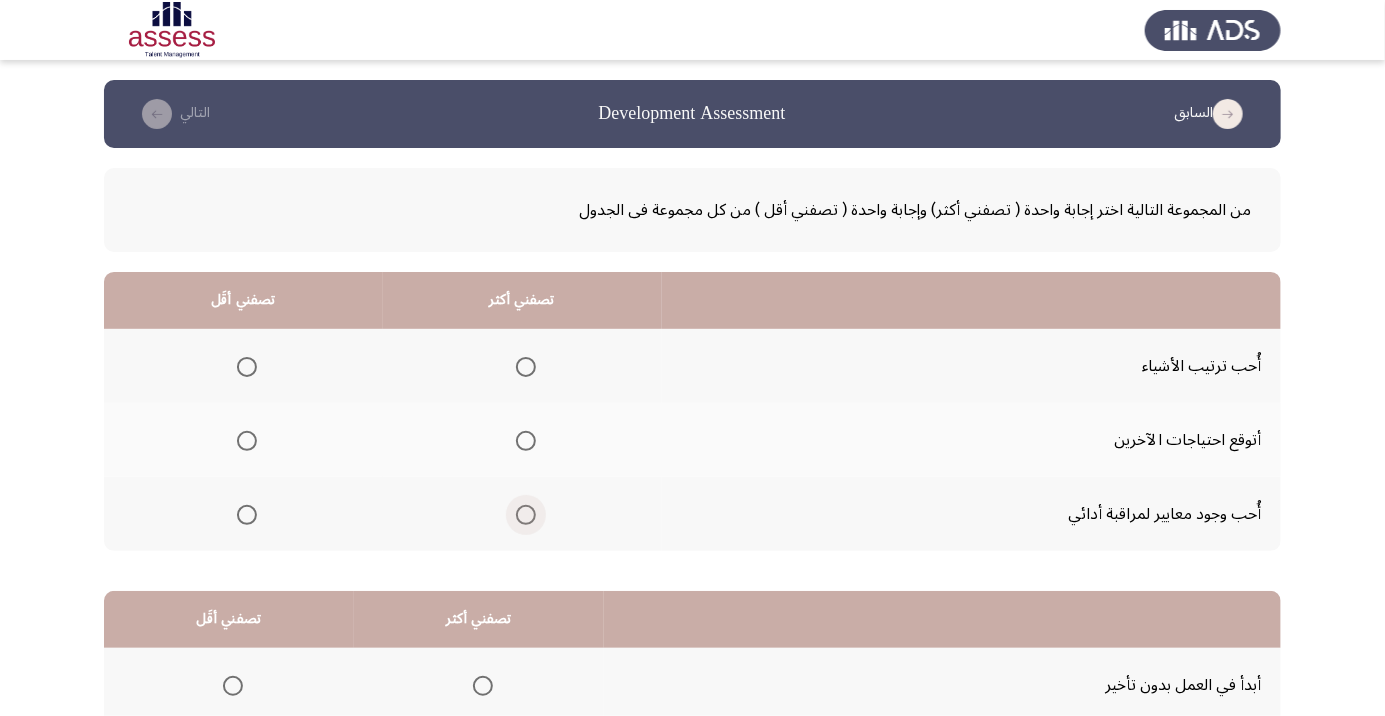 click at bounding box center [526, 515] 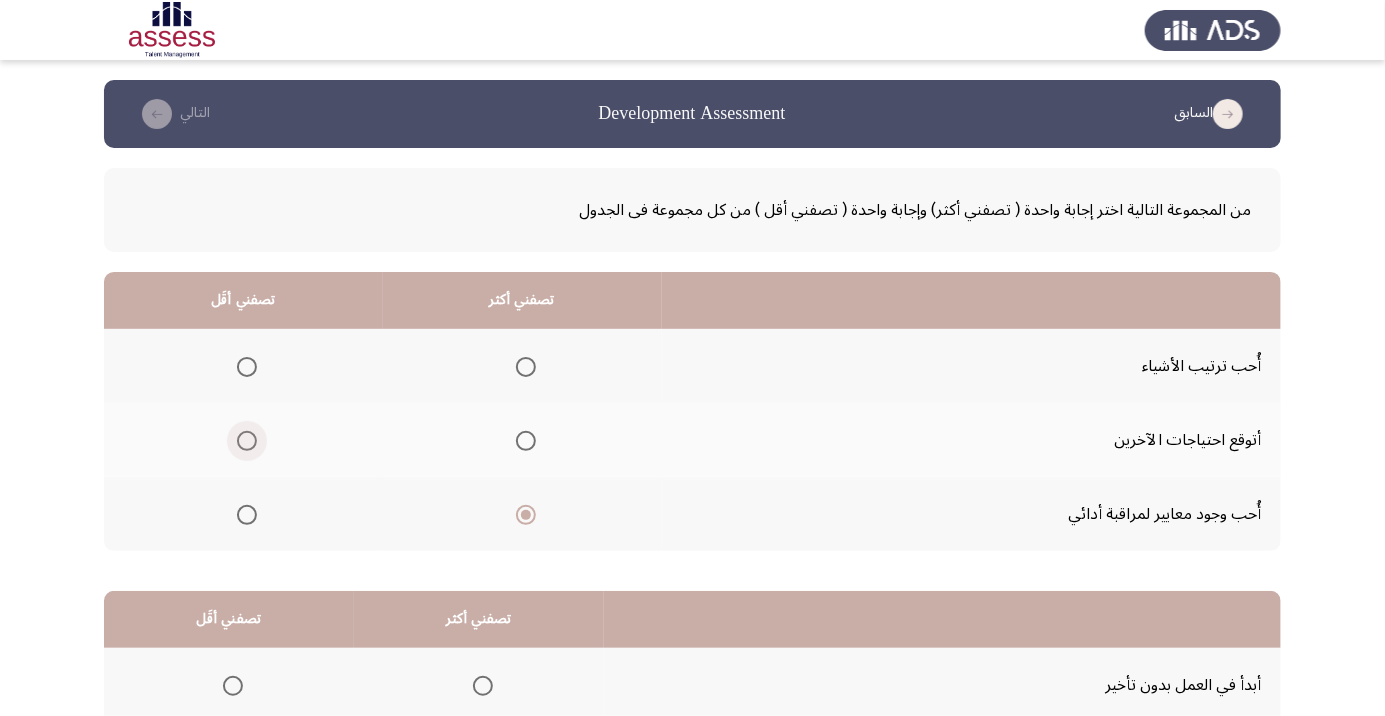 click at bounding box center (247, 441) 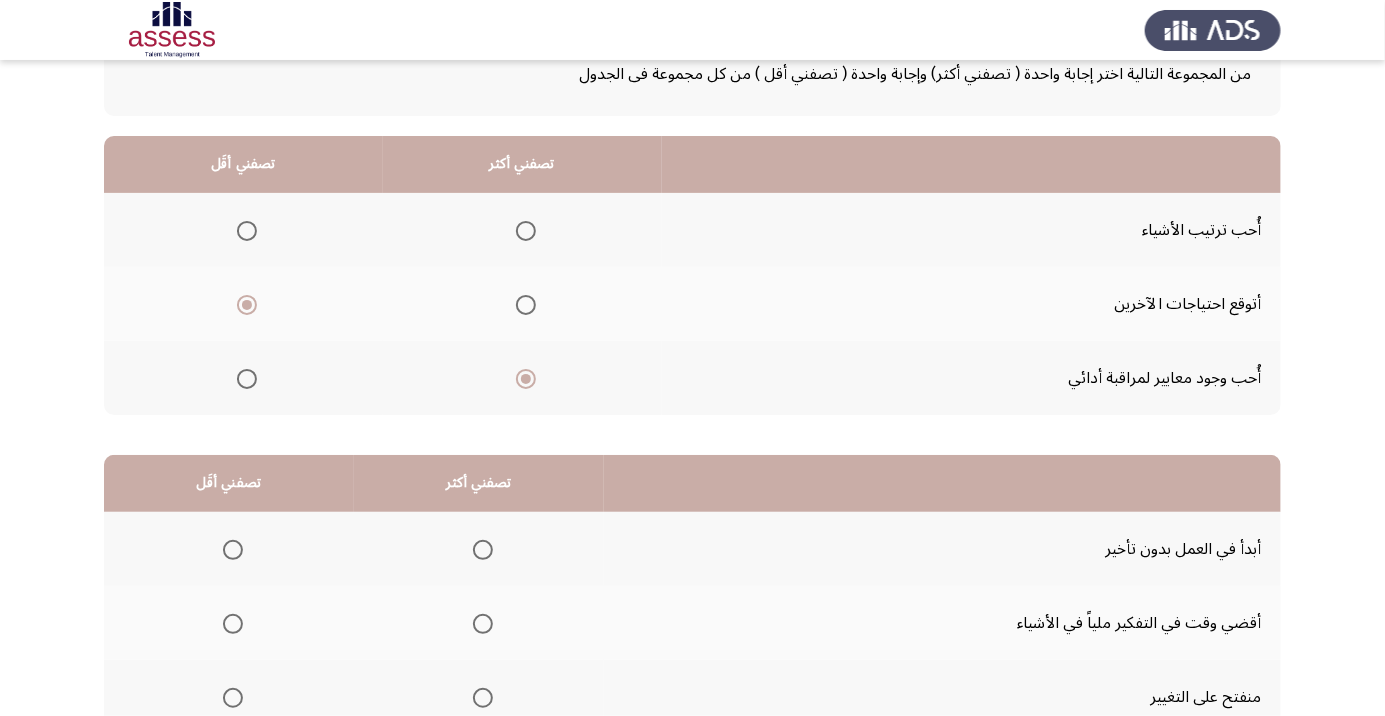 scroll, scrollTop: 141, scrollLeft: 0, axis: vertical 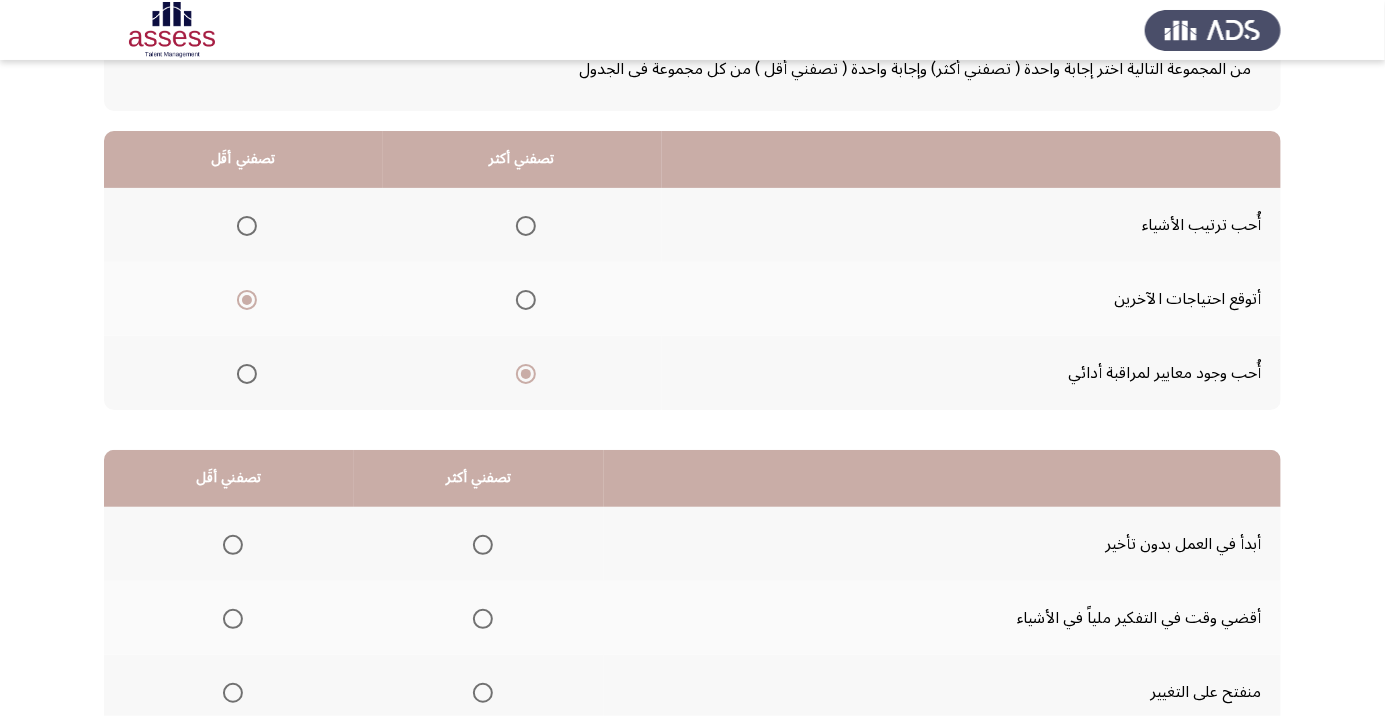 click at bounding box center [483, 619] 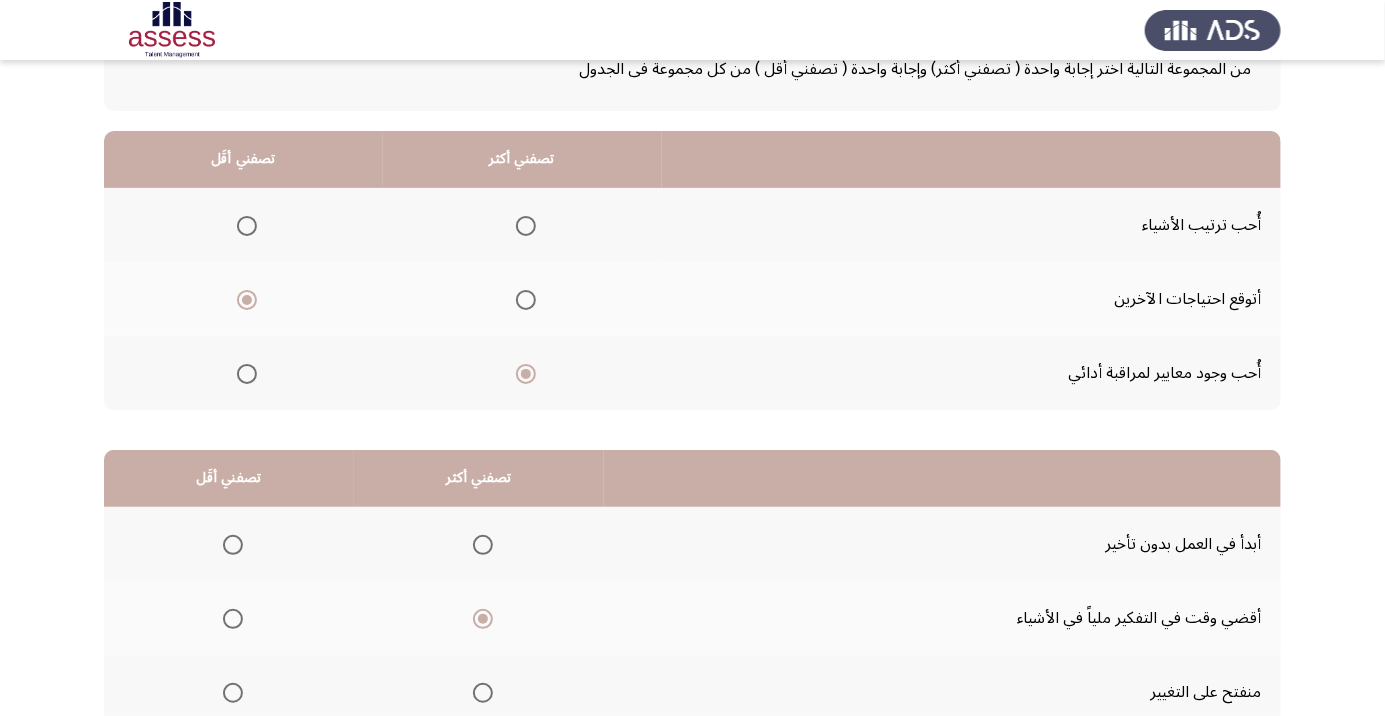 click at bounding box center (233, 693) 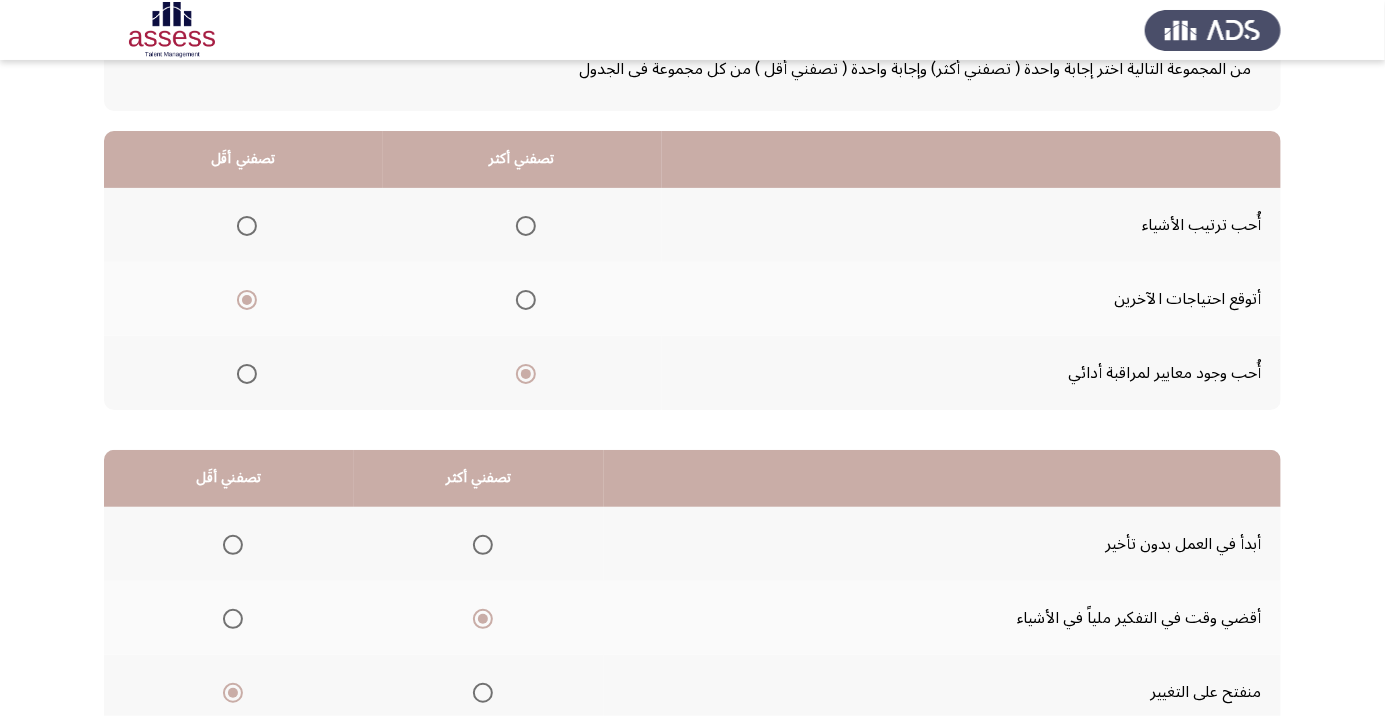click on "التالي" 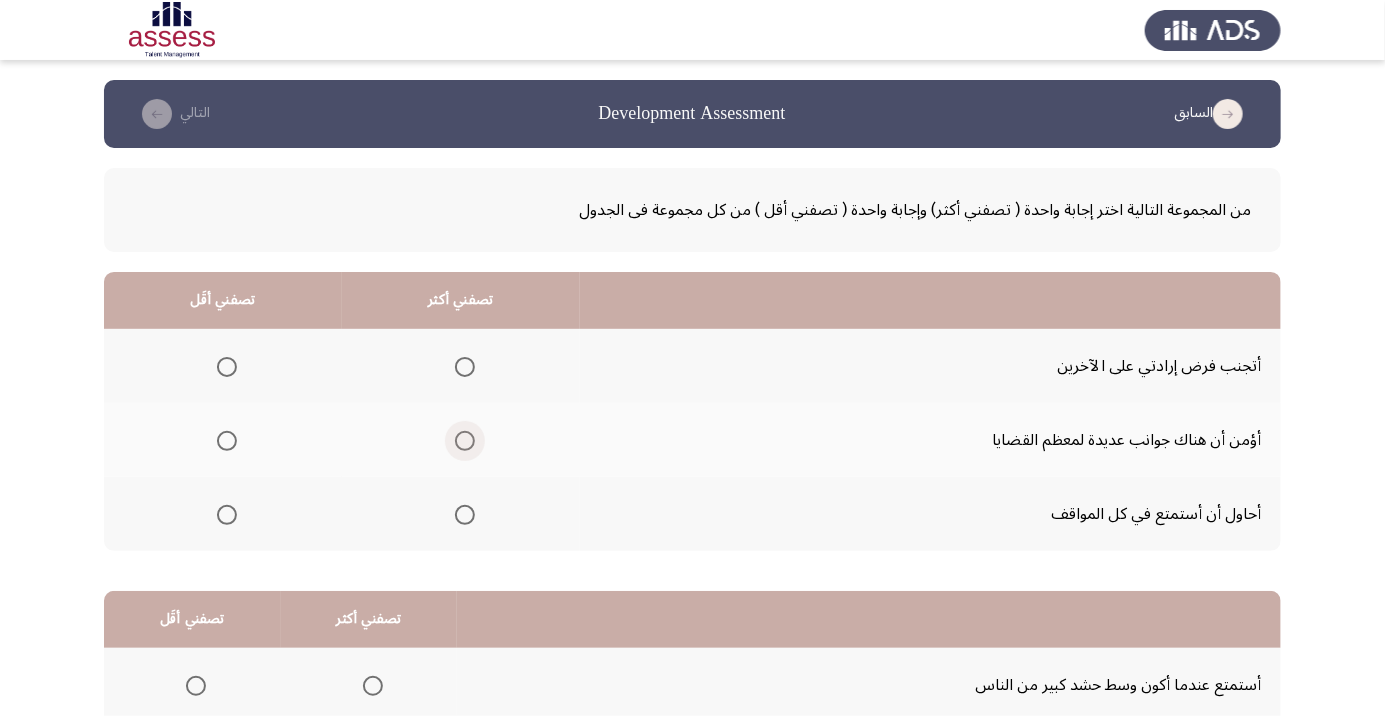 click at bounding box center [465, 441] 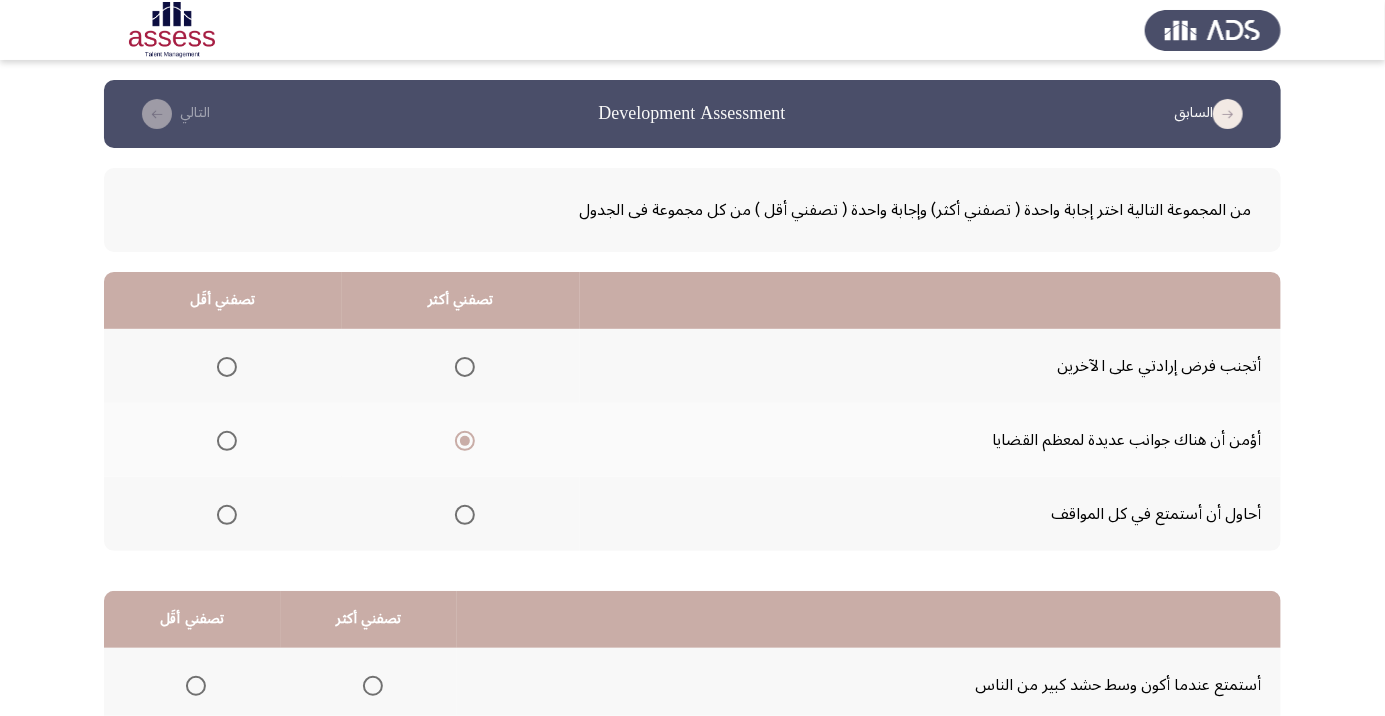 click at bounding box center (227, 515) 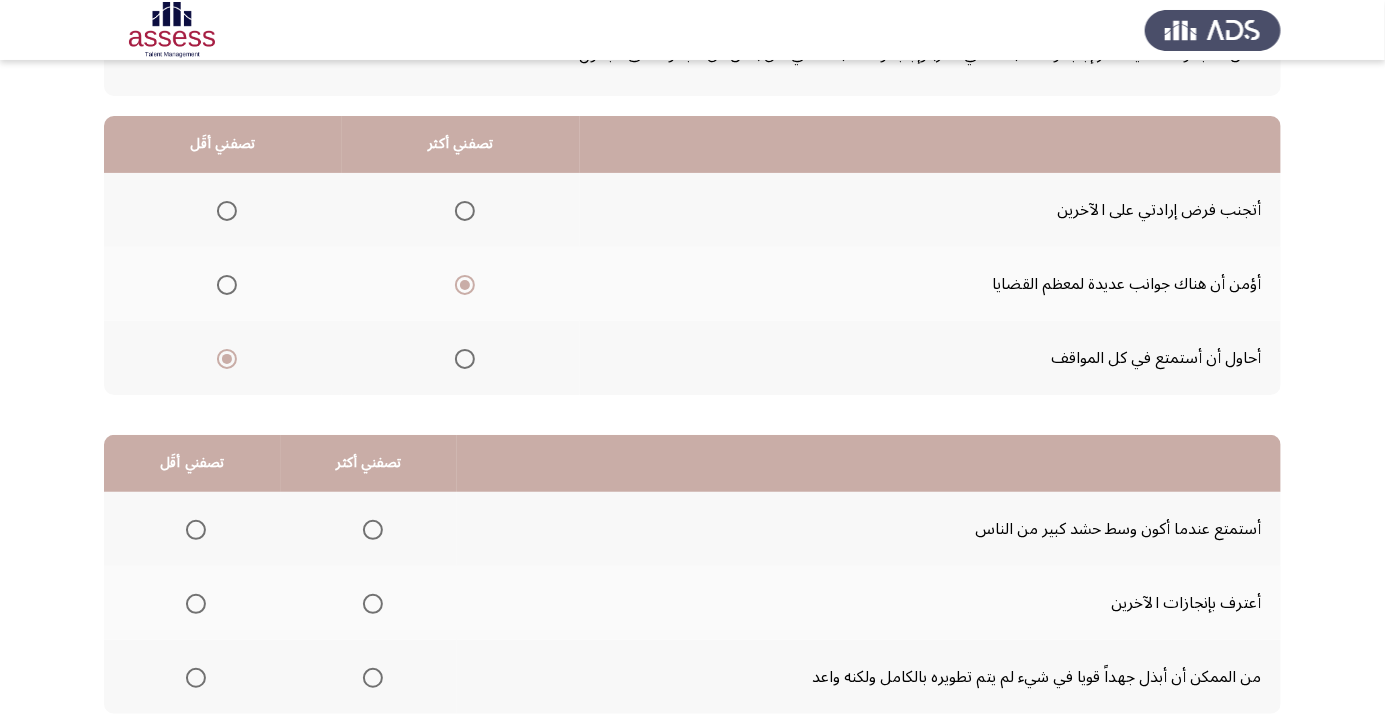 scroll, scrollTop: 184, scrollLeft: 0, axis: vertical 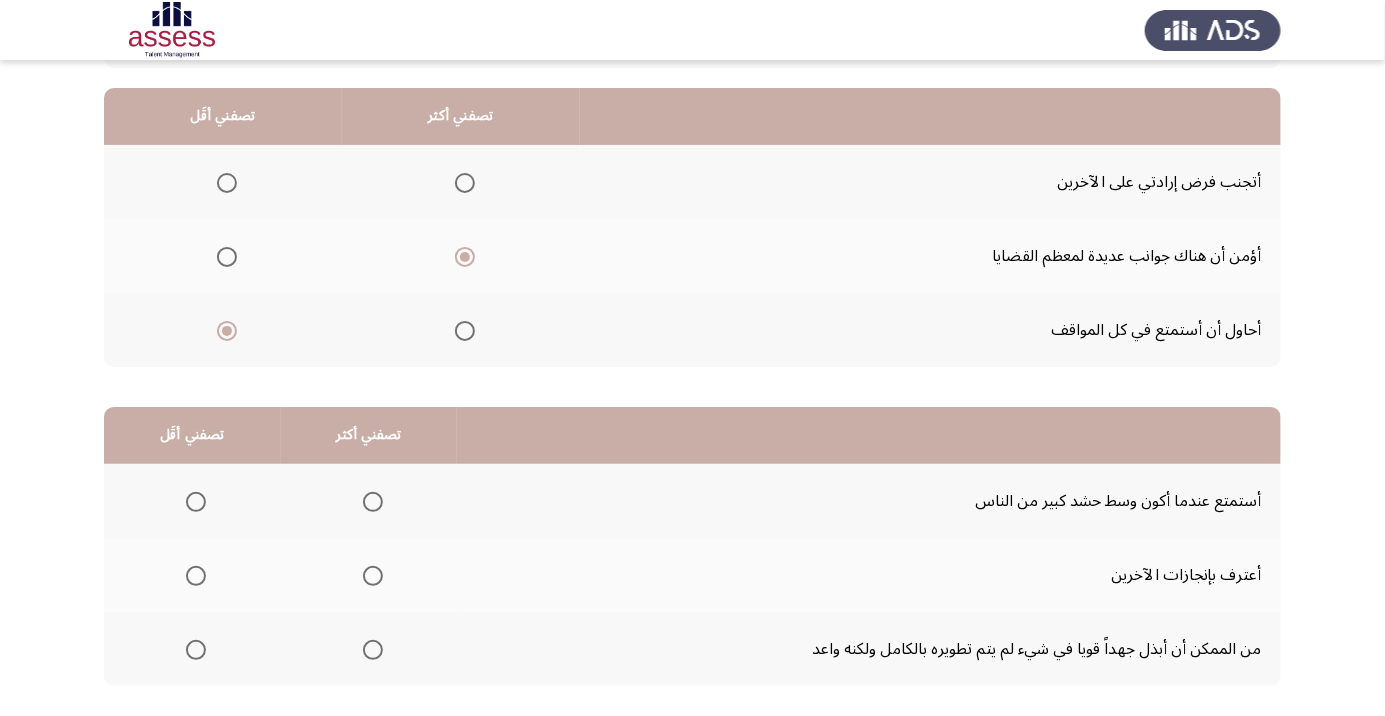 click at bounding box center [373, 576] 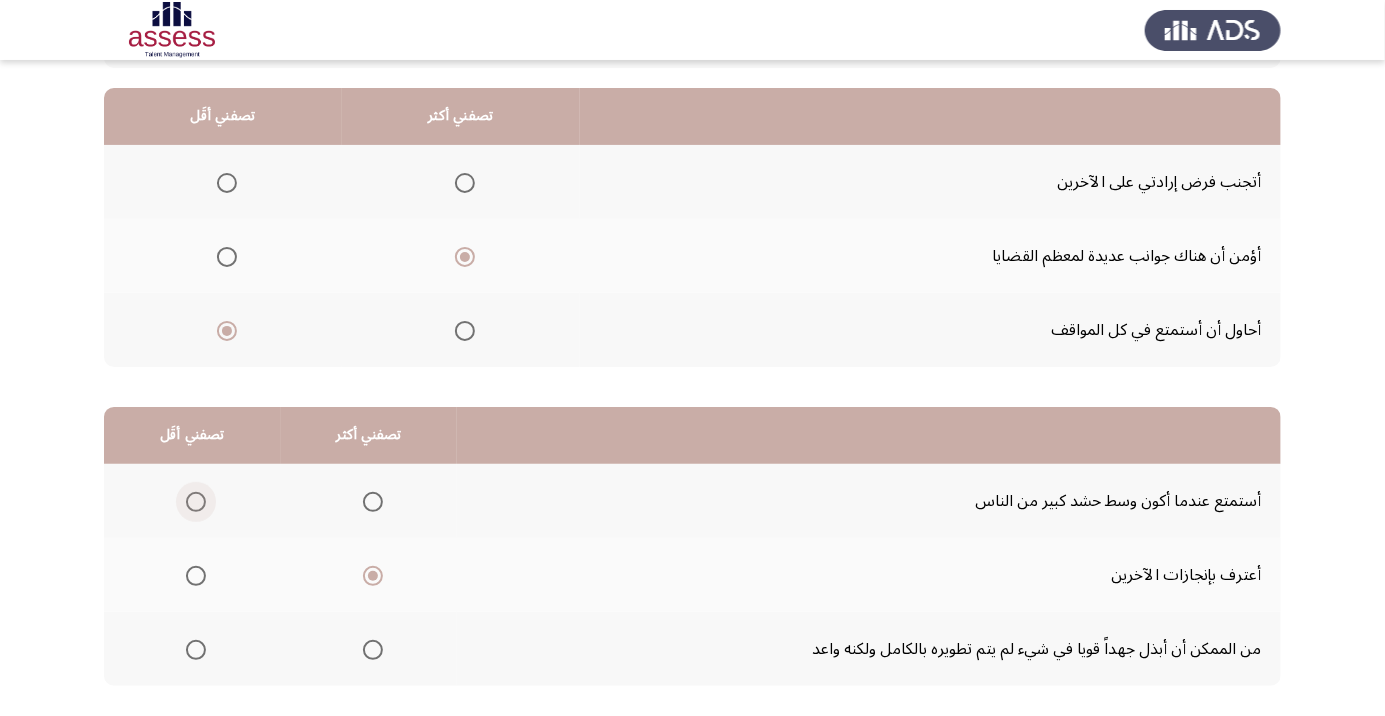 click at bounding box center [196, 502] 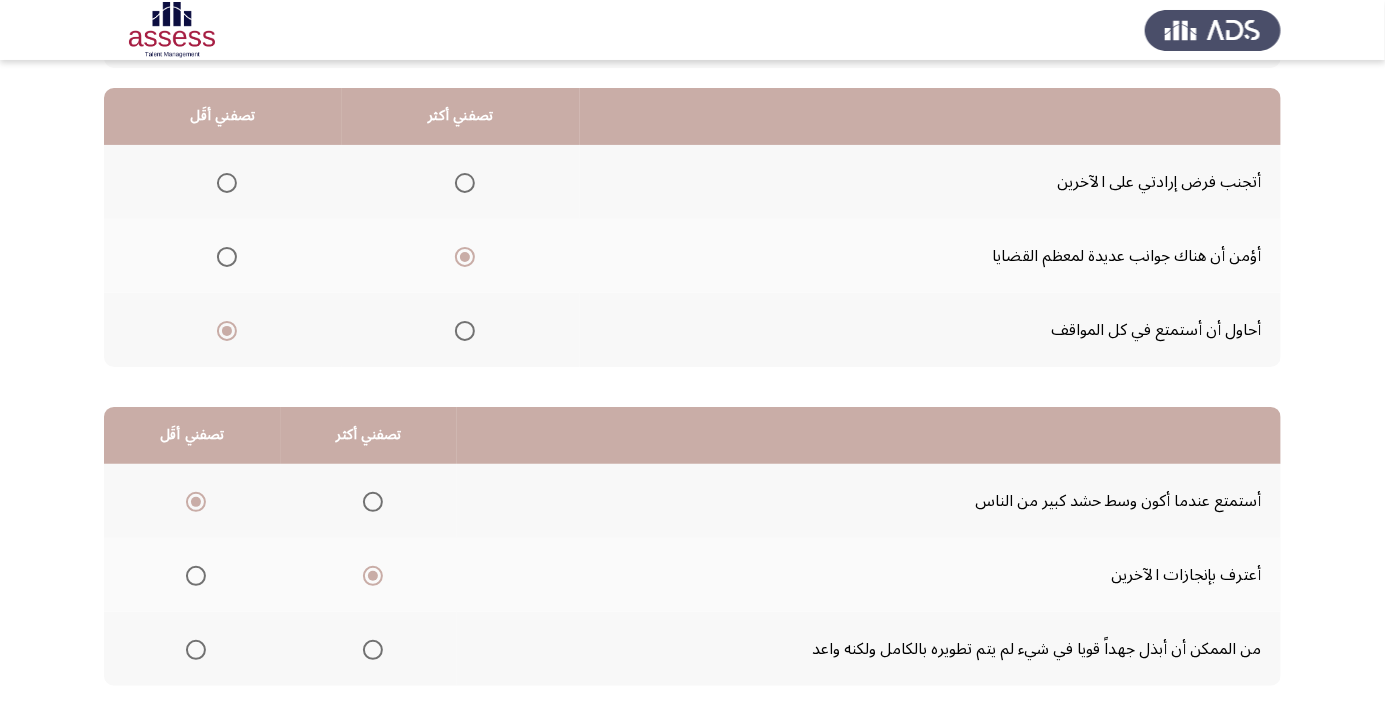 click on "التالي" 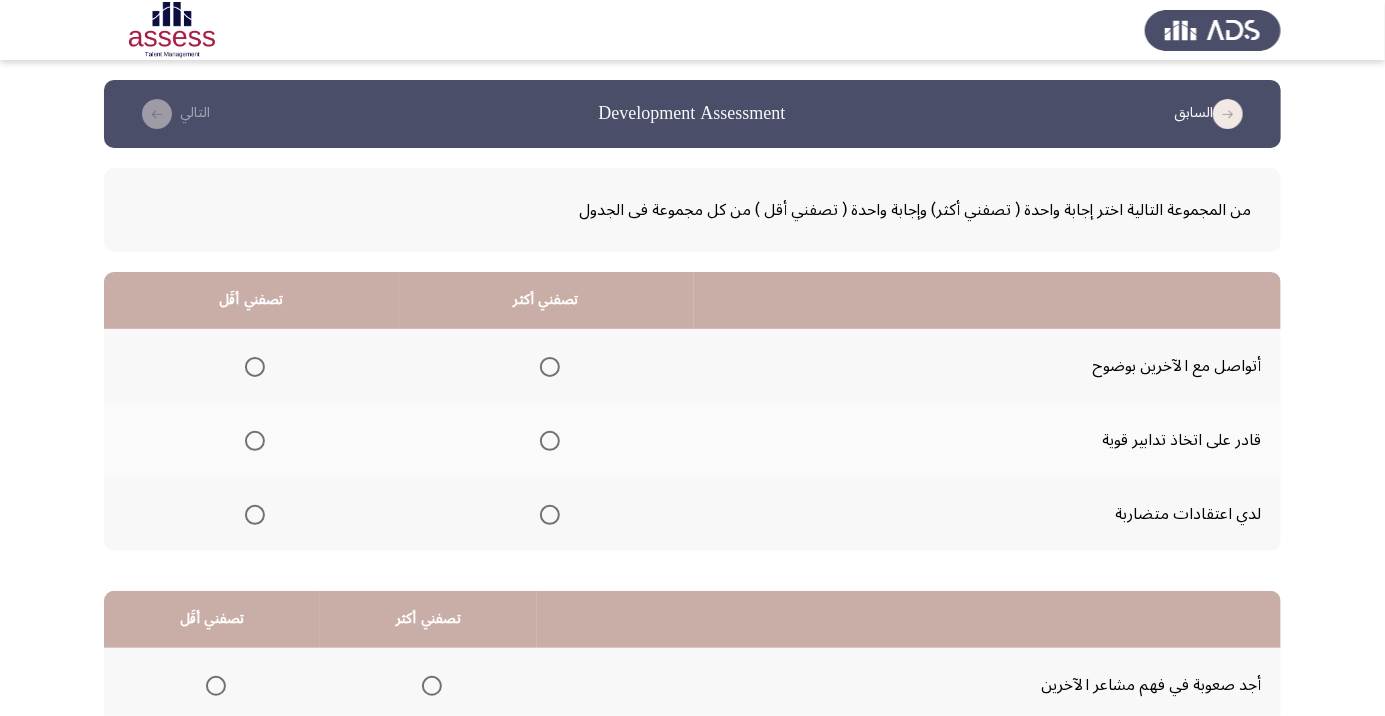 click 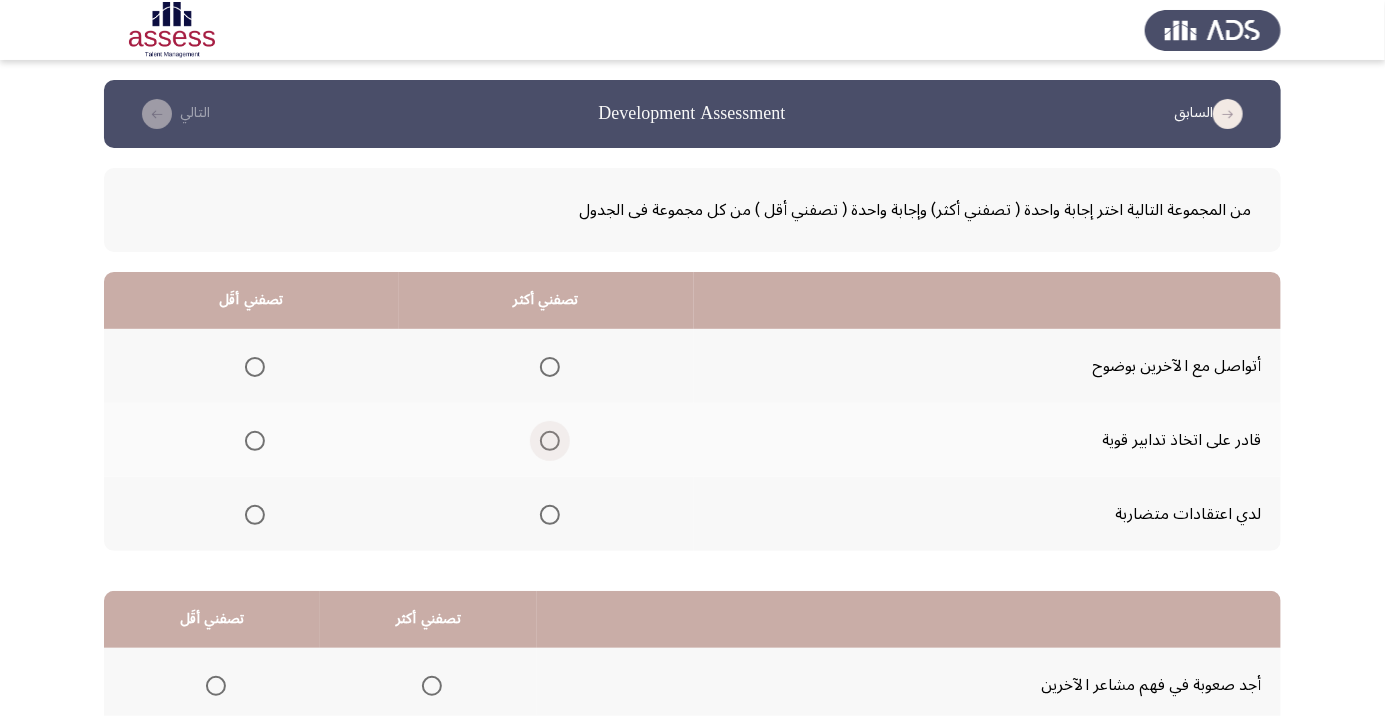 click at bounding box center [550, 441] 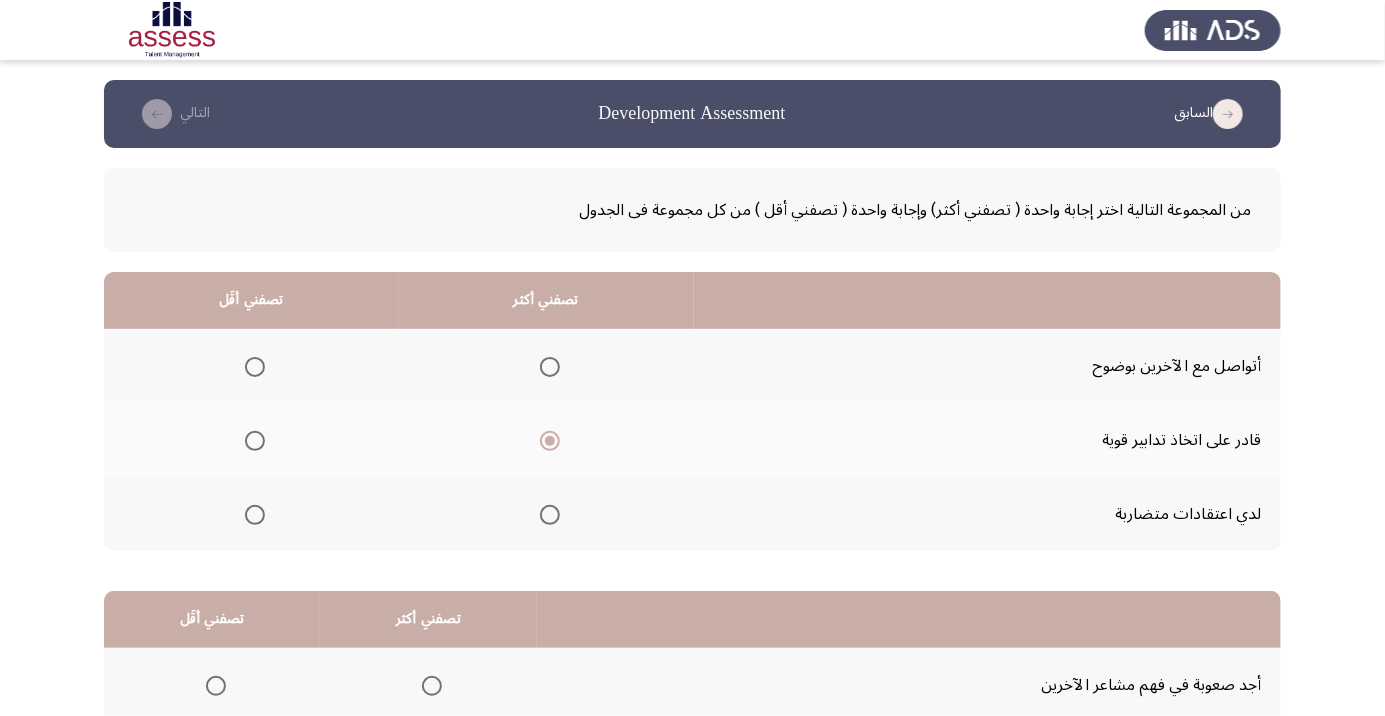 click 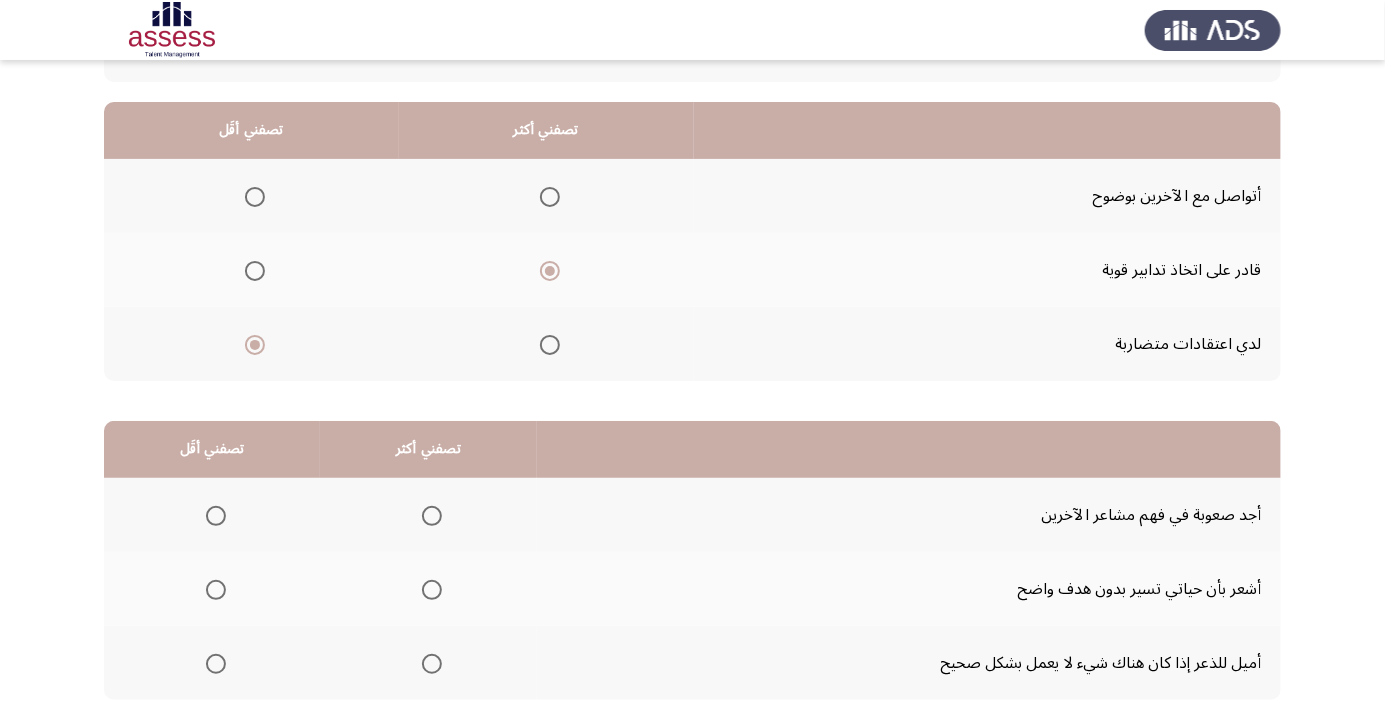scroll, scrollTop: 174, scrollLeft: 0, axis: vertical 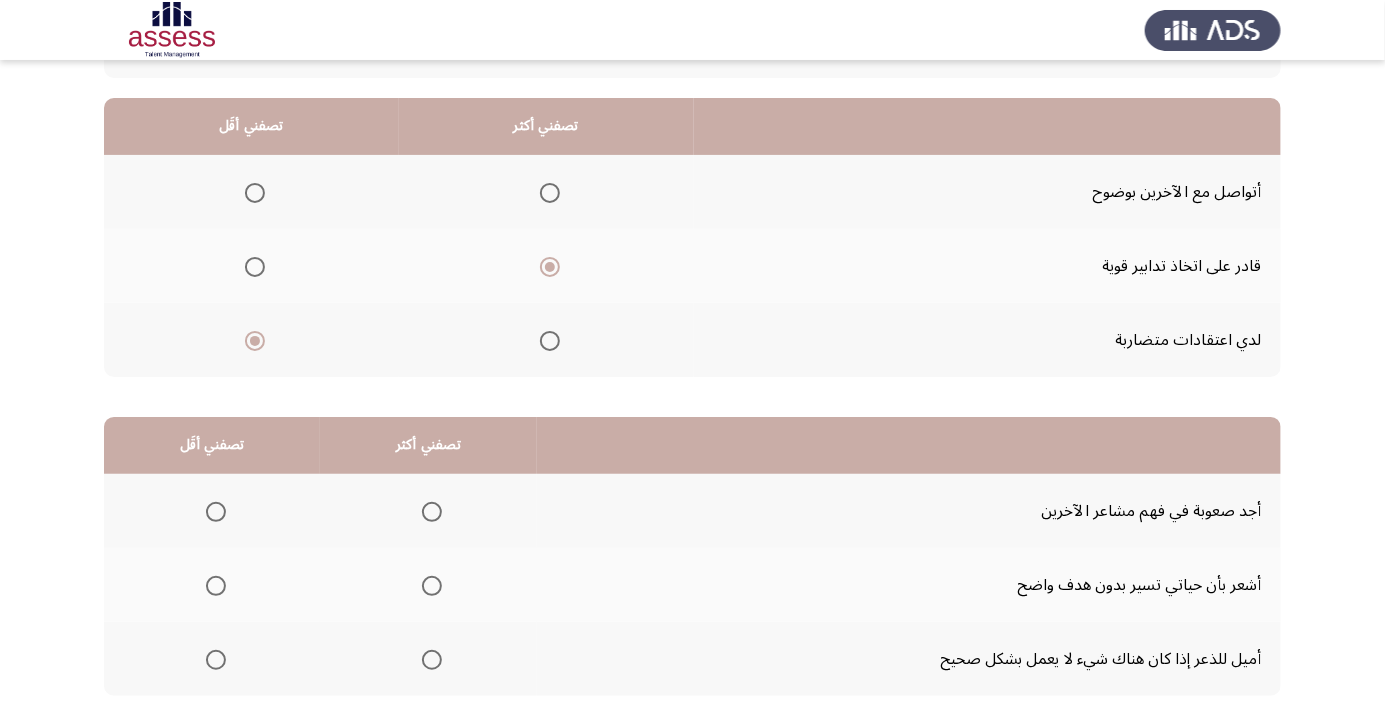 click at bounding box center [432, 660] 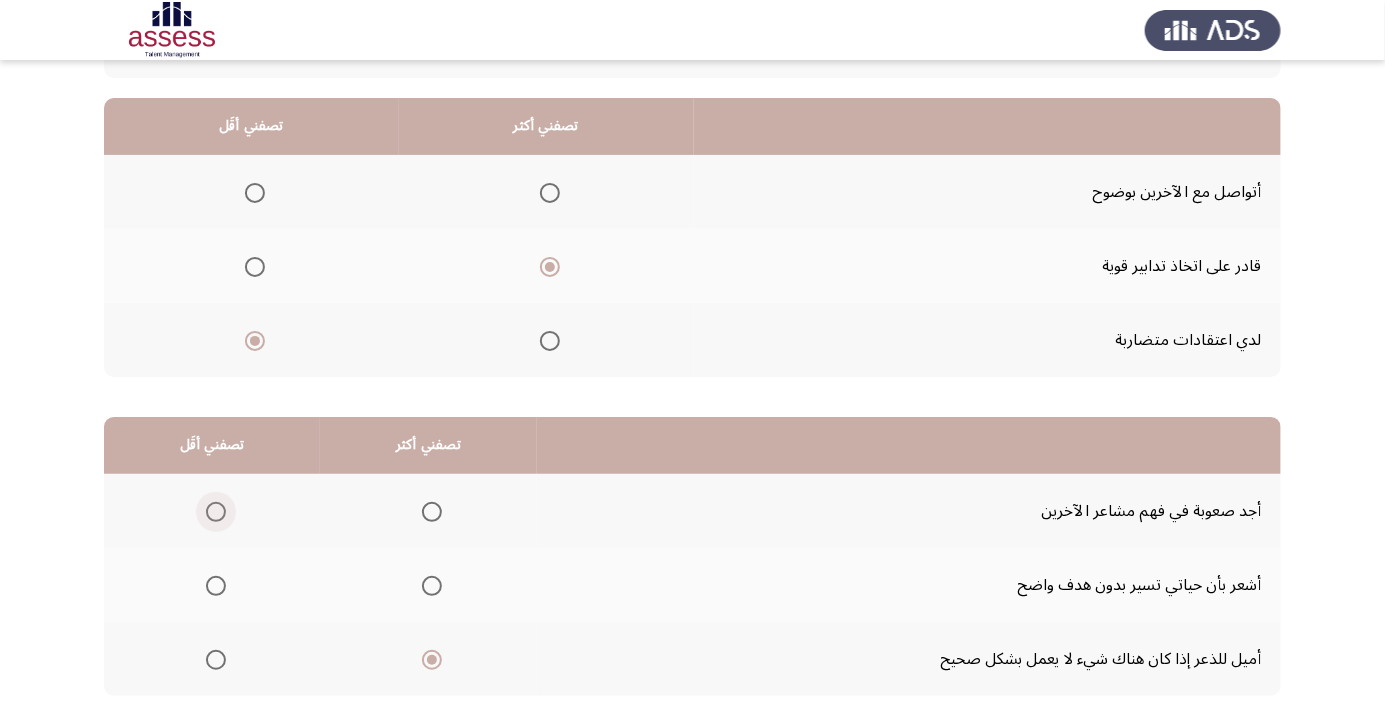 click at bounding box center [216, 512] 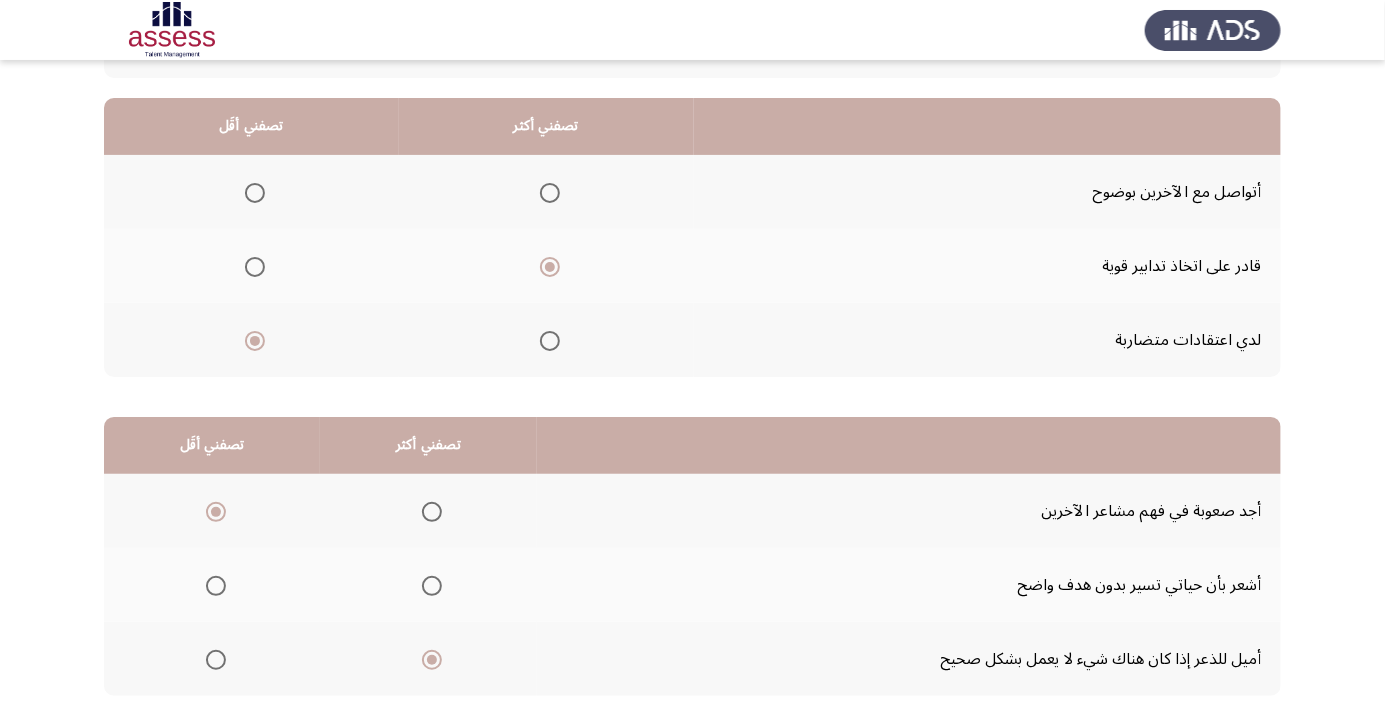 click on "التالي" 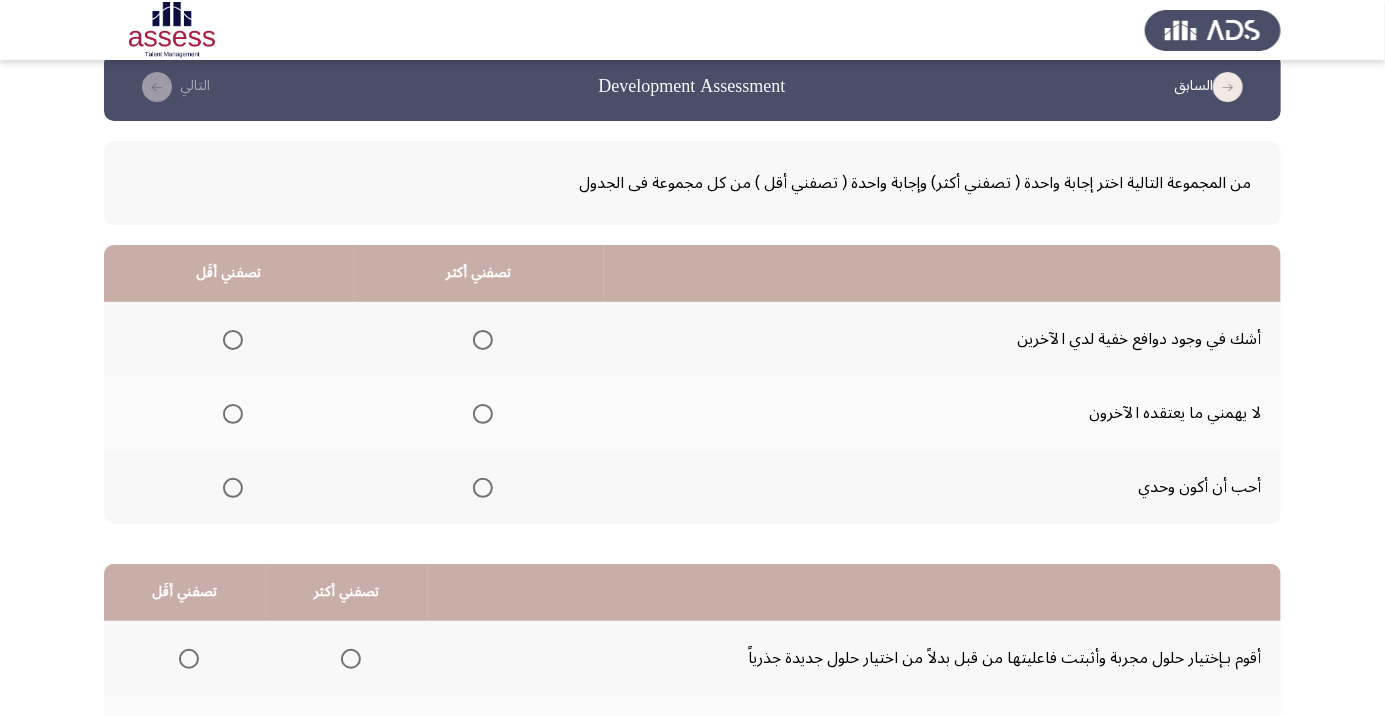 scroll, scrollTop: 32, scrollLeft: 0, axis: vertical 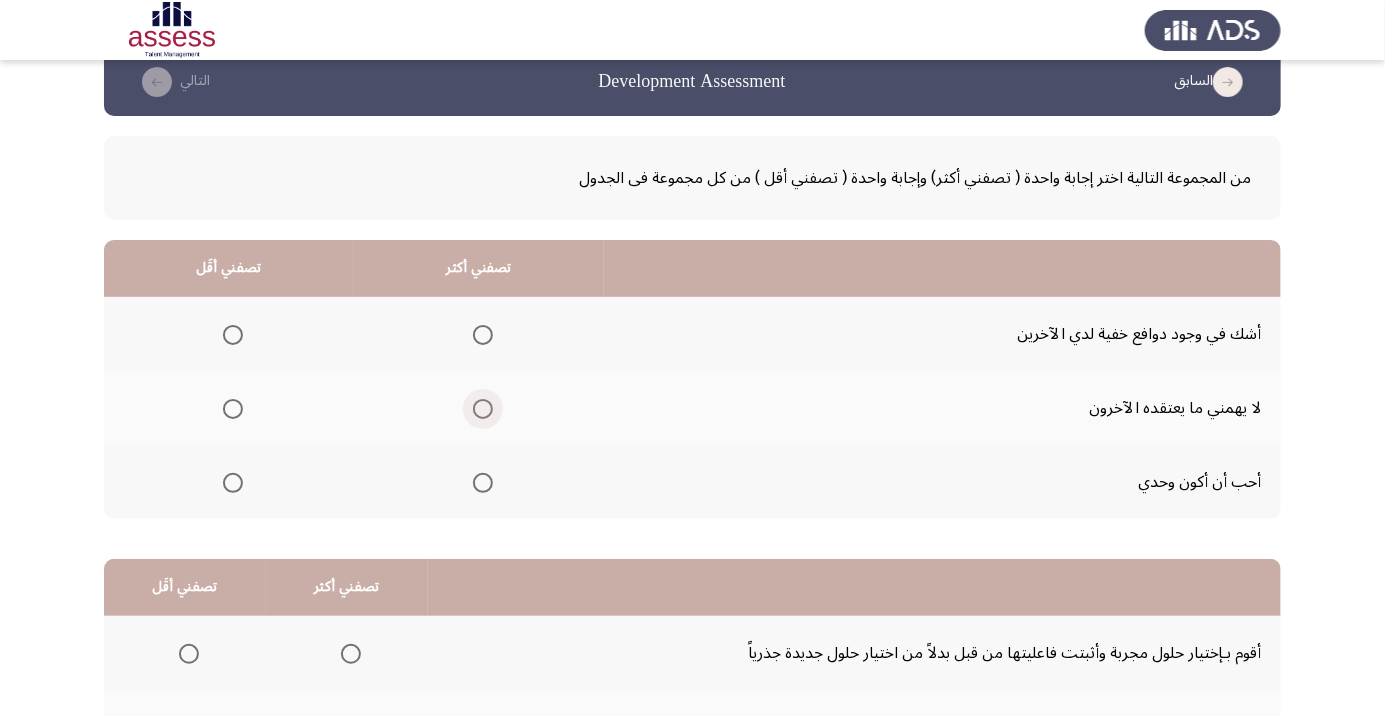click at bounding box center [483, 409] 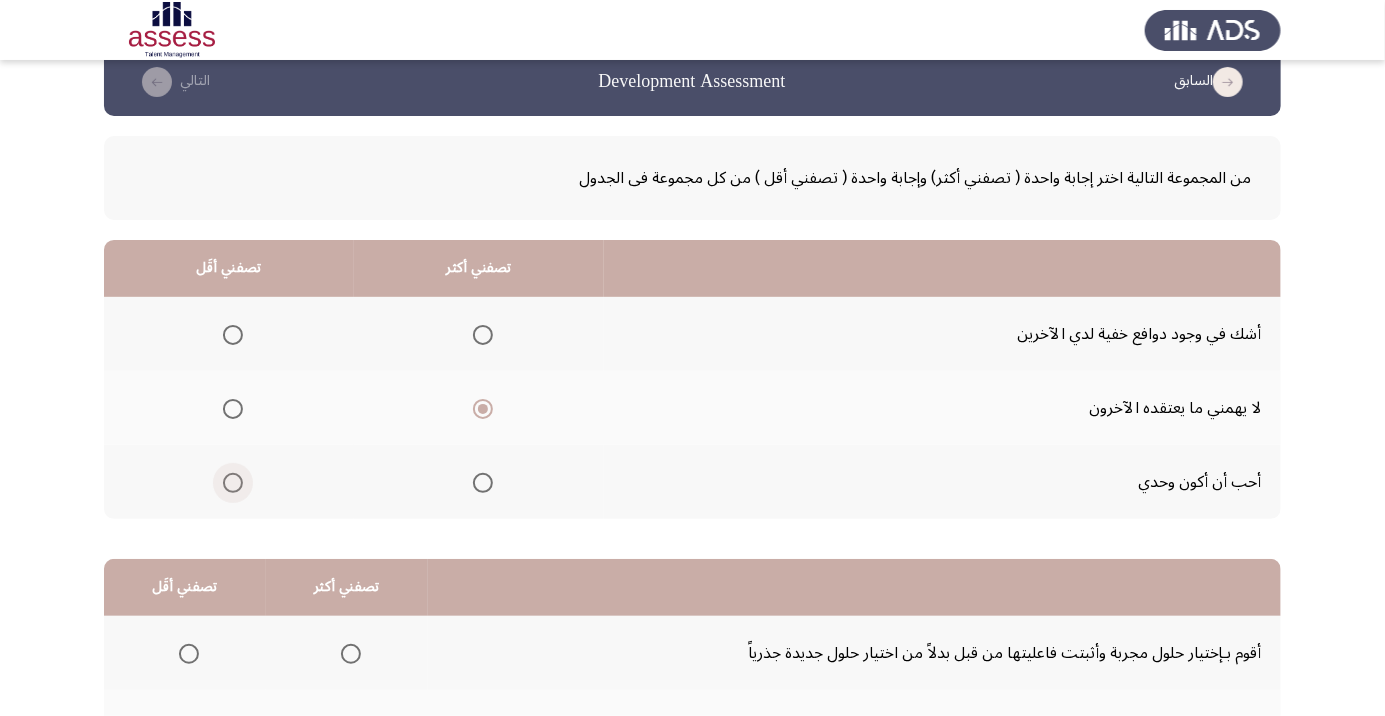 click at bounding box center (233, 483) 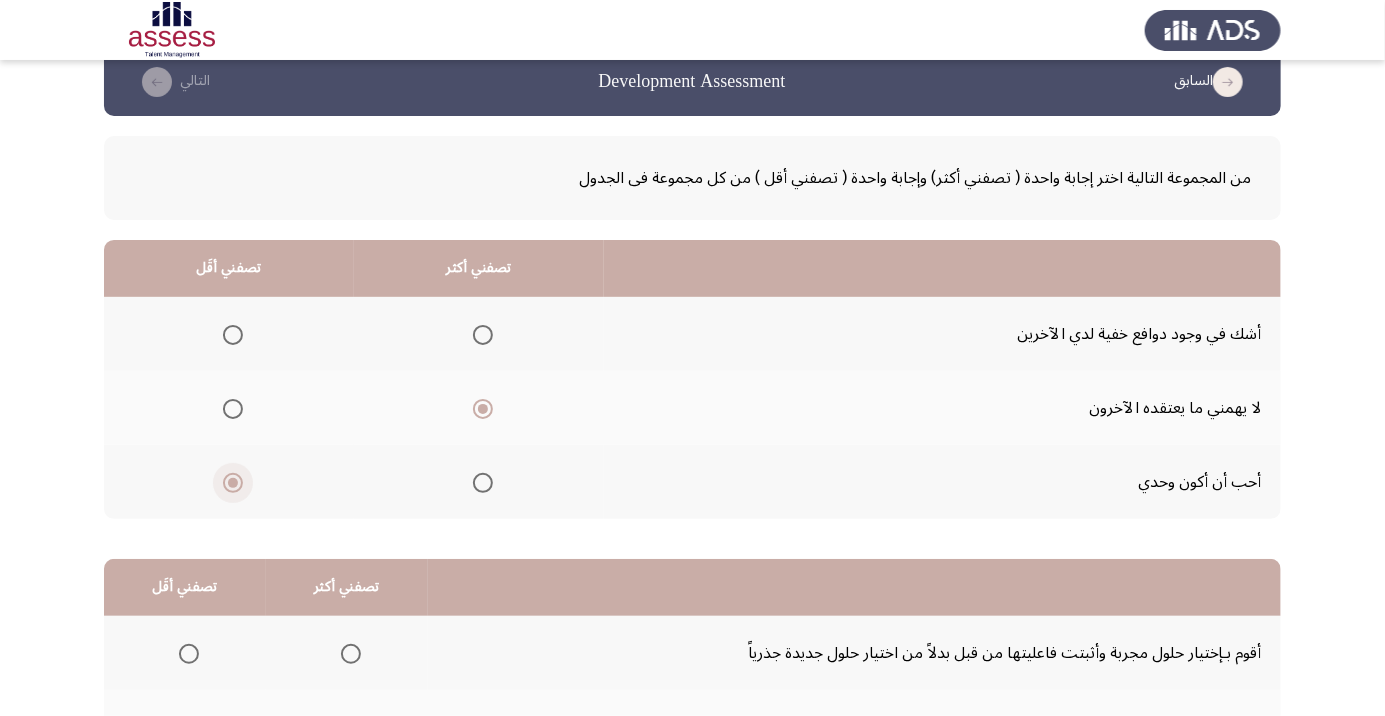 click at bounding box center [233, 483] 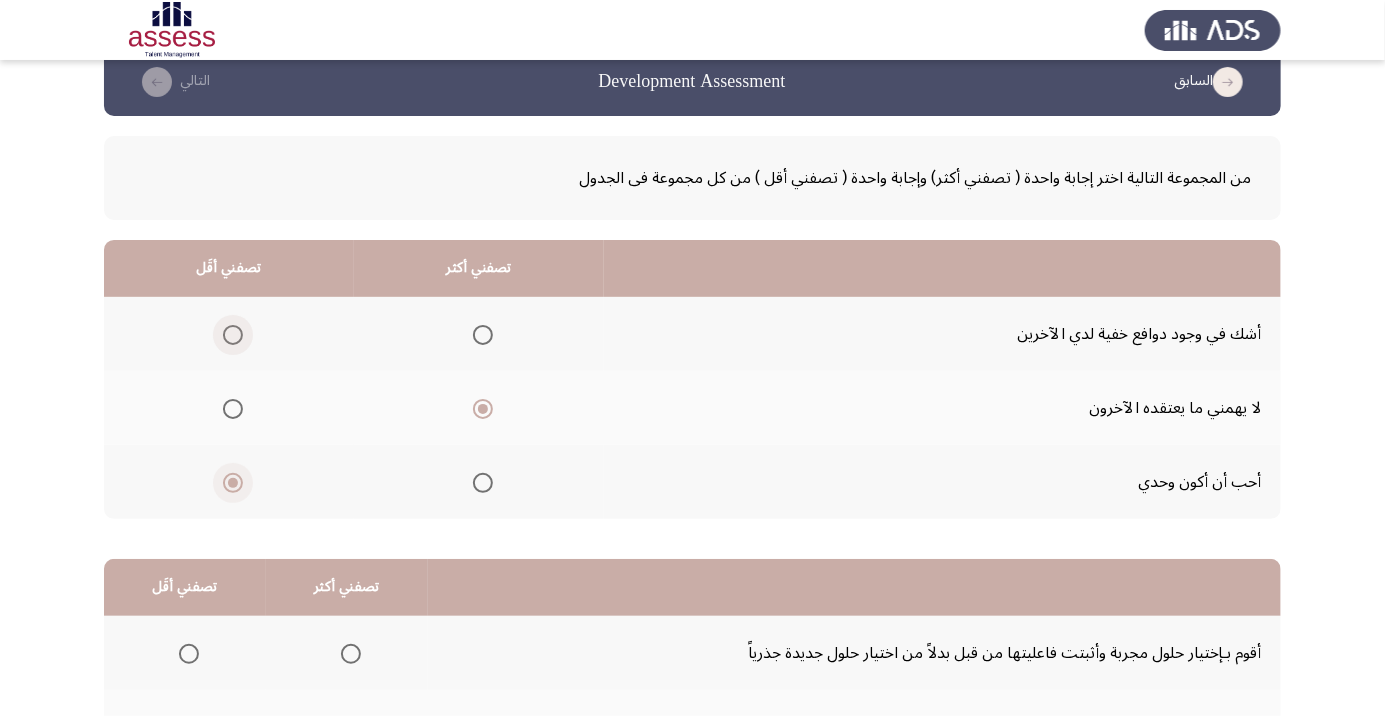 click at bounding box center [233, 335] 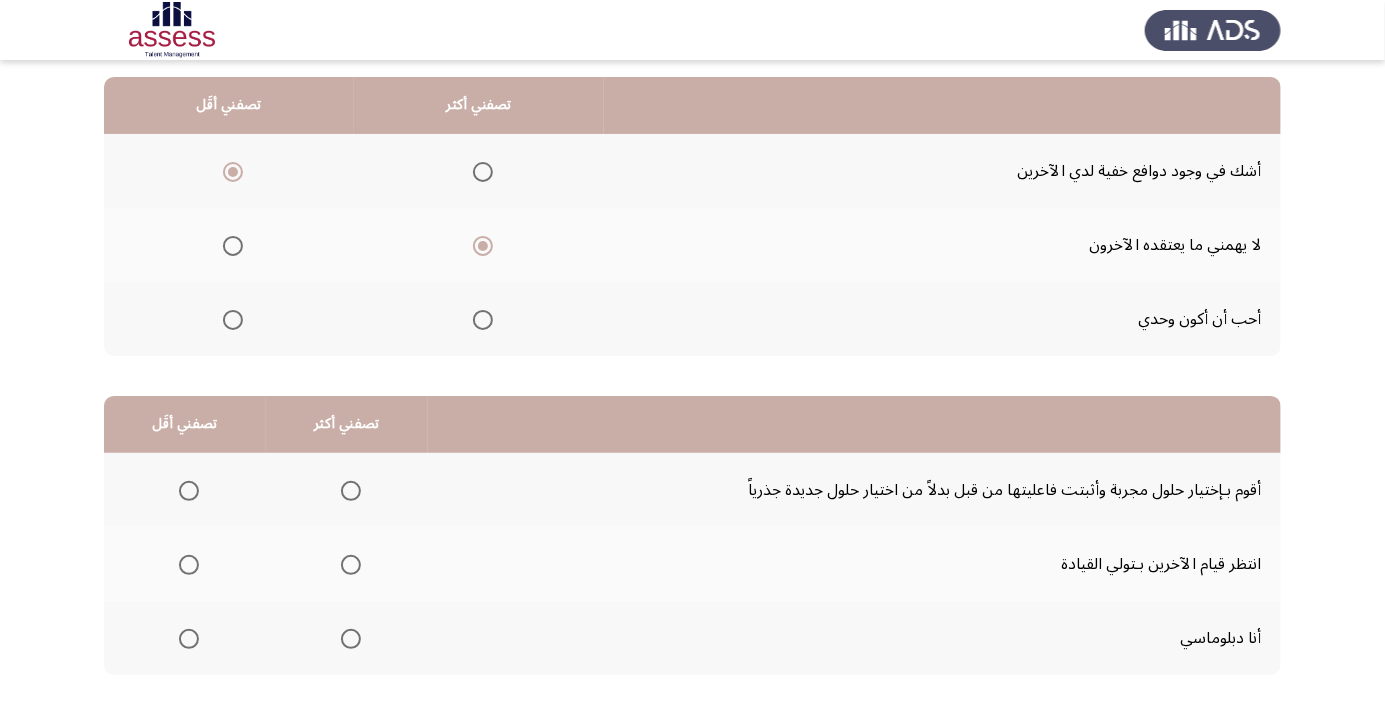 scroll, scrollTop: 197, scrollLeft: 0, axis: vertical 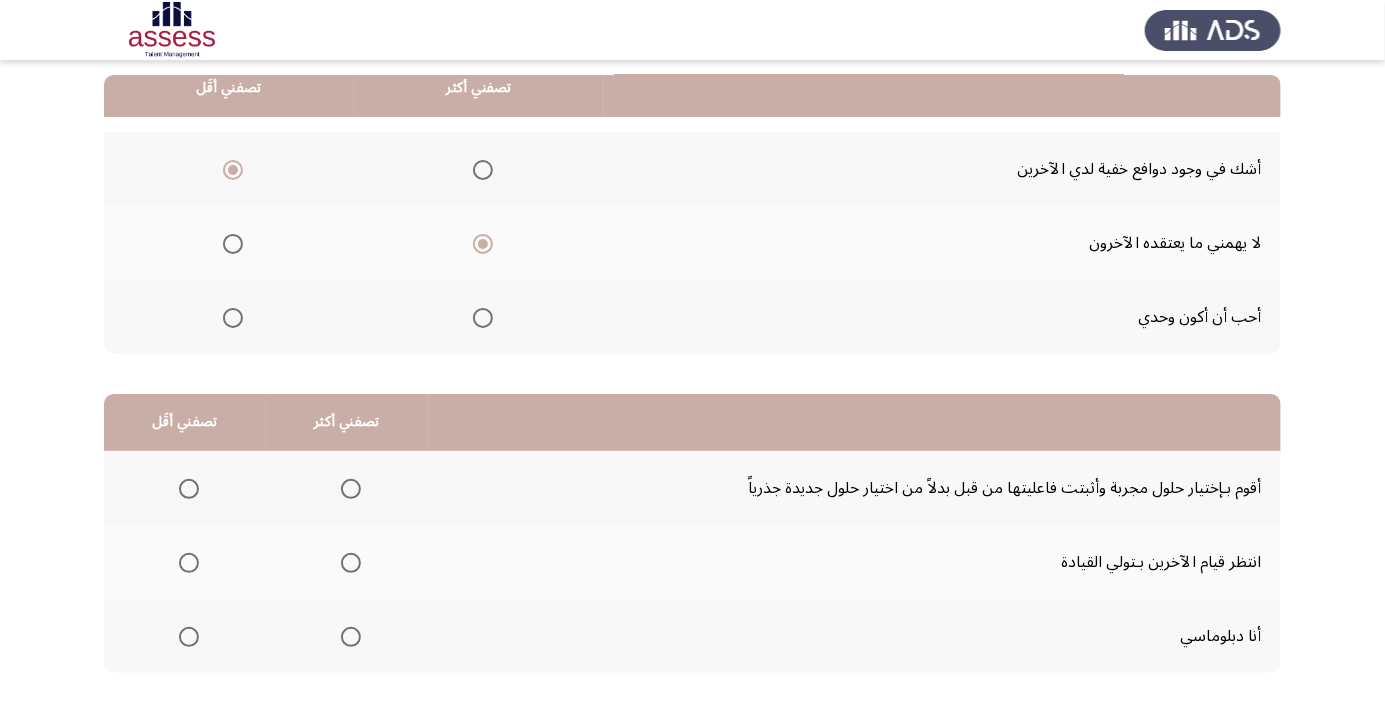 click 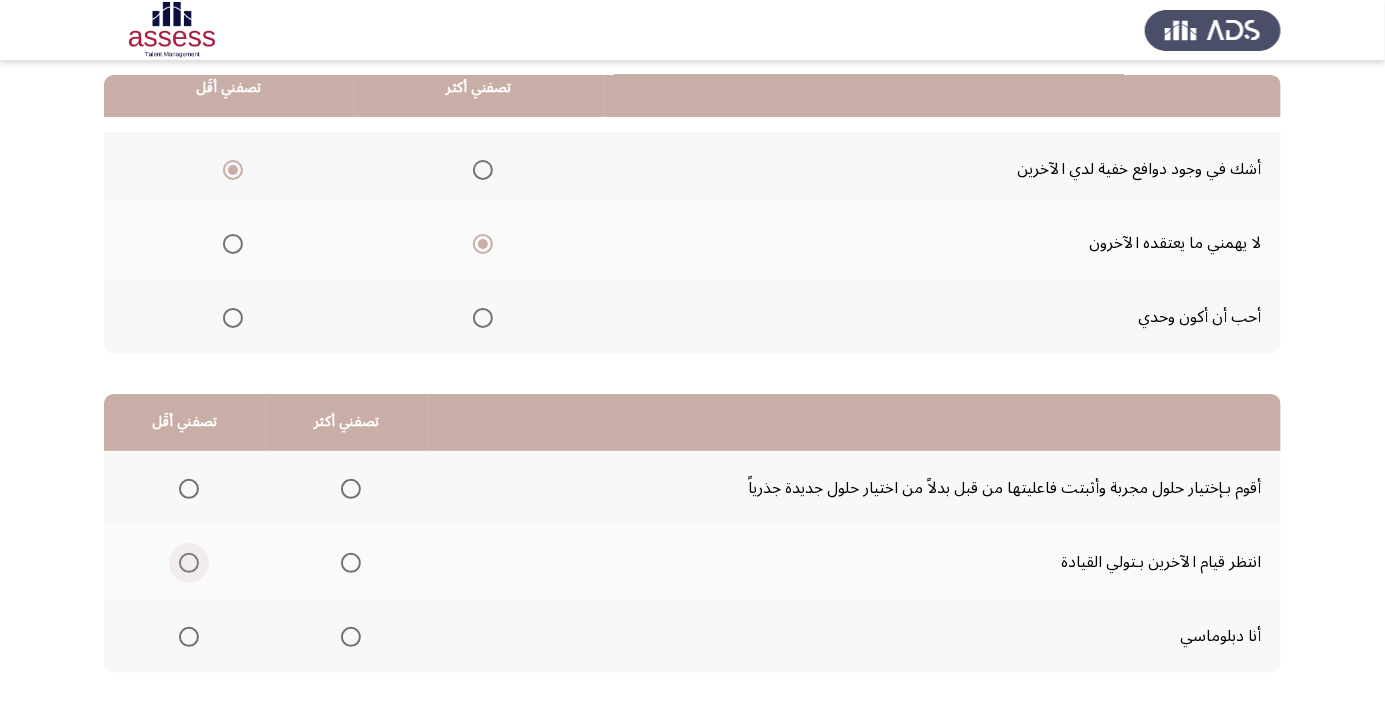 click at bounding box center (189, 563) 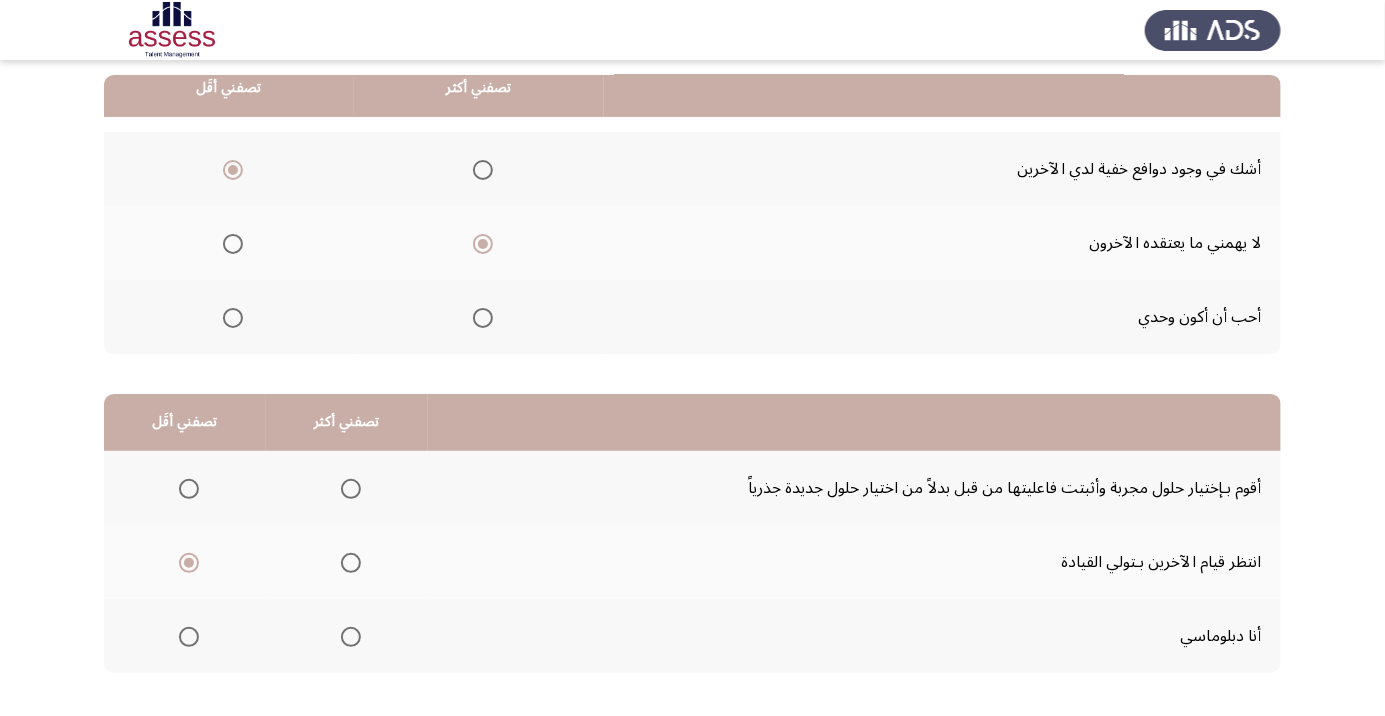 click at bounding box center [351, 637] 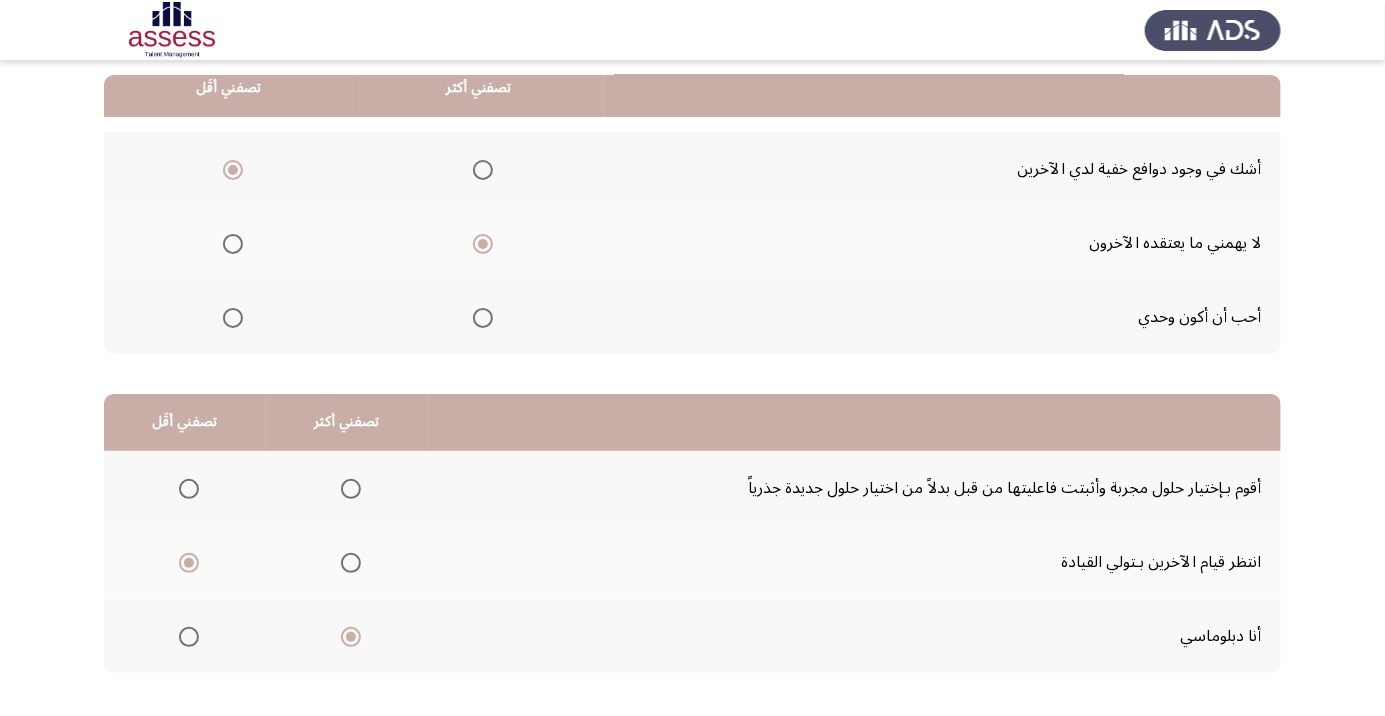 click on "التالي" 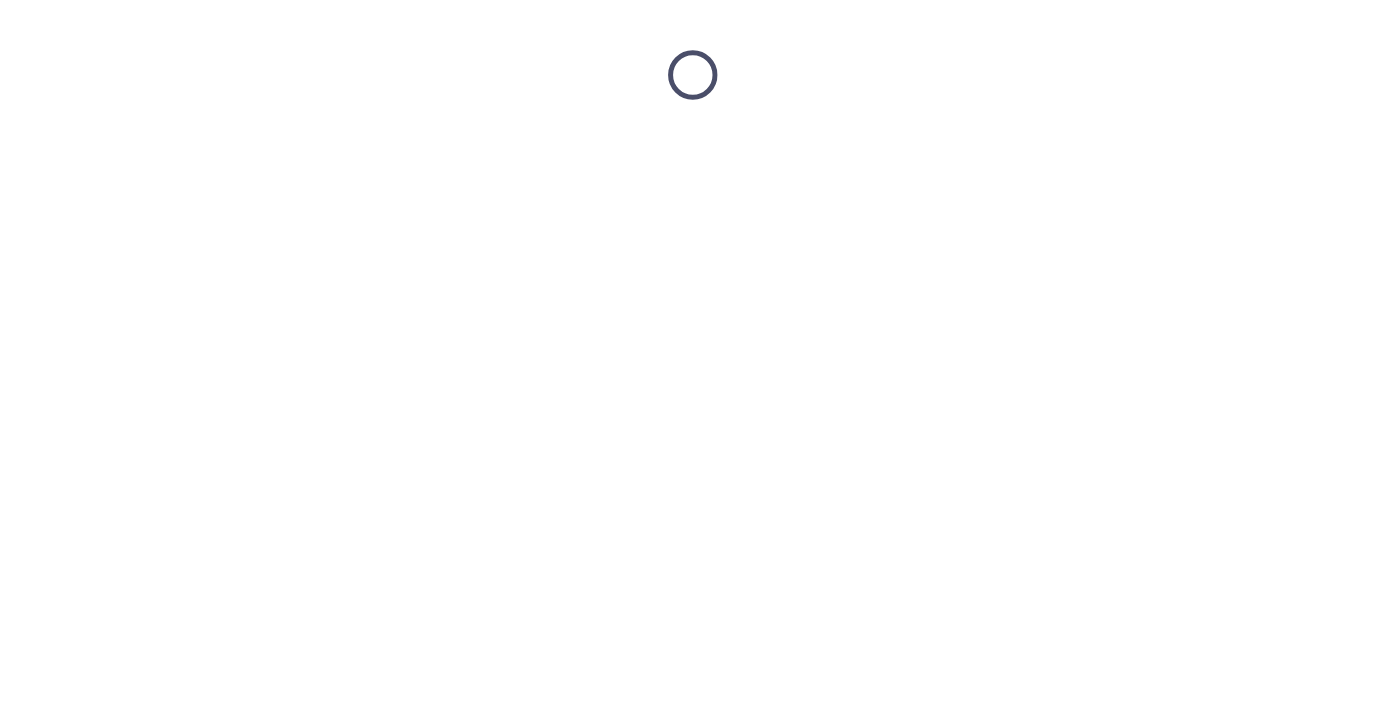 scroll, scrollTop: 0, scrollLeft: 0, axis: both 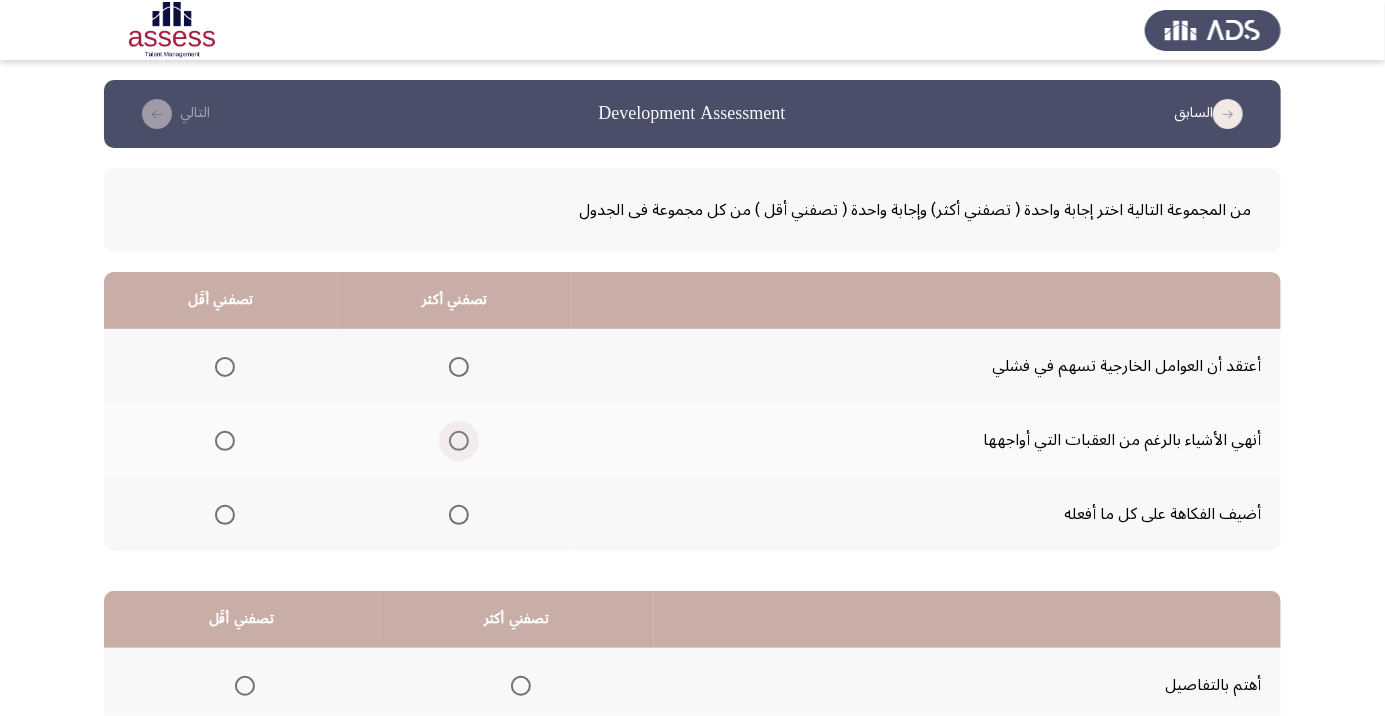 click at bounding box center (455, 441) 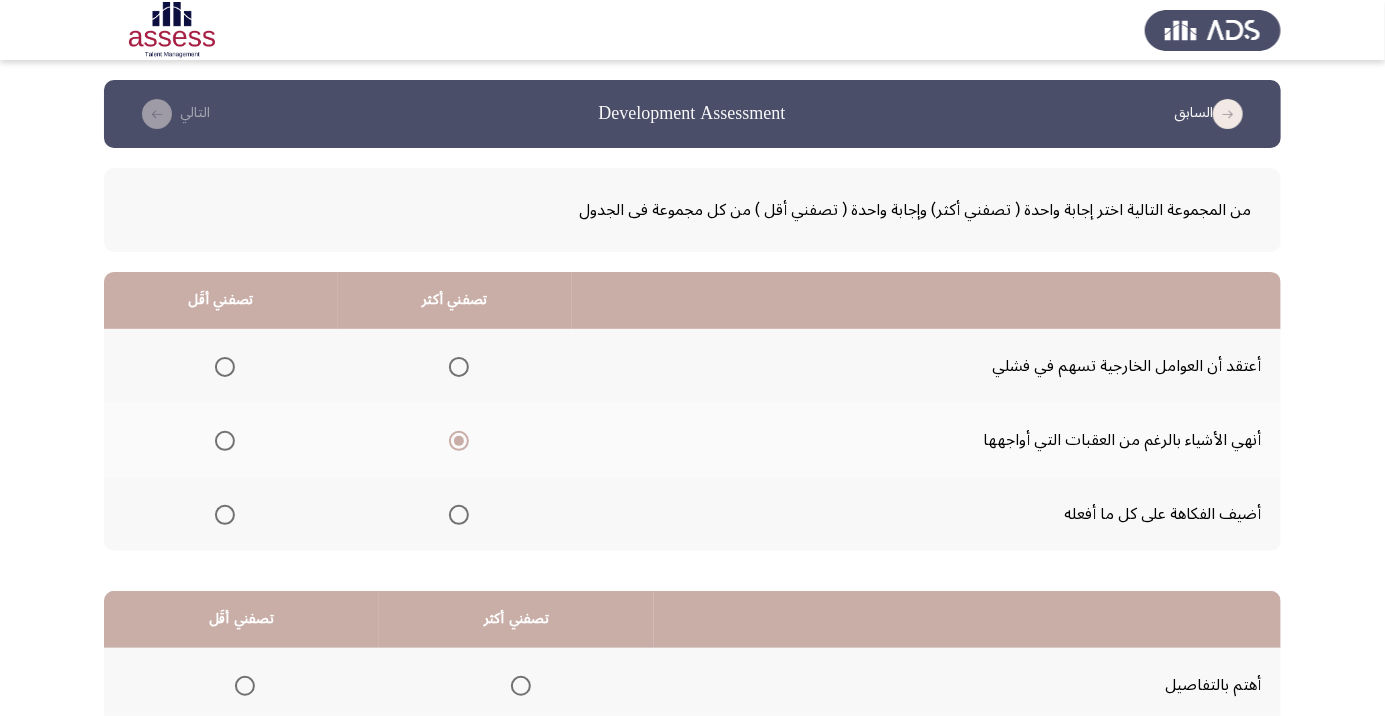 click at bounding box center (221, 367) 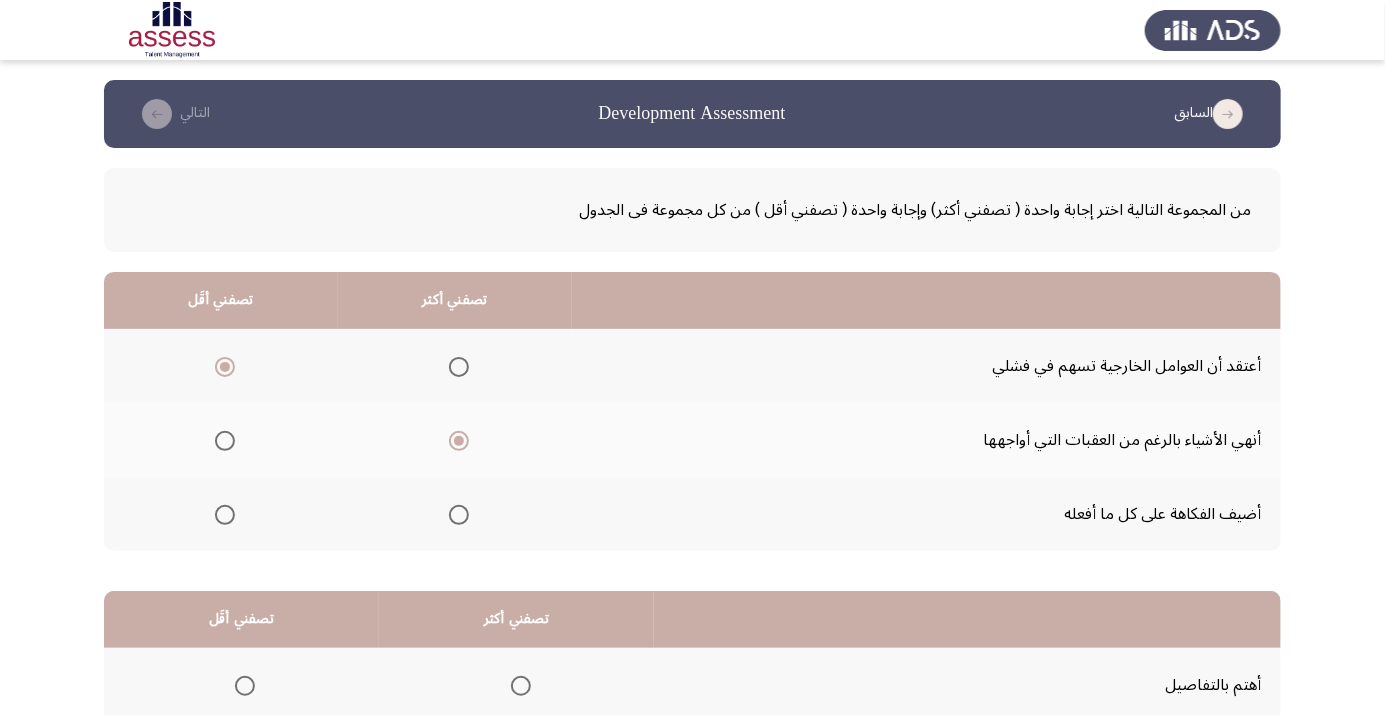click 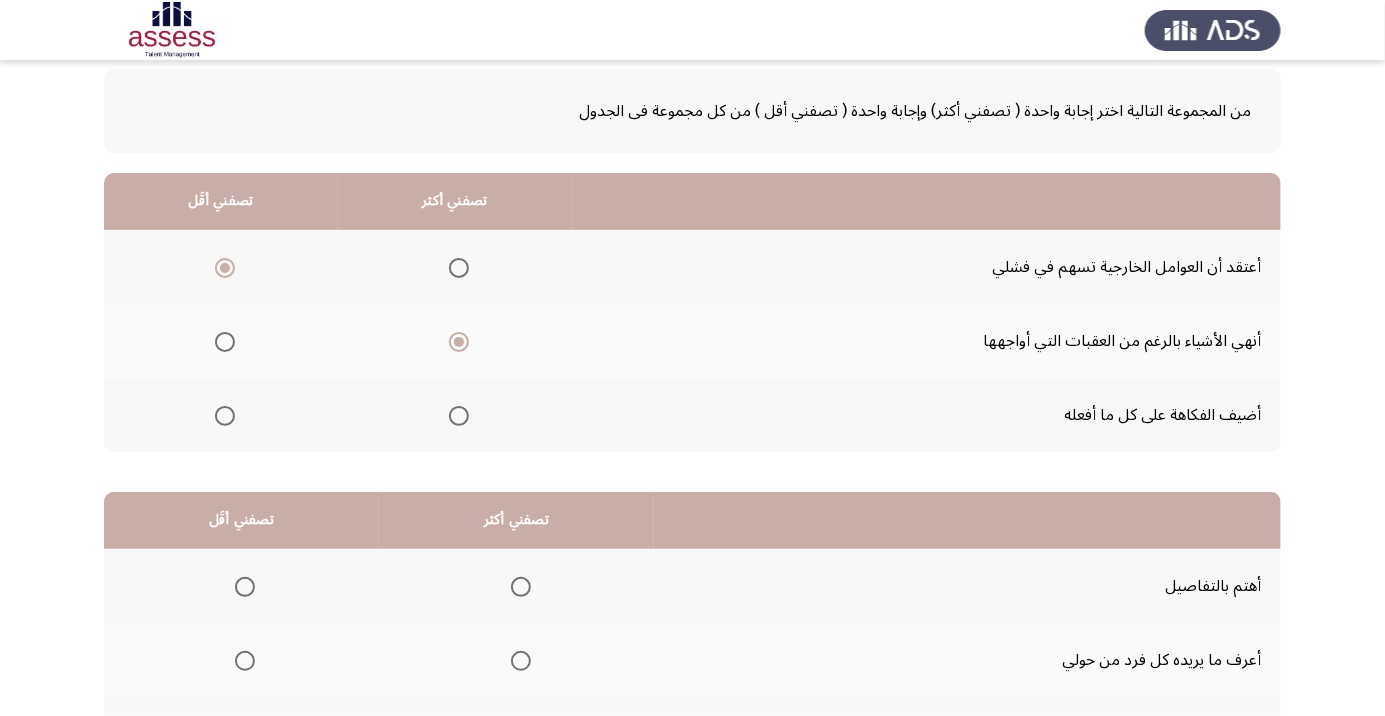scroll, scrollTop: 105, scrollLeft: 0, axis: vertical 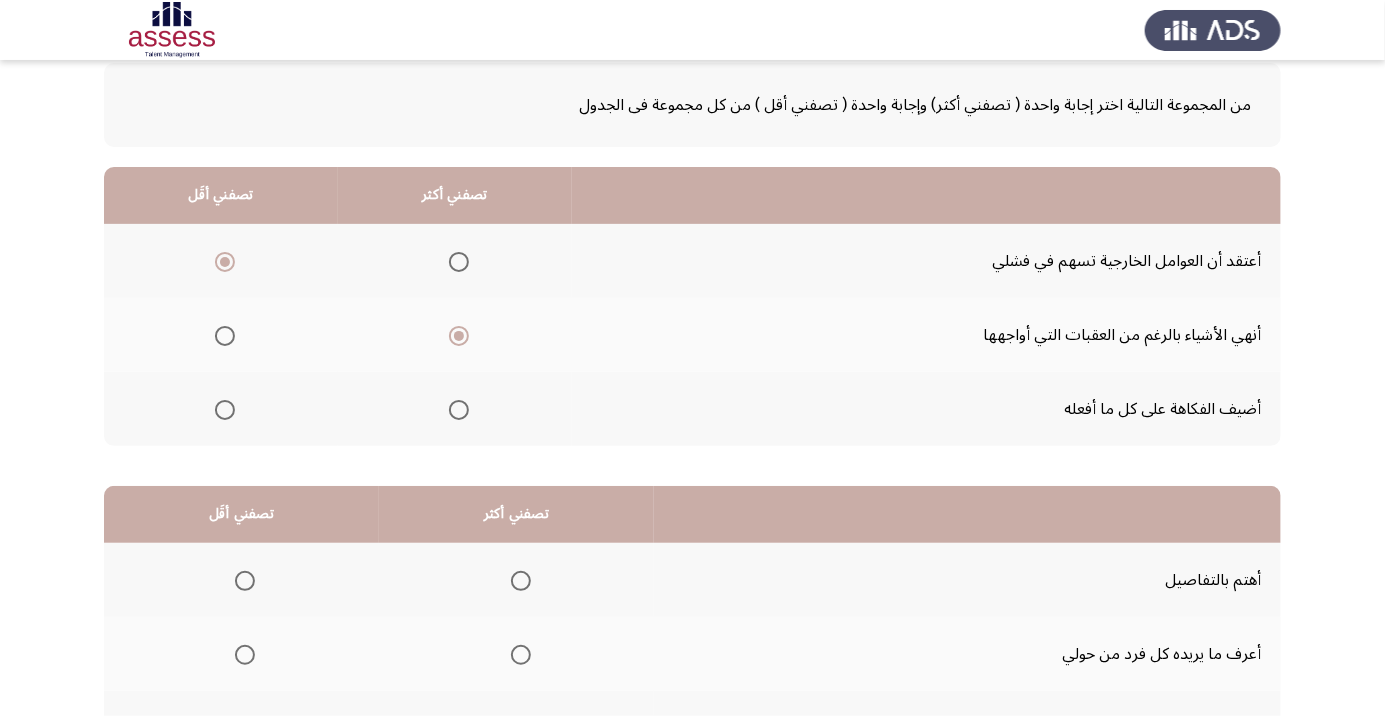 click at bounding box center (521, 581) 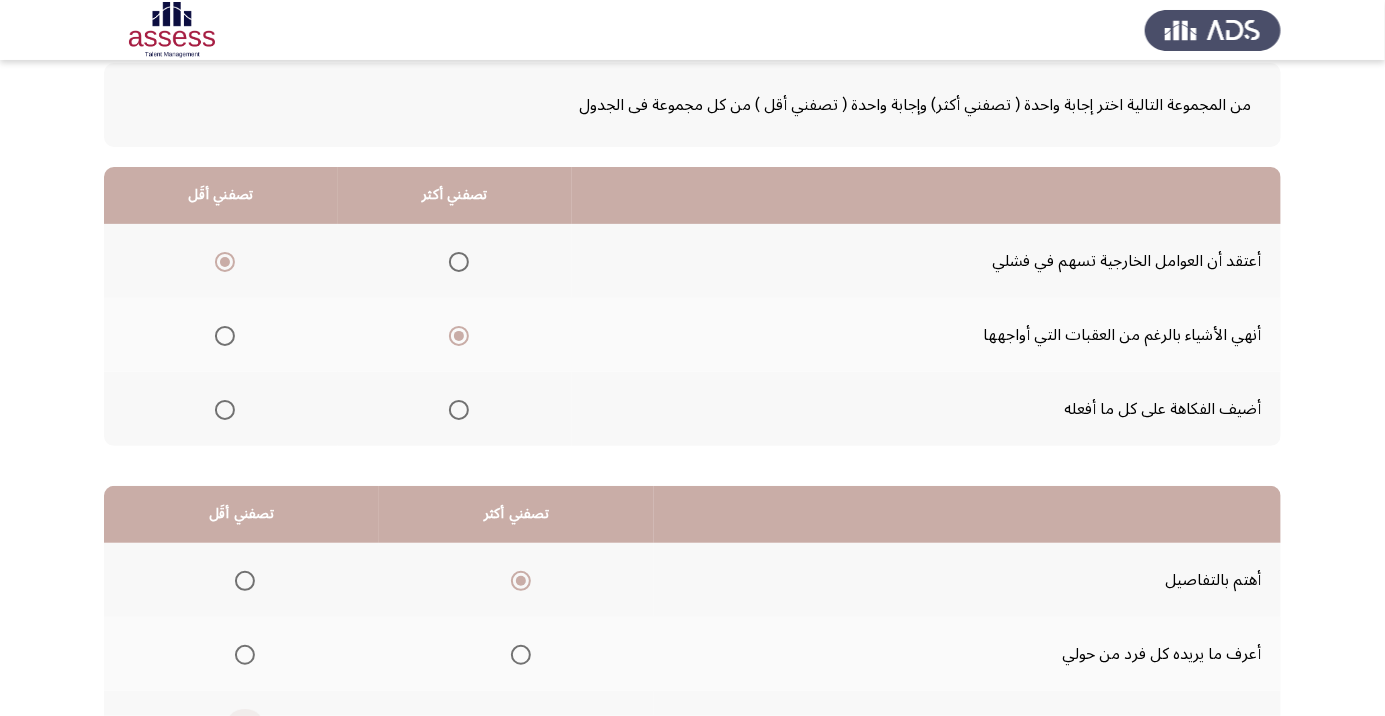 click at bounding box center [245, 729] 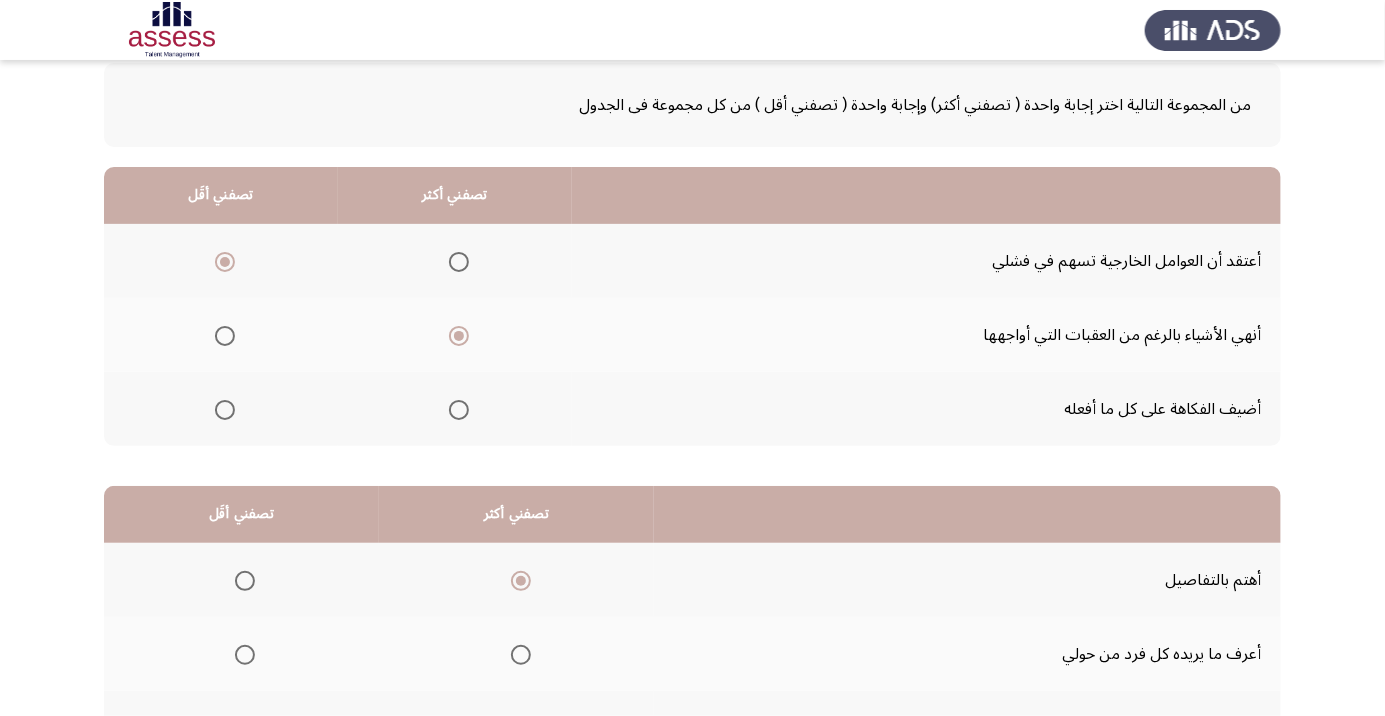 click on "السابق
Development Assessment   التالي  من المجموعة التالية اختر إجابة واحدة ( تصفني أكثر) وإجابة واحدة ( تصفني أقل ) من كل مجموعة فى الجدول  تصفني أكثر   تصفني أقَل  أعتقد أن العوامل الخارجية تسهم في فشلي     أنهي الأشياء بالرغم من العقبات التي أواجهها     أضيف الفكاهة على كل ما أفعله      تصفني أكثر   تصفني أقَل  أهتم بالتفاصيل     أعرف ما يريده كل فرد من حولي     أحاول أن [PERSON_NAME] وأنسى      ١٤ / ٤٨ الصفحات   السابق
التالي" 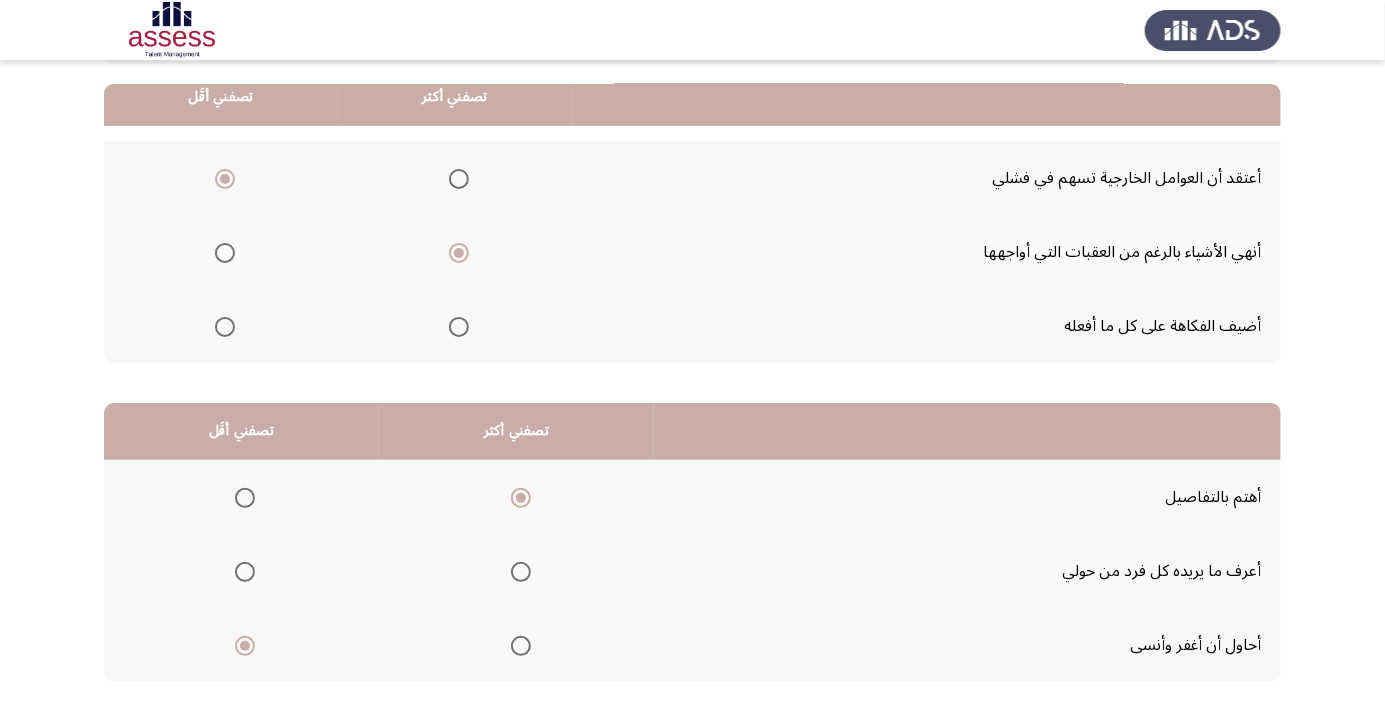 scroll, scrollTop: 197, scrollLeft: 0, axis: vertical 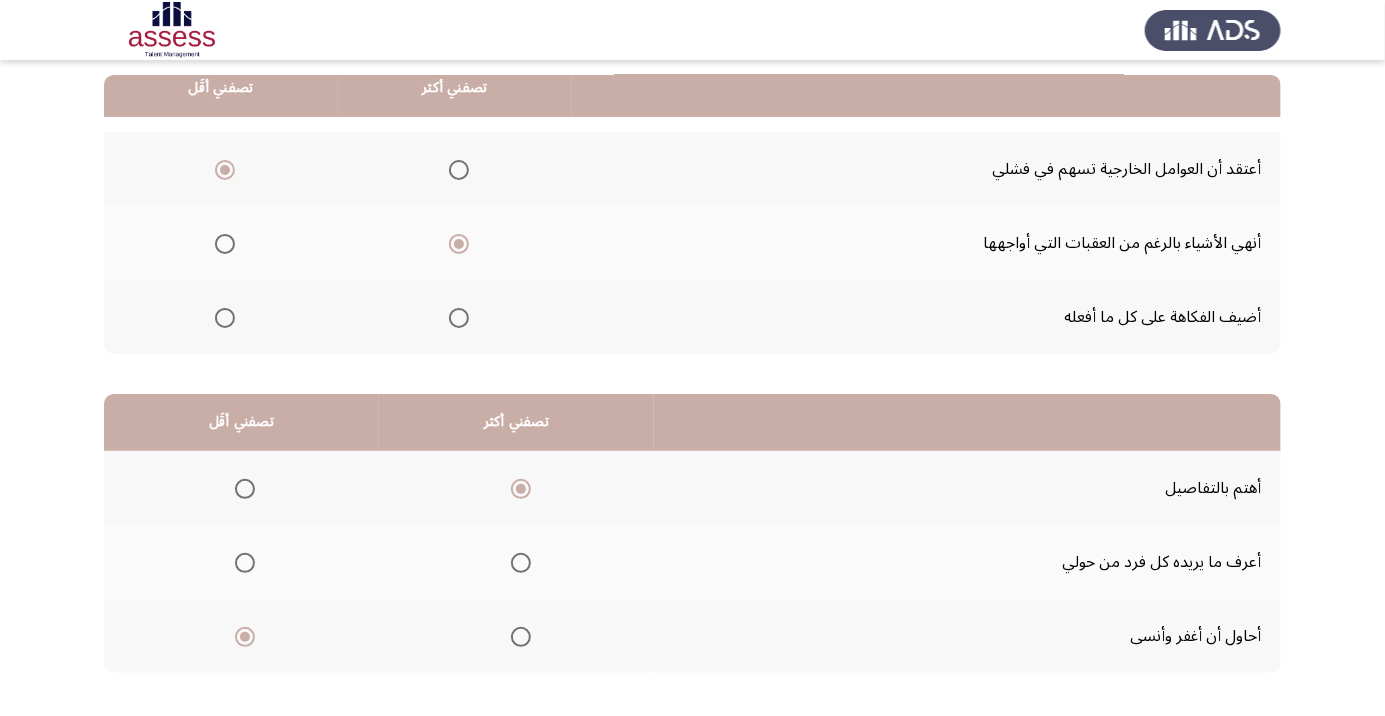 click on "التالي" 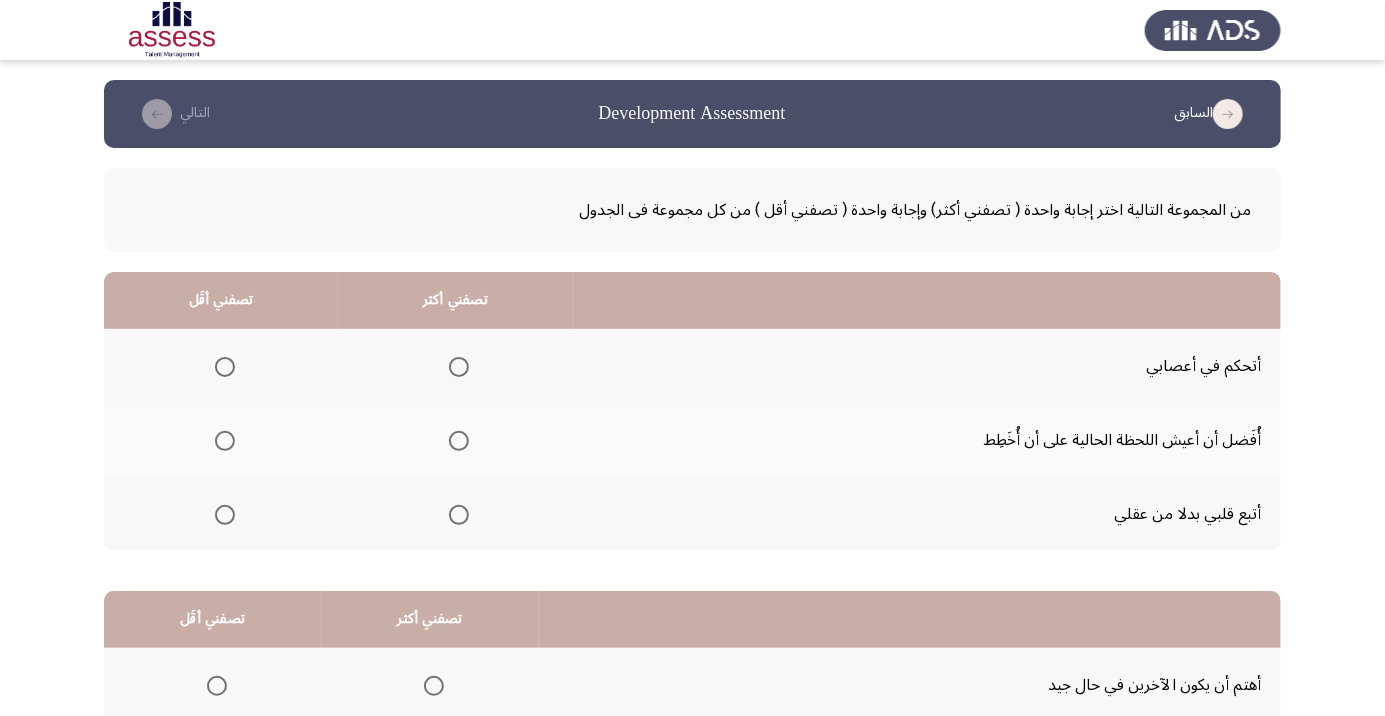 click at bounding box center (459, 515) 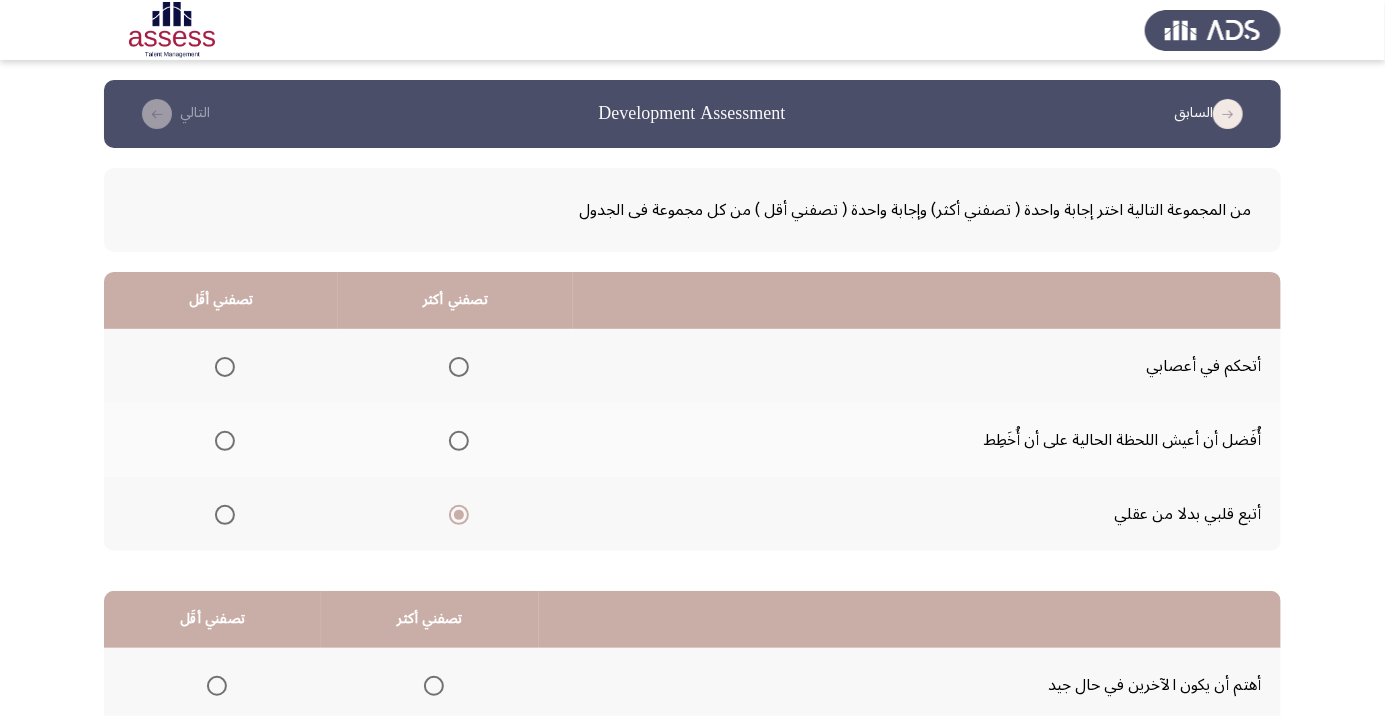 click 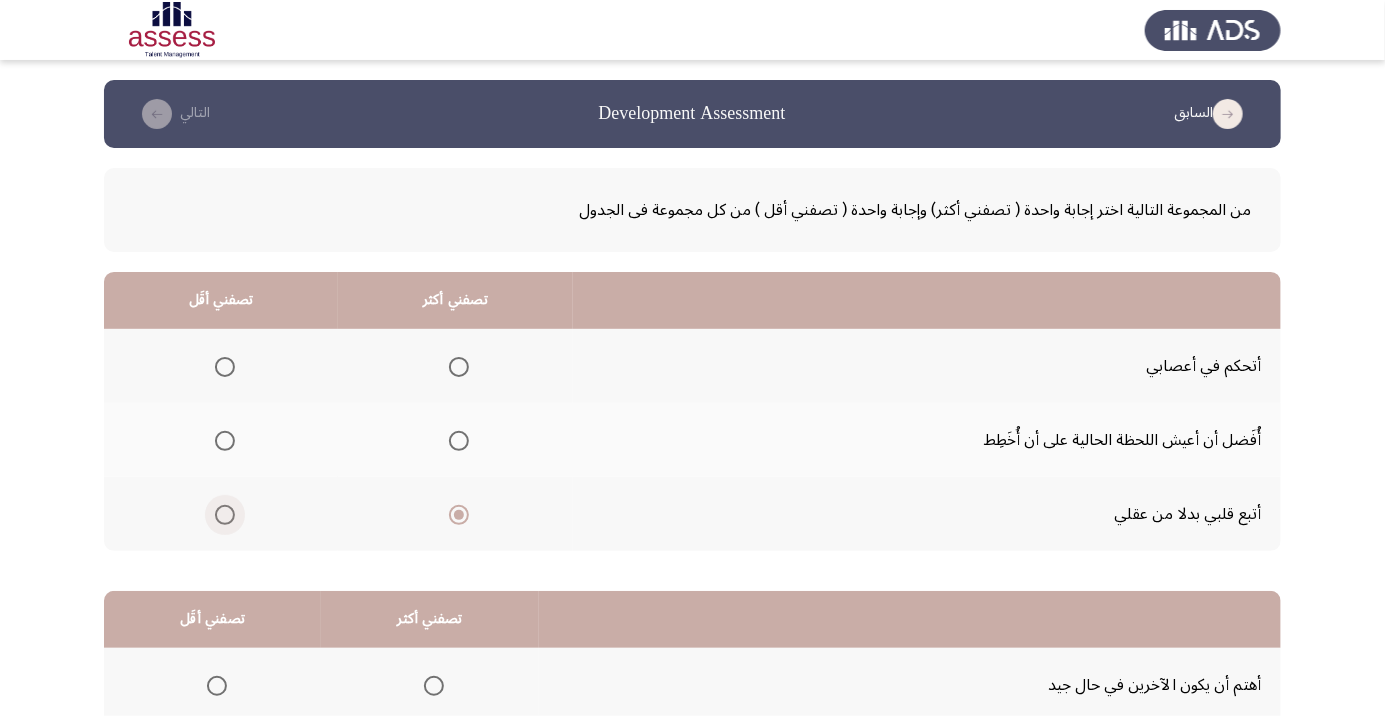 click at bounding box center [225, 515] 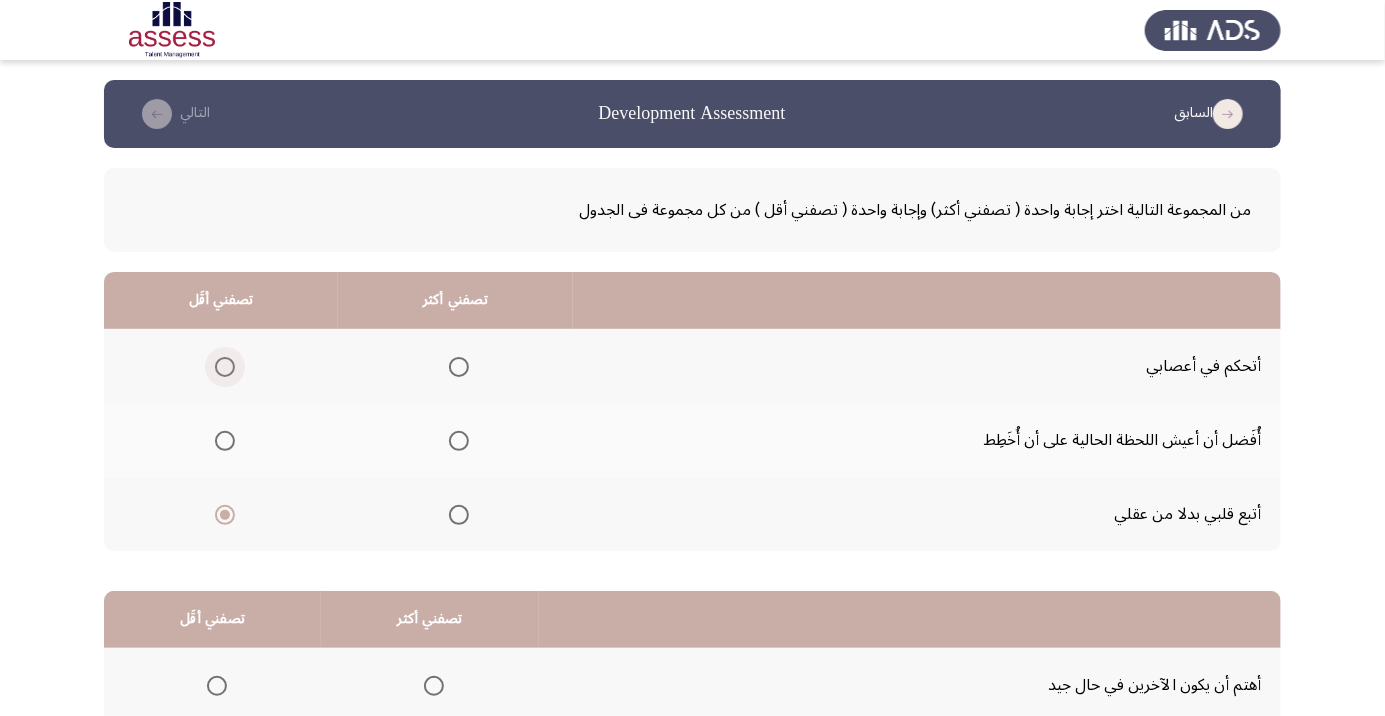 click at bounding box center (225, 367) 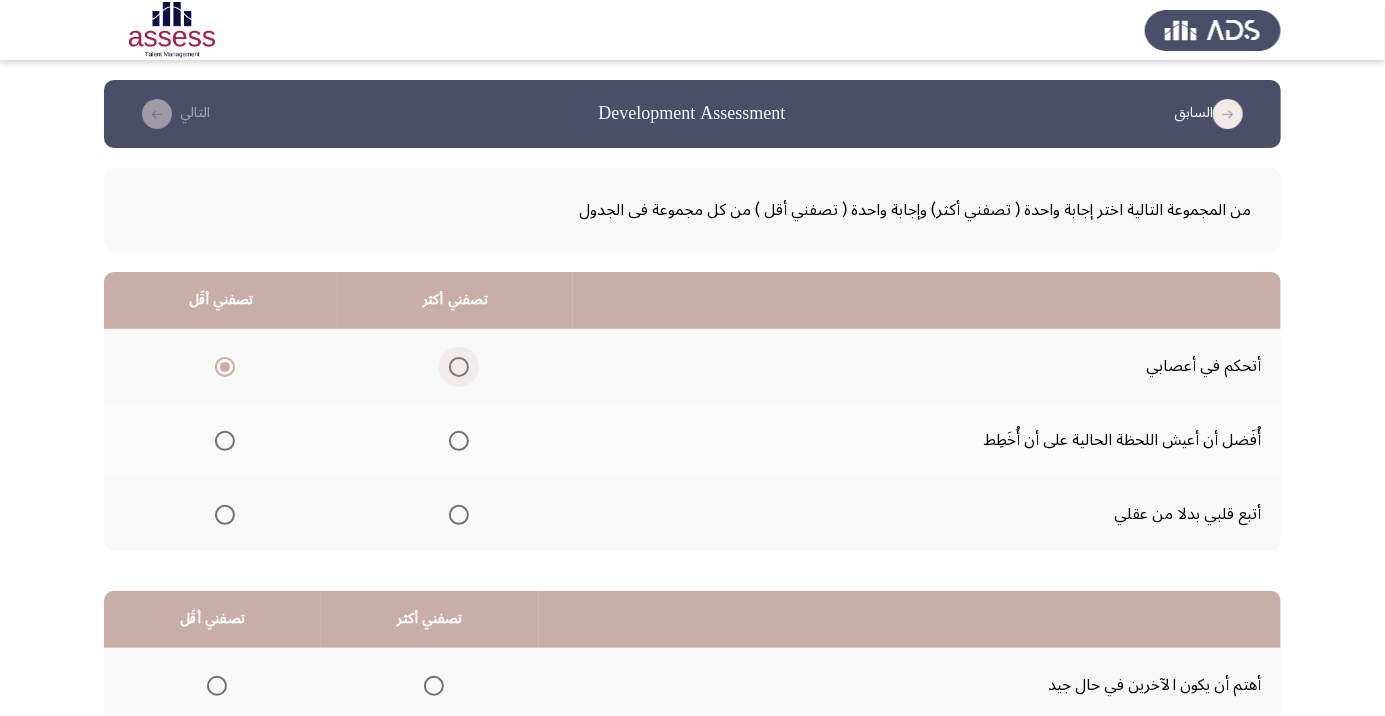 click at bounding box center (459, 367) 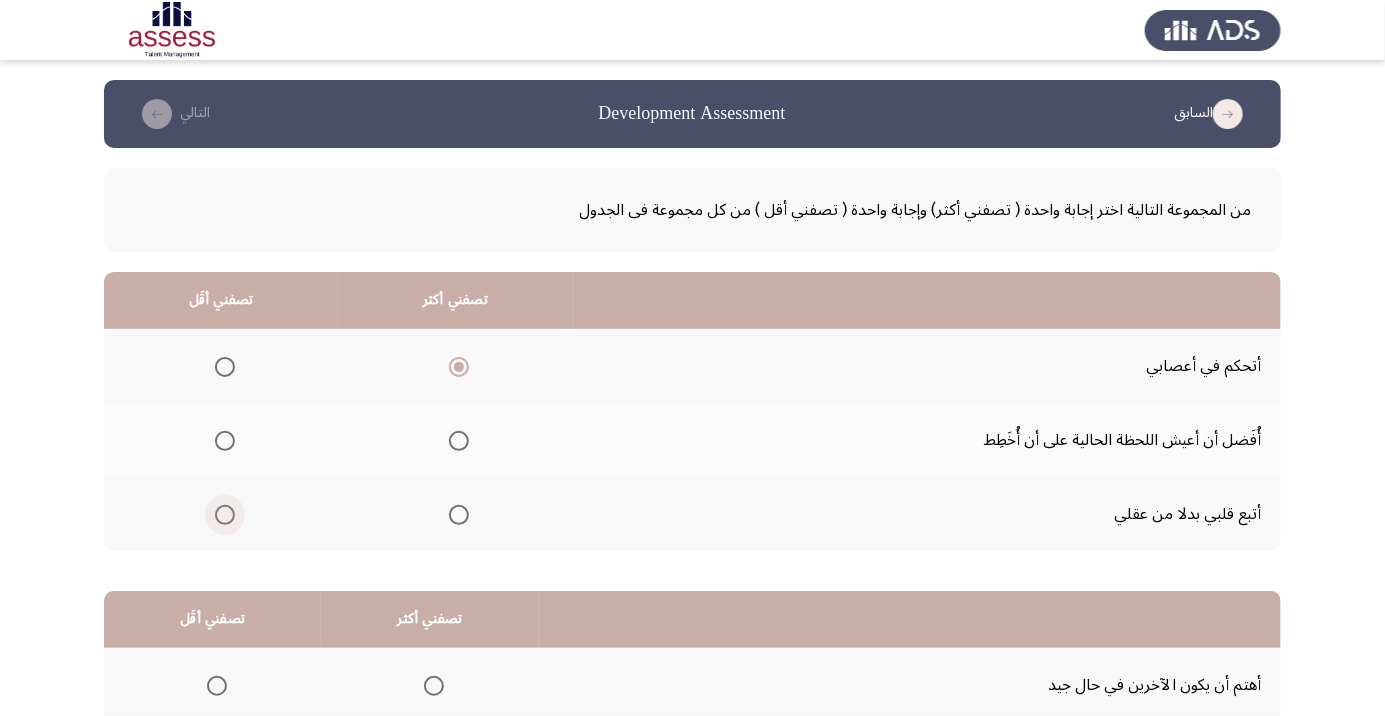 click at bounding box center [225, 515] 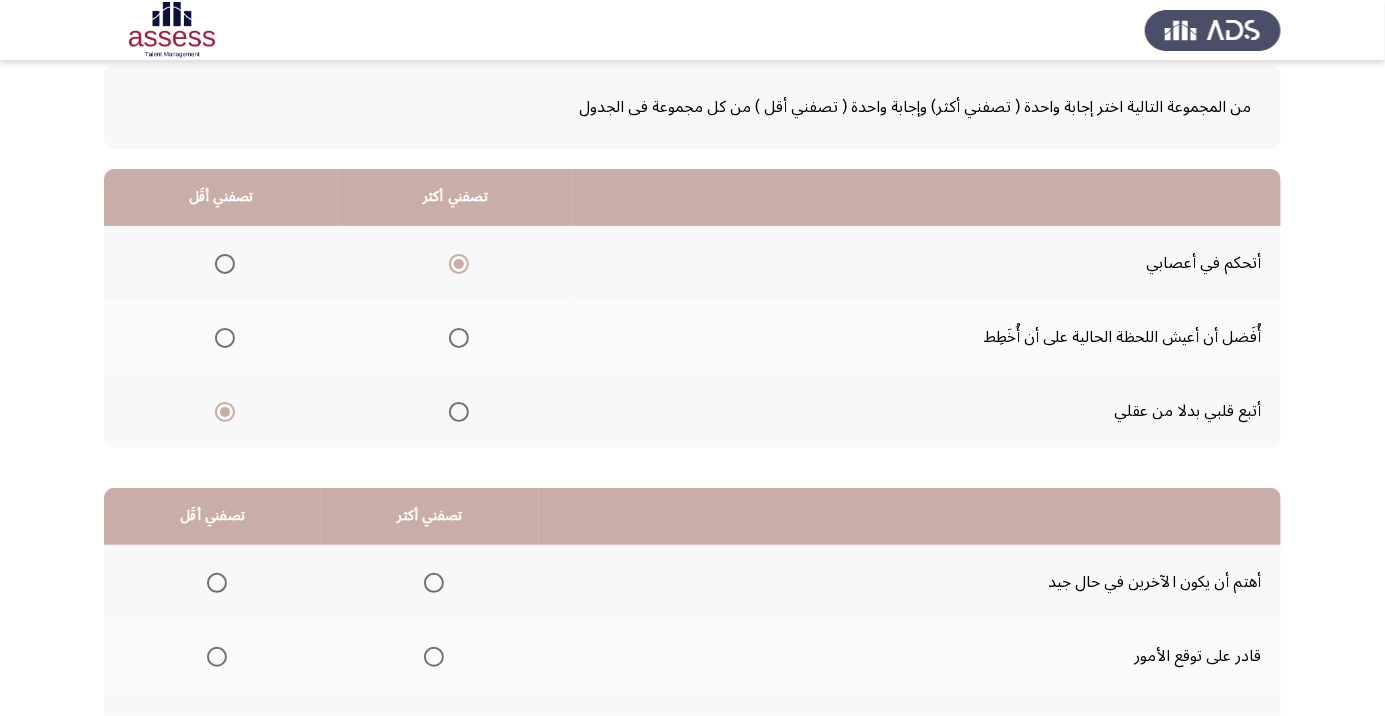 scroll, scrollTop: 104, scrollLeft: 0, axis: vertical 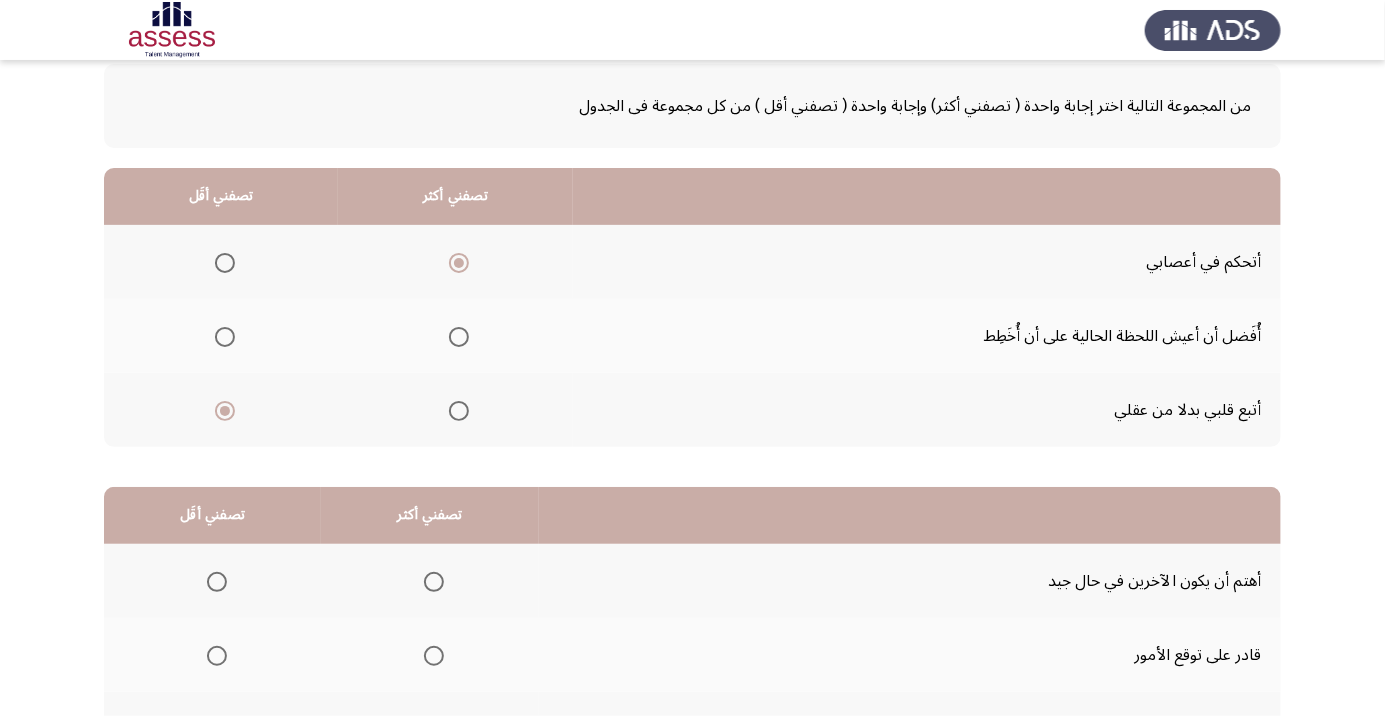 click at bounding box center [434, 656] 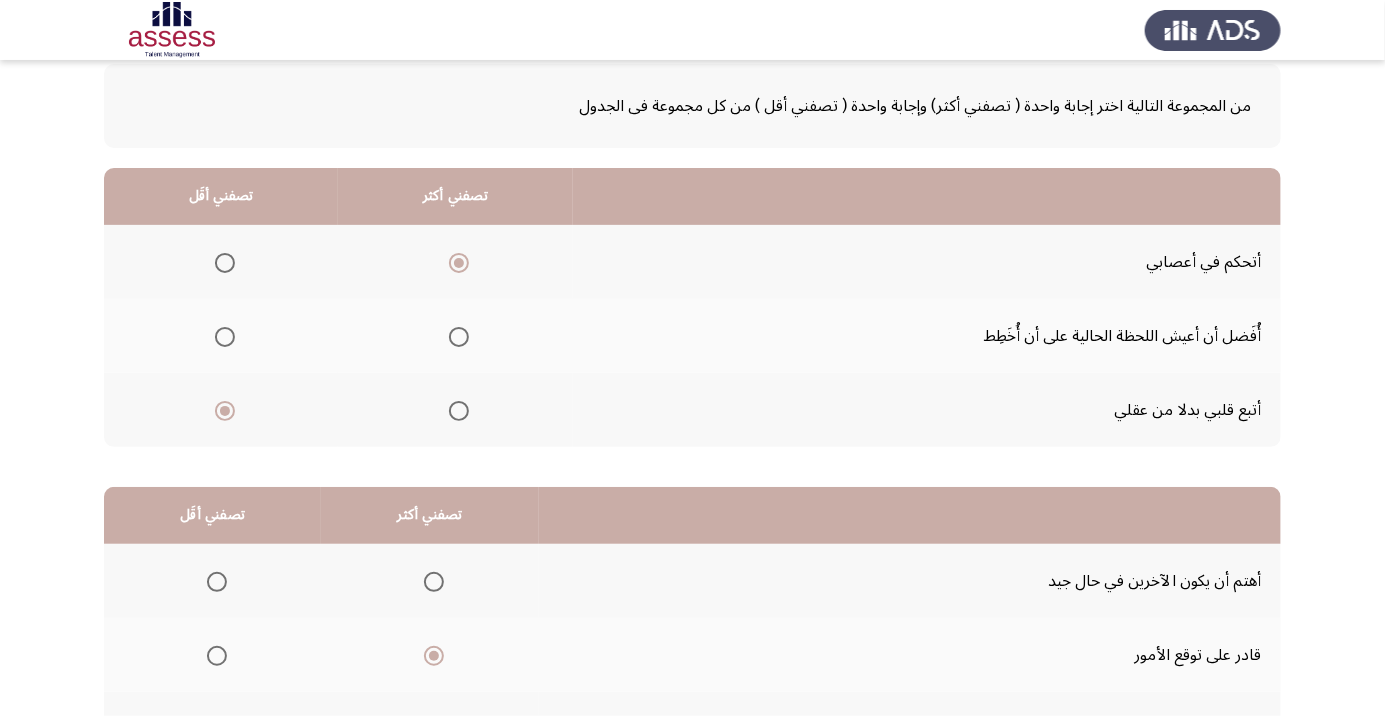 click at bounding box center [217, 582] 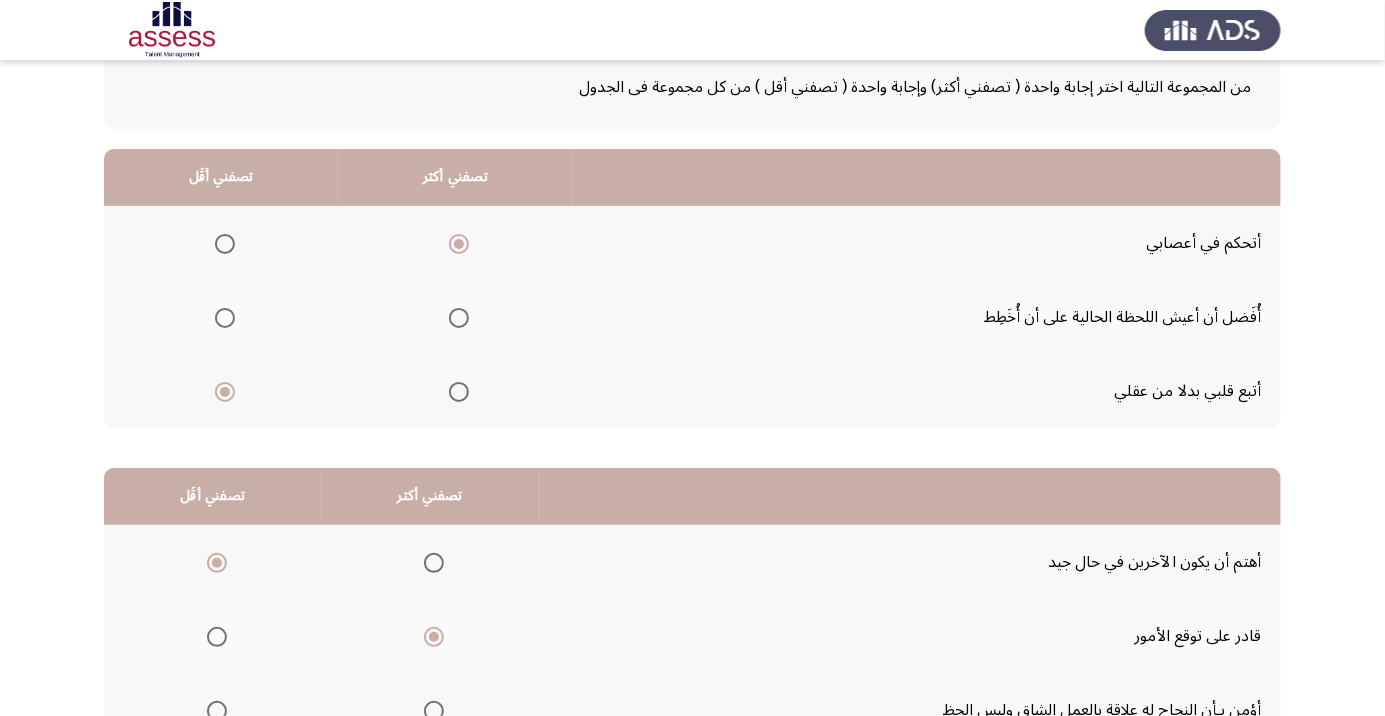 scroll, scrollTop: 197, scrollLeft: 0, axis: vertical 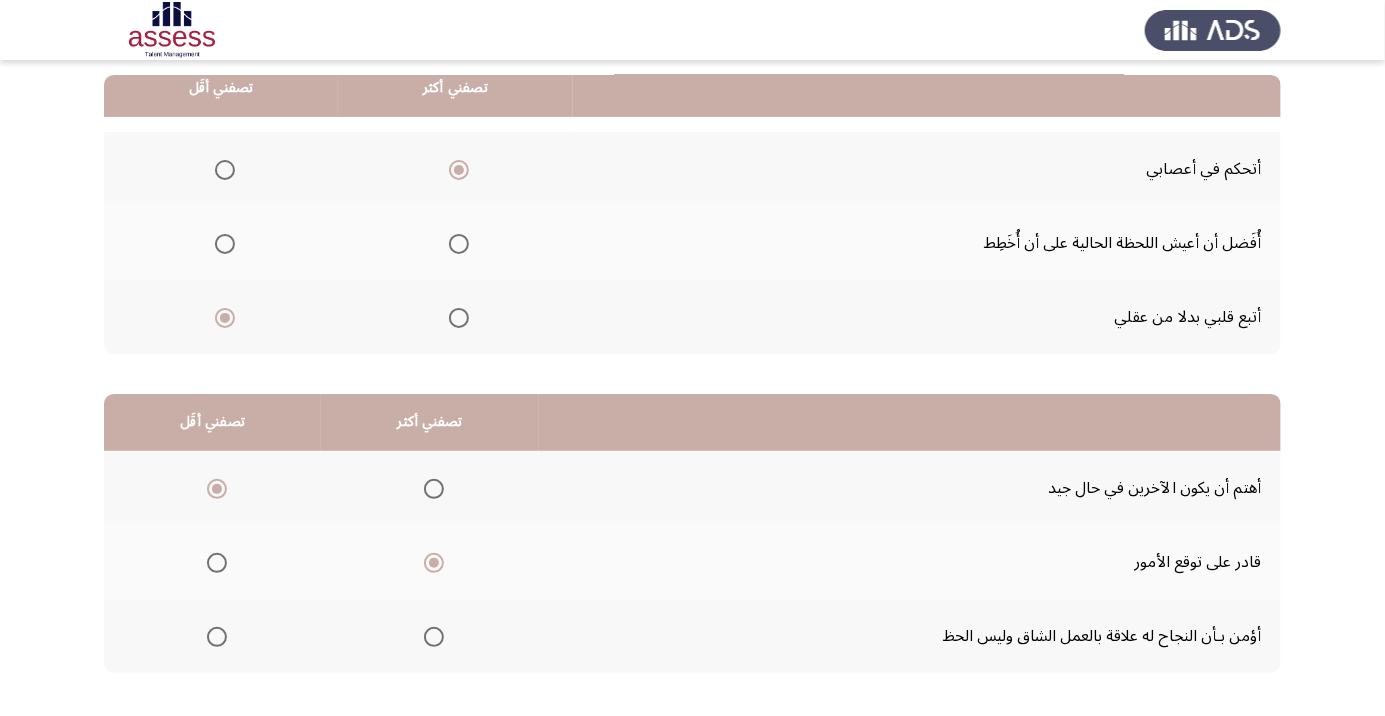 click on "التالي" 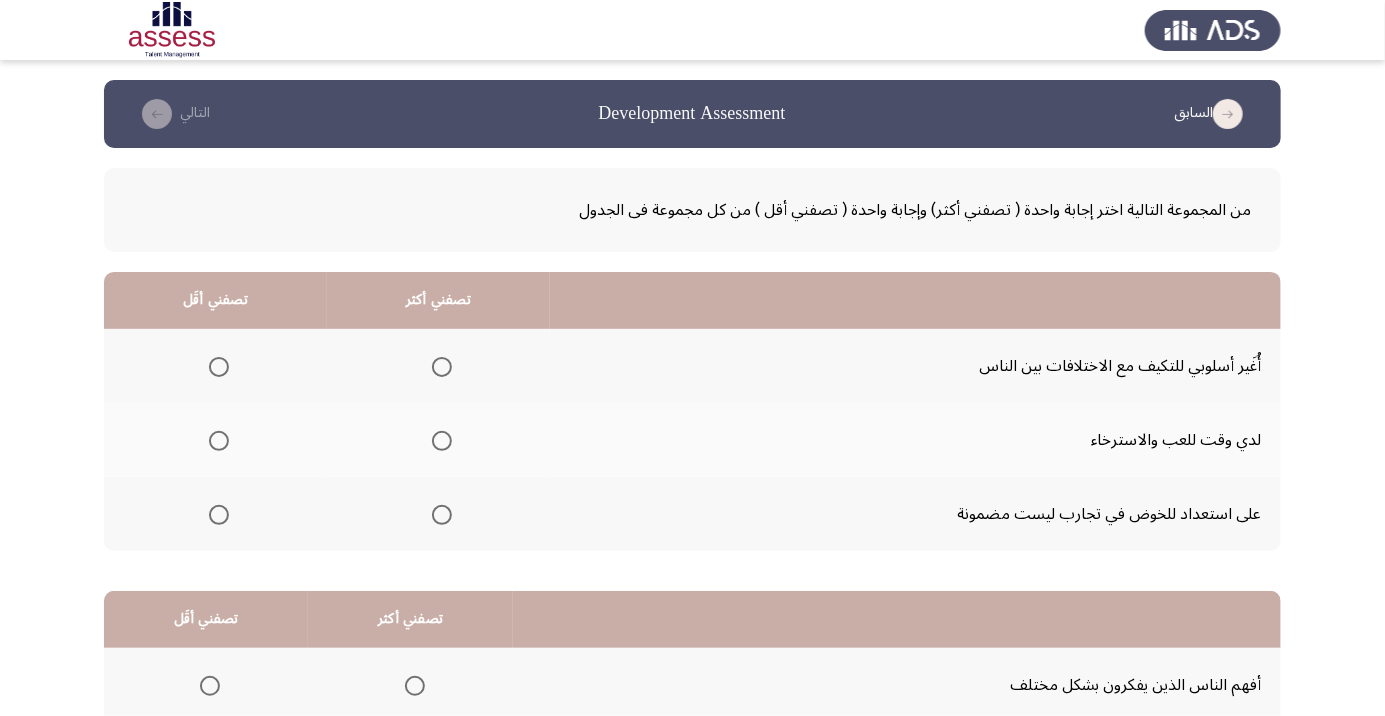 click at bounding box center (219, 441) 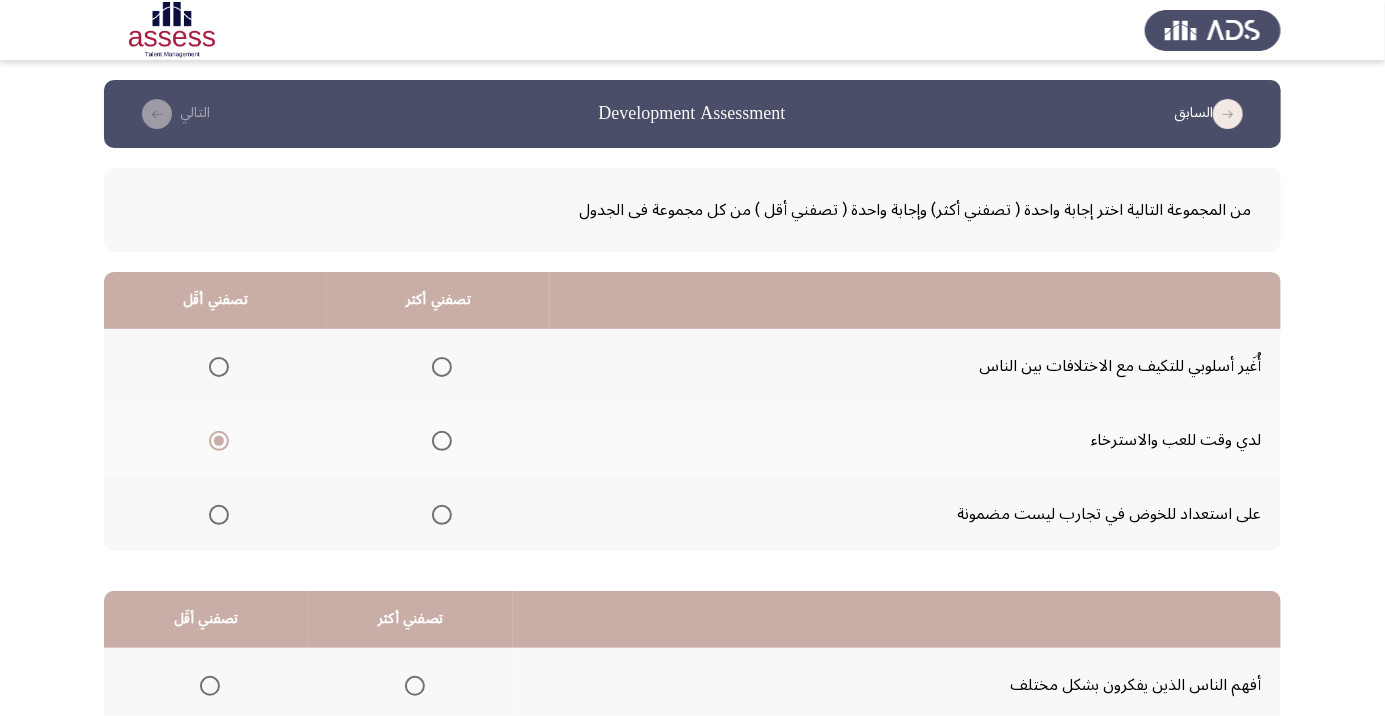 click at bounding box center [442, 367] 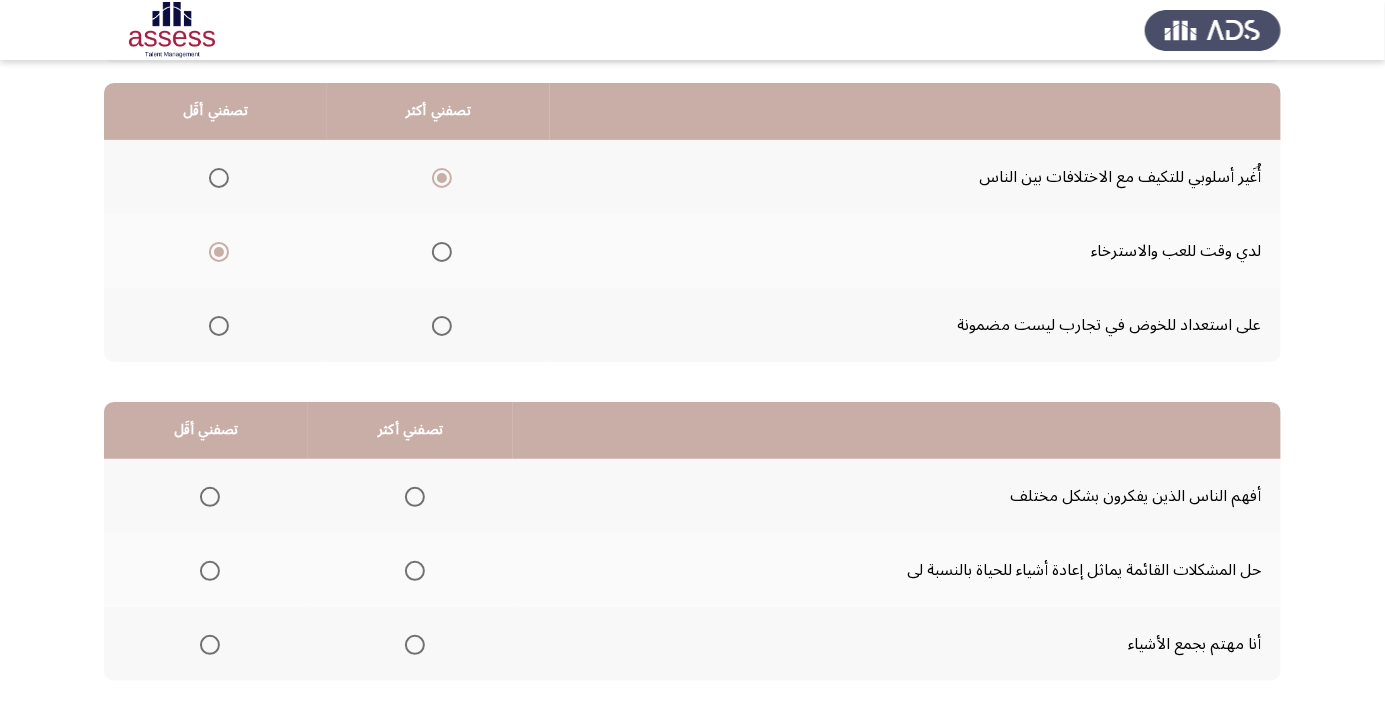 scroll, scrollTop: 190, scrollLeft: 0, axis: vertical 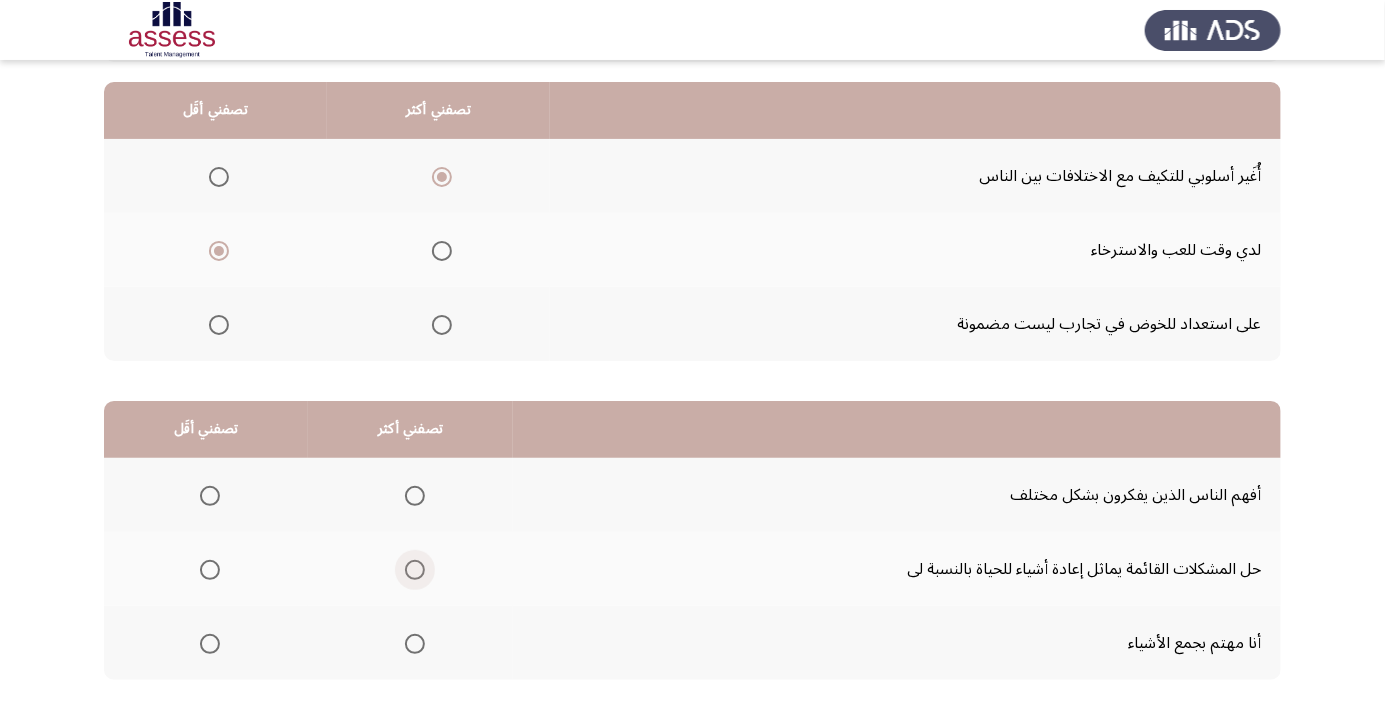 click at bounding box center [415, 570] 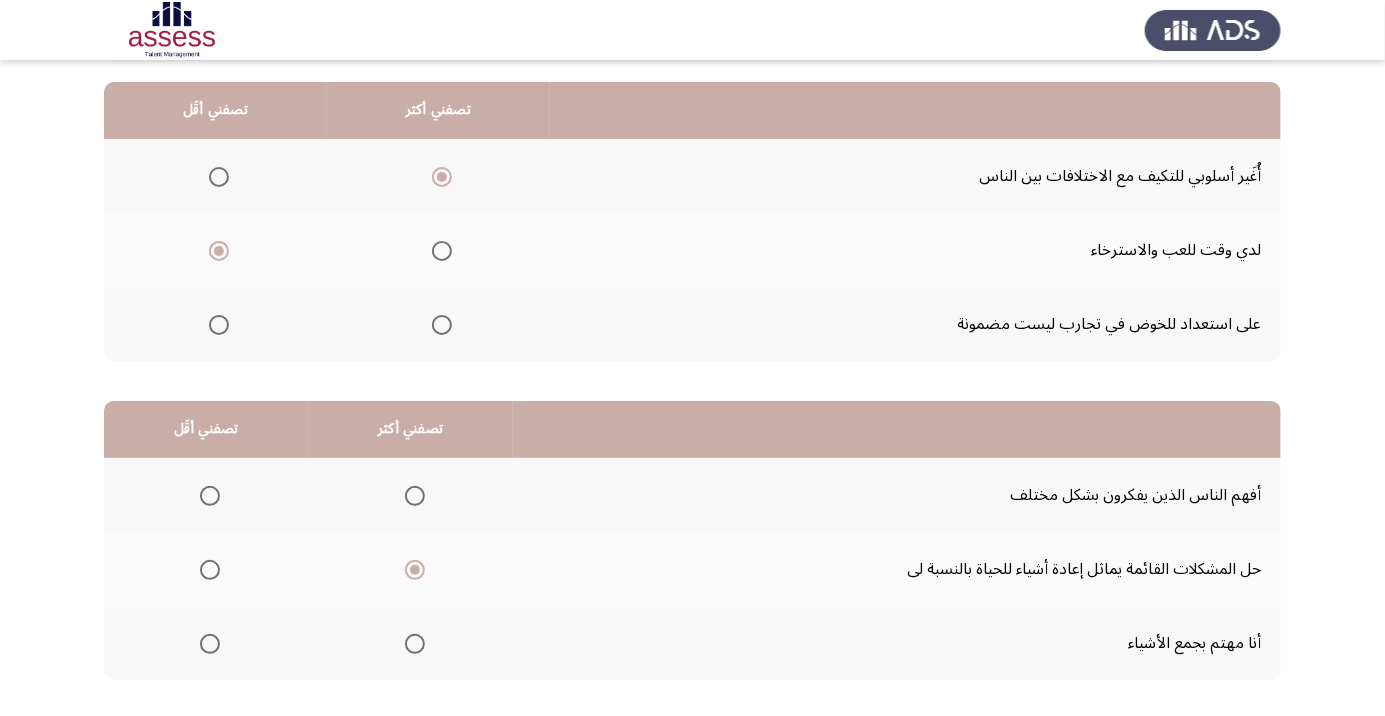 click at bounding box center [210, 644] 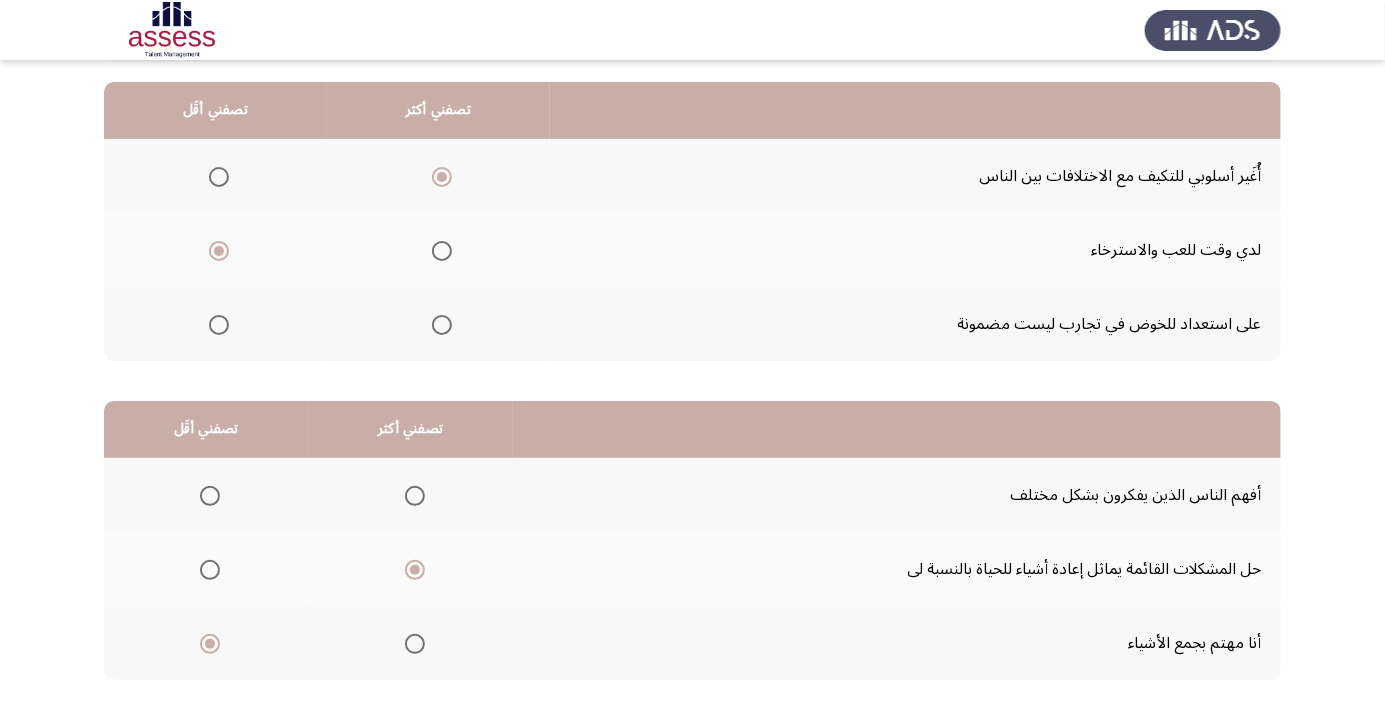 click on "التالي" 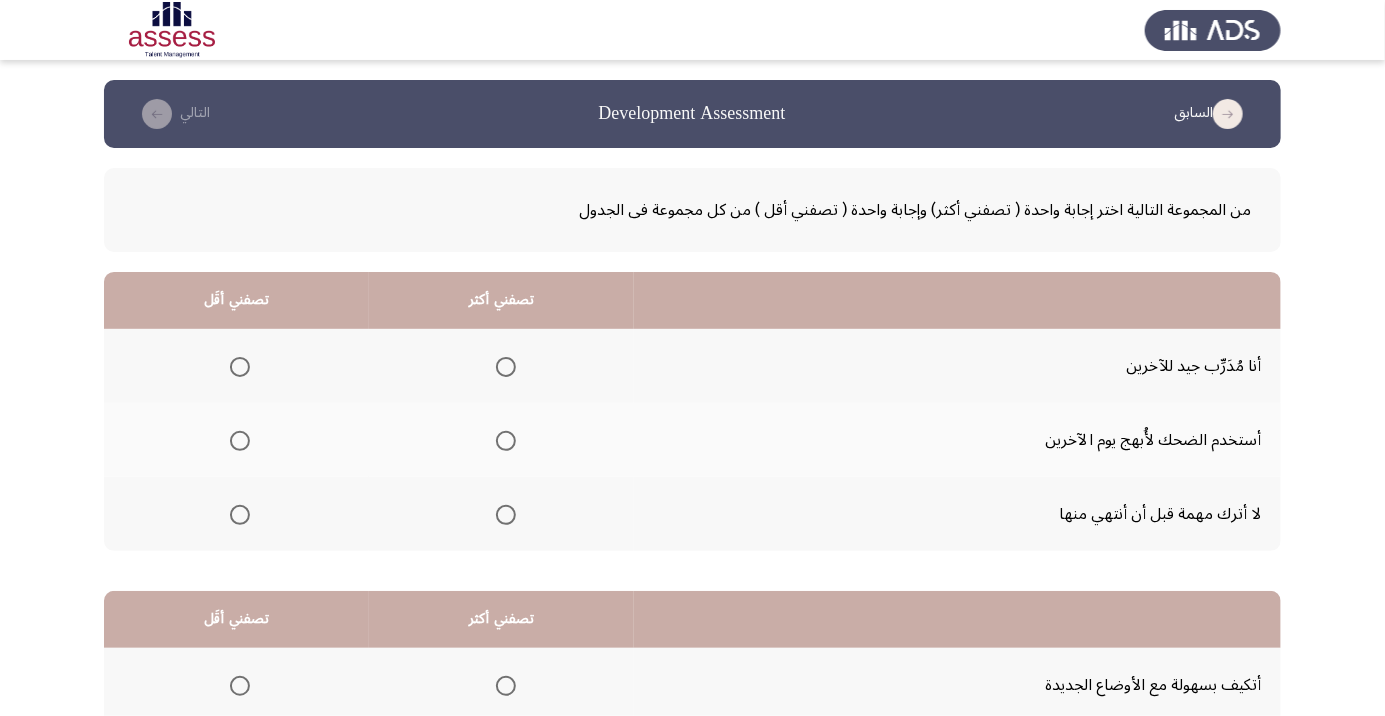 click at bounding box center (506, 515) 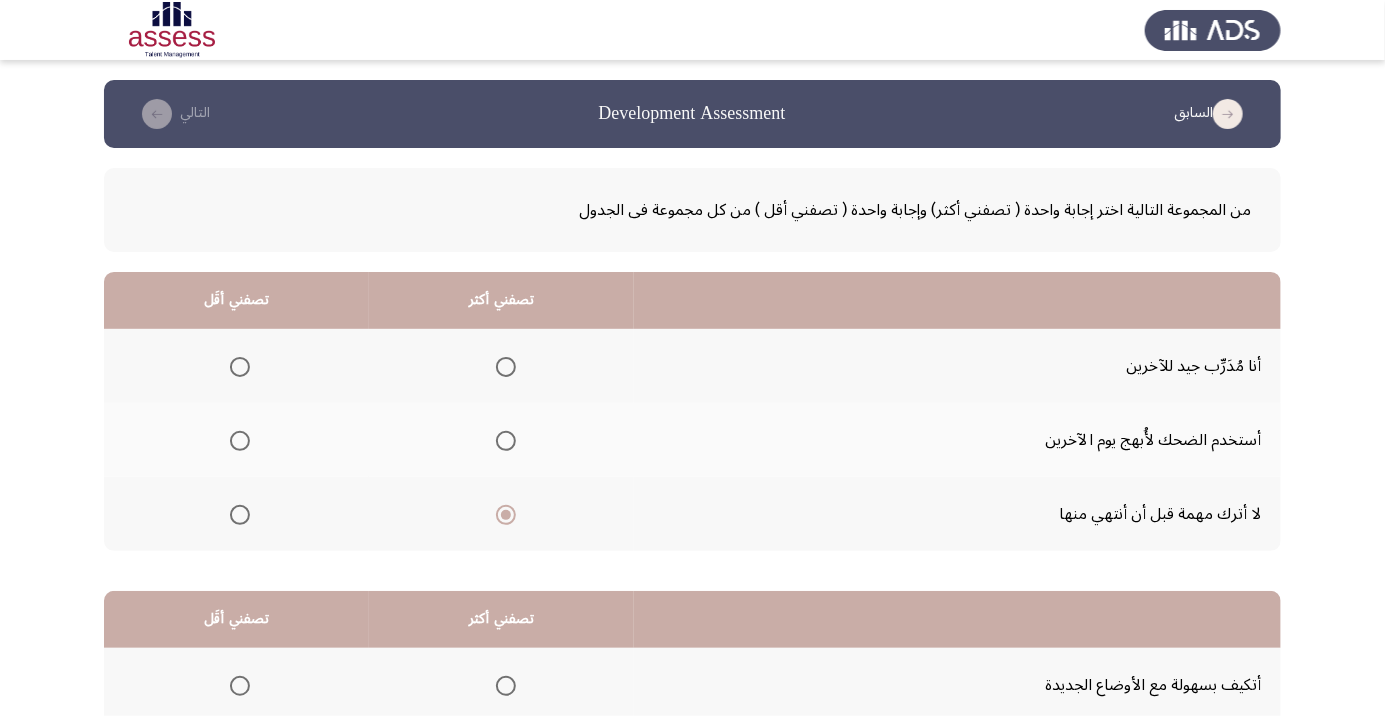 click at bounding box center [240, 441] 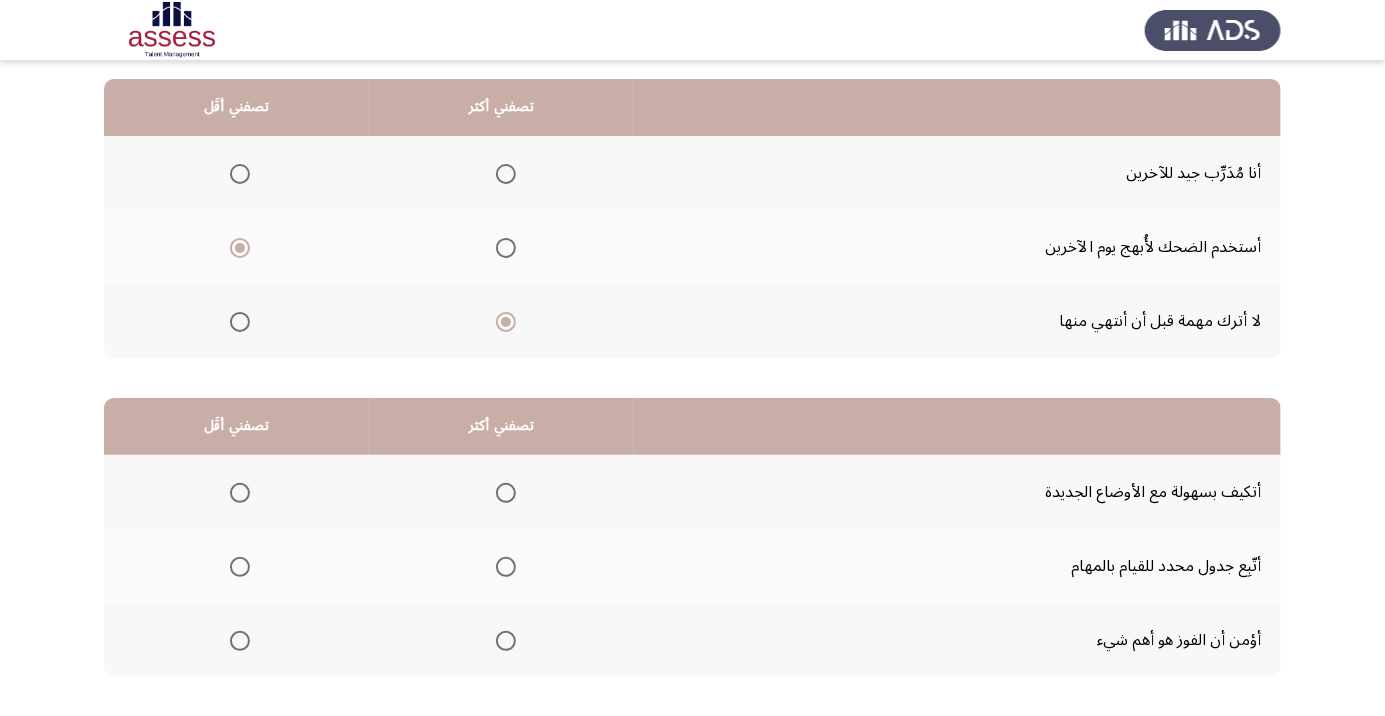 scroll, scrollTop: 197, scrollLeft: 0, axis: vertical 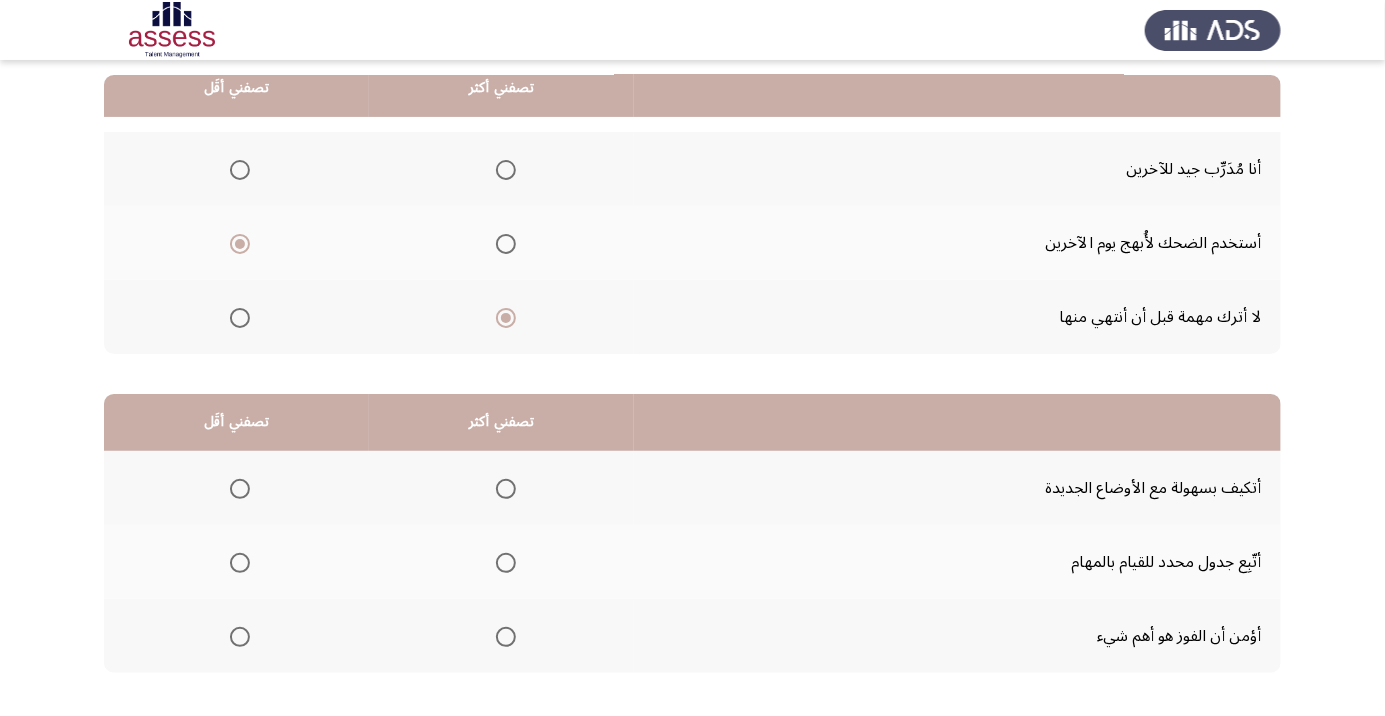 click at bounding box center (505, 563) 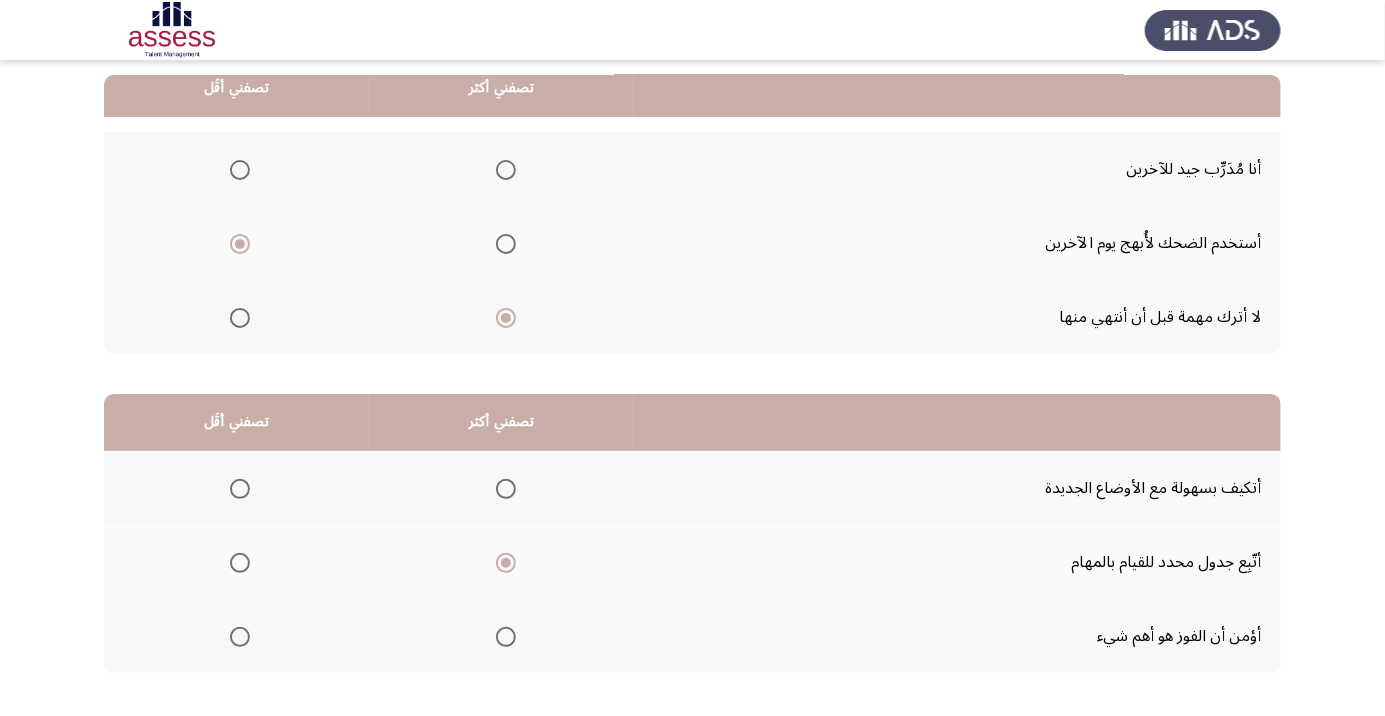 click at bounding box center (240, 637) 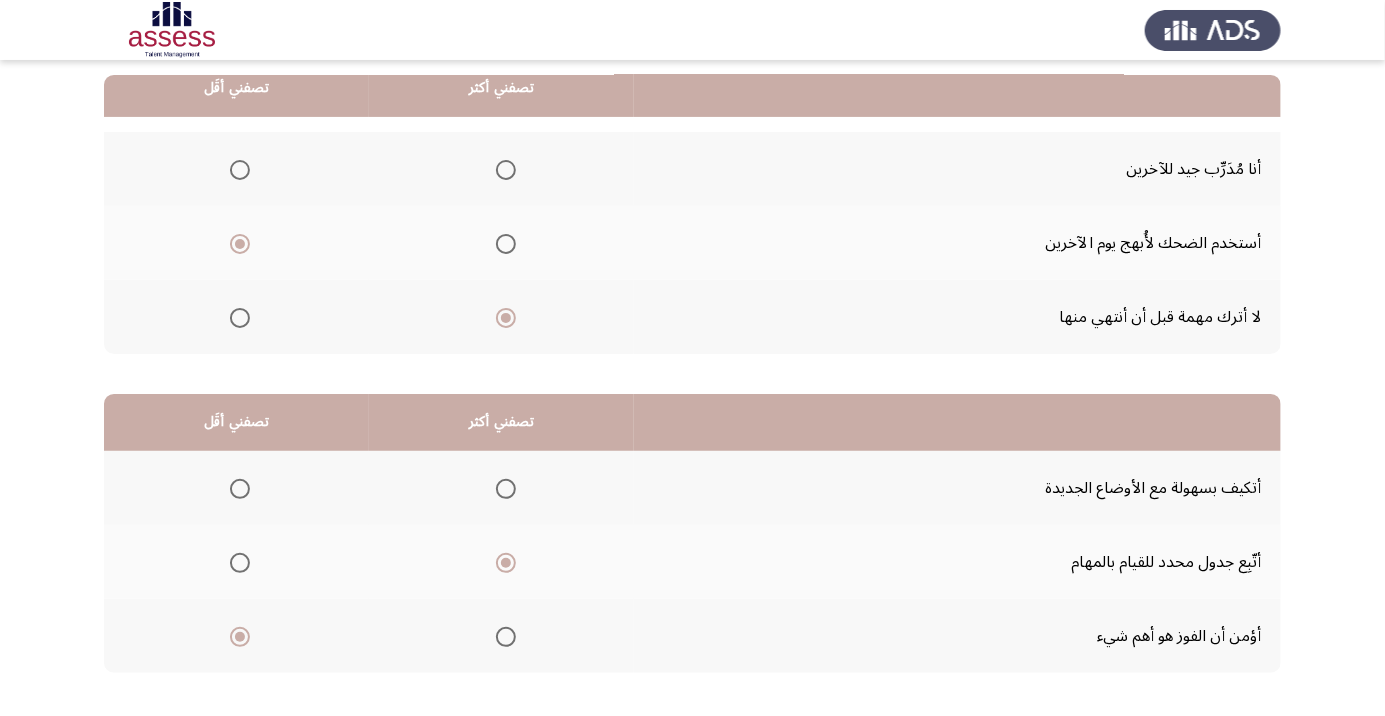 click on "التالي" 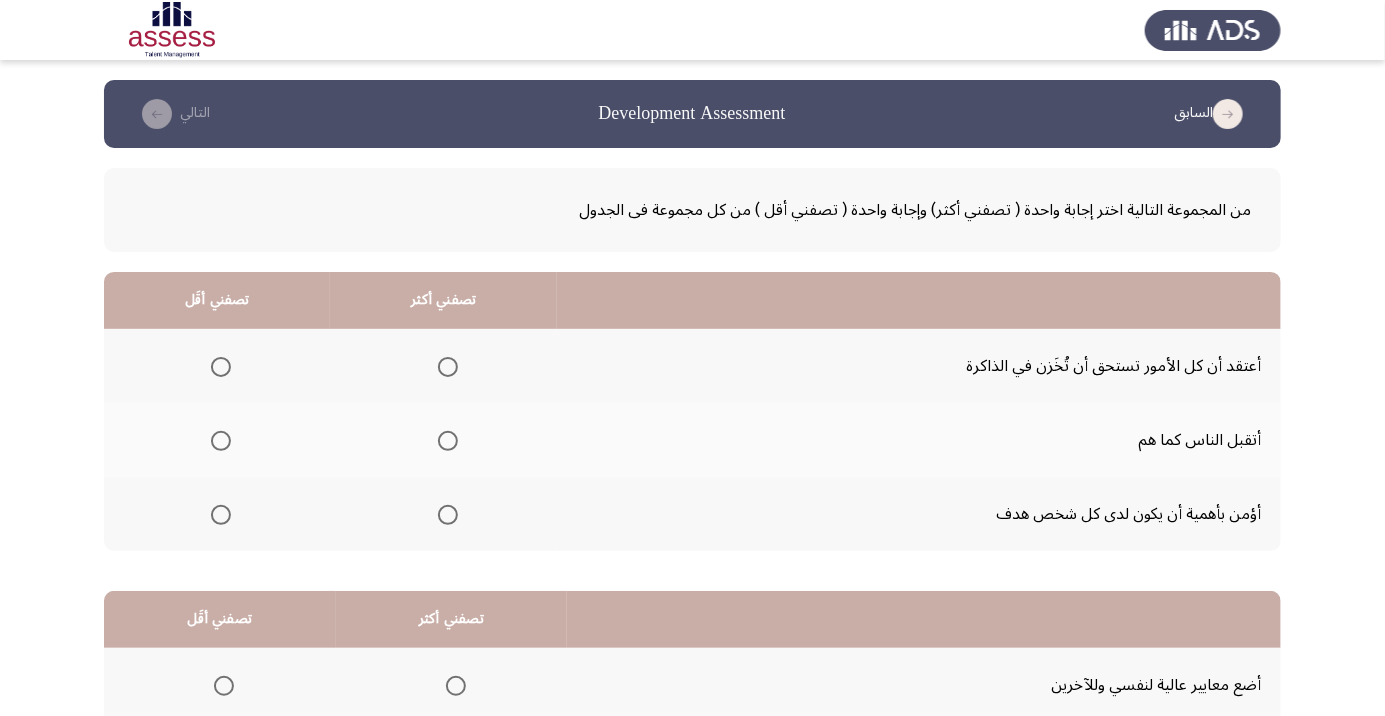 click at bounding box center (448, 515) 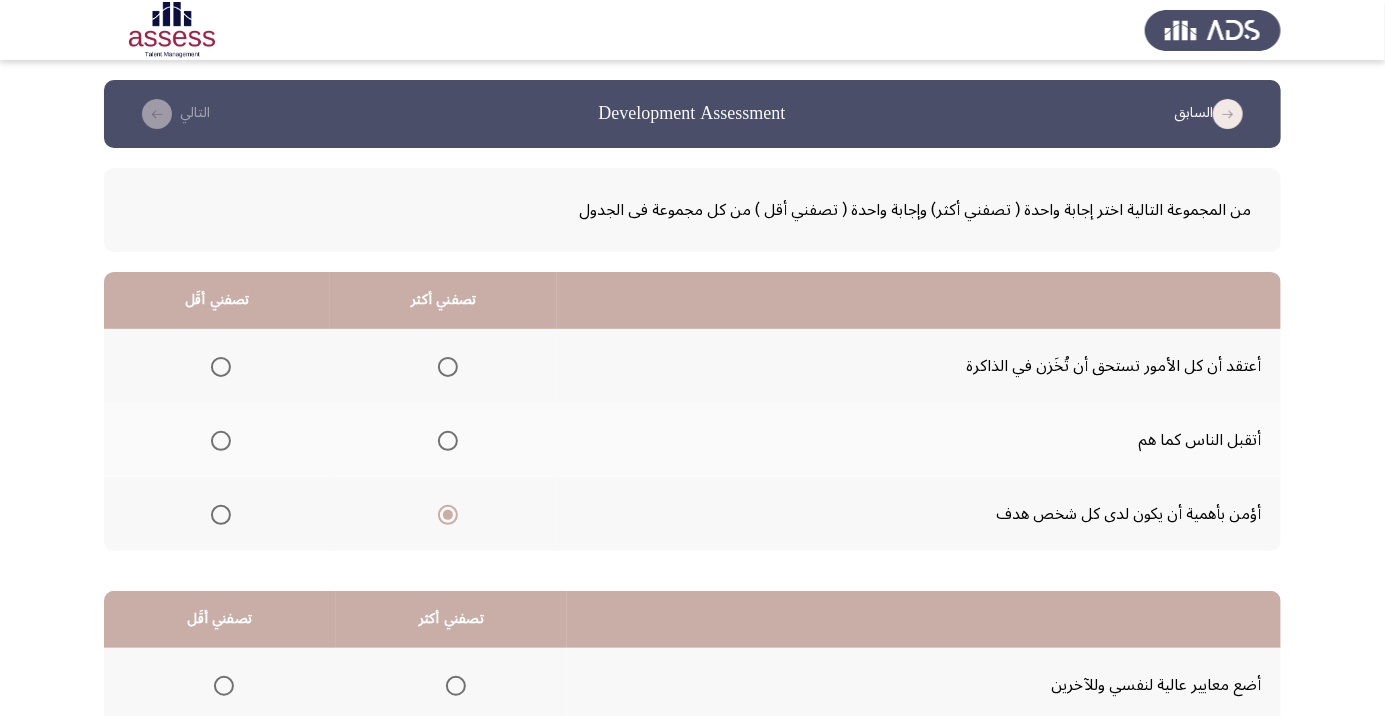 click 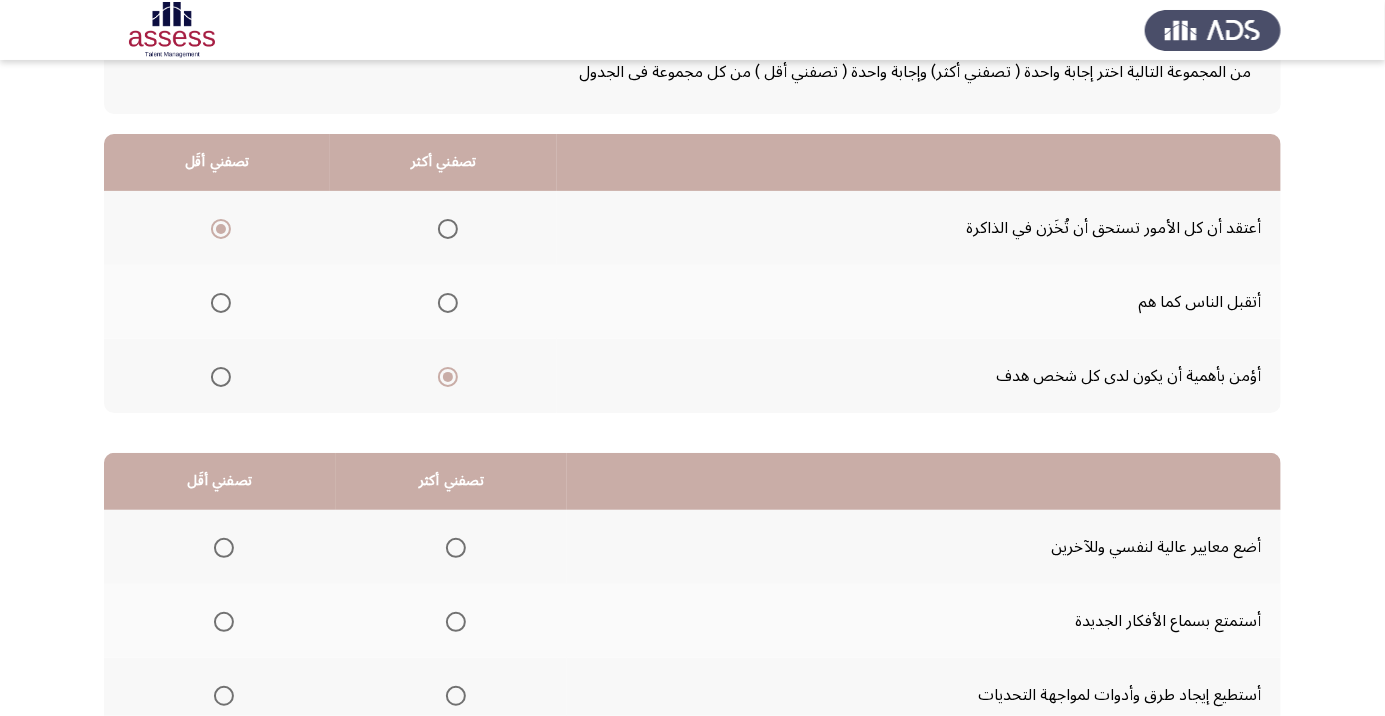 scroll, scrollTop: 143, scrollLeft: 0, axis: vertical 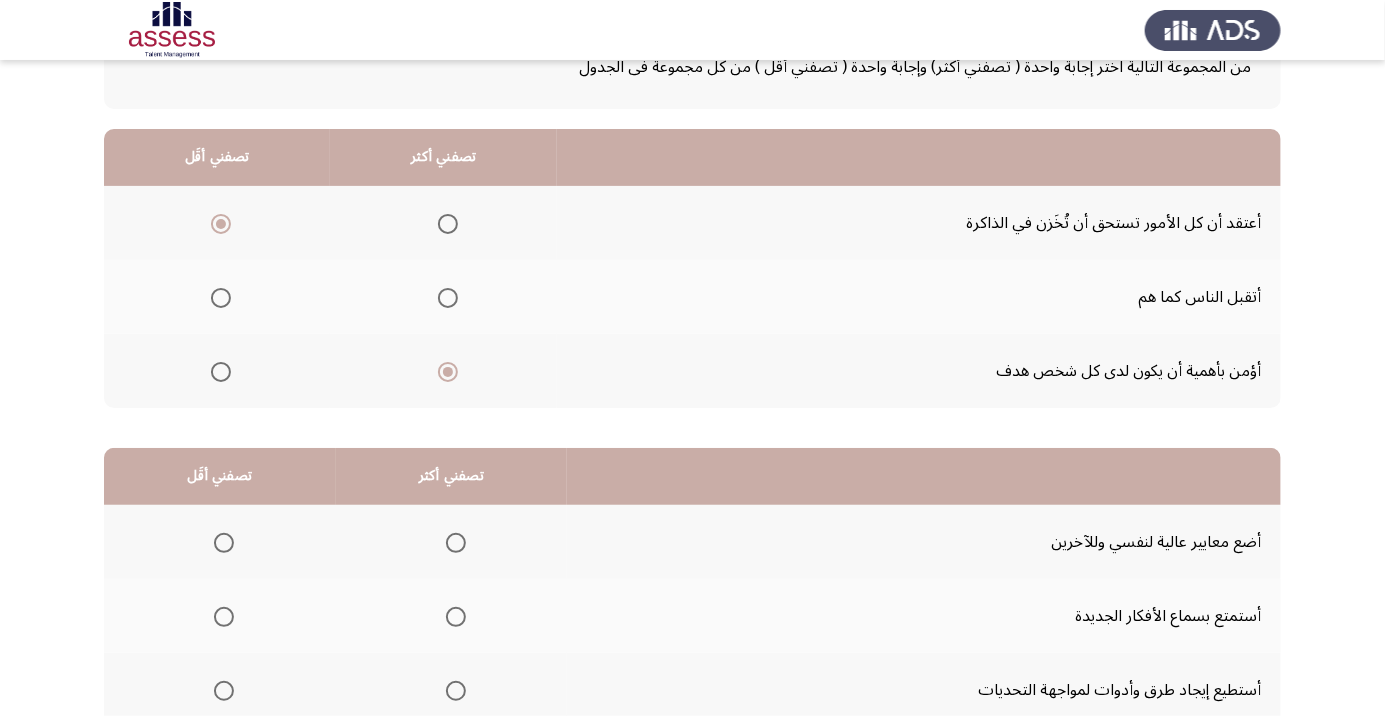 click at bounding box center [456, 691] 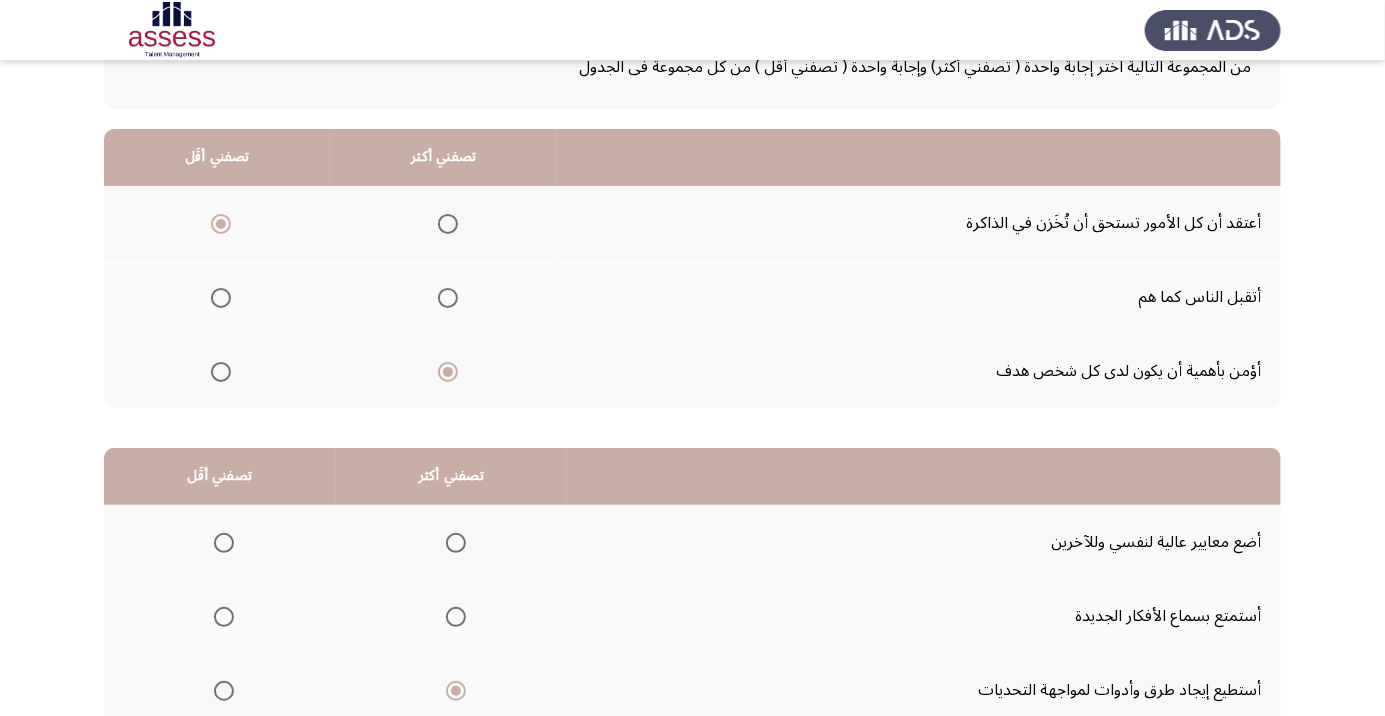 click at bounding box center [224, 543] 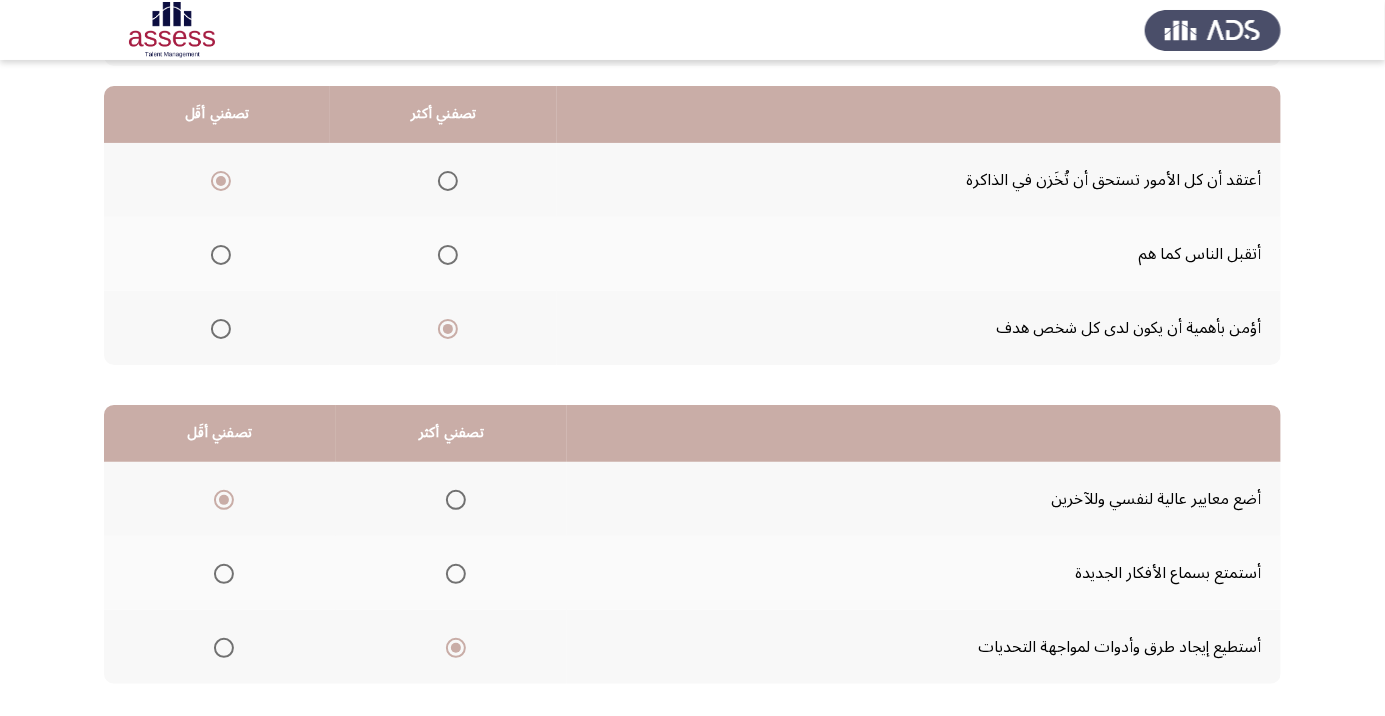 scroll, scrollTop: 197, scrollLeft: 0, axis: vertical 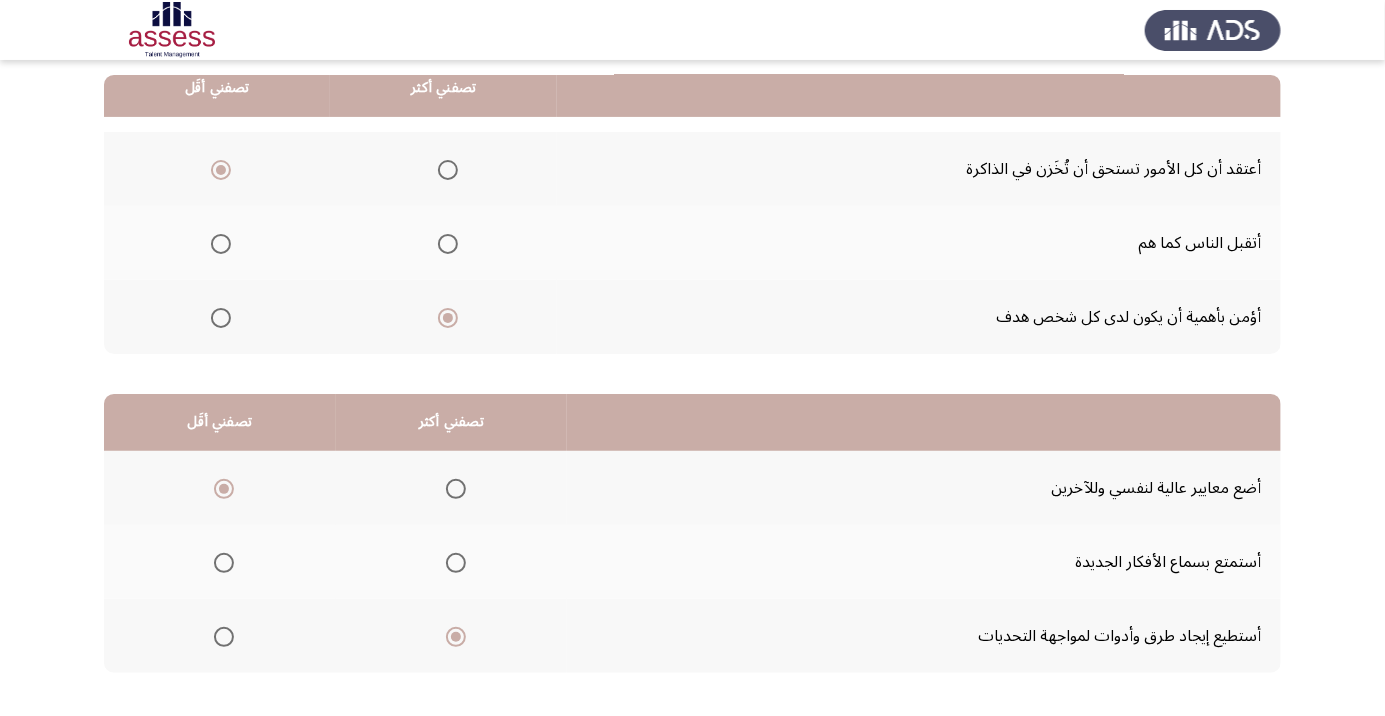 click on "التالي" 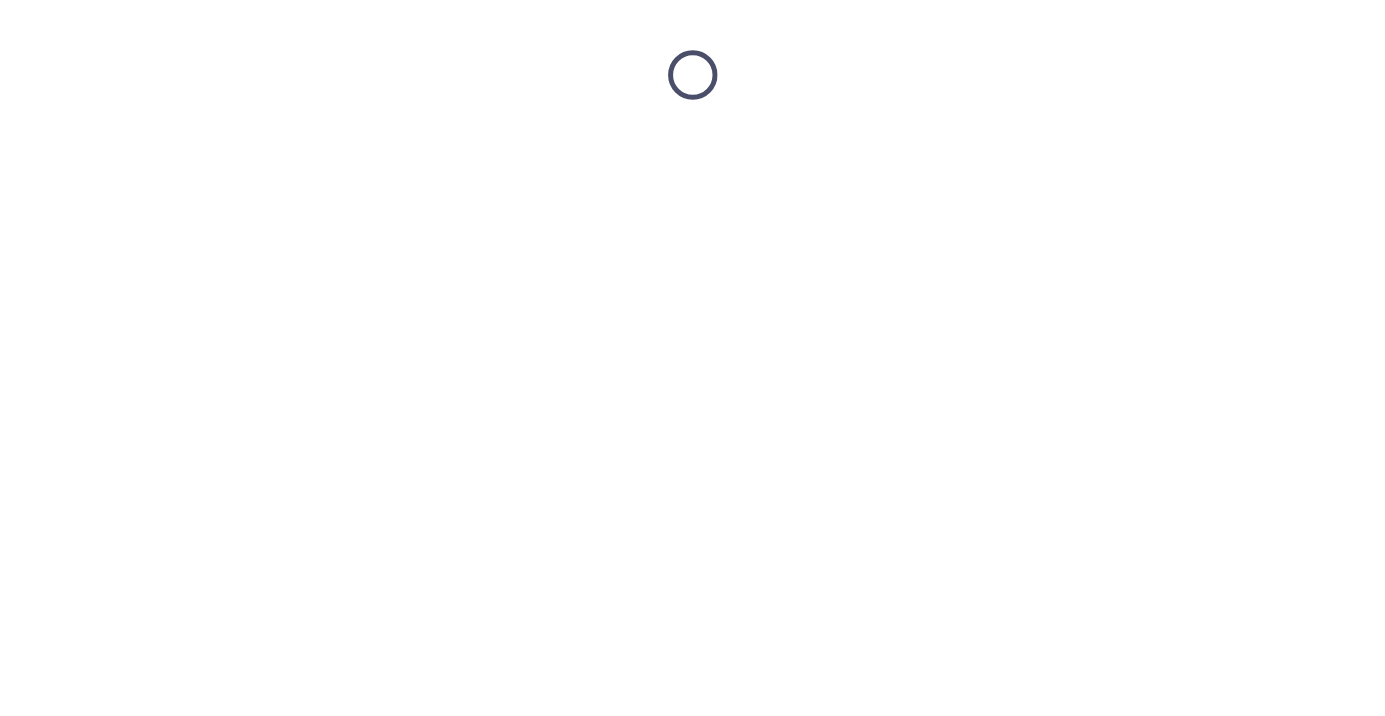 scroll, scrollTop: 0, scrollLeft: 0, axis: both 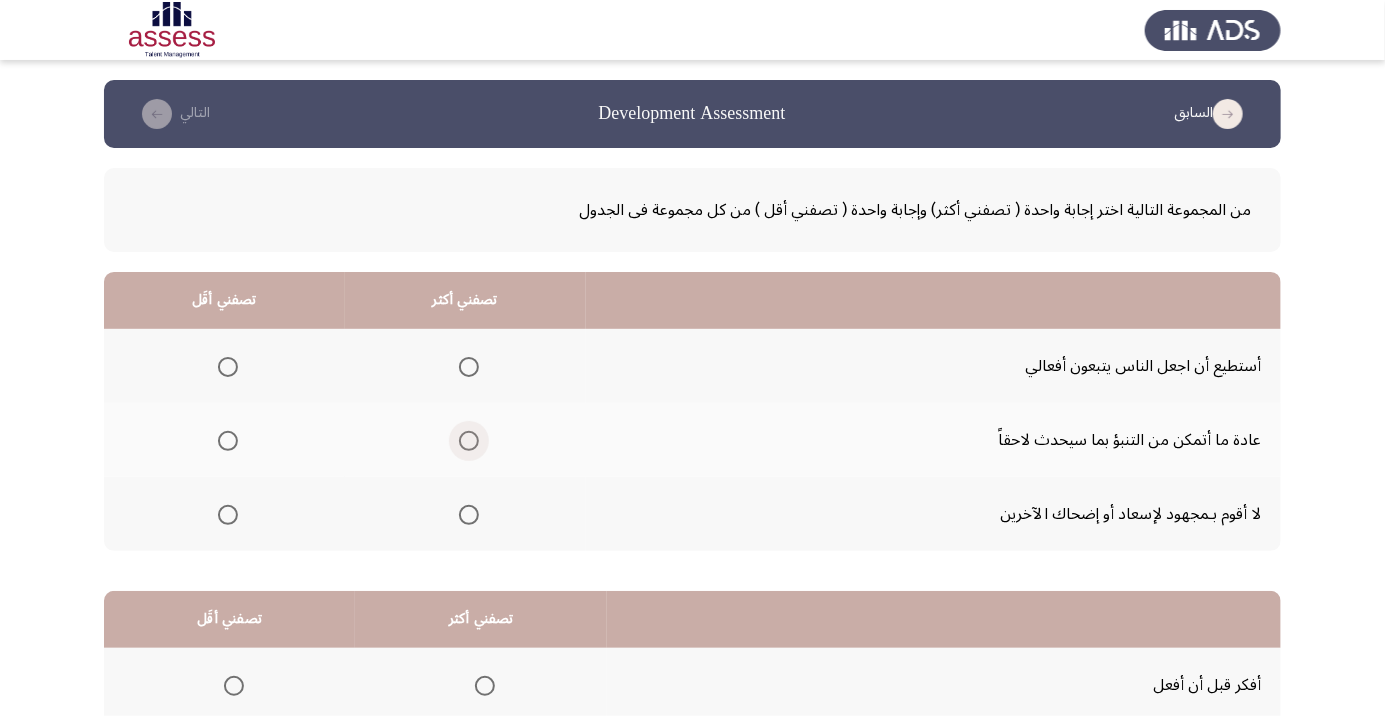 click at bounding box center (469, 441) 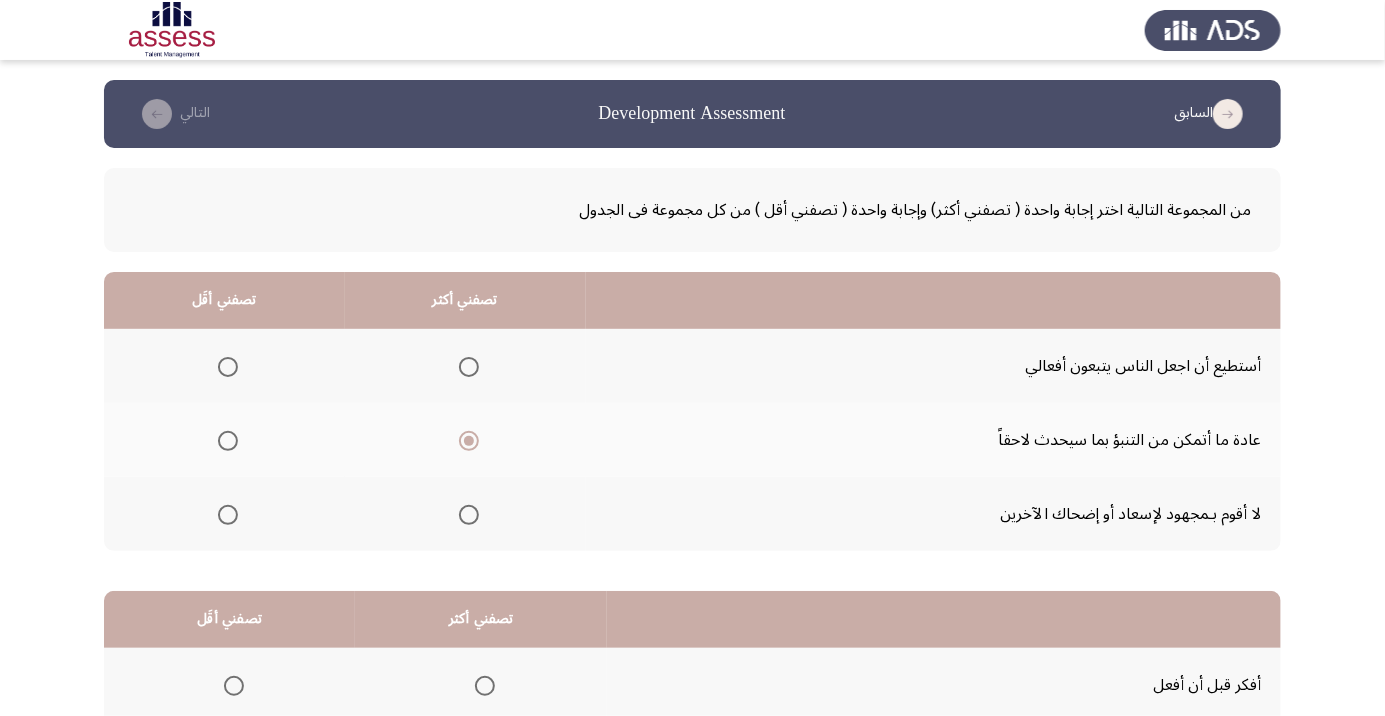 click at bounding box center [228, 515] 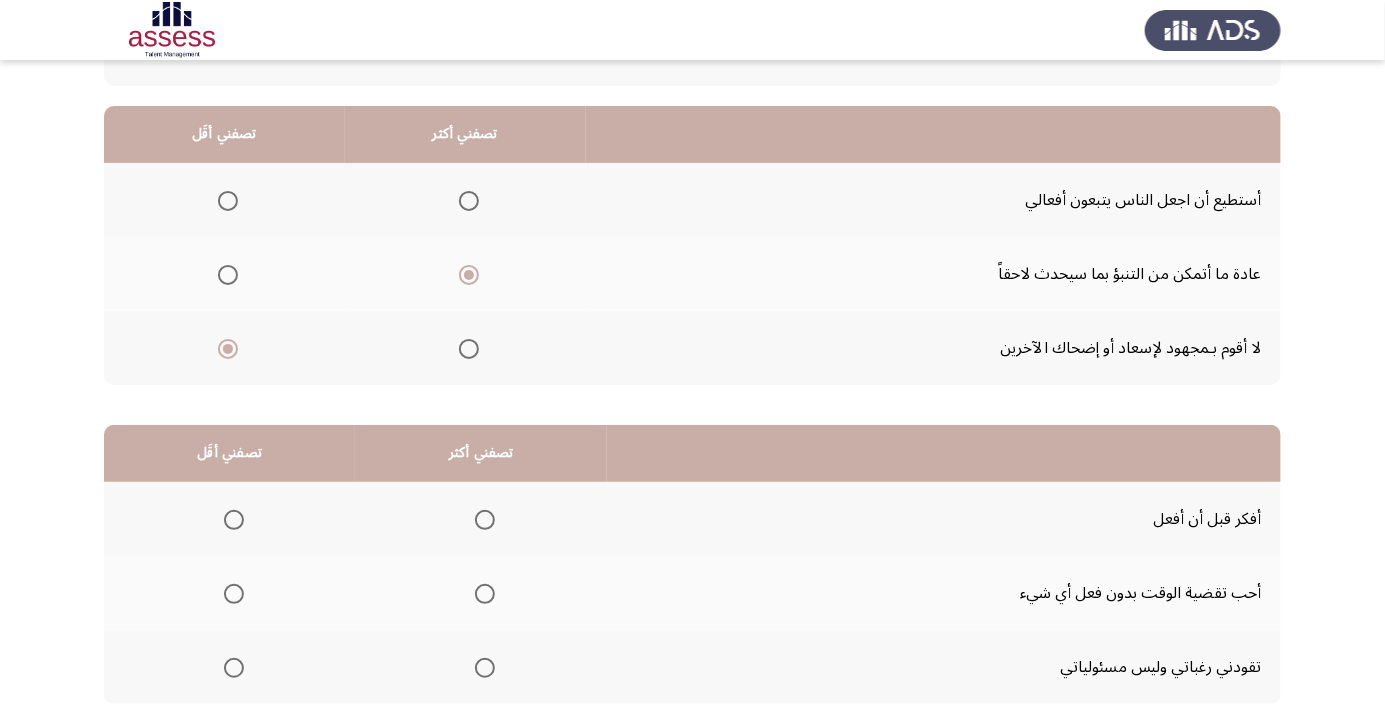 scroll, scrollTop: 197, scrollLeft: 0, axis: vertical 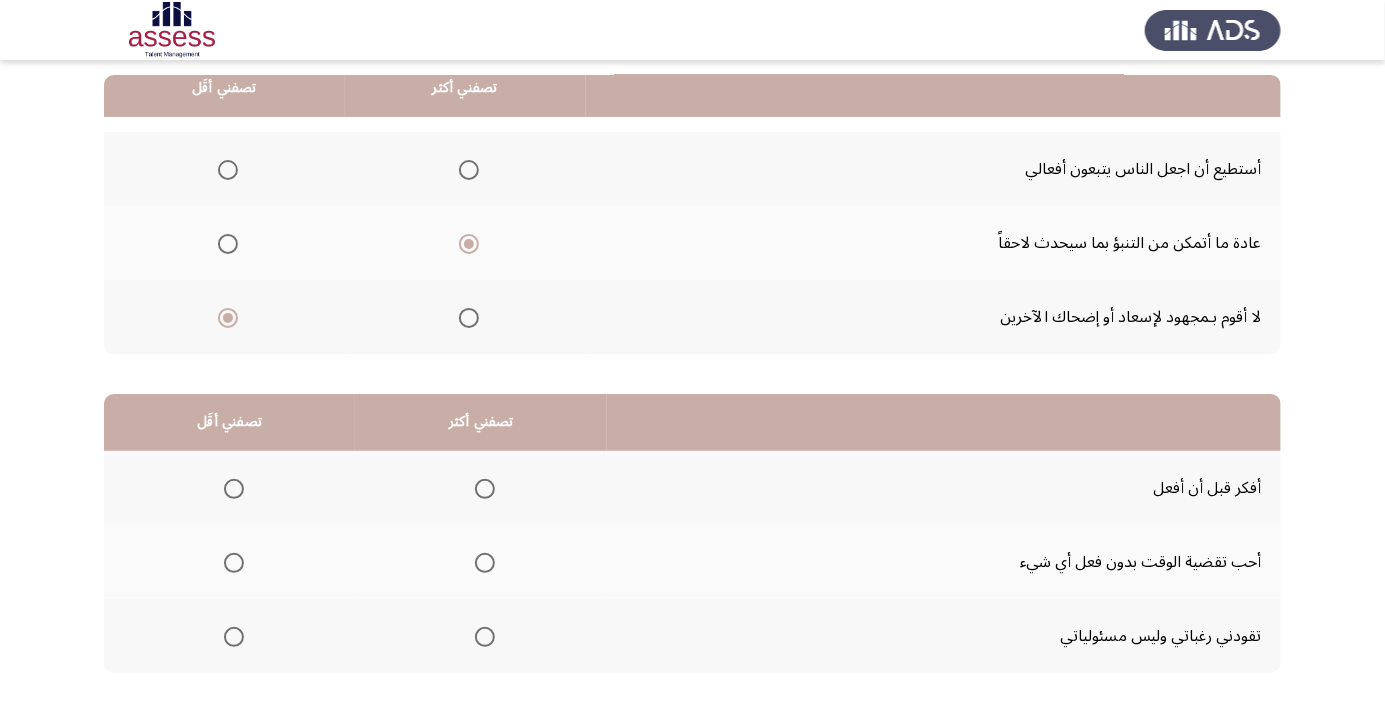 click at bounding box center (485, 489) 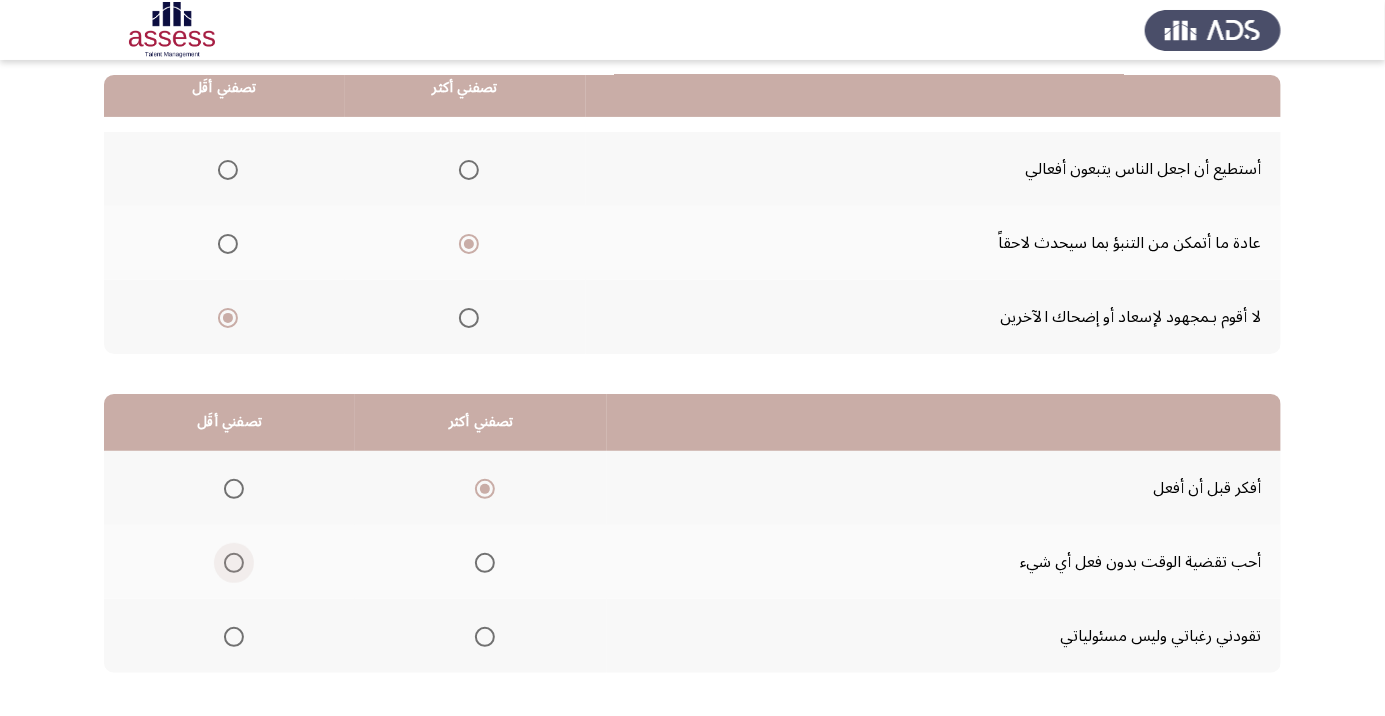 click at bounding box center [234, 563] 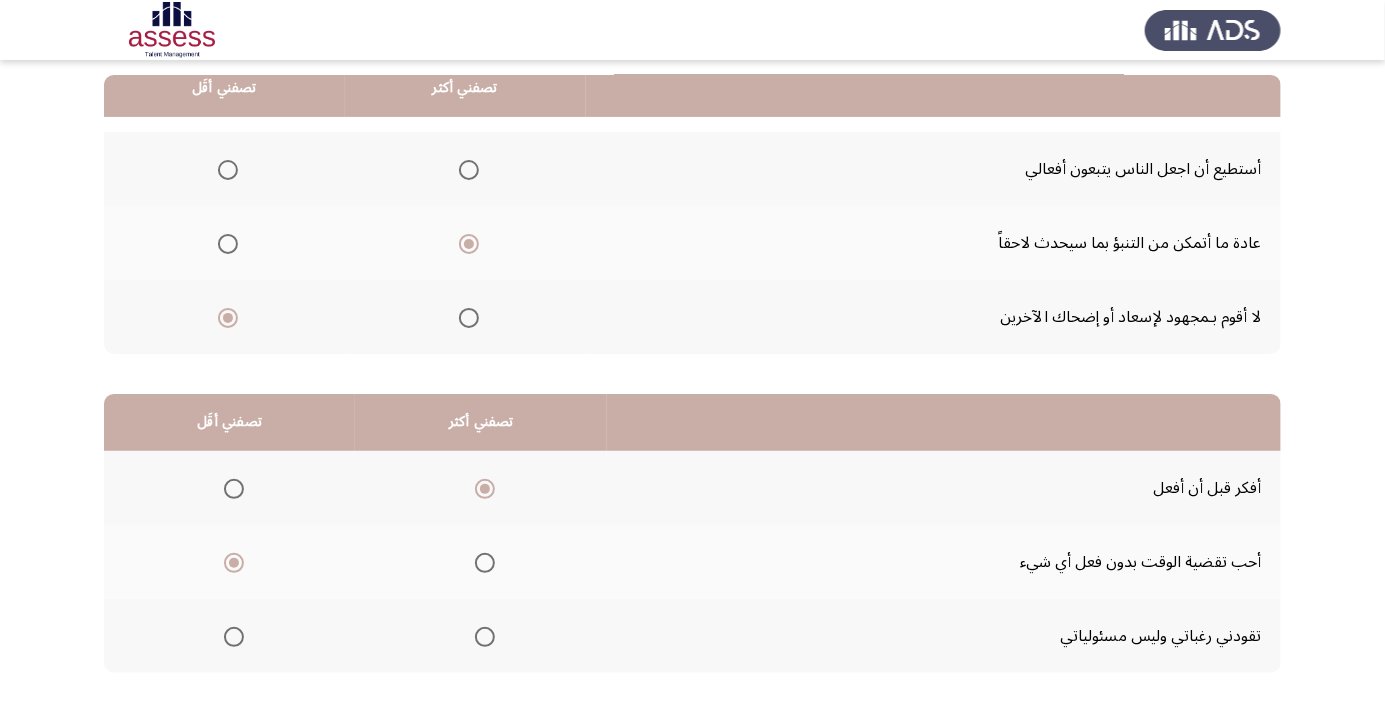 click on "التالي" 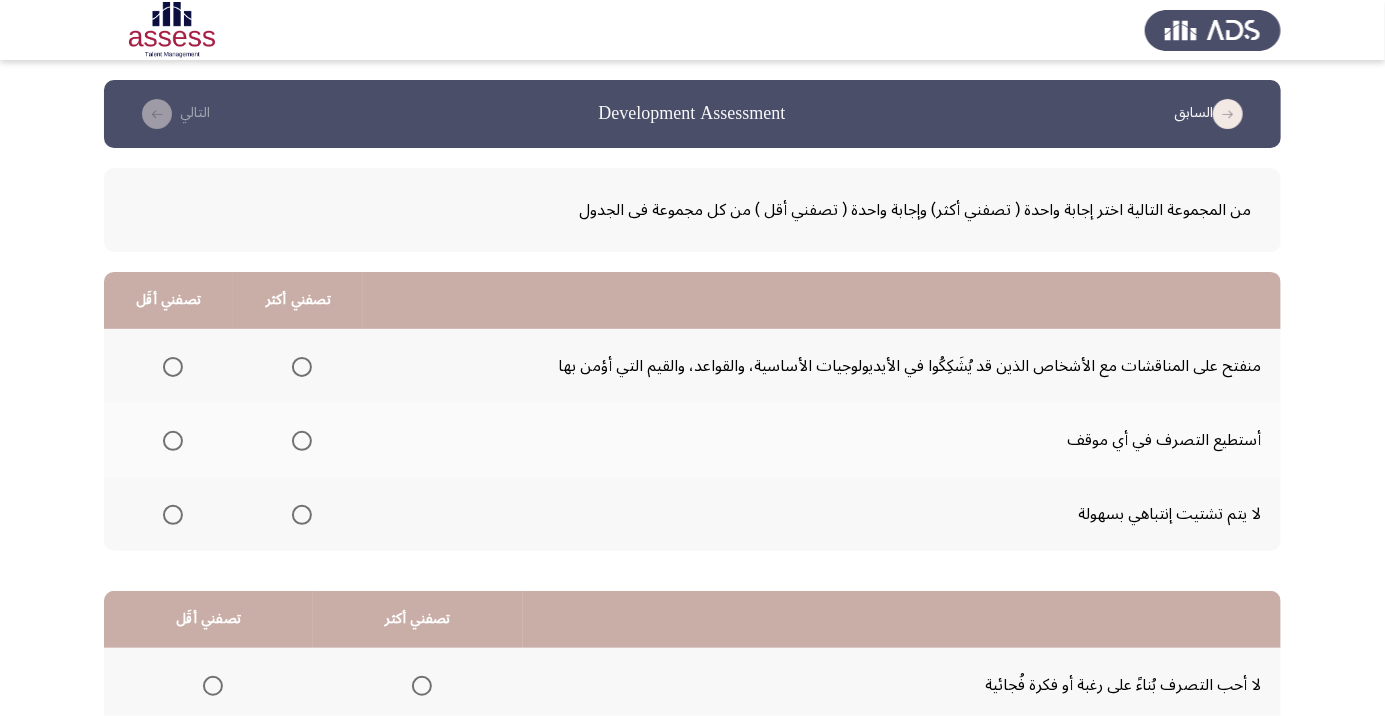 click at bounding box center (302, 515) 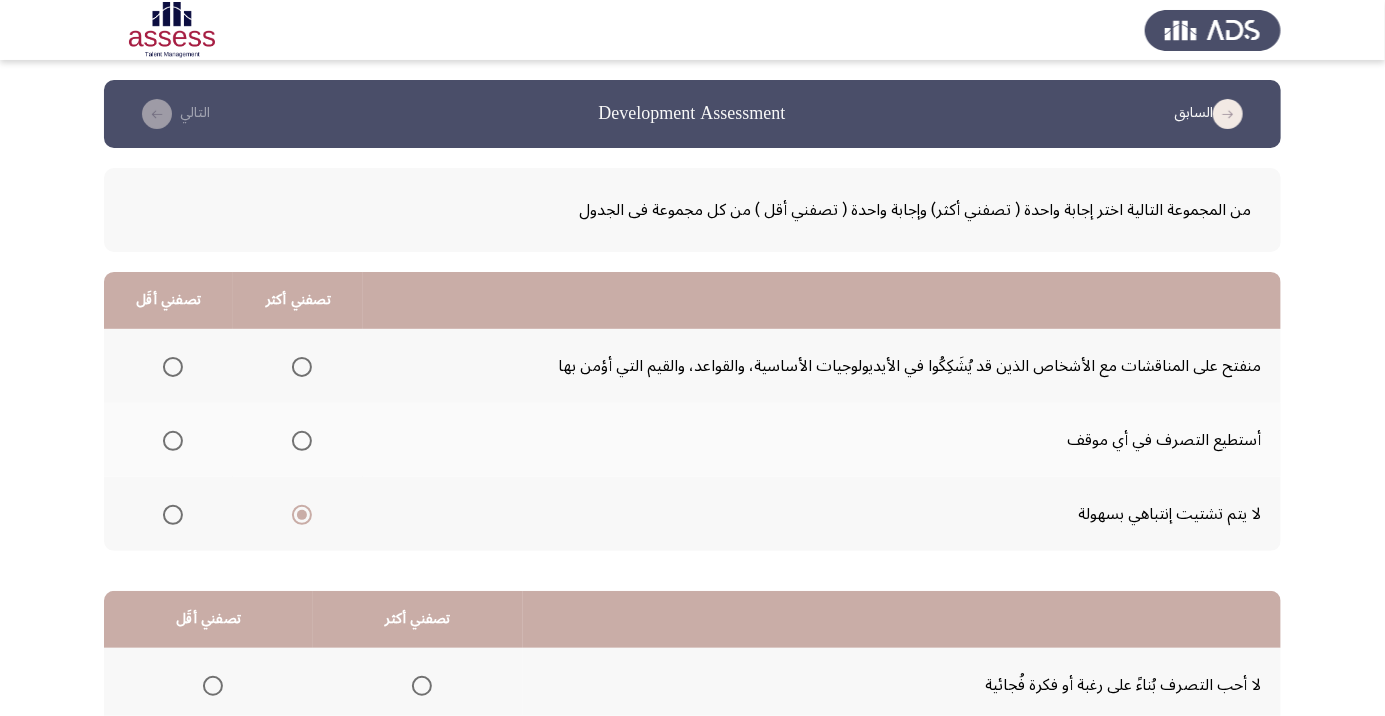 click at bounding box center [173, 441] 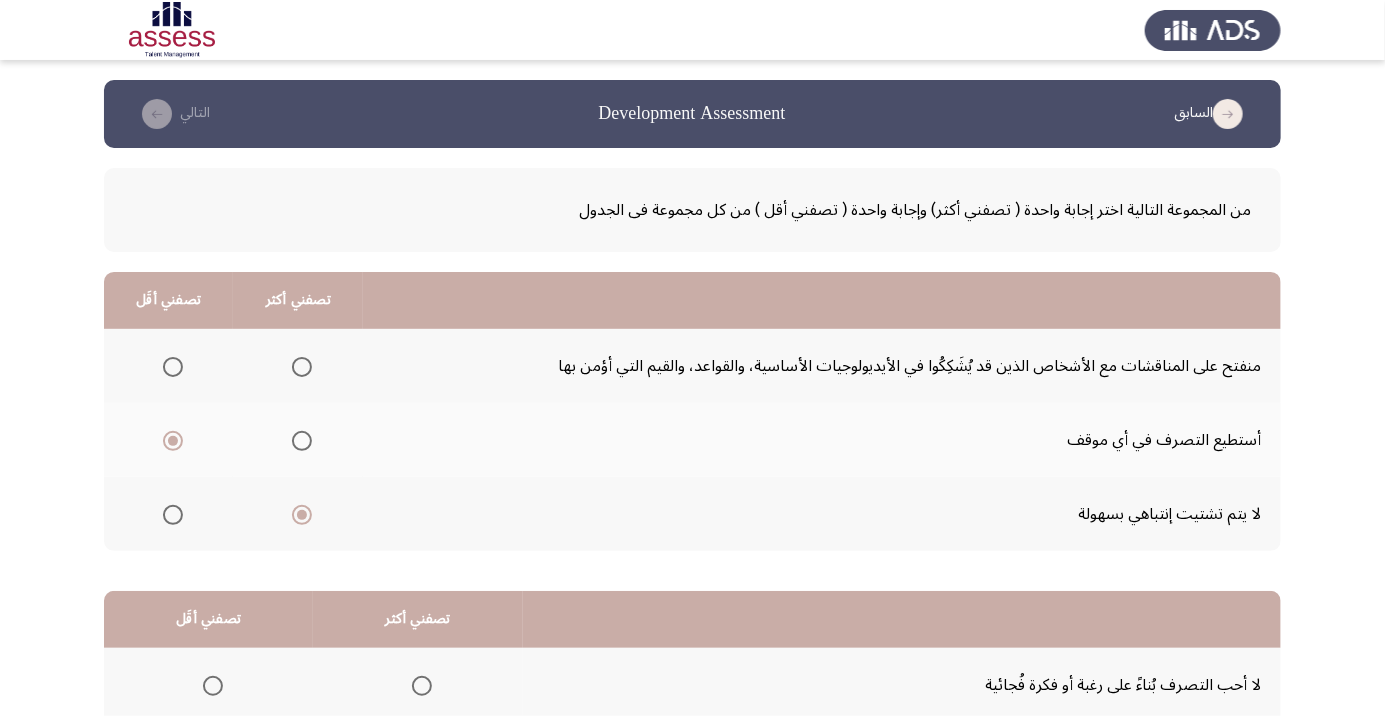 click at bounding box center [173, 441] 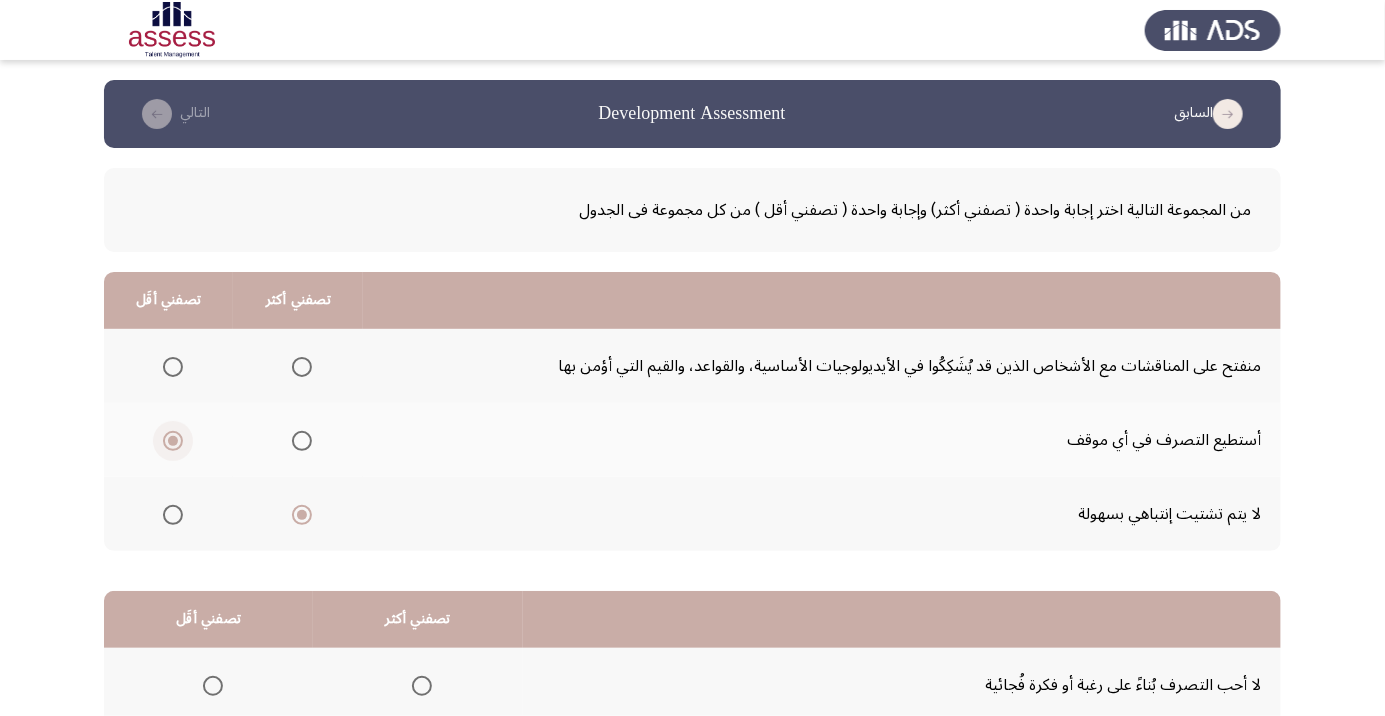 click 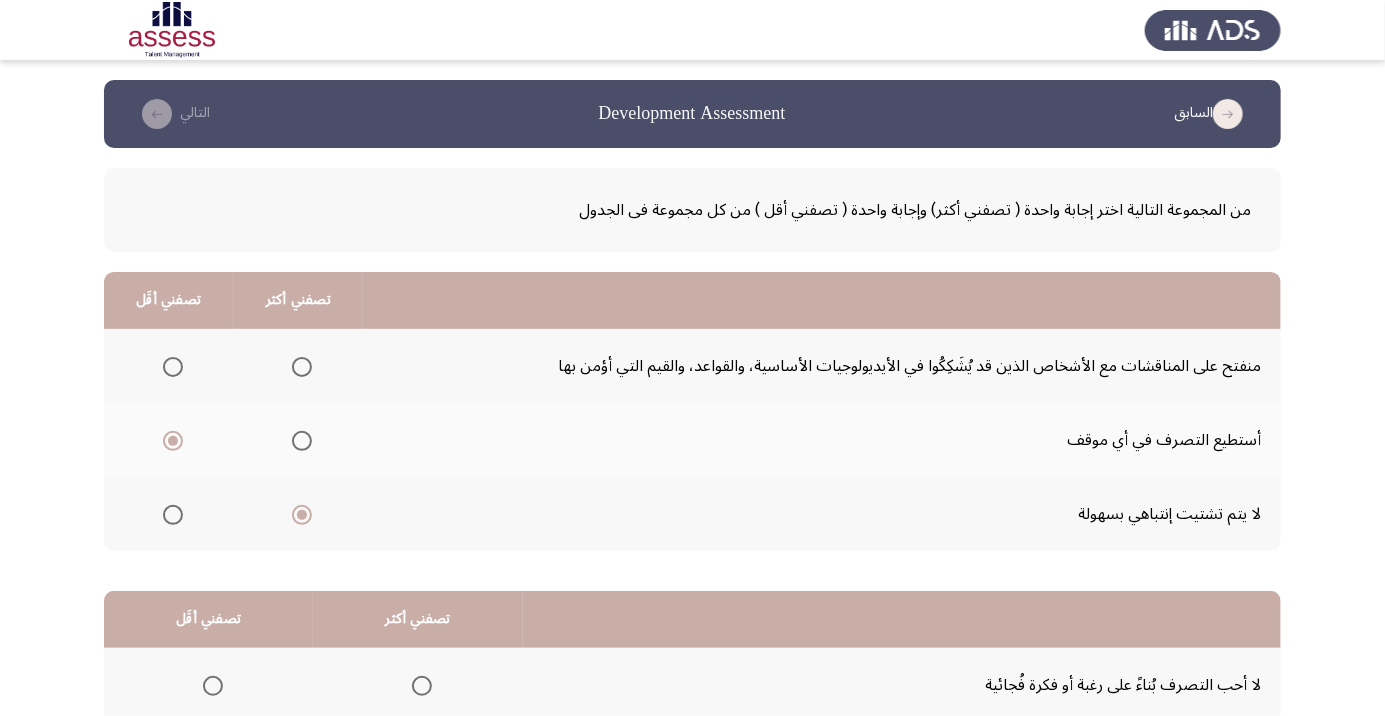 click at bounding box center (302, 367) 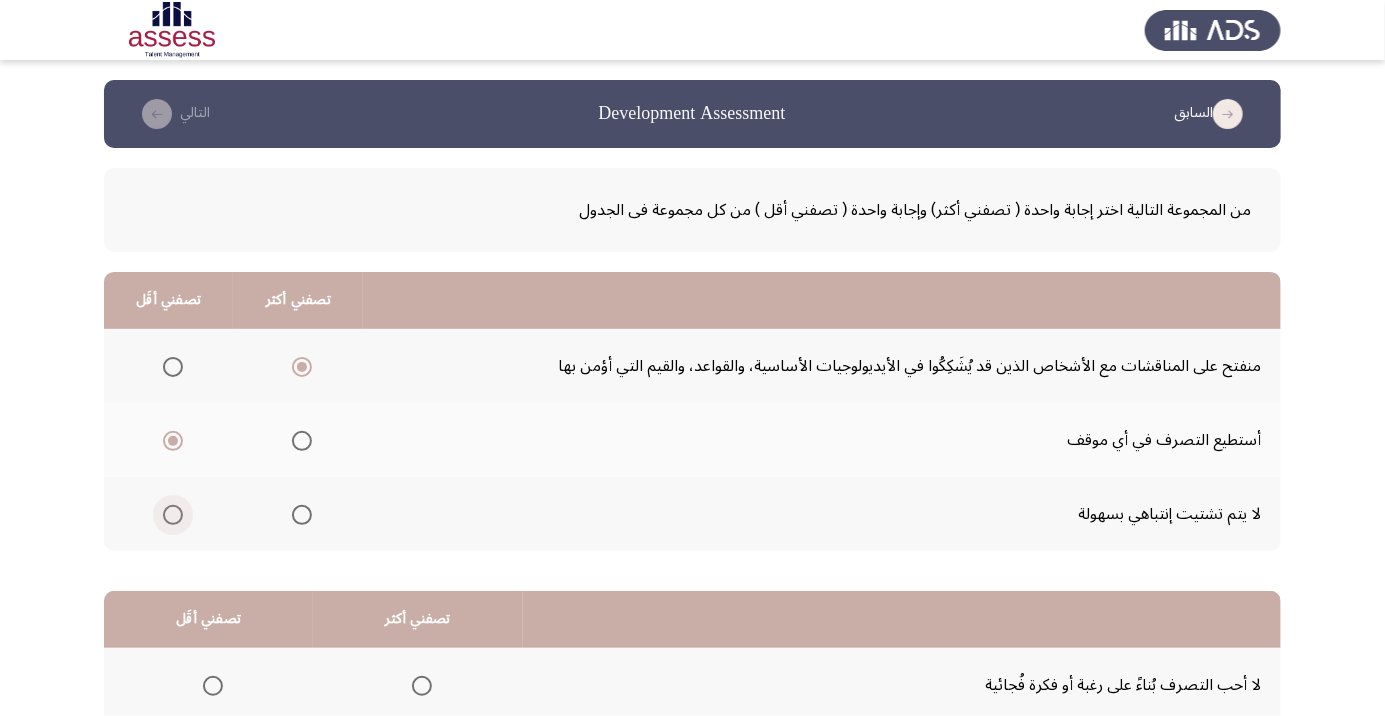 click at bounding box center (173, 515) 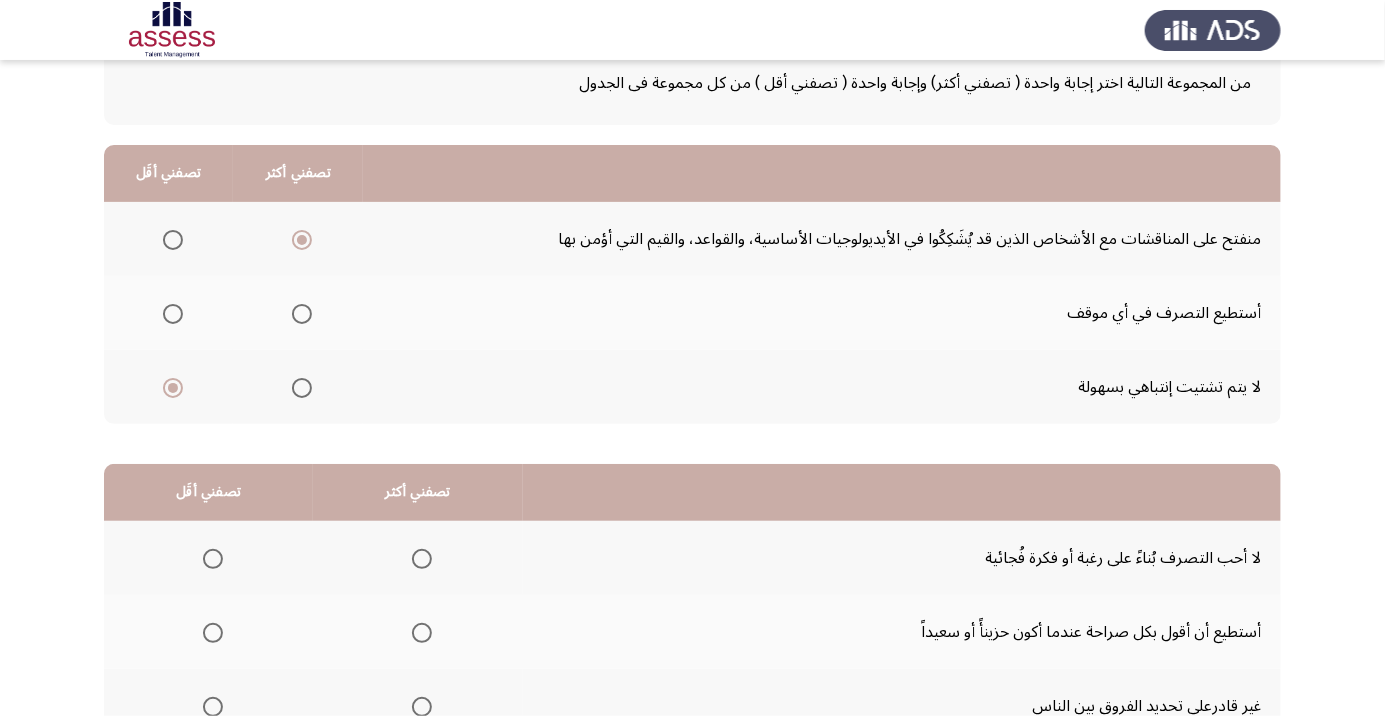 scroll, scrollTop: 170, scrollLeft: 0, axis: vertical 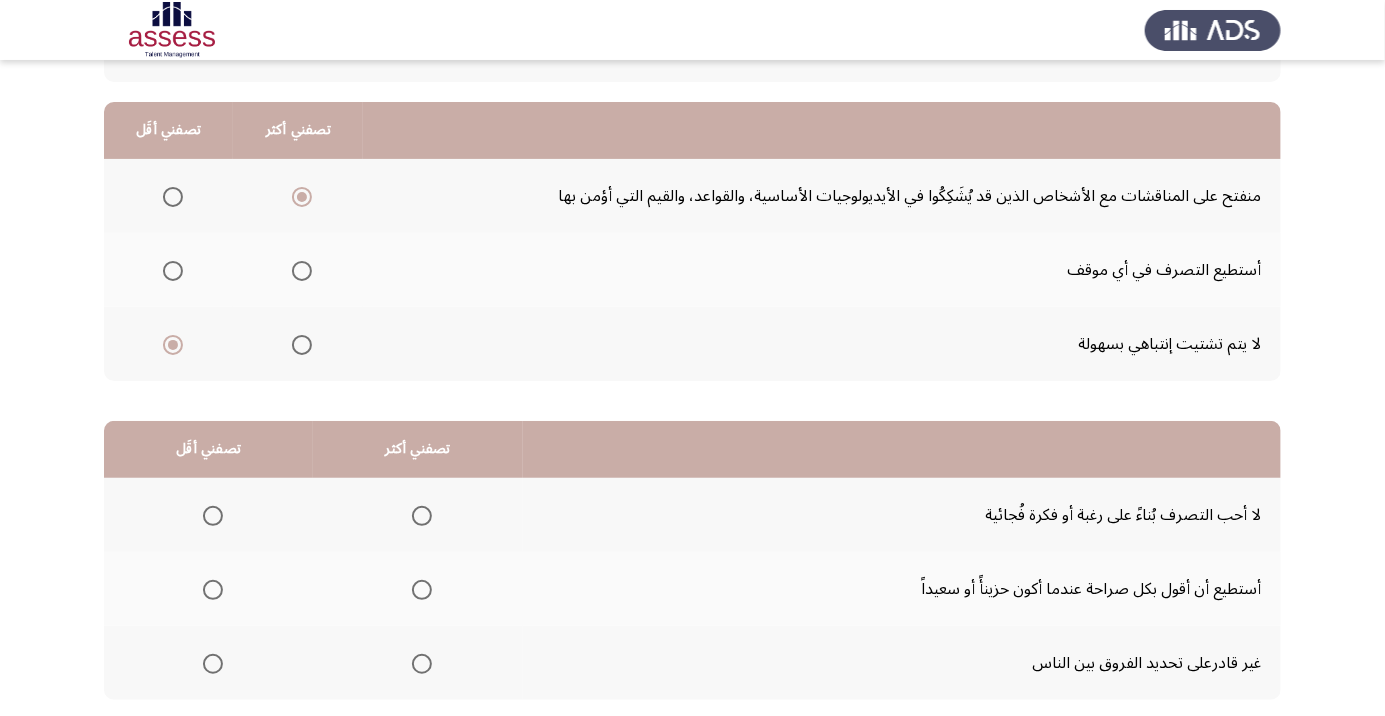 click at bounding box center (213, 516) 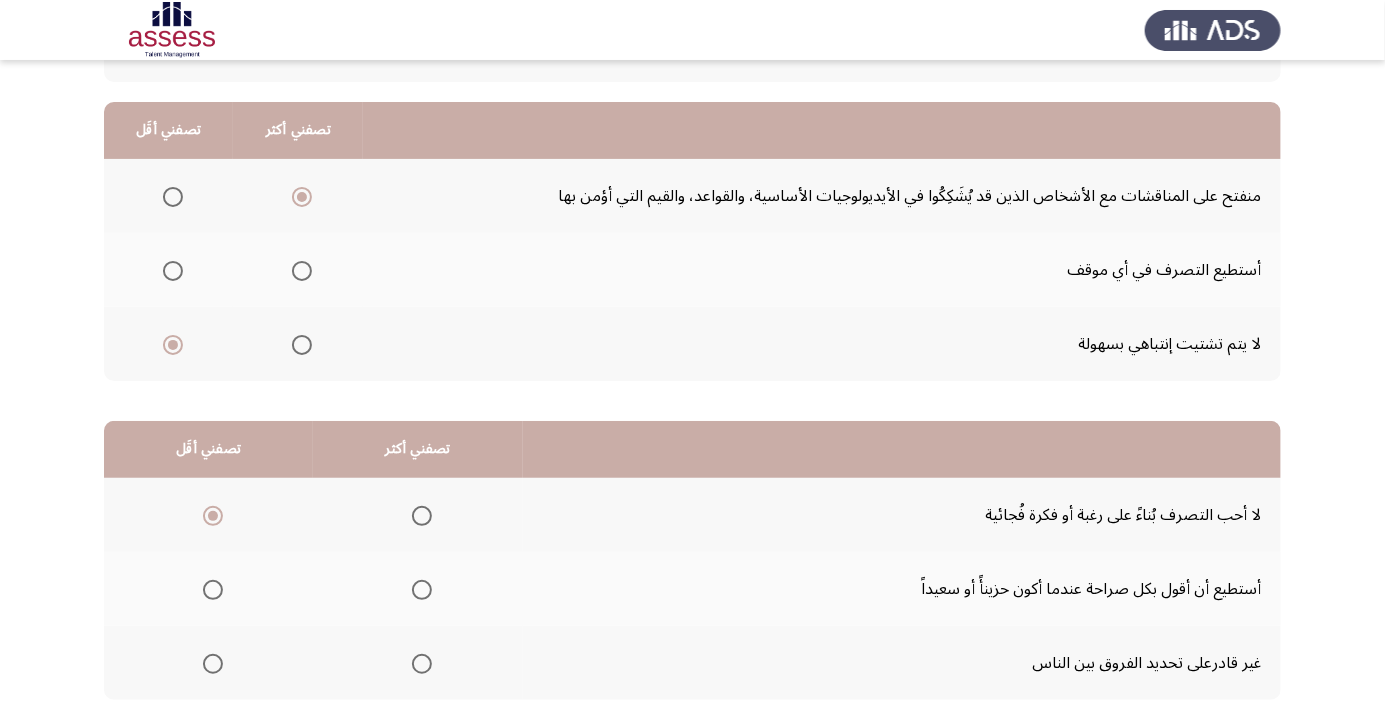 click at bounding box center [213, 516] 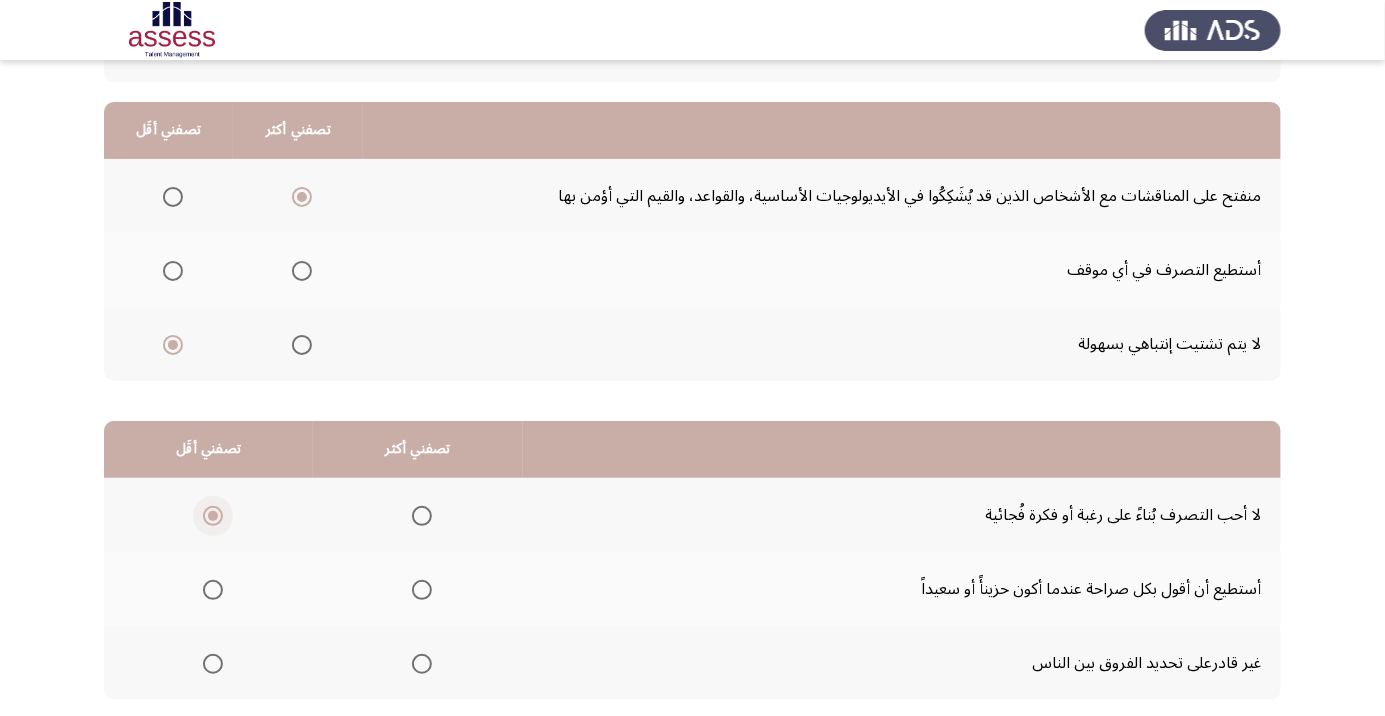 click 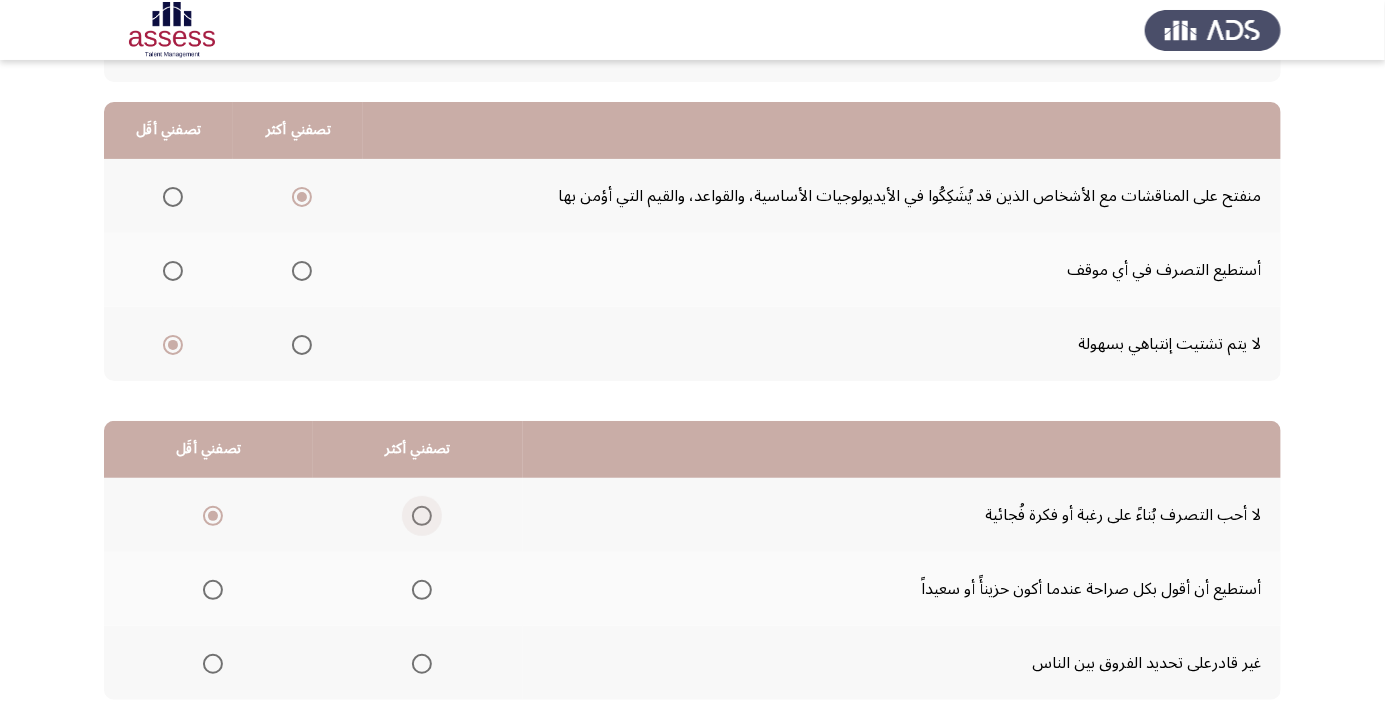 click at bounding box center (422, 516) 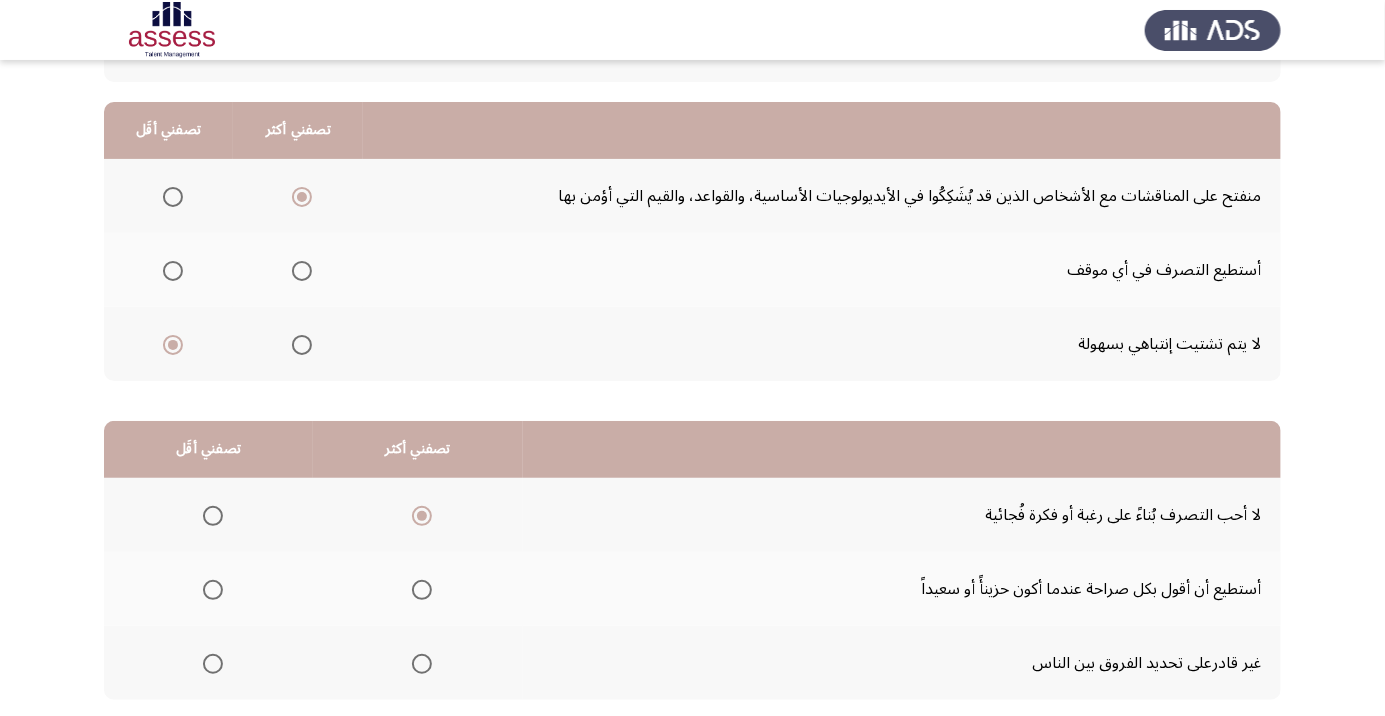 click 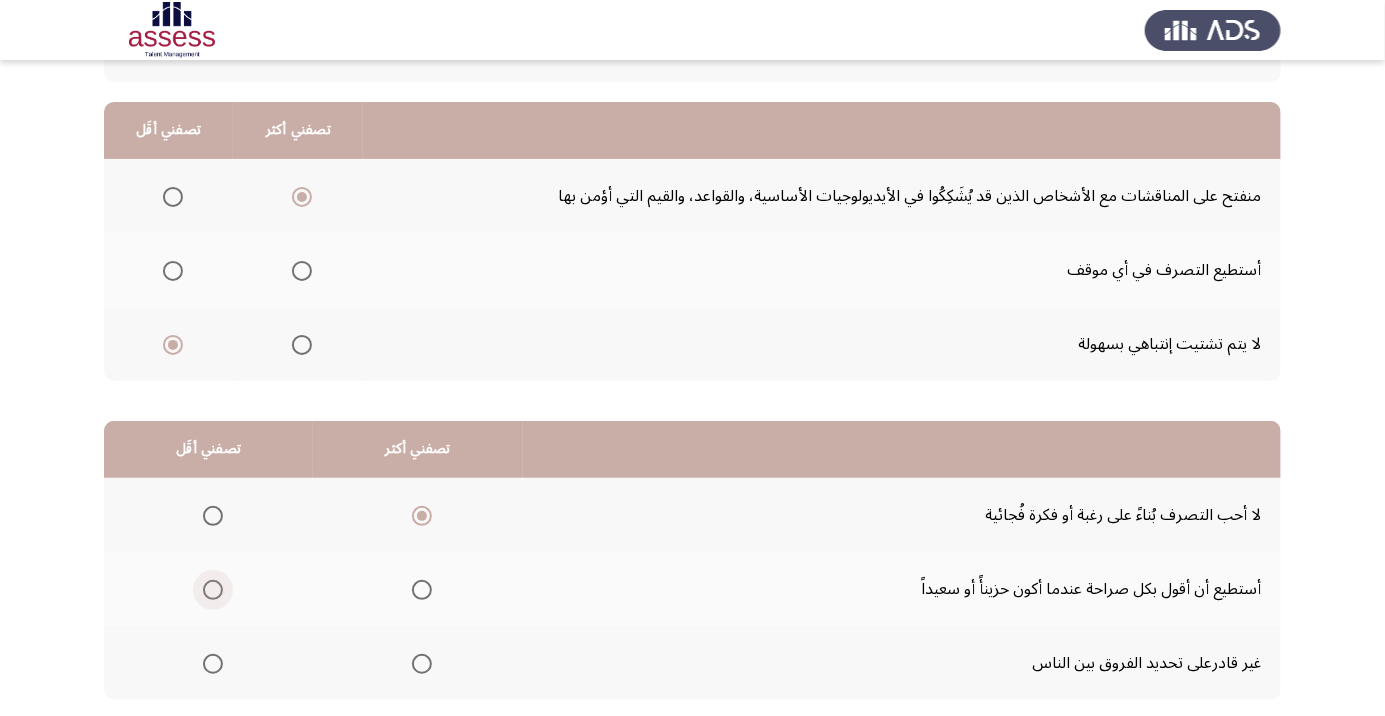 click at bounding box center [213, 590] 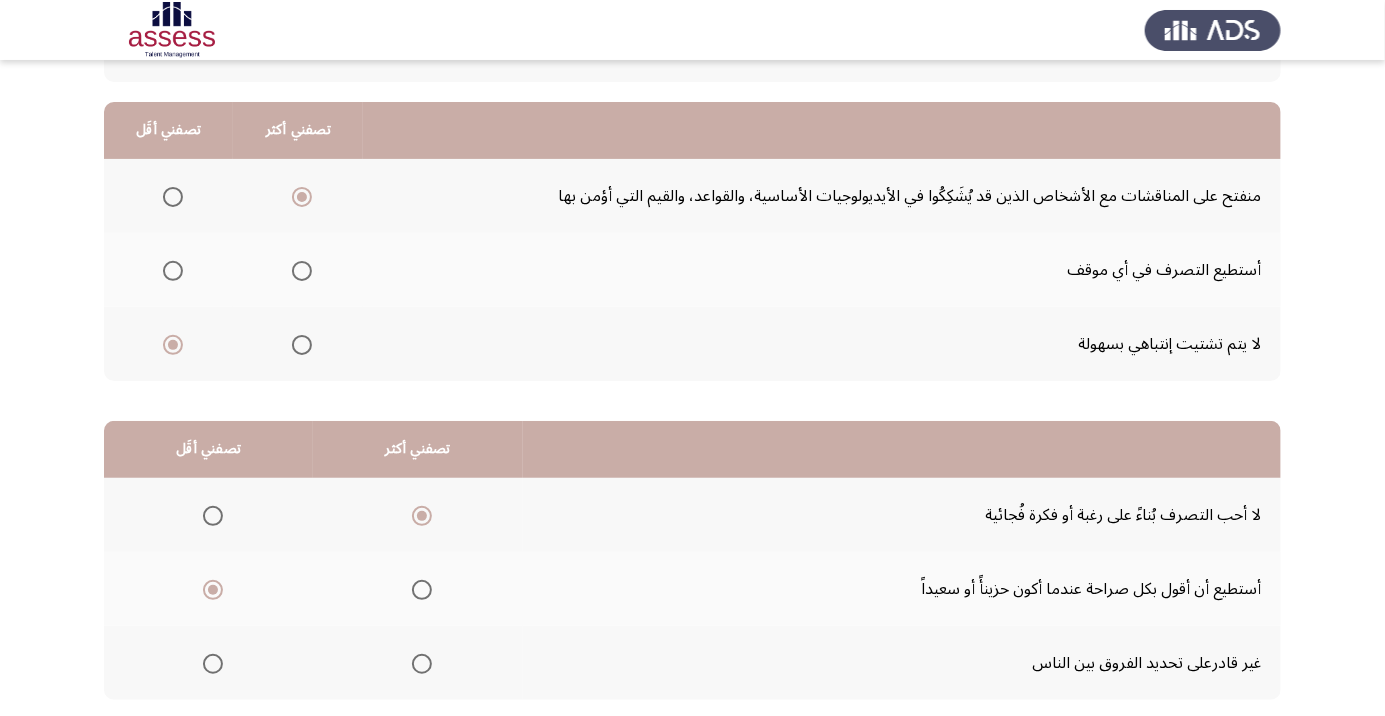 scroll, scrollTop: 197, scrollLeft: 0, axis: vertical 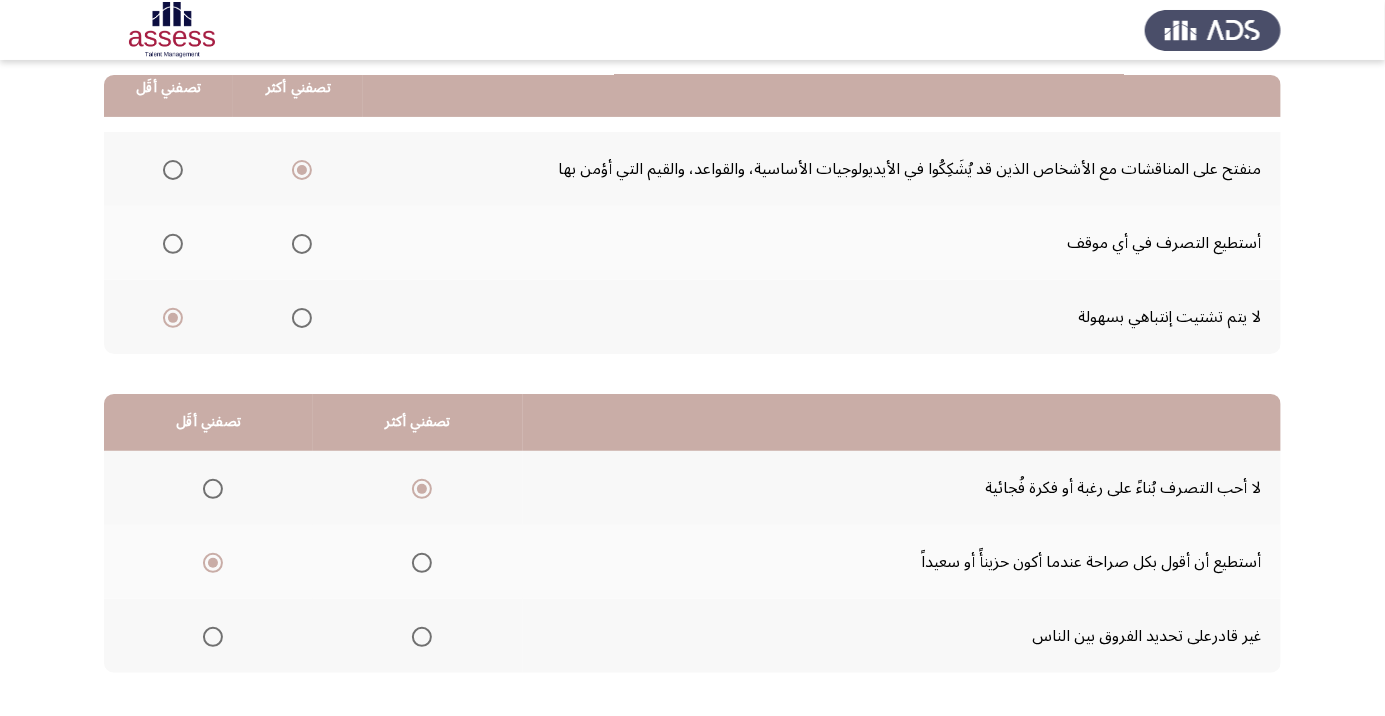 click on "التالي" 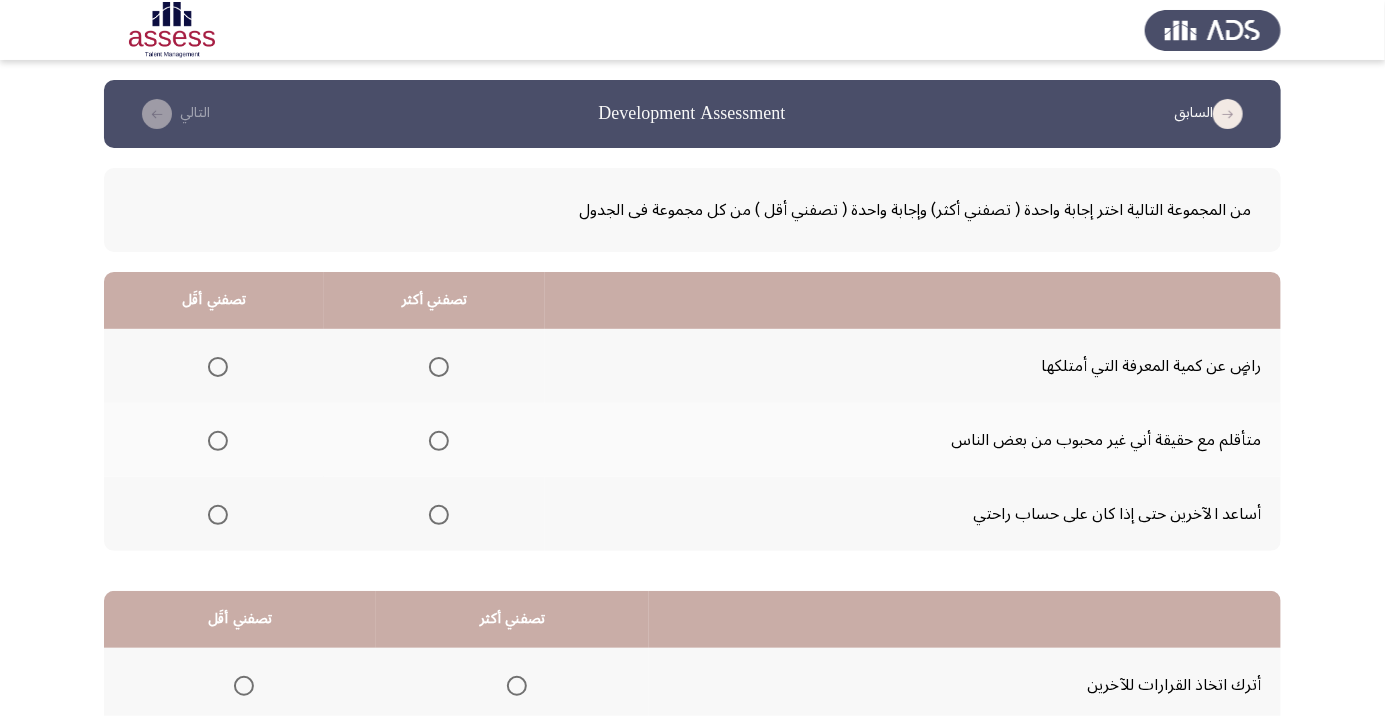 click at bounding box center (439, 515) 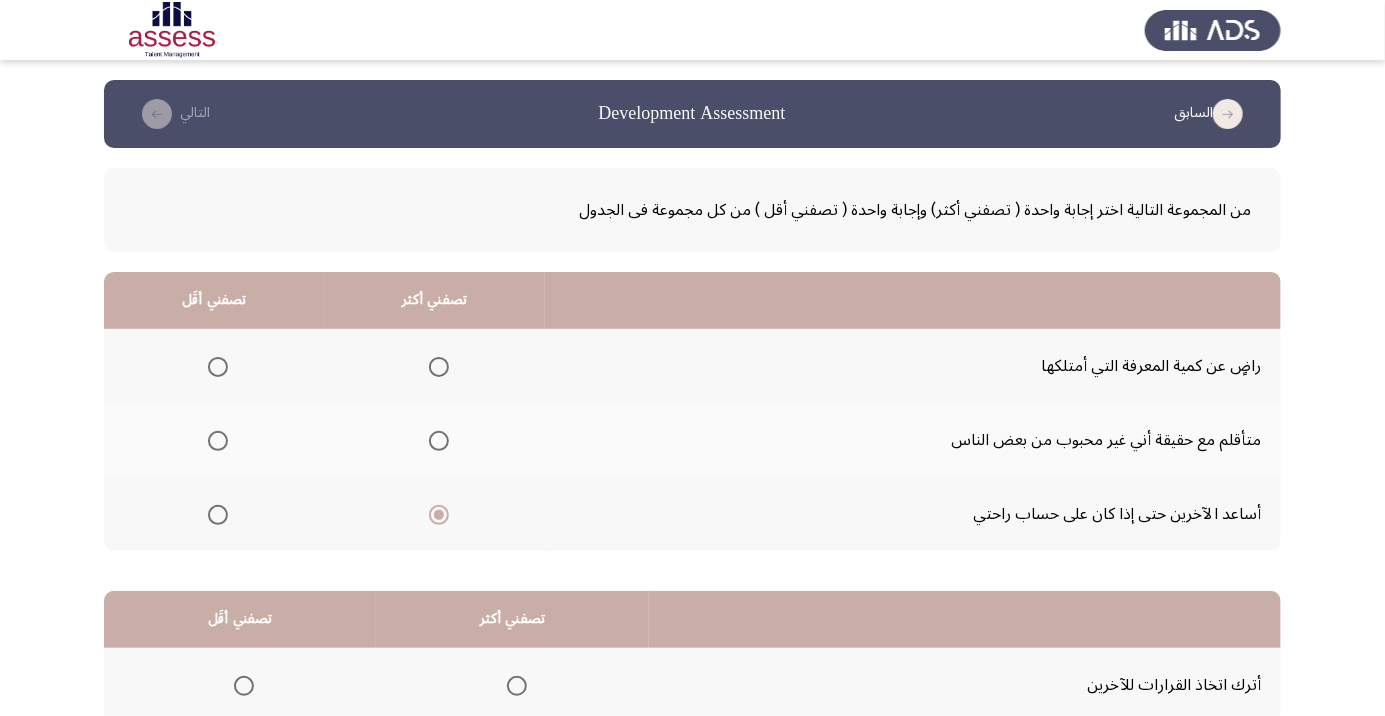 click at bounding box center [218, 441] 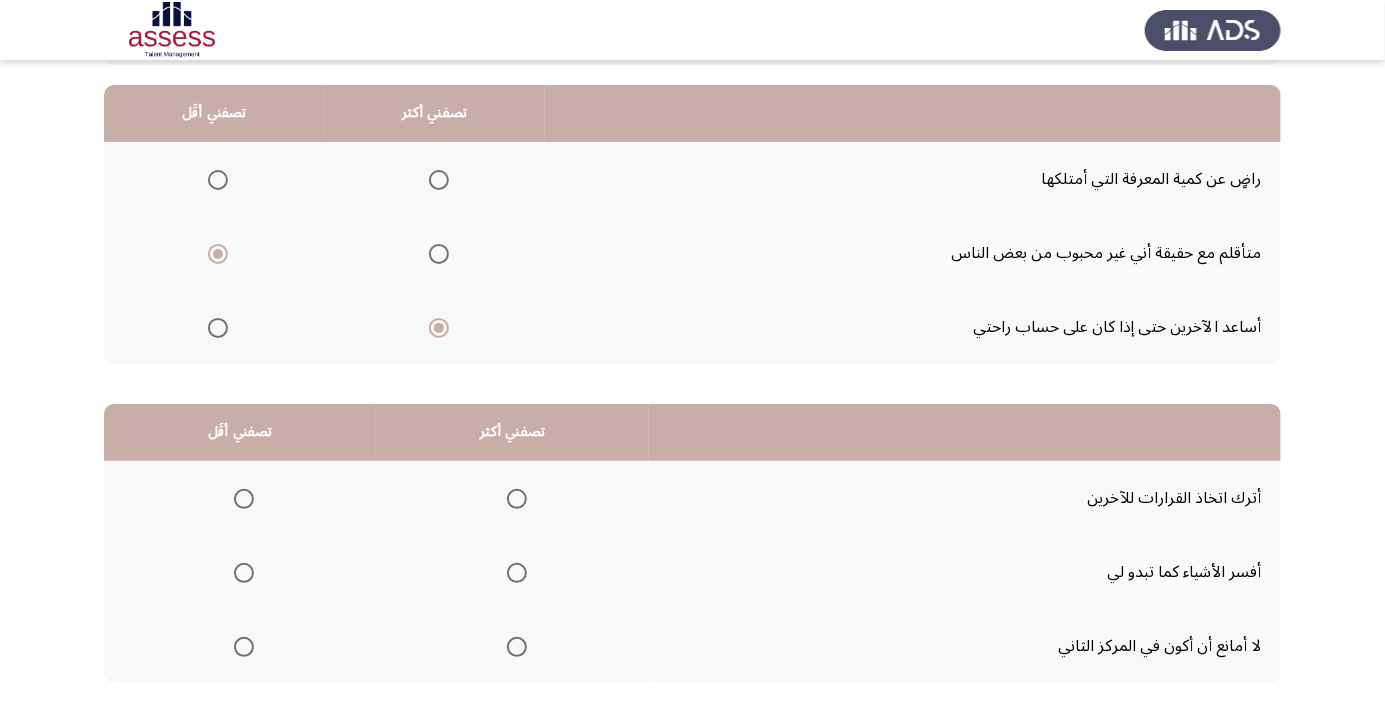 scroll, scrollTop: 197, scrollLeft: 0, axis: vertical 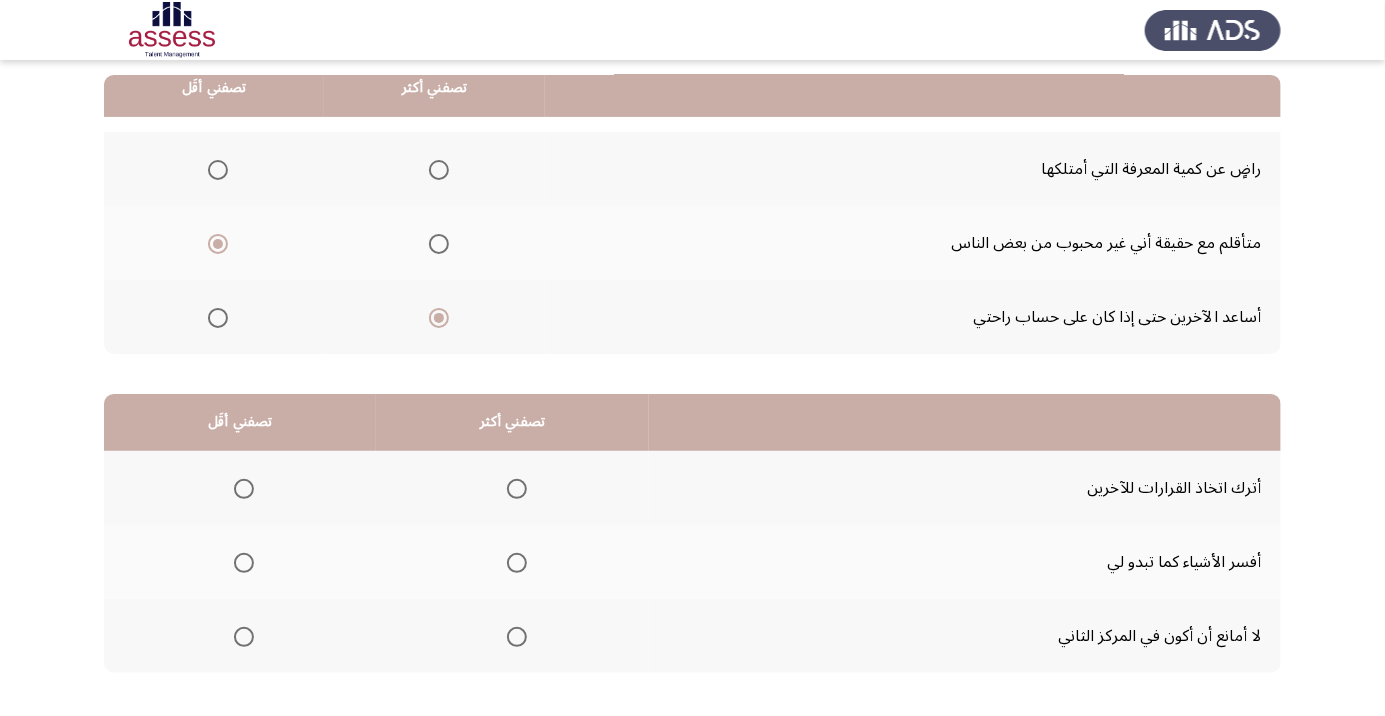 click at bounding box center (517, 563) 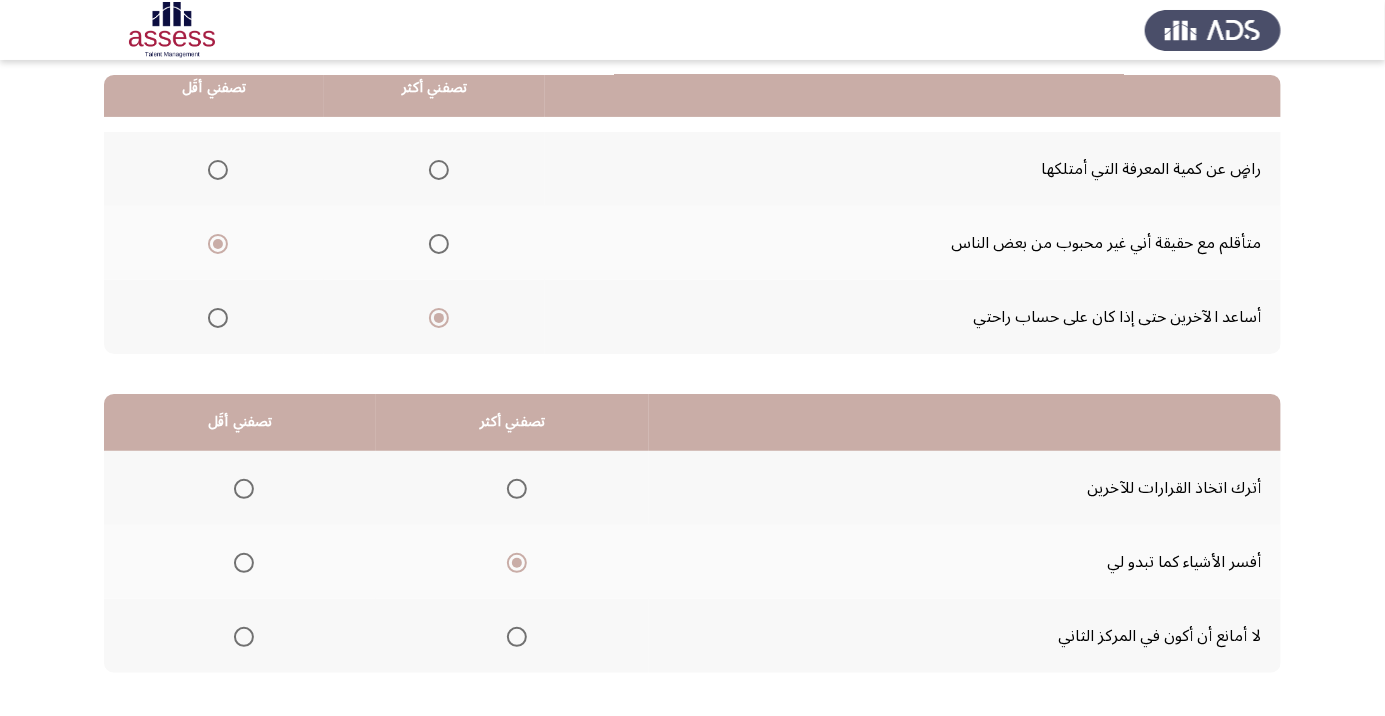 click 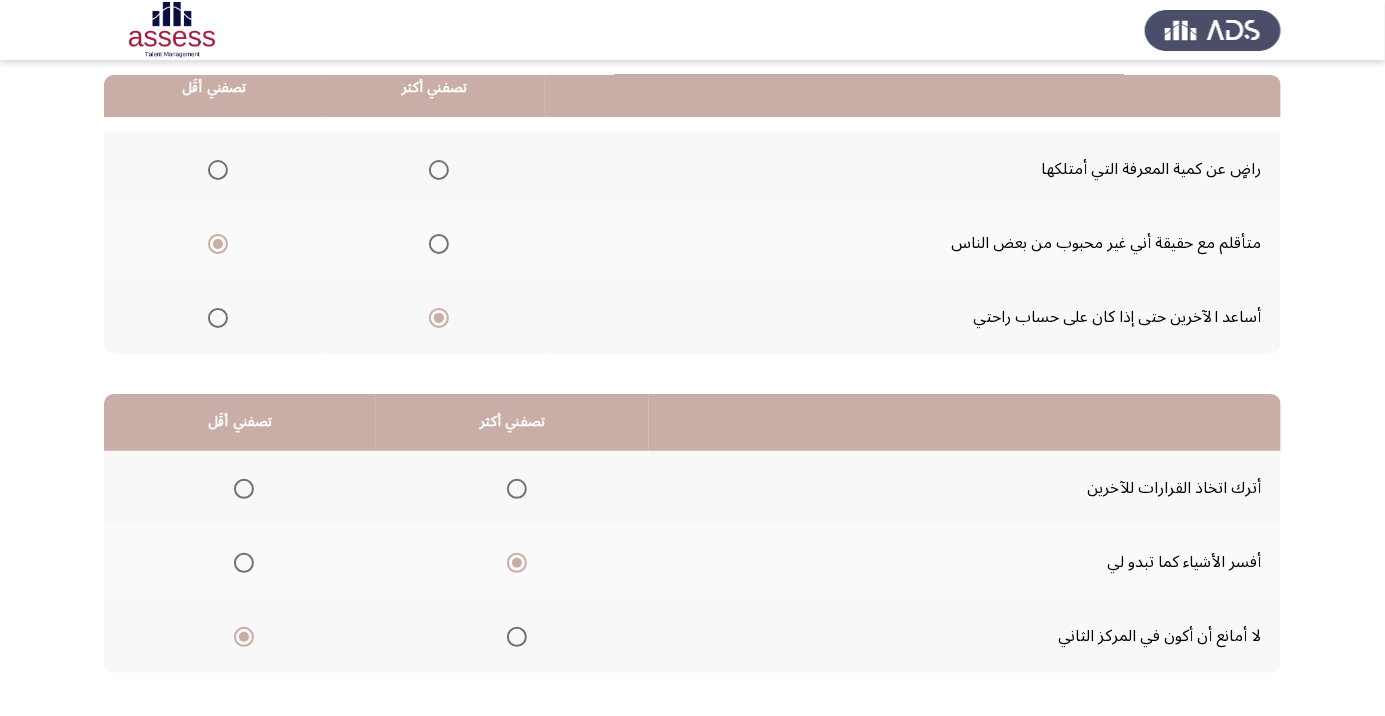 click on "التالي" 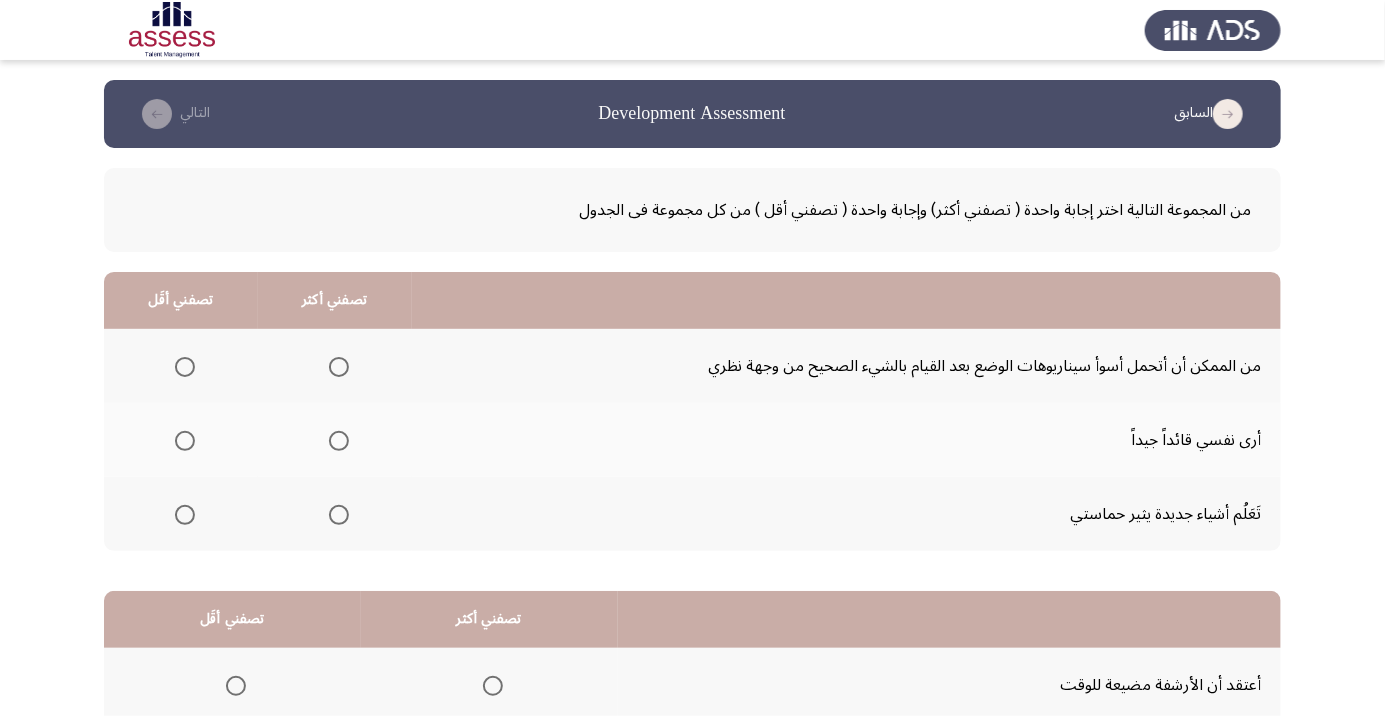 click at bounding box center (339, 441) 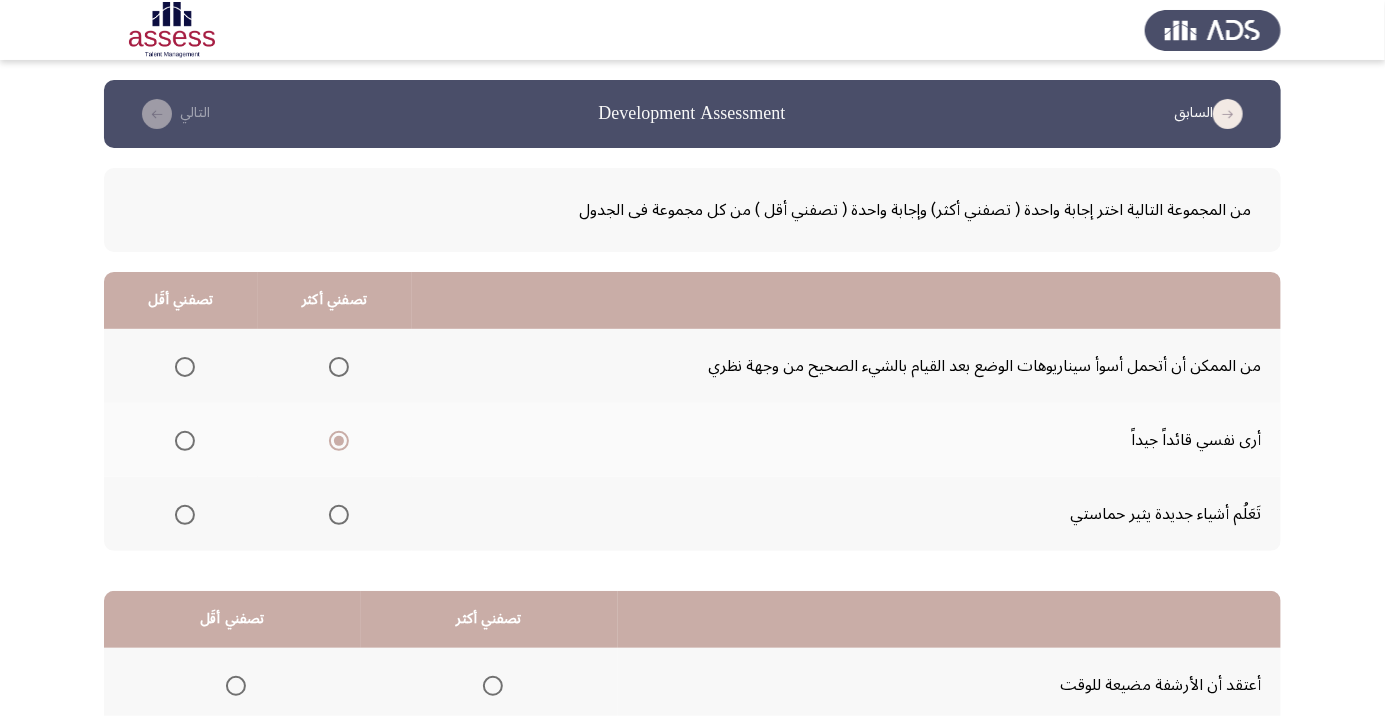 click at bounding box center (185, 367) 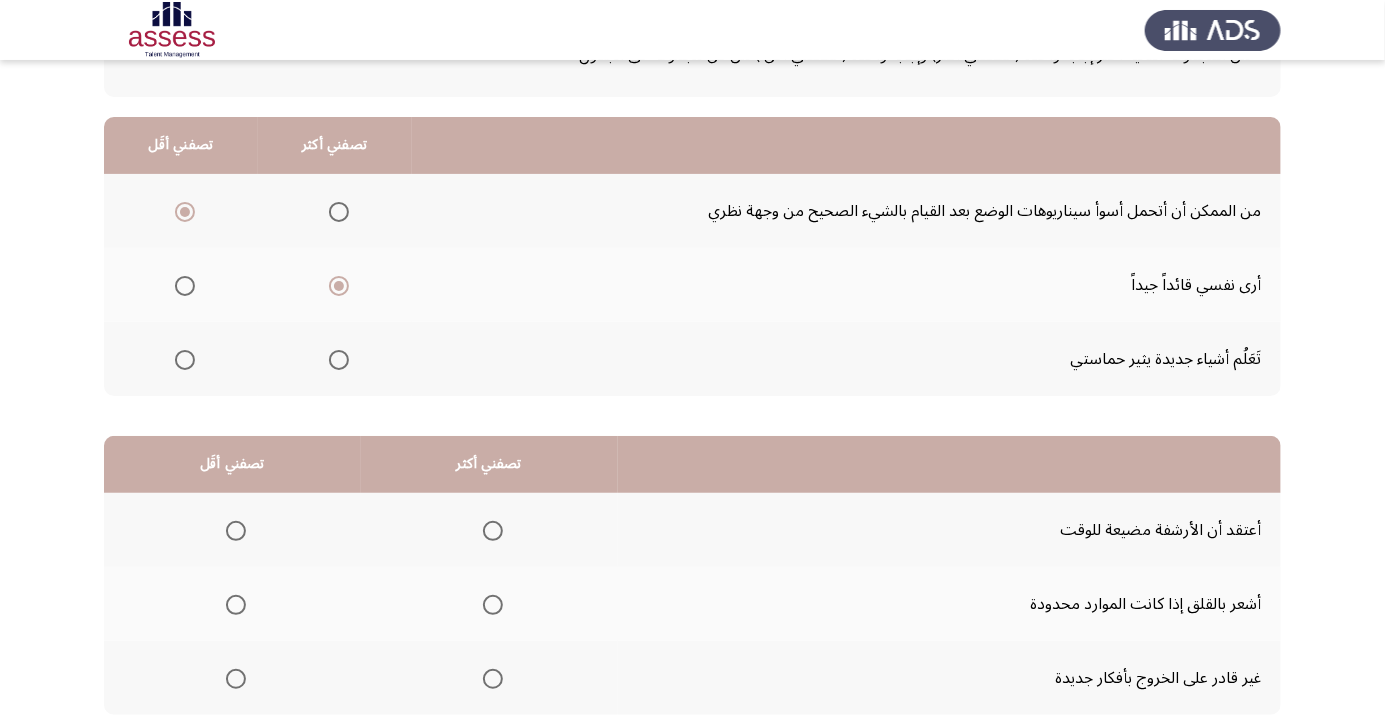 scroll, scrollTop: 176, scrollLeft: 0, axis: vertical 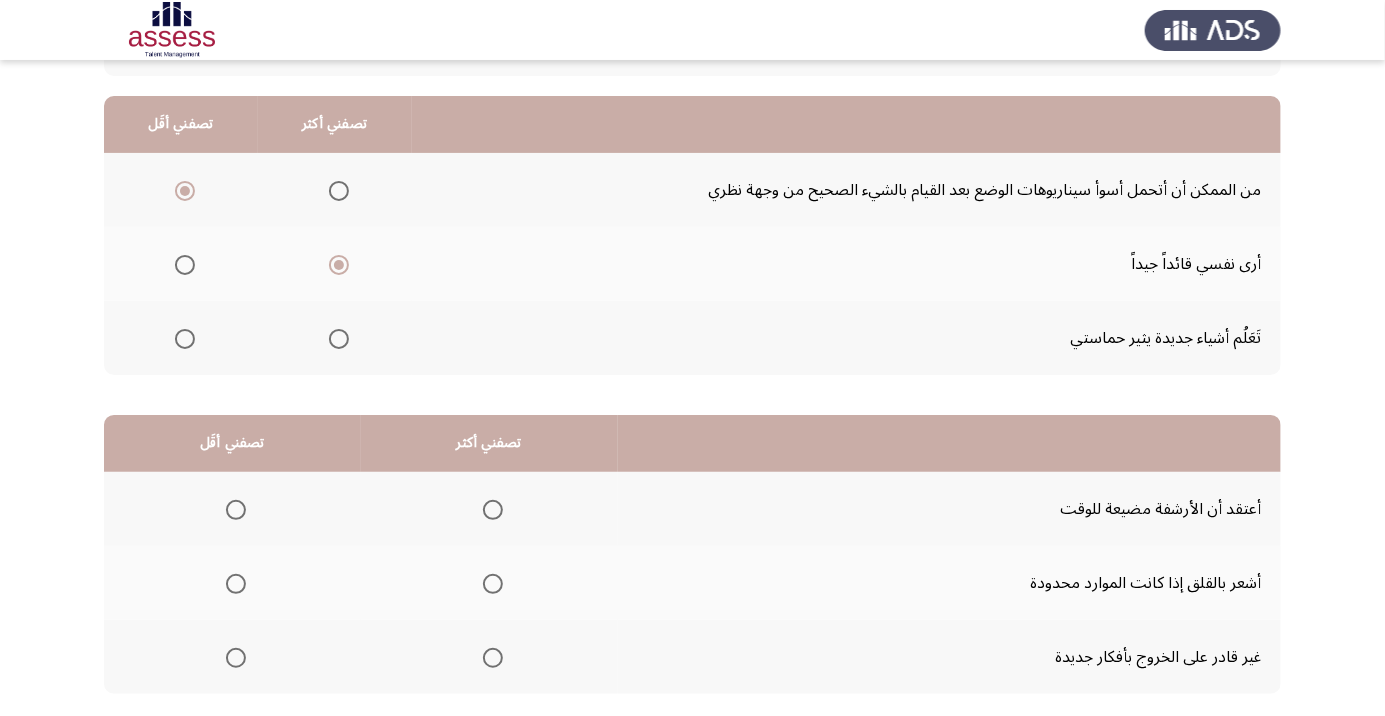 click at bounding box center [493, 584] 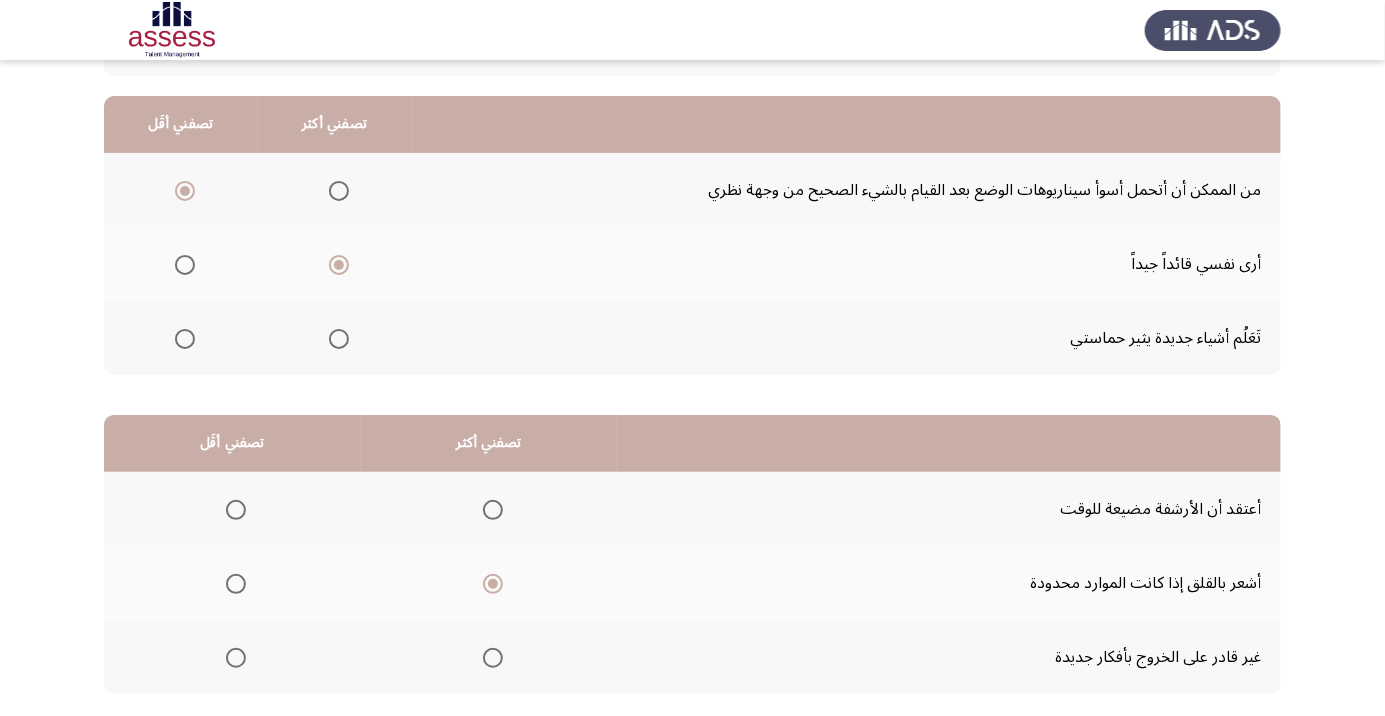 click 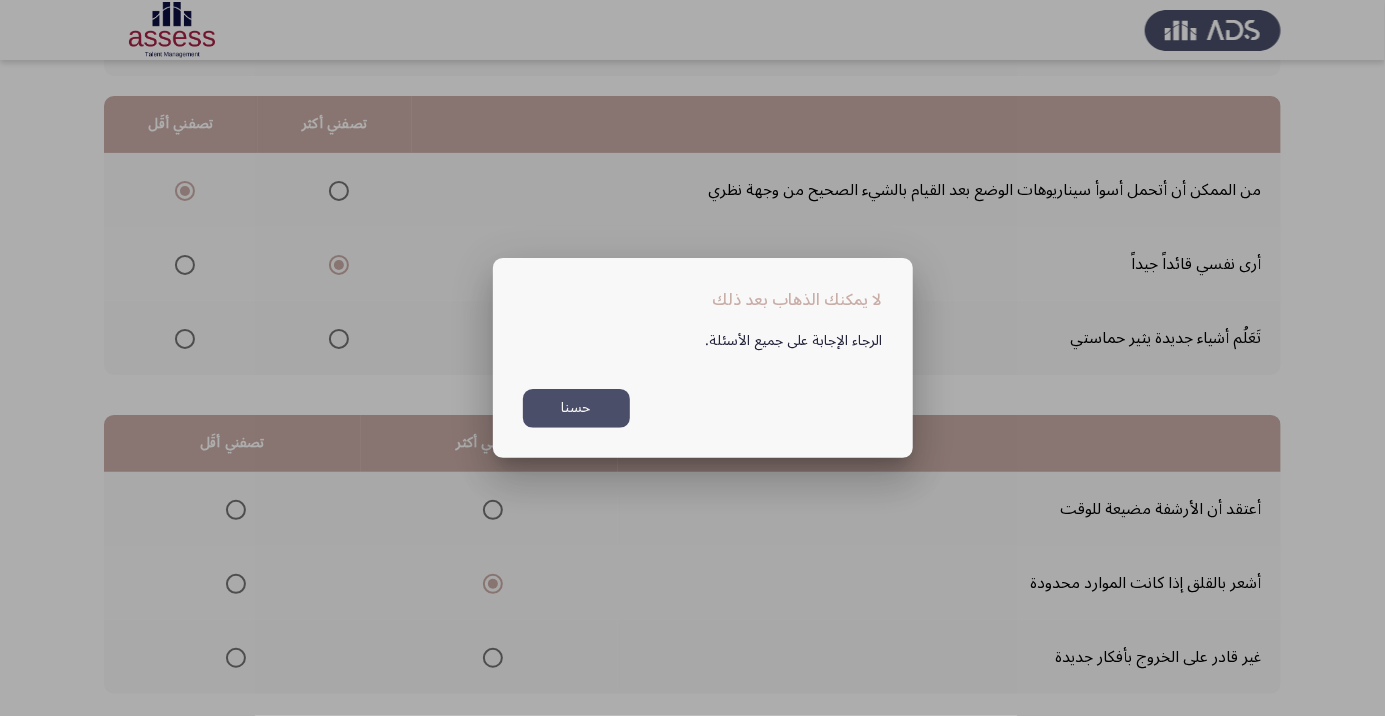 click at bounding box center [692, 358] 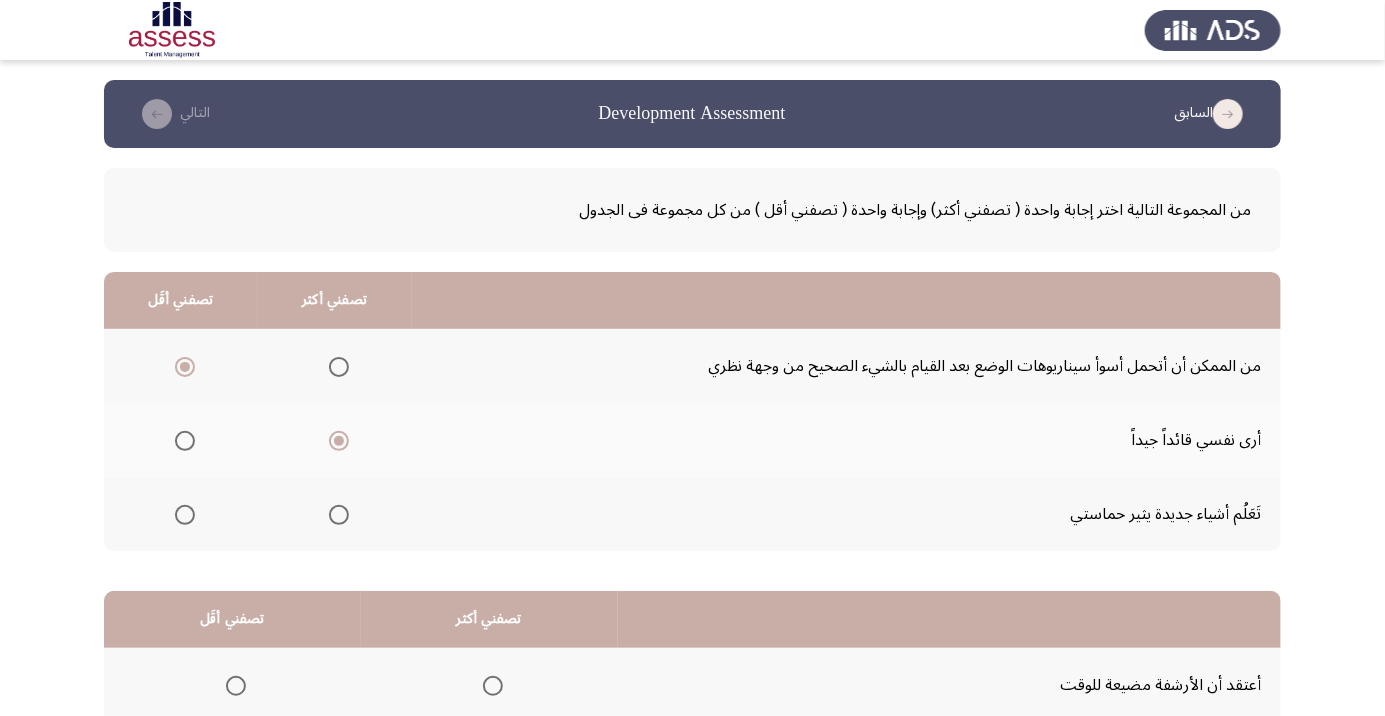 scroll, scrollTop: 176, scrollLeft: 0, axis: vertical 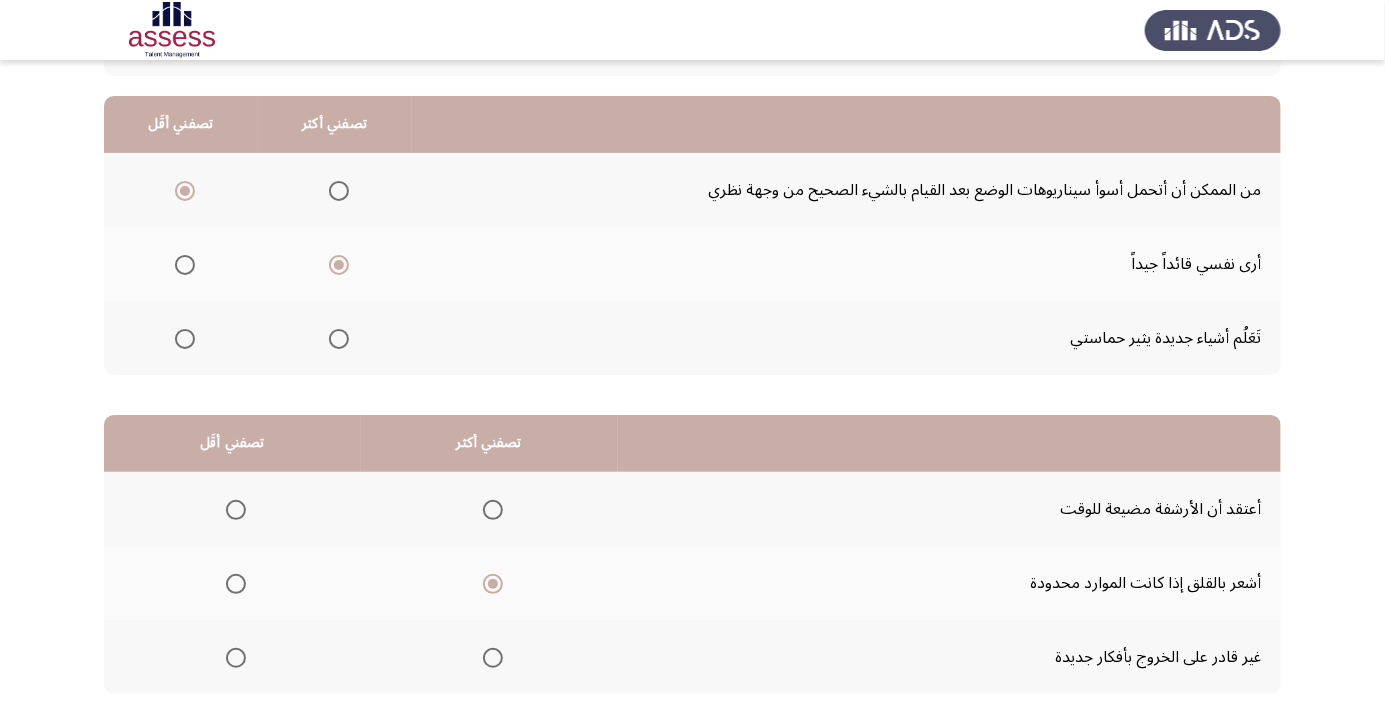 click at bounding box center [236, 658] 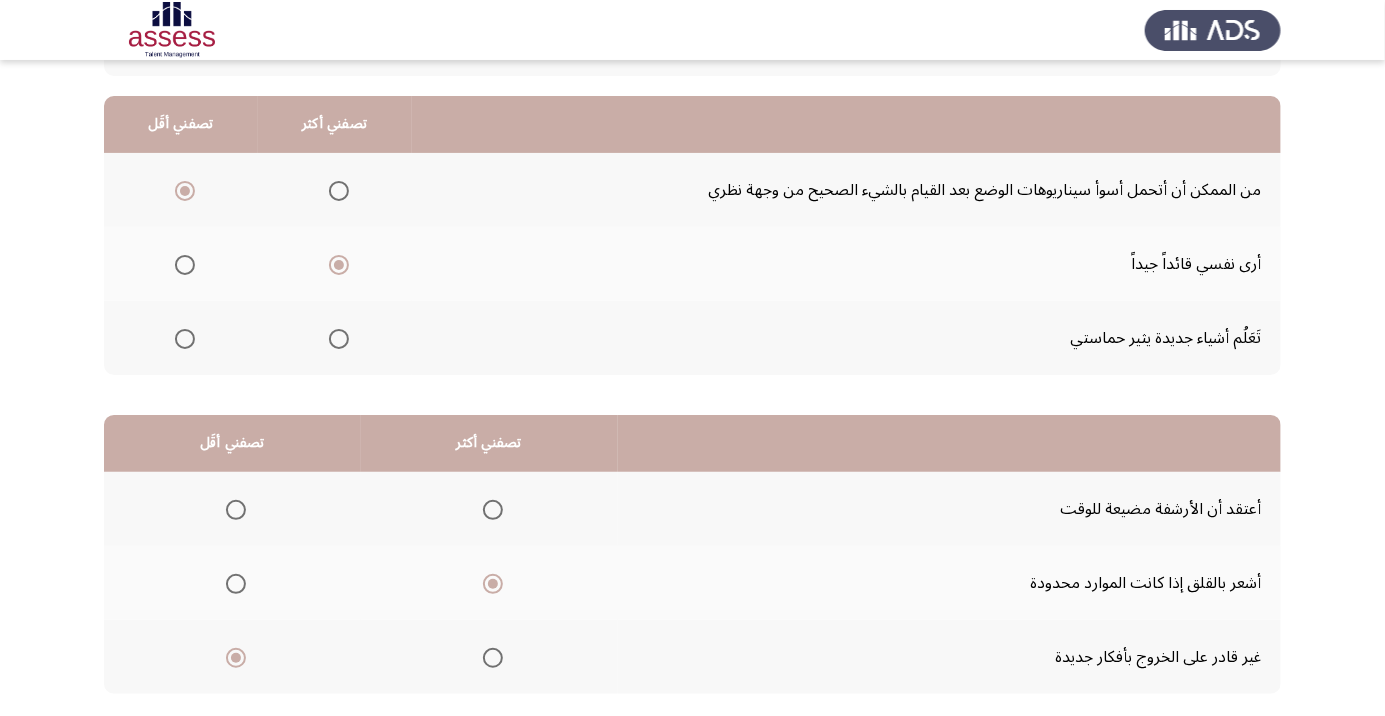 click on "التالي" 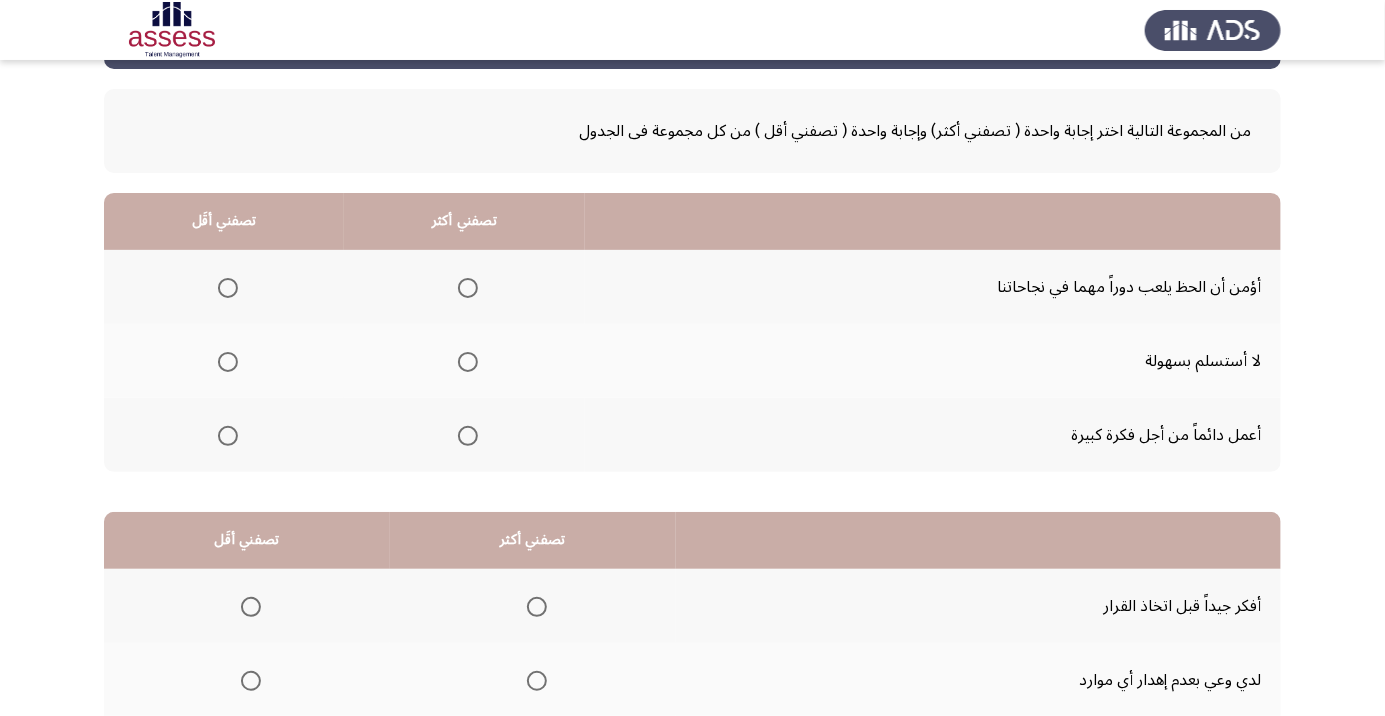scroll, scrollTop: 77, scrollLeft: 0, axis: vertical 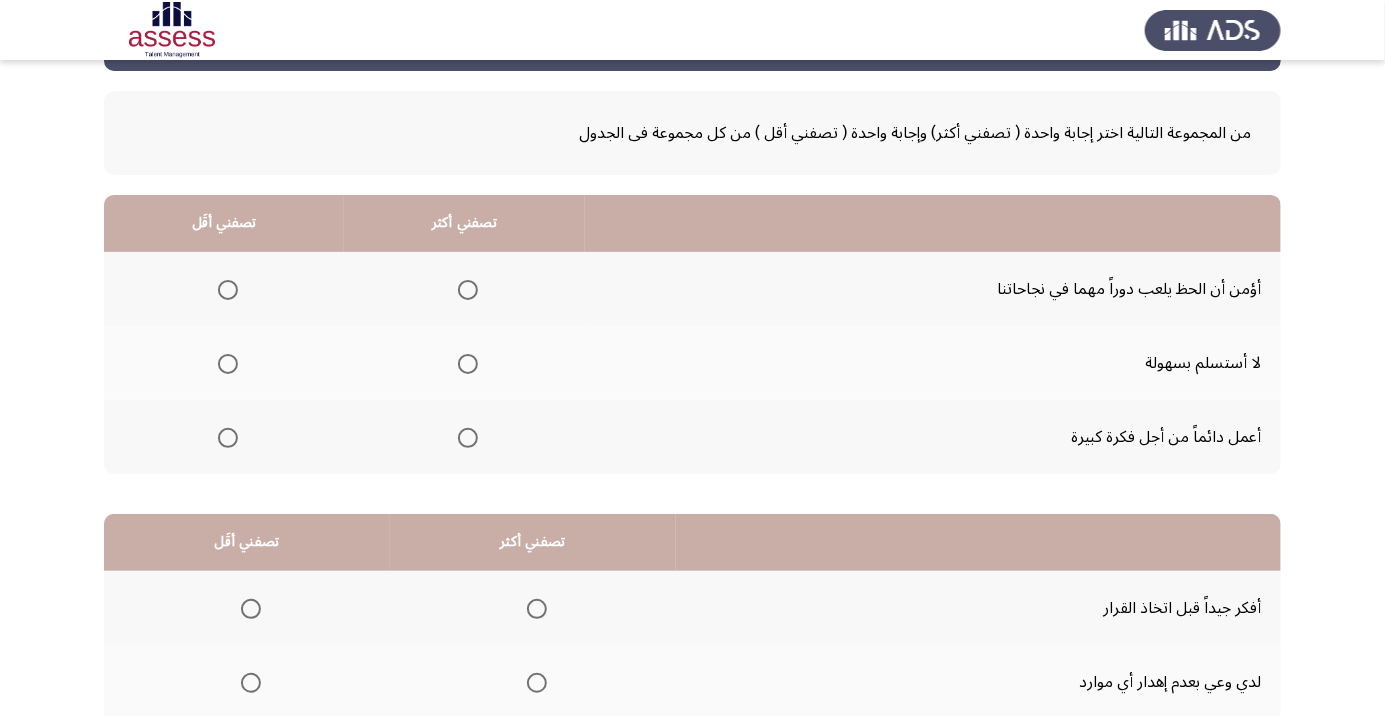 click at bounding box center [468, 438] 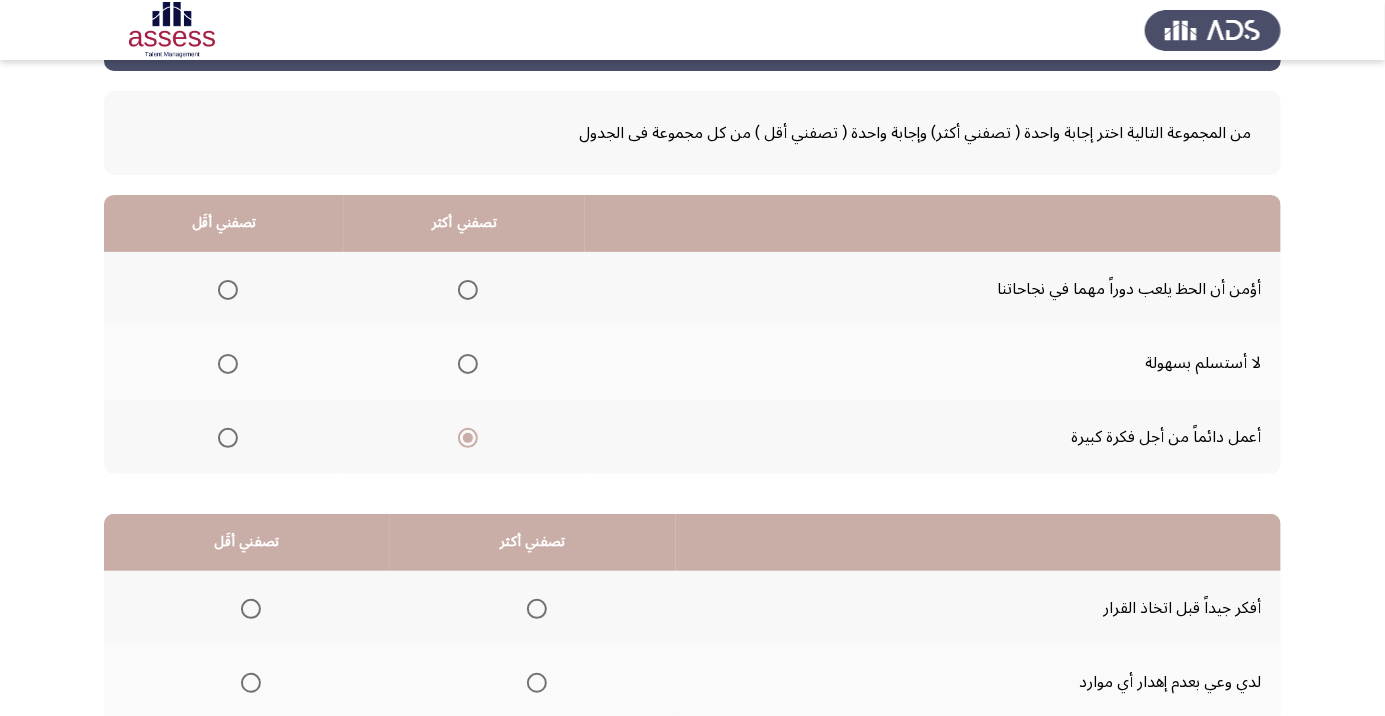 click at bounding box center [228, 290] 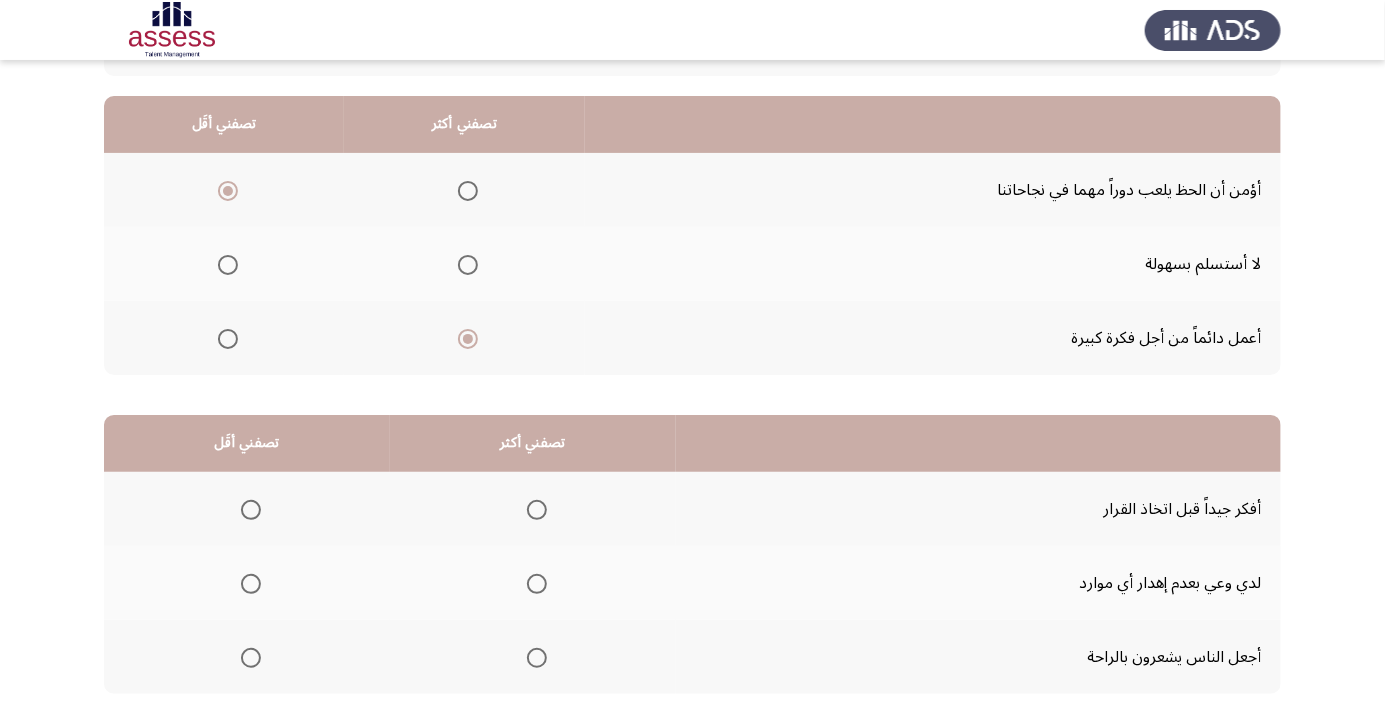scroll, scrollTop: 188, scrollLeft: 0, axis: vertical 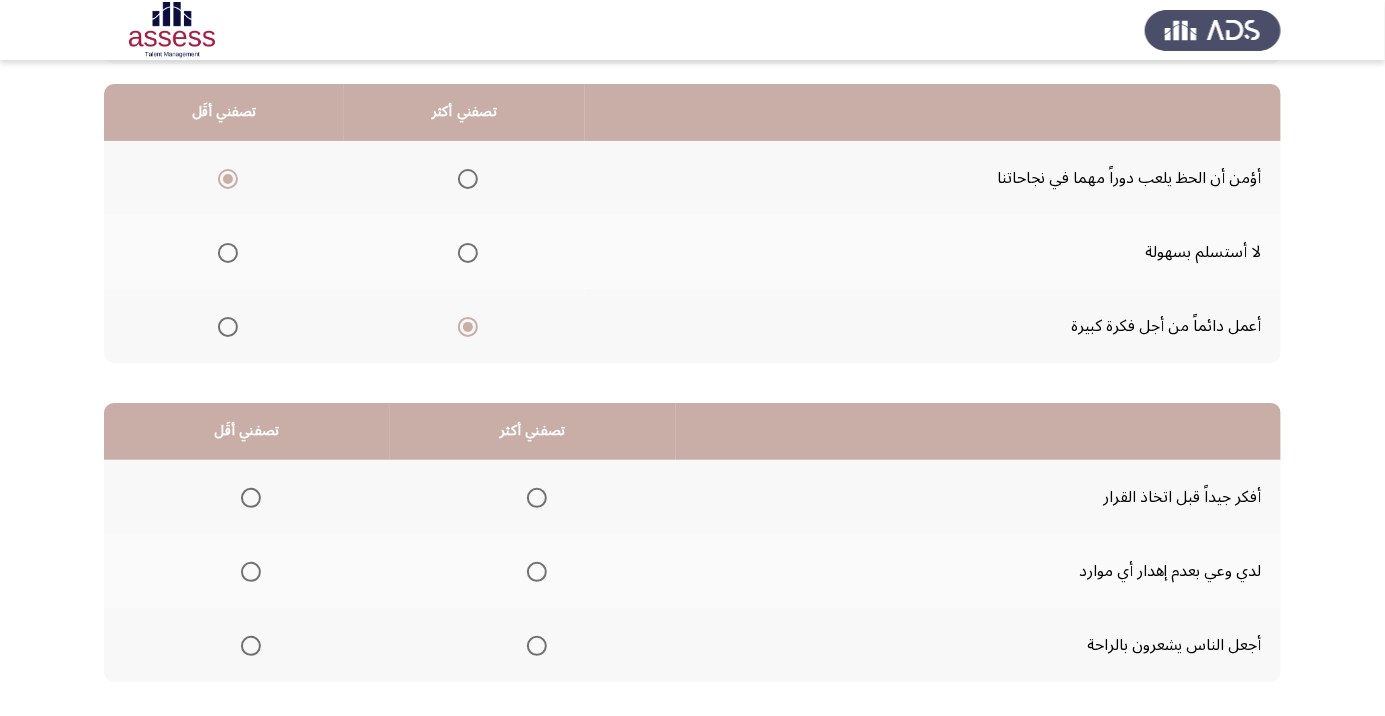 click at bounding box center (537, 572) 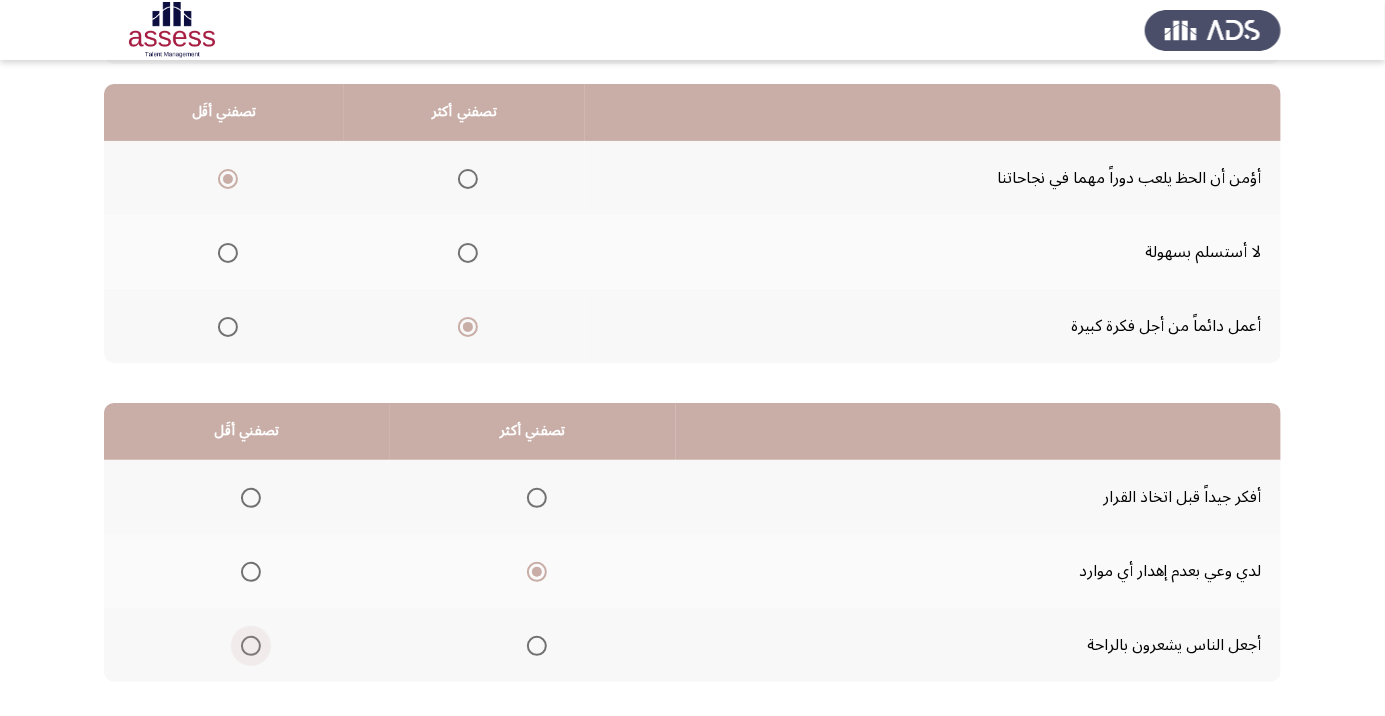 click at bounding box center [251, 646] 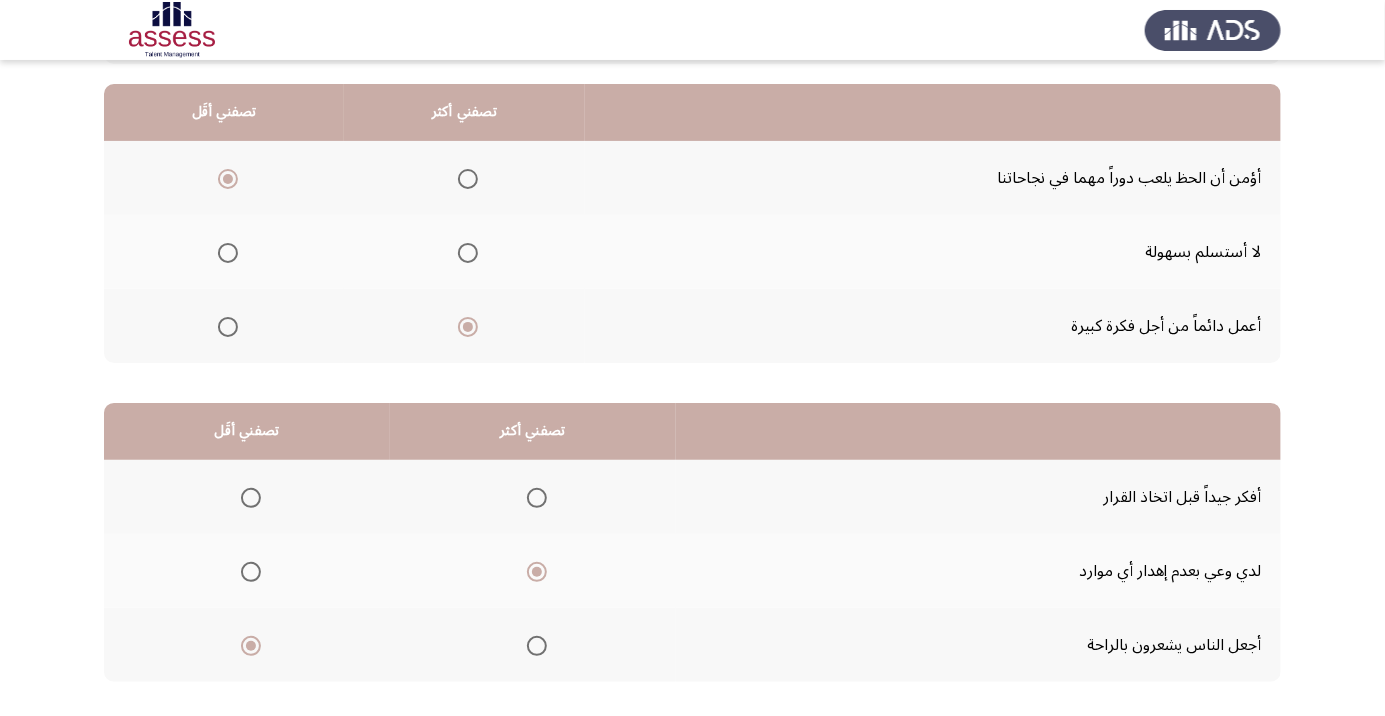 click on "التالي" 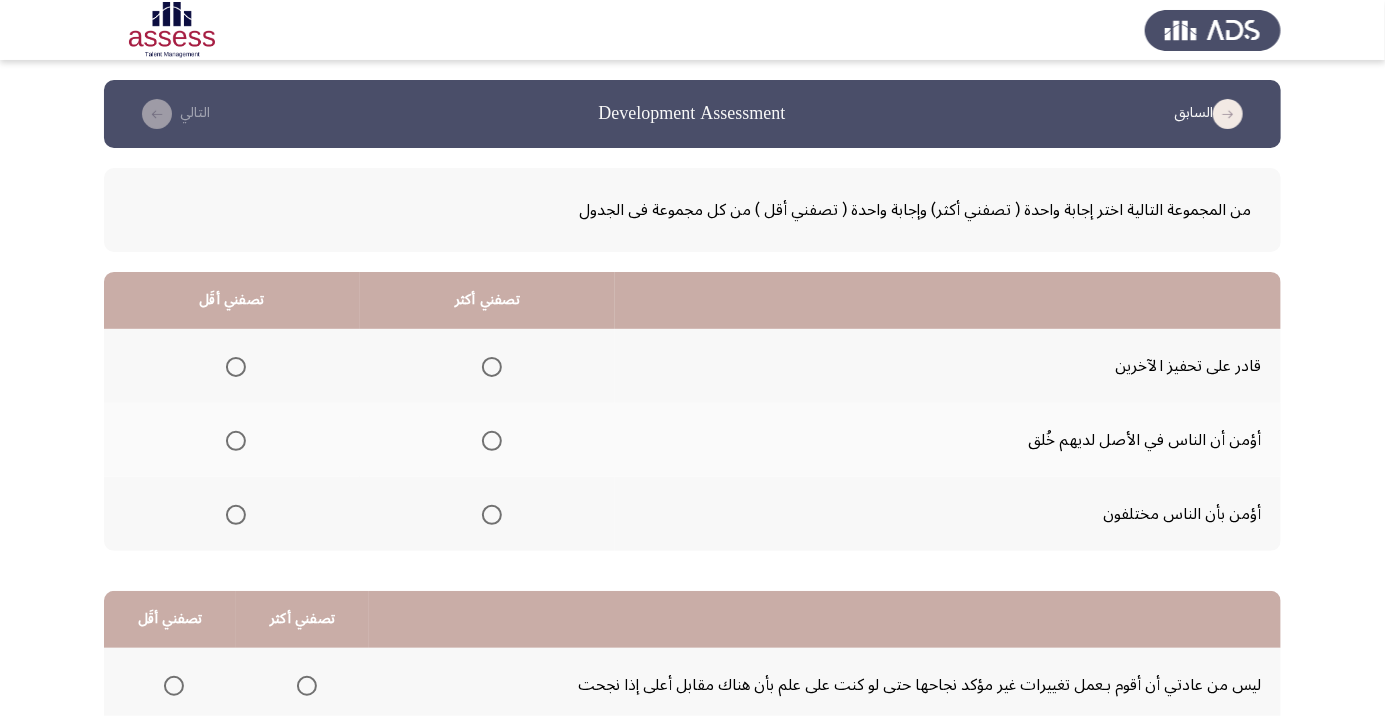 click 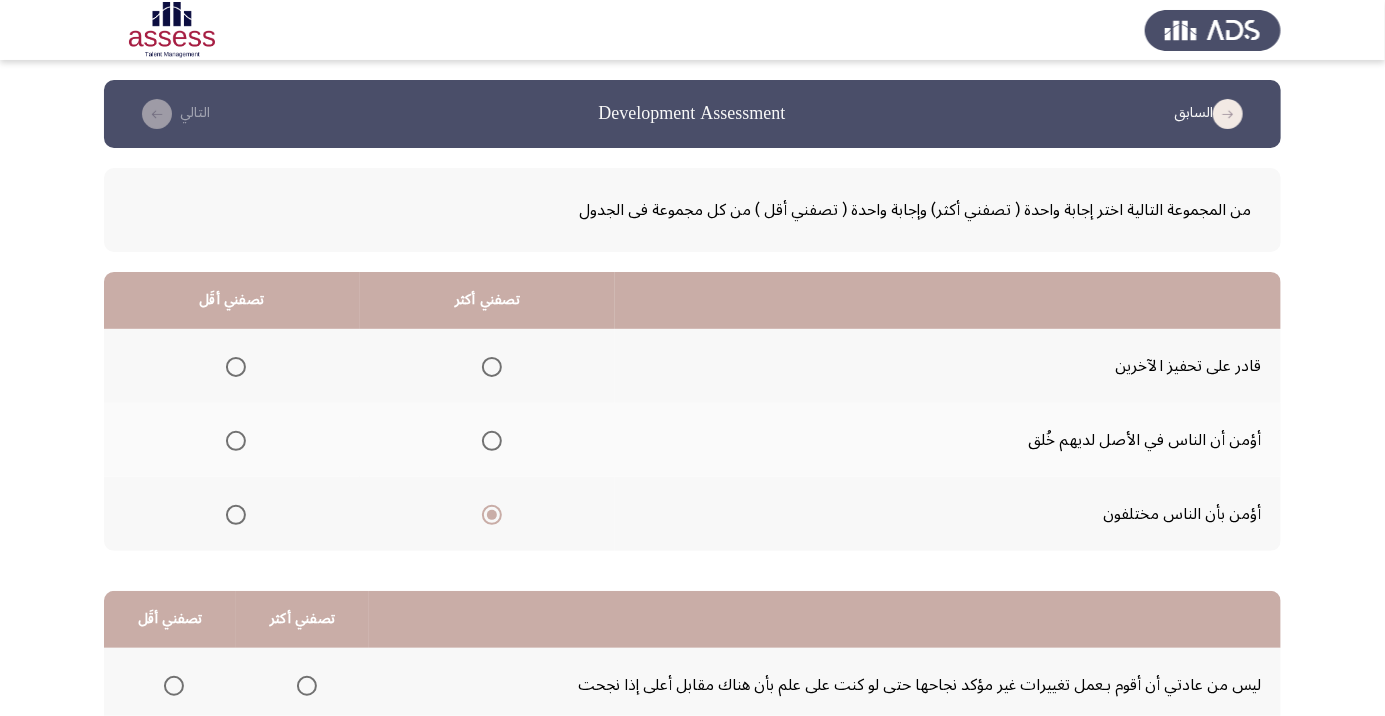 click at bounding box center (236, 441) 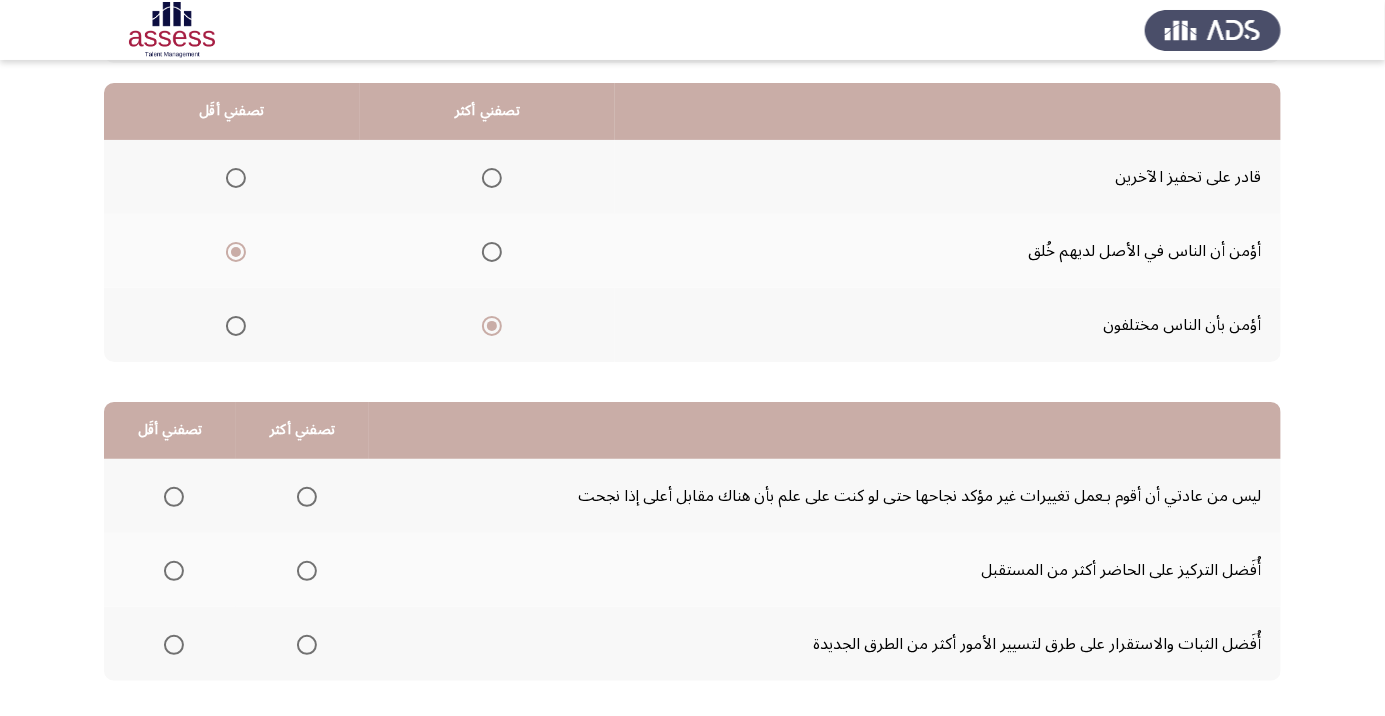 scroll, scrollTop: 197, scrollLeft: 0, axis: vertical 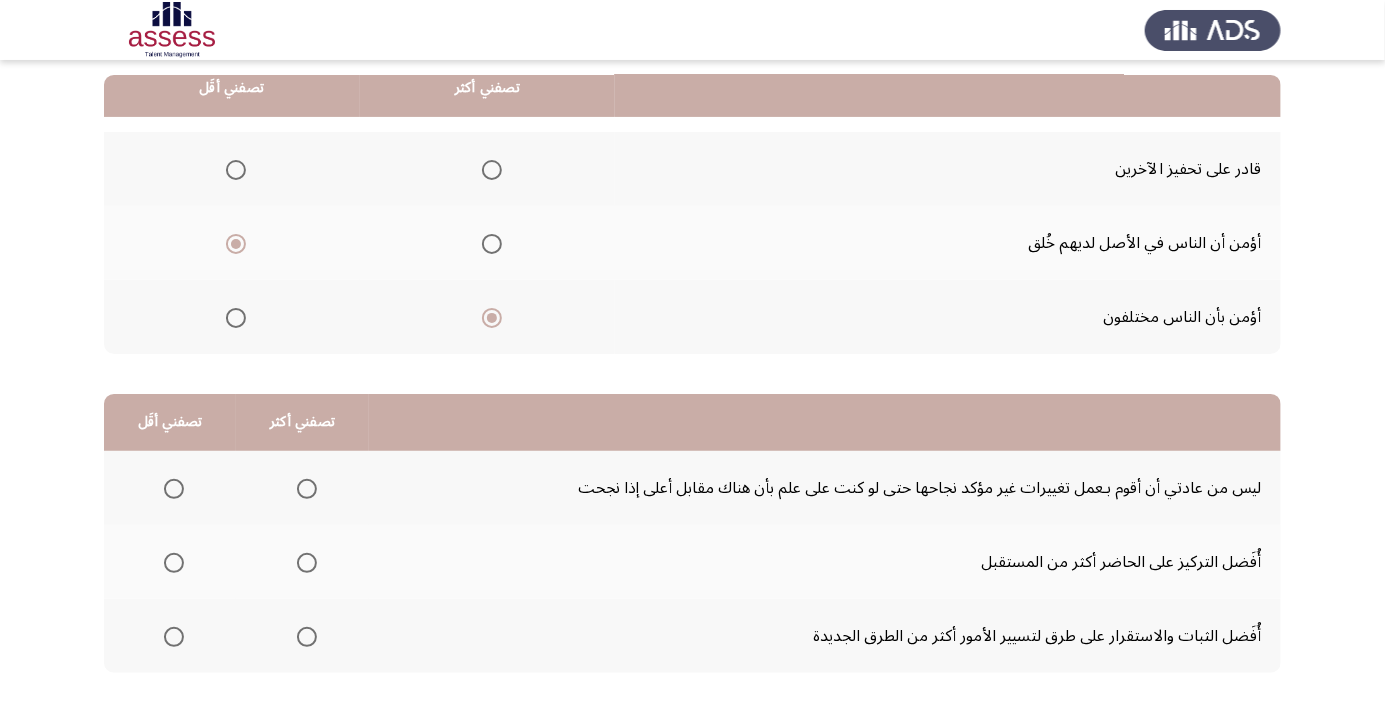 click at bounding box center (174, 637) 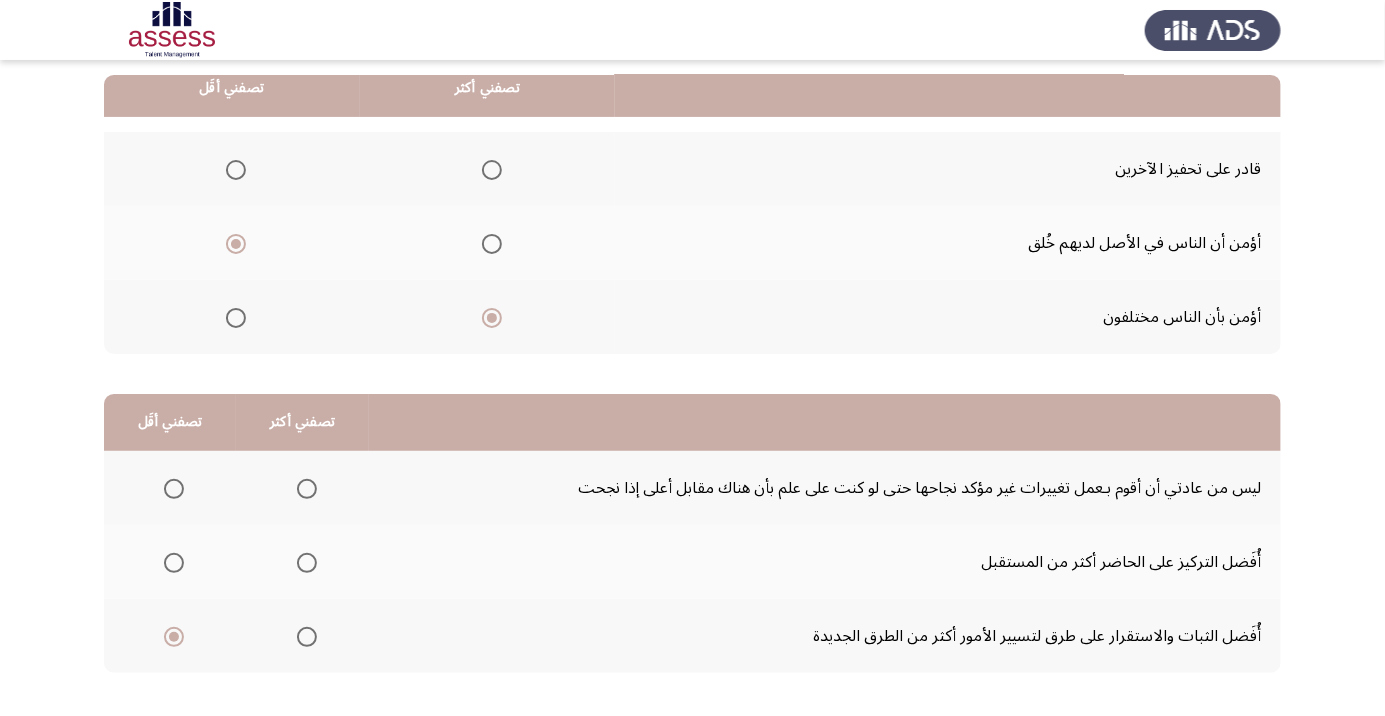 click at bounding box center [307, 489] 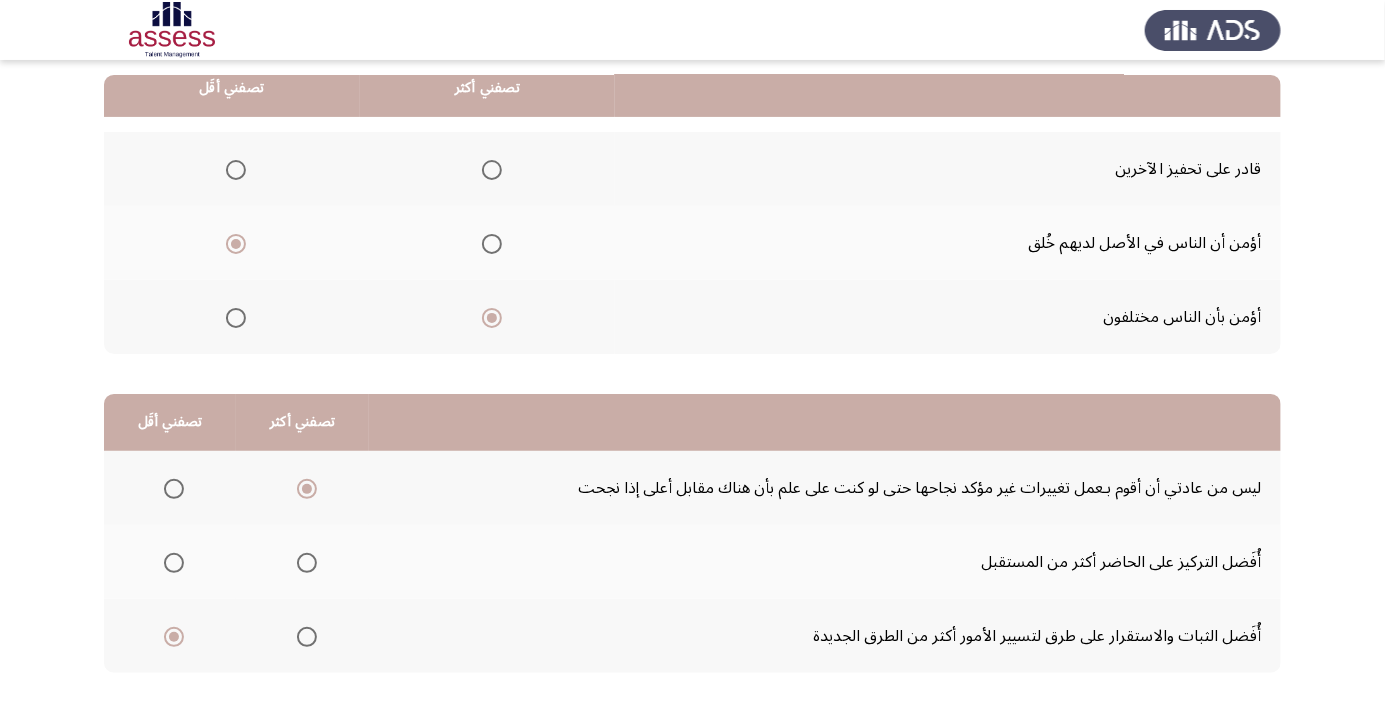 click on "التالي" 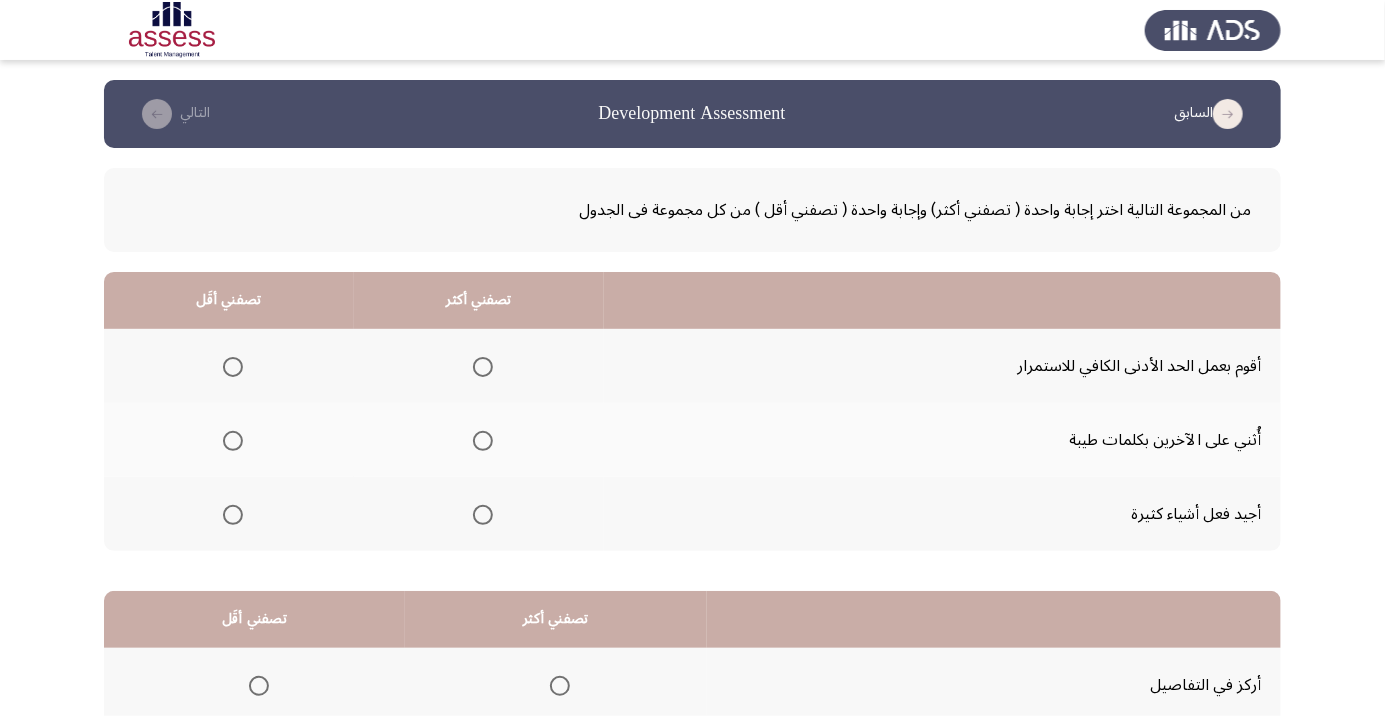 click 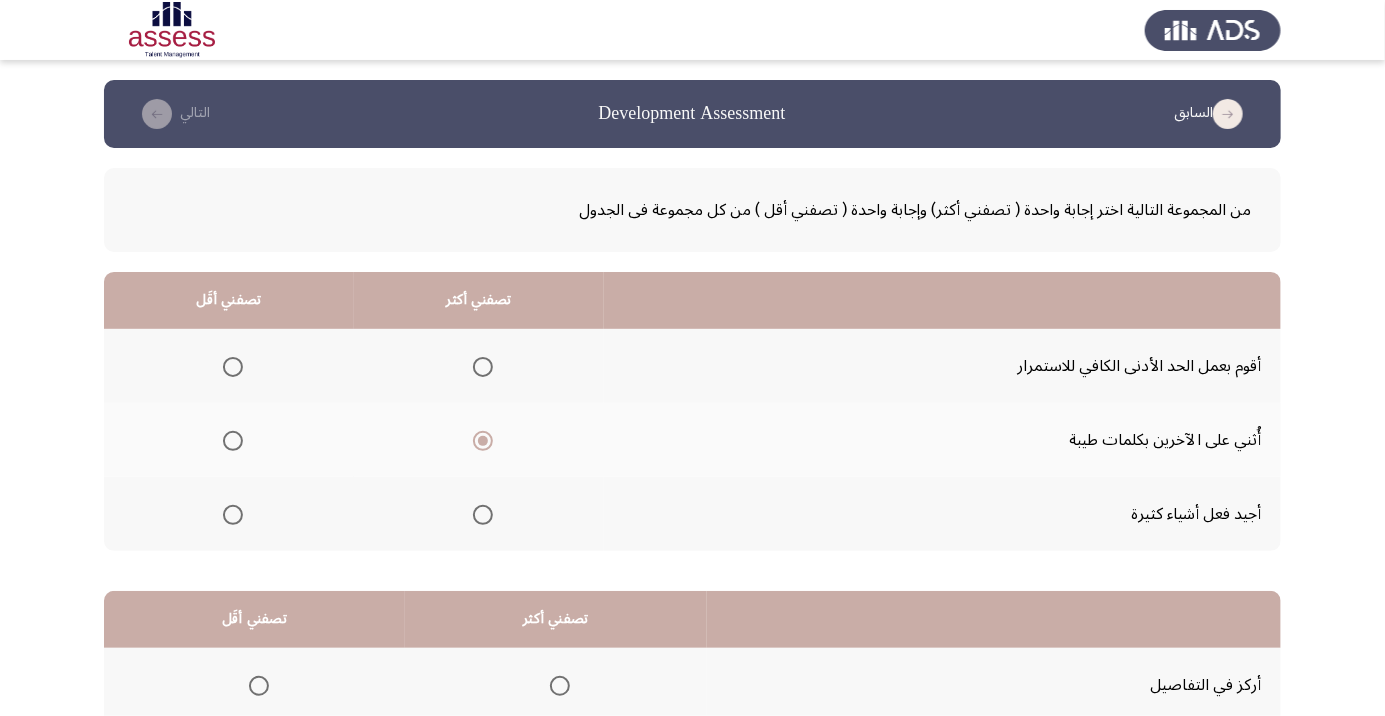 click at bounding box center [233, 367] 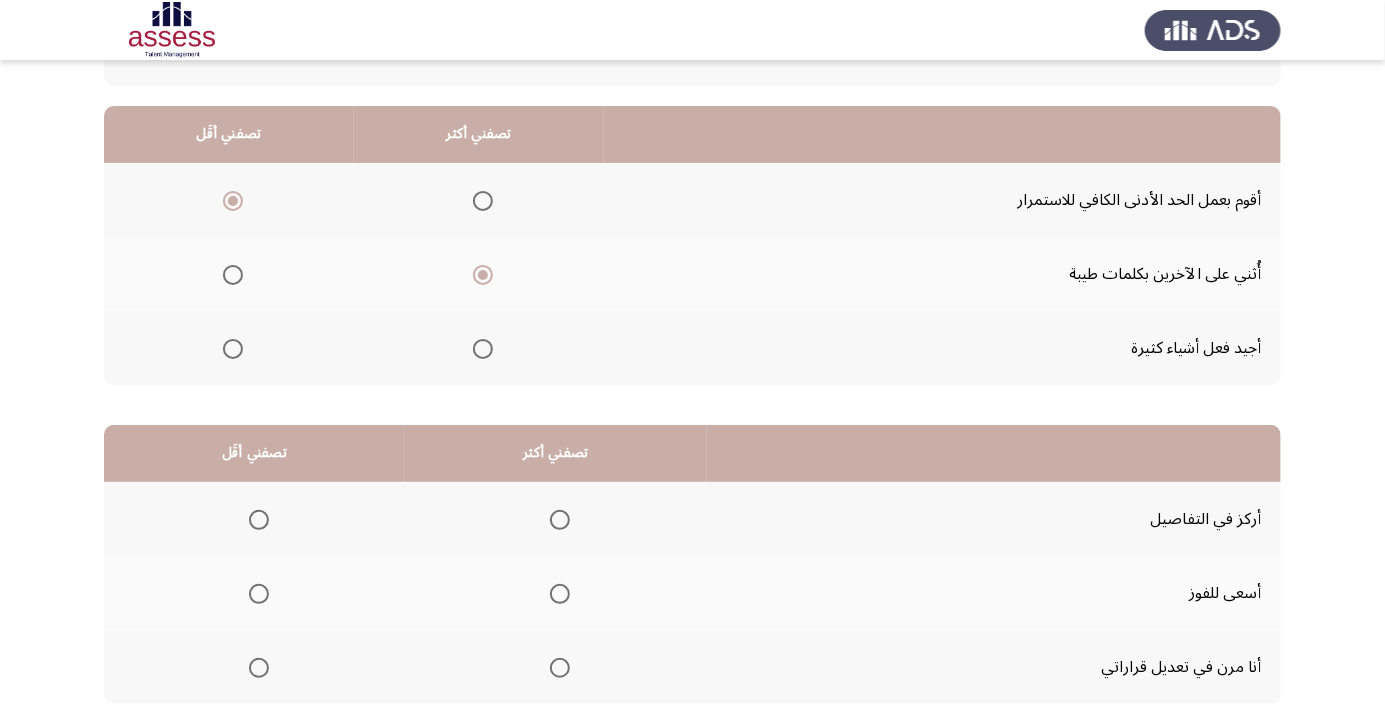 scroll, scrollTop: 181, scrollLeft: 0, axis: vertical 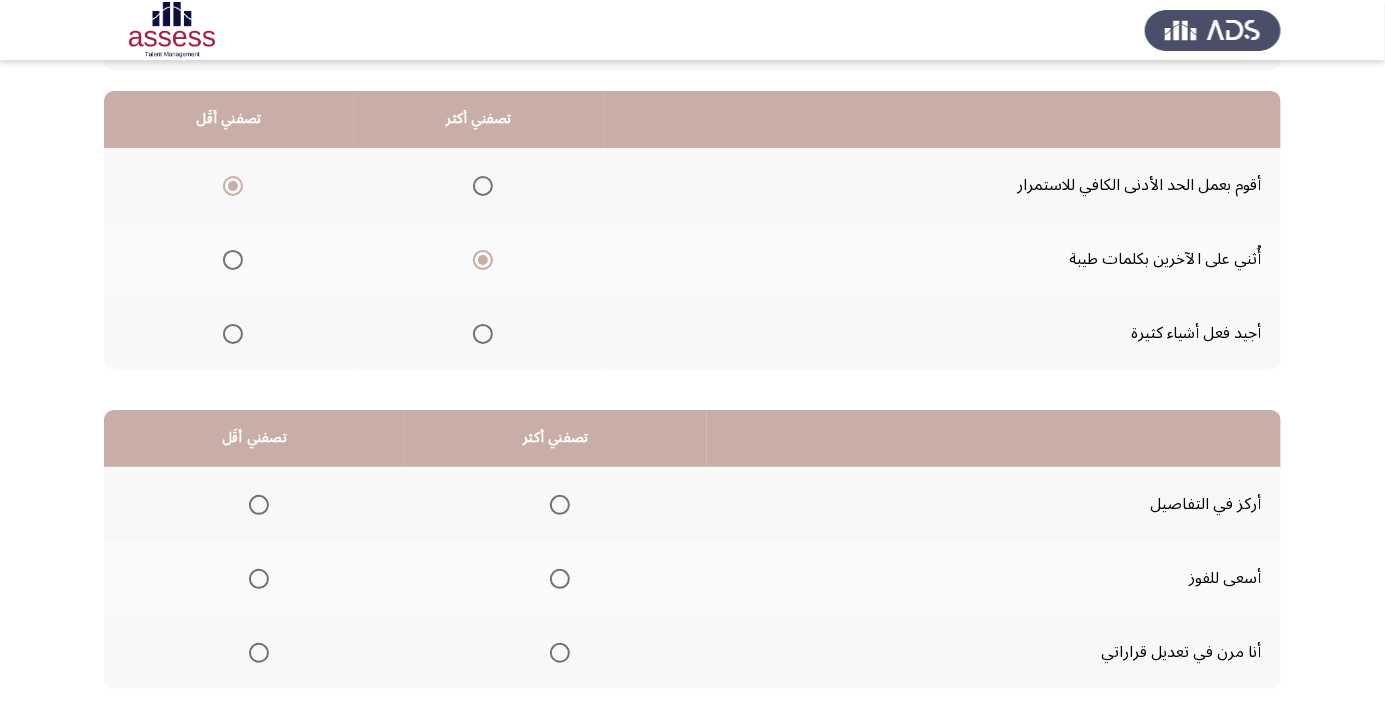 click at bounding box center (560, 505) 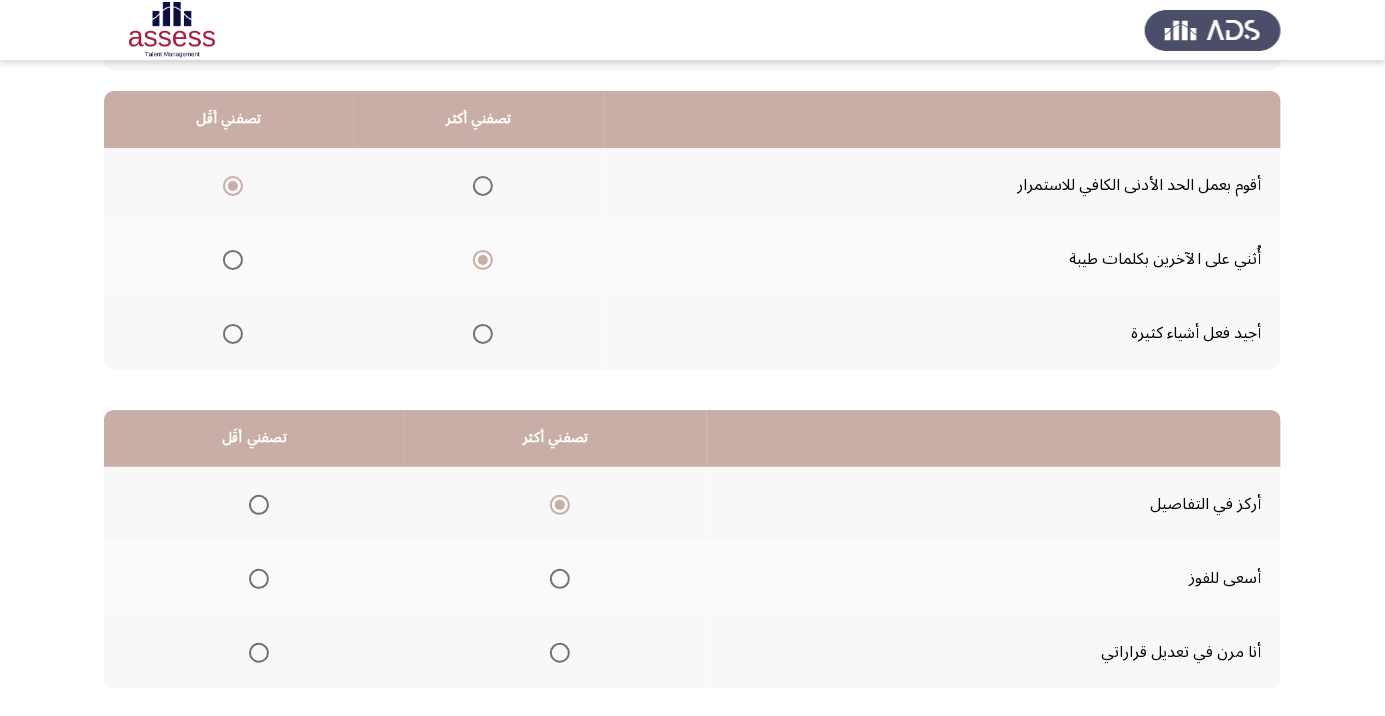 click at bounding box center (259, 579) 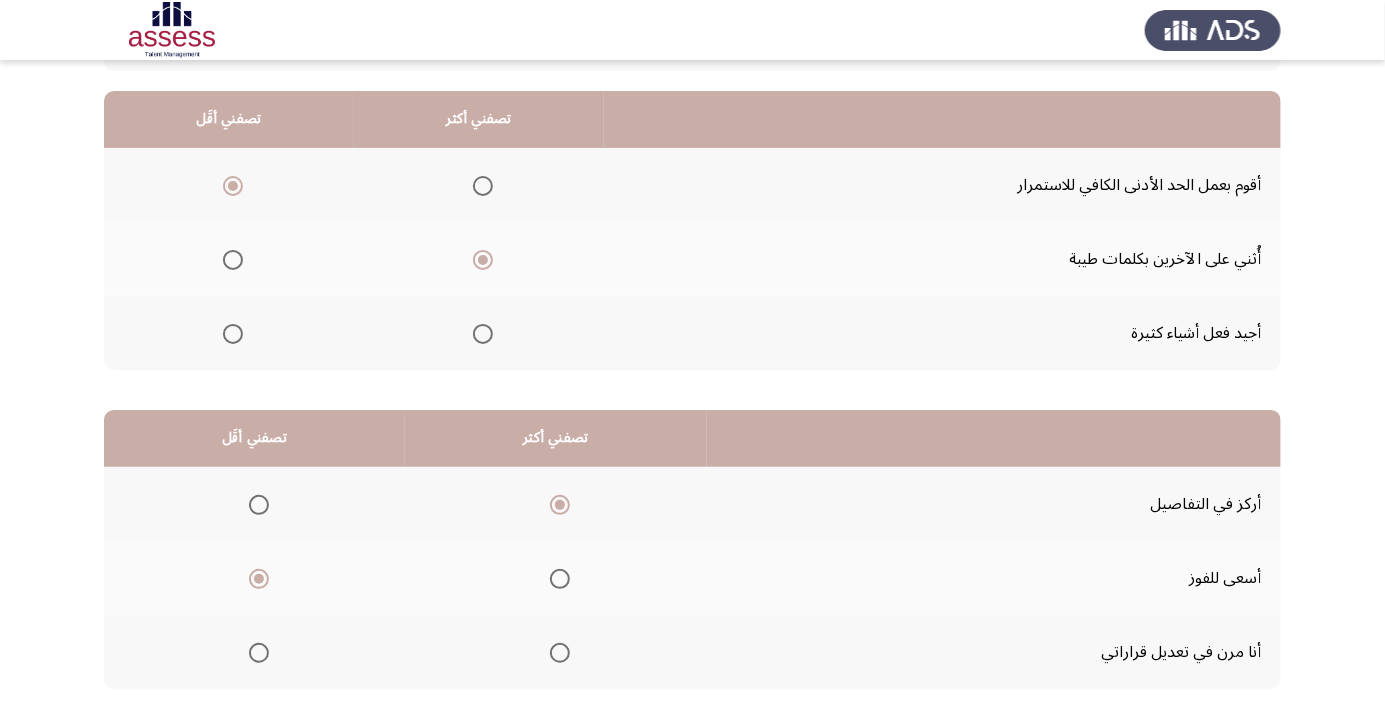 click on "التالي" 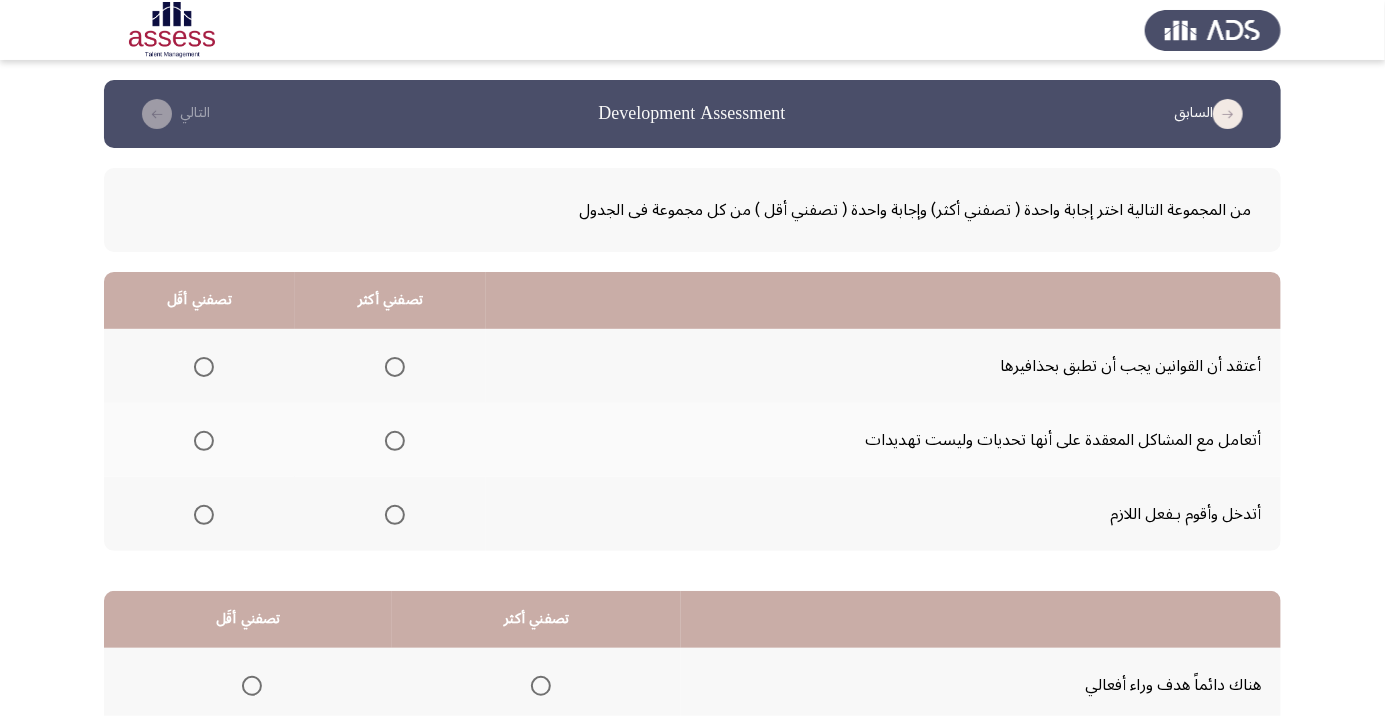 click 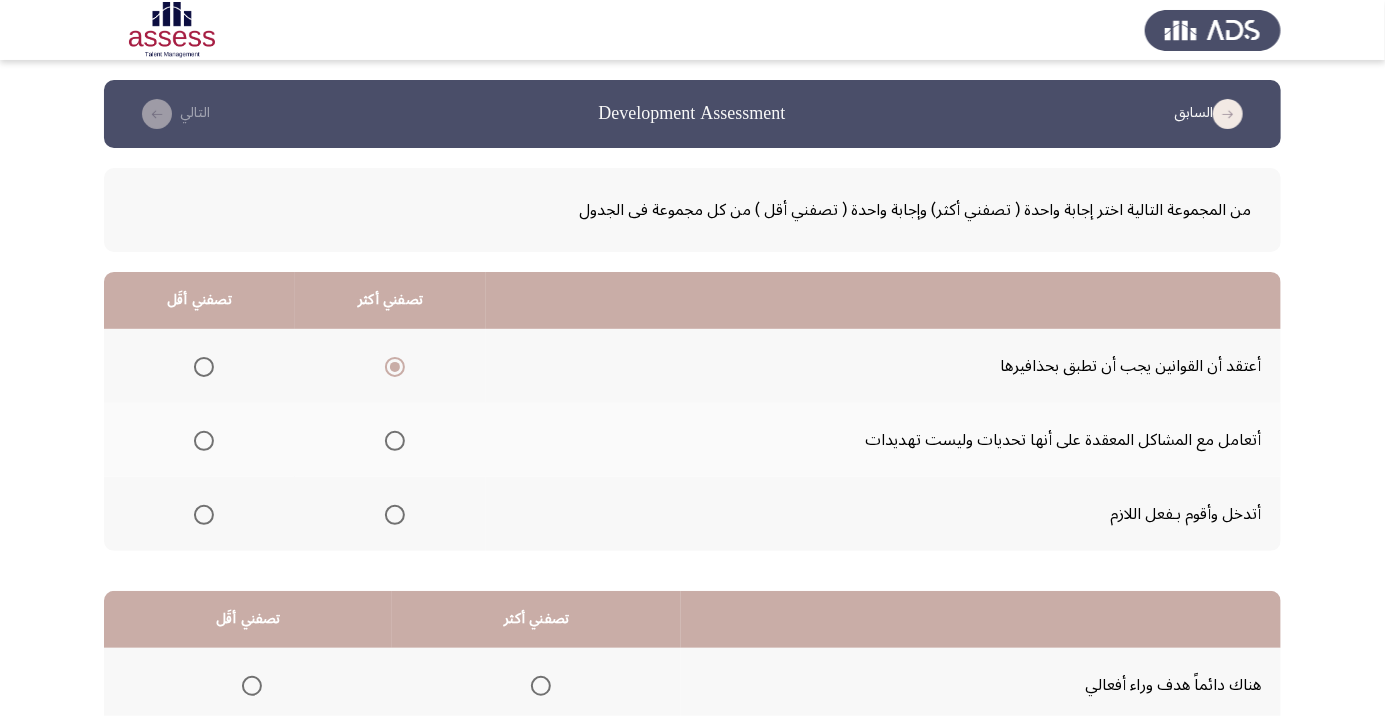 click 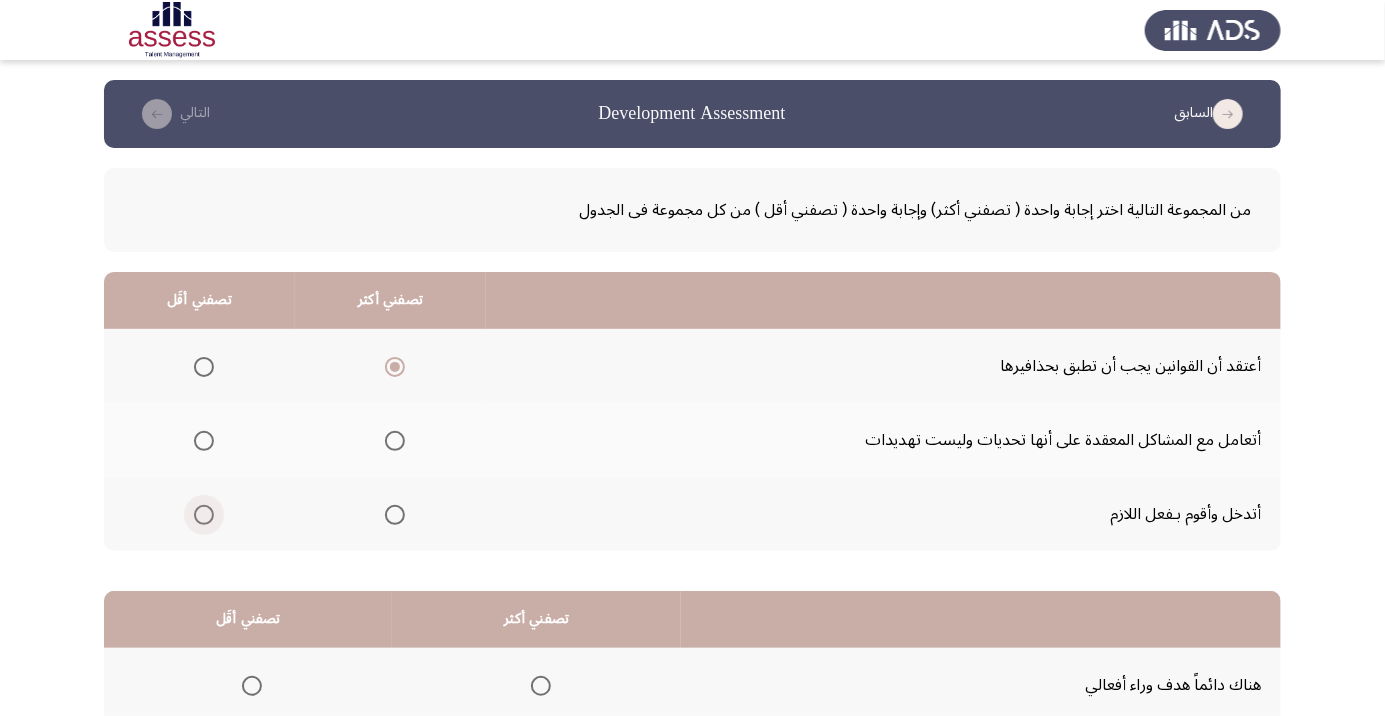 click at bounding box center (204, 515) 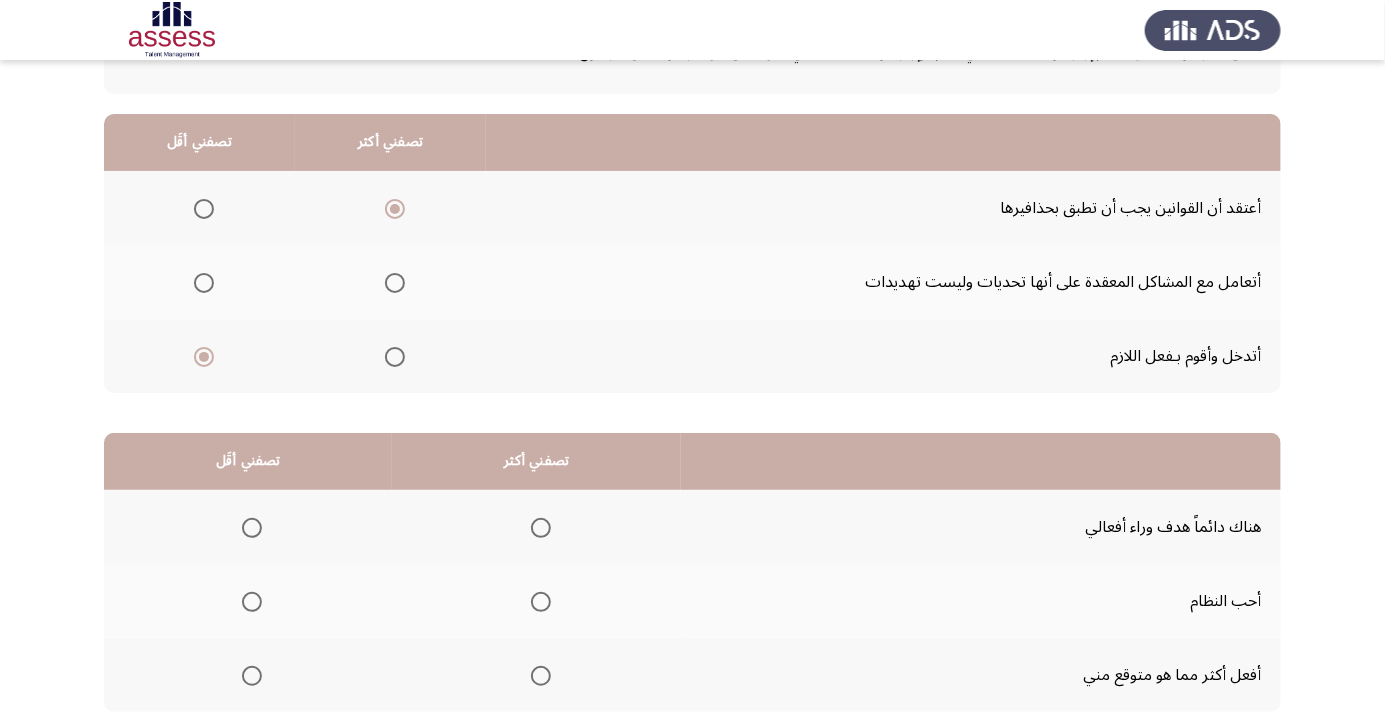 scroll, scrollTop: 163, scrollLeft: 0, axis: vertical 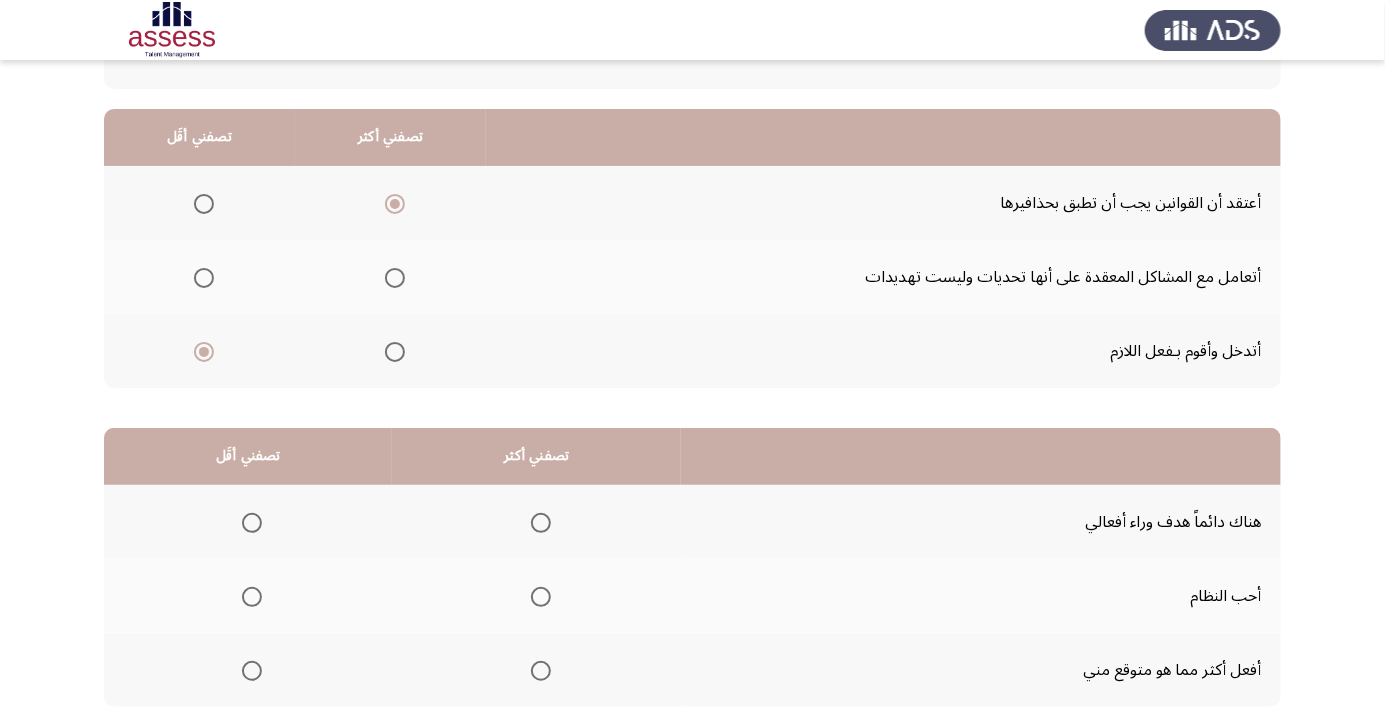 click at bounding box center (541, 597) 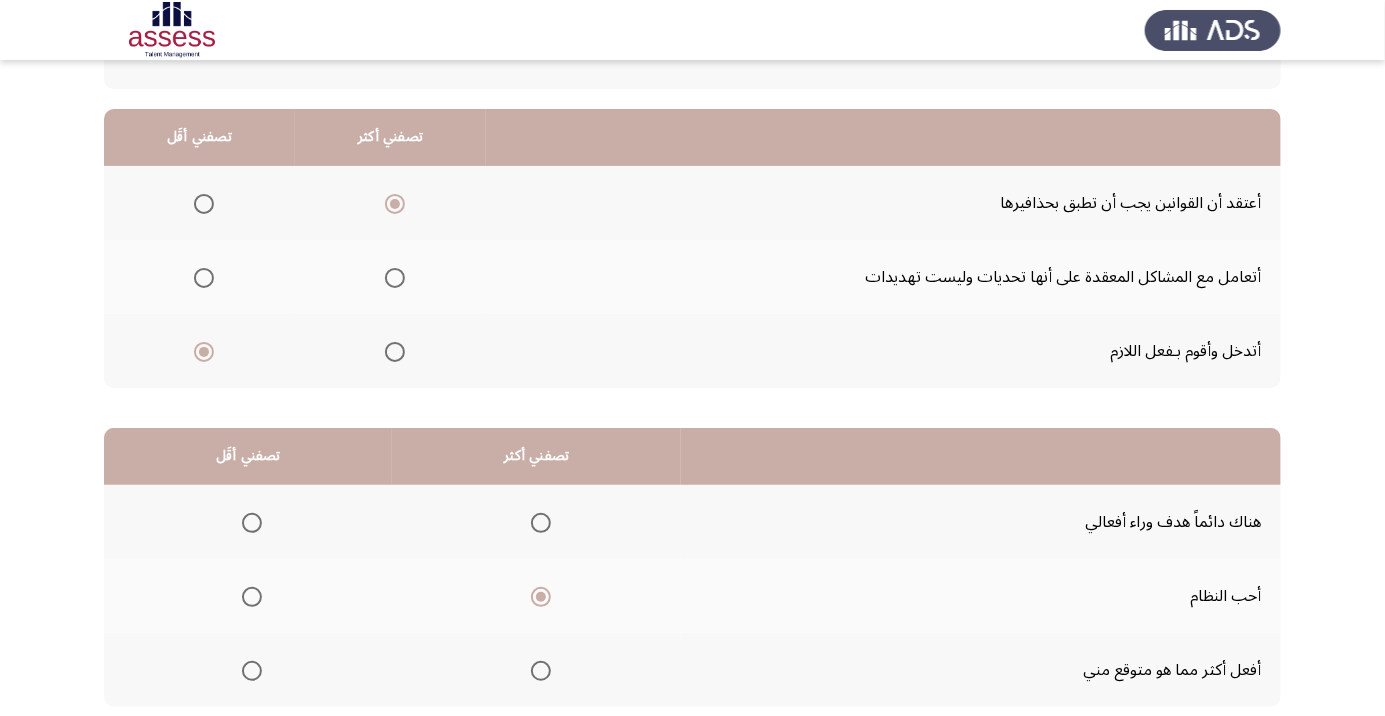 click at bounding box center (541, 671) 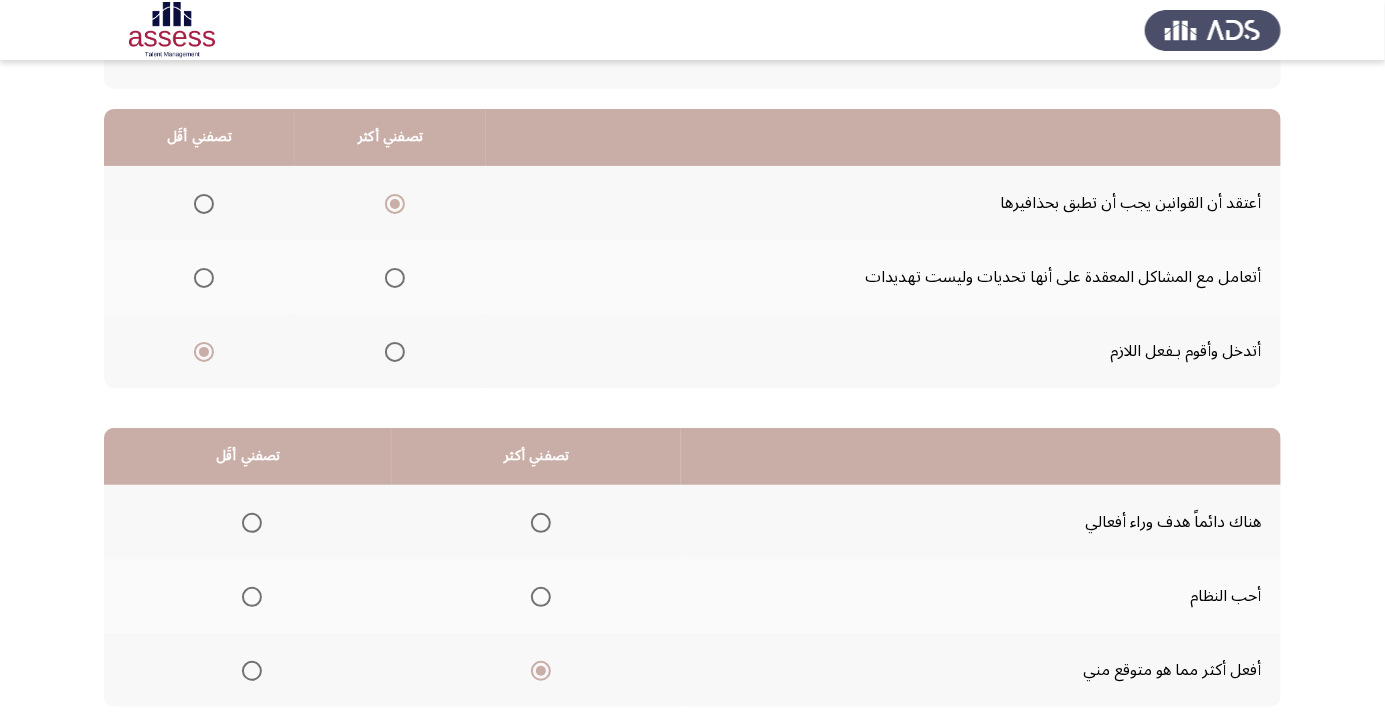 click at bounding box center [541, 597] 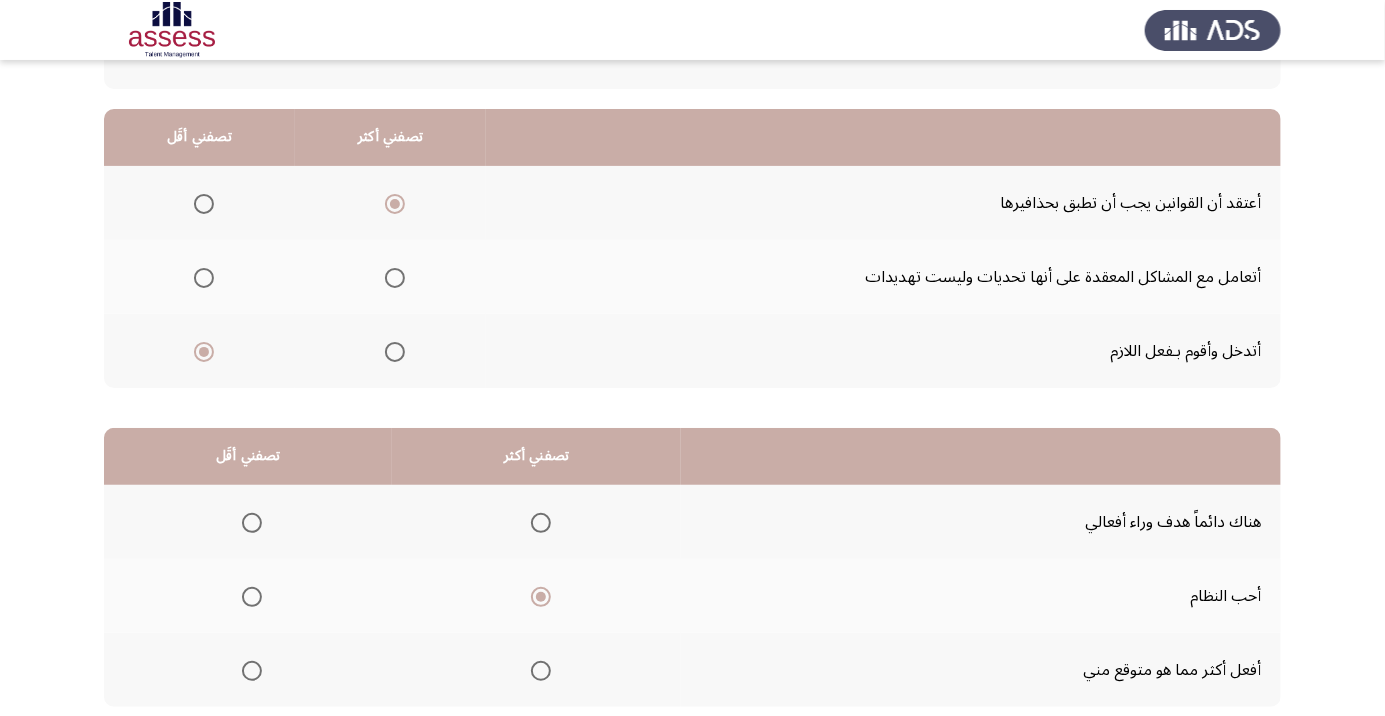 click at bounding box center [541, 597] 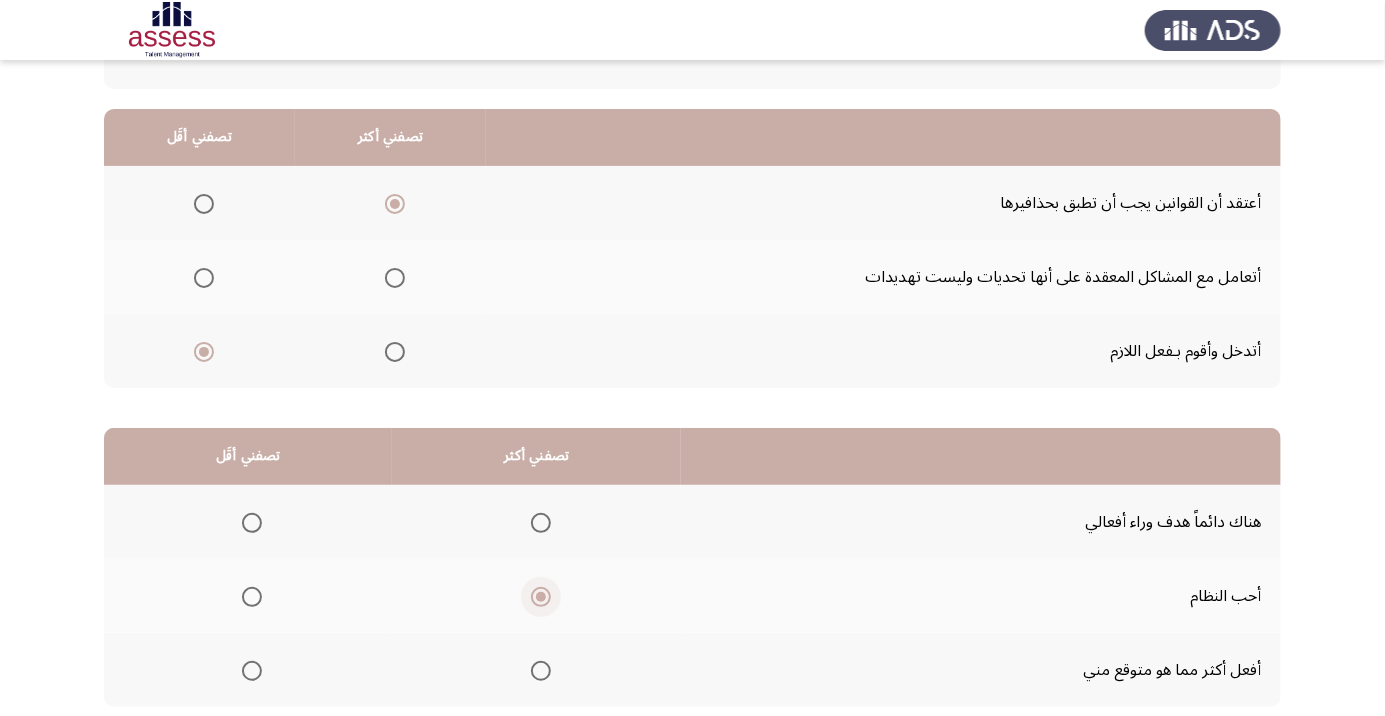 click at bounding box center (252, 523) 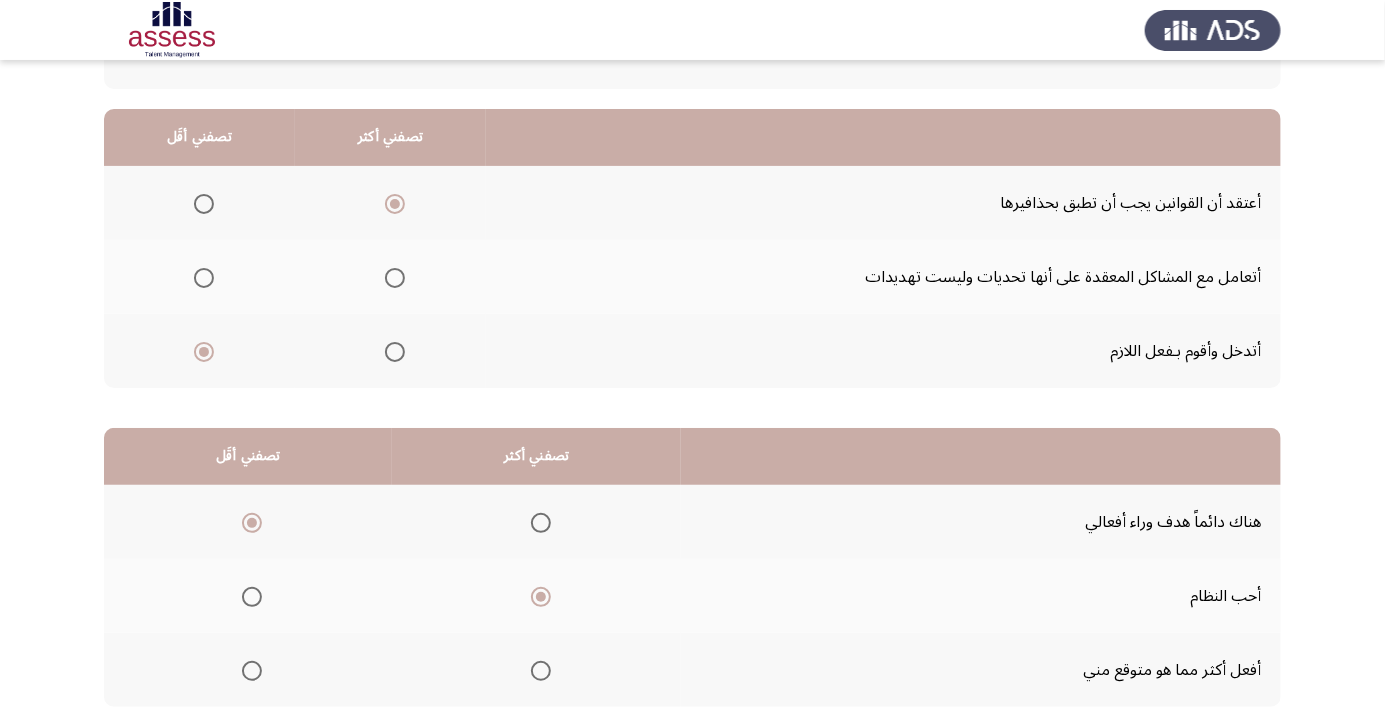 scroll, scrollTop: 197, scrollLeft: 0, axis: vertical 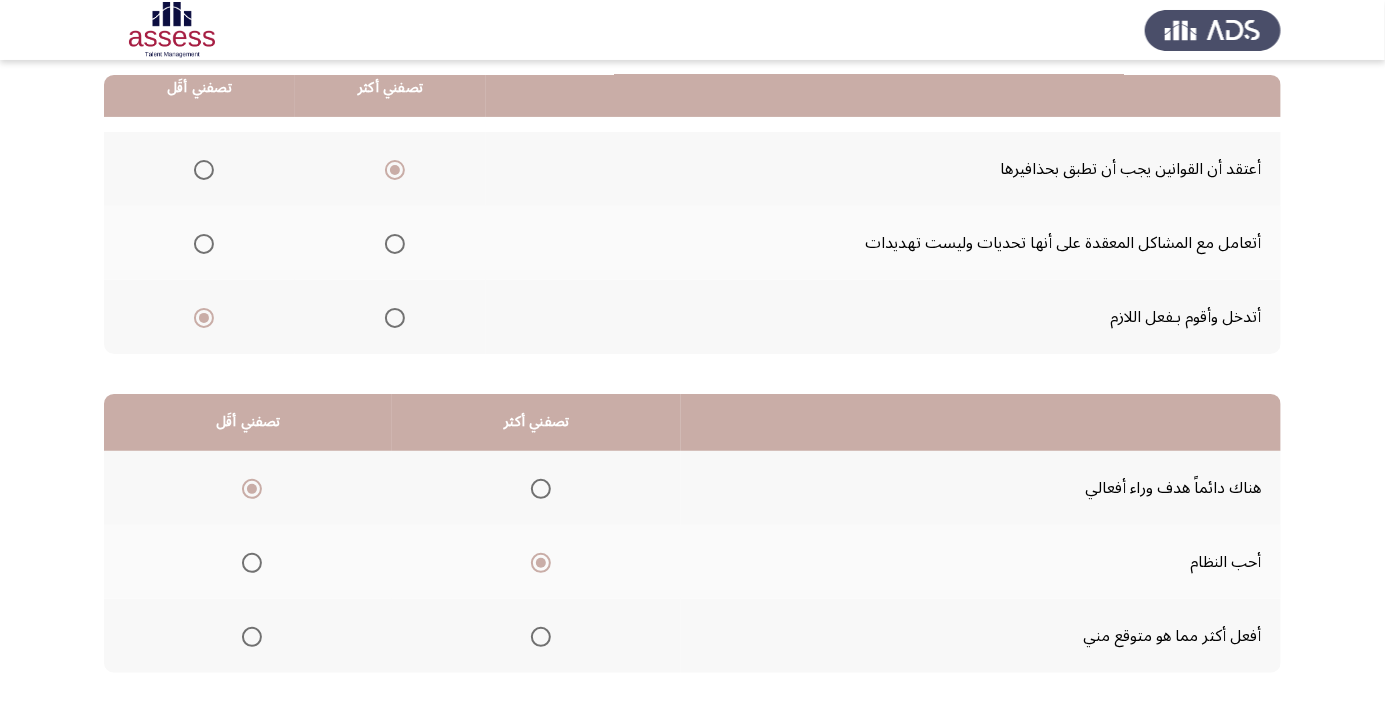 click on "التالي" 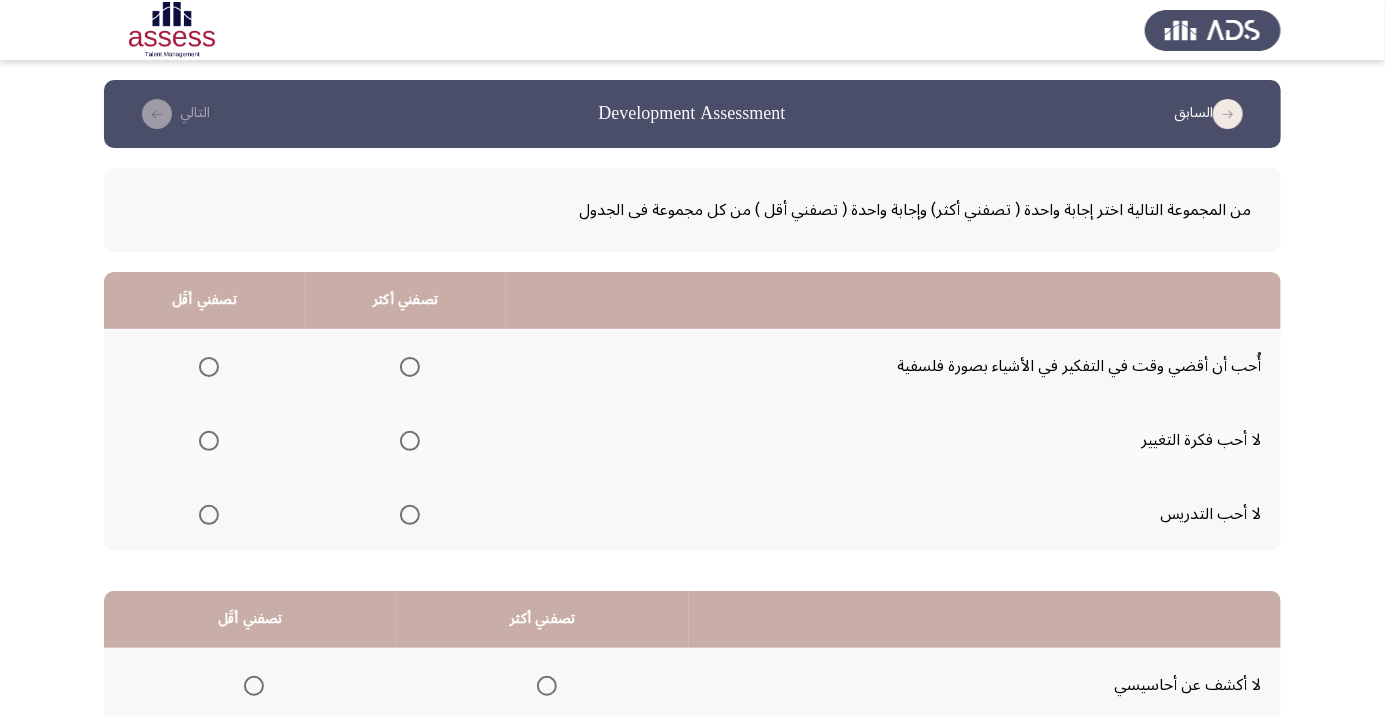 click 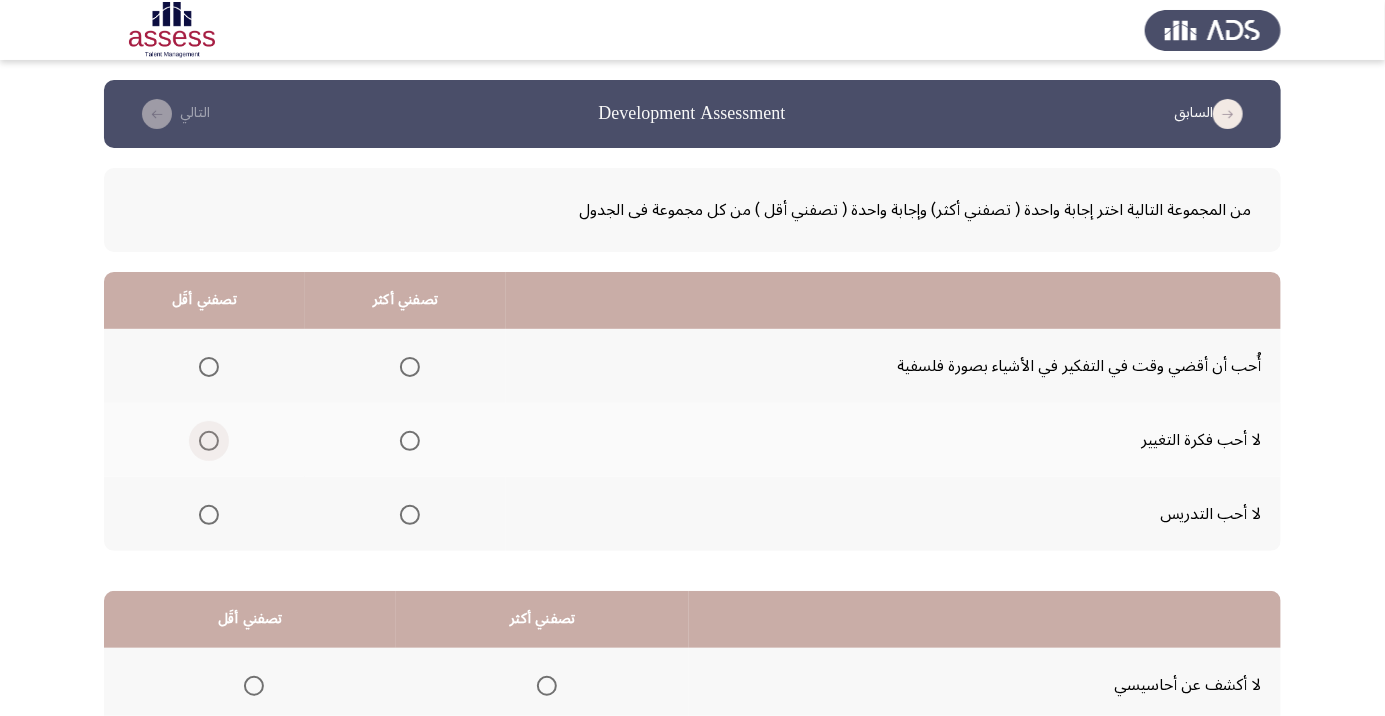click at bounding box center (209, 441) 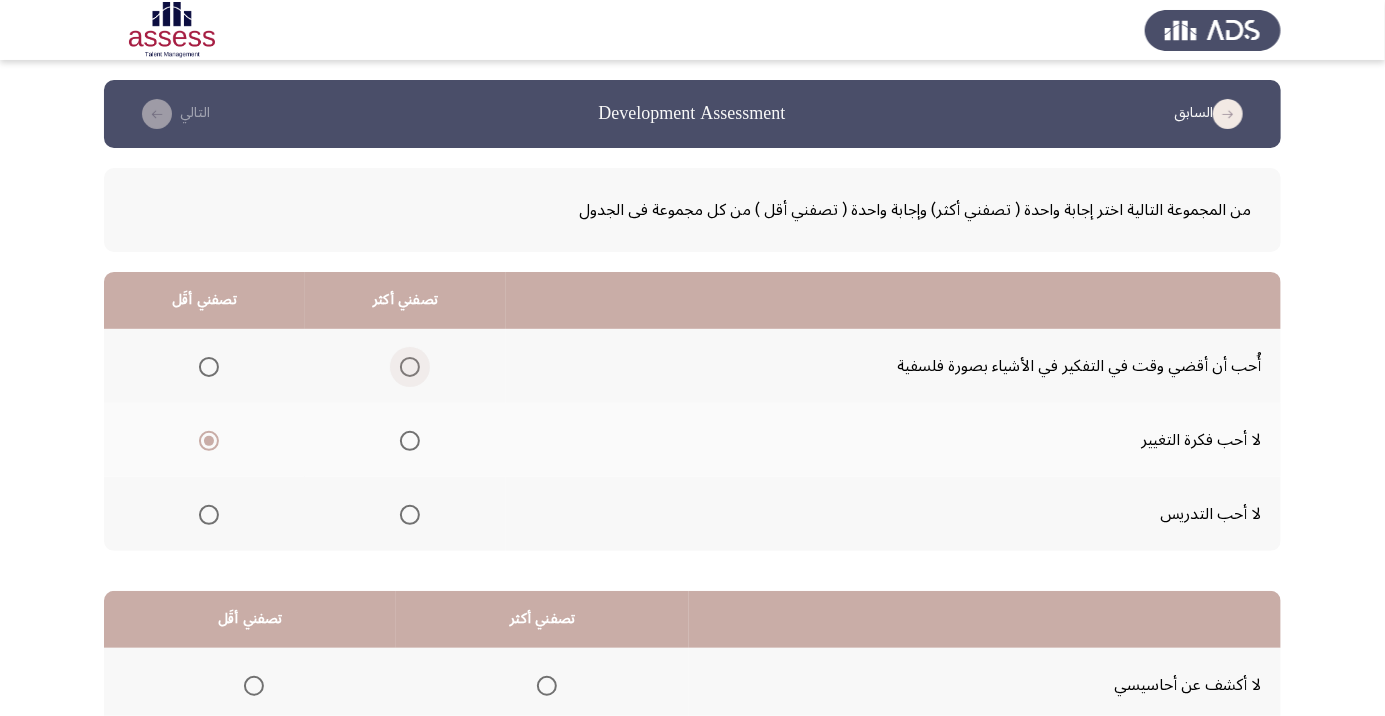 click at bounding box center [410, 367] 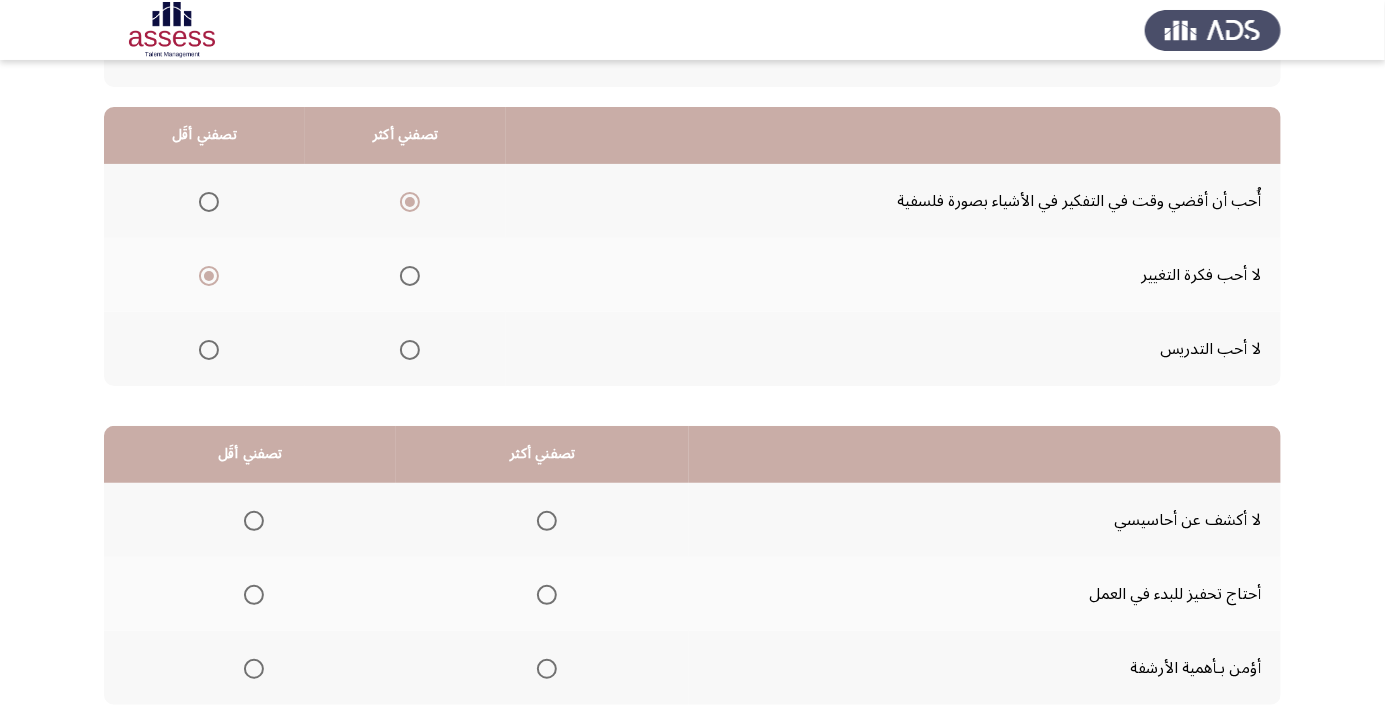 scroll, scrollTop: 165, scrollLeft: 0, axis: vertical 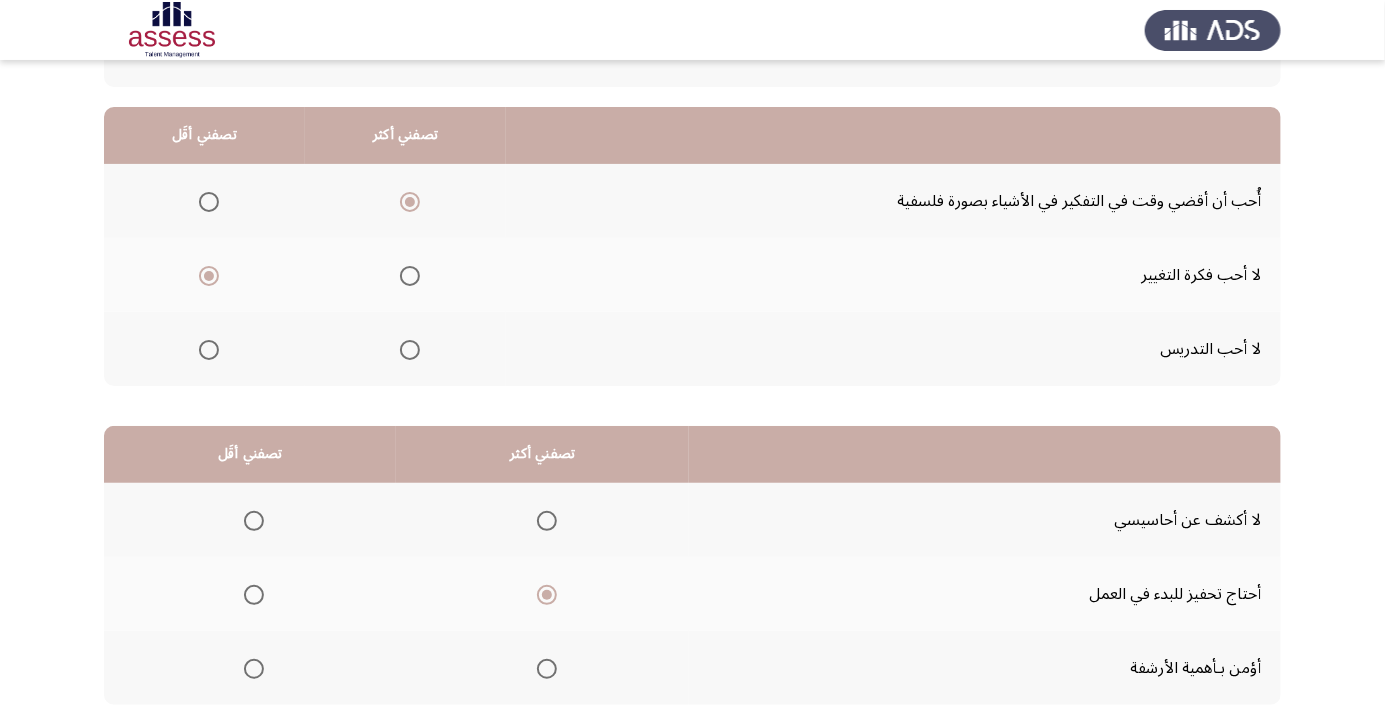 click at bounding box center (254, 521) 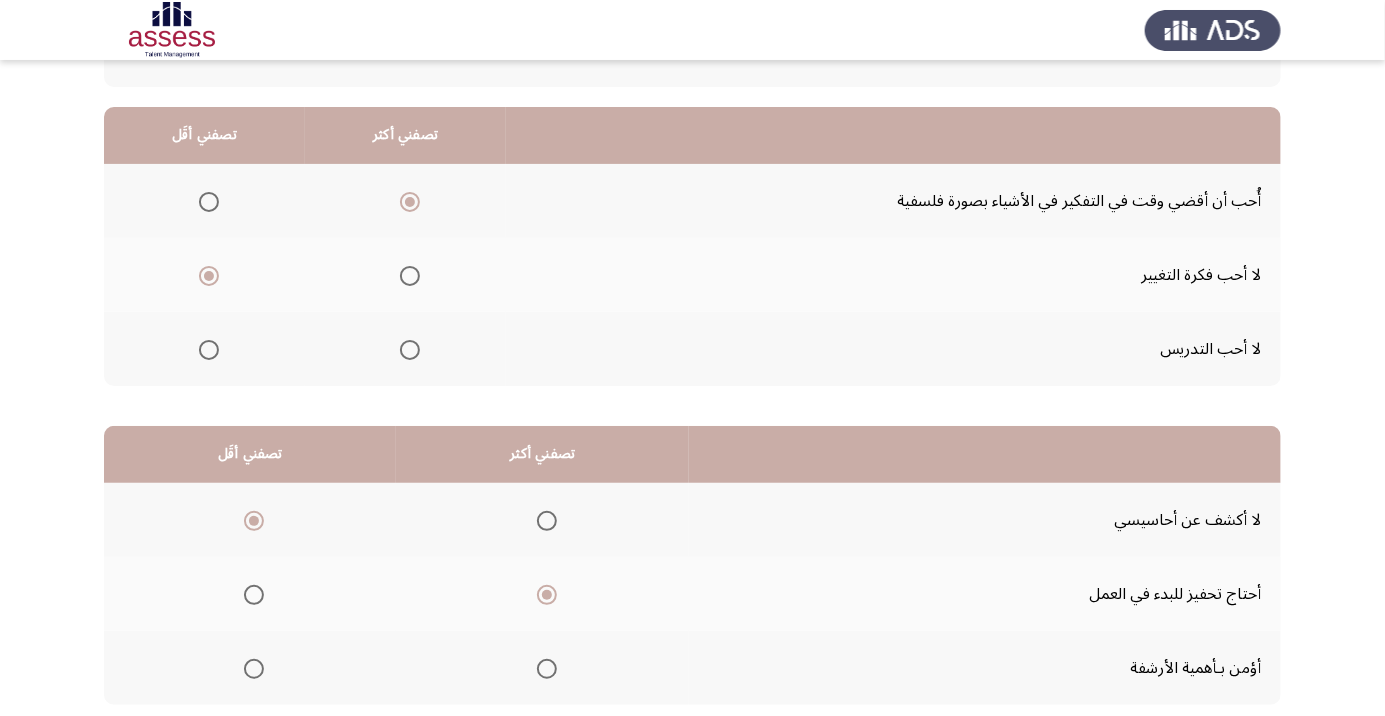 click on "التالي" 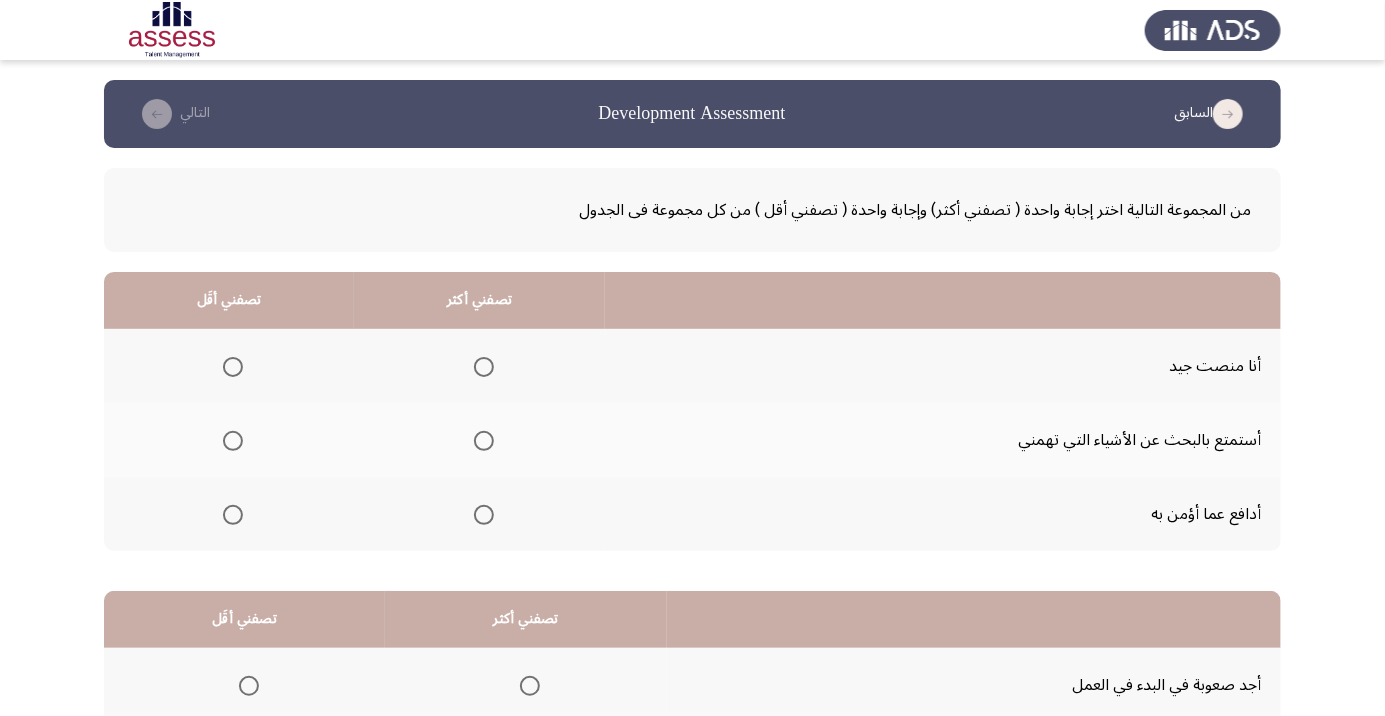 click at bounding box center [484, 515] 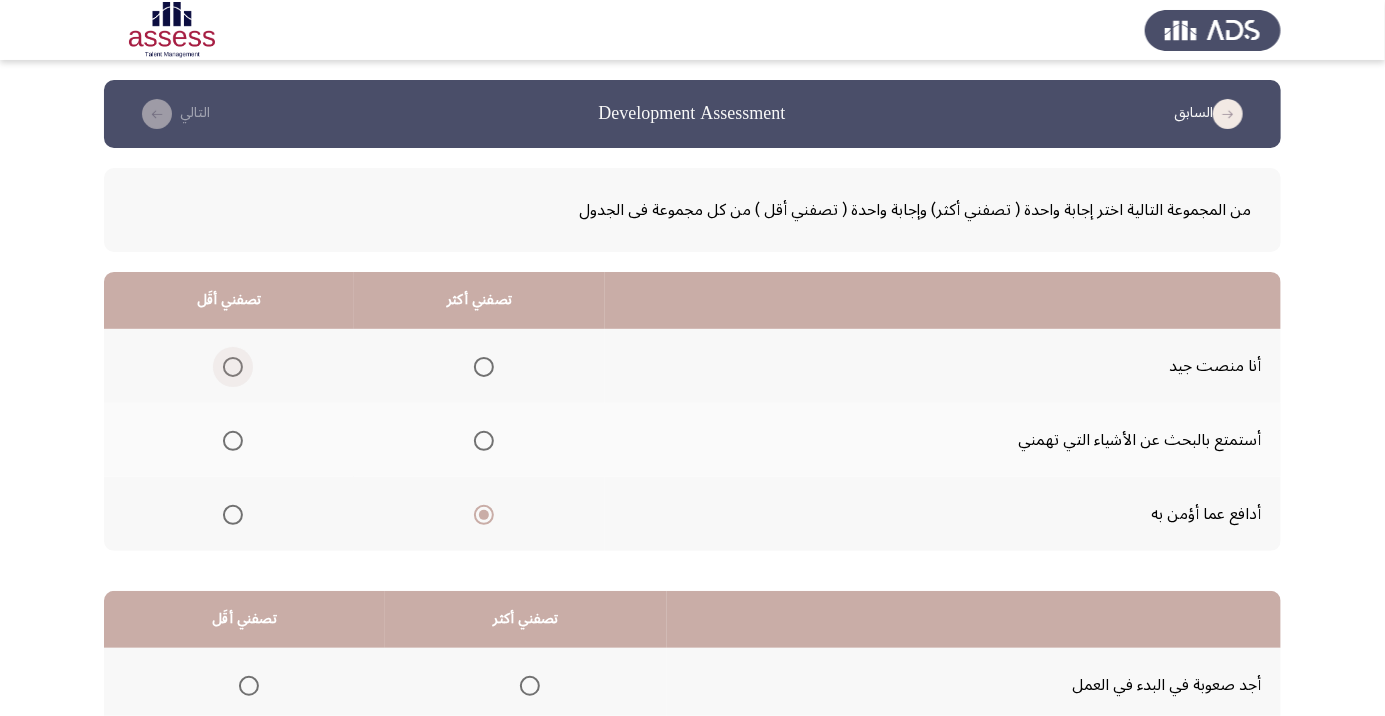 click at bounding box center (233, 367) 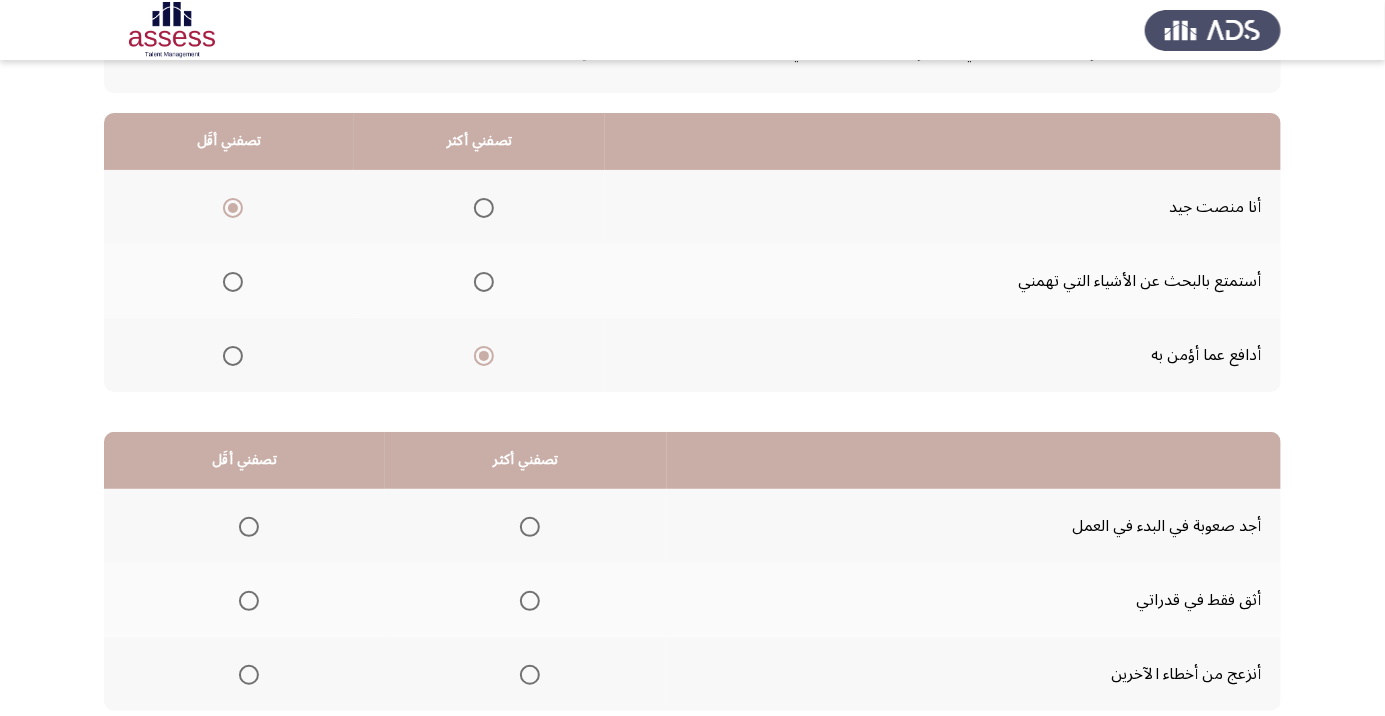 scroll, scrollTop: 168, scrollLeft: 0, axis: vertical 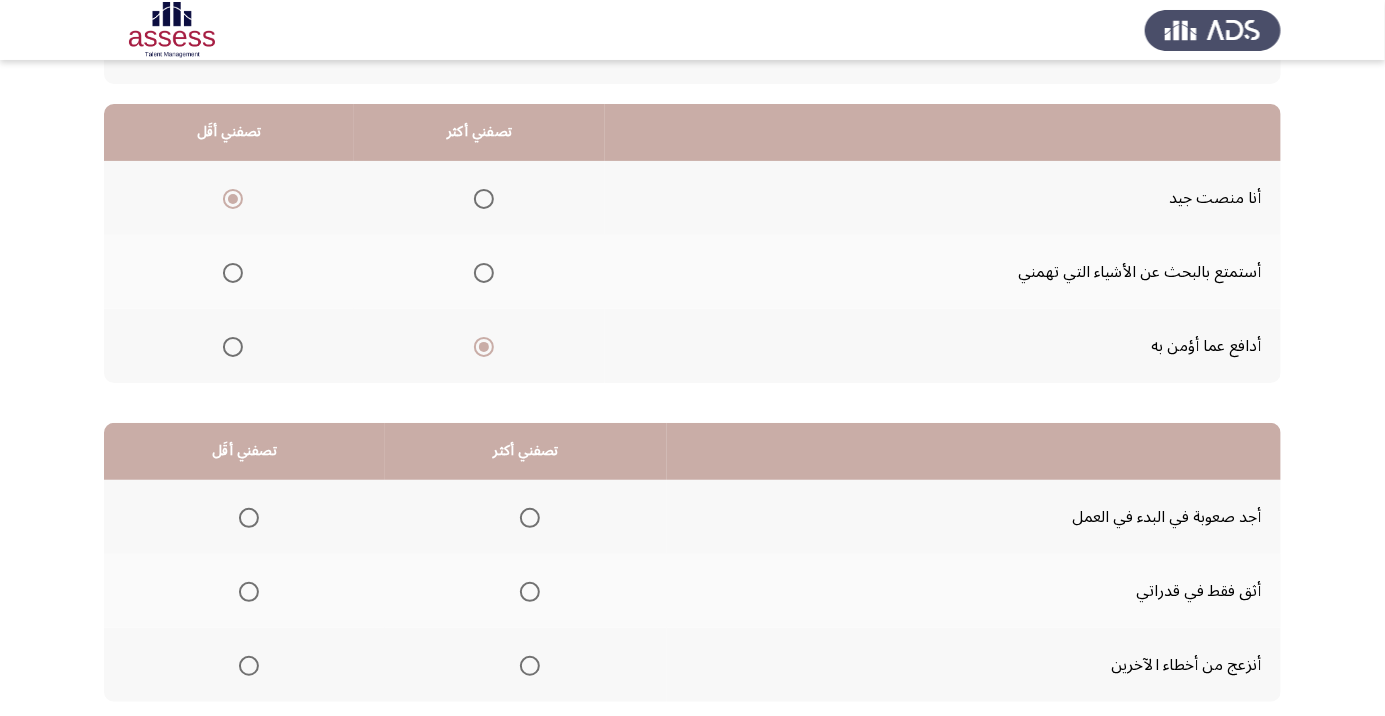 click at bounding box center [249, 518] 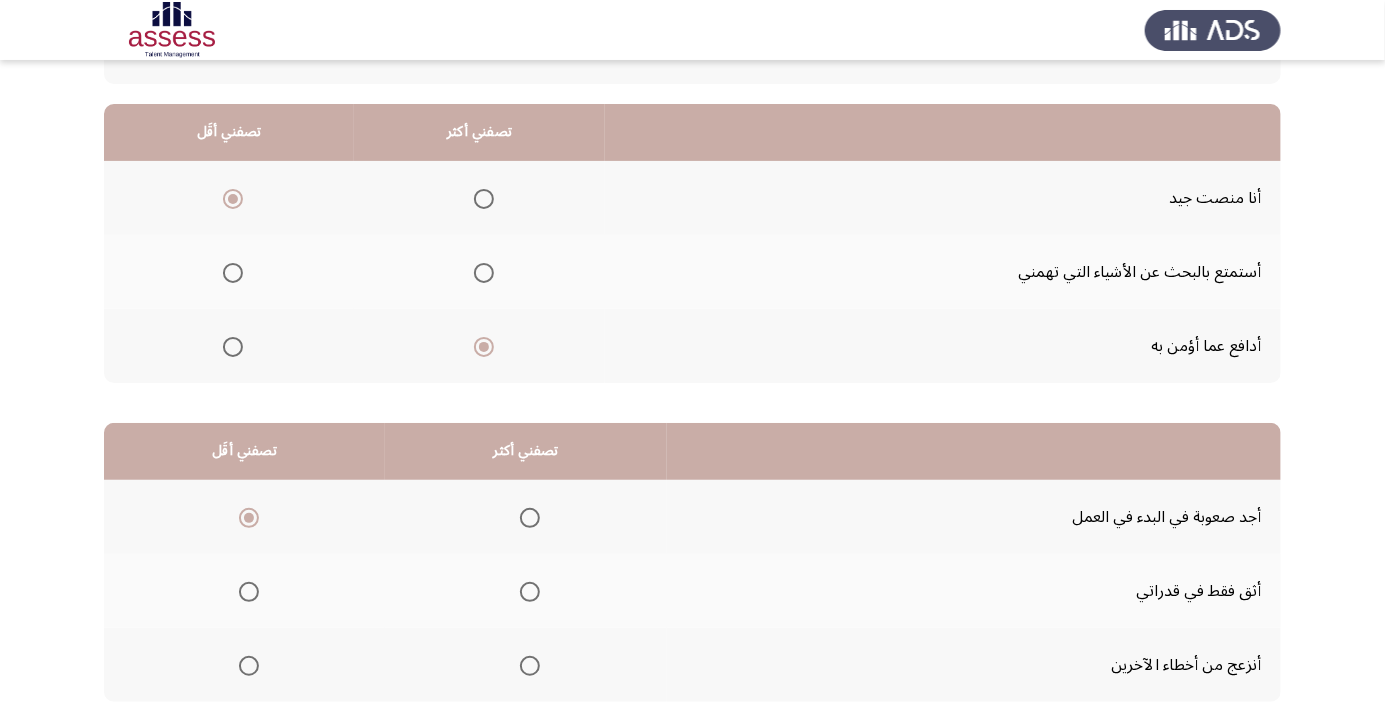 click at bounding box center [530, 592] 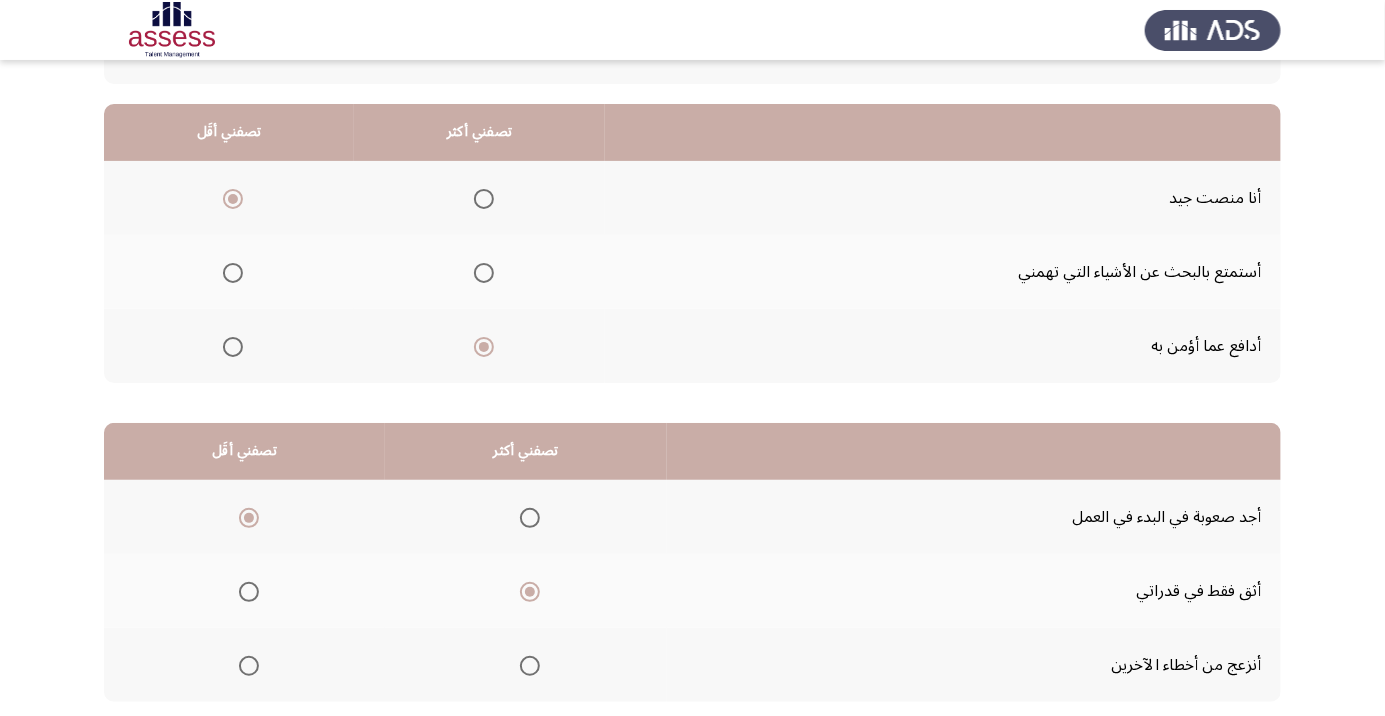 click on "التالي" 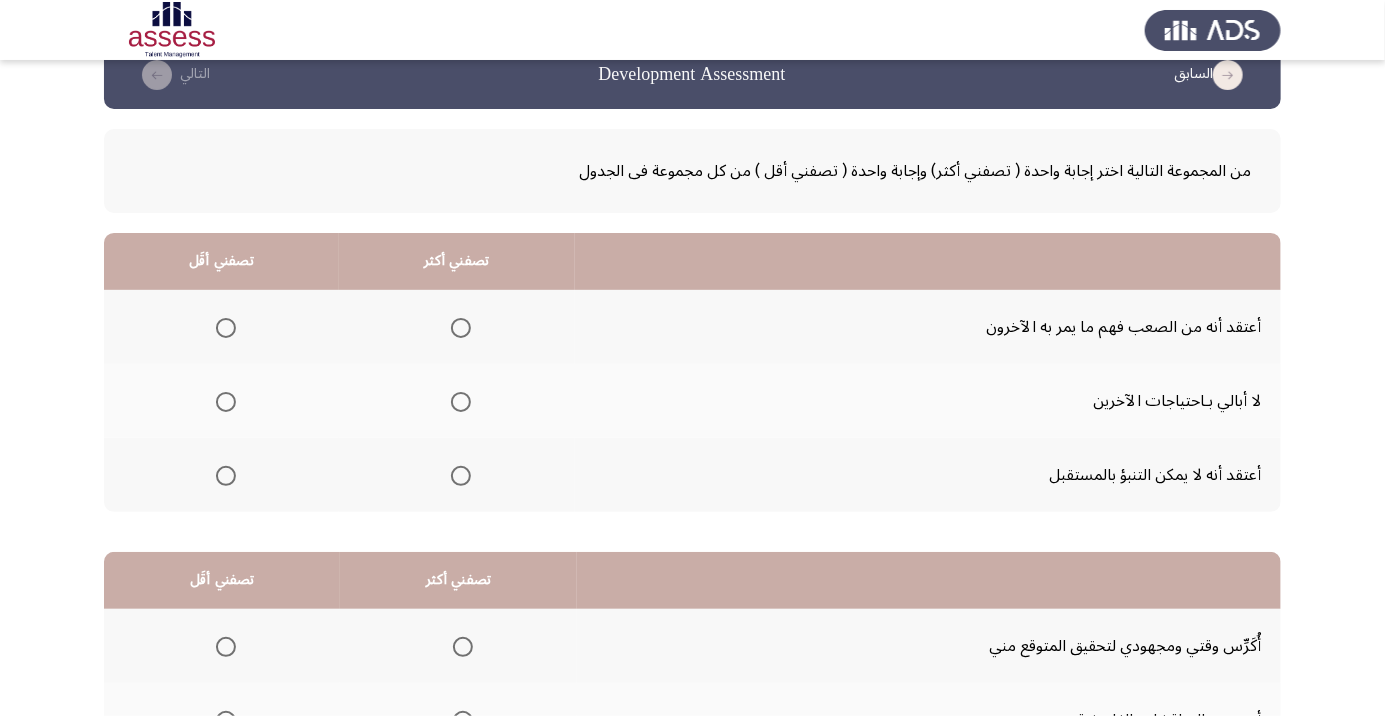 scroll, scrollTop: 40, scrollLeft: 0, axis: vertical 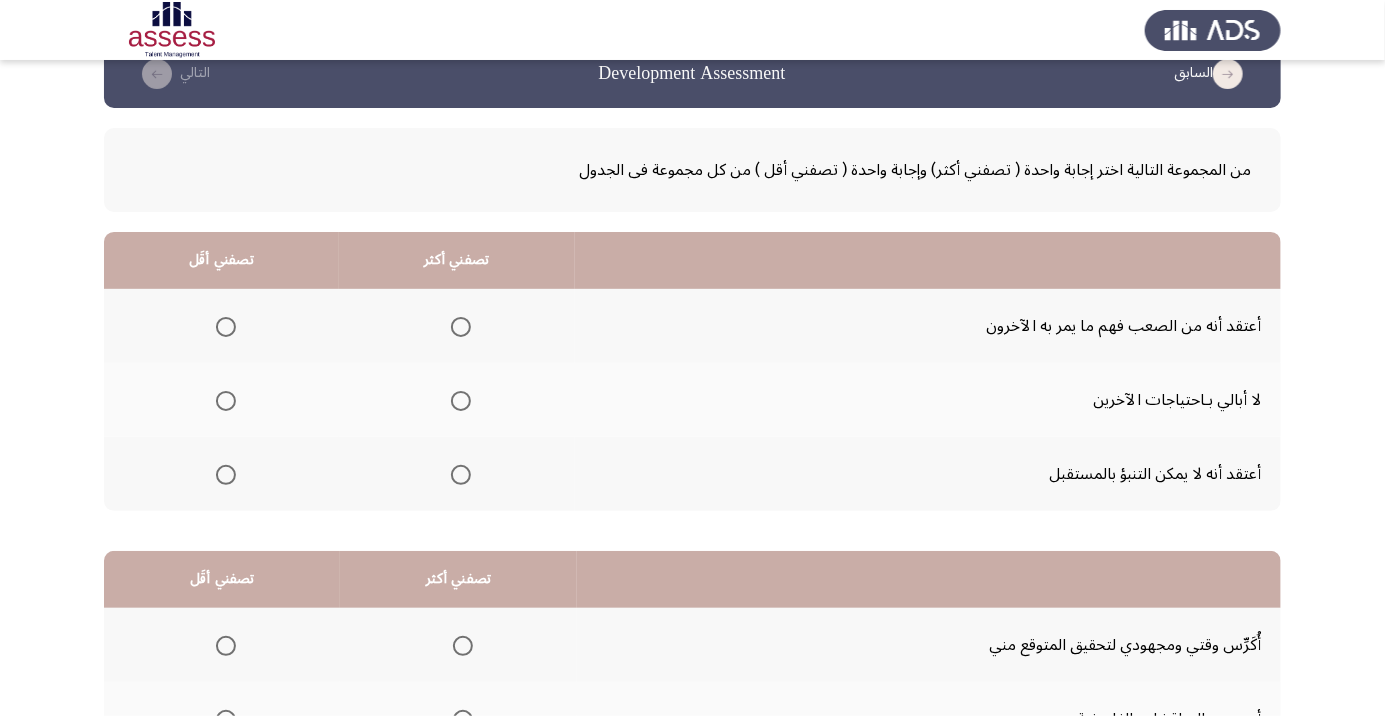 click at bounding box center (226, 475) 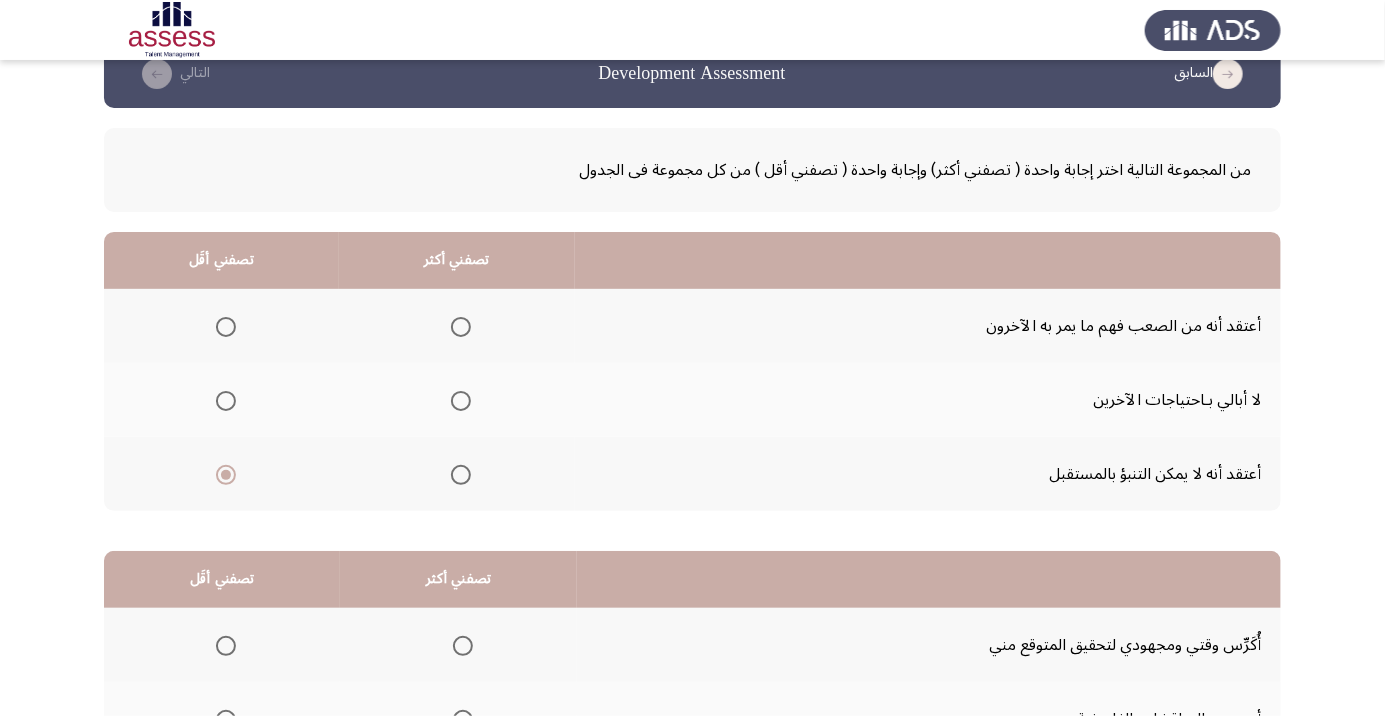 click at bounding box center (226, 401) 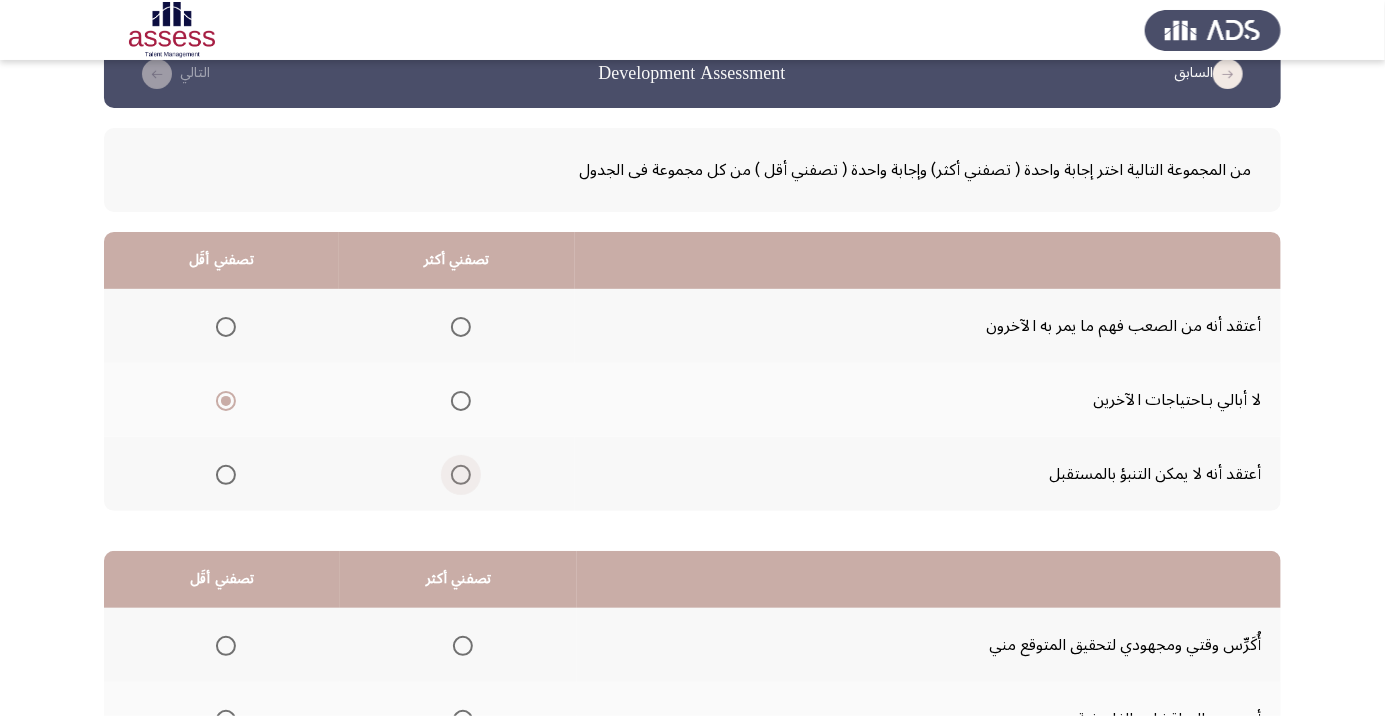 click at bounding box center [461, 475] 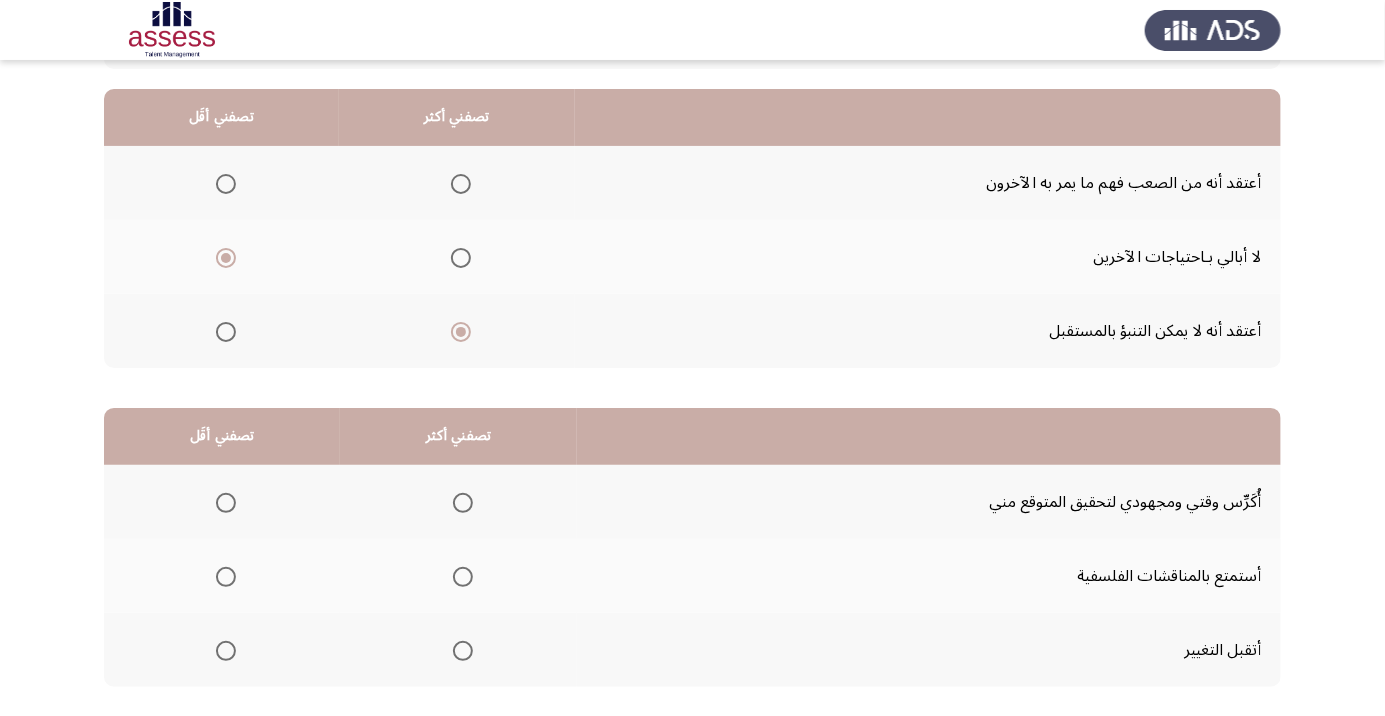 scroll, scrollTop: 171, scrollLeft: 0, axis: vertical 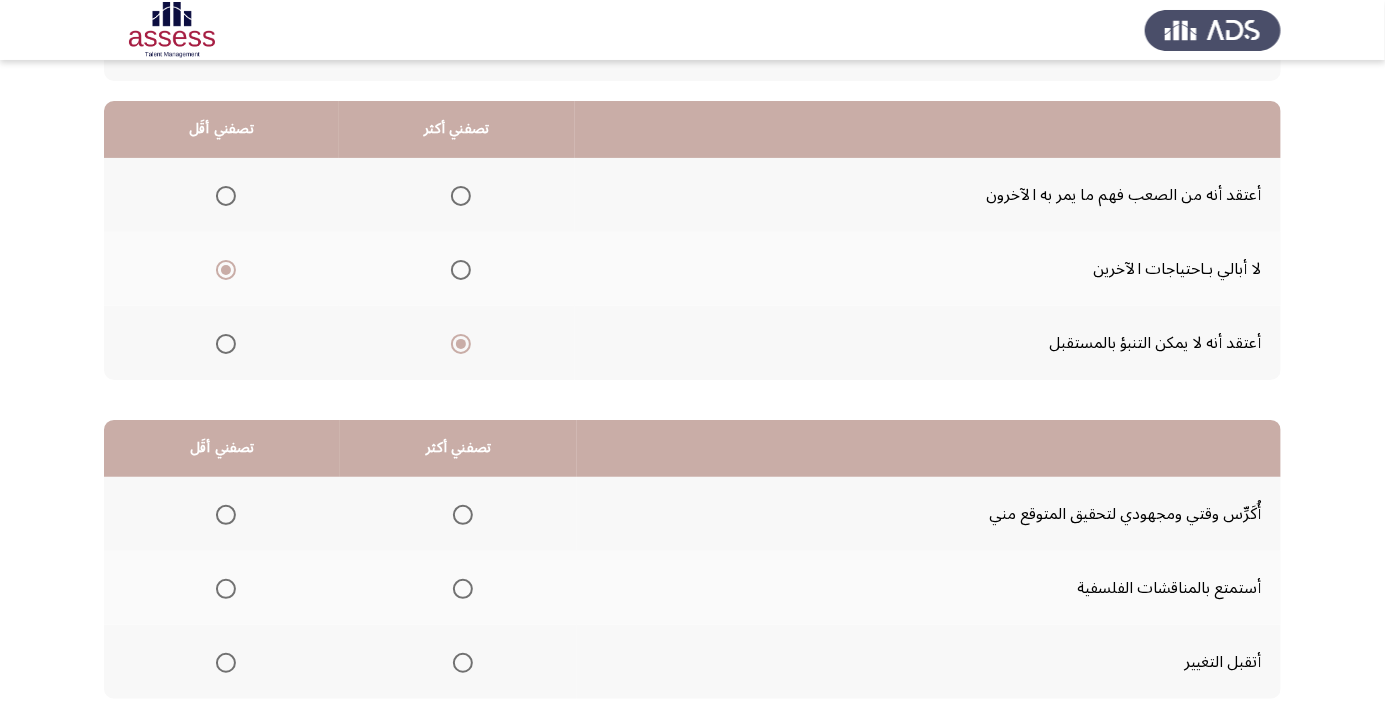 click at bounding box center [461, 196] 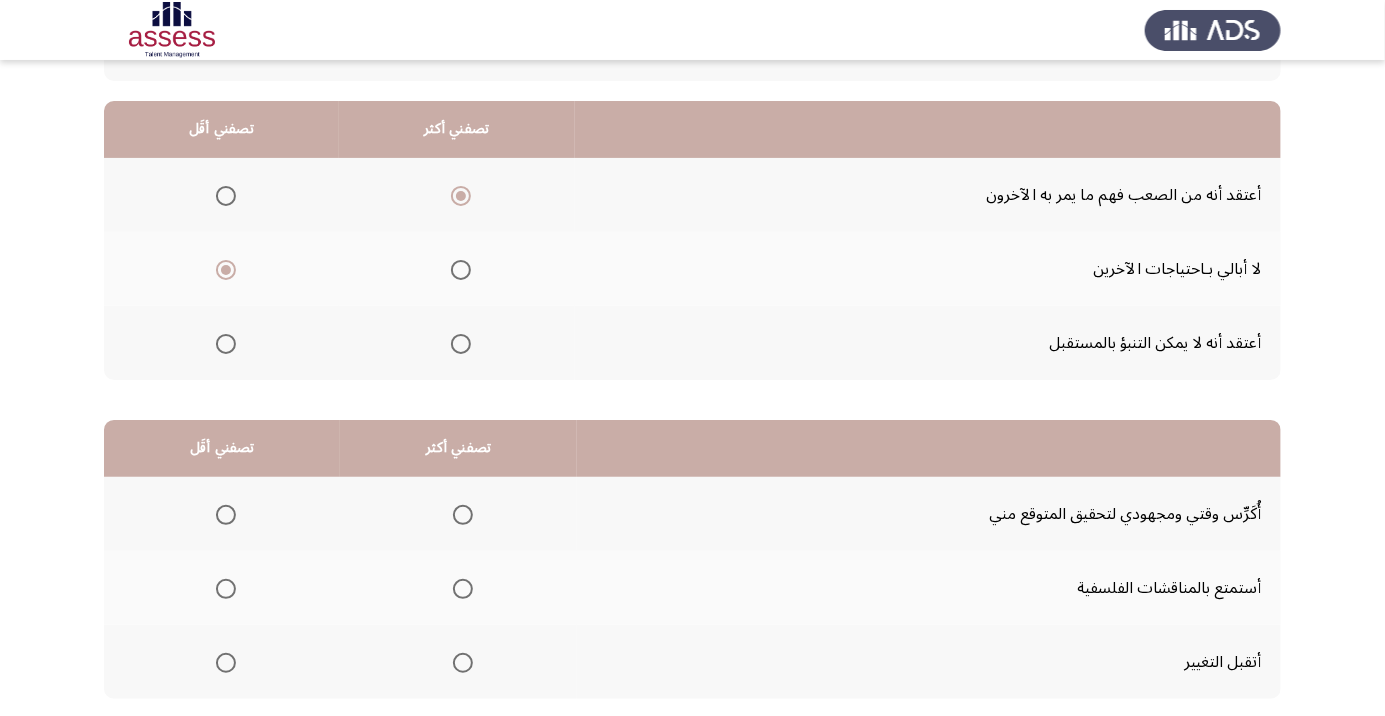 scroll, scrollTop: 148, scrollLeft: 0, axis: vertical 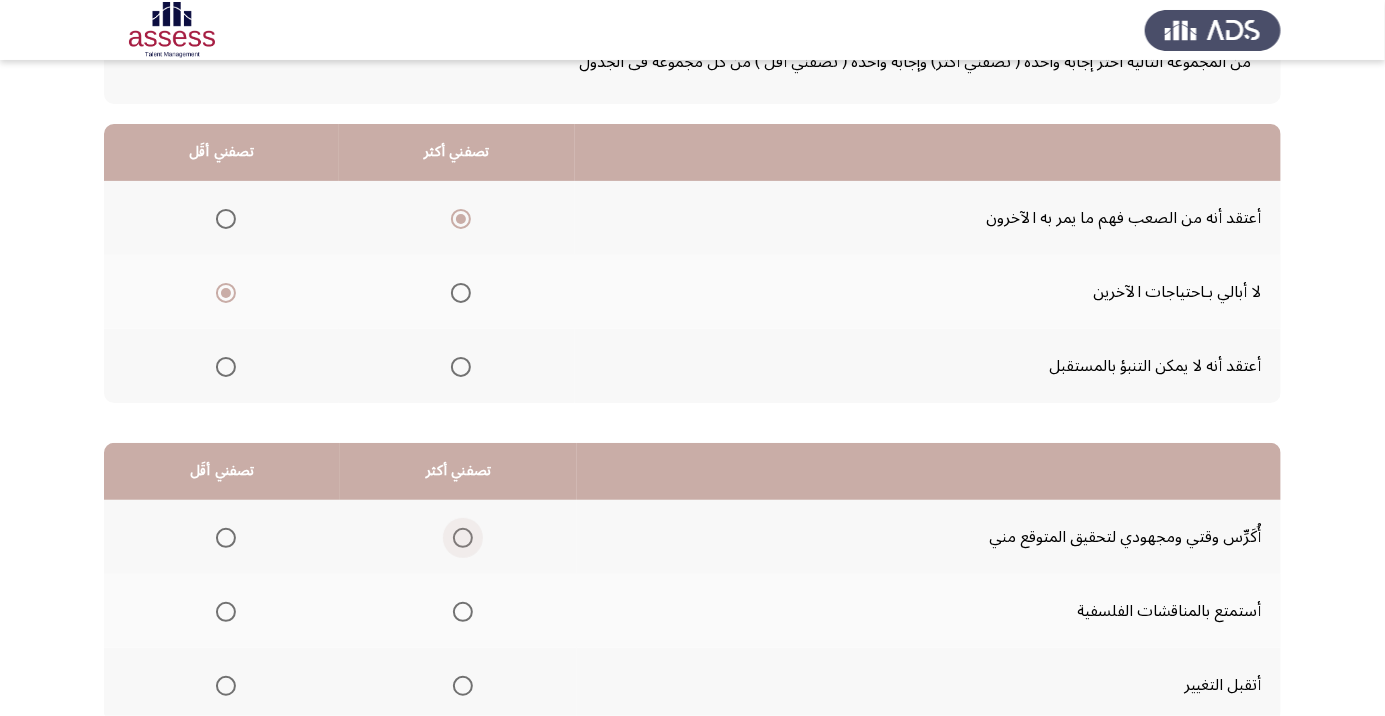 click at bounding box center [463, 538] 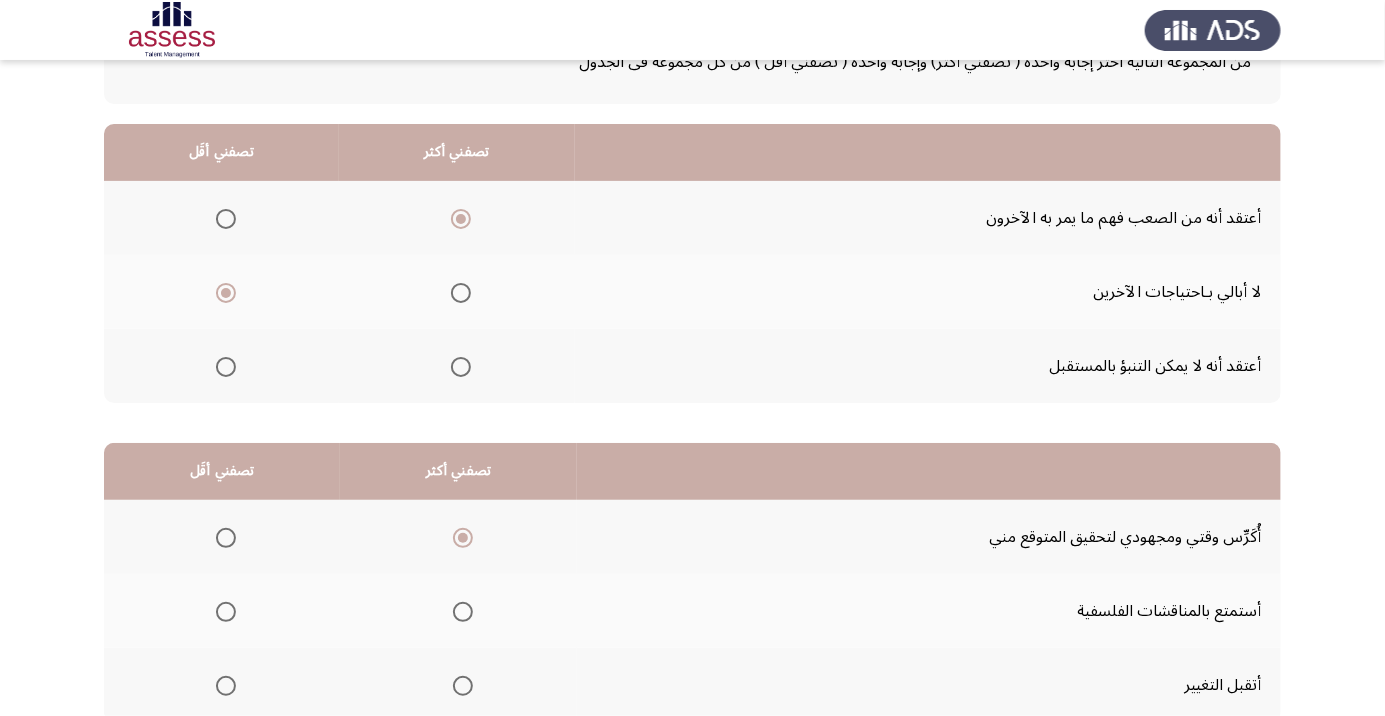 click at bounding box center (226, 612) 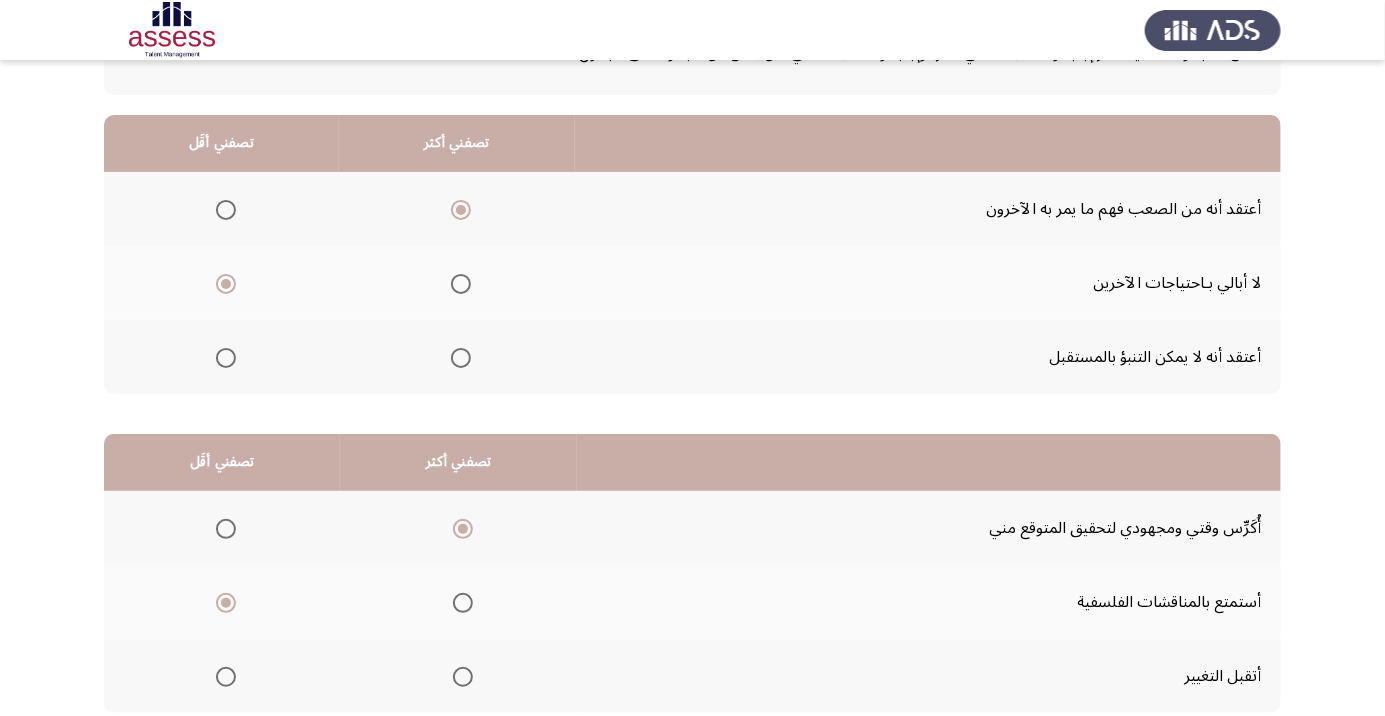 scroll, scrollTop: 197, scrollLeft: 0, axis: vertical 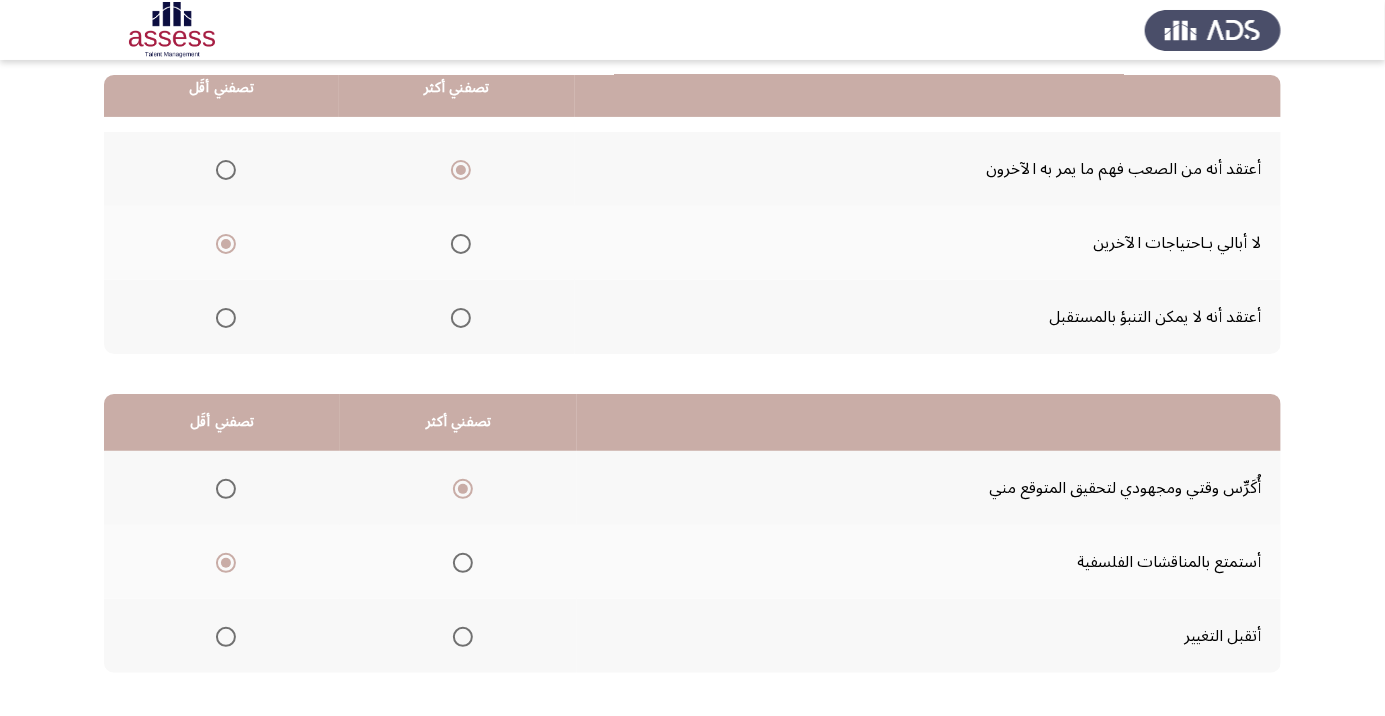 click on "التالي" 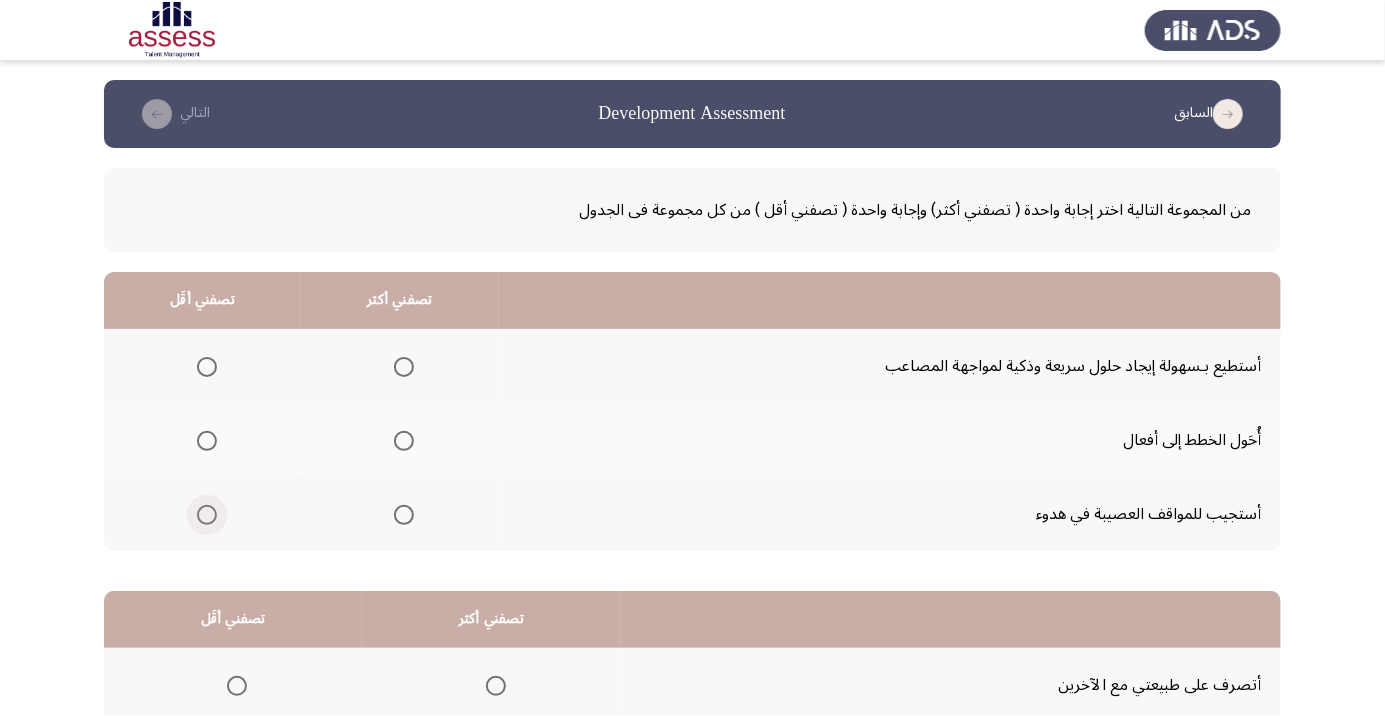 click at bounding box center (207, 515) 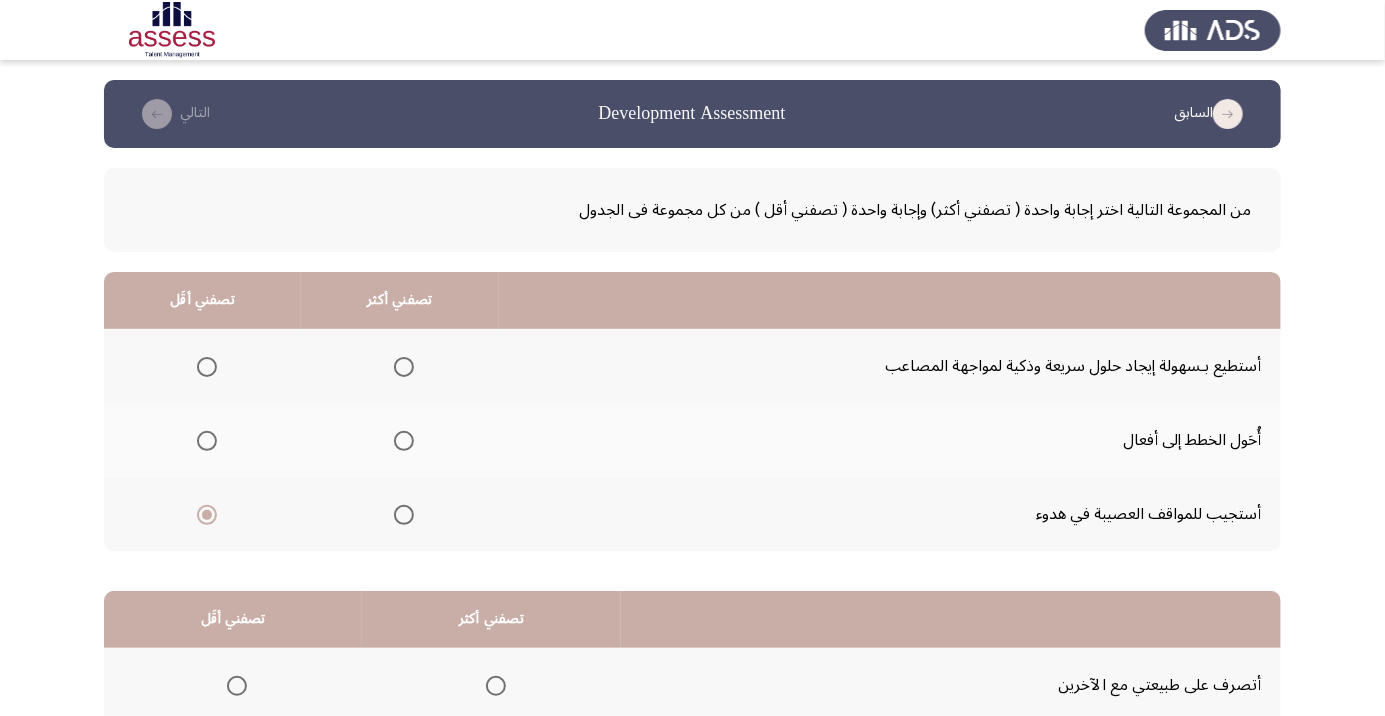 click at bounding box center (404, 367) 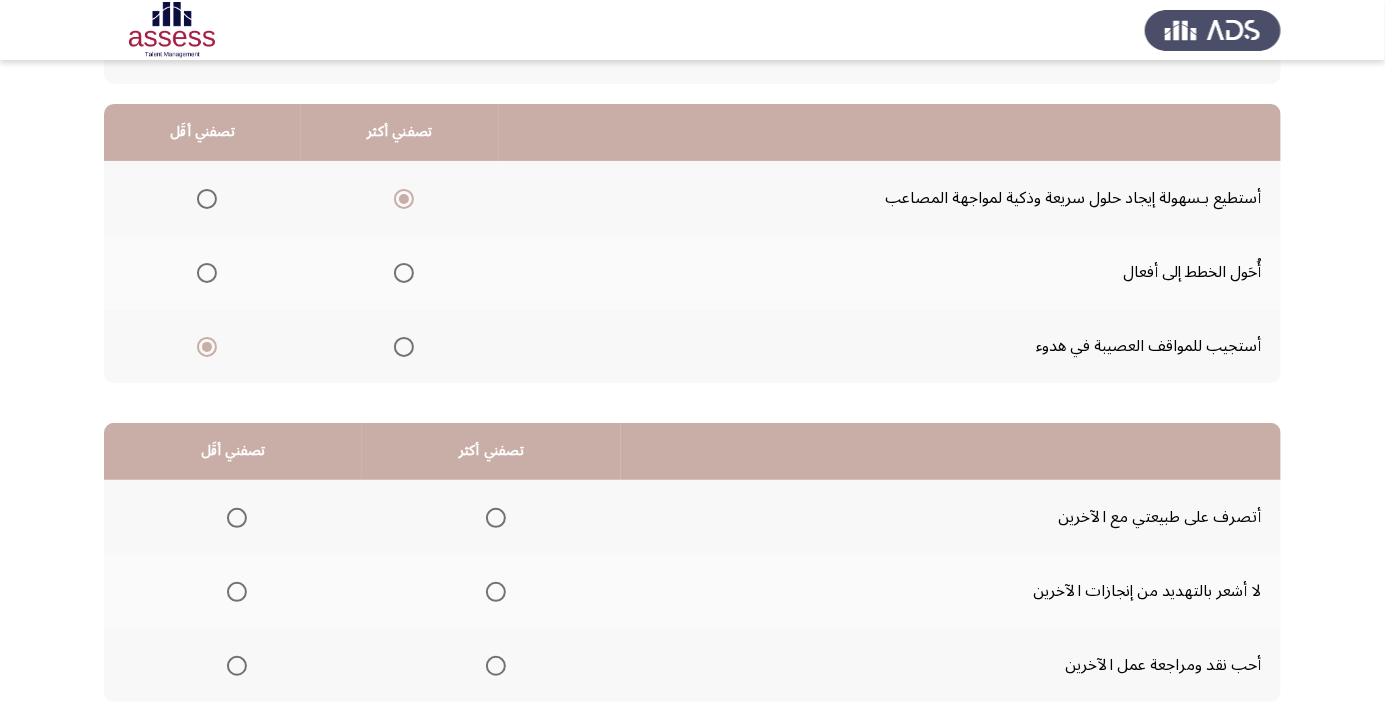scroll, scrollTop: 175, scrollLeft: 0, axis: vertical 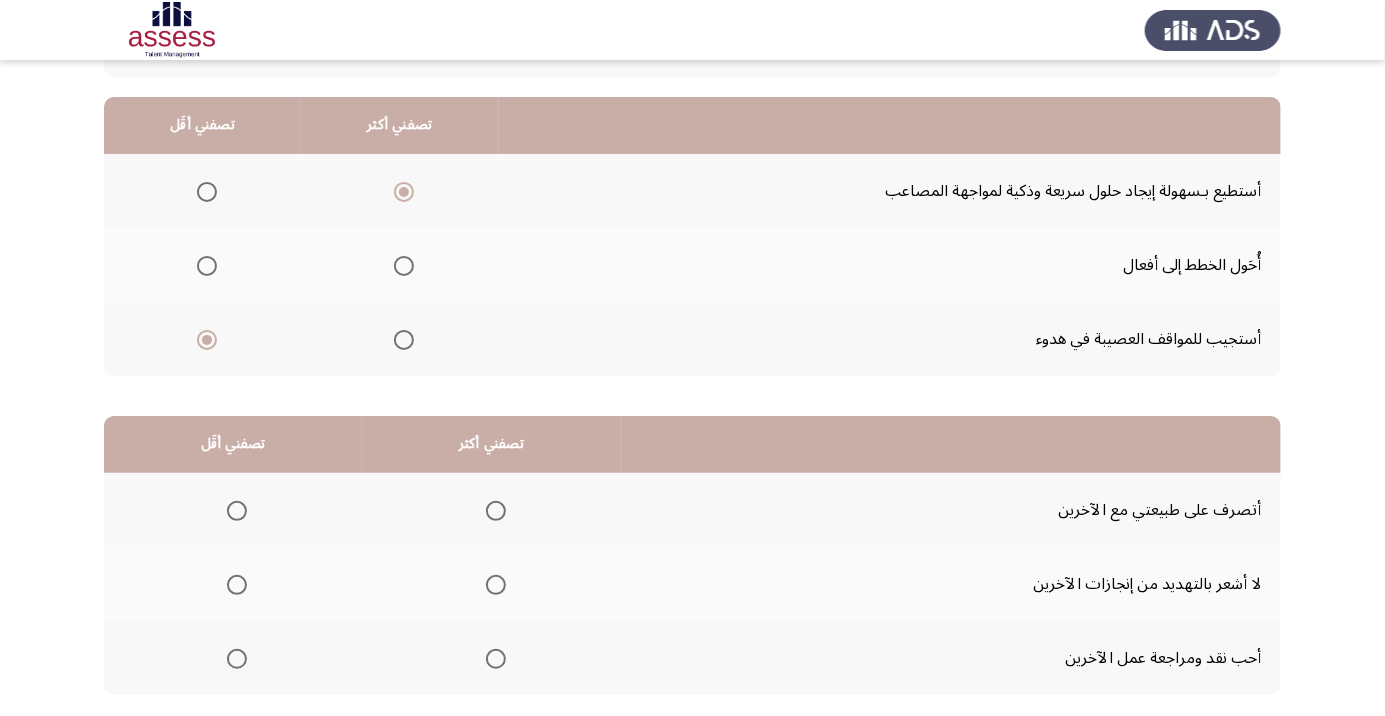 click at bounding box center [237, 659] 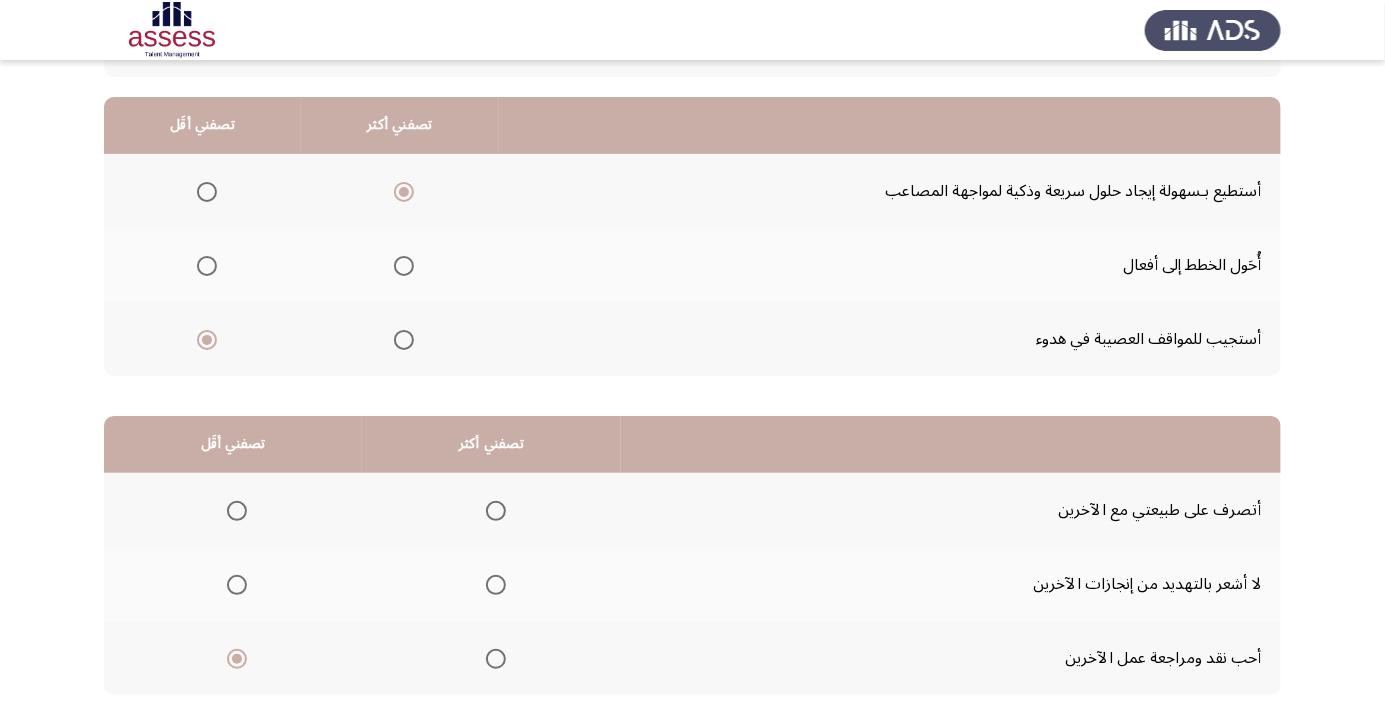 click at bounding box center (496, 511) 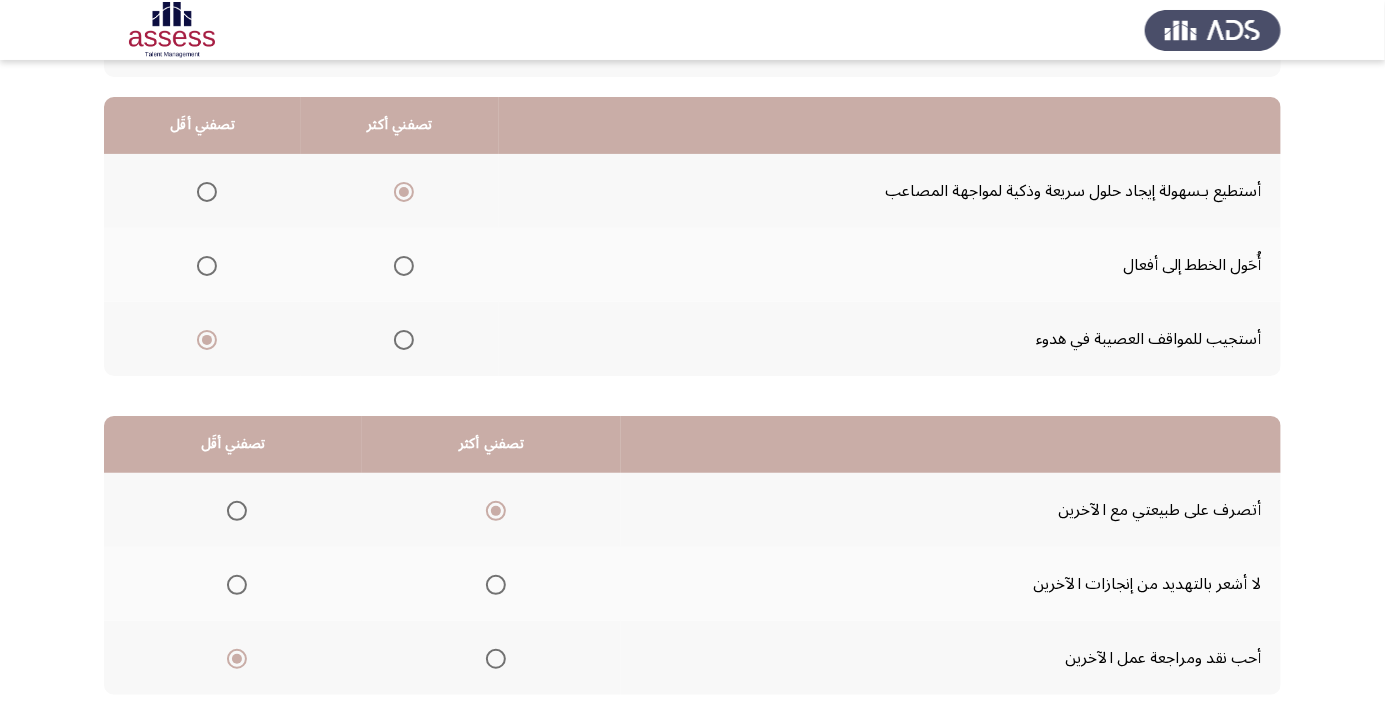 click on "التالي" 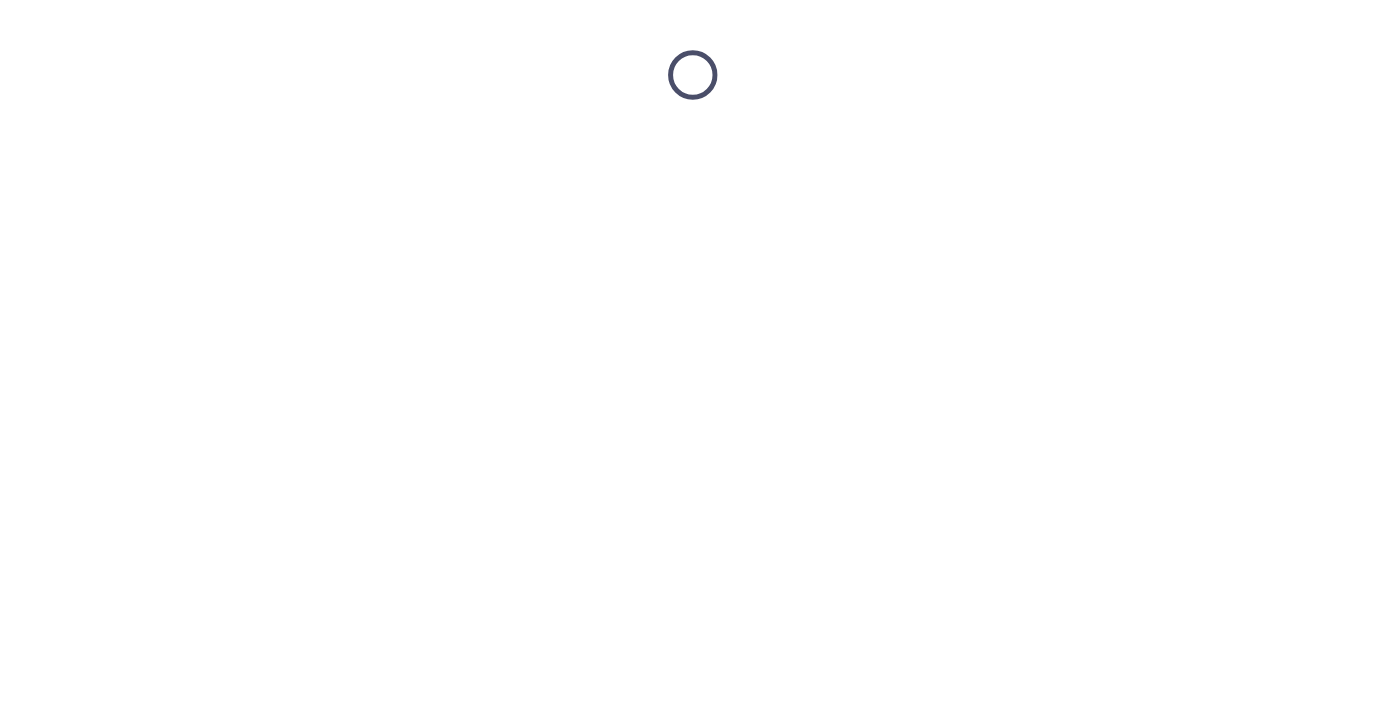 scroll, scrollTop: 0, scrollLeft: 0, axis: both 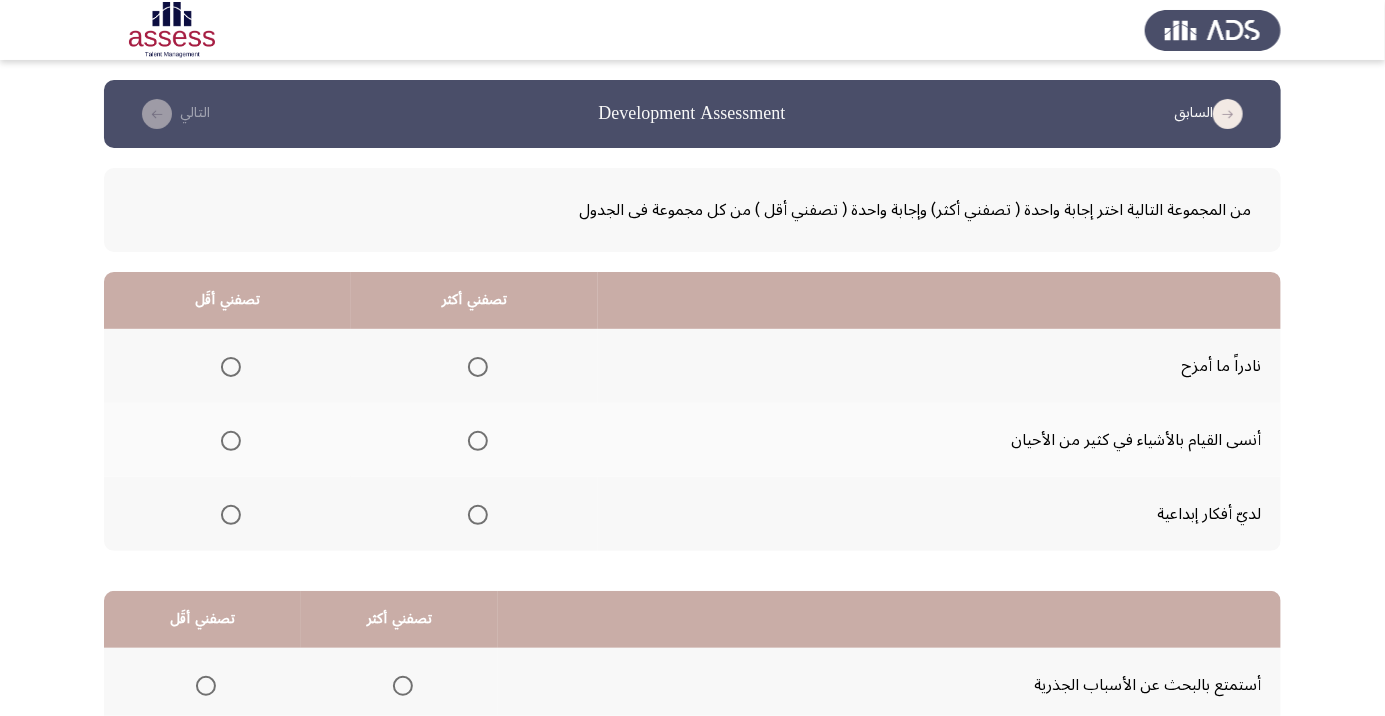 click at bounding box center (231, 441) 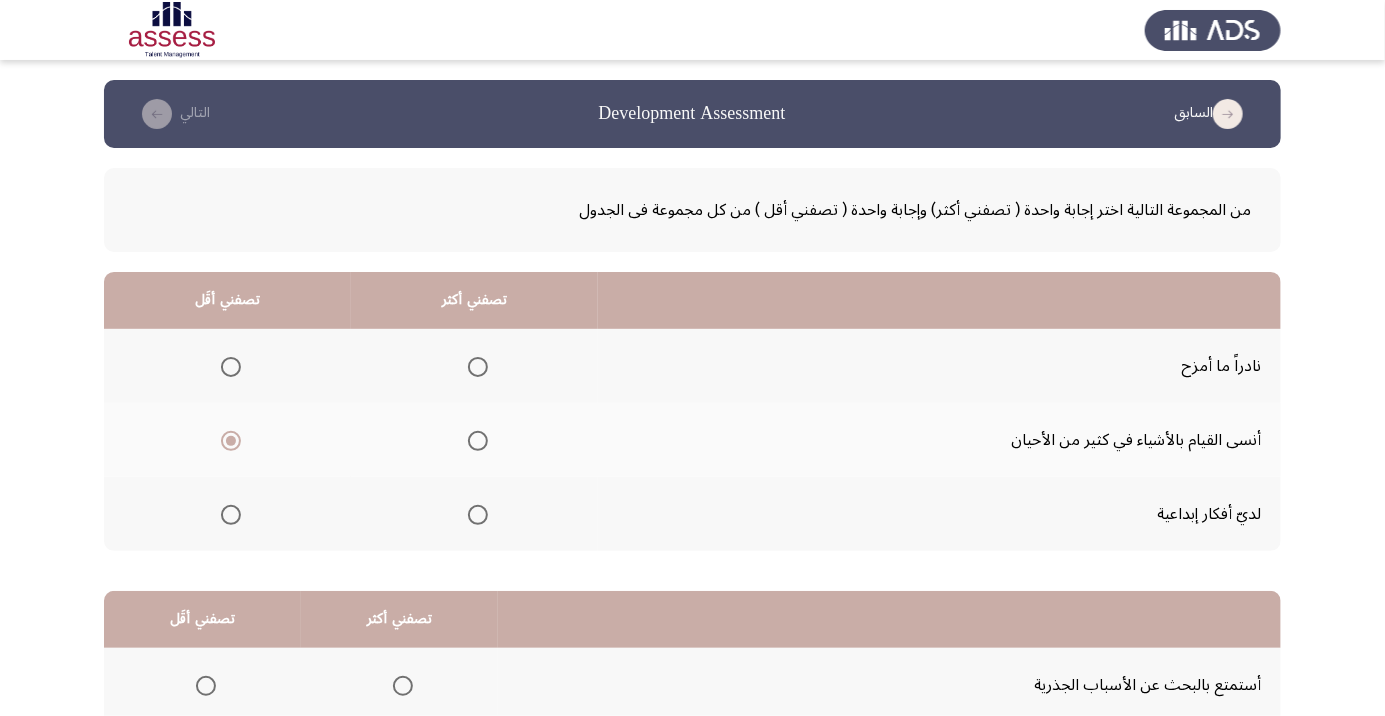 click at bounding box center (478, 441) 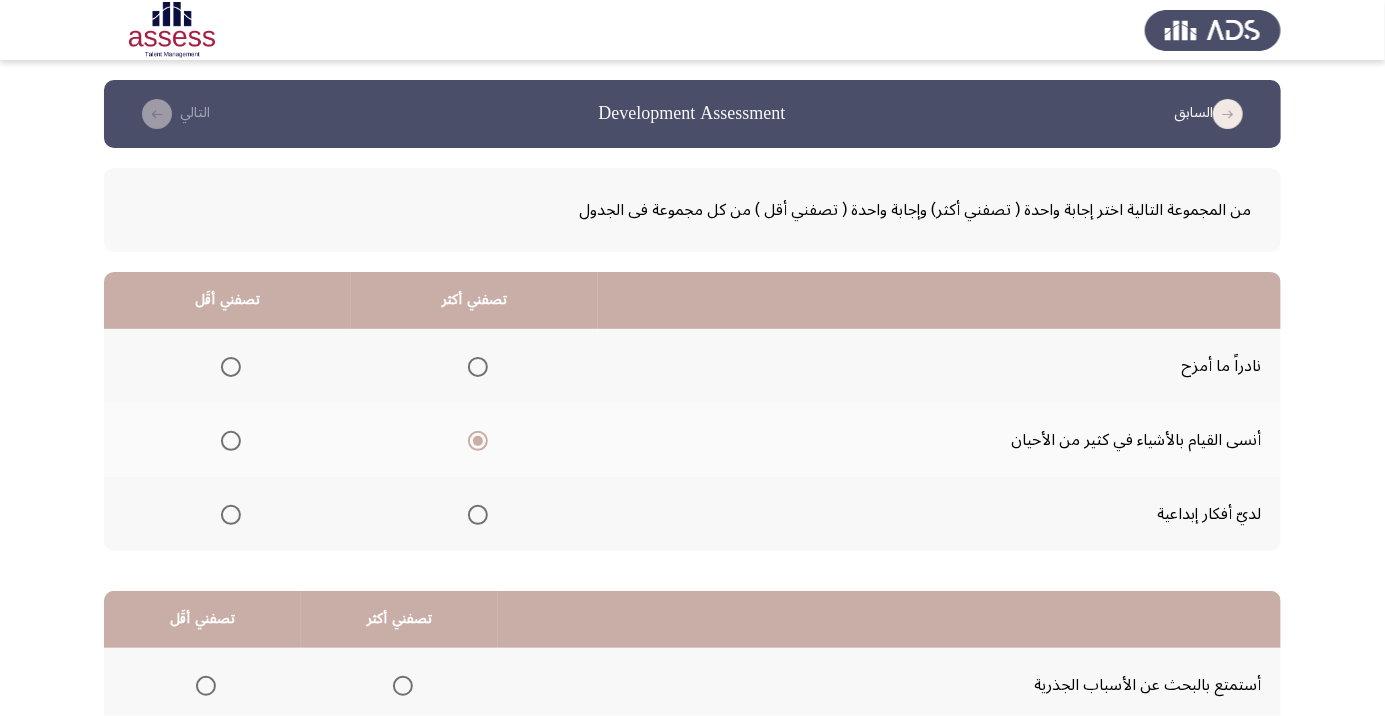 click at bounding box center (478, 367) 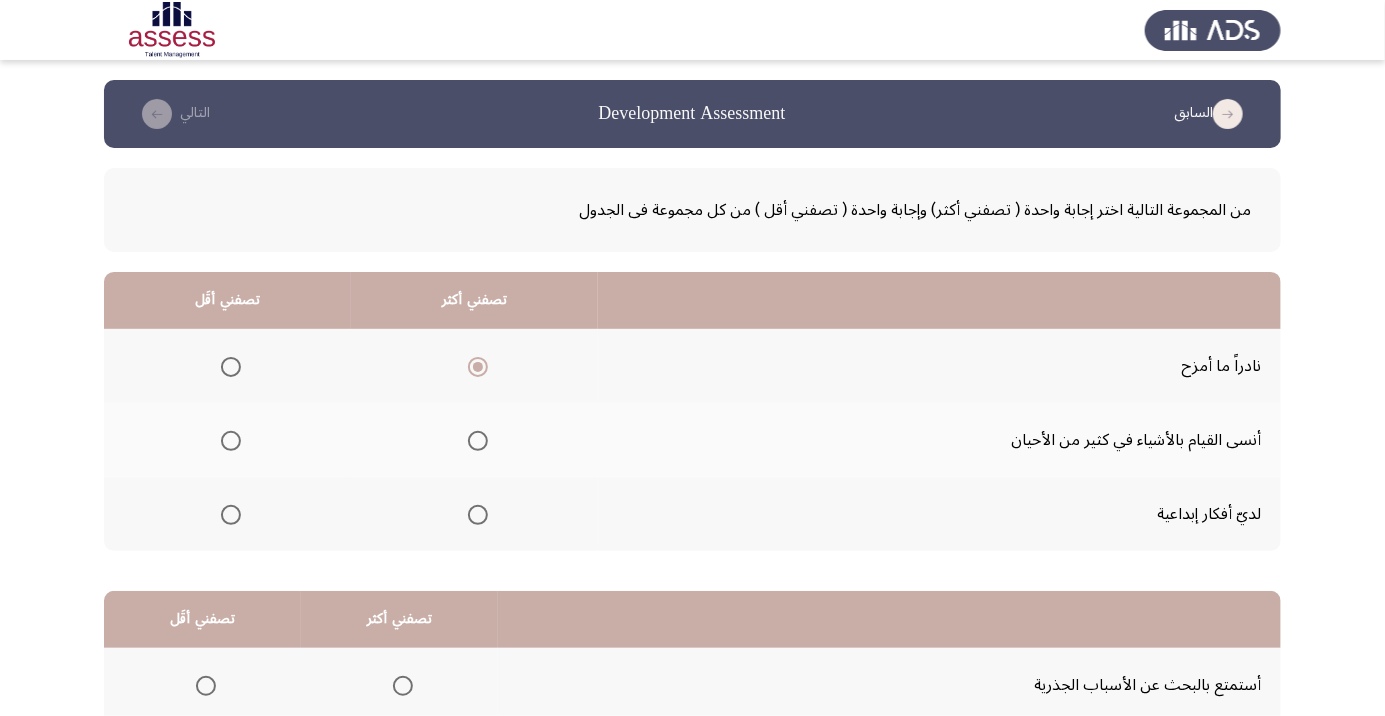 click 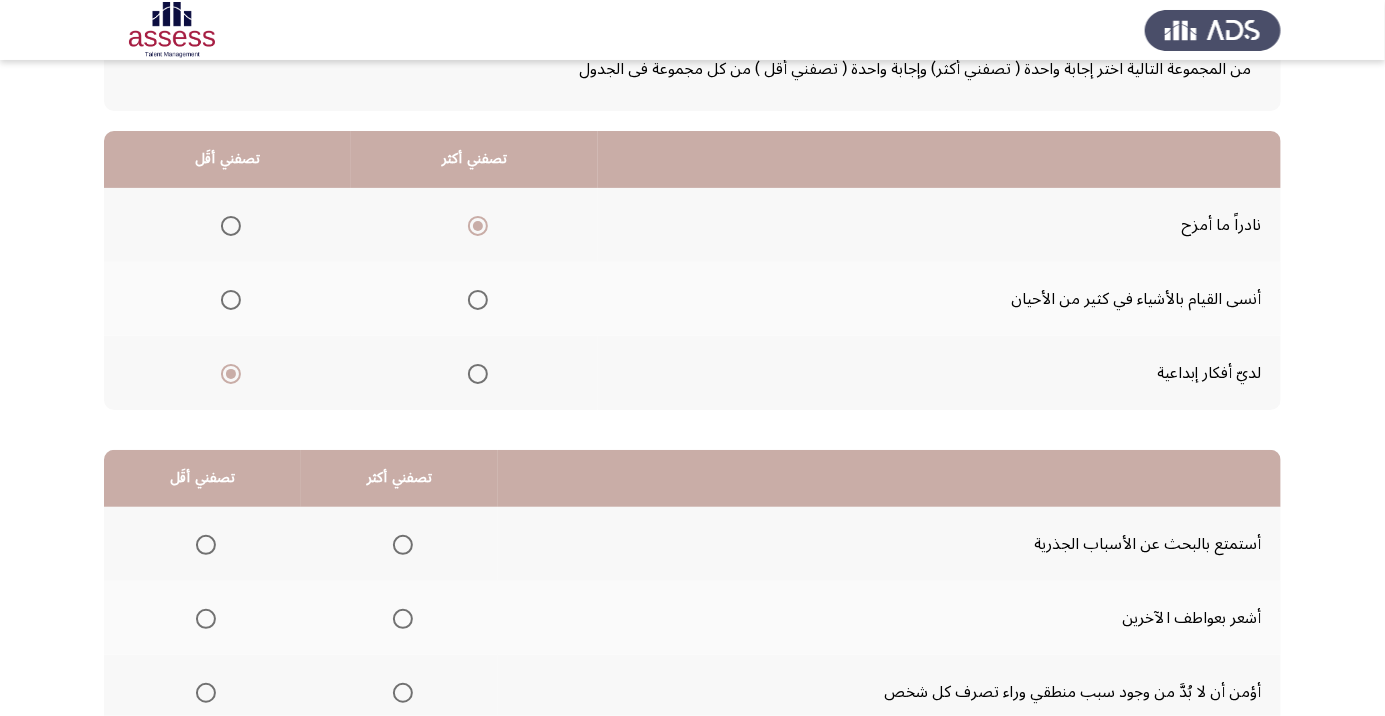 scroll, scrollTop: 147, scrollLeft: 0, axis: vertical 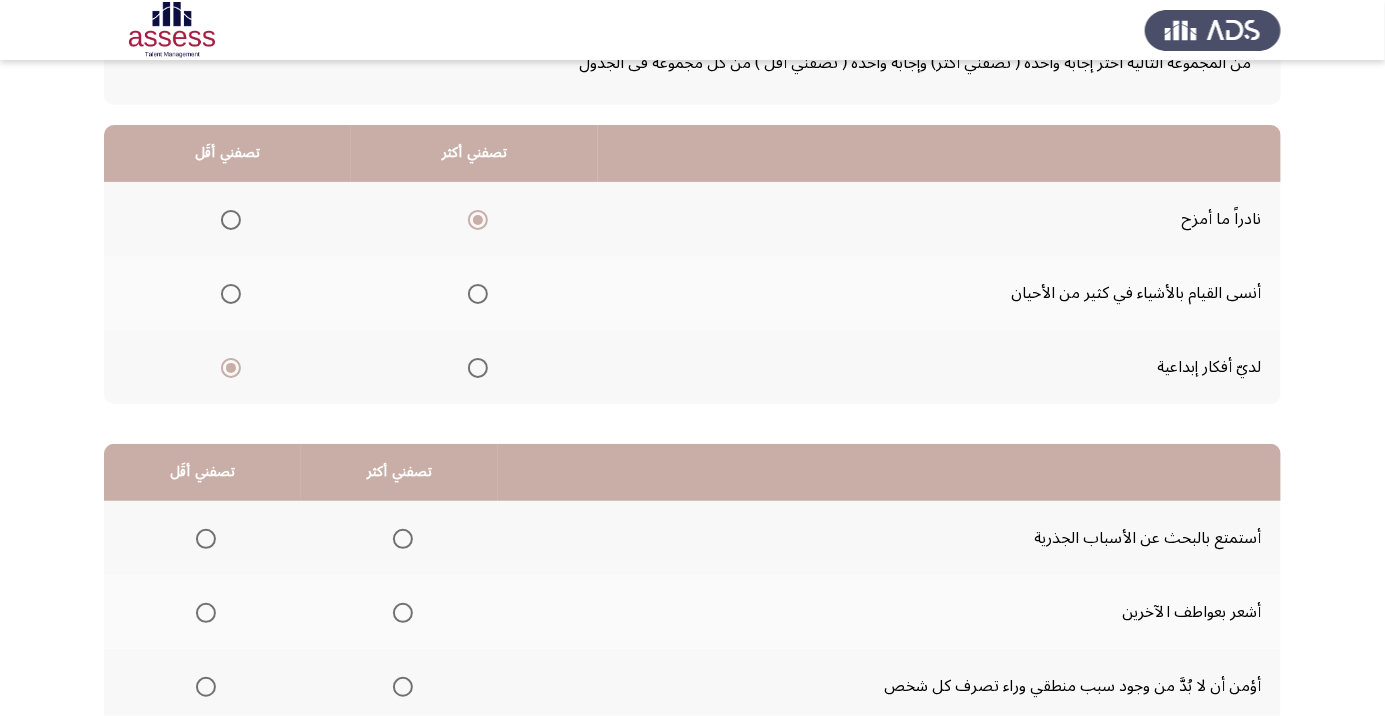 click at bounding box center [478, 368] 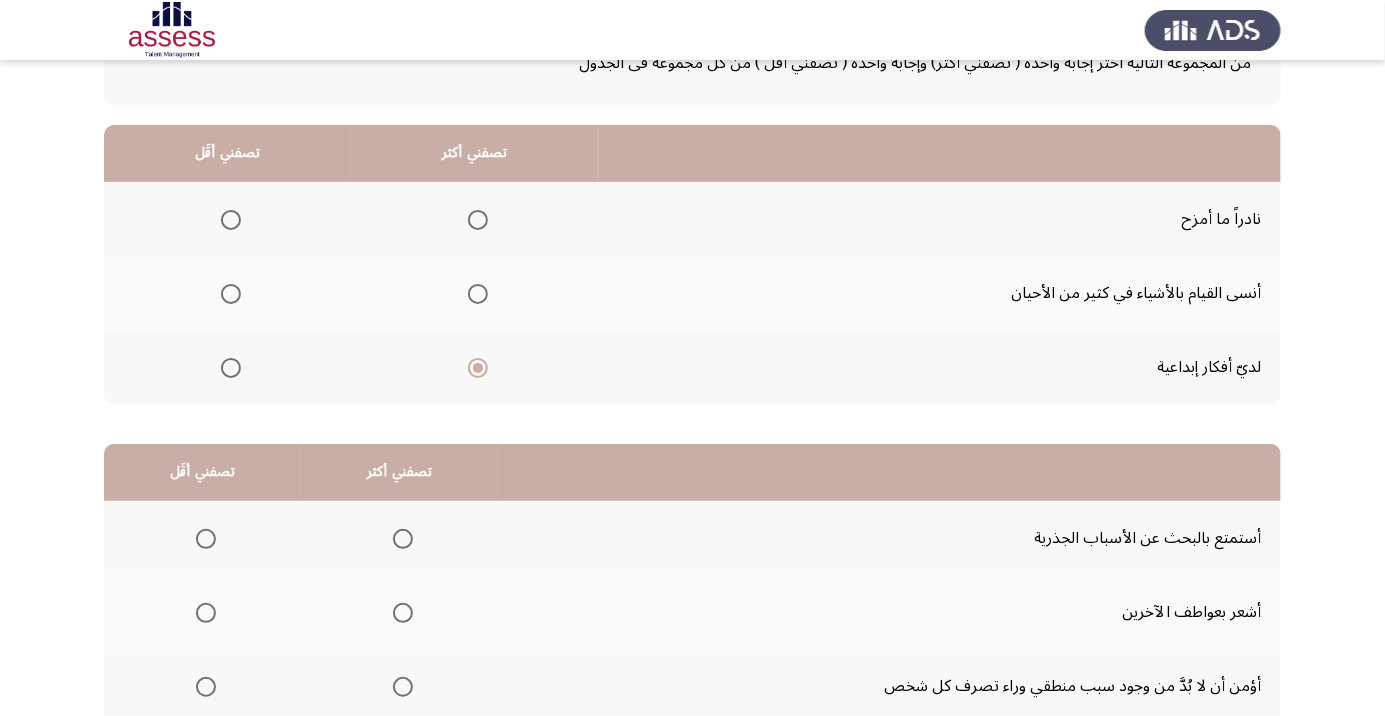click at bounding box center [231, 220] 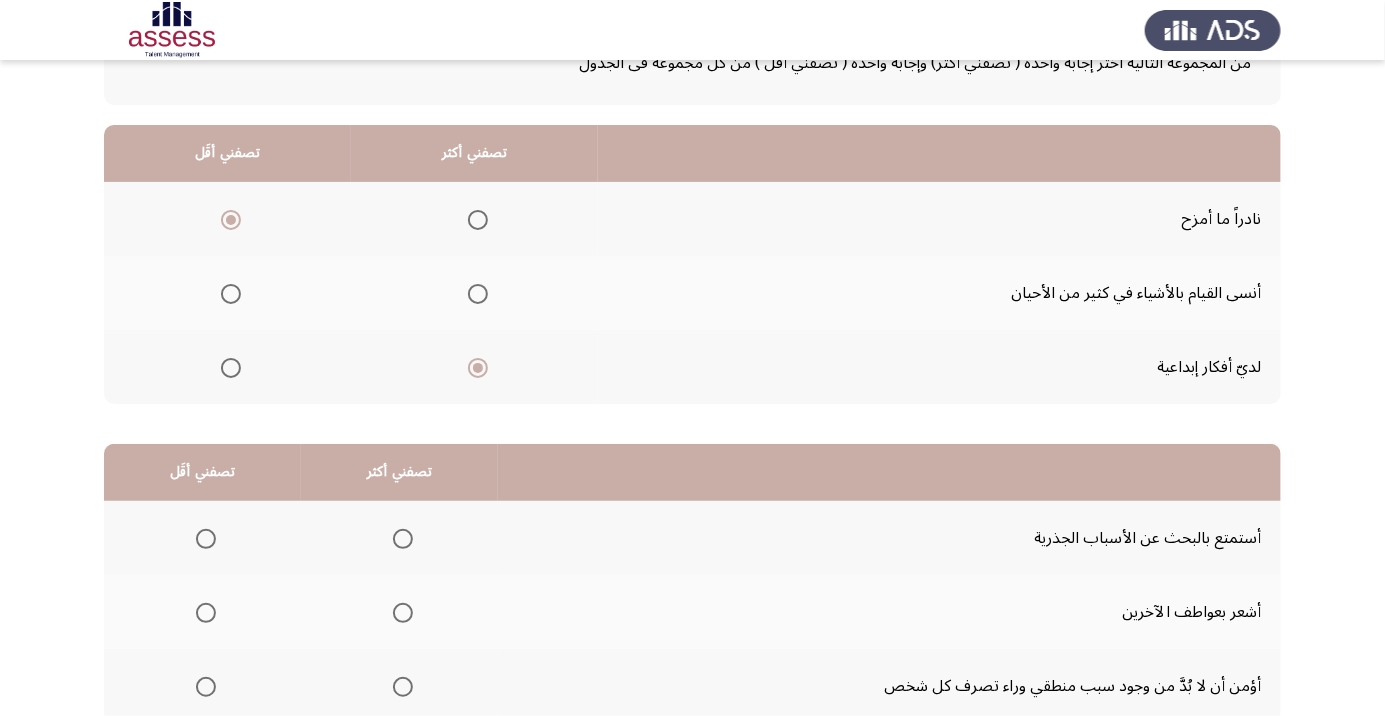 scroll, scrollTop: 197, scrollLeft: 0, axis: vertical 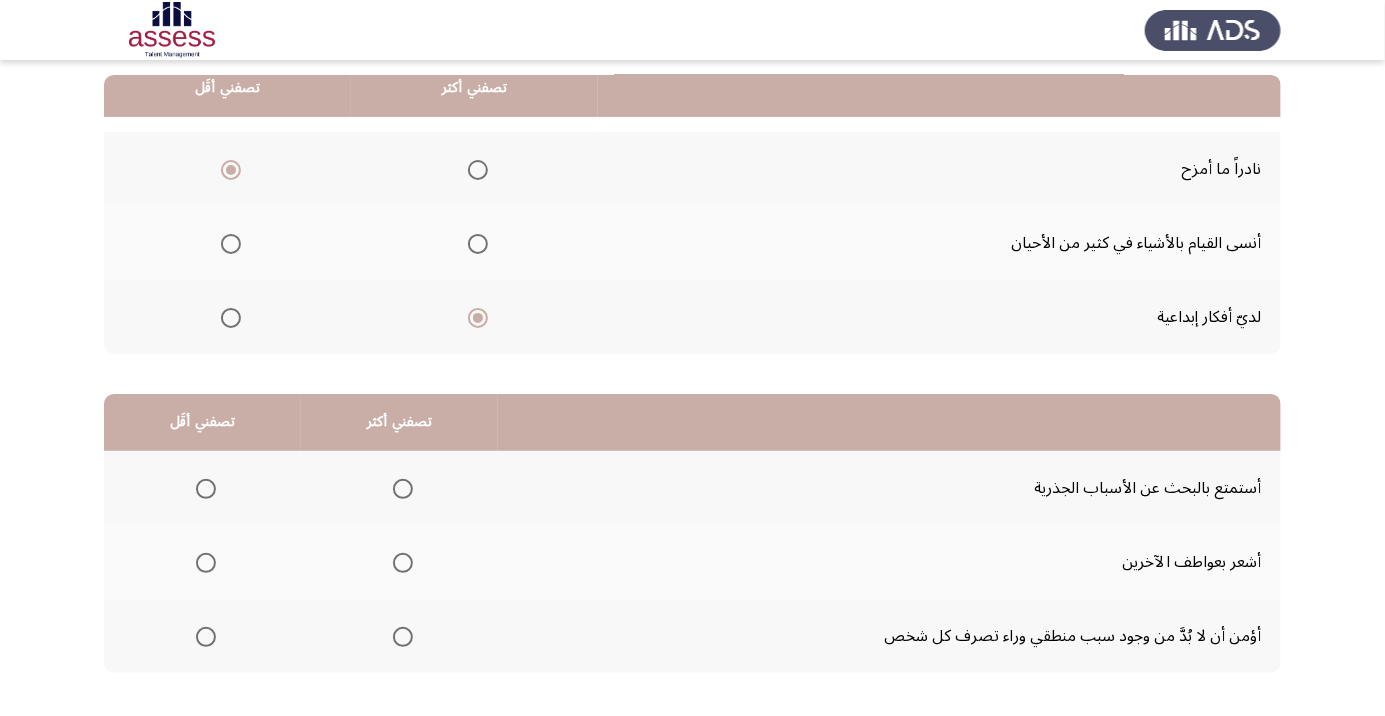 click at bounding box center (403, 489) 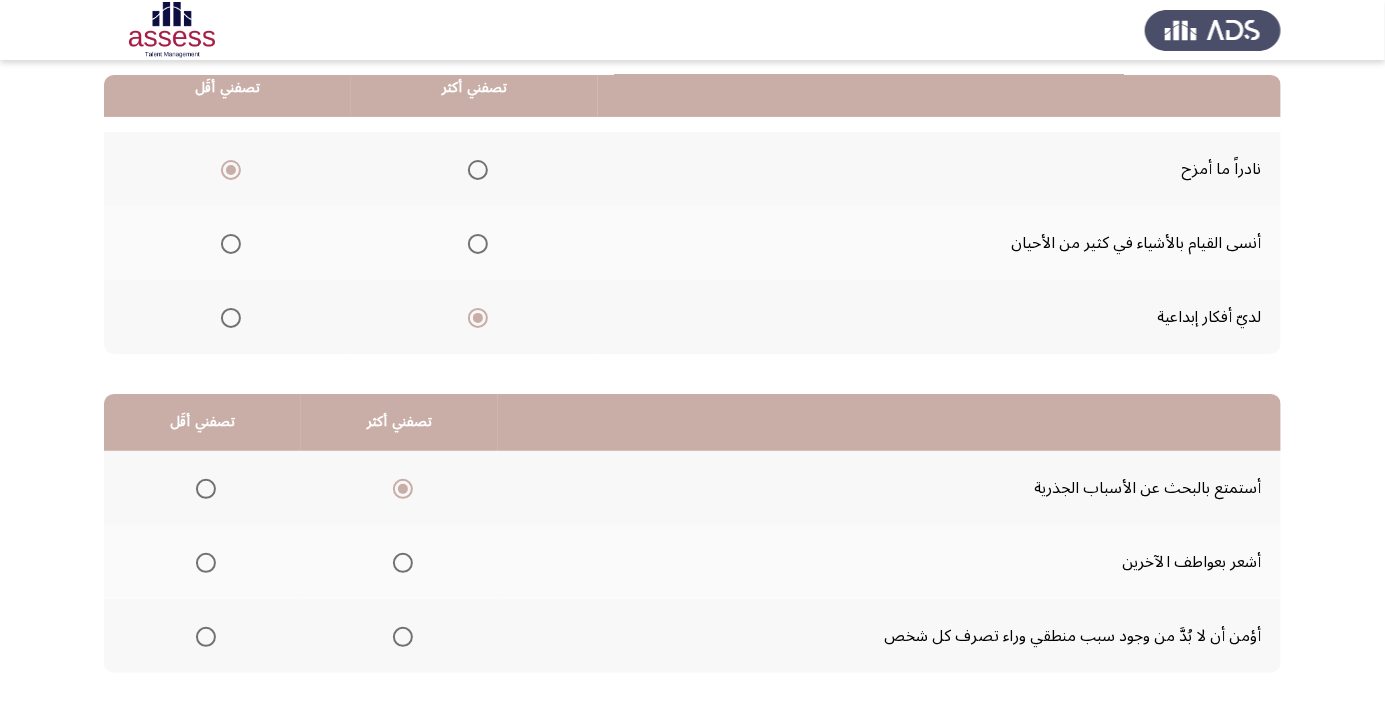 click at bounding box center [206, 637] 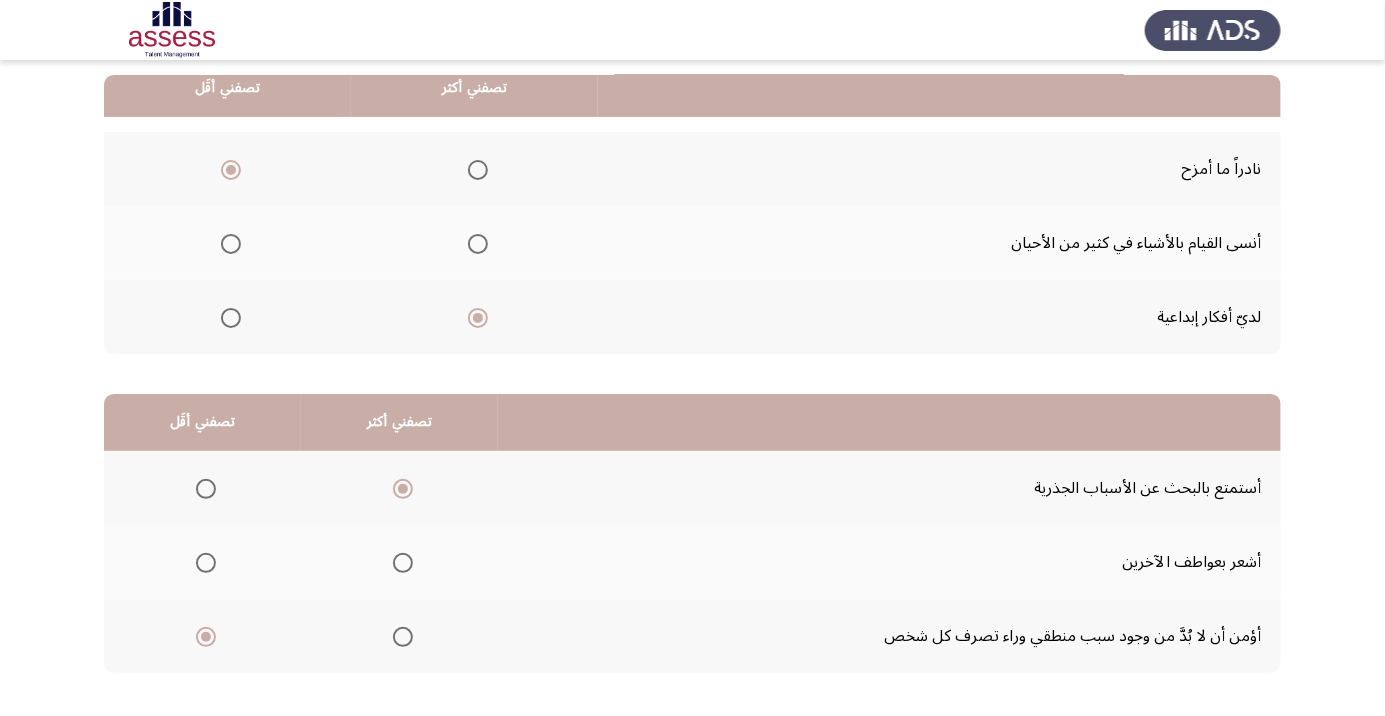 click on "التالي" 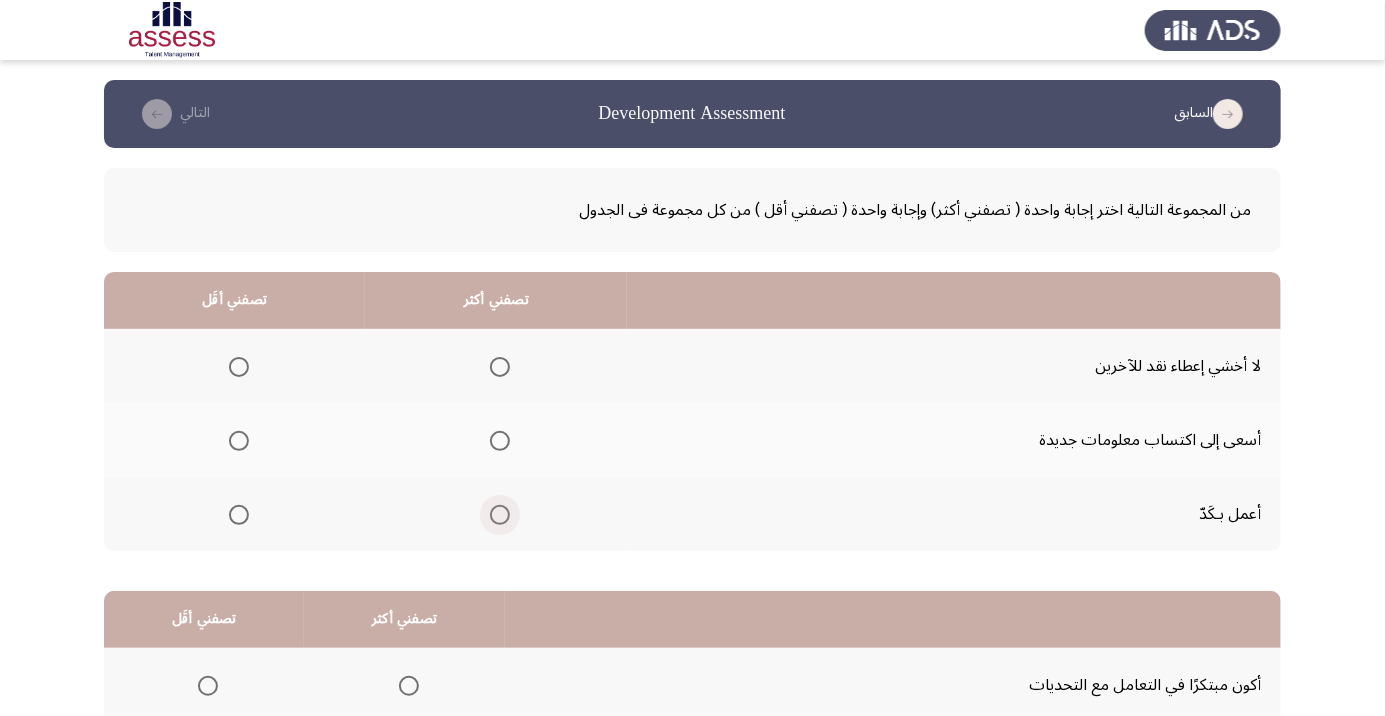 click at bounding box center (500, 515) 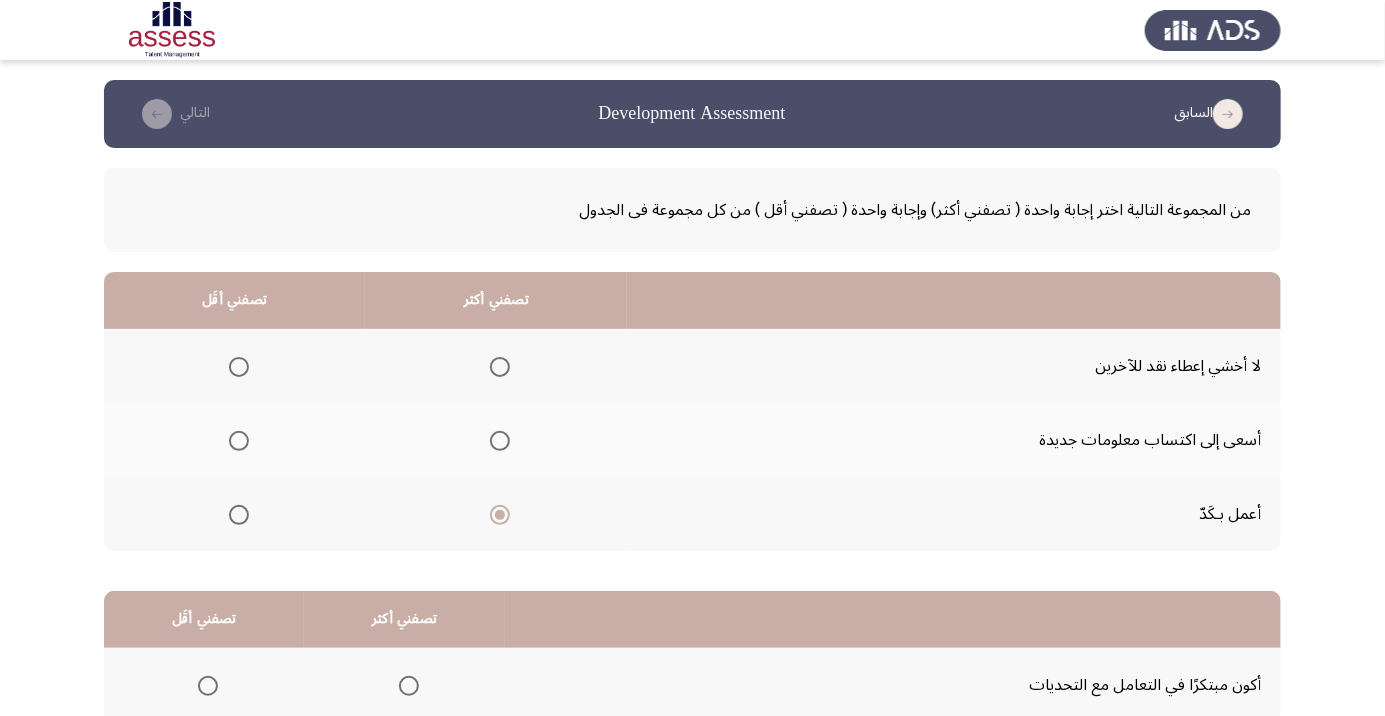 click 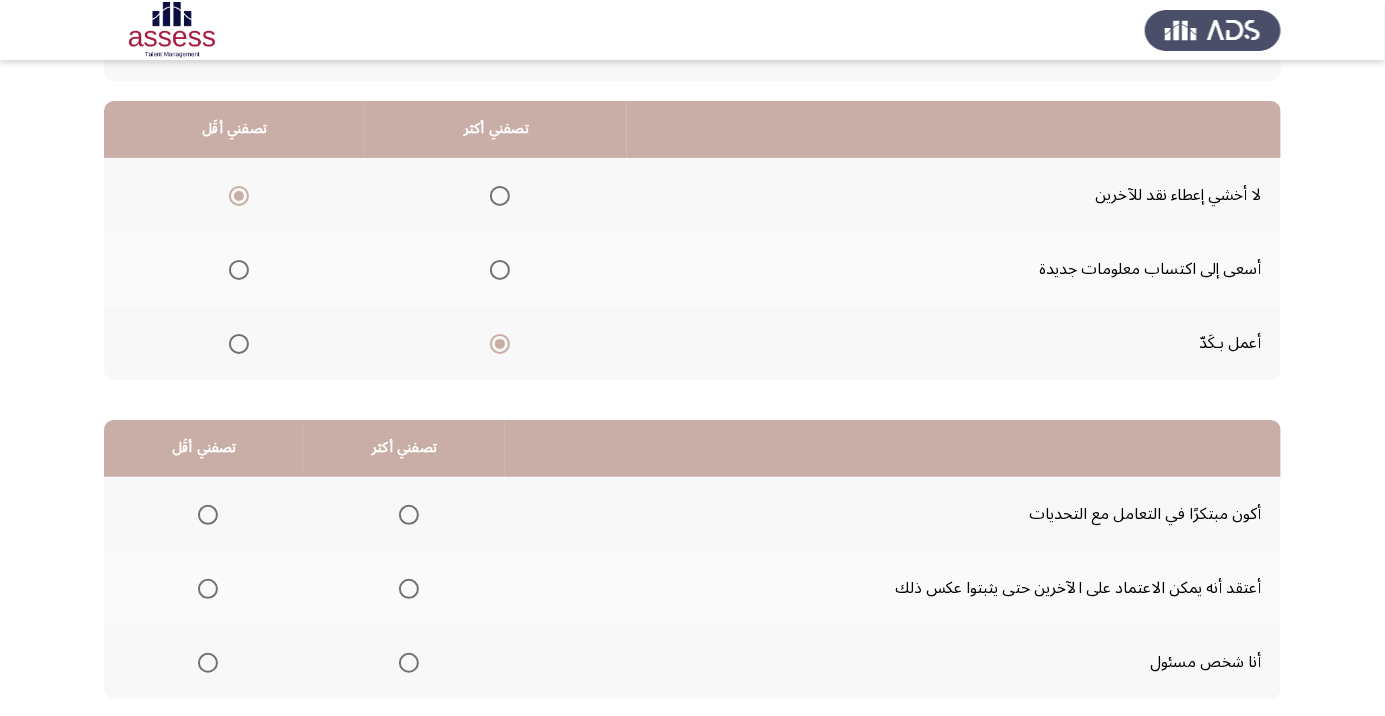 scroll, scrollTop: 173, scrollLeft: 0, axis: vertical 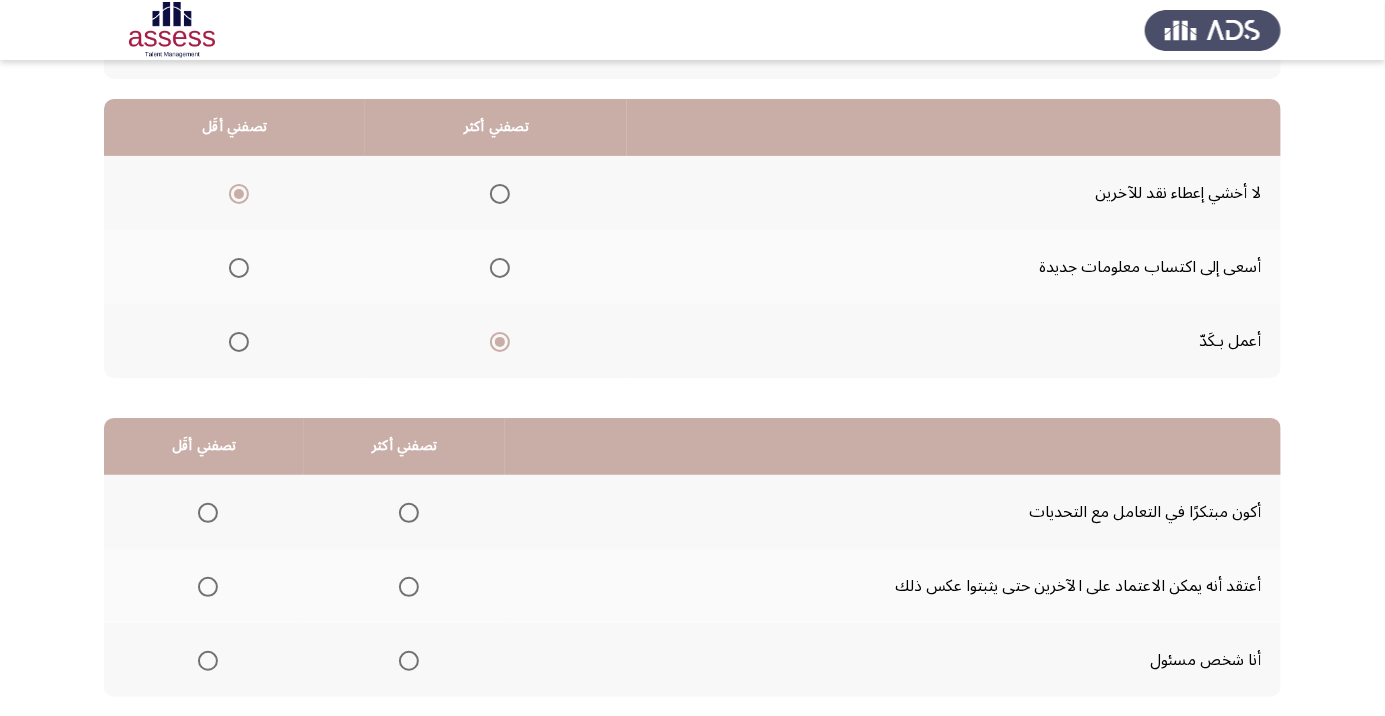 click at bounding box center [409, 661] 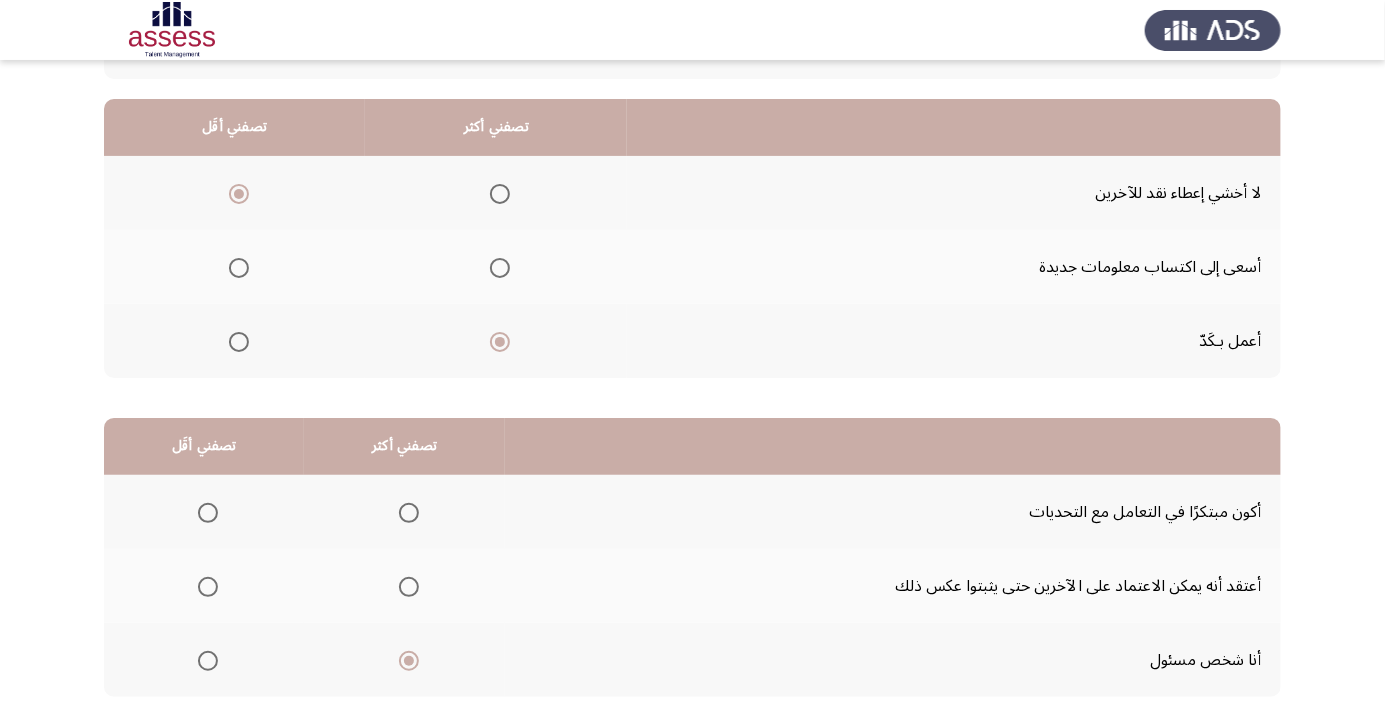 click at bounding box center (208, 587) 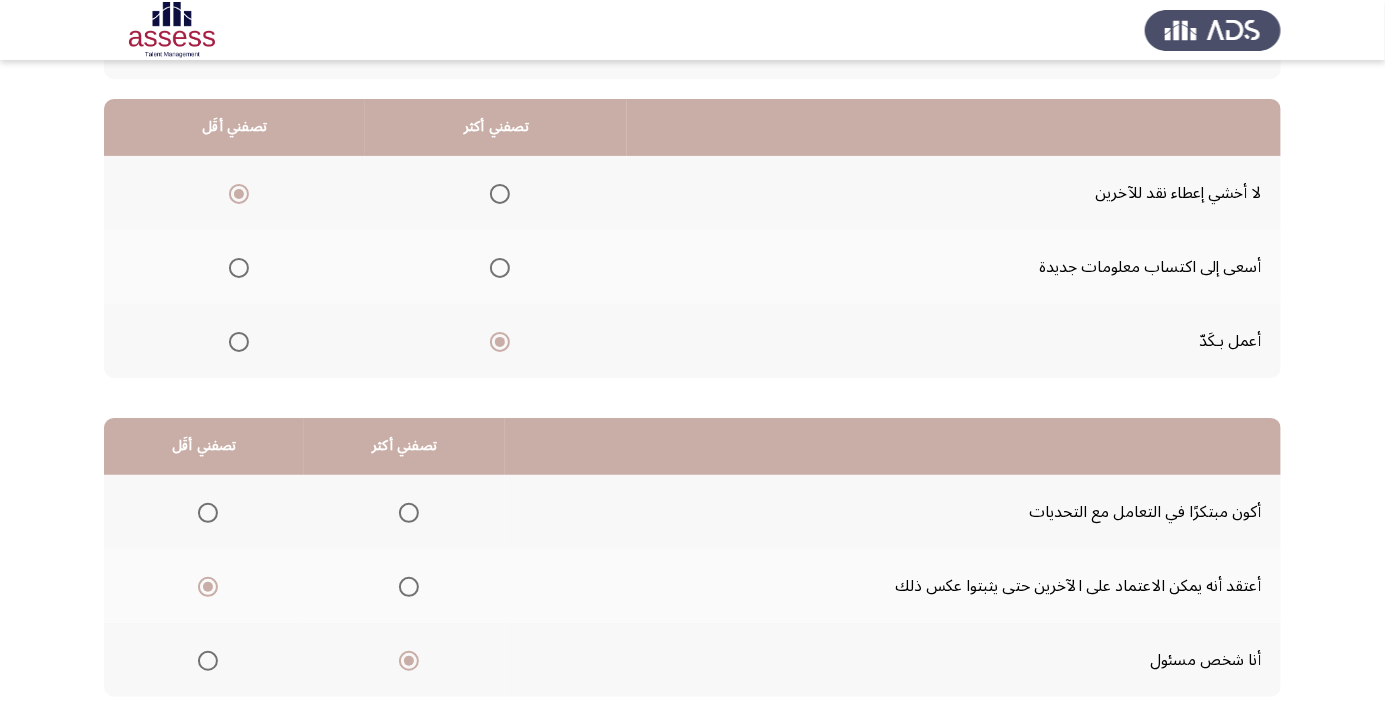 click on "التالي" 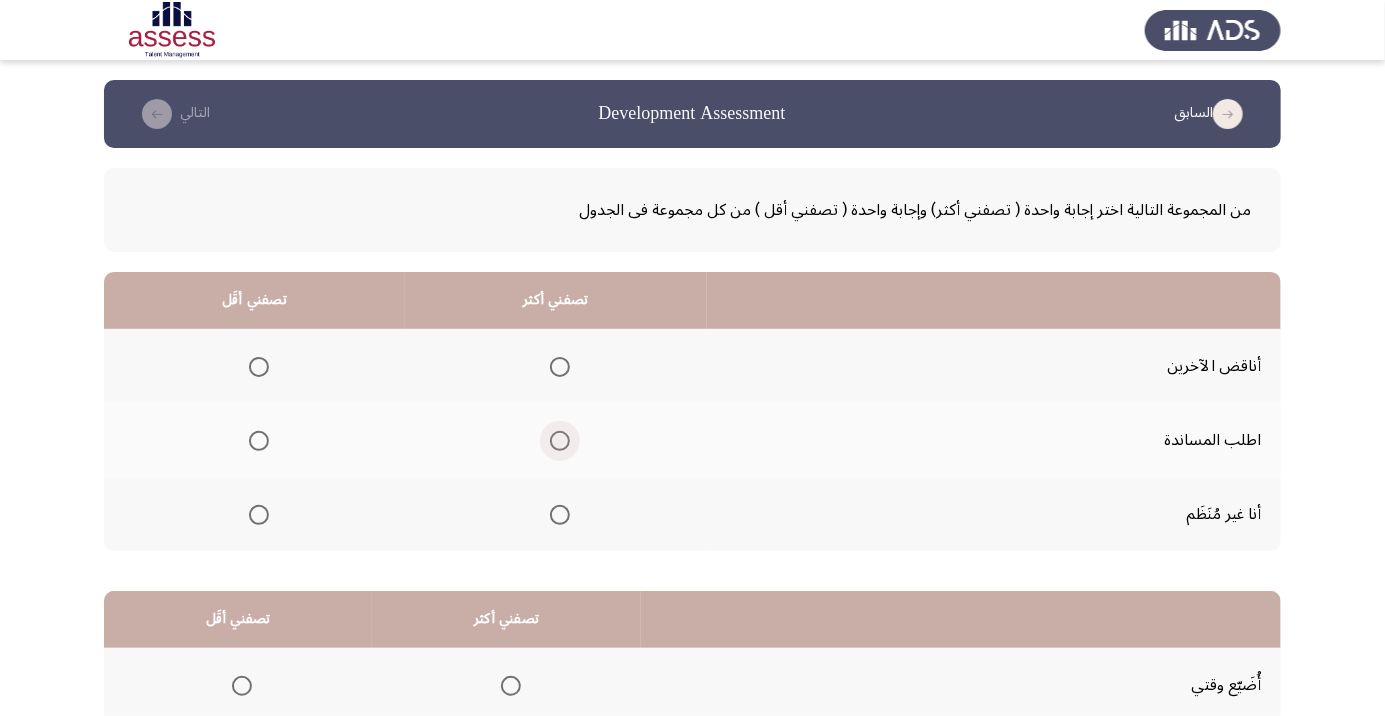 click at bounding box center (560, 441) 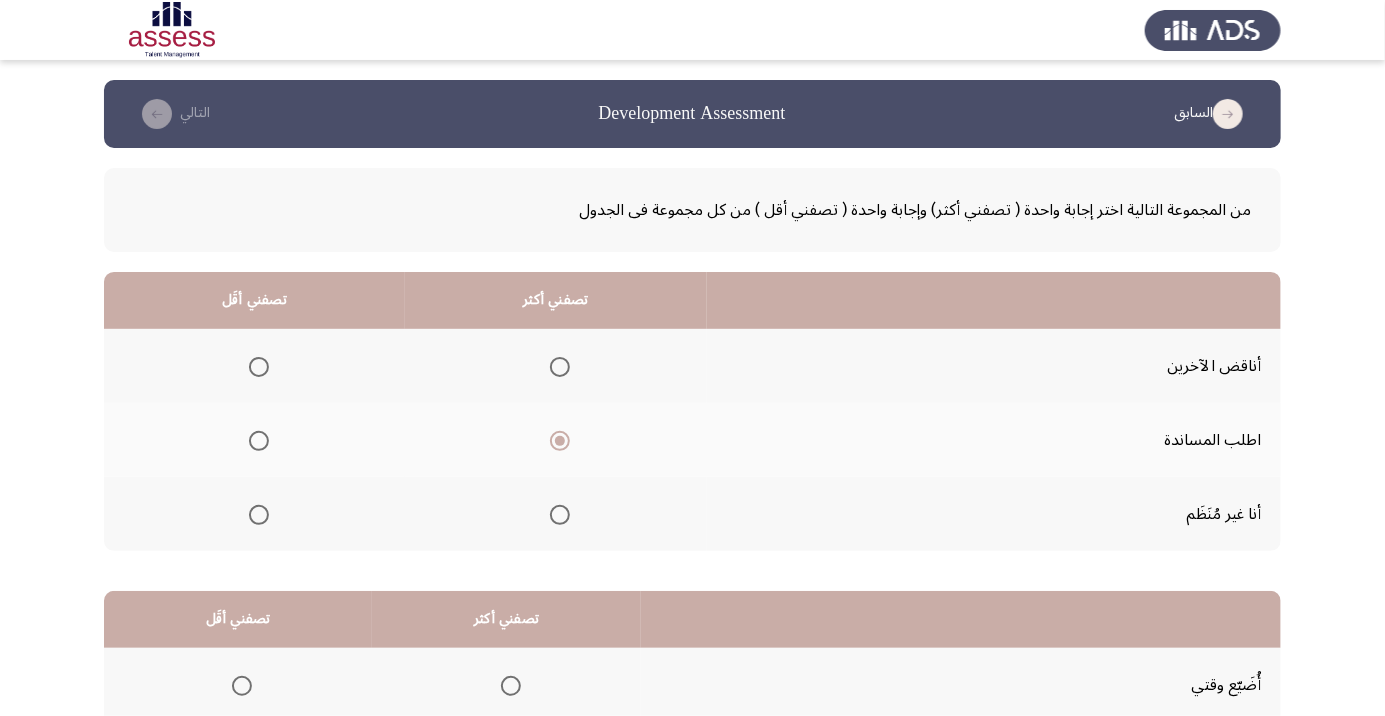 click 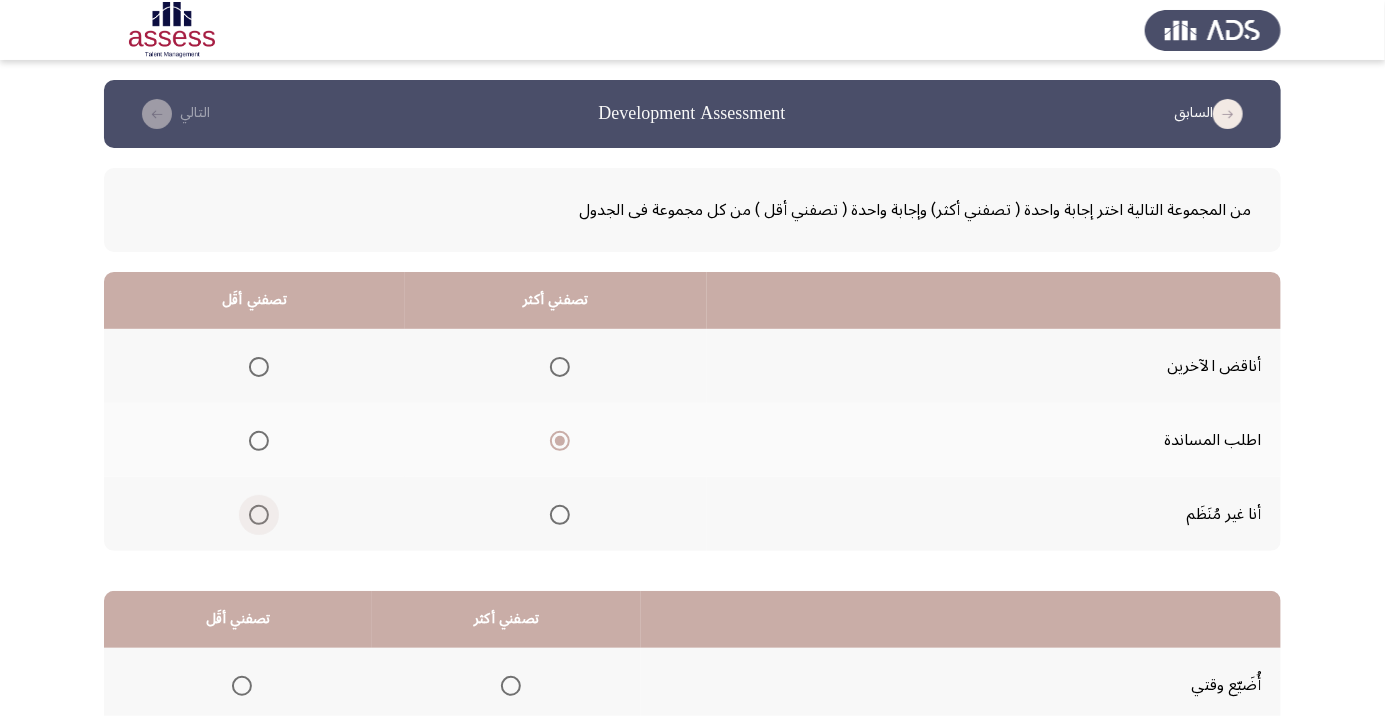 click at bounding box center (259, 515) 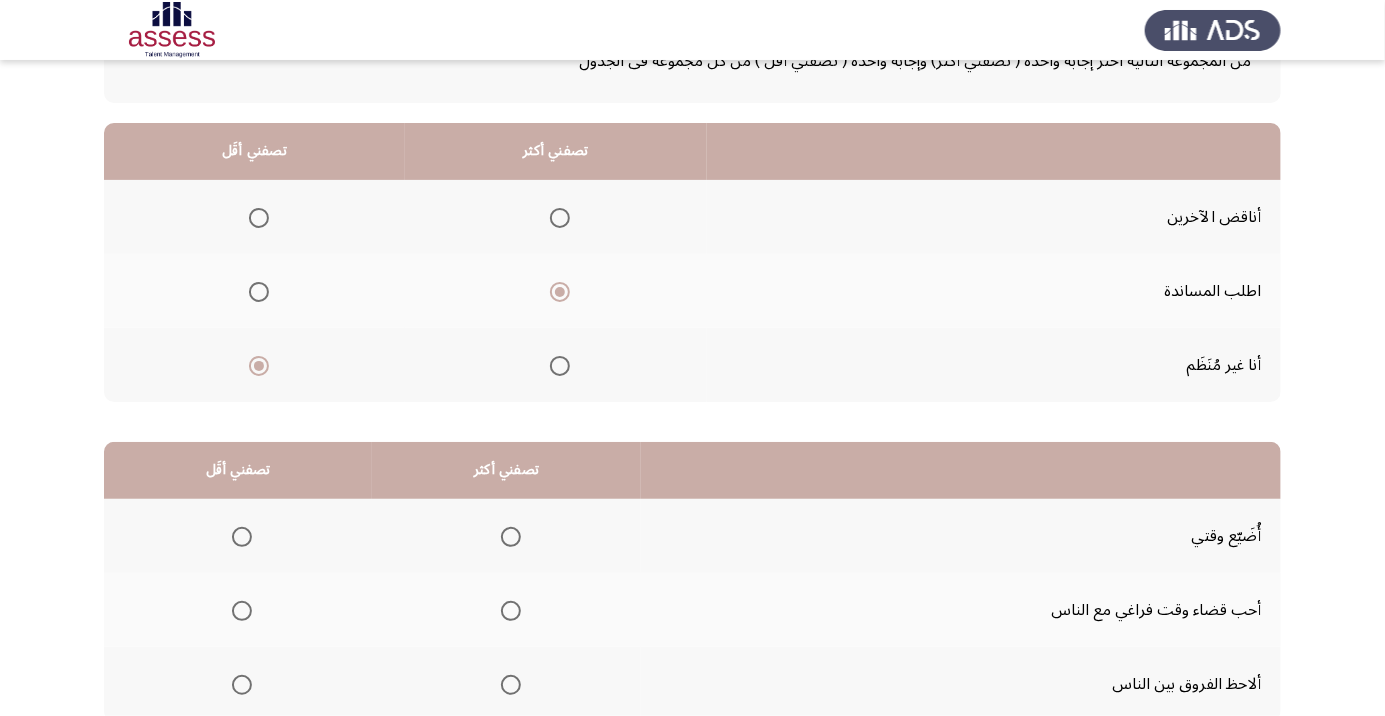 scroll, scrollTop: 150, scrollLeft: 0, axis: vertical 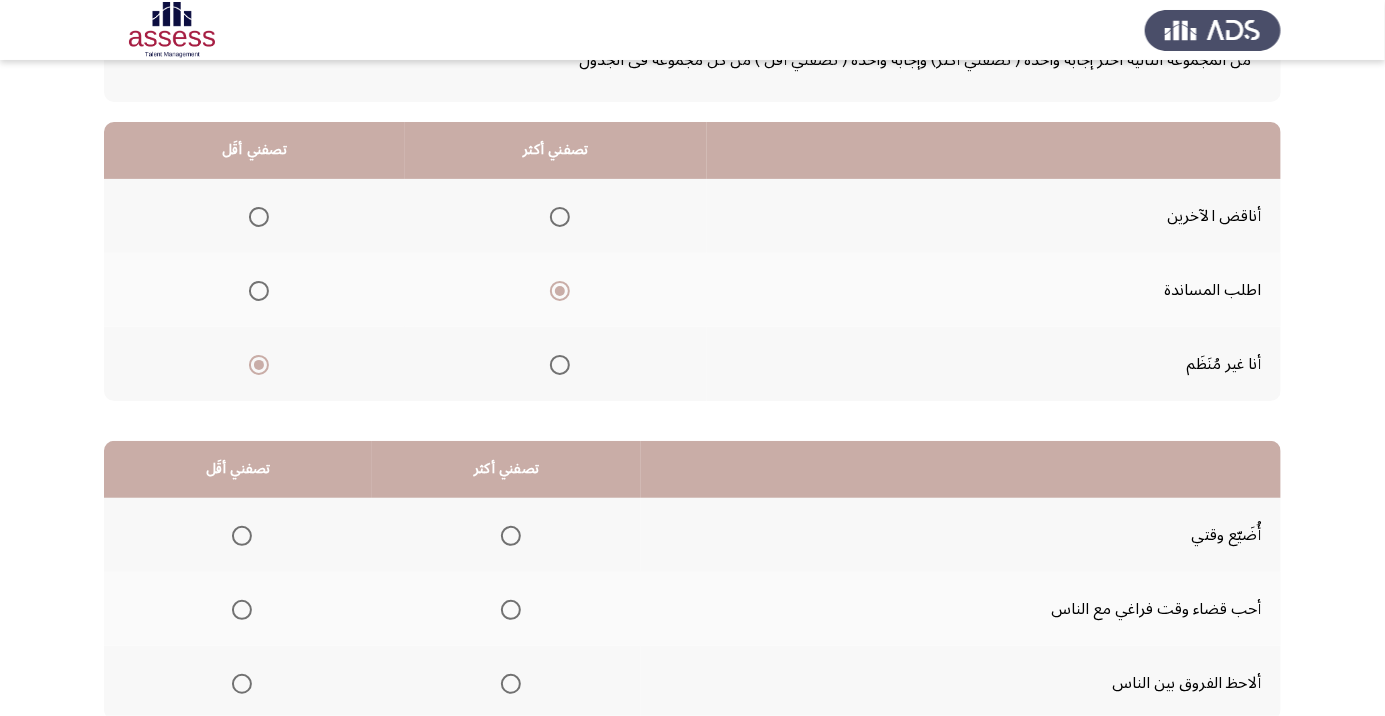 click at bounding box center (242, 536) 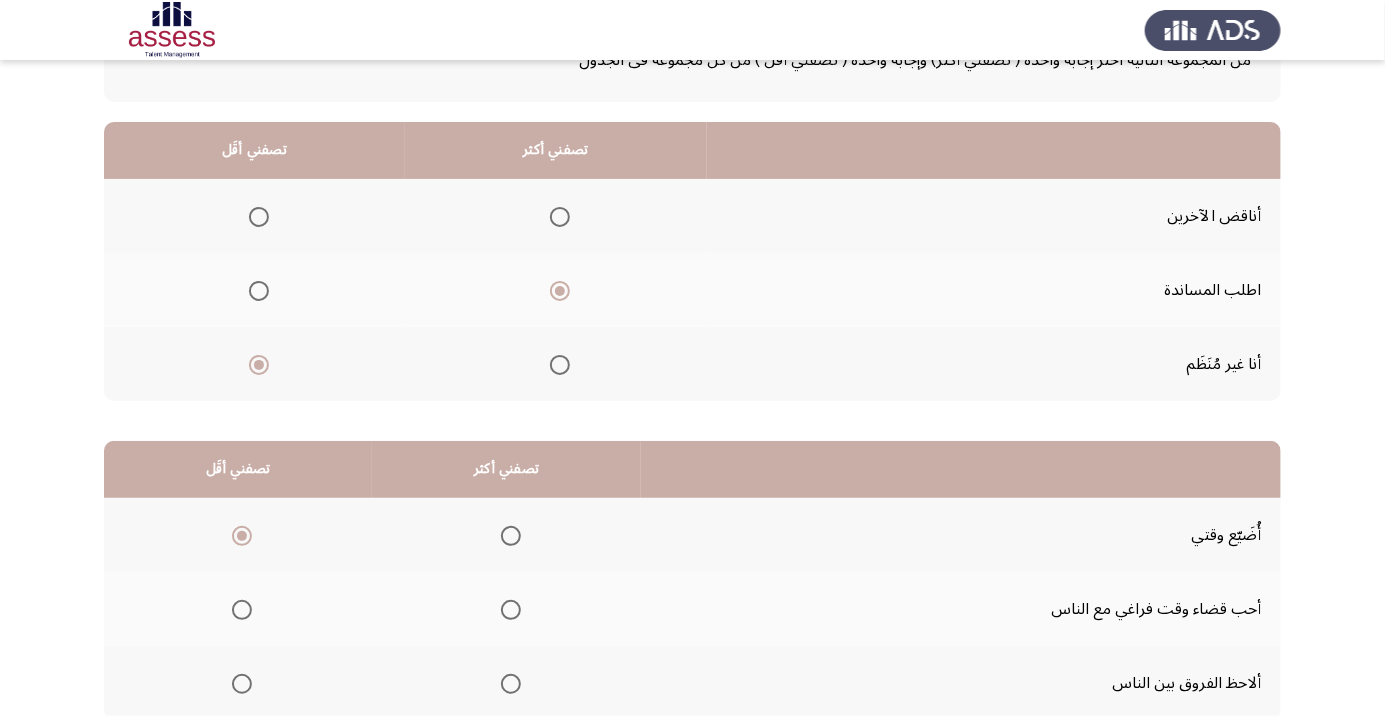 click at bounding box center [511, 684] 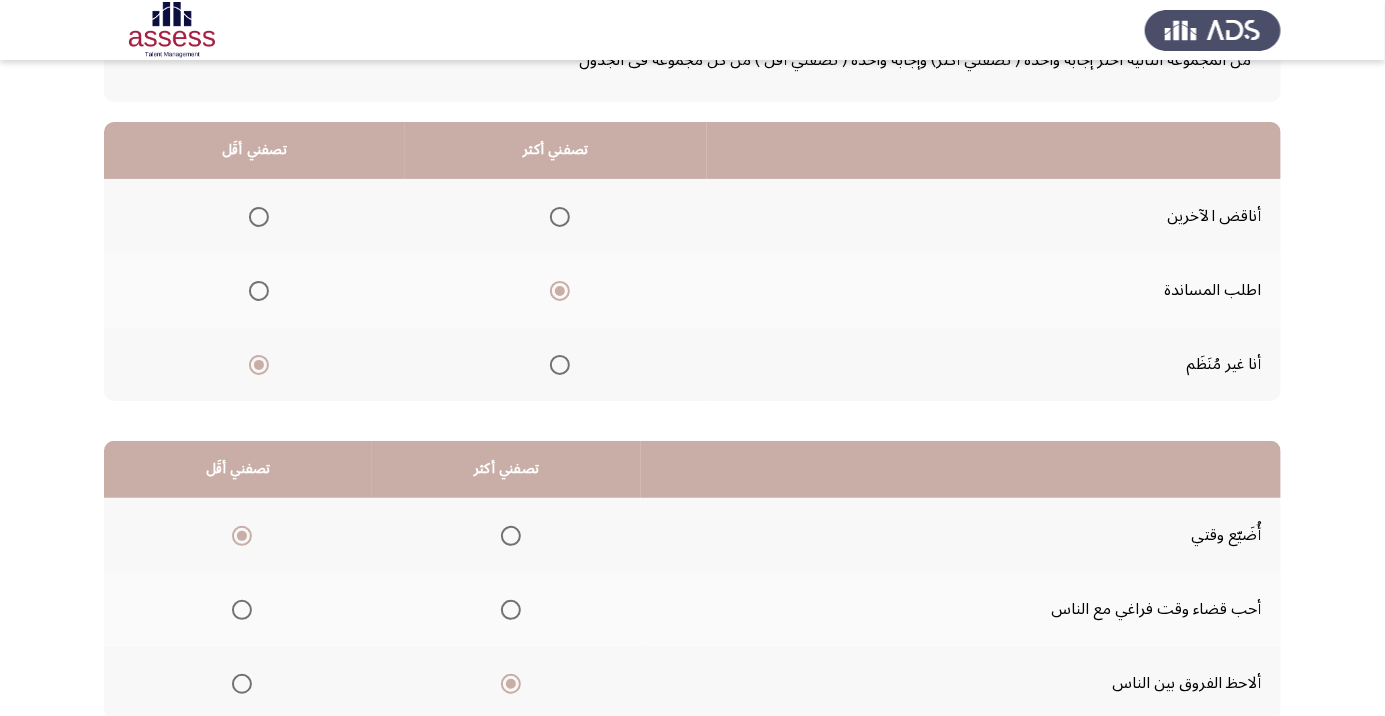 click on "التالي" 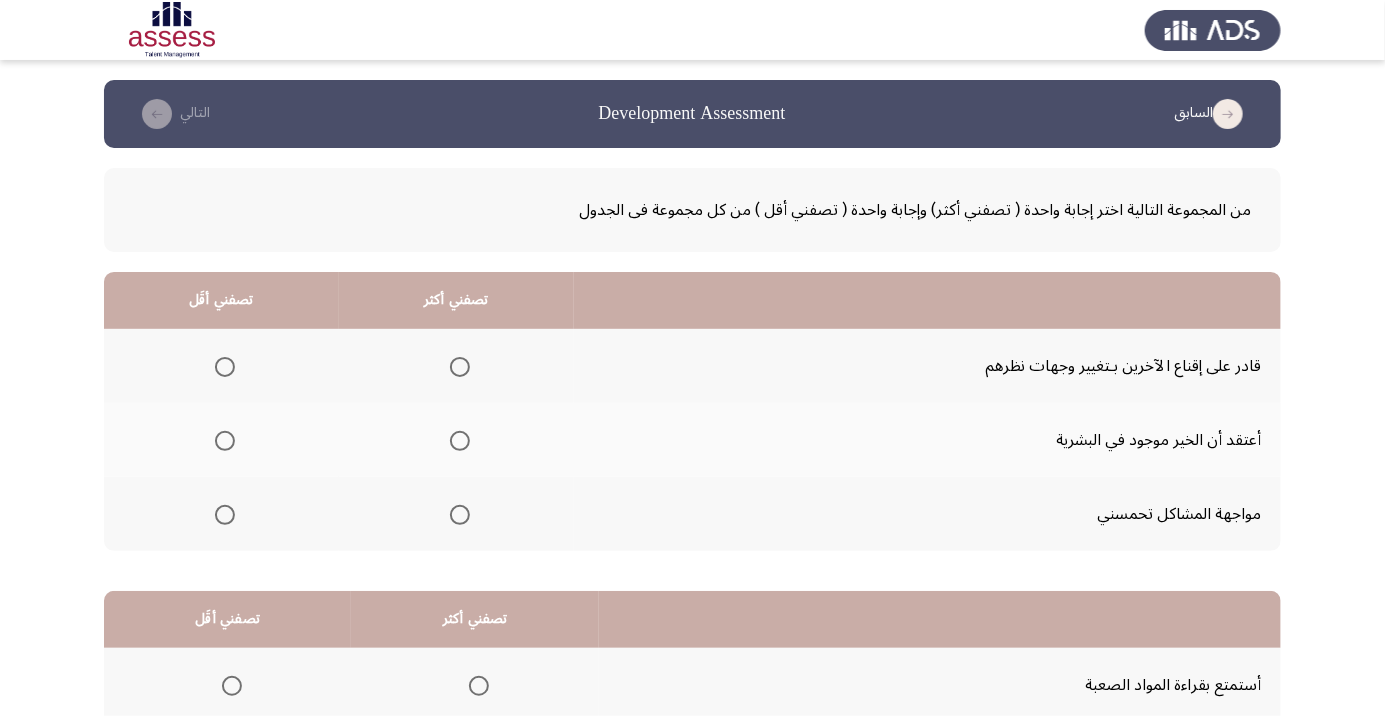 click at bounding box center [460, 441] 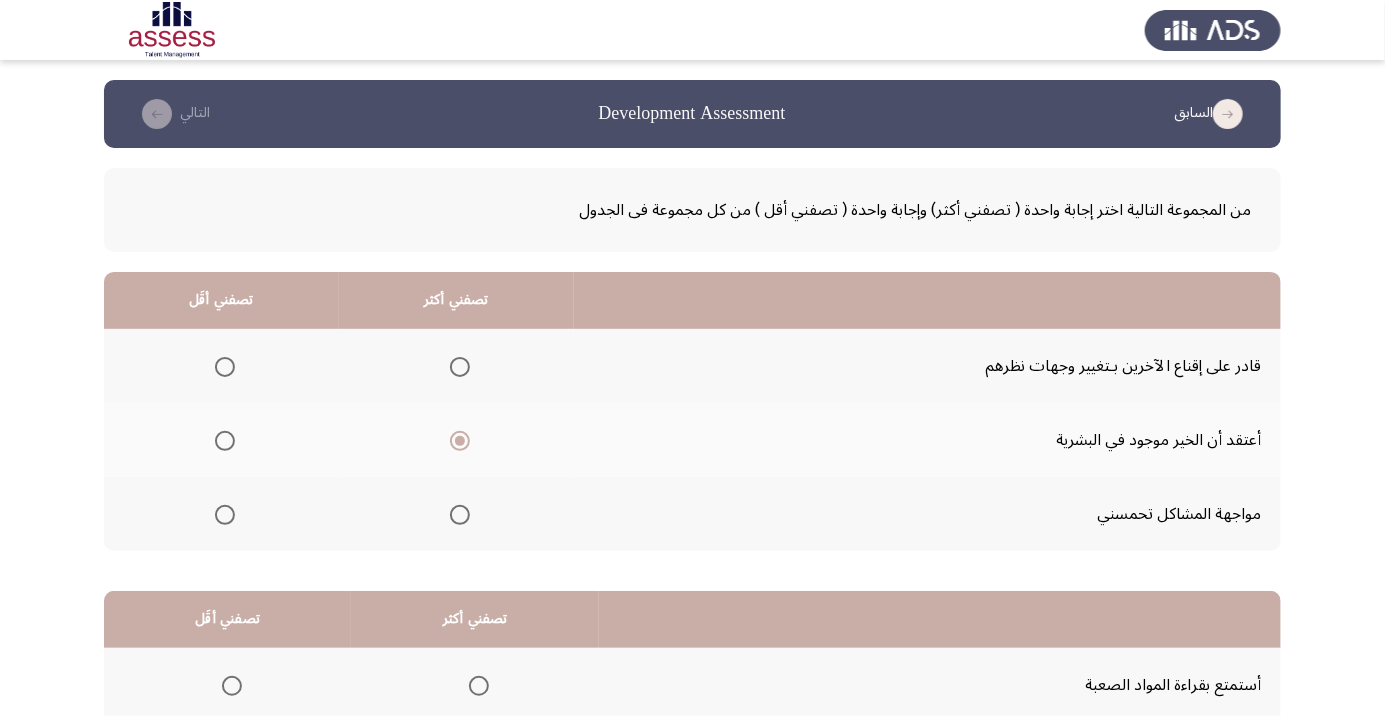 click 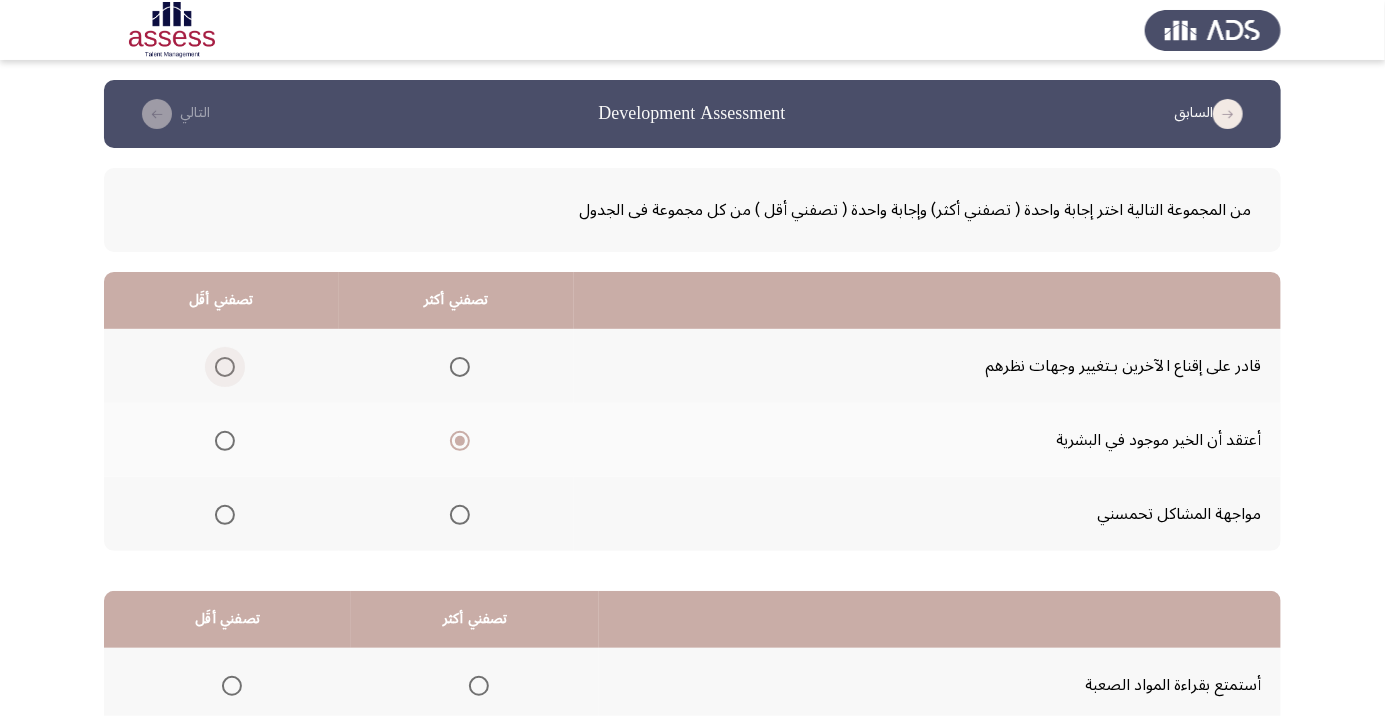 click at bounding box center [225, 367] 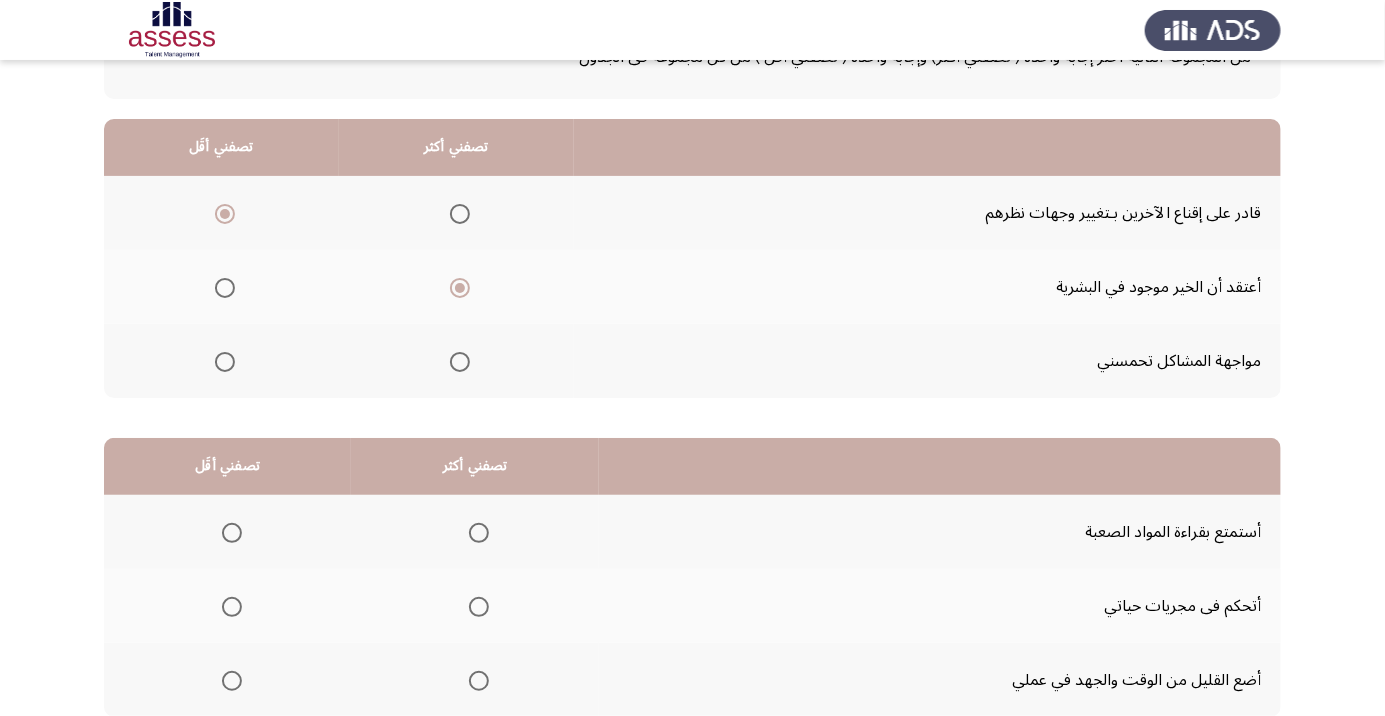 scroll, scrollTop: 155, scrollLeft: 0, axis: vertical 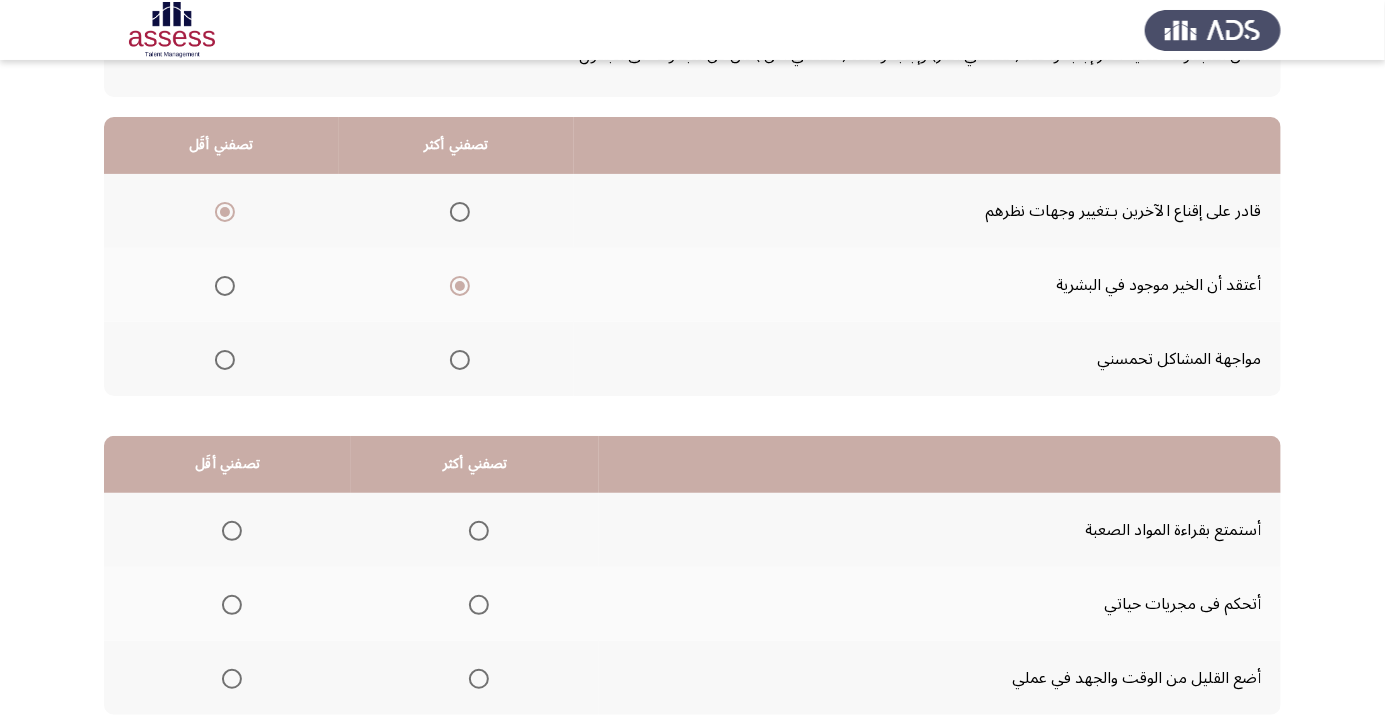 click at bounding box center (232, 679) 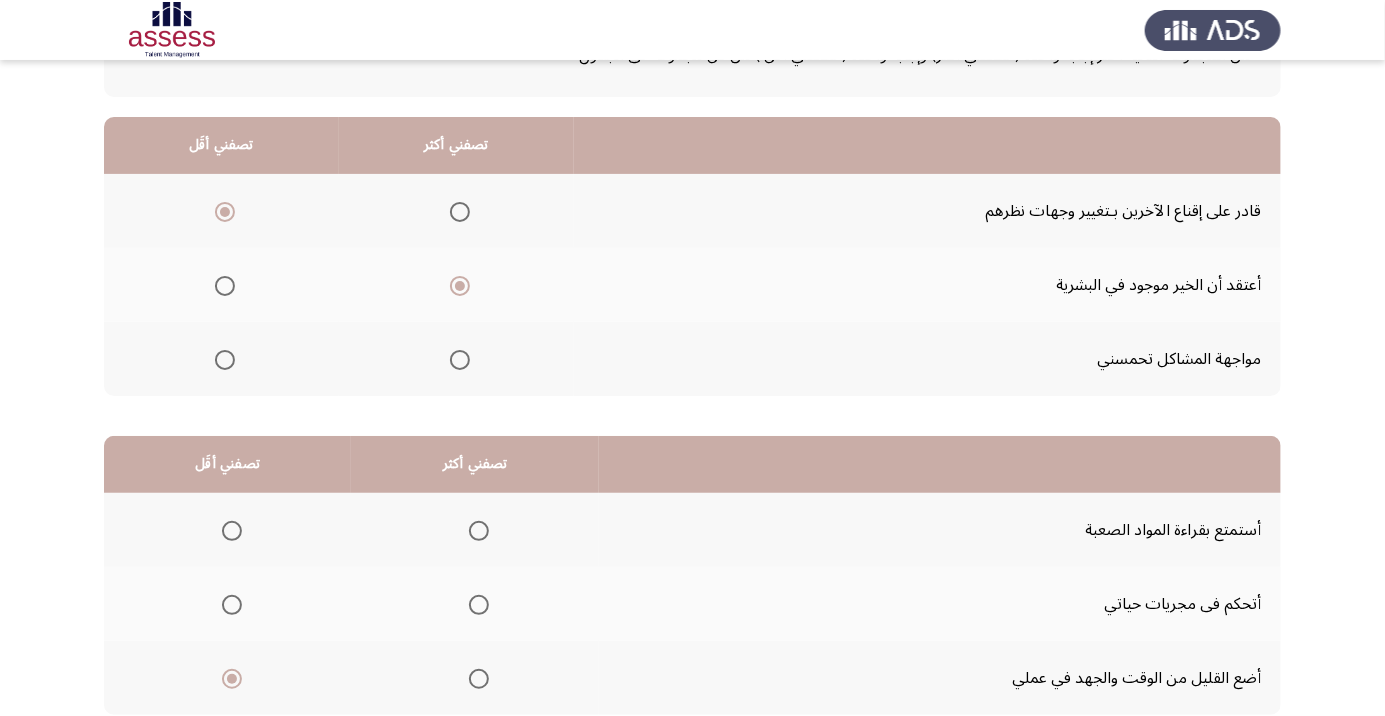 click at bounding box center (479, 531) 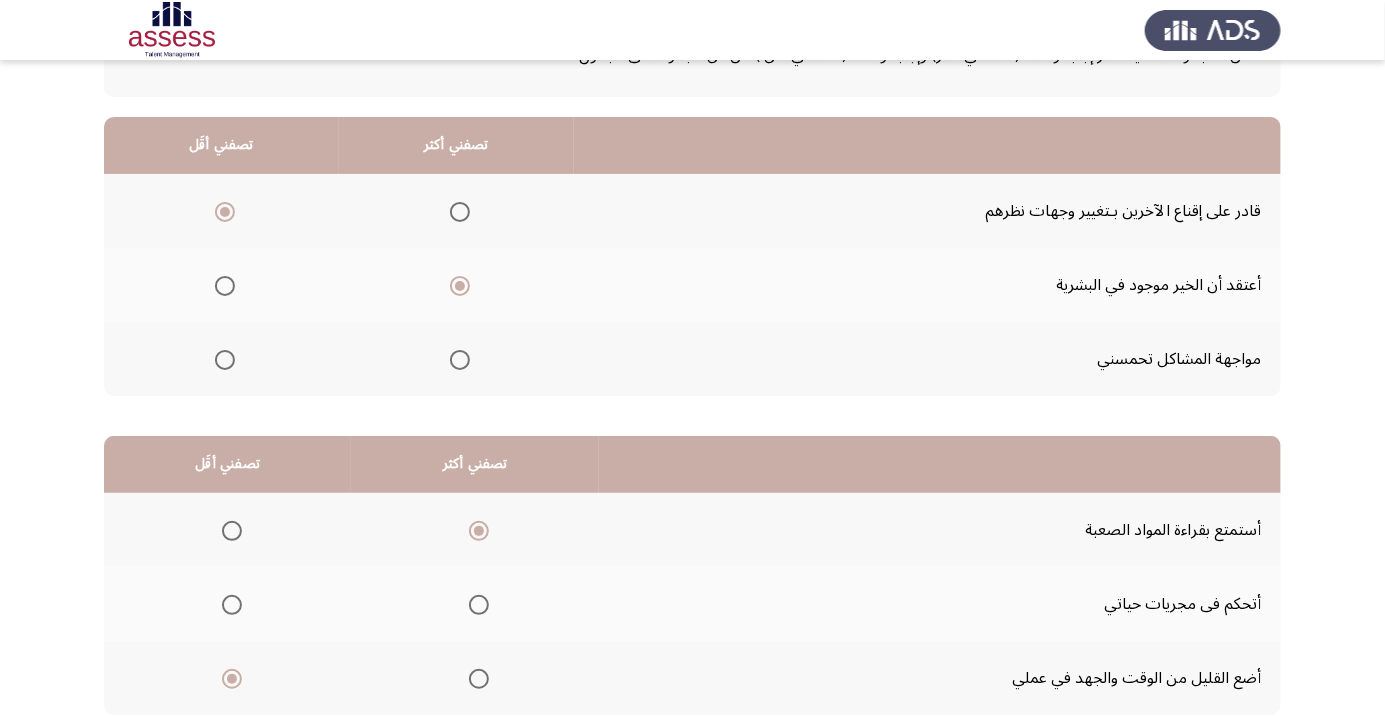 click on "التالي" 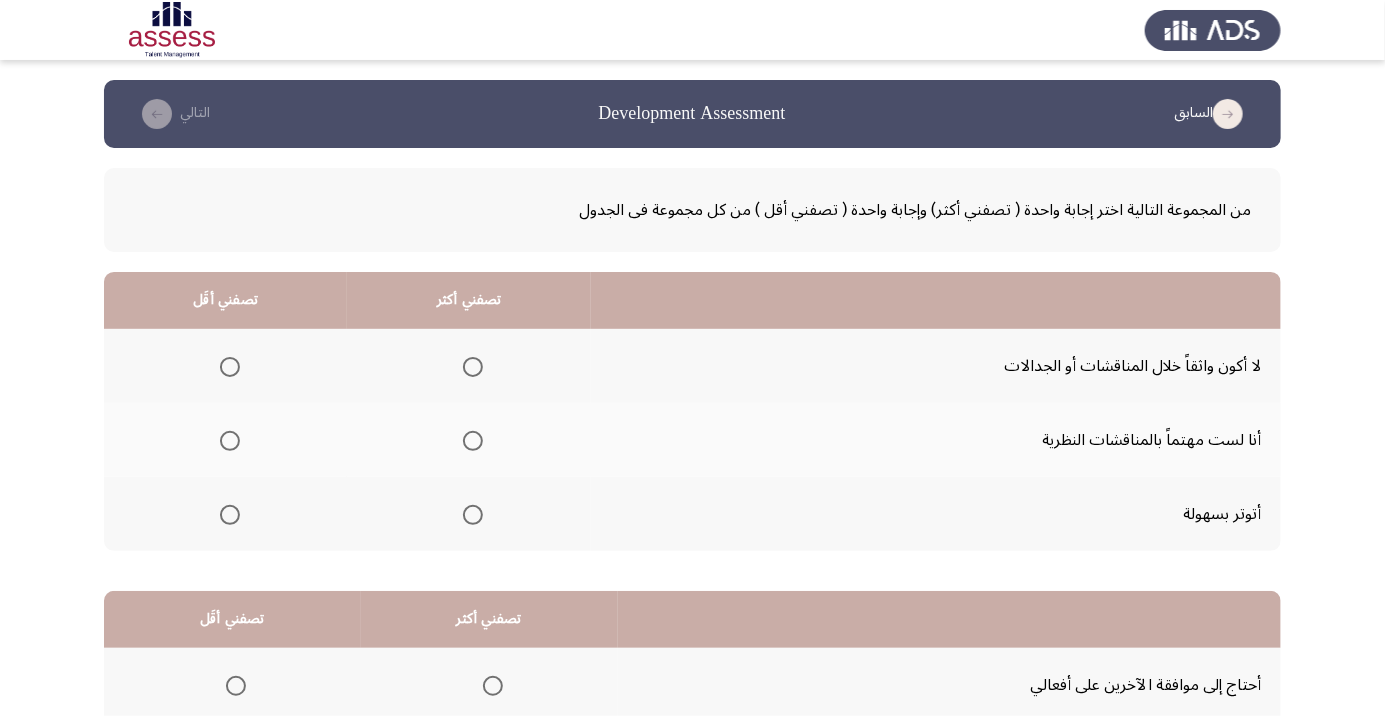 click 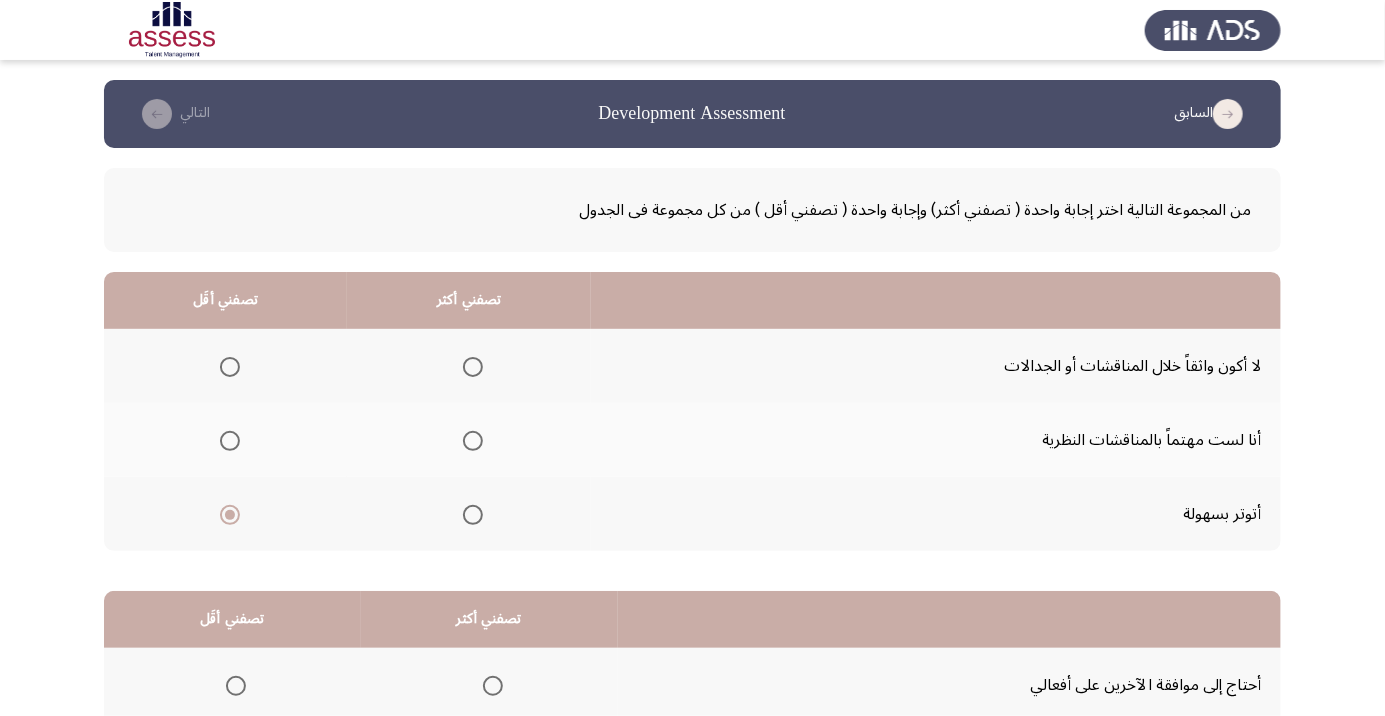 click at bounding box center (473, 441) 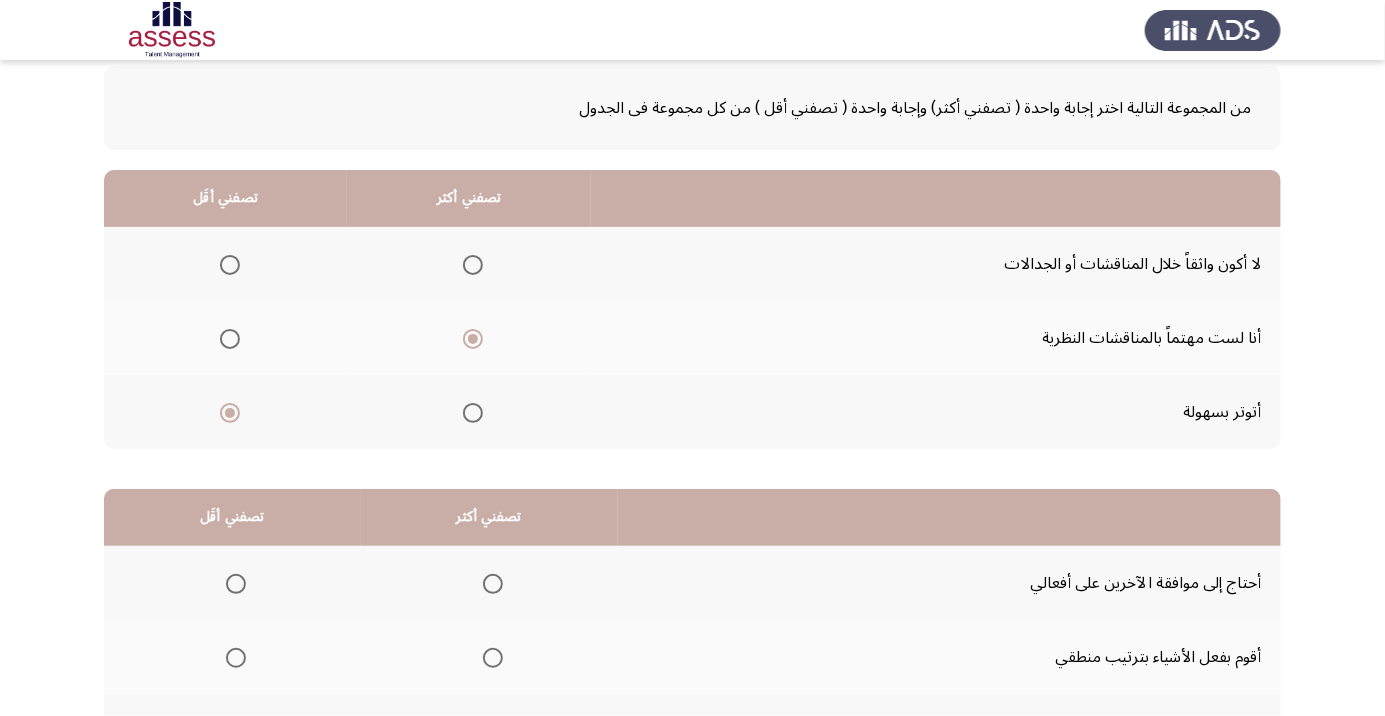 scroll, scrollTop: 141, scrollLeft: 0, axis: vertical 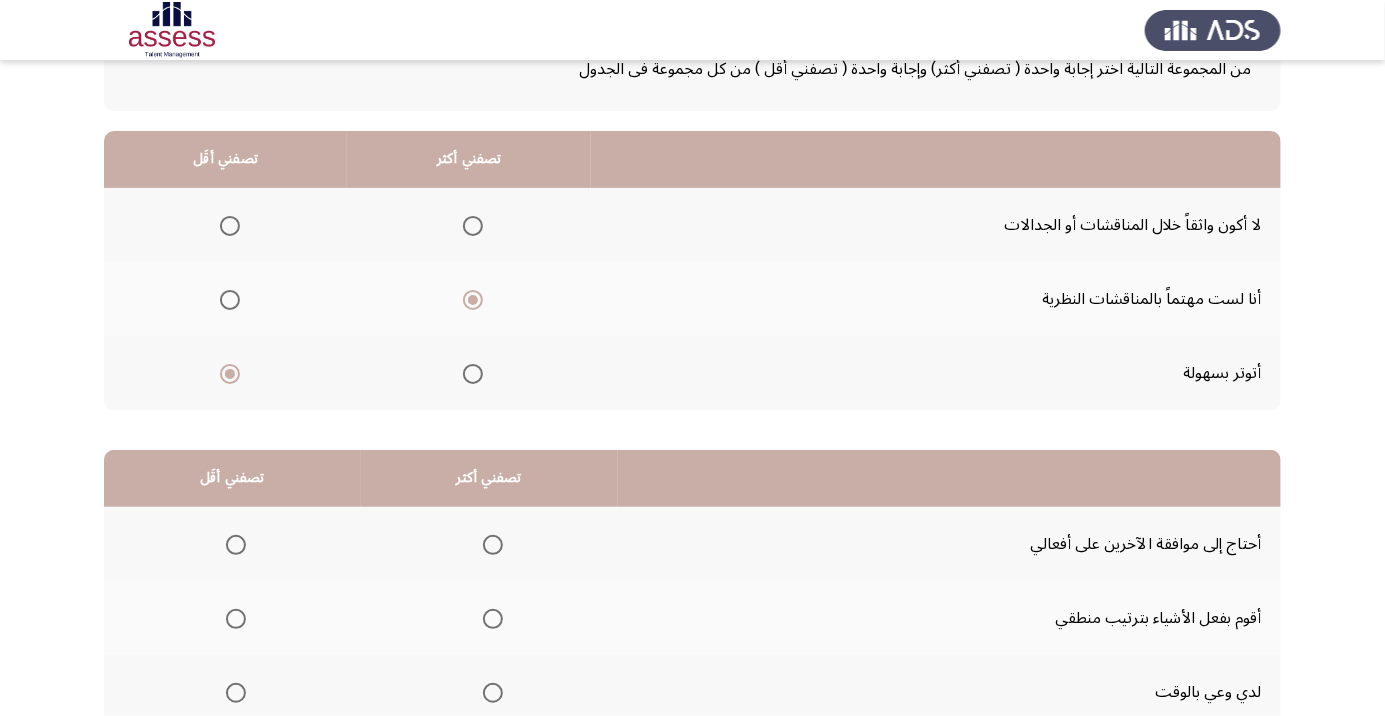 click at bounding box center [493, 619] 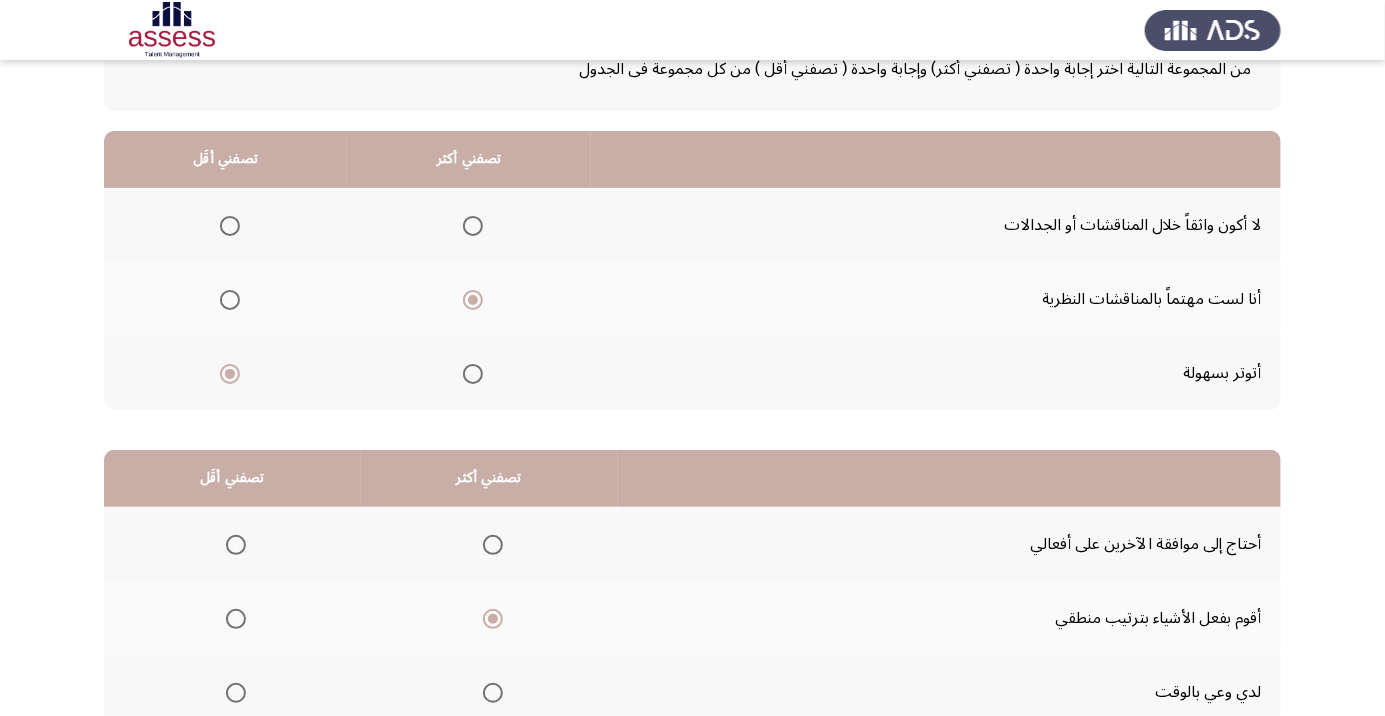 click at bounding box center [236, 545] 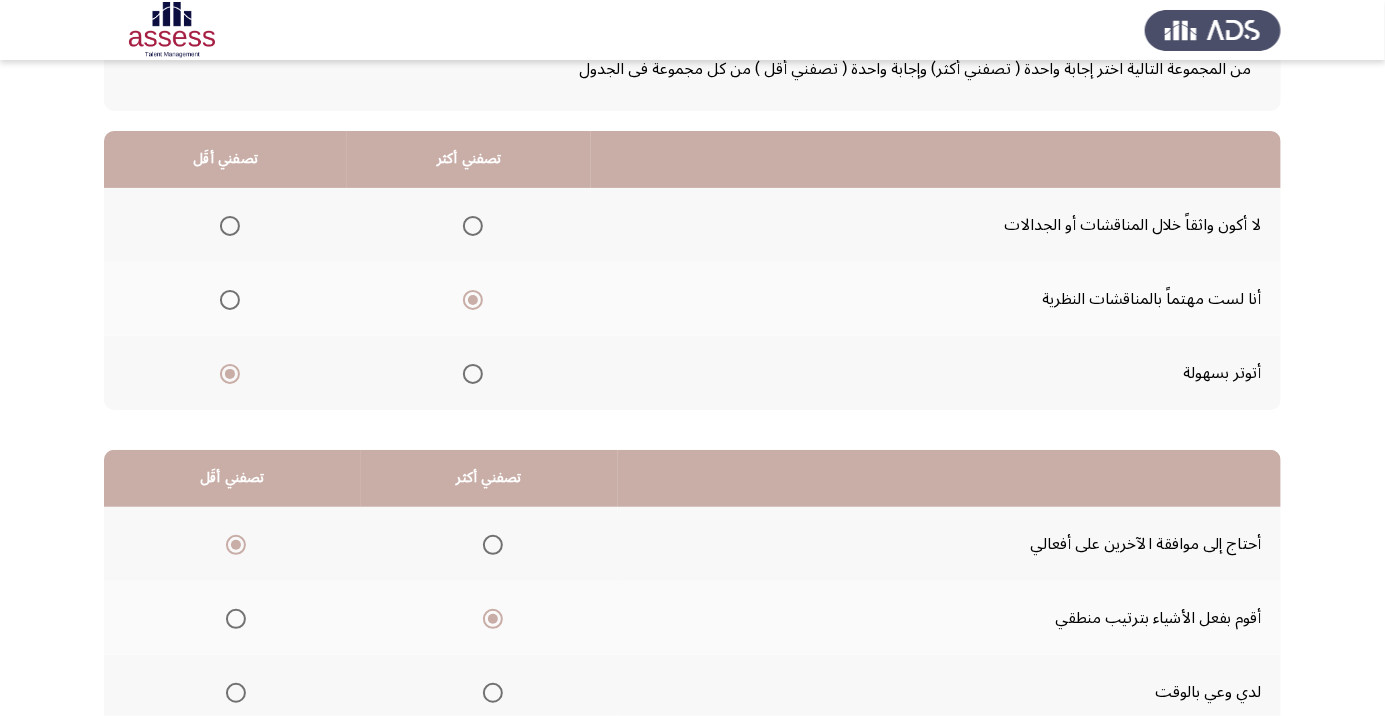 click on "التالي" 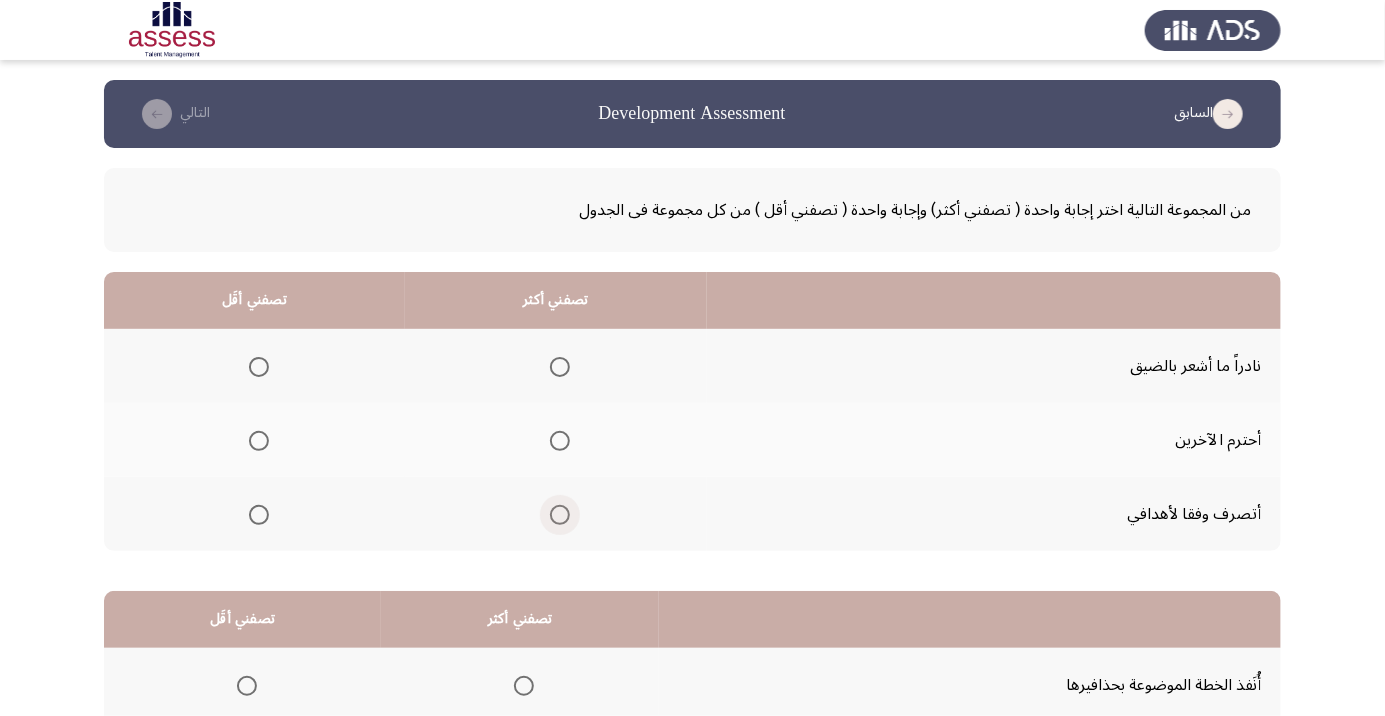 click at bounding box center [560, 515] 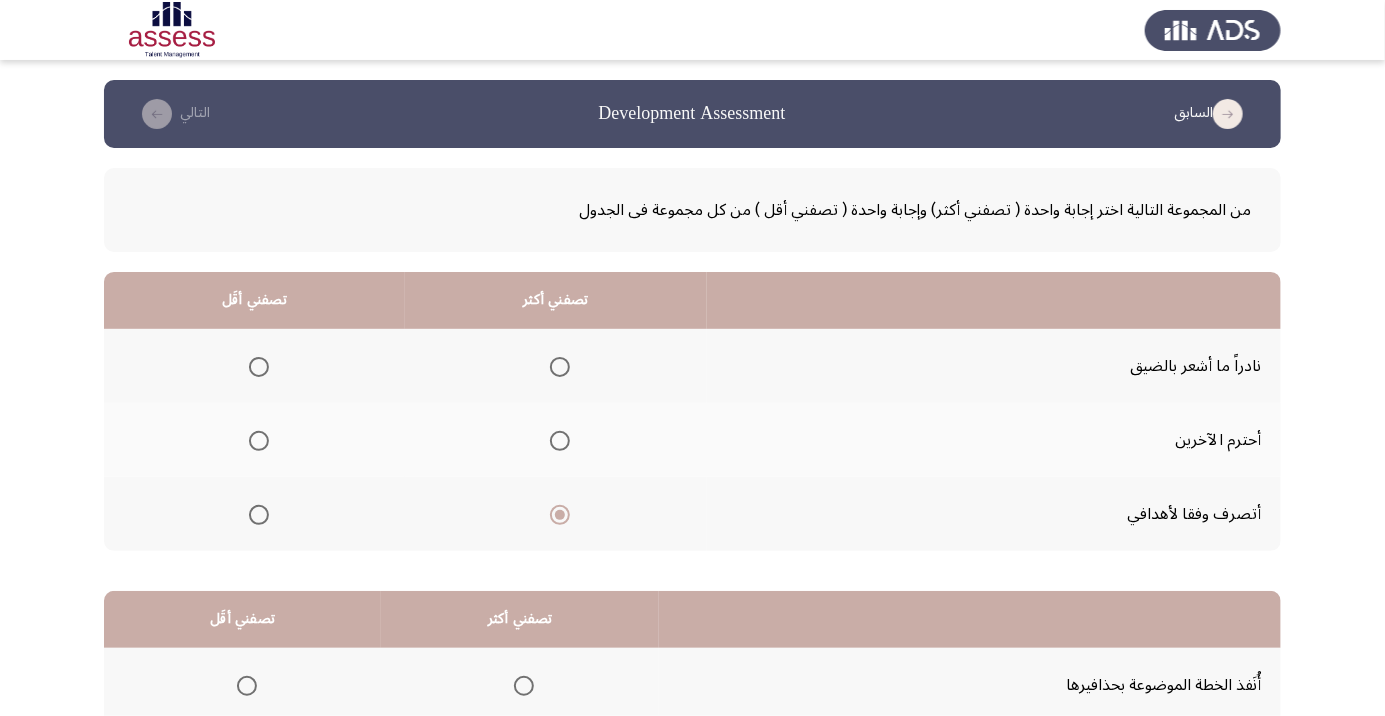 click at bounding box center [259, 367] 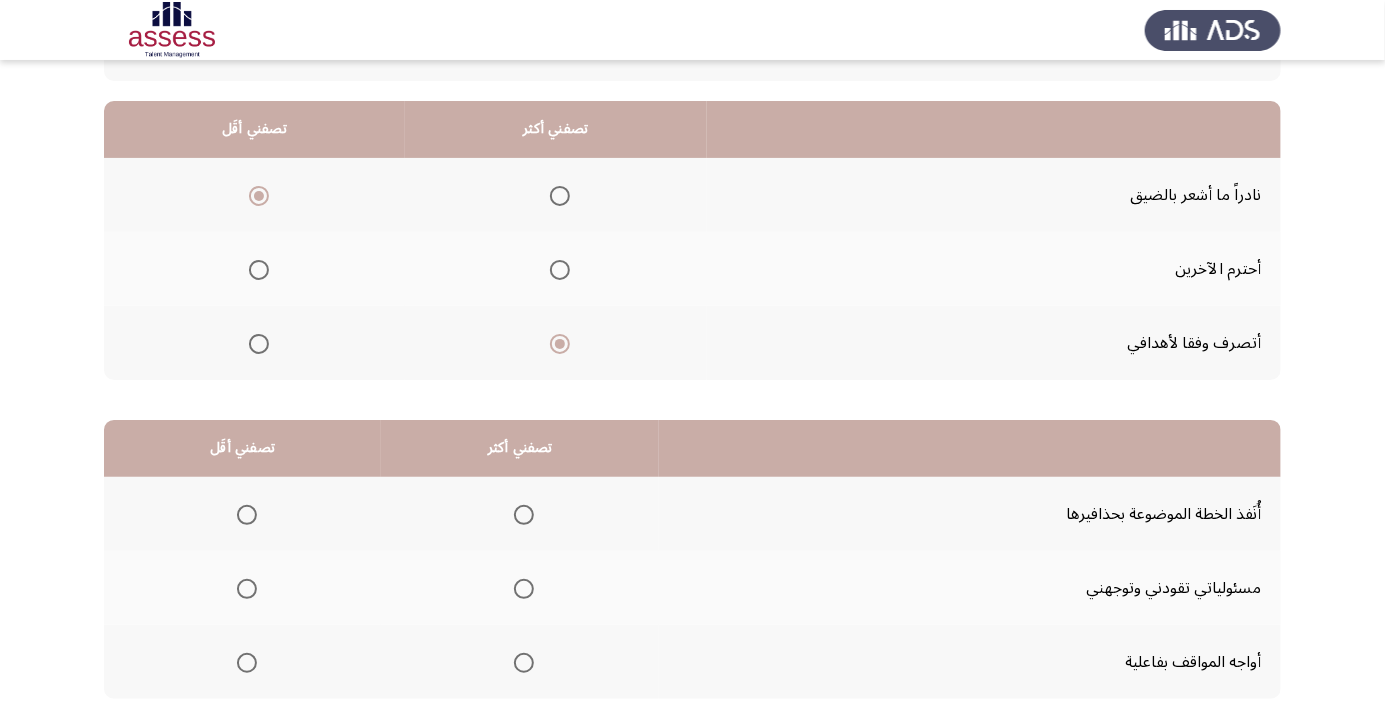 scroll, scrollTop: 173, scrollLeft: 0, axis: vertical 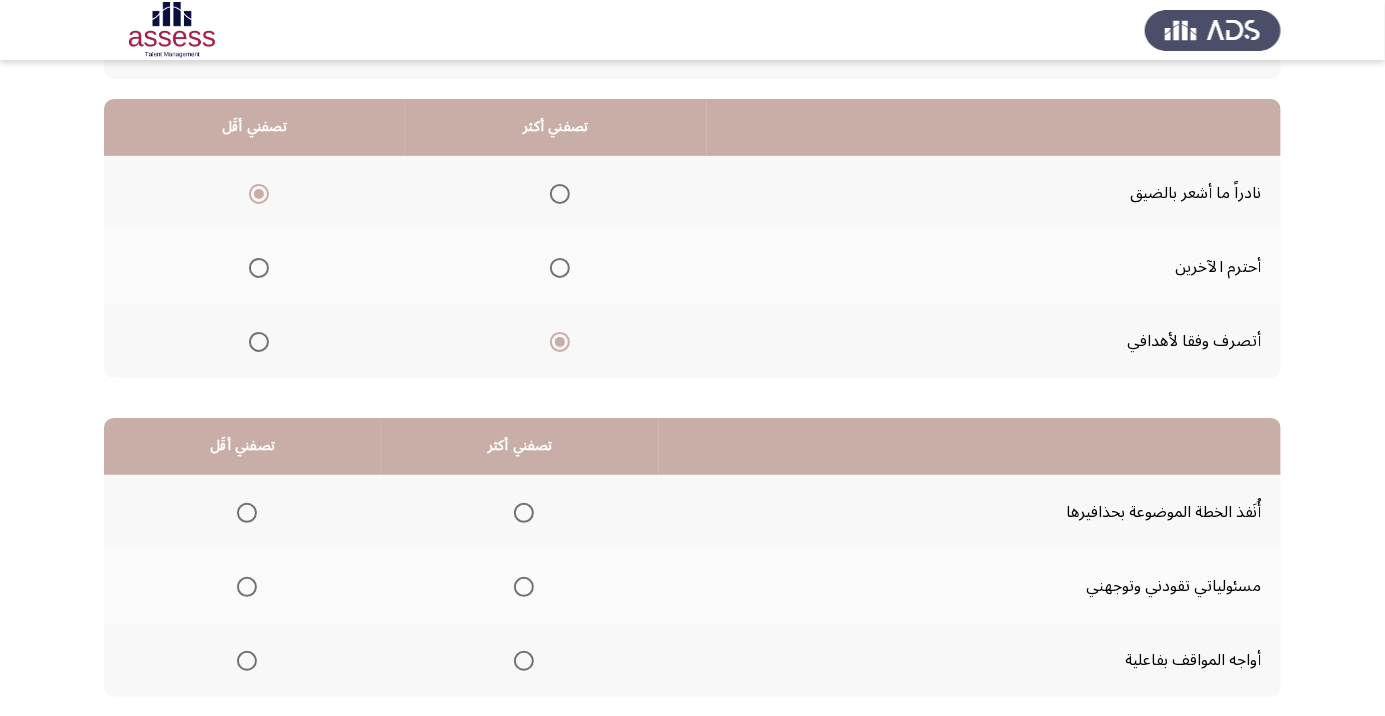 click 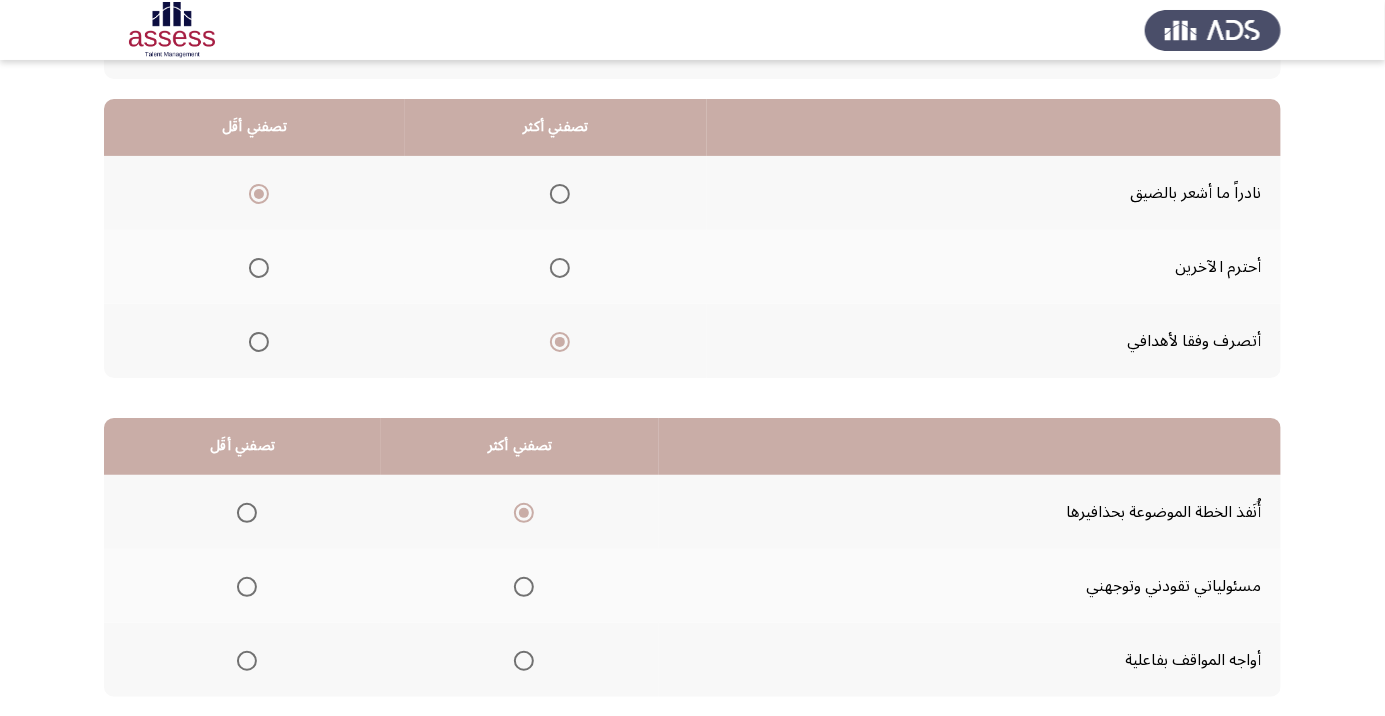 click at bounding box center [247, 661] 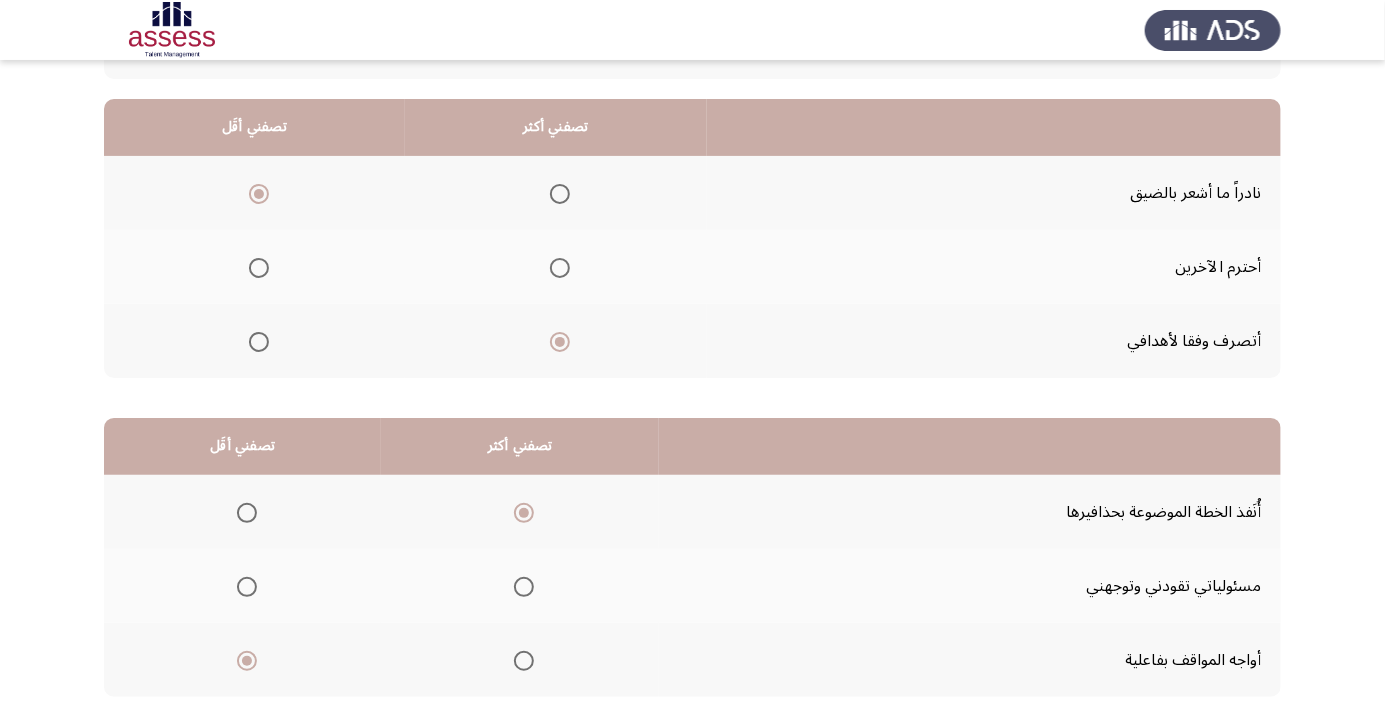 scroll, scrollTop: 197, scrollLeft: 0, axis: vertical 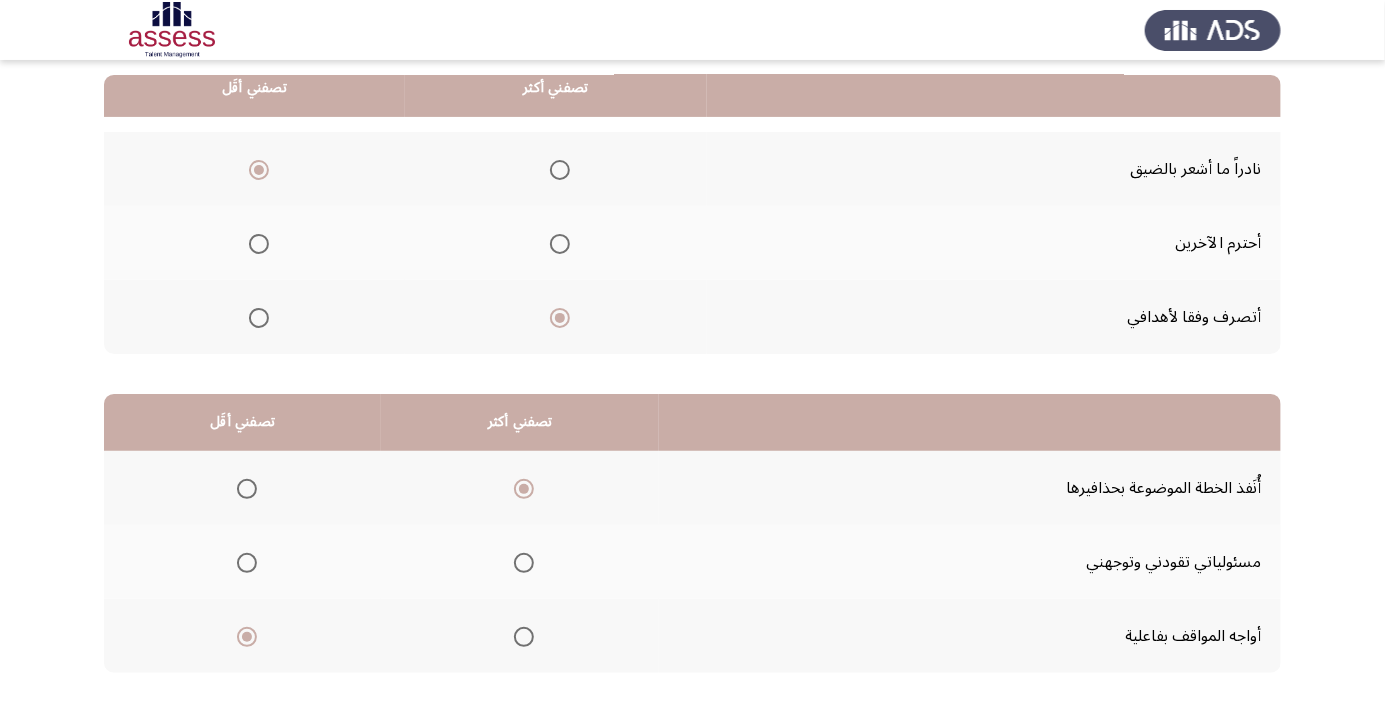 click on "التالي" 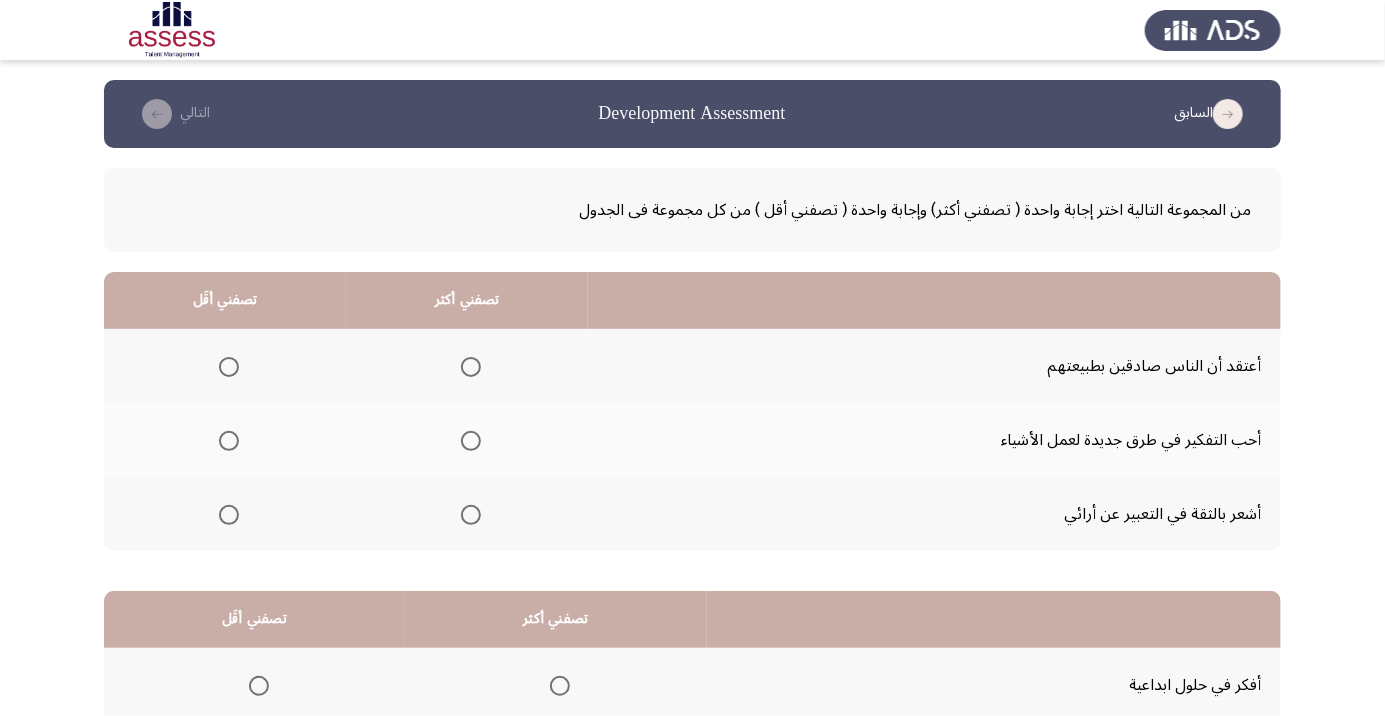 click at bounding box center (229, 367) 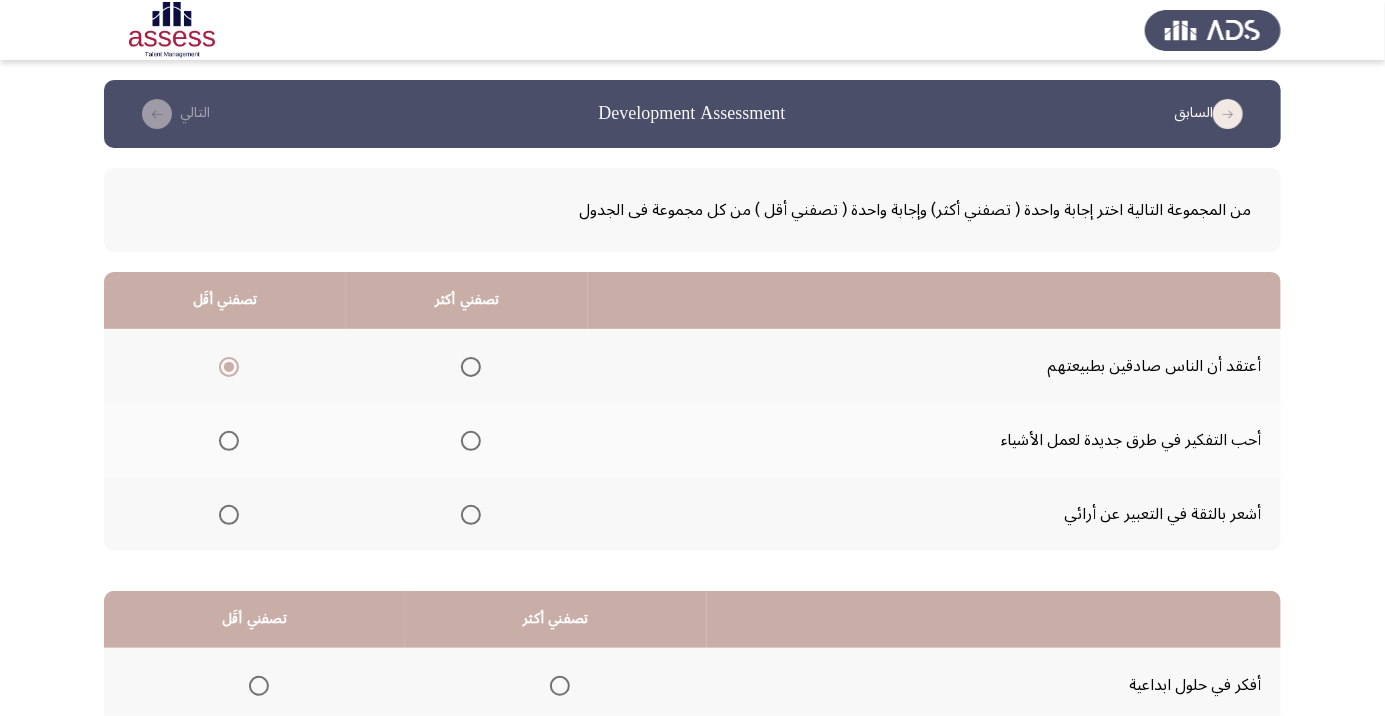 click at bounding box center (471, 441) 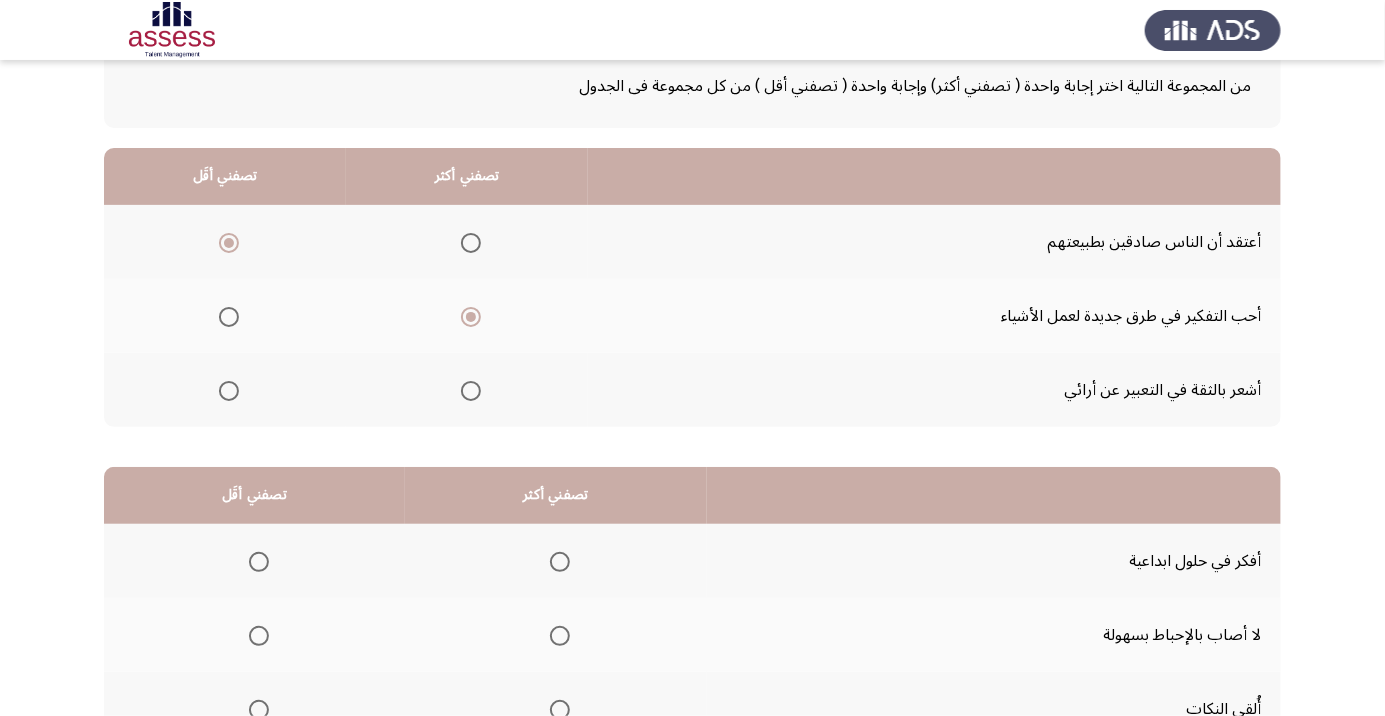 scroll, scrollTop: 135, scrollLeft: 0, axis: vertical 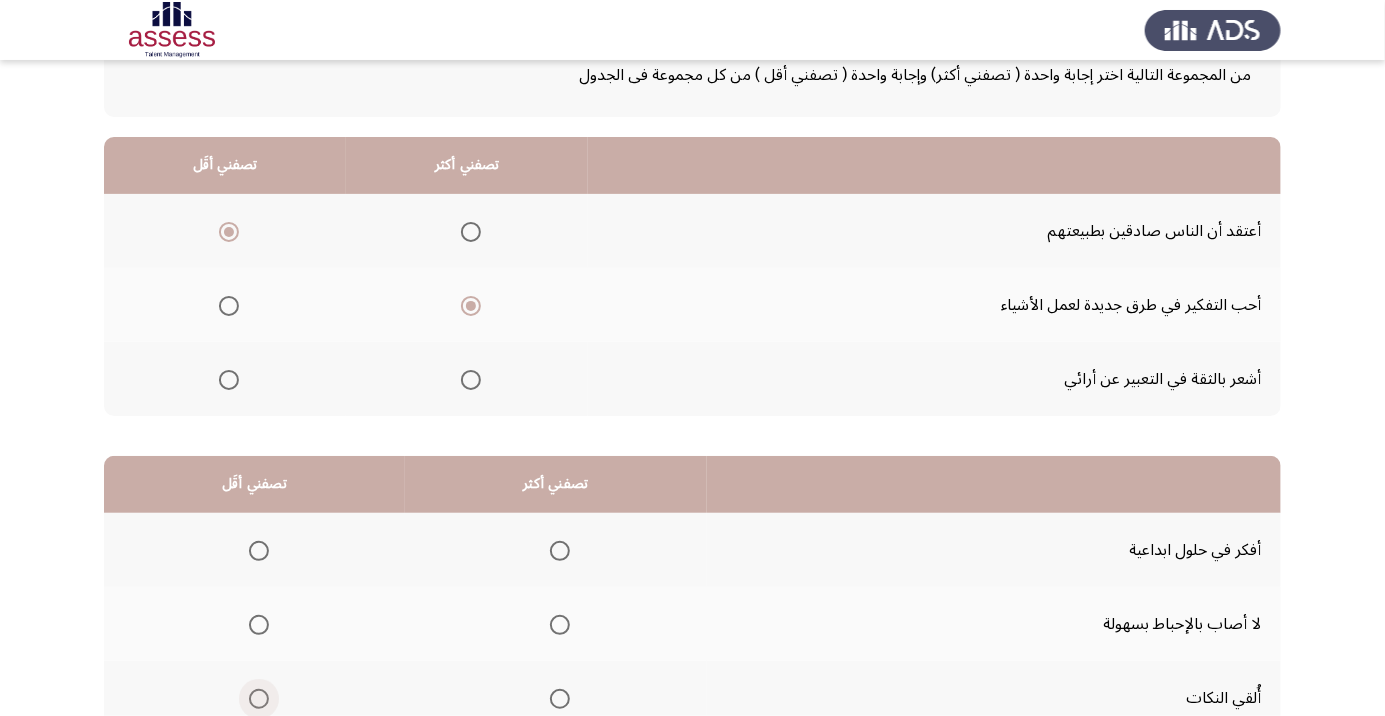 click at bounding box center [259, 699] 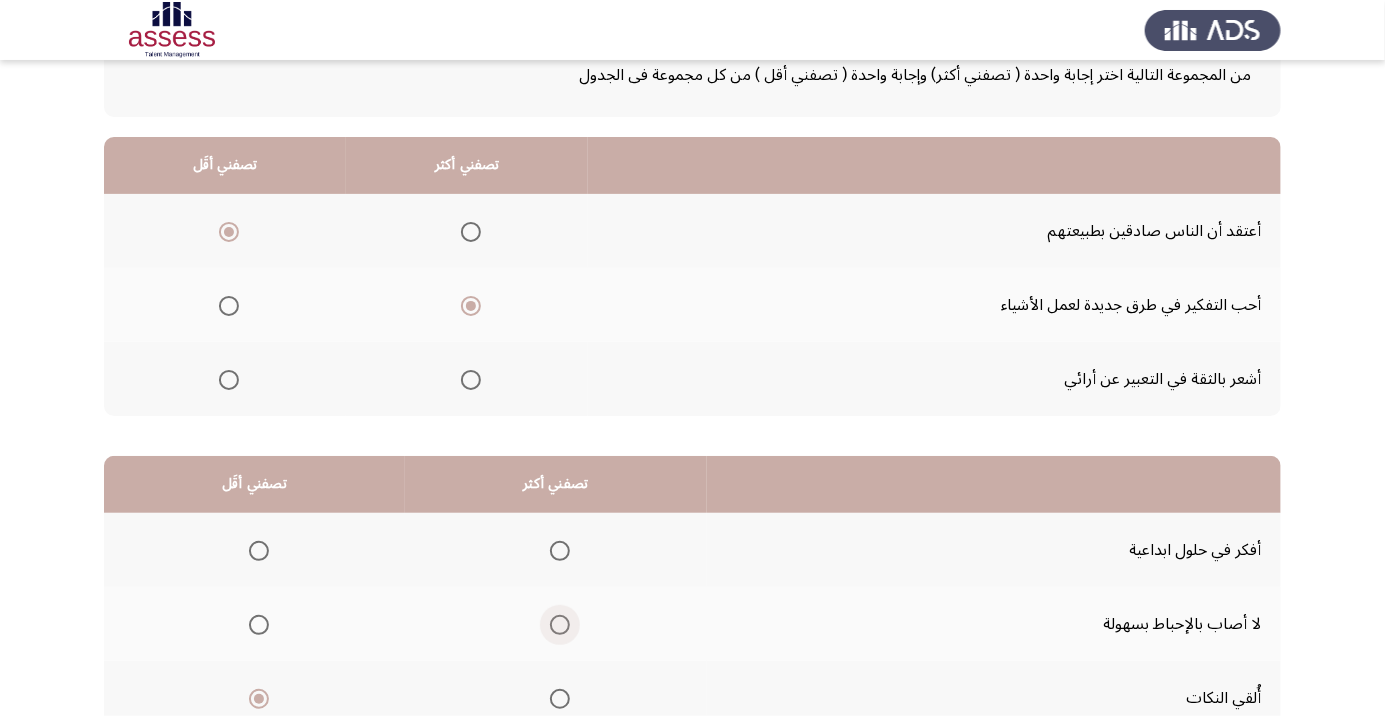 click at bounding box center [560, 625] 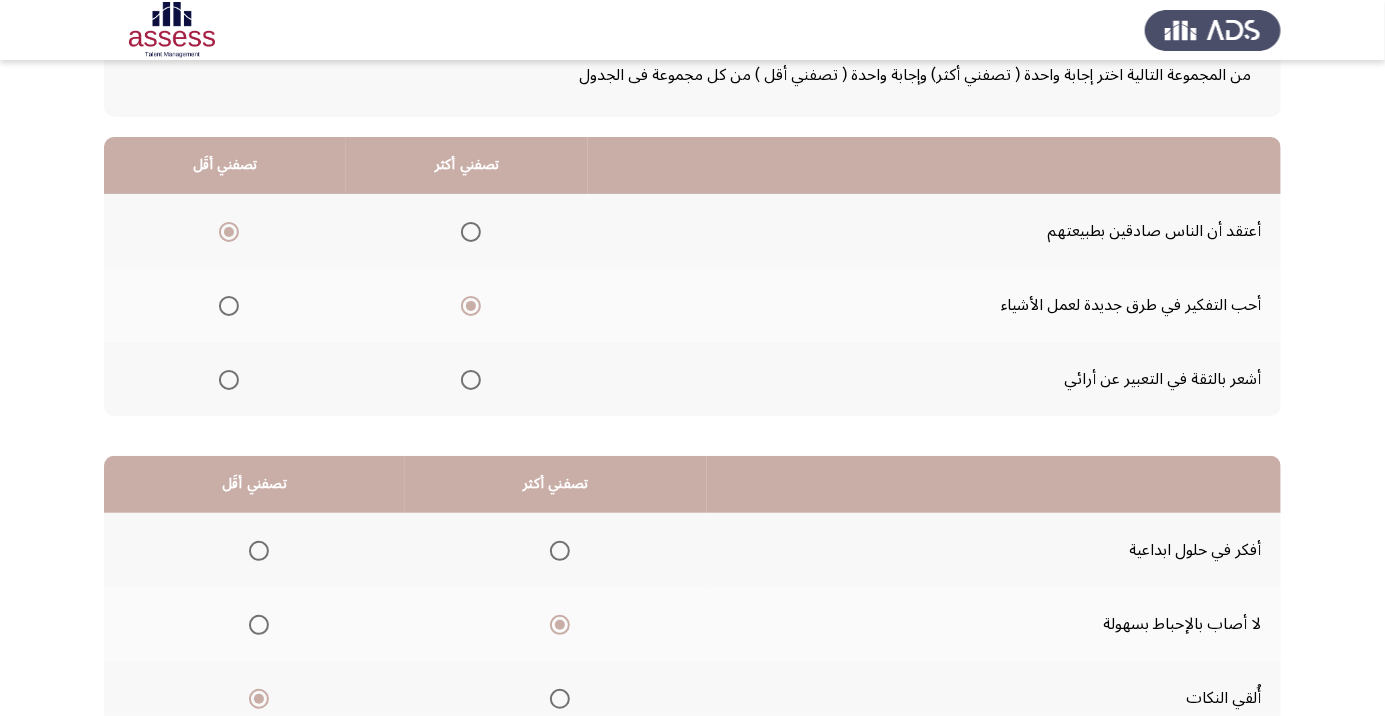 click at bounding box center (560, 551) 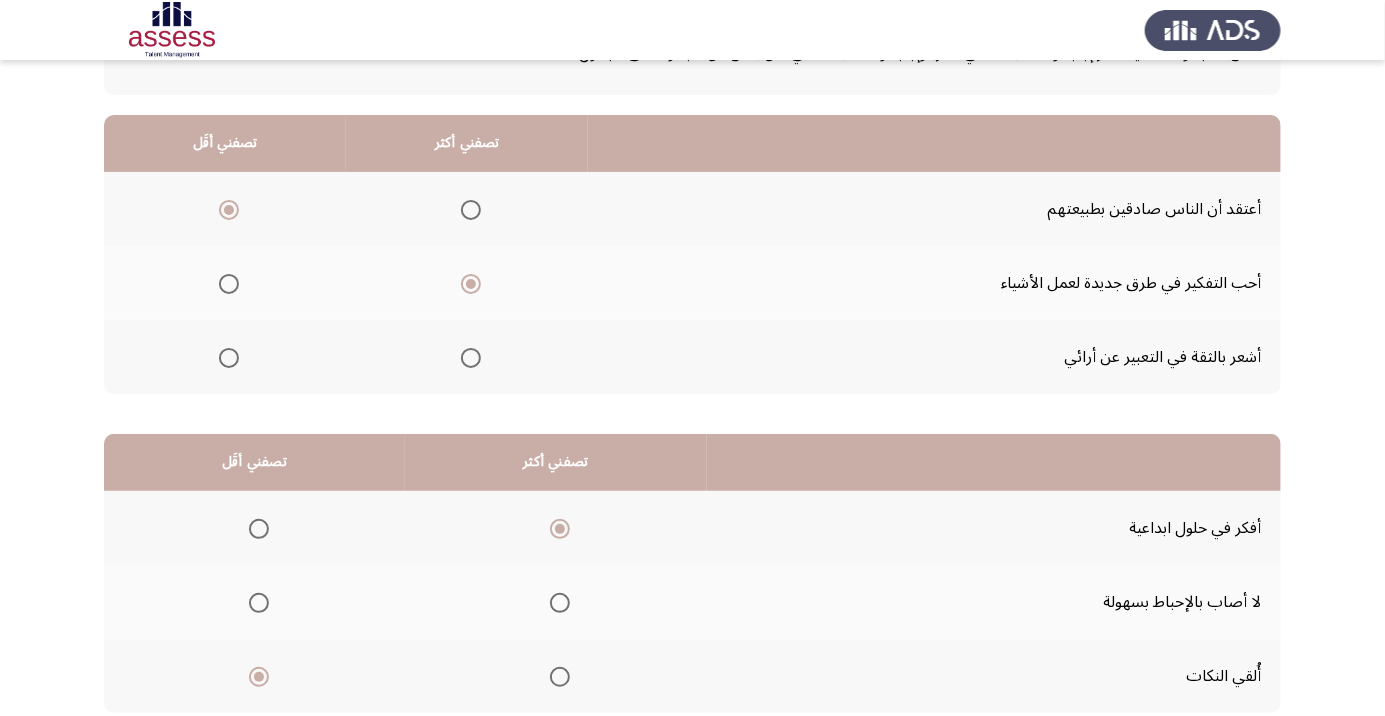 scroll, scrollTop: 197, scrollLeft: 0, axis: vertical 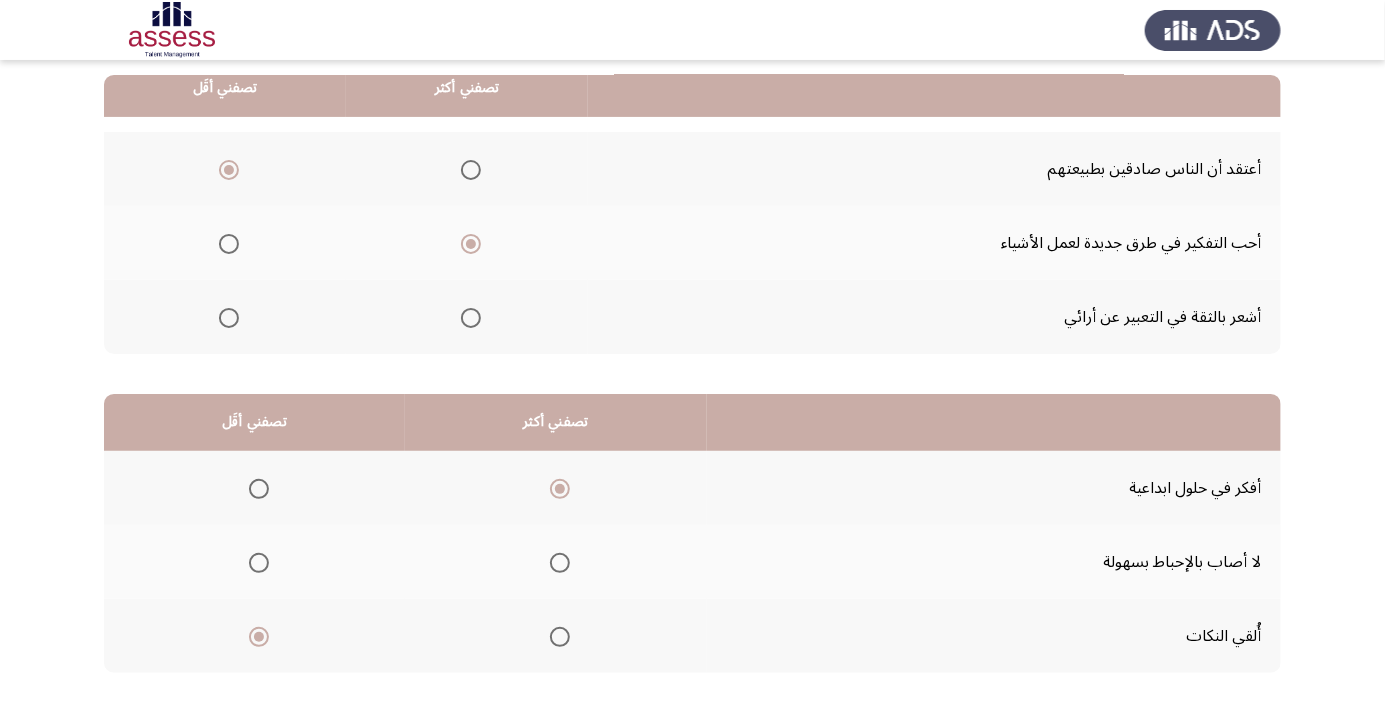 click on "التالي" 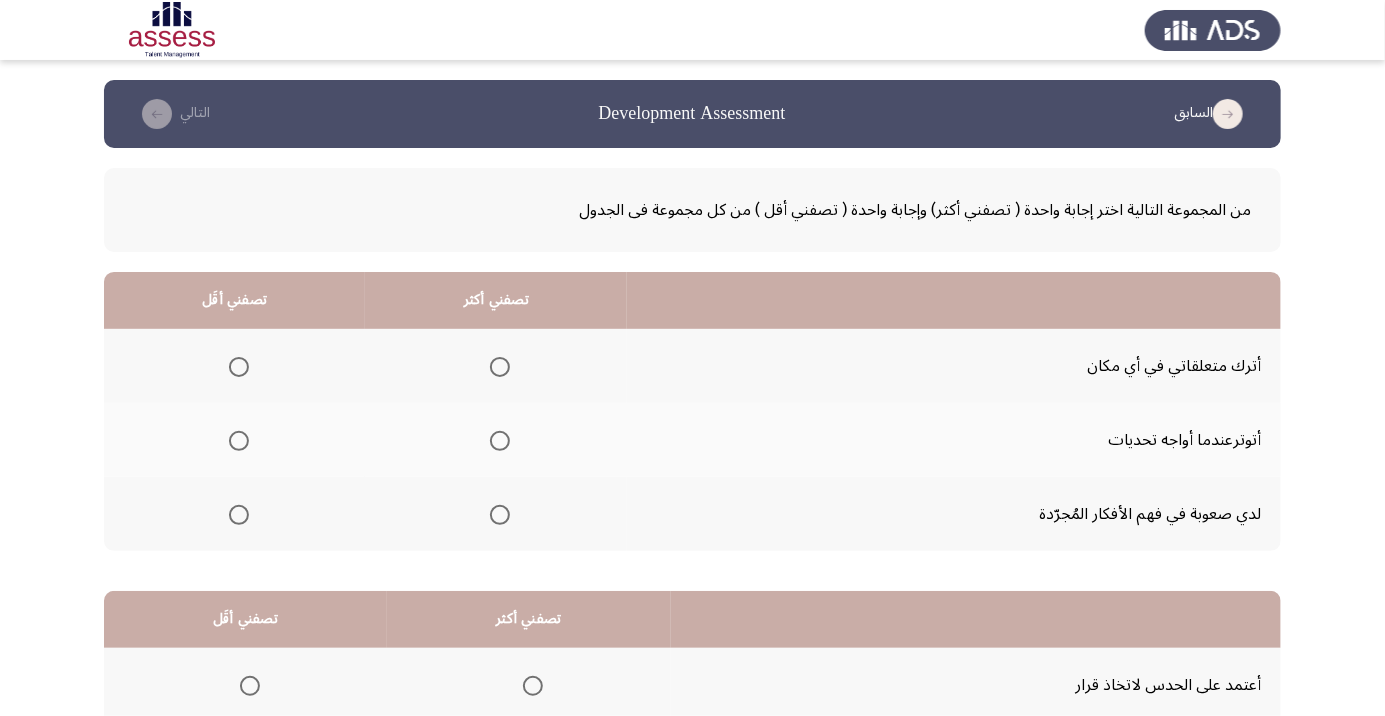 click at bounding box center (500, 515) 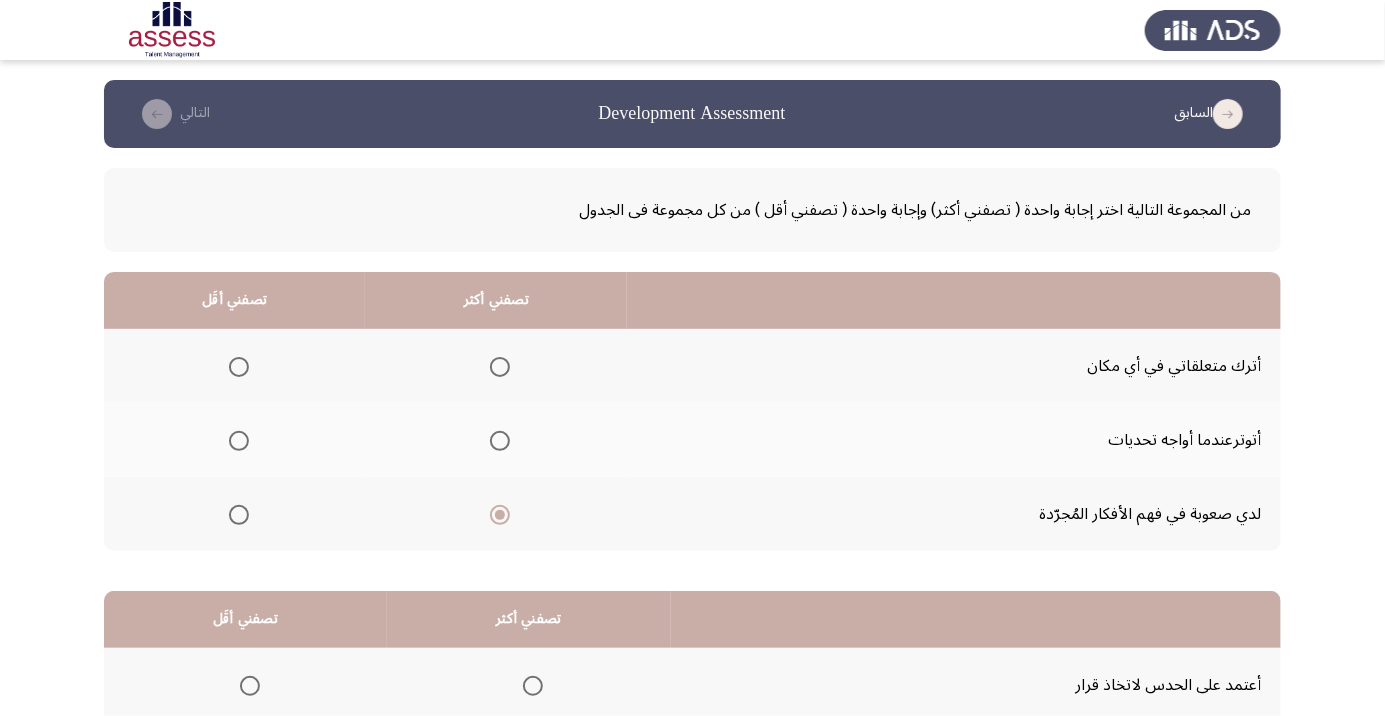 click at bounding box center [239, 441] 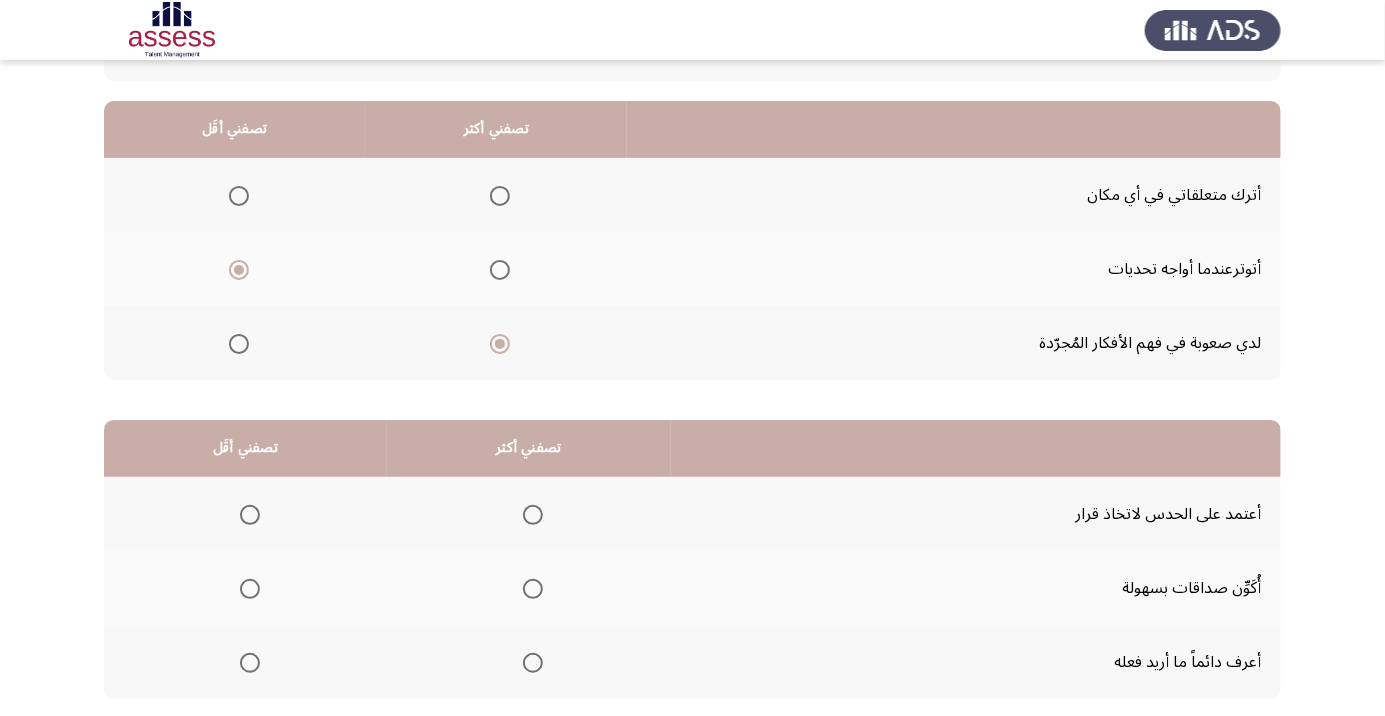 scroll, scrollTop: 178, scrollLeft: 0, axis: vertical 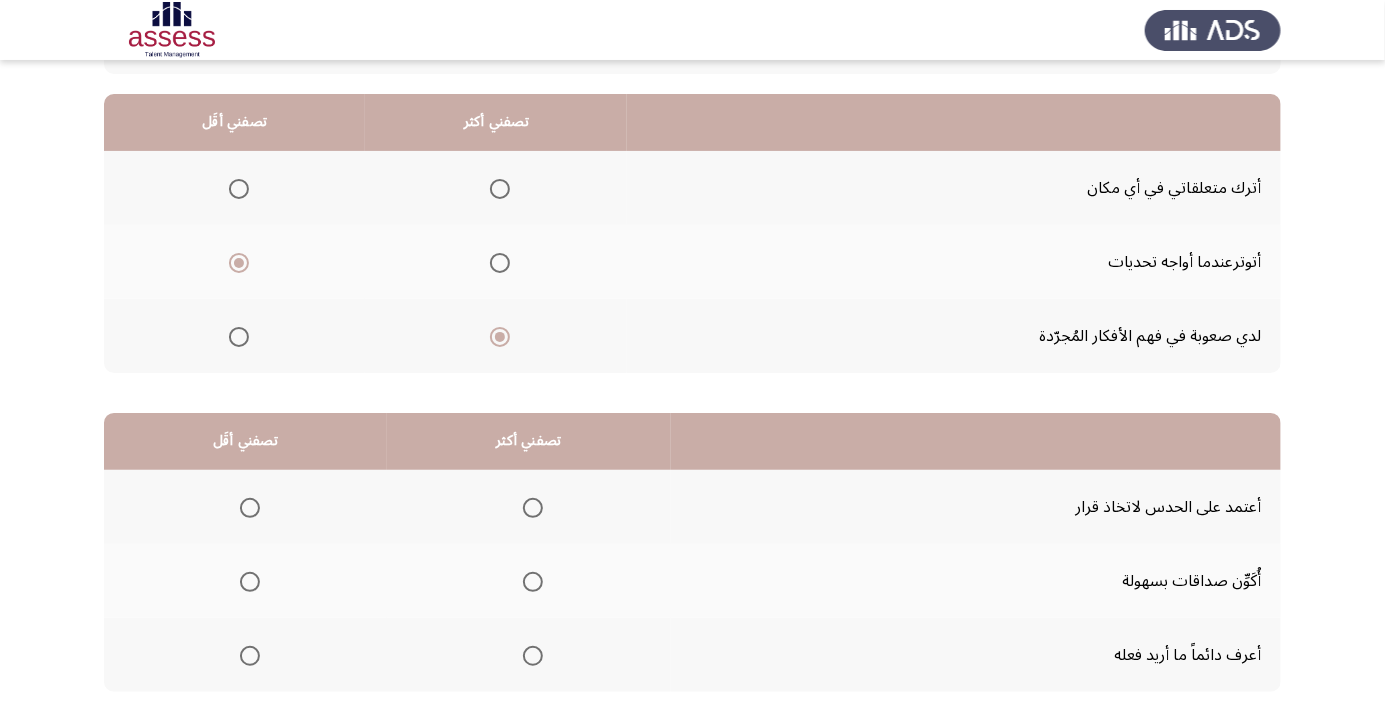 click at bounding box center [533, 656] 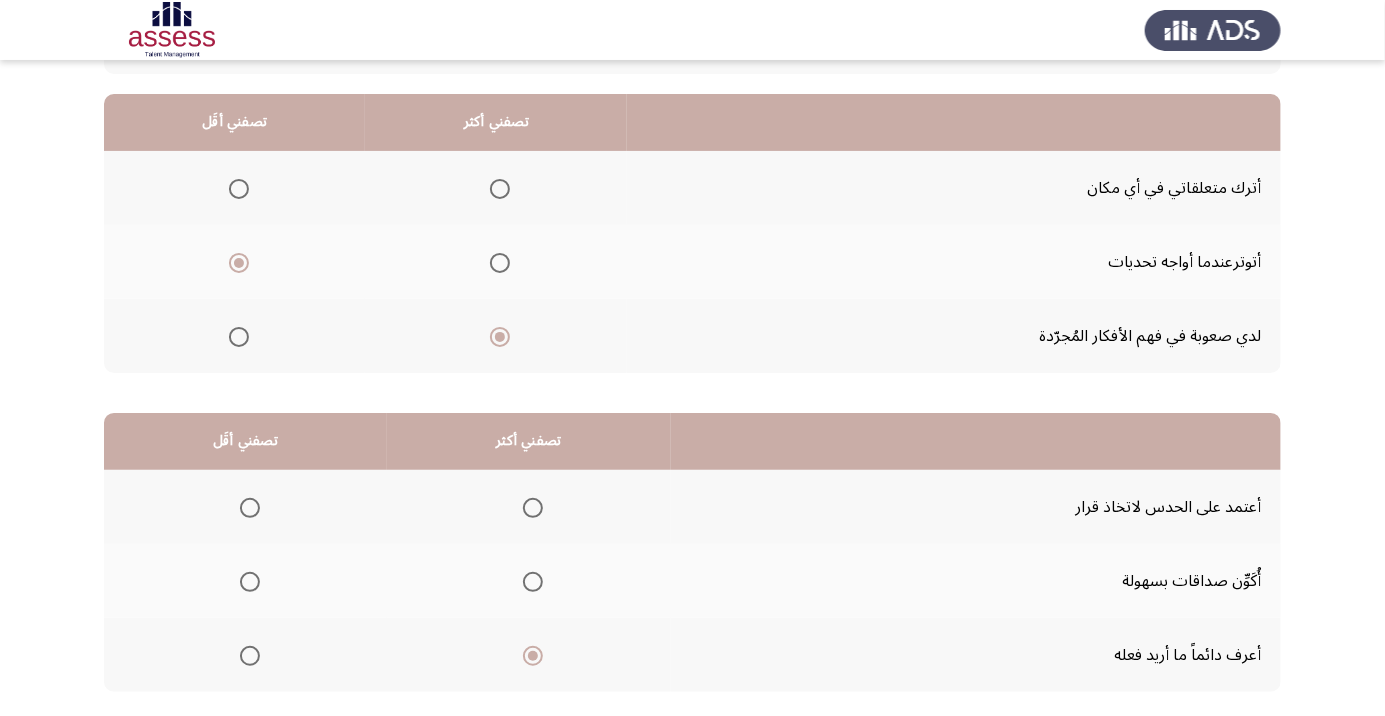 click at bounding box center (250, 582) 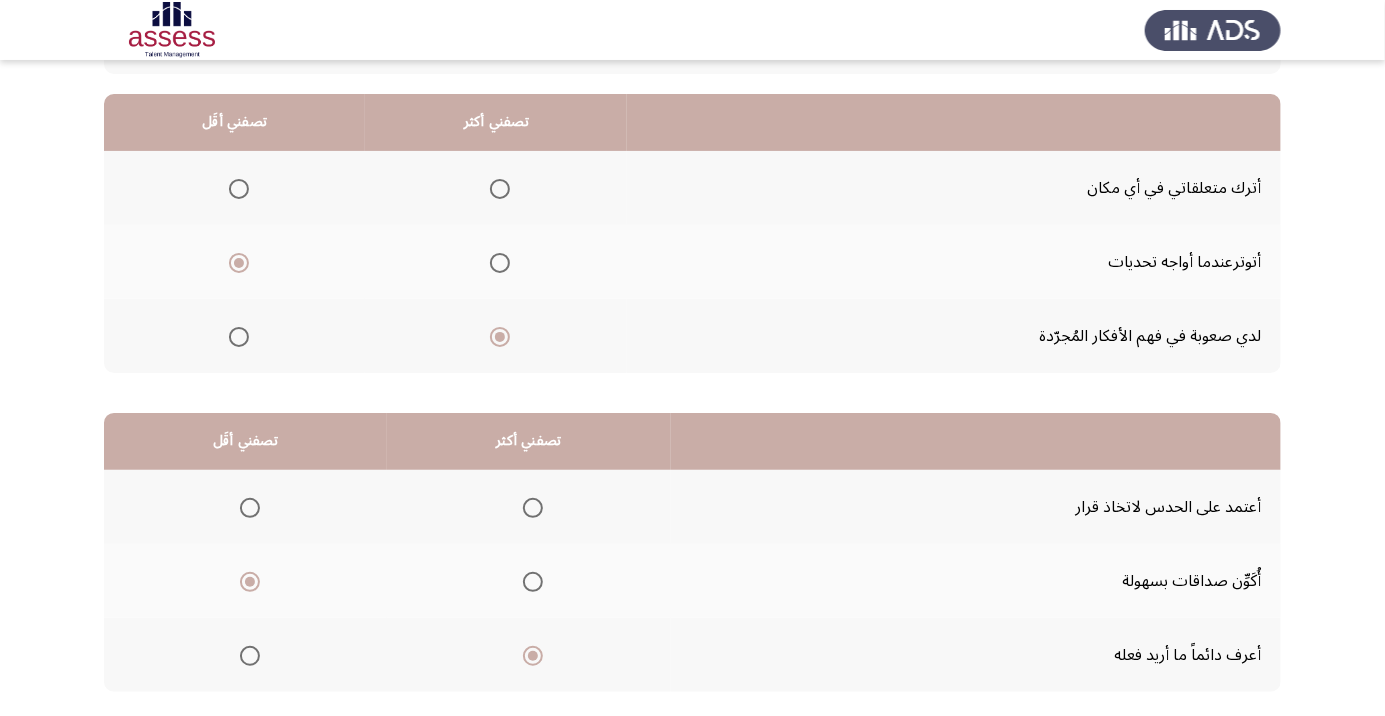 click on "التالي" 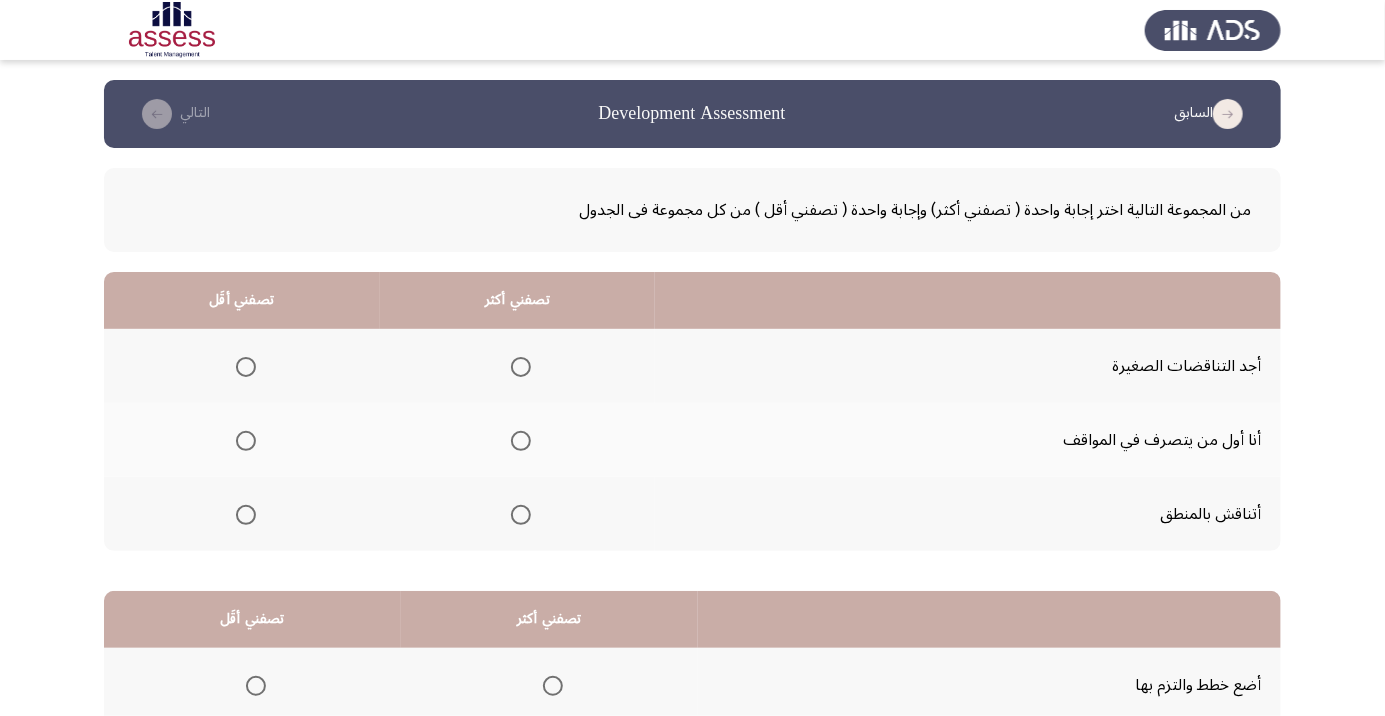 click at bounding box center [521, 515] 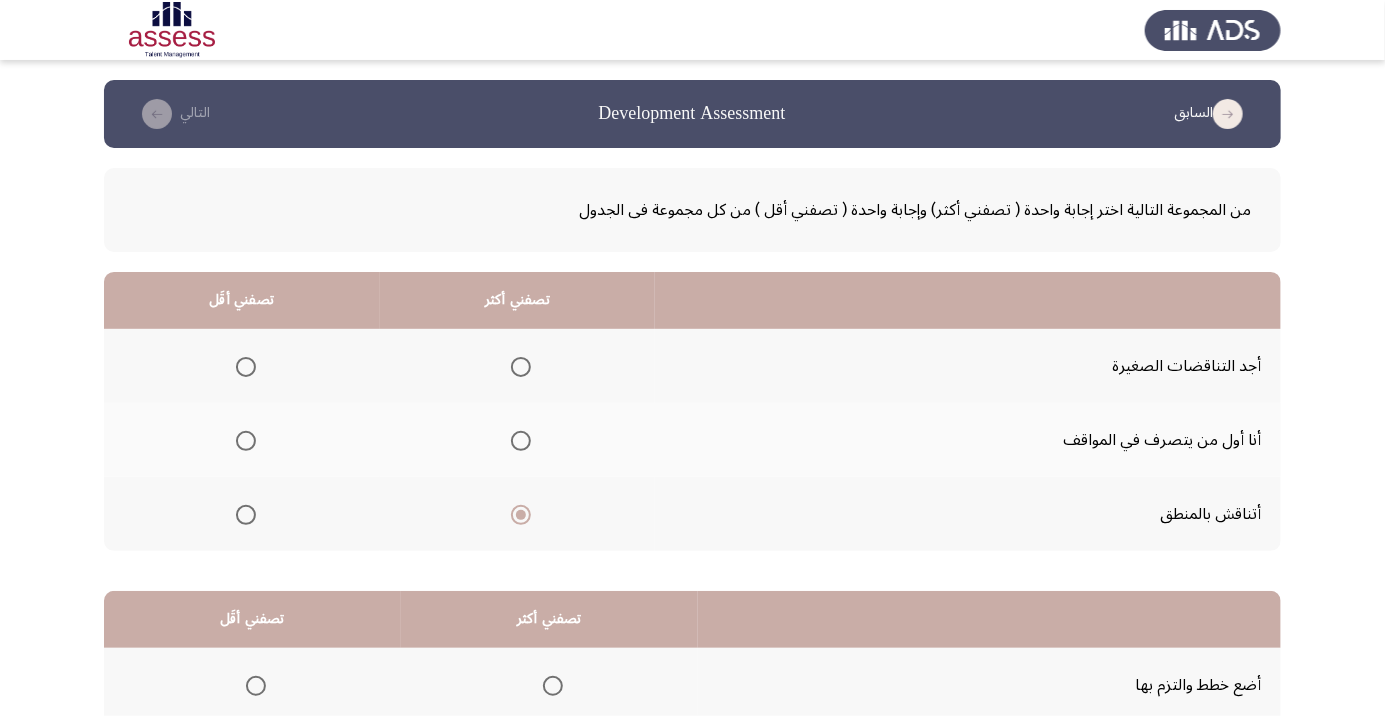 click 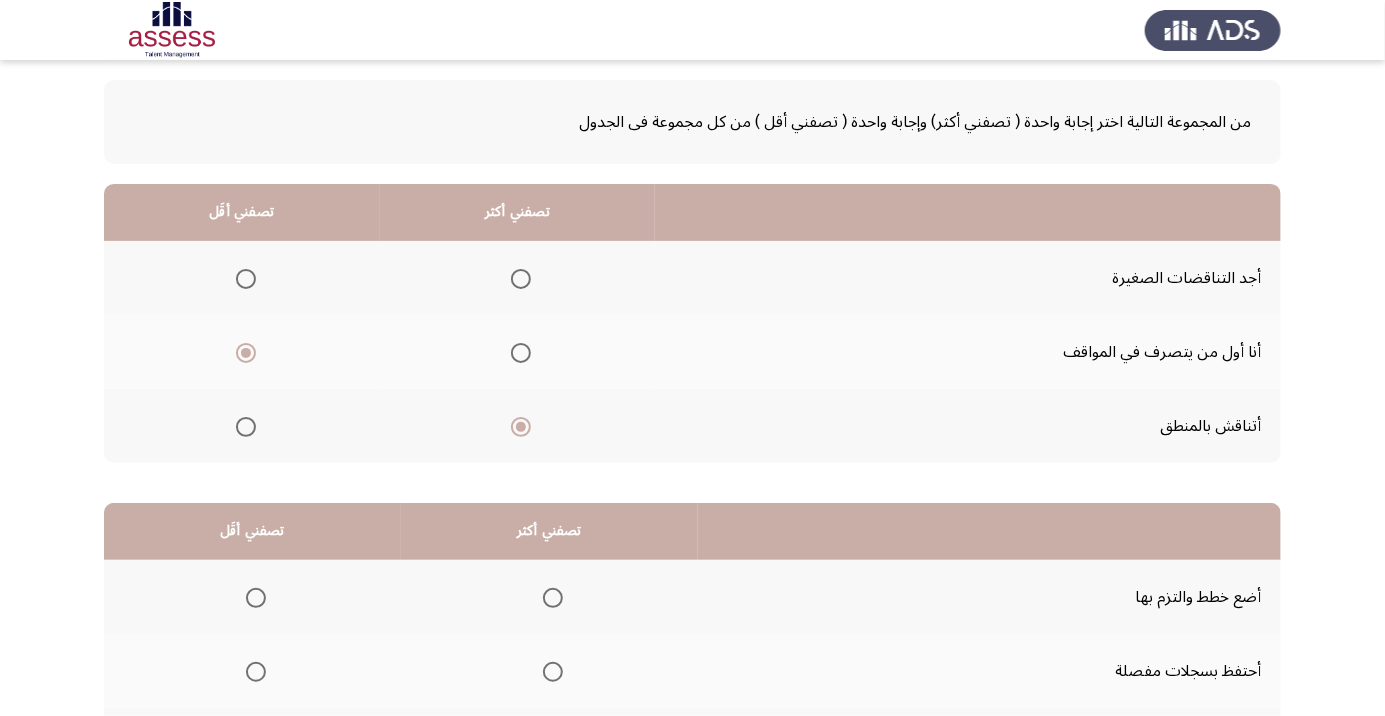 scroll, scrollTop: 90, scrollLeft: 0, axis: vertical 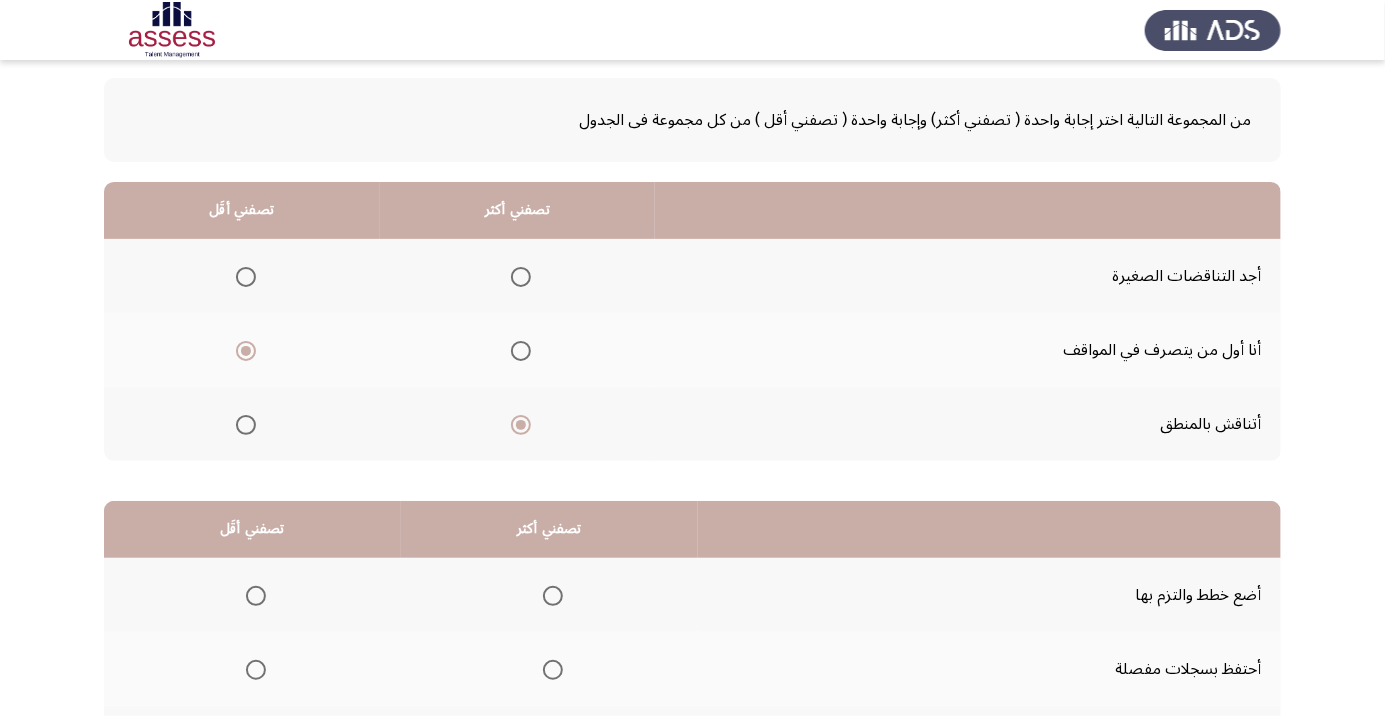 click at bounding box center [246, 277] 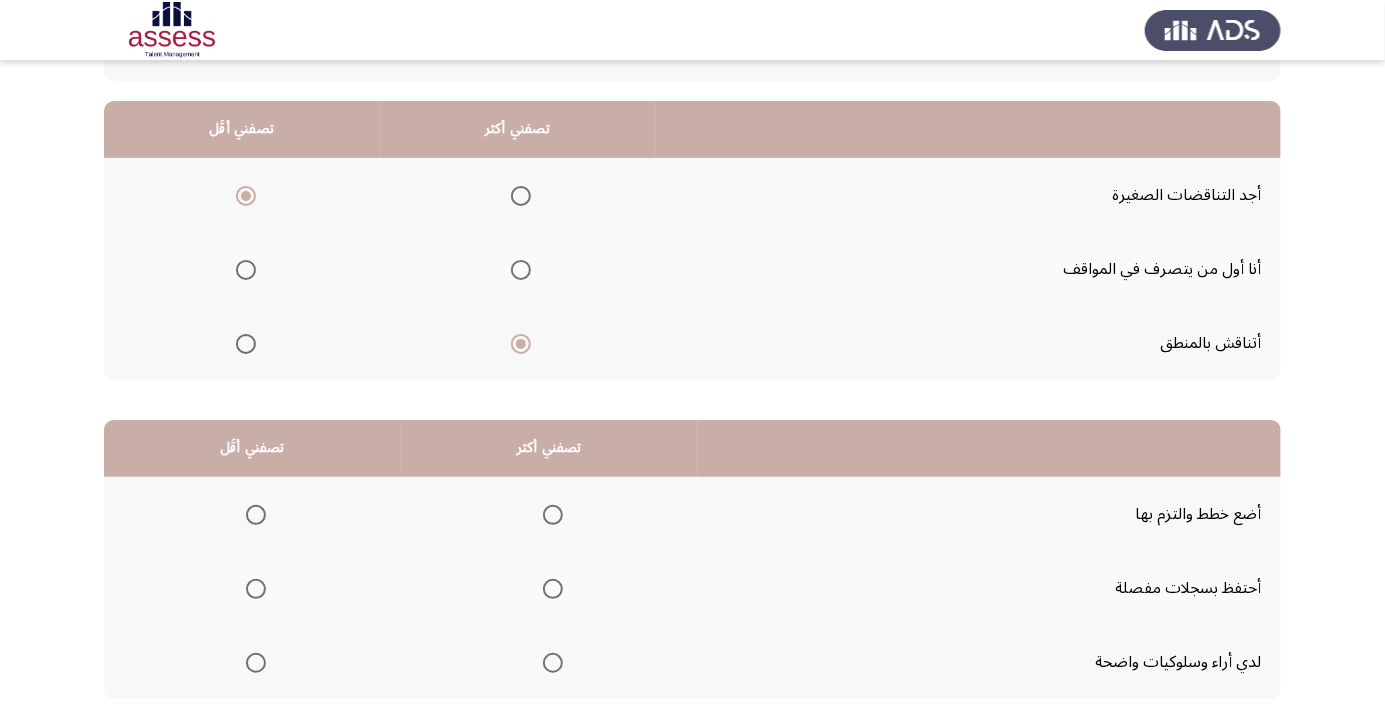 scroll, scrollTop: 171, scrollLeft: 0, axis: vertical 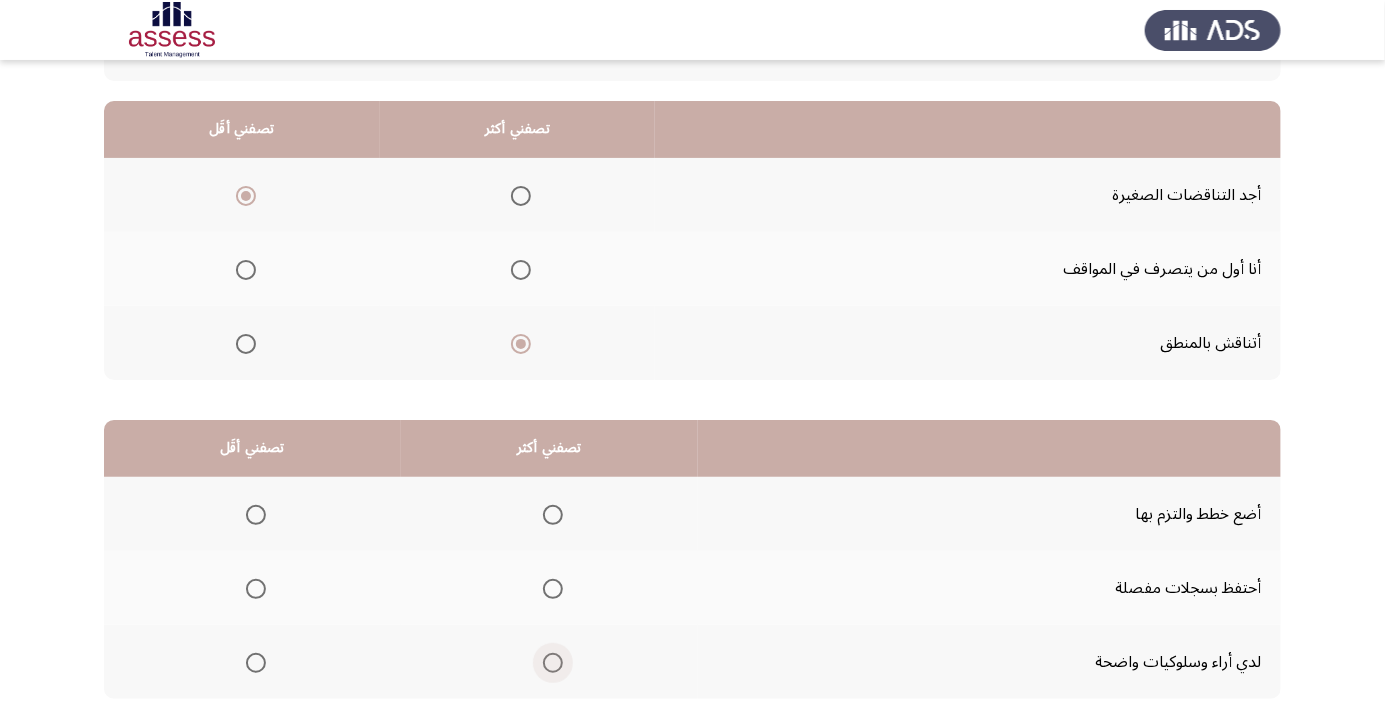 click at bounding box center (553, 663) 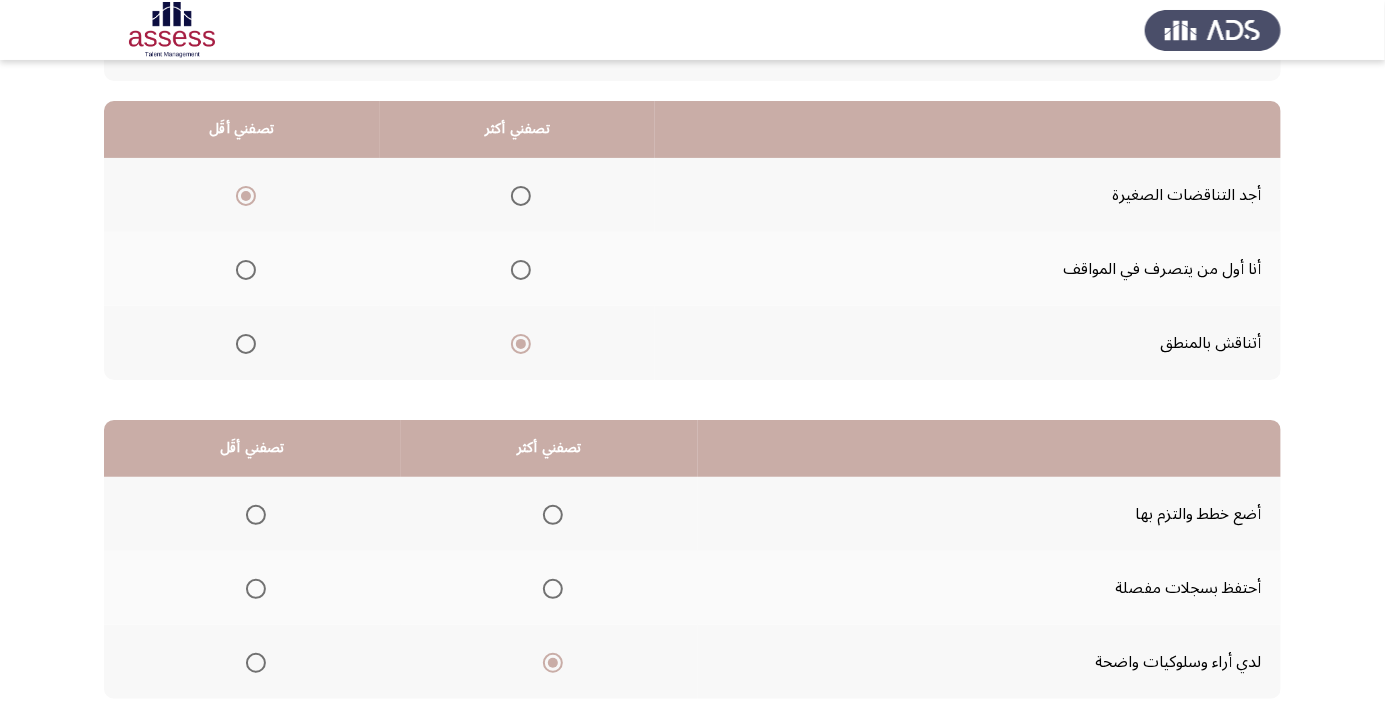 click at bounding box center [256, 589] 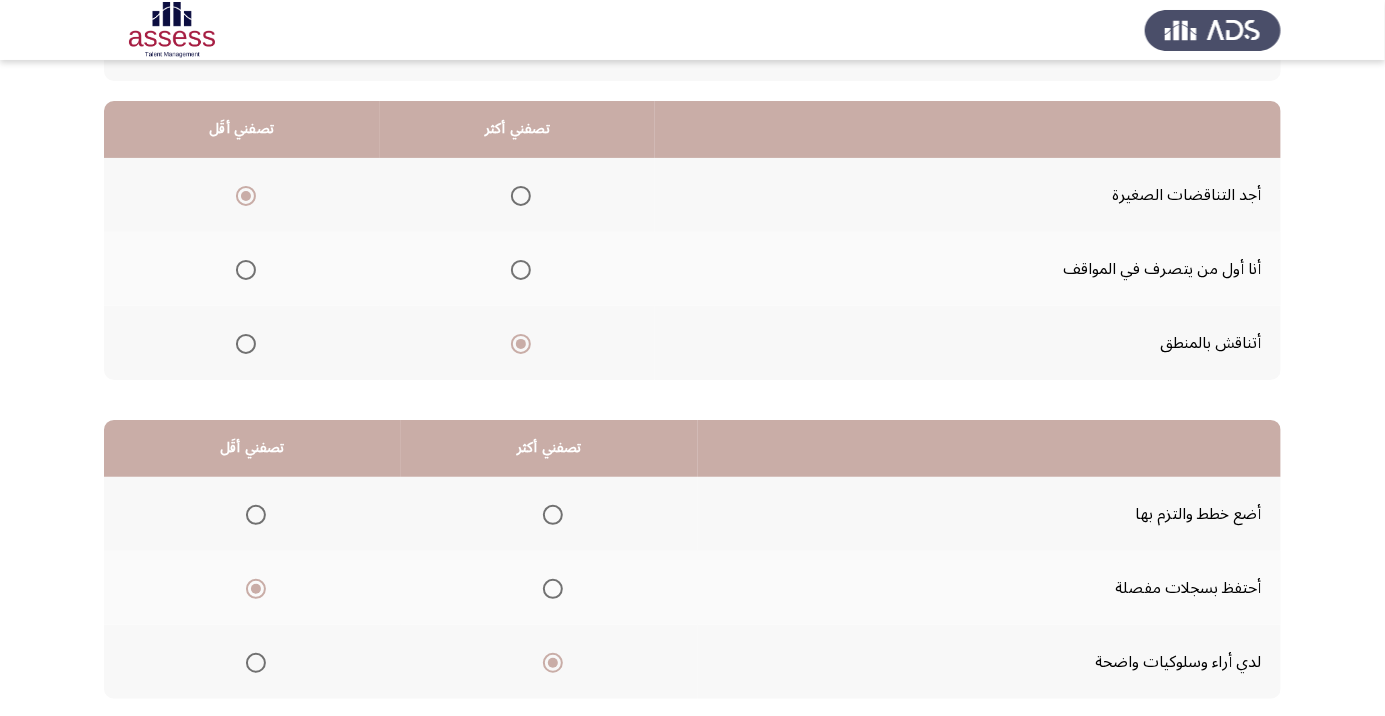 click on "التالي" 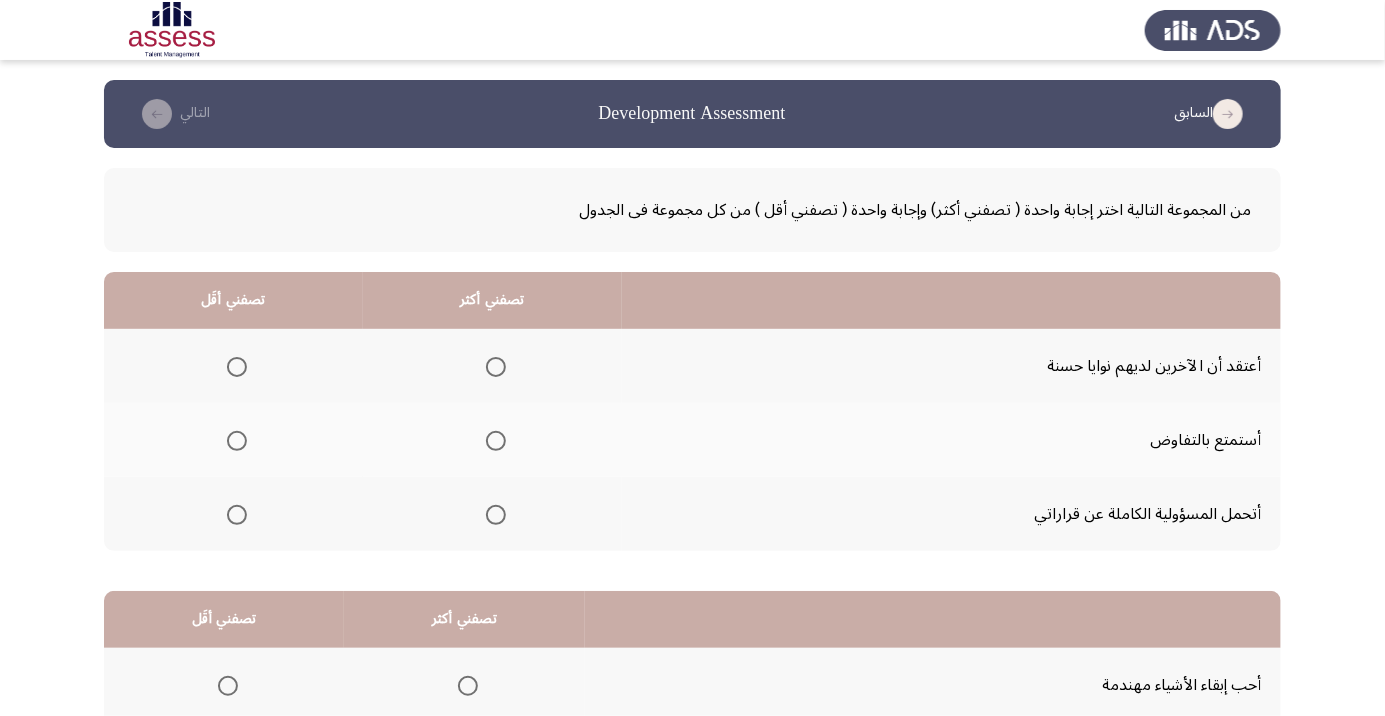 click at bounding box center (237, 367) 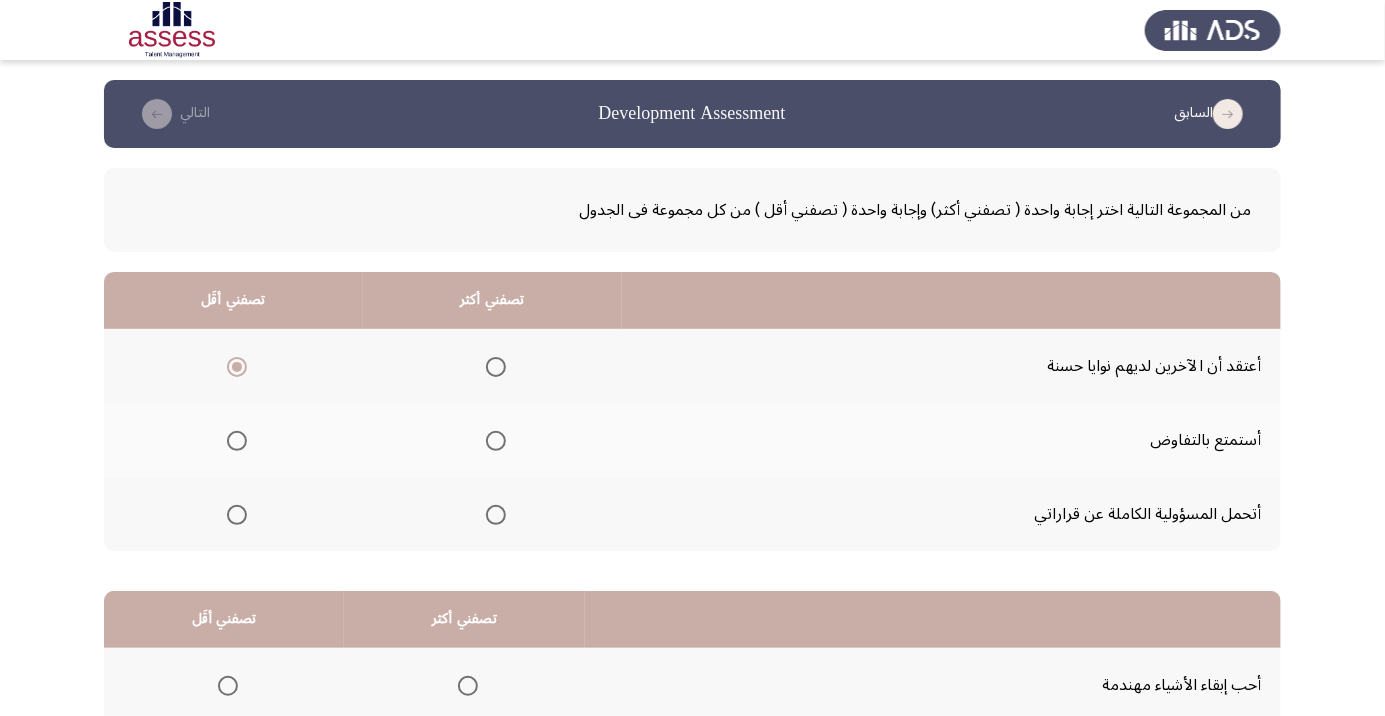 click at bounding box center (496, 515) 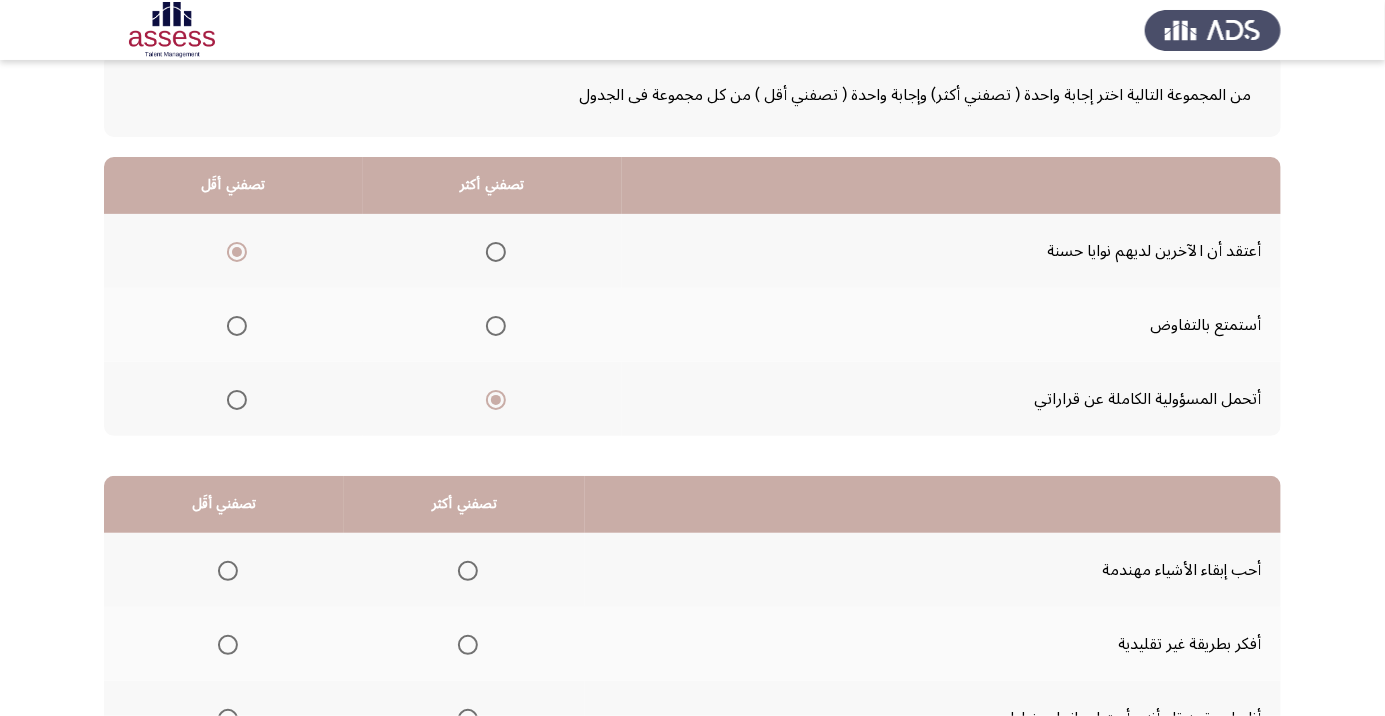 scroll, scrollTop: 120, scrollLeft: 0, axis: vertical 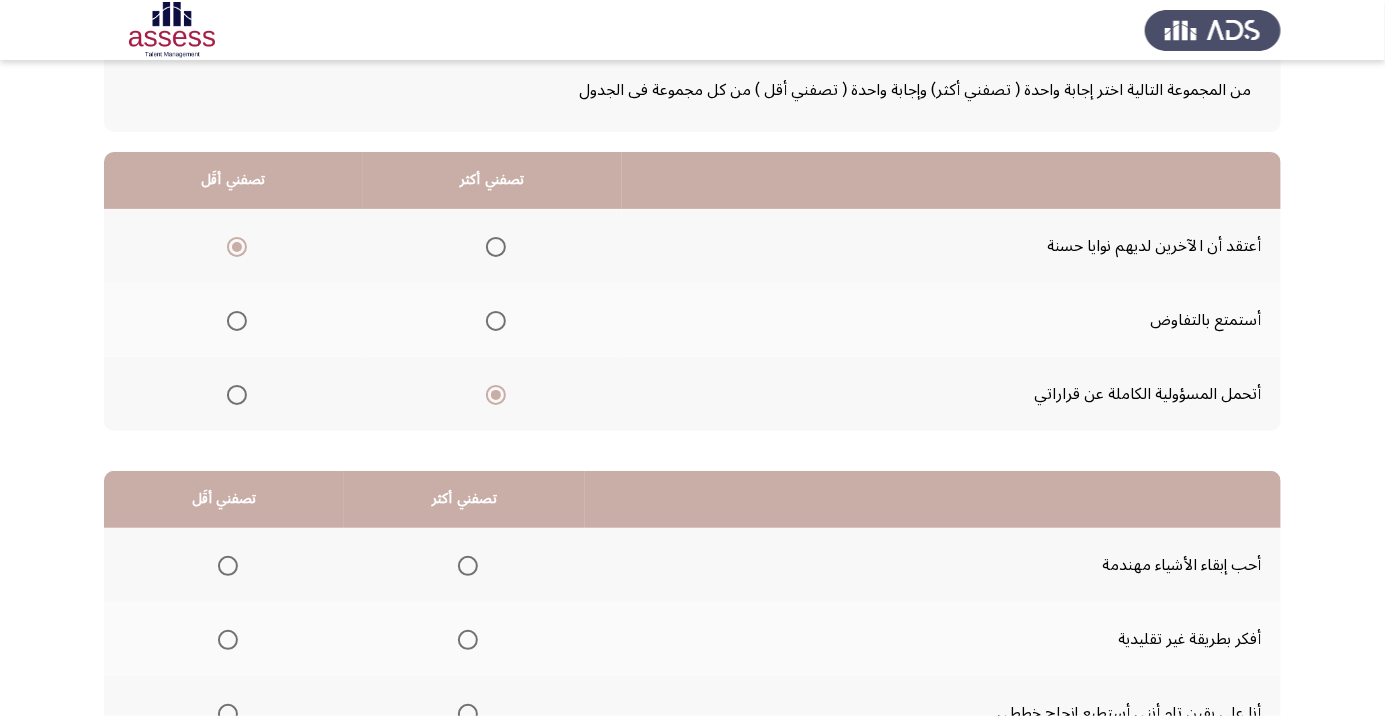 click at bounding box center (237, 321) 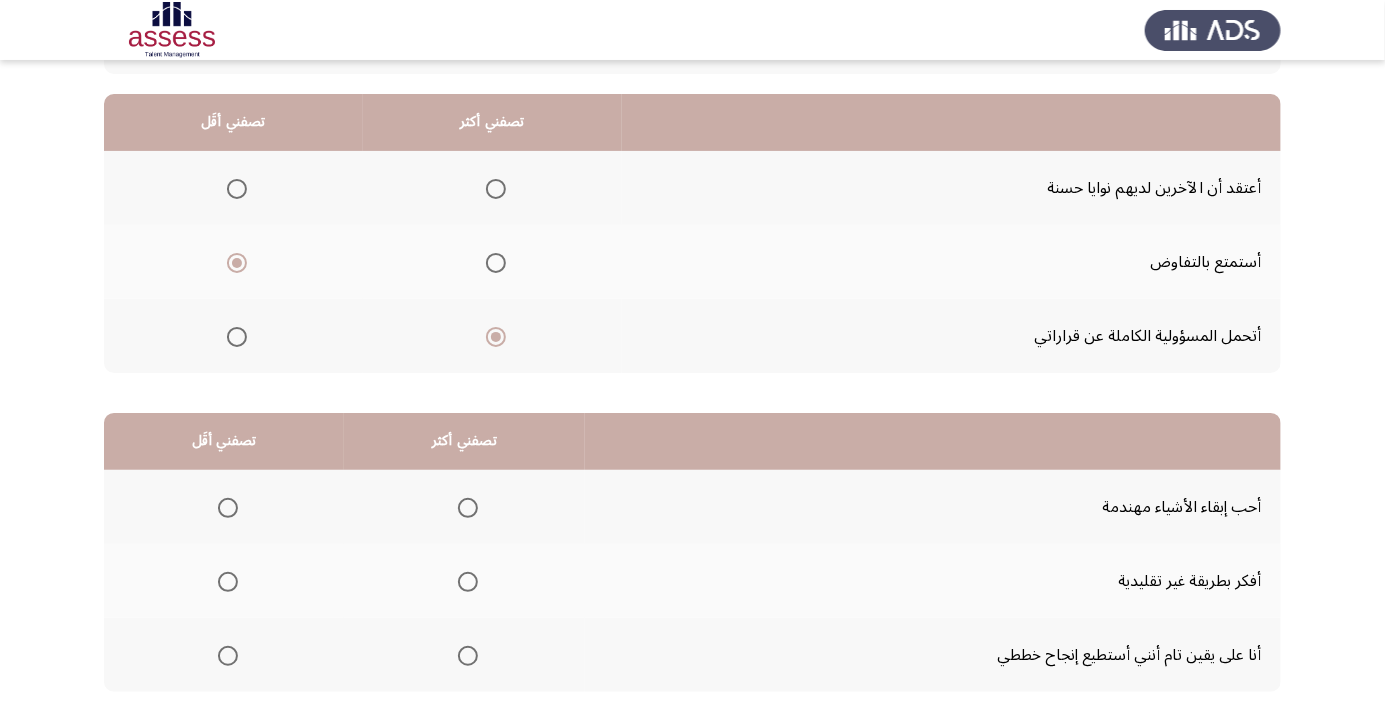 scroll, scrollTop: 197, scrollLeft: 0, axis: vertical 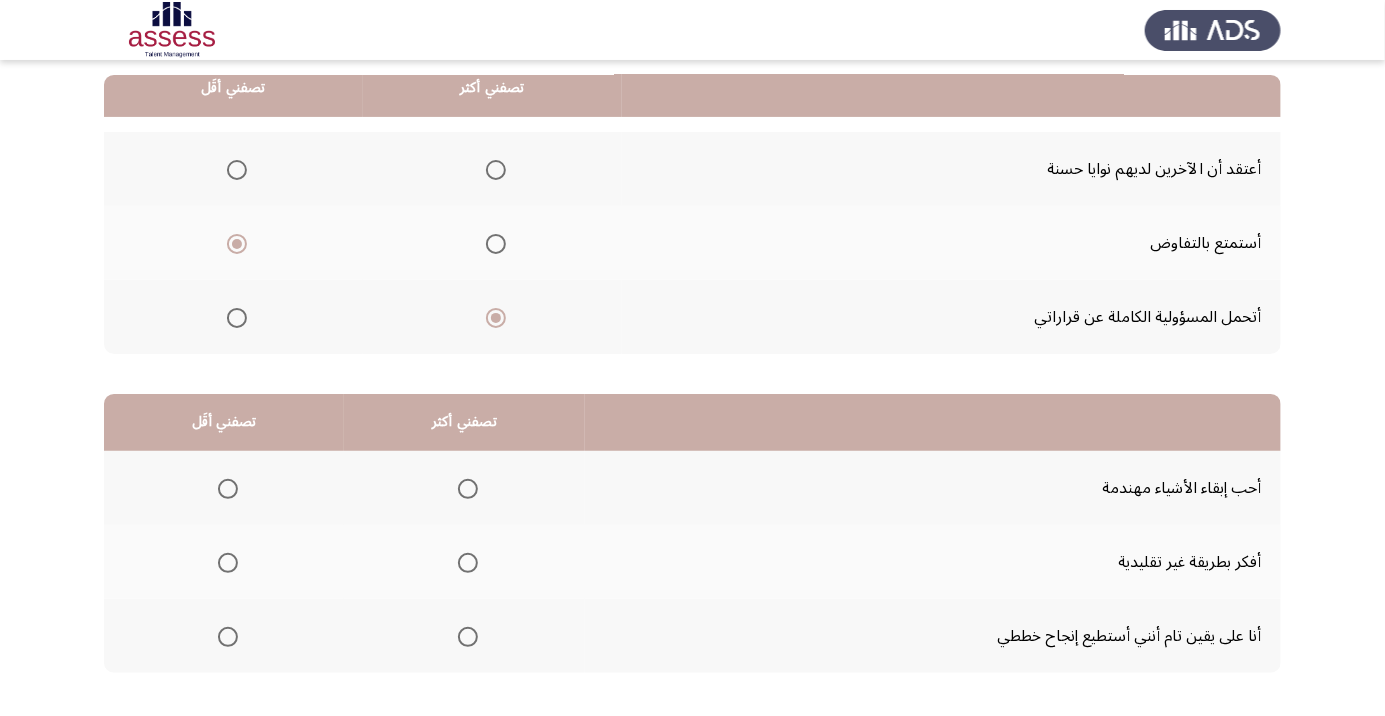 click 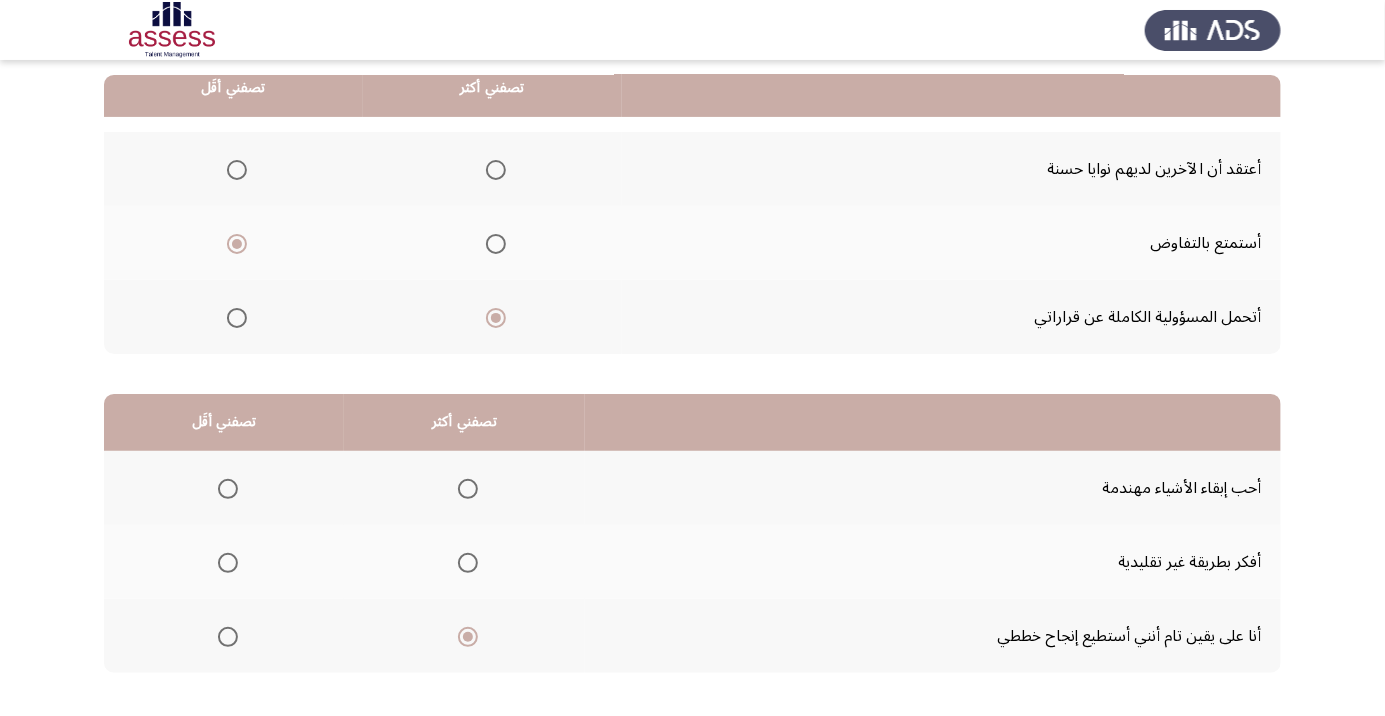 click at bounding box center (228, 563) 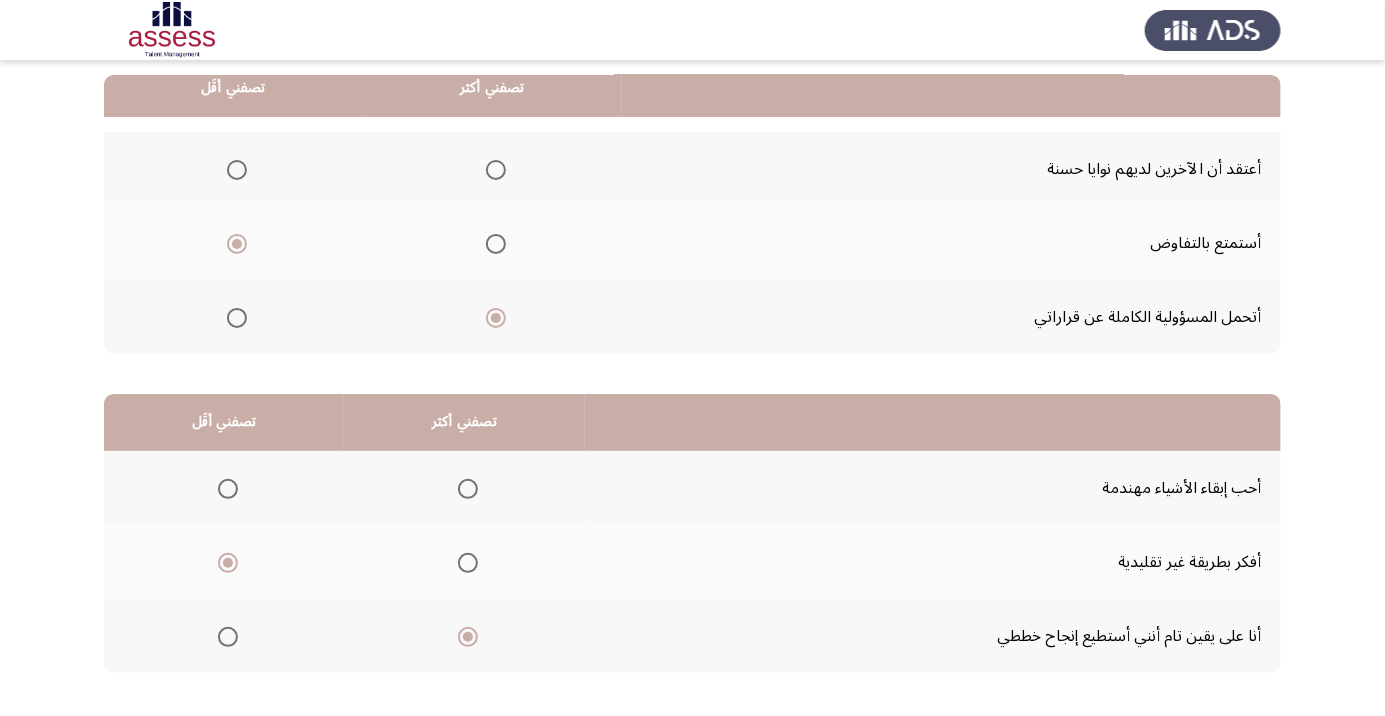 click on "التالي" 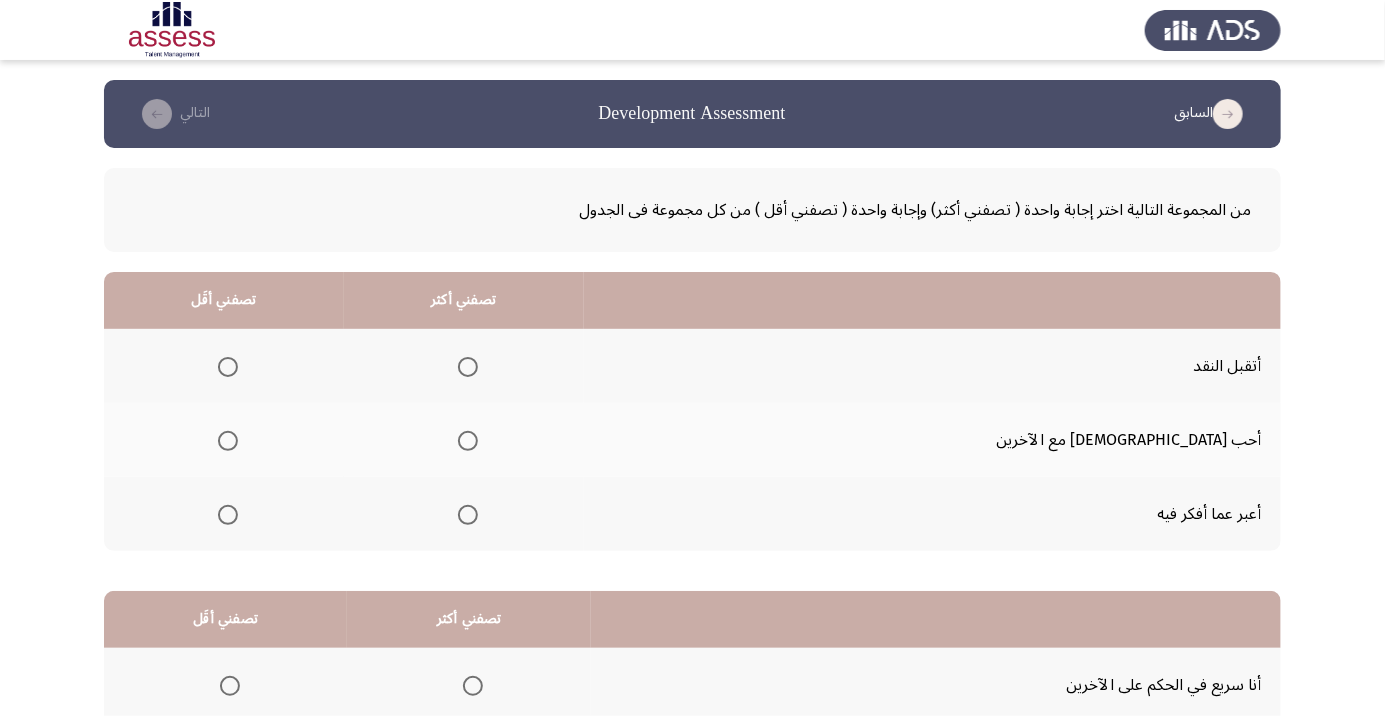 click at bounding box center [468, 367] 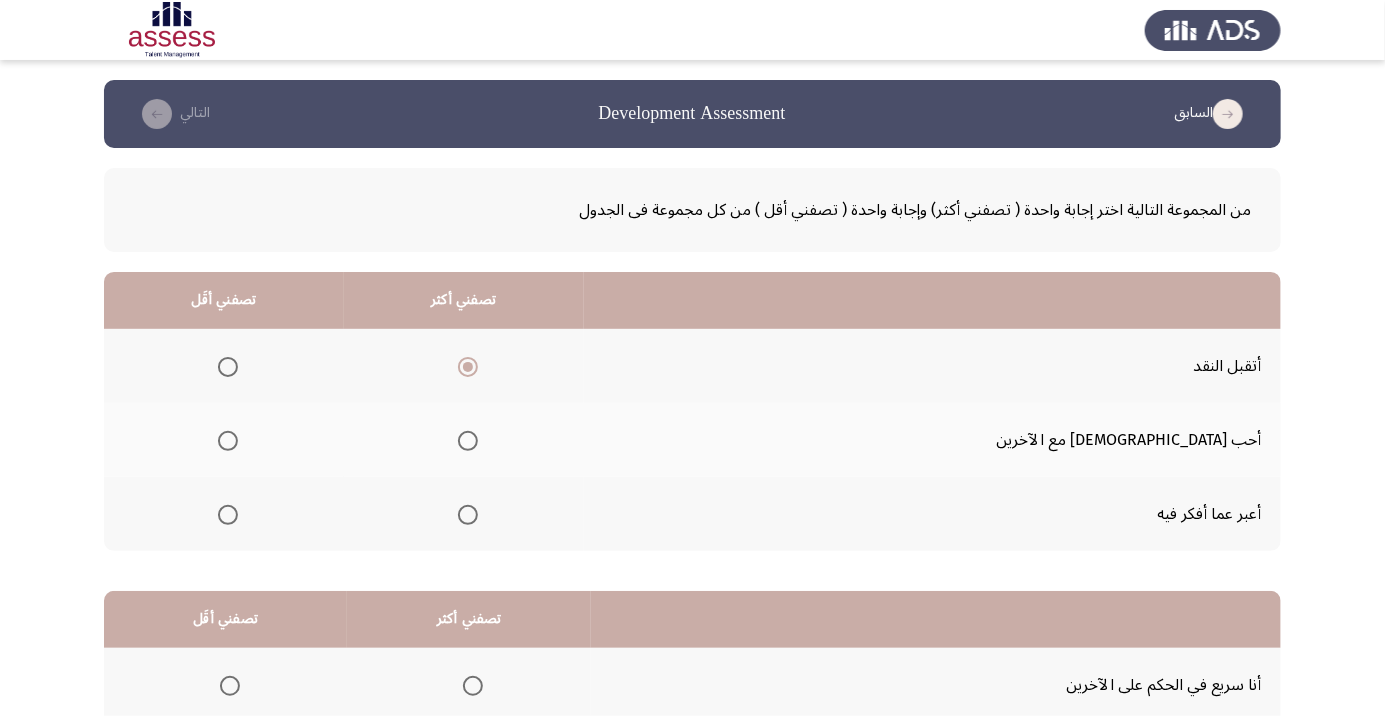 click at bounding box center (228, 515) 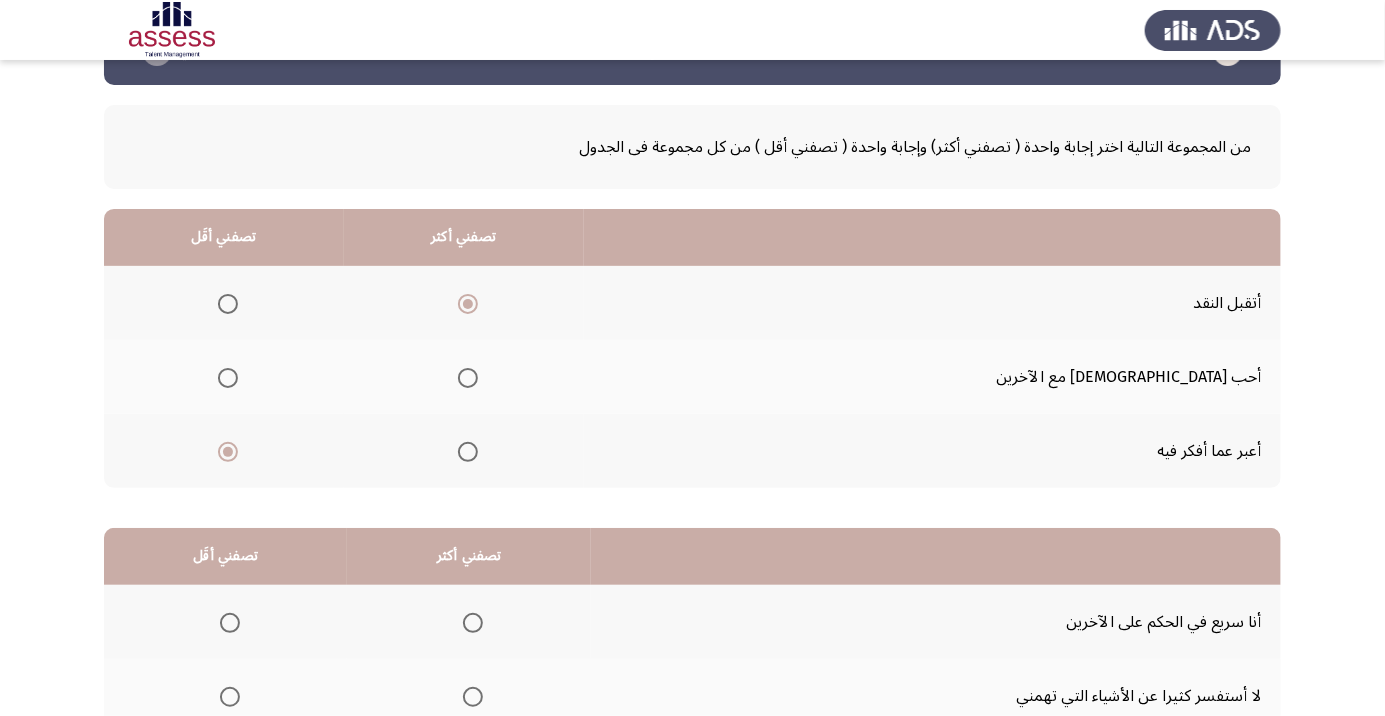 scroll, scrollTop: 197, scrollLeft: 0, axis: vertical 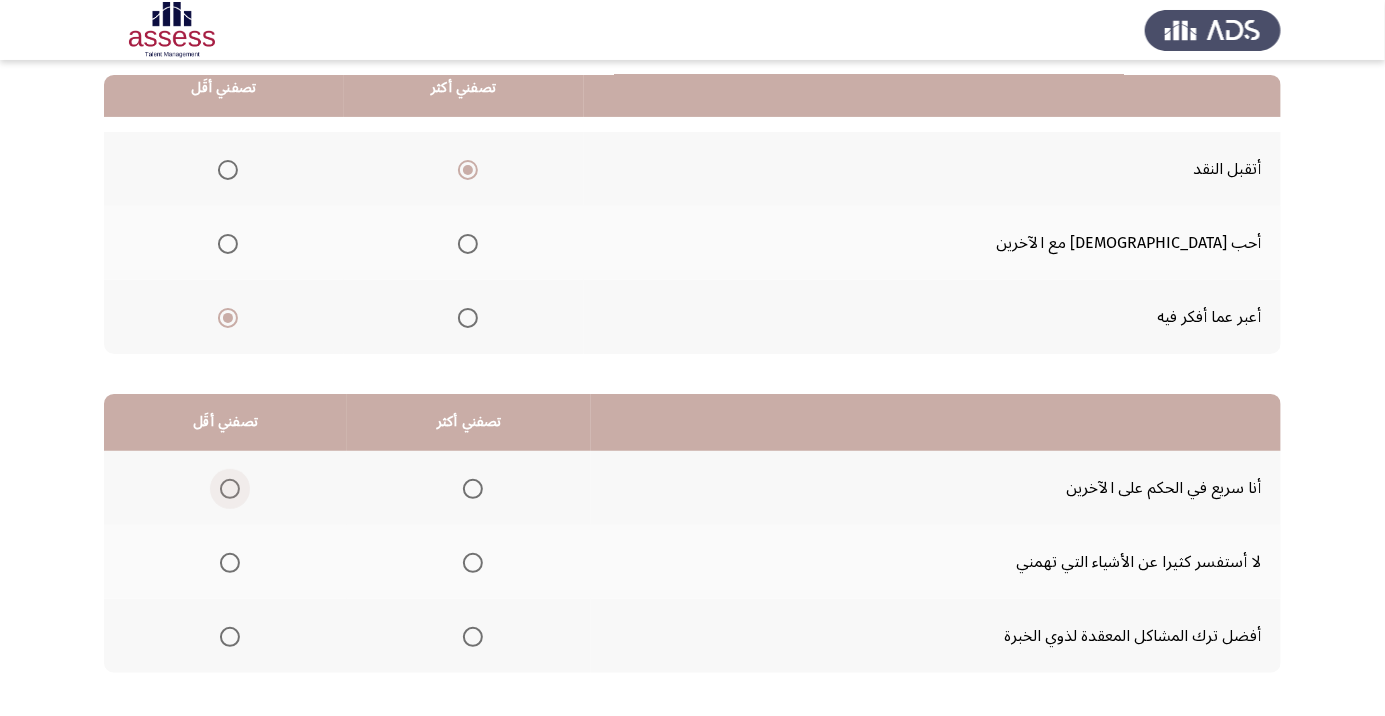 click at bounding box center [230, 489] 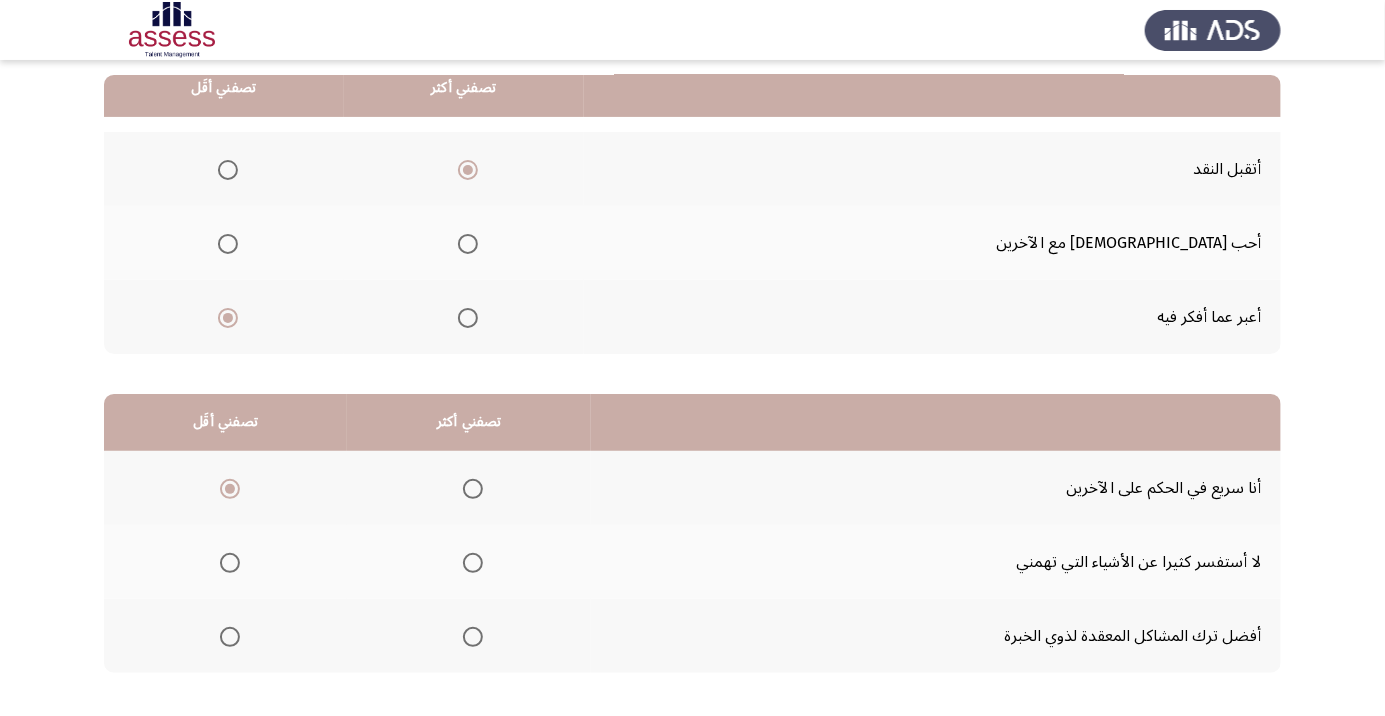 click at bounding box center [473, 563] 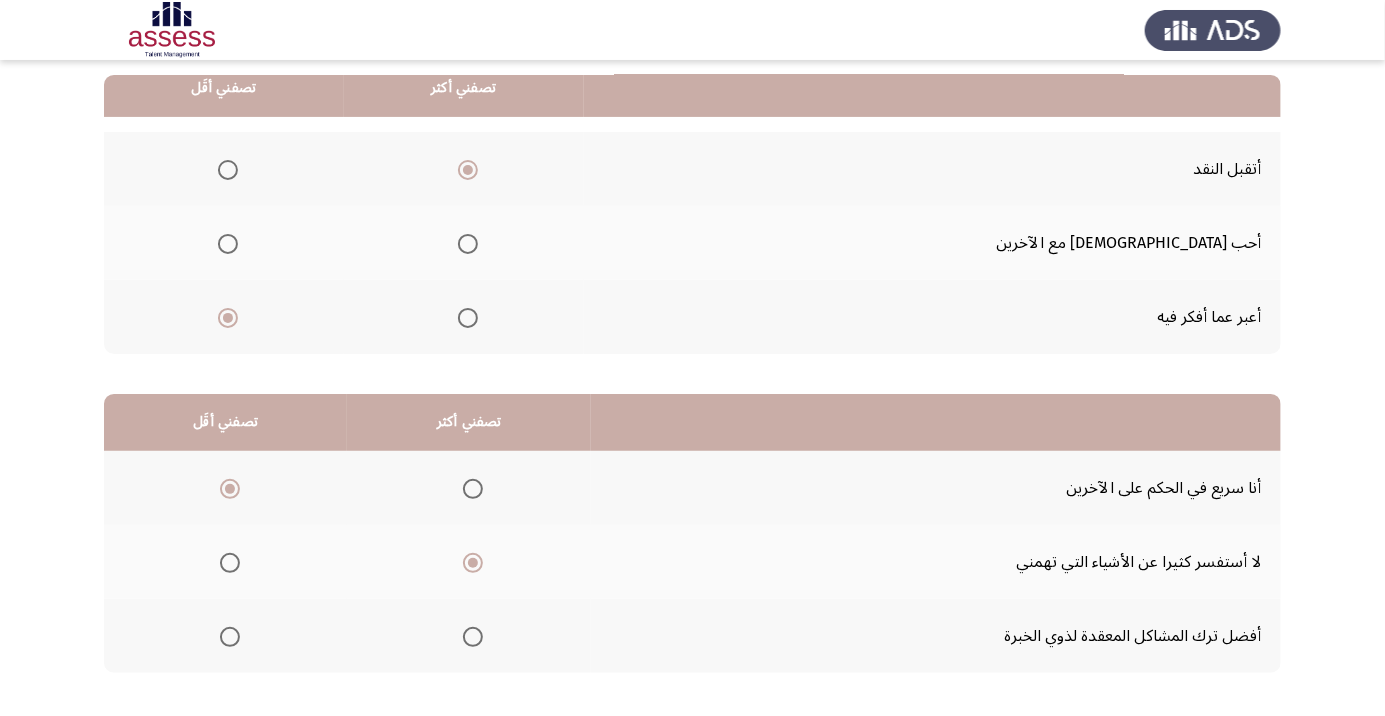 click on "التالي" 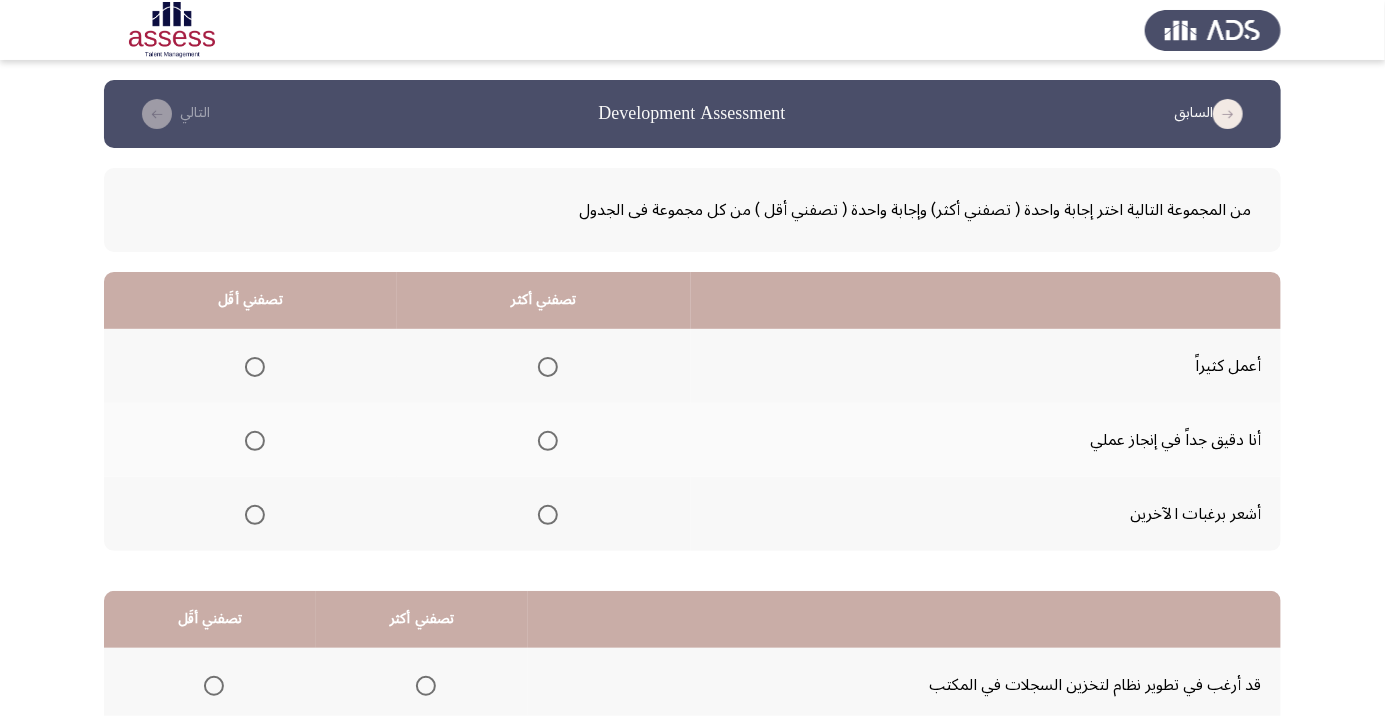 click at bounding box center (548, 441) 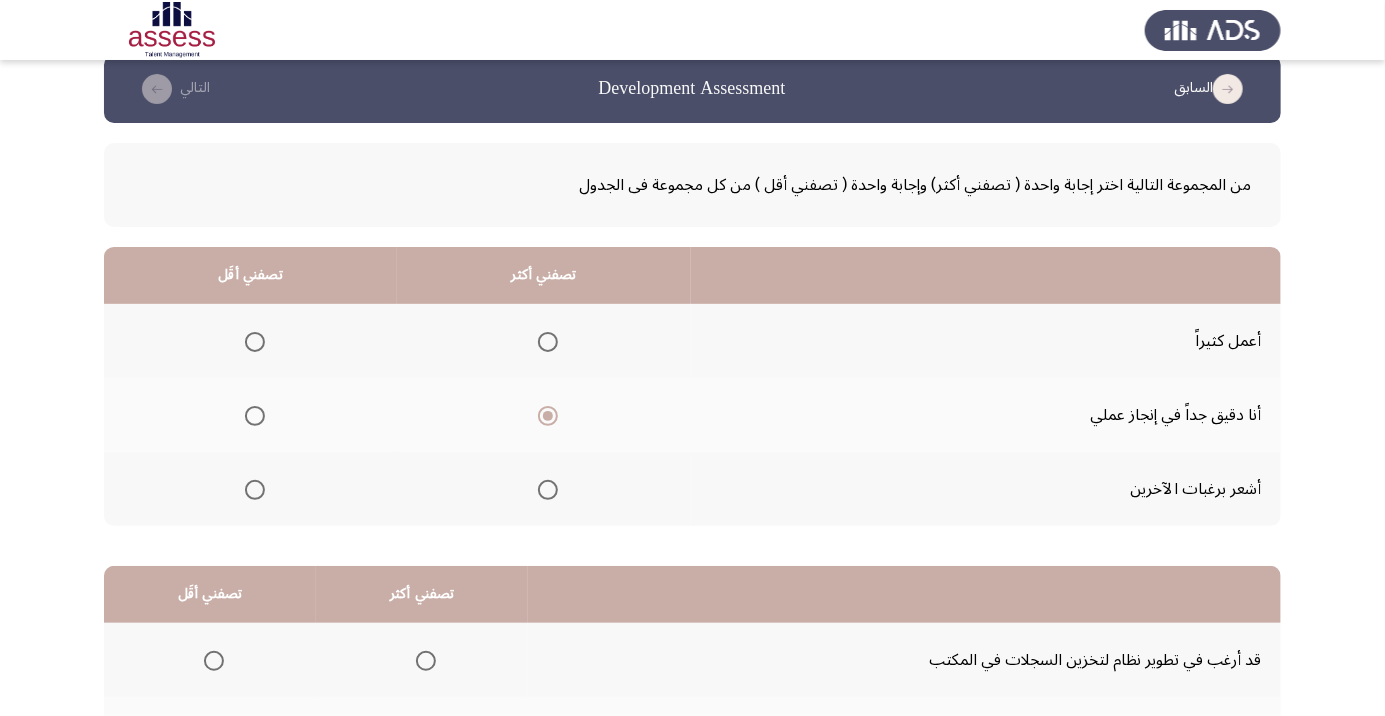 scroll, scrollTop: 30, scrollLeft: 0, axis: vertical 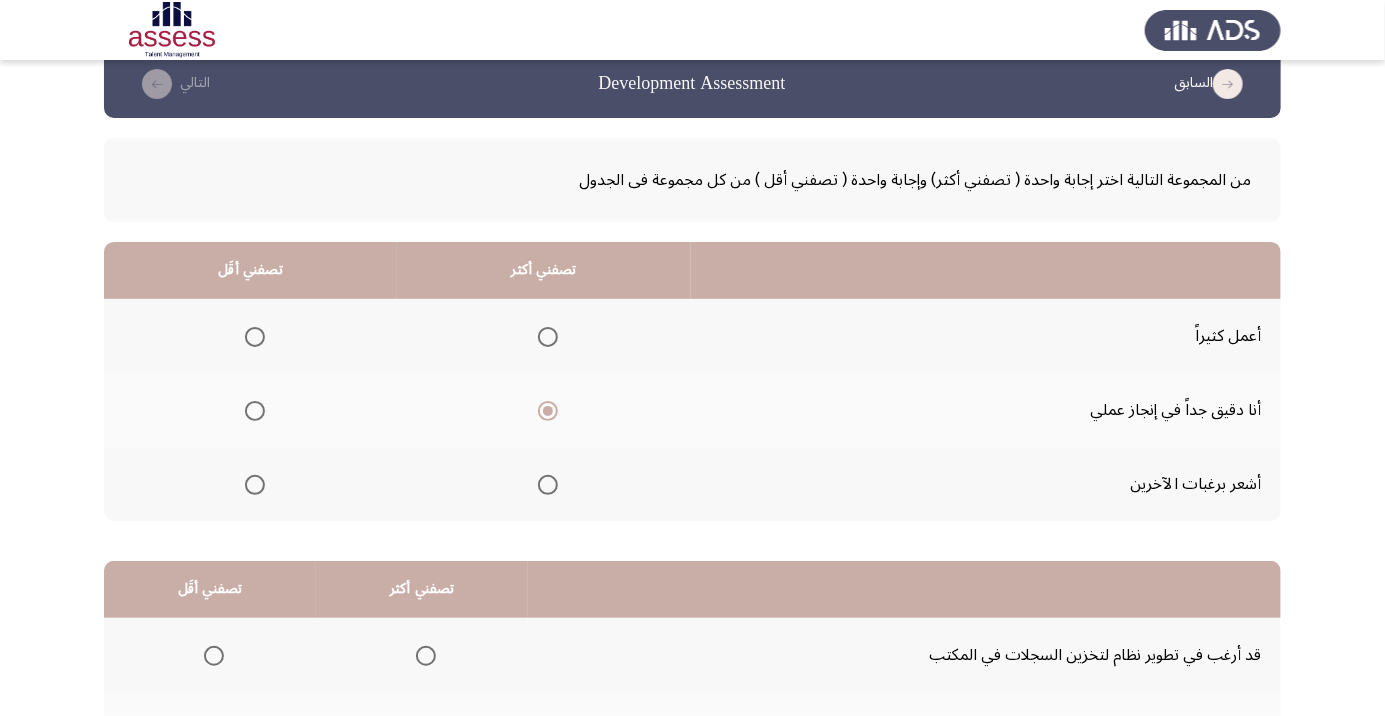 click at bounding box center (255, 485) 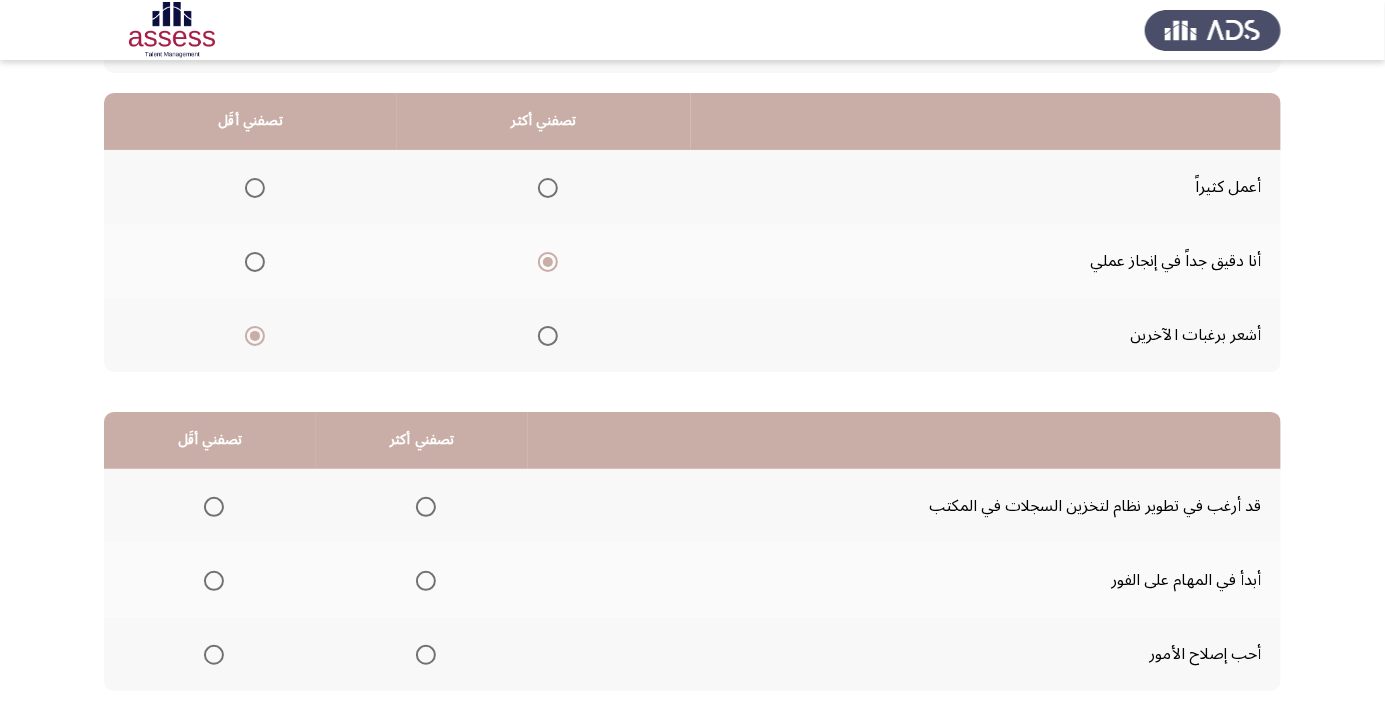 scroll, scrollTop: 197, scrollLeft: 0, axis: vertical 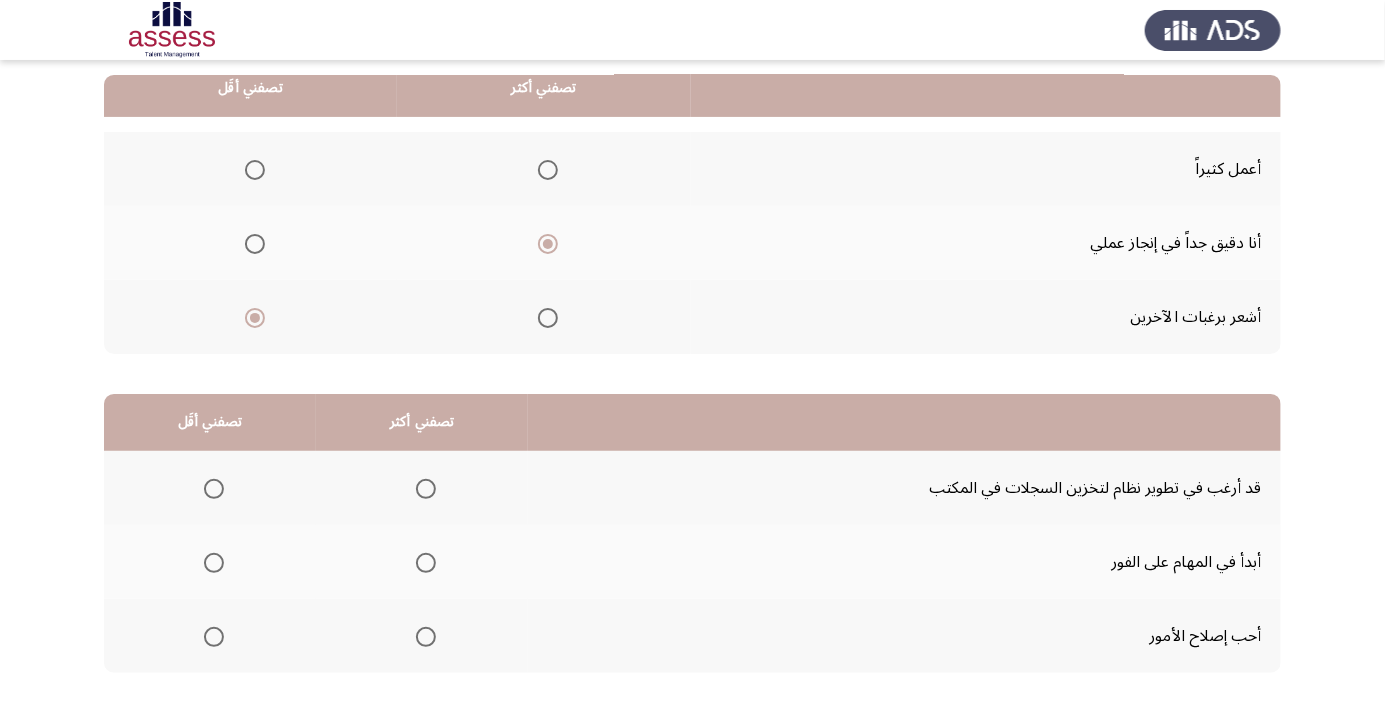 click at bounding box center [426, 563] 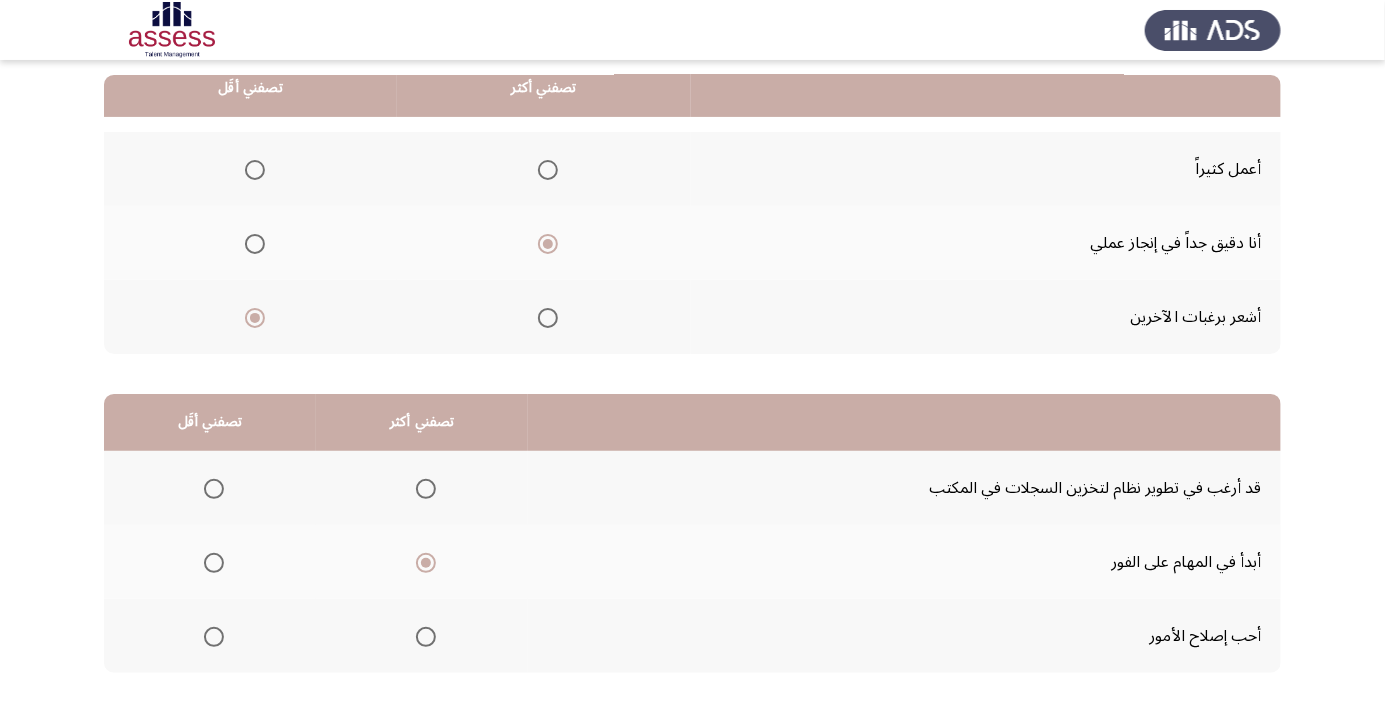 click 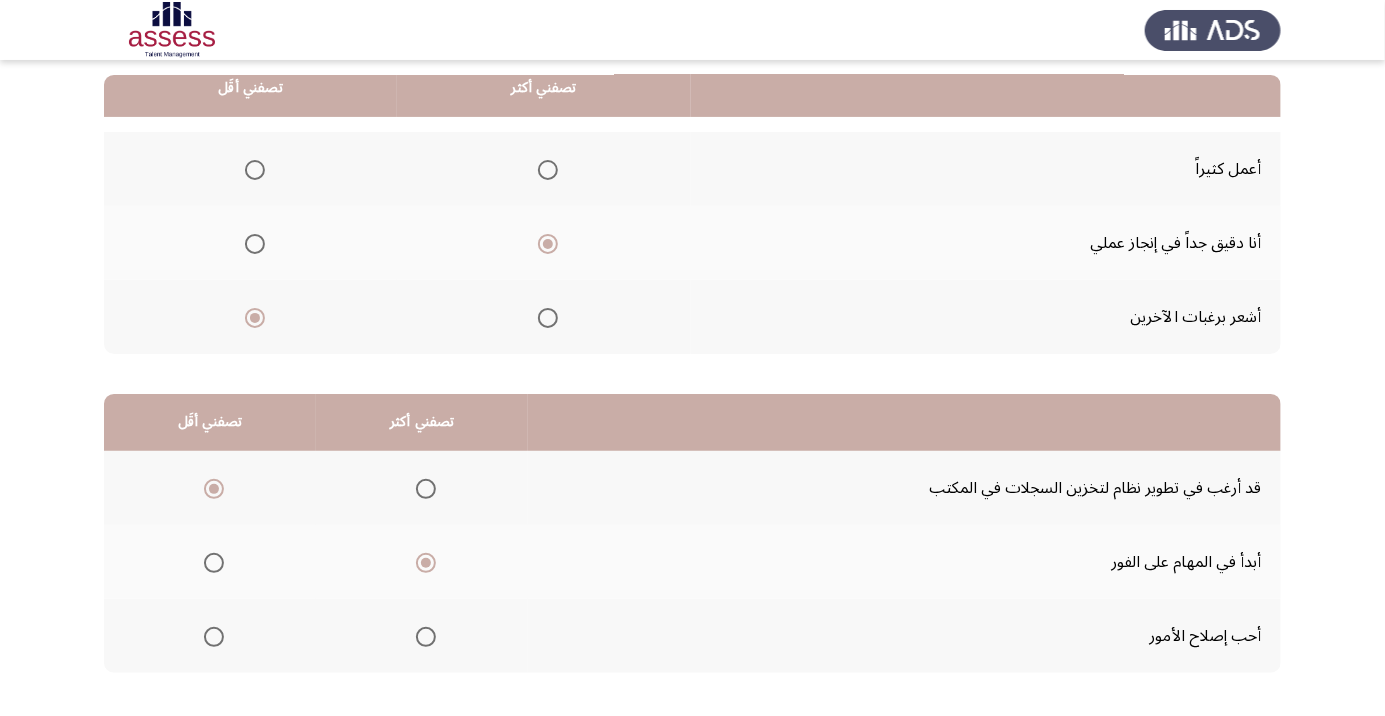 click on "التالي" 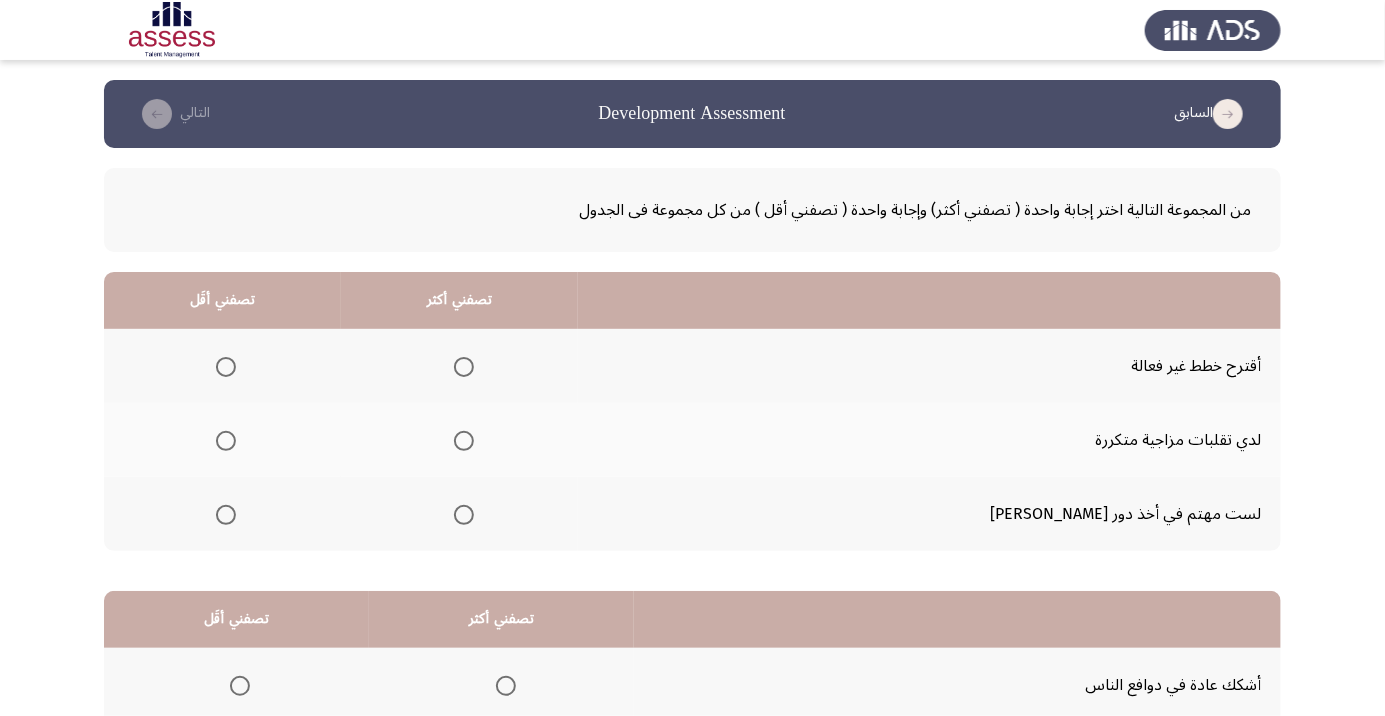 click at bounding box center (226, 441) 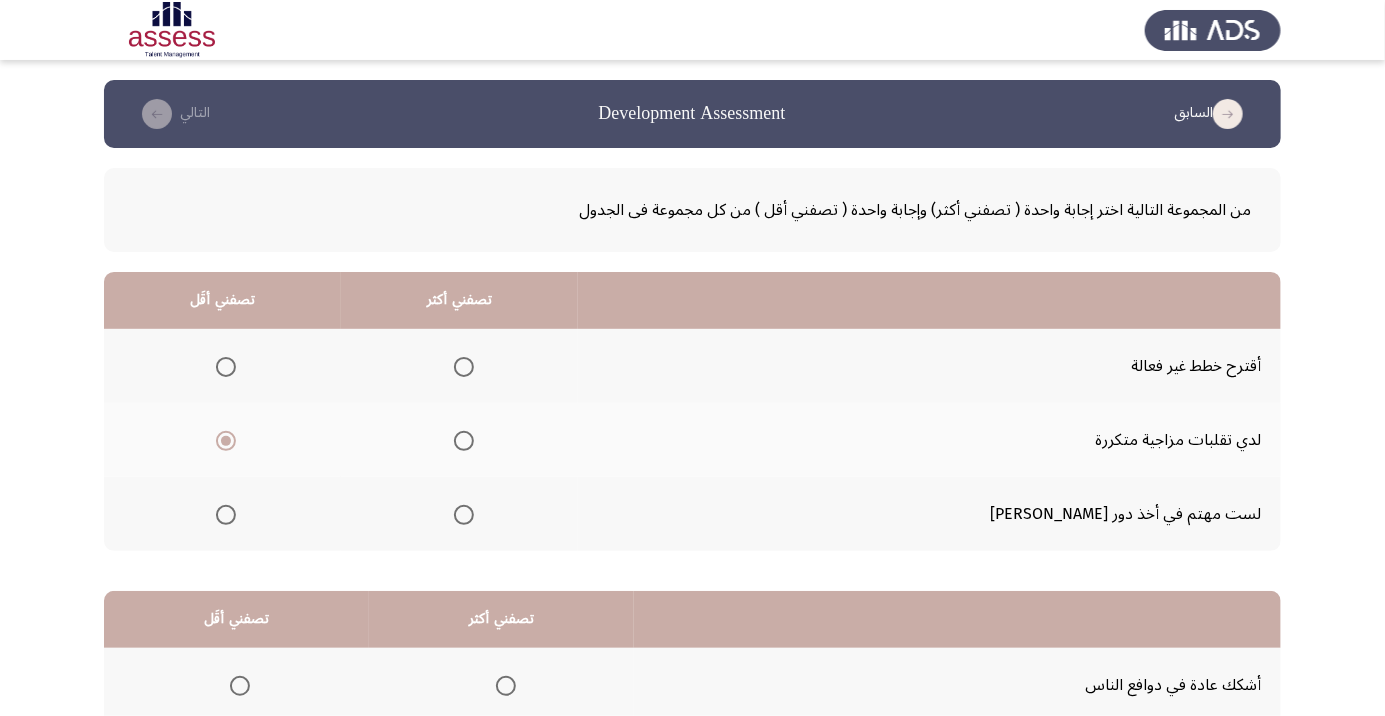 click at bounding box center (464, 515) 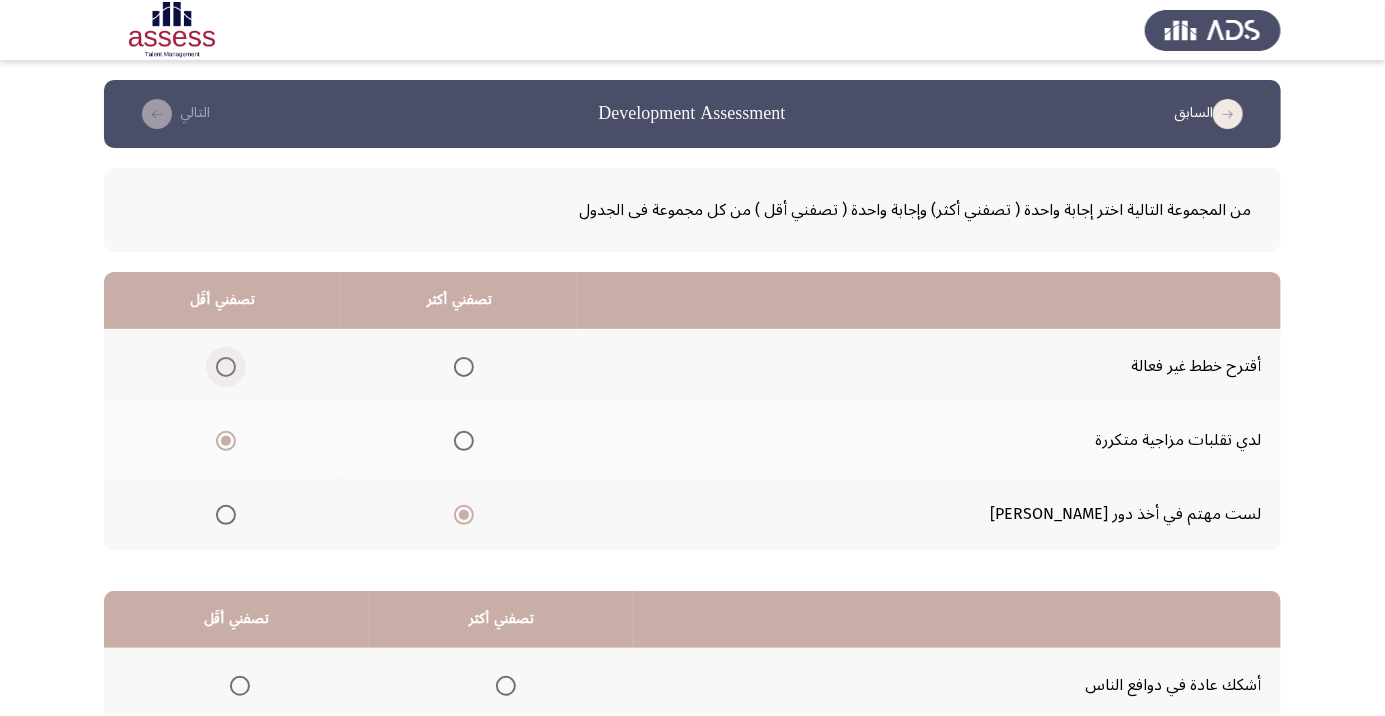 click at bounding box center [226, 367] 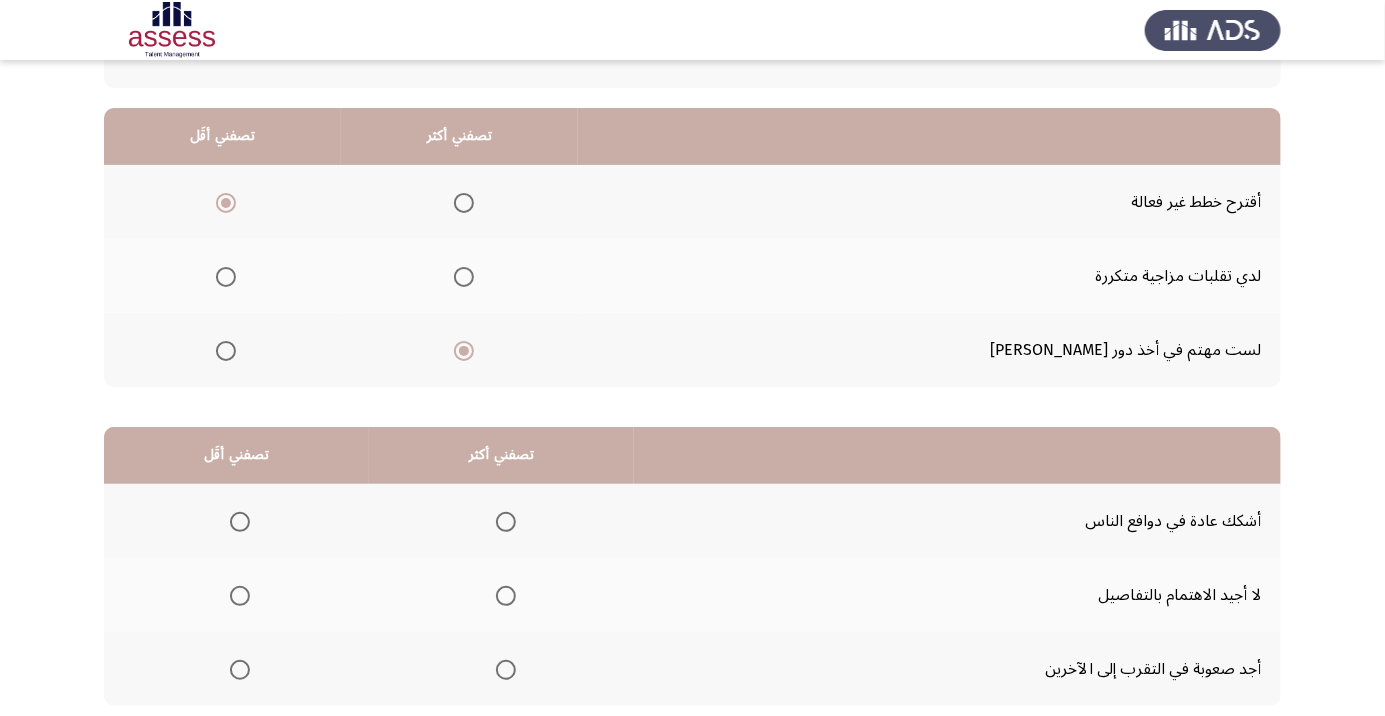scroll, scrollTop: 169, scrollLeft: 0, axis: vertical 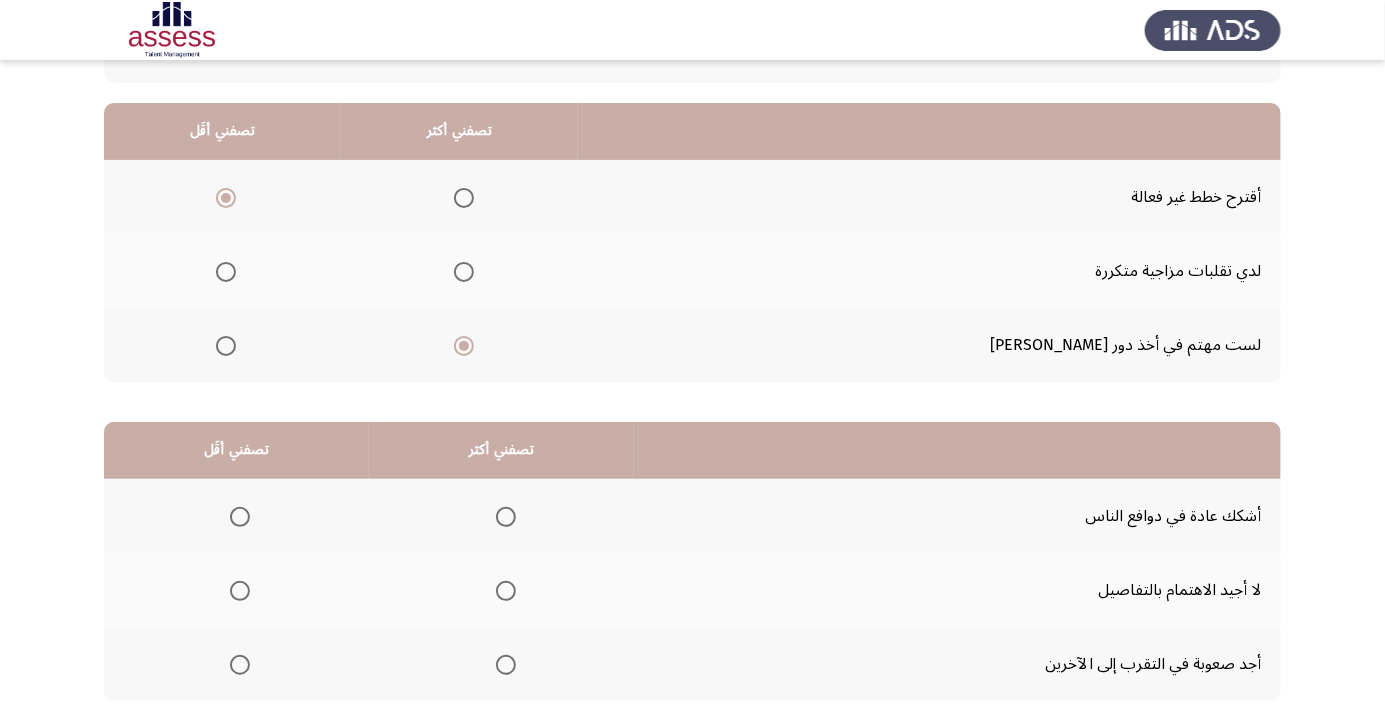 click at bounding box center [240, 591] 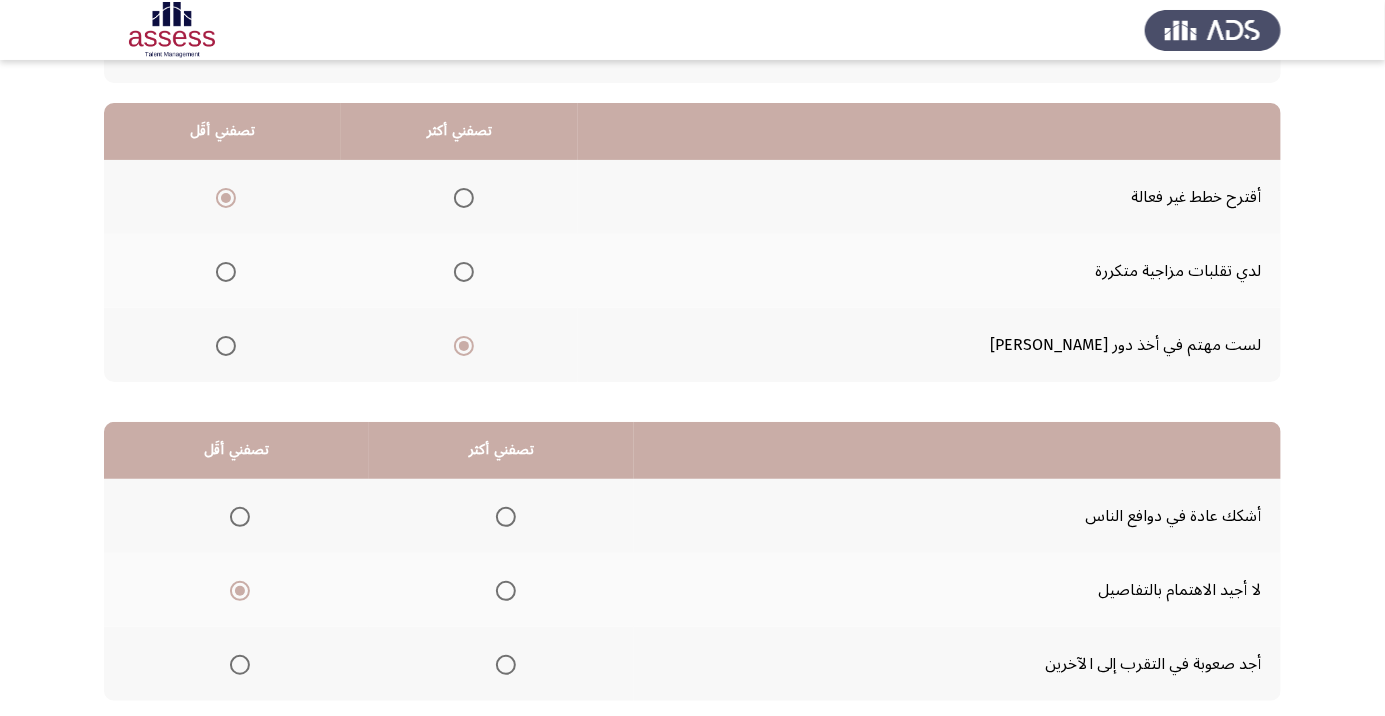 click 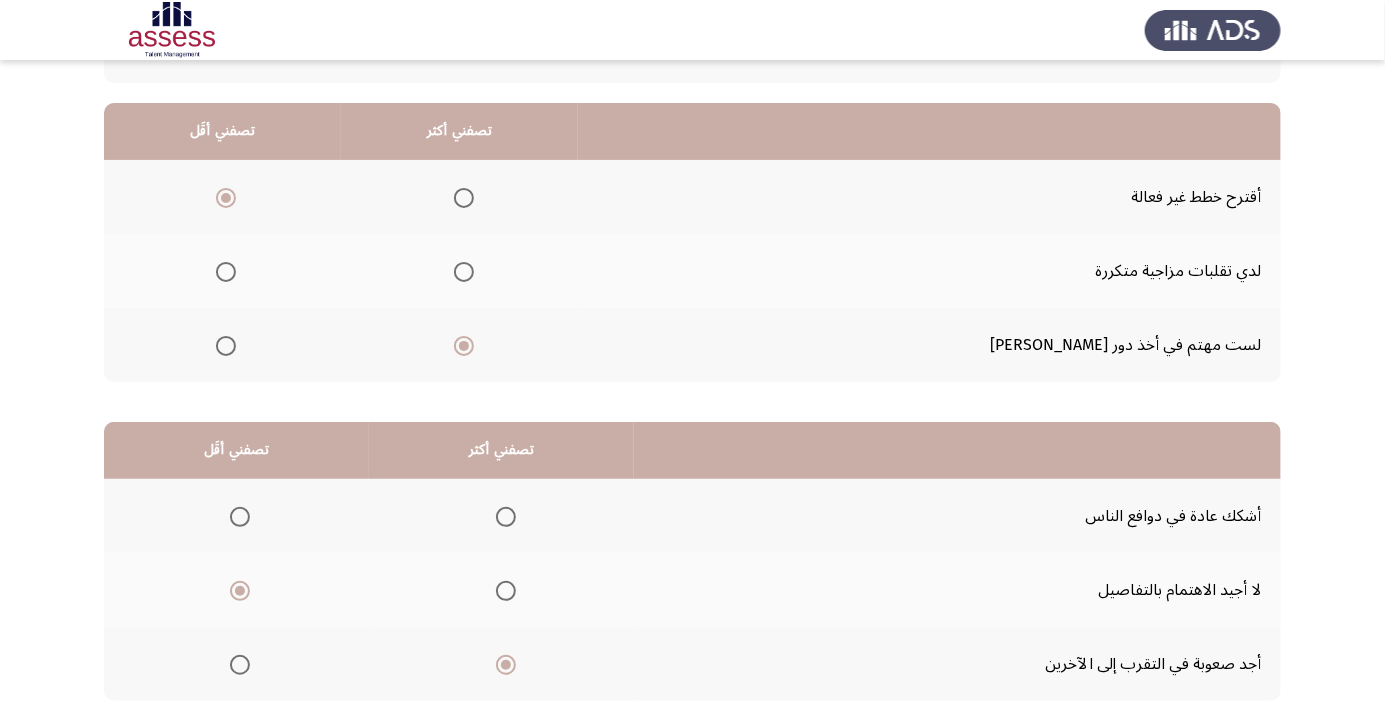 click on "التالي" 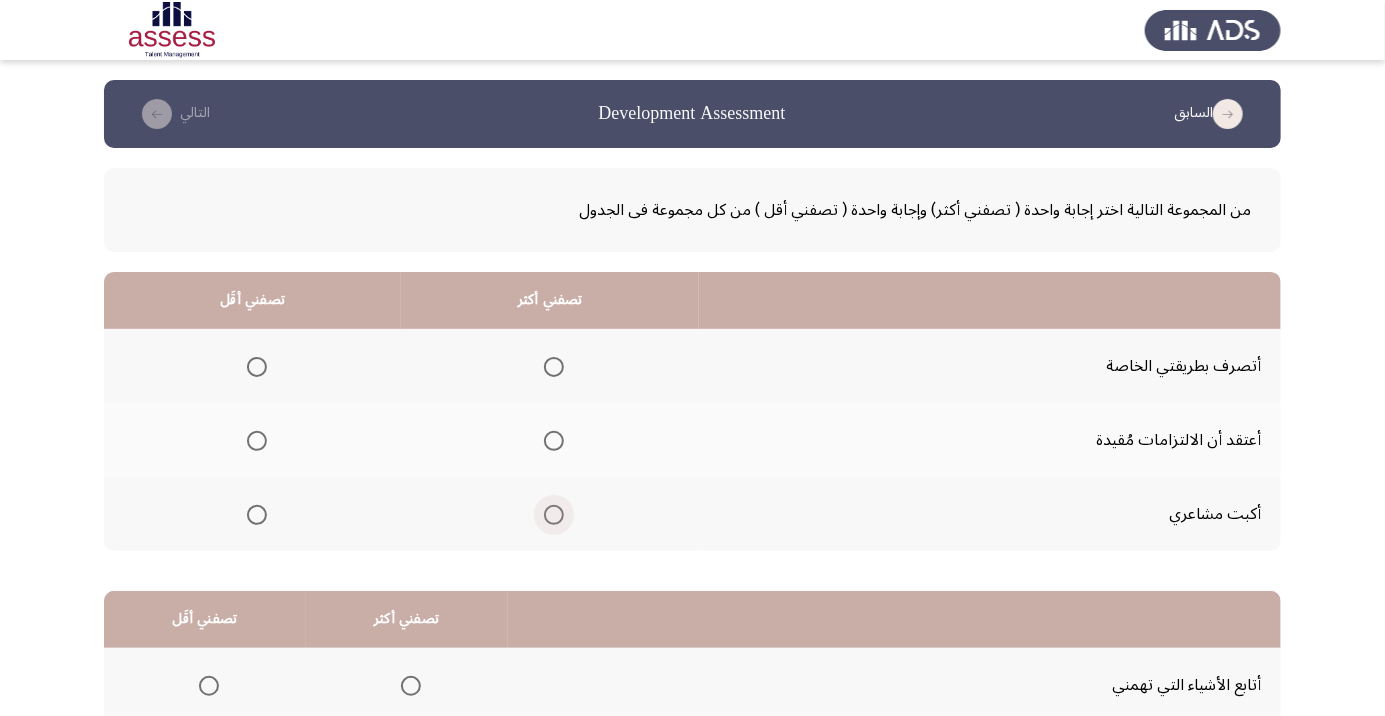 click at bounding box center (554, 515) 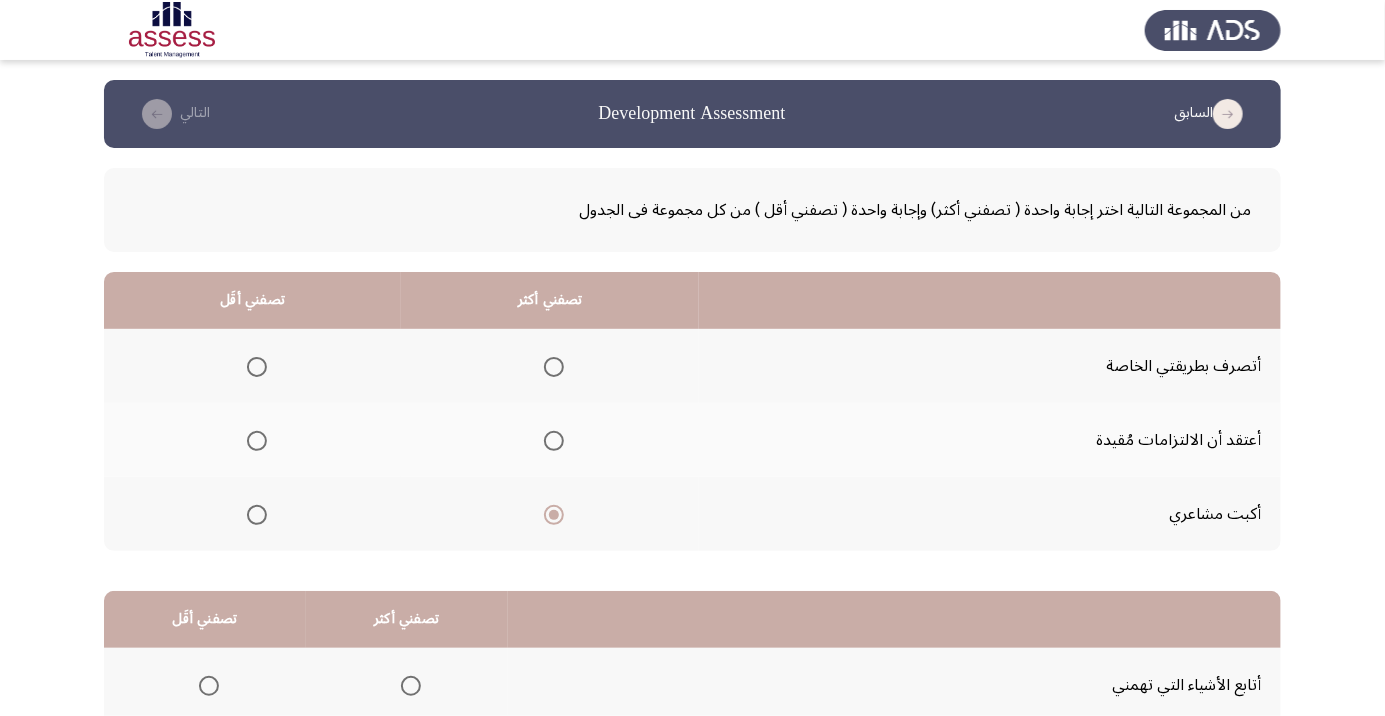 click 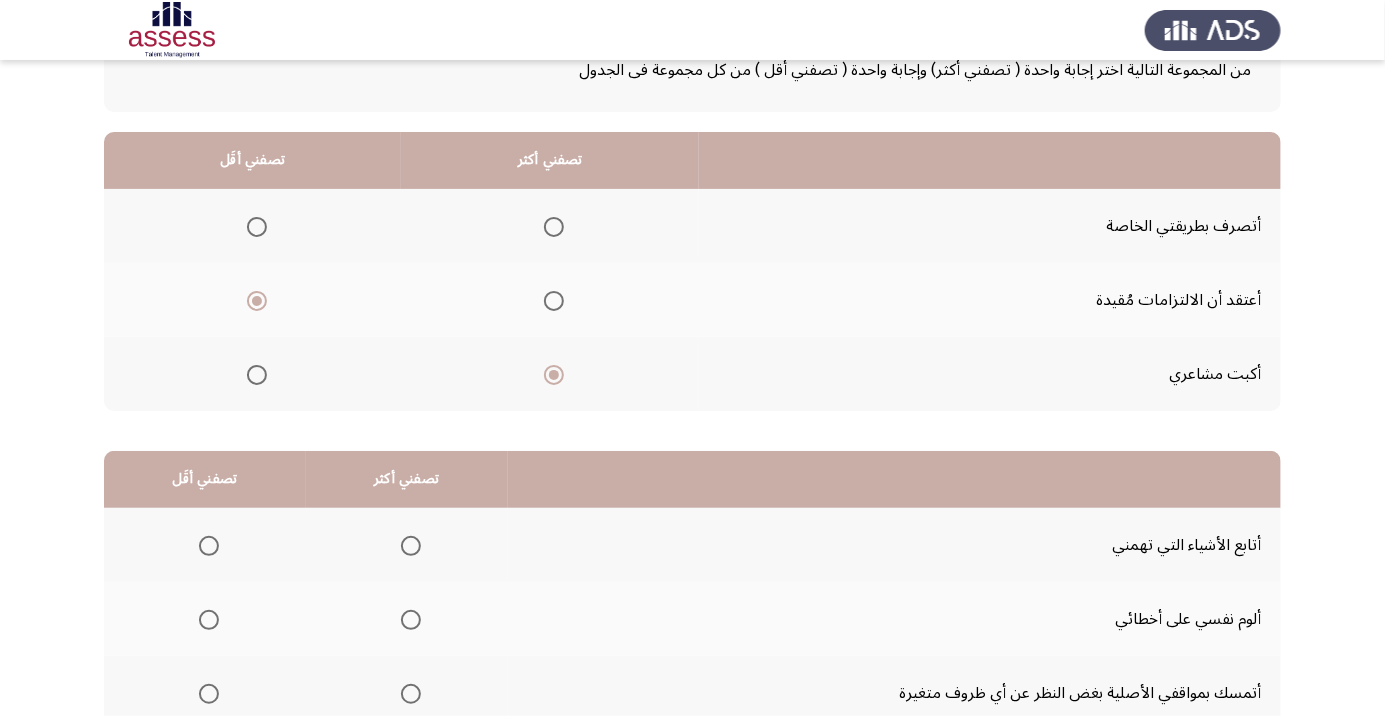 scroll, scrollTop: 157, scrollLeft: 0, axis: vertical 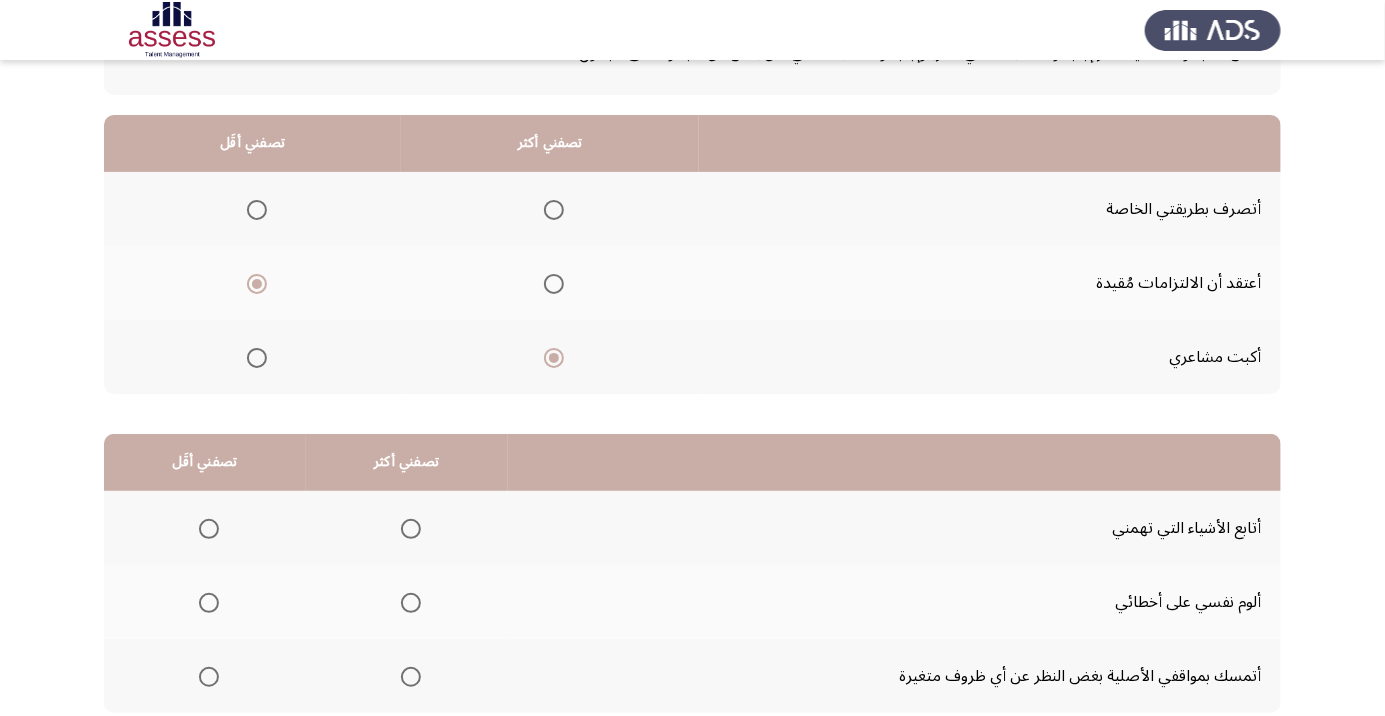 click at bounding box center (411, 677) 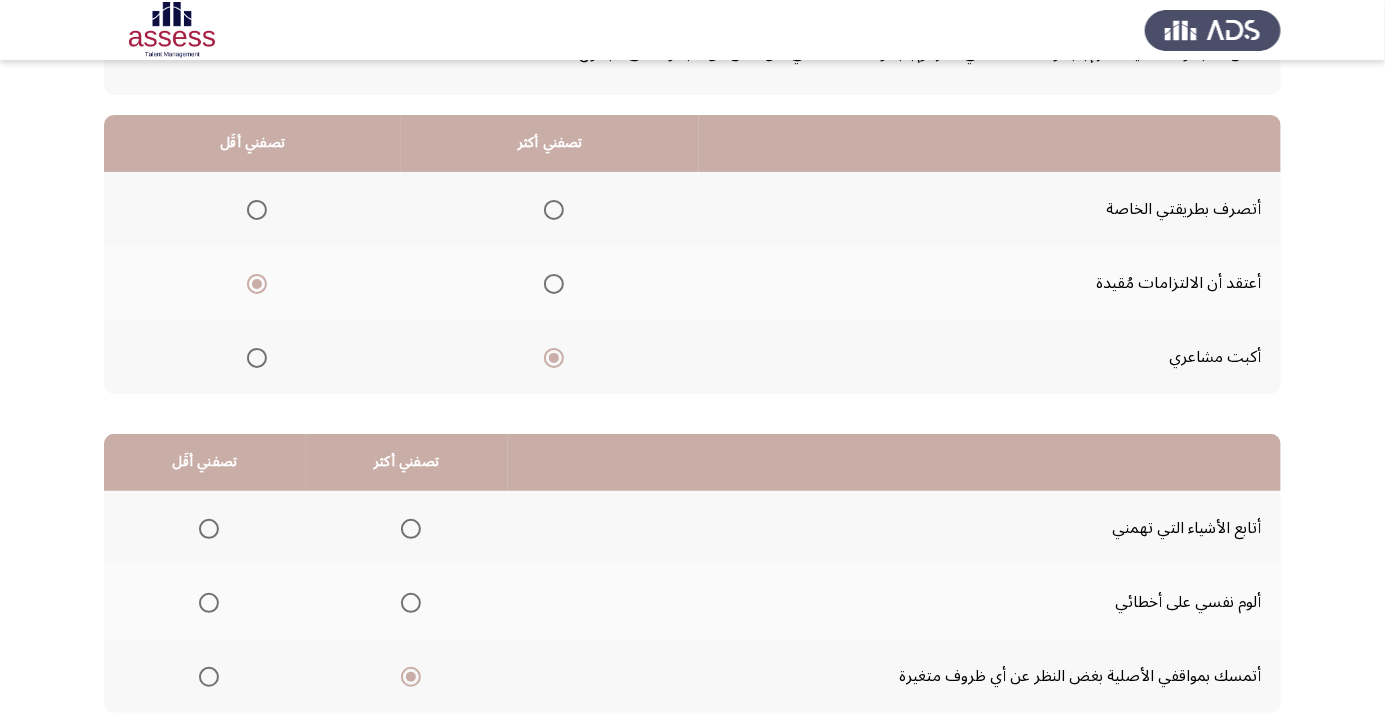 click at bounding box center [209, 529] 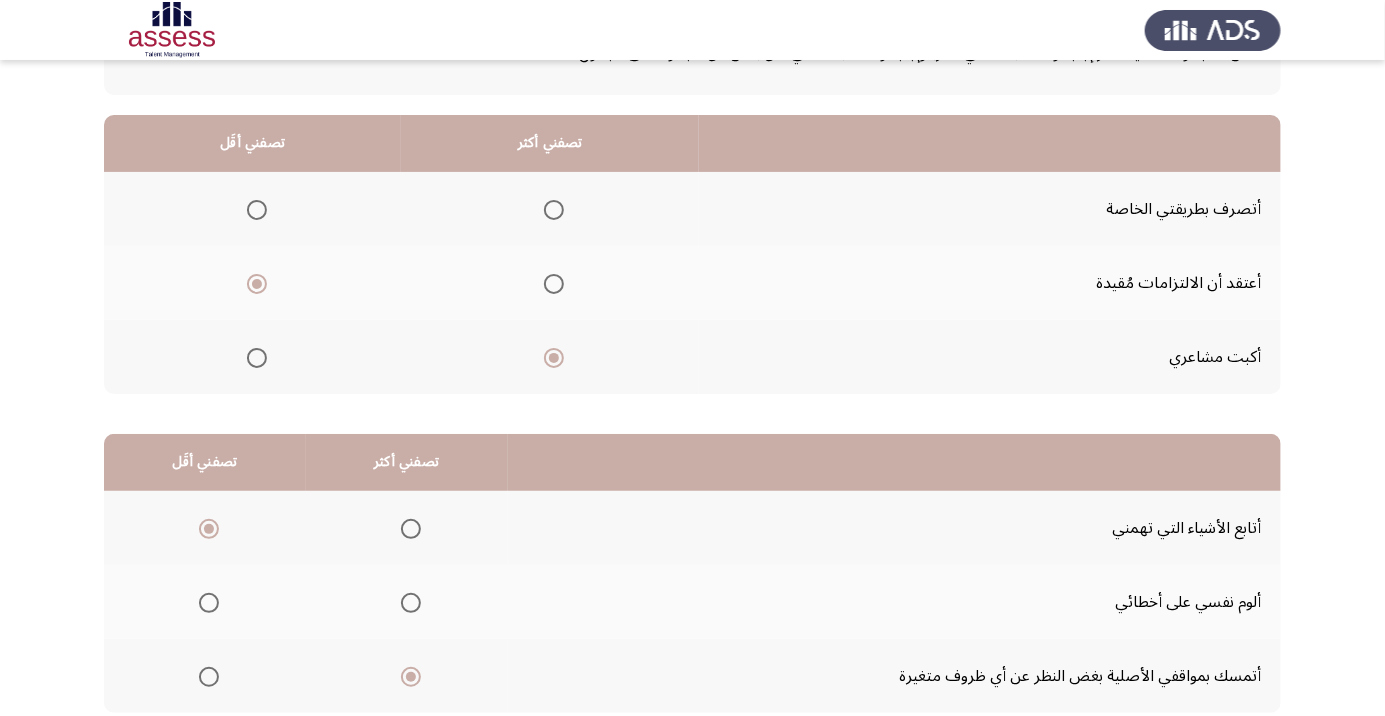 scroll, scrollTop: 197, scrollLeft: 0, axis: vertical 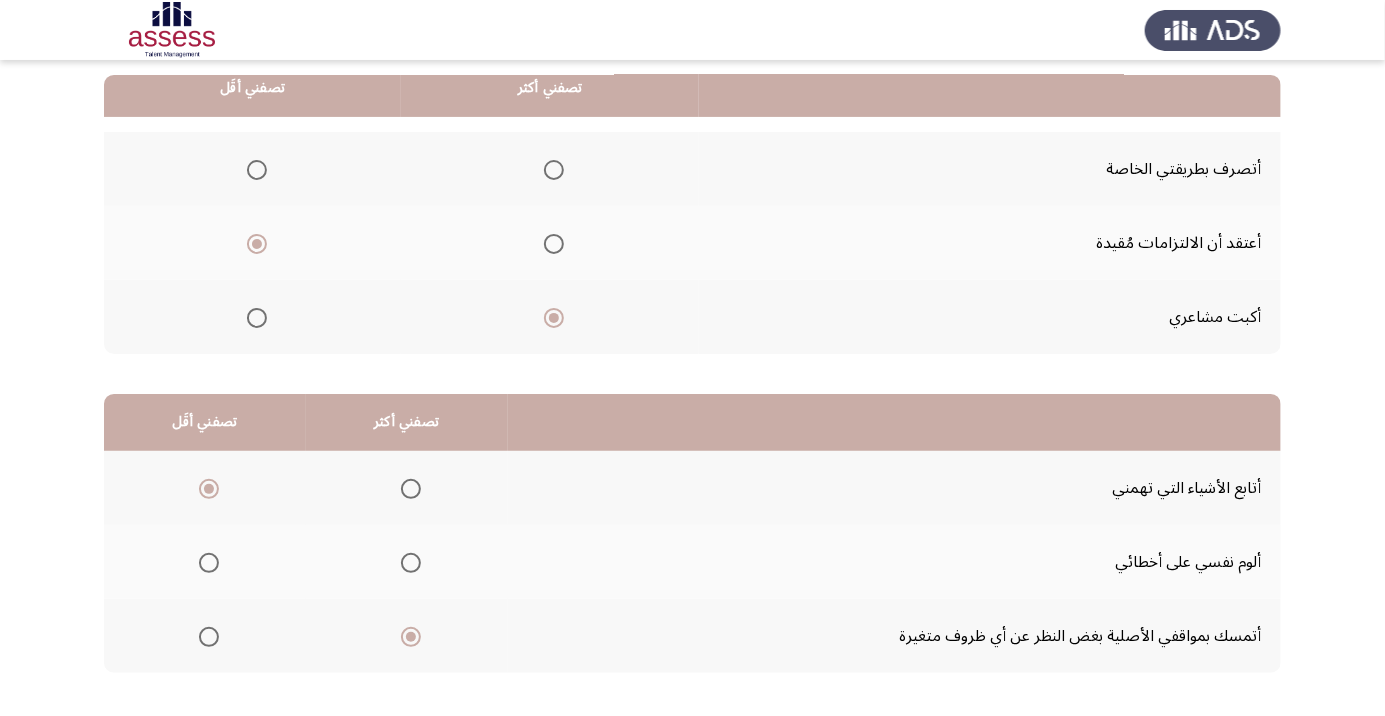 click on "التالي" 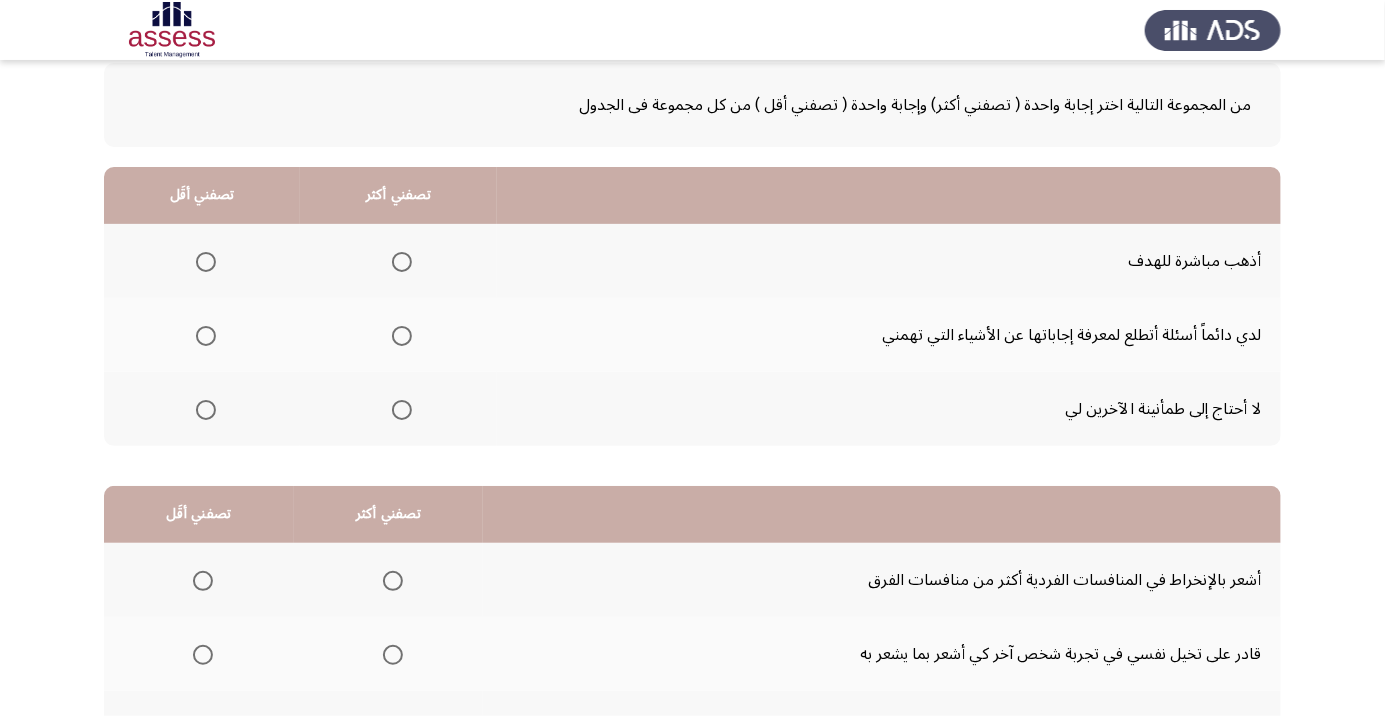 scroll, scrollTop: 67, scrollLeft: 0, axis: vertical 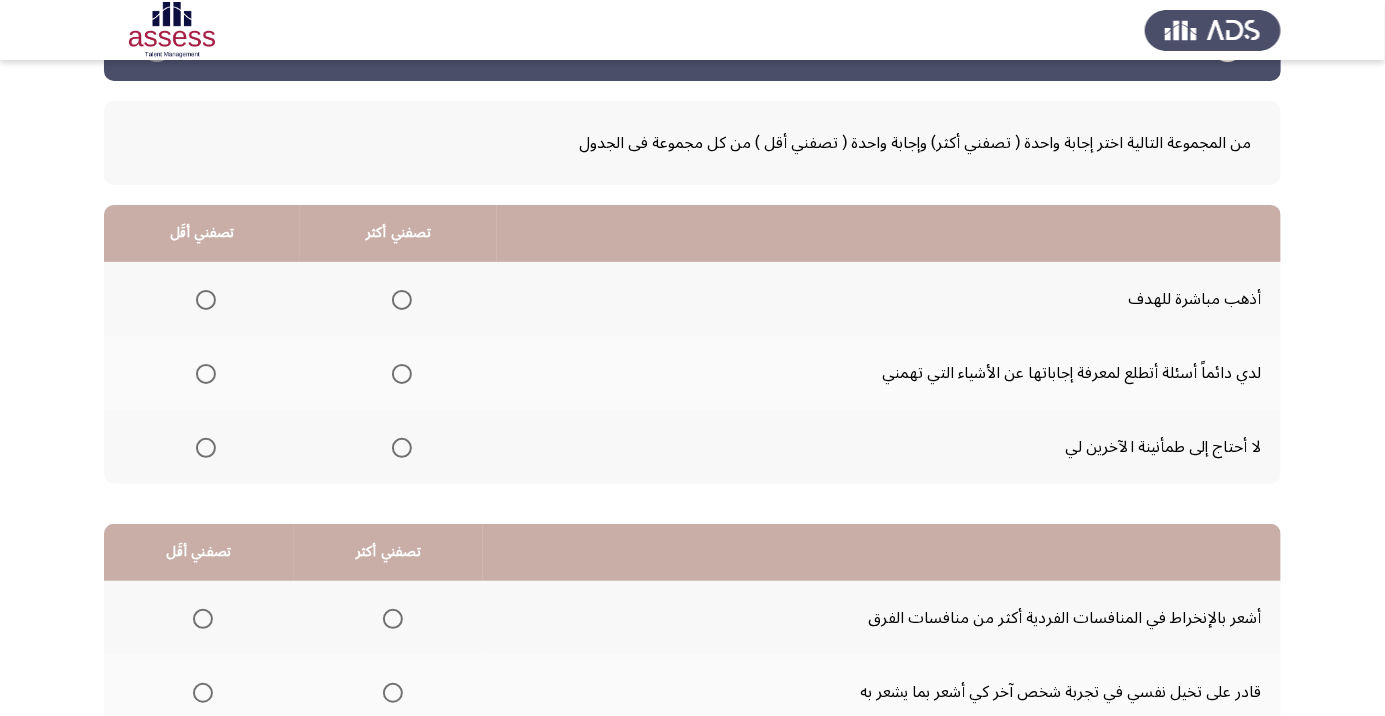click 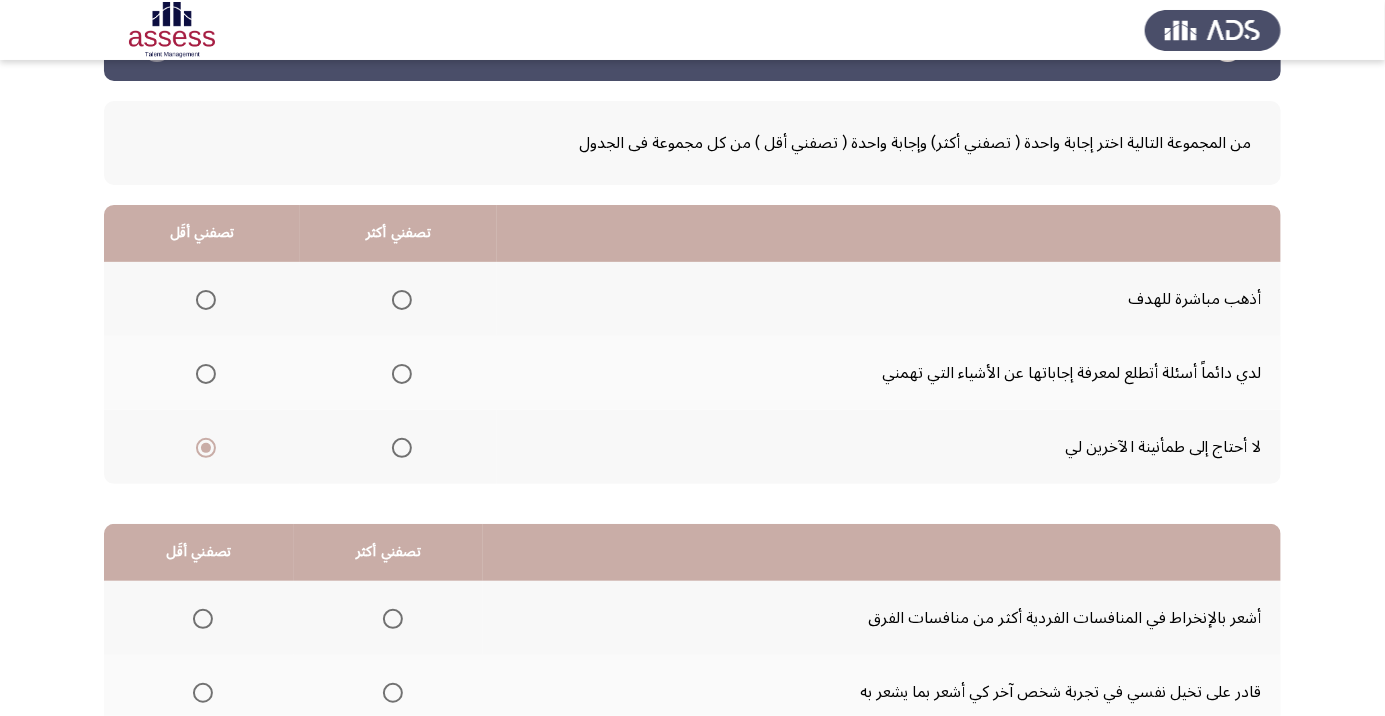 click at bounding box center [402, 374] 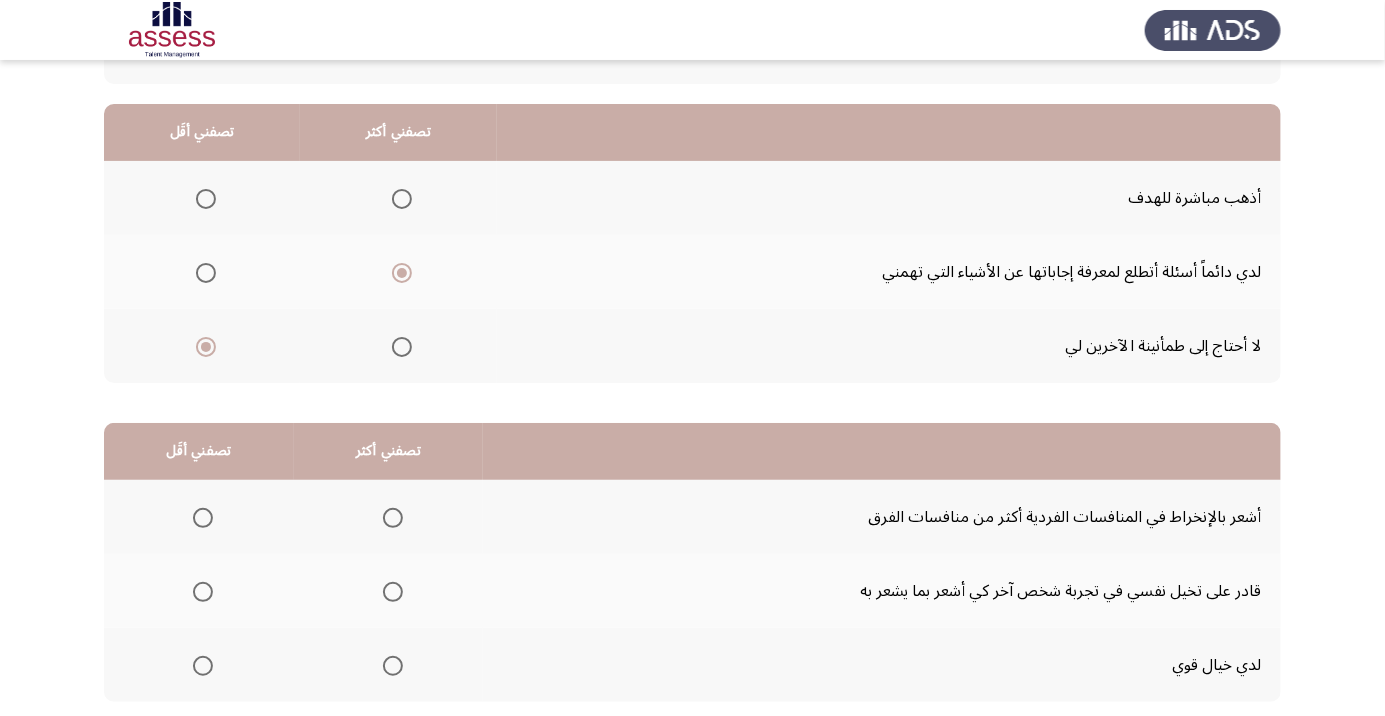 scroll, scrollTop: 169, scrollLeft: 0, axis: vertical 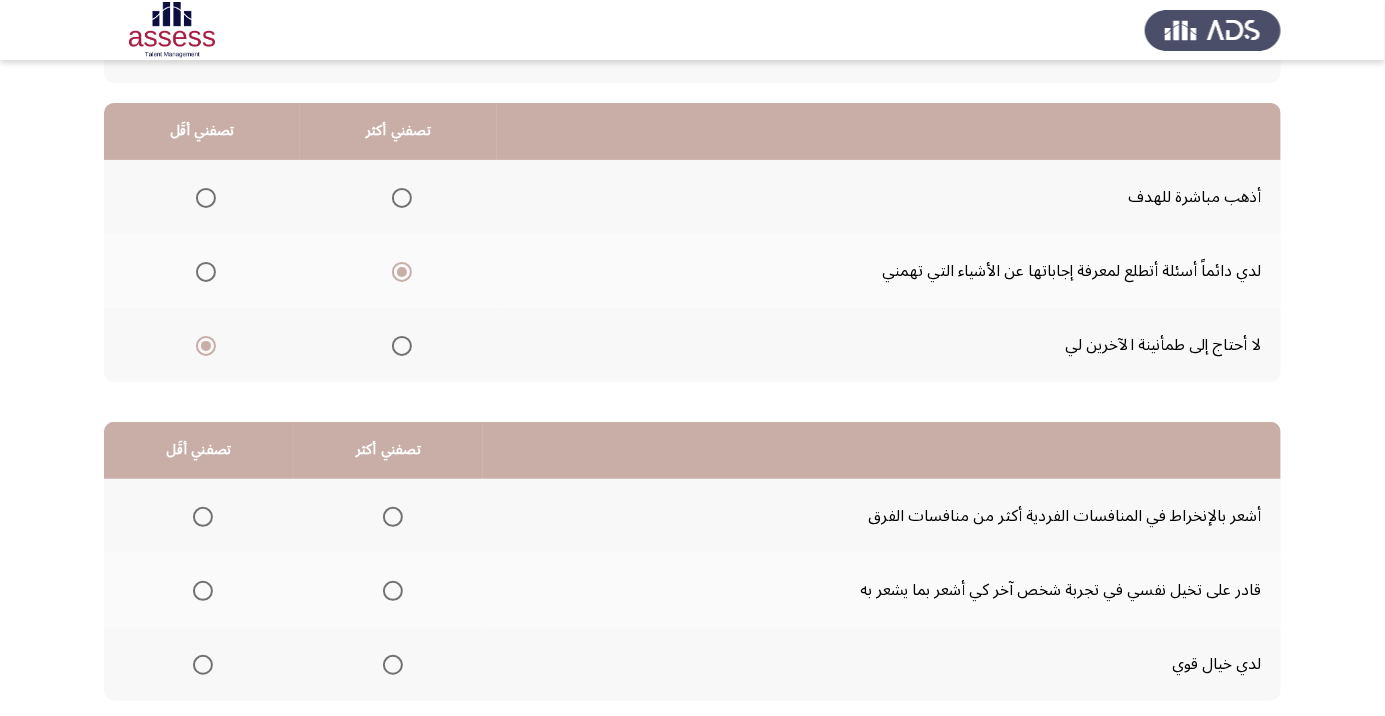 click at bounding box center (393, 665) 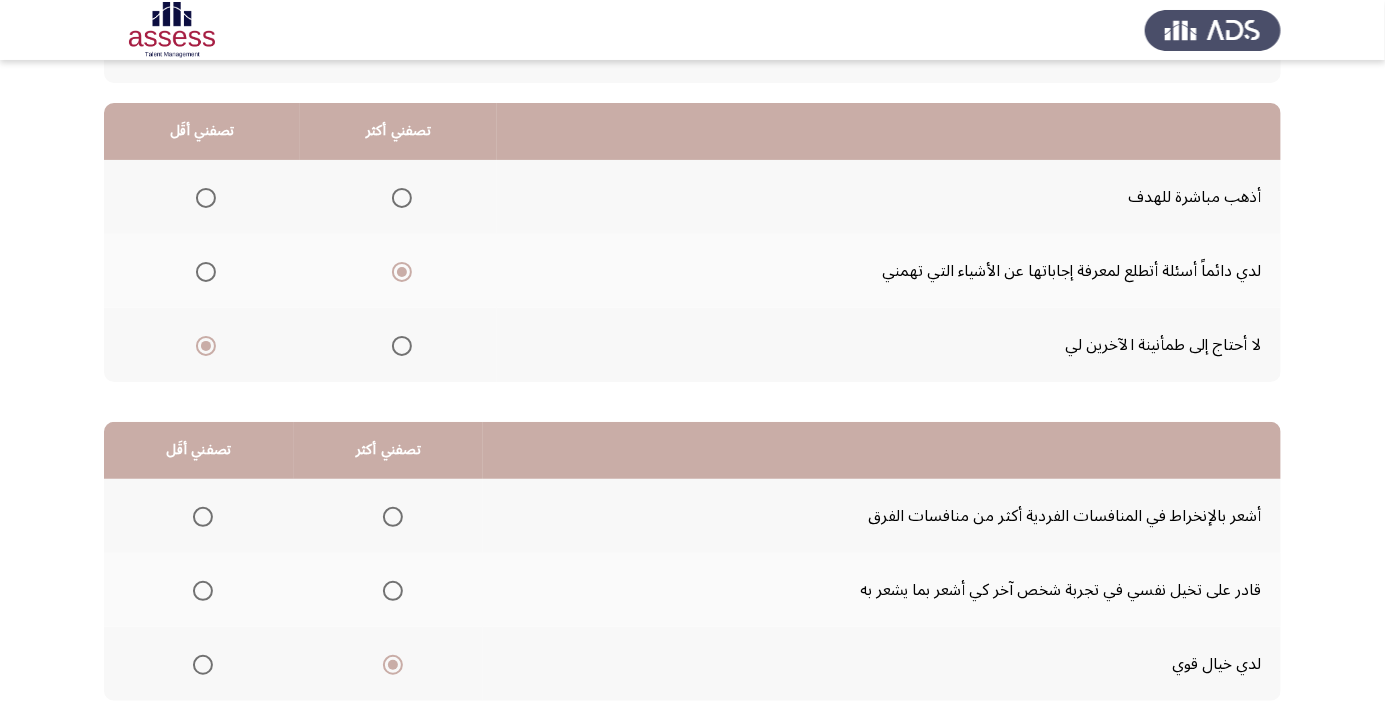 click at bounding box center (203, 591) 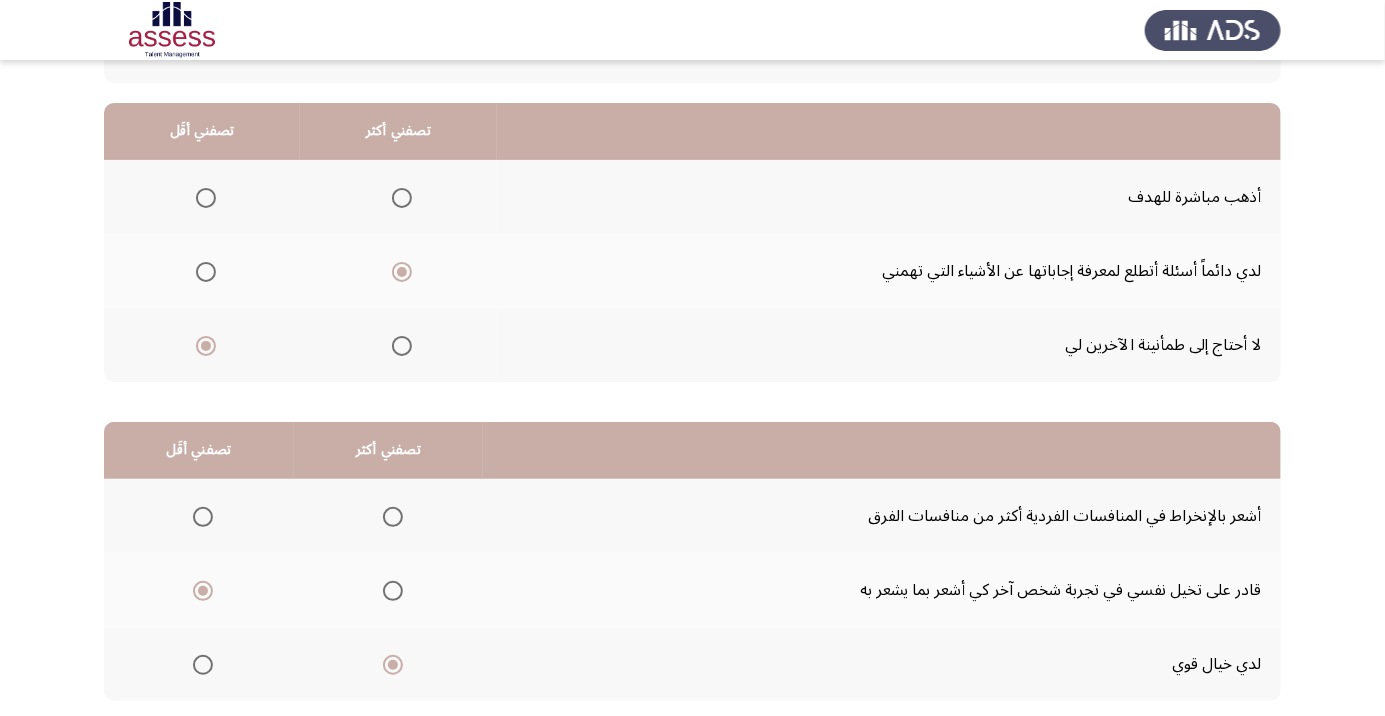 click on "التالي" 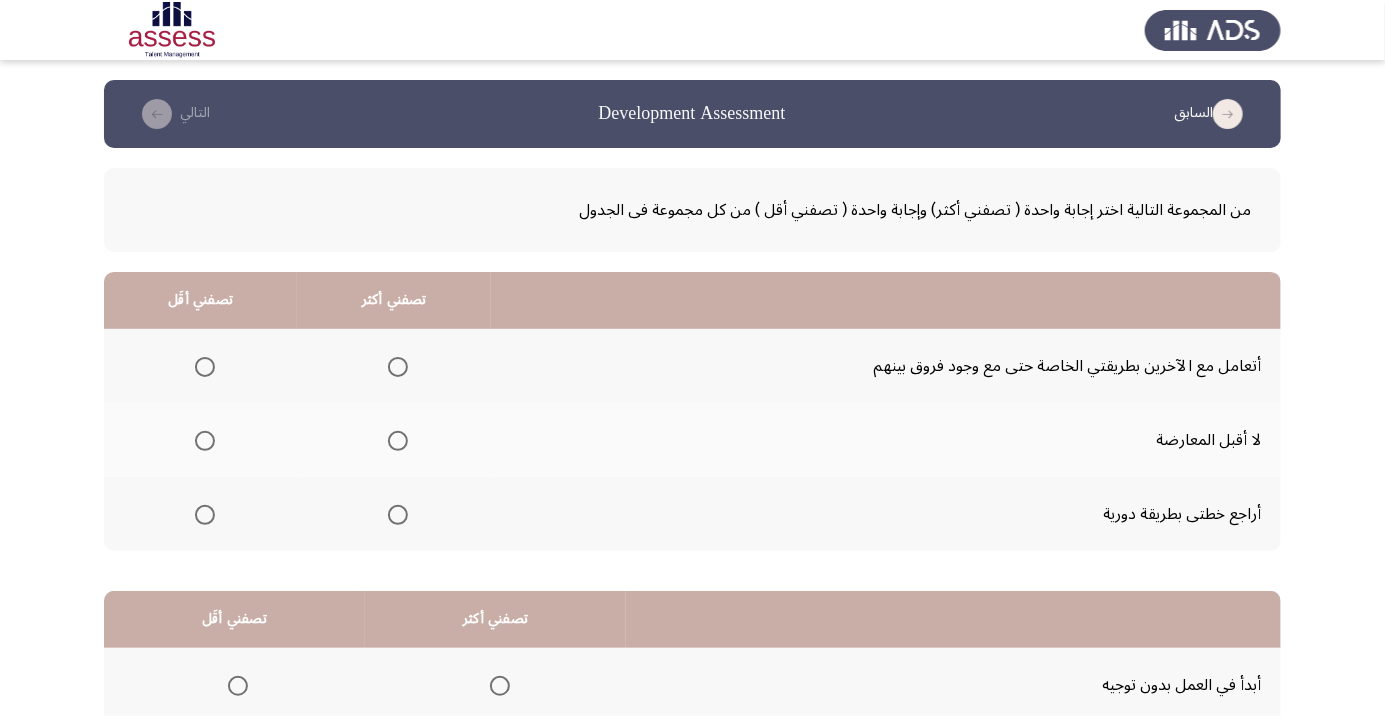 click at bounding box center (205, 441) 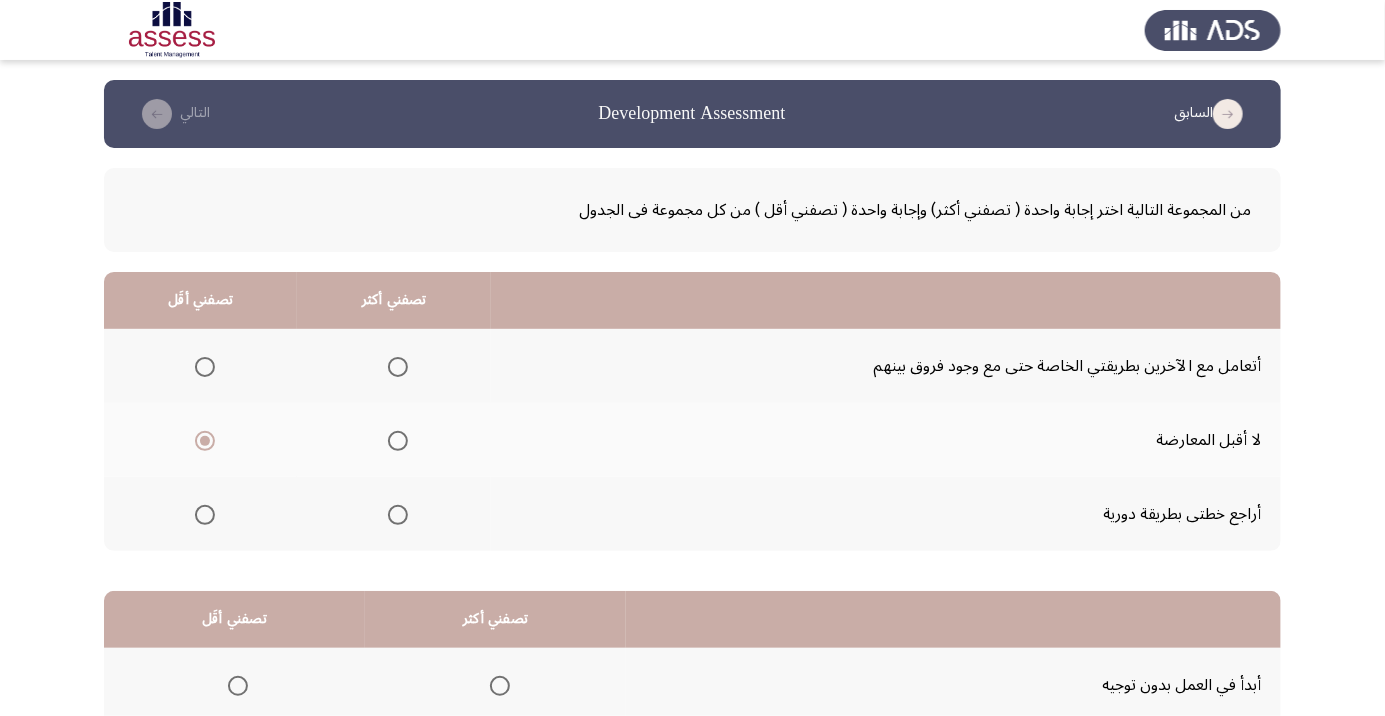 click at bounding box center [398, 515] 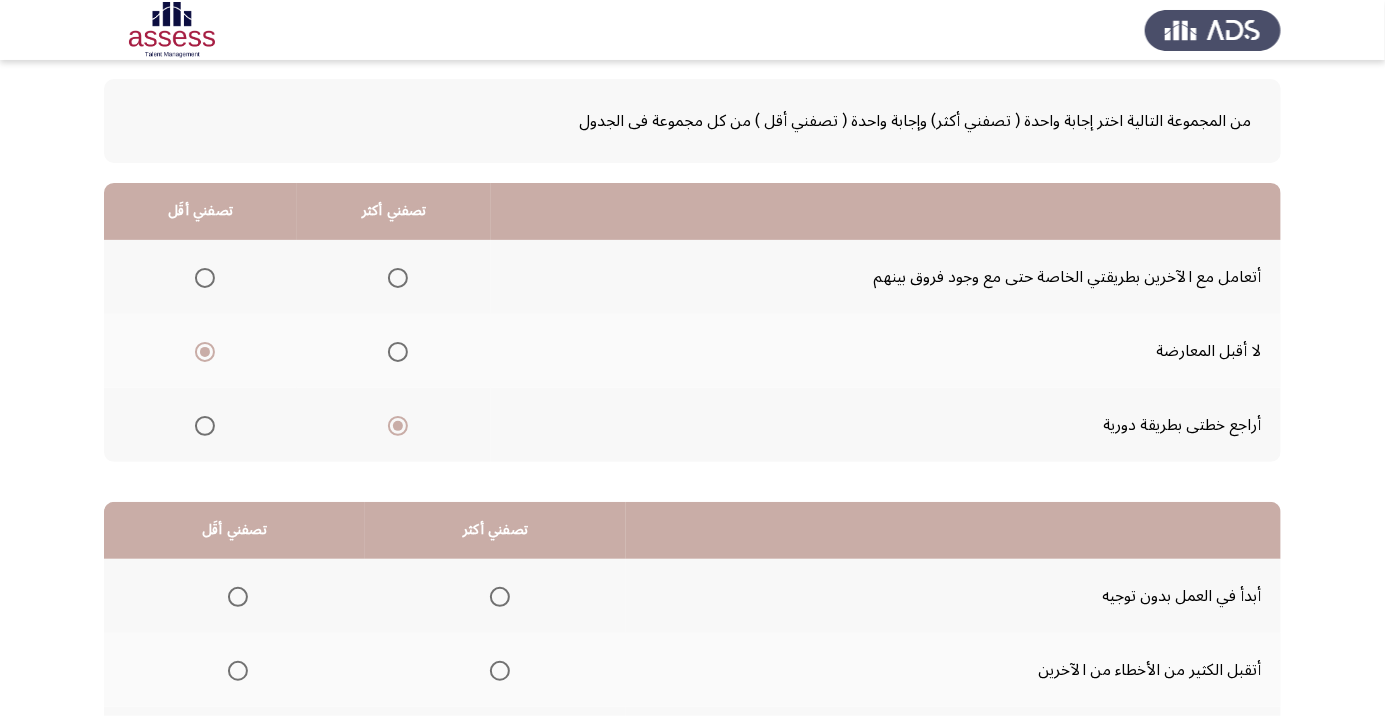 scroll, scrollTop: 99, scrollLeft: 0, axis: vertical 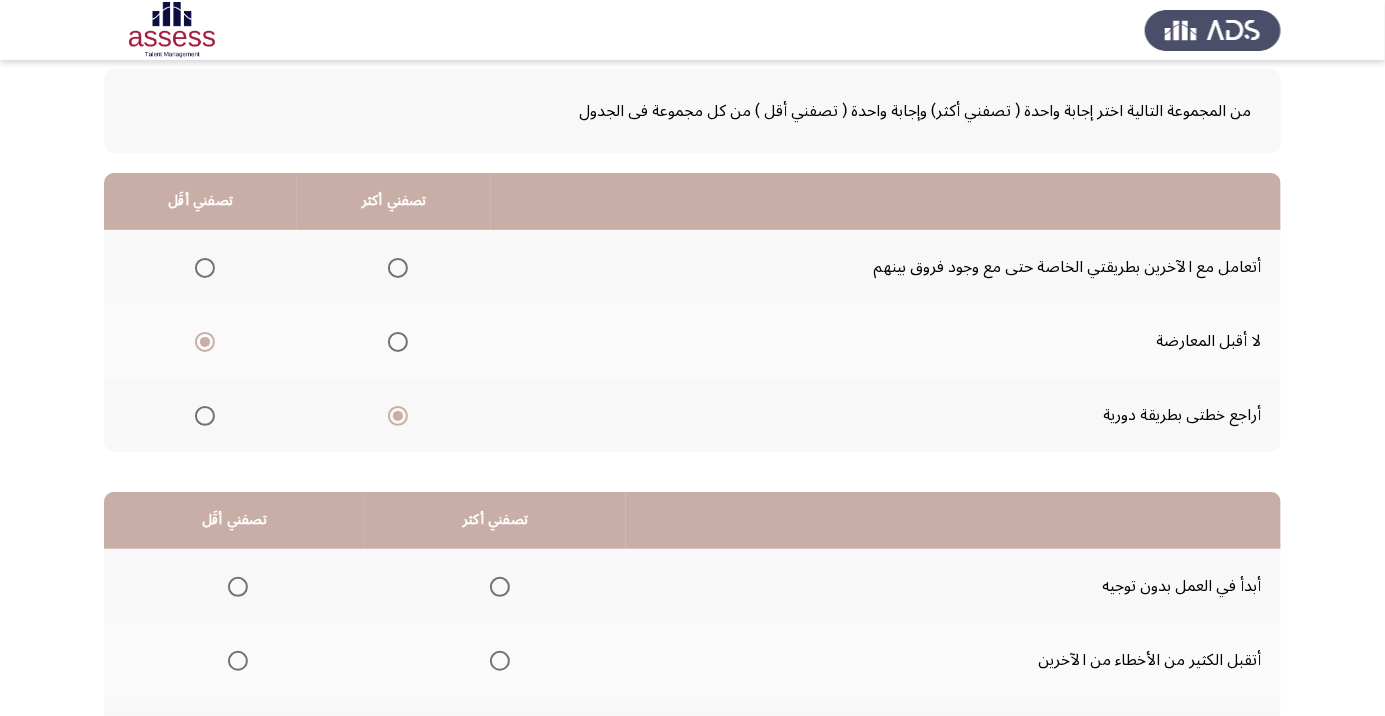click 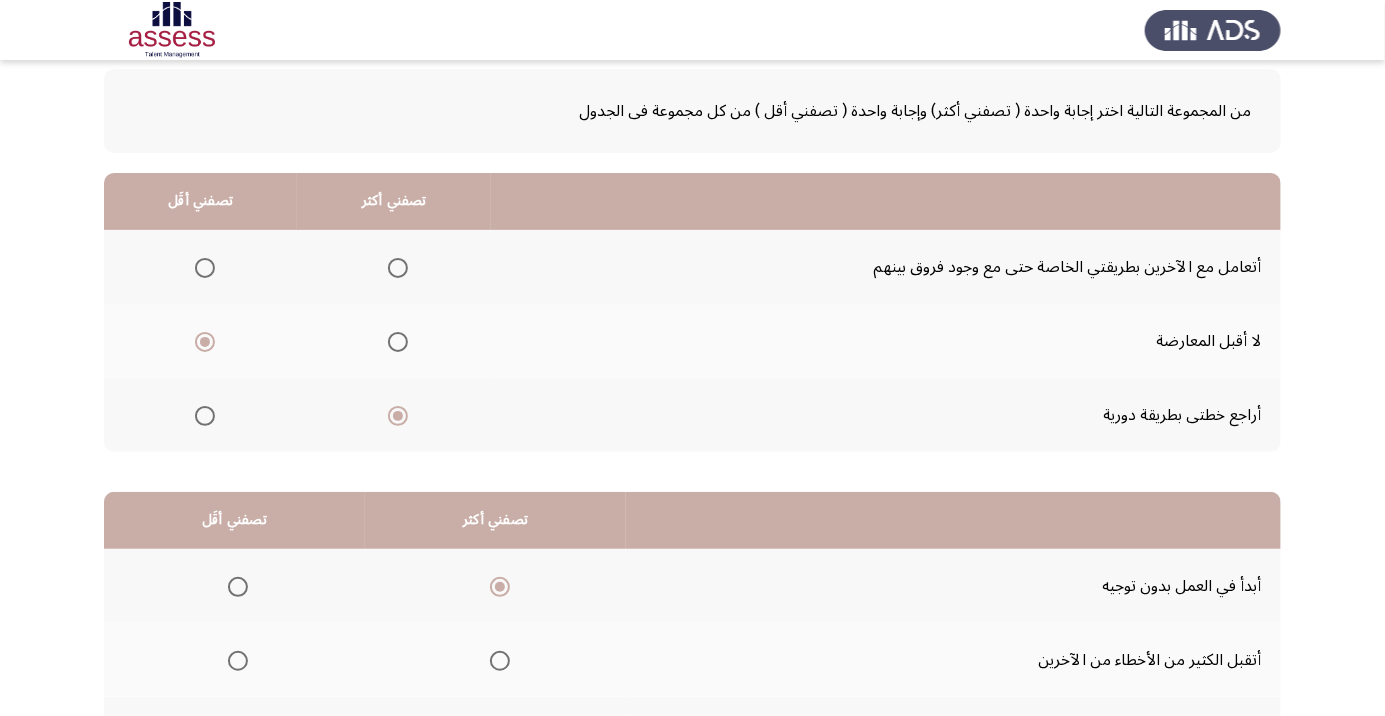 click on "السابق
Development Assessment   التالي  من المجموعة التالية اختر إجابة واحدة ( تصفني أكثر) وإجابة واحدة ( تصفني أقل ) من كل مجموعة فى الجدول  تصفني أكثر   تصفني أقَل  أتعامل مع الآخرين بطريقتي الخاصة حتى مع وجود فروق بينهم     لا أقبل المعارضة     أراجع خطتى بطريقة دورية
تصفني أكثر   تصفني أقَل  أبدأ في العمل بدون توجيه     أتقبل الكثير من الأخطاء من الآخرين     أطلق العنان لنفسي      ٤٦ / ٤٨ الصفحات   السابق
التالي" 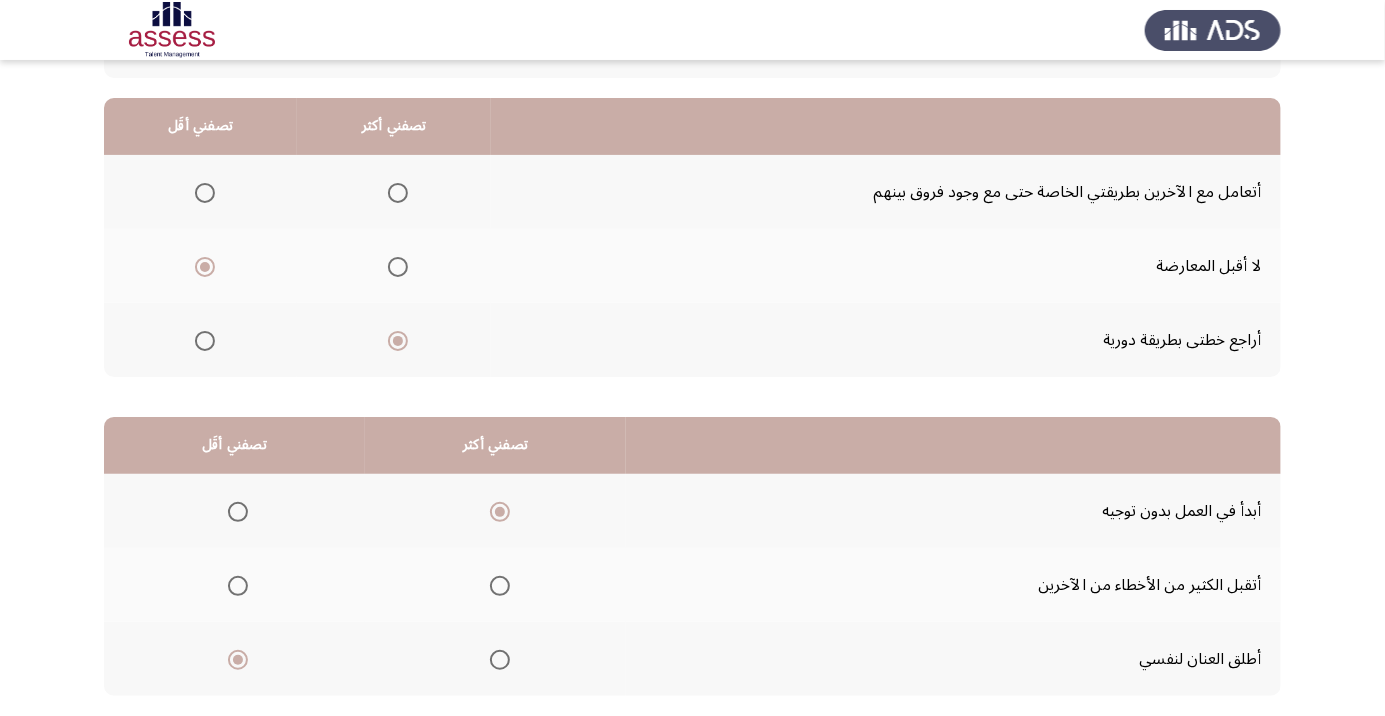 scroll, scrollTop: 197, scrollLeft: 0, axis: vertical 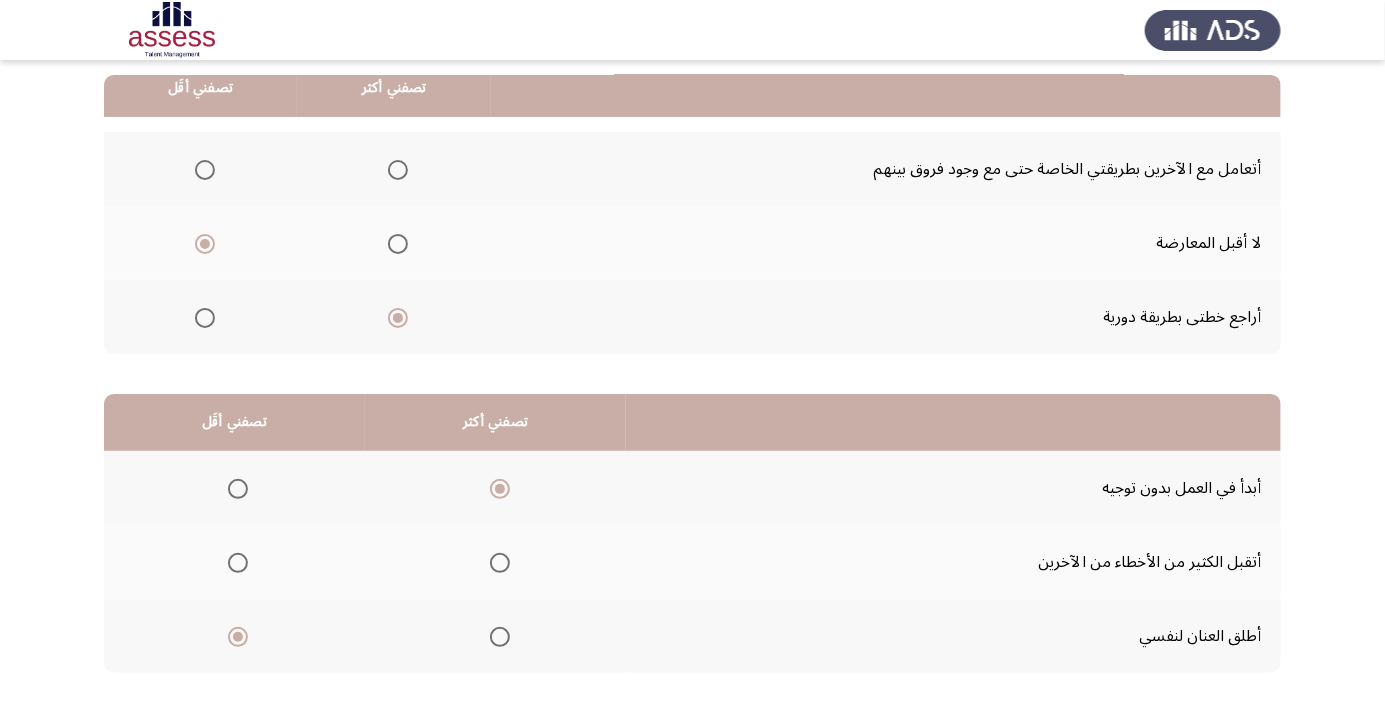 click on "التالي" 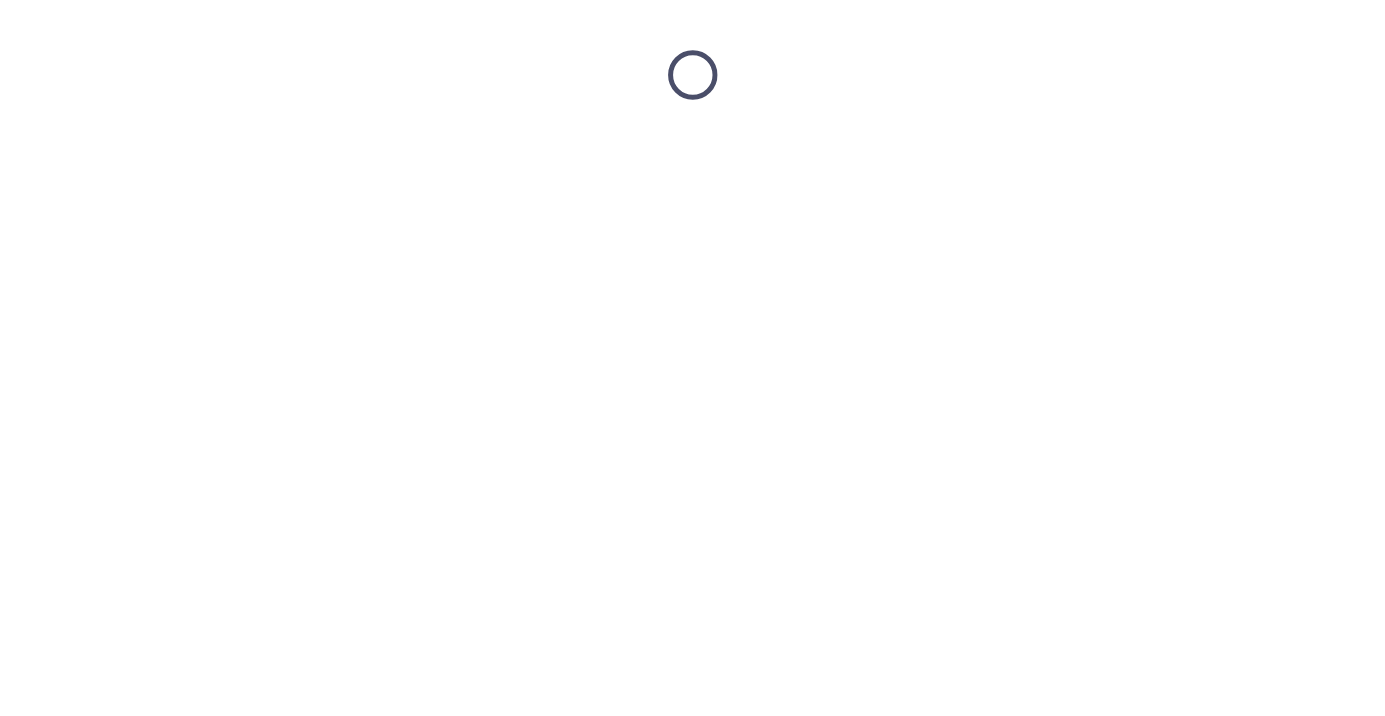 scroll, scrollTop: 0, scrollLeft: 0, axis: both 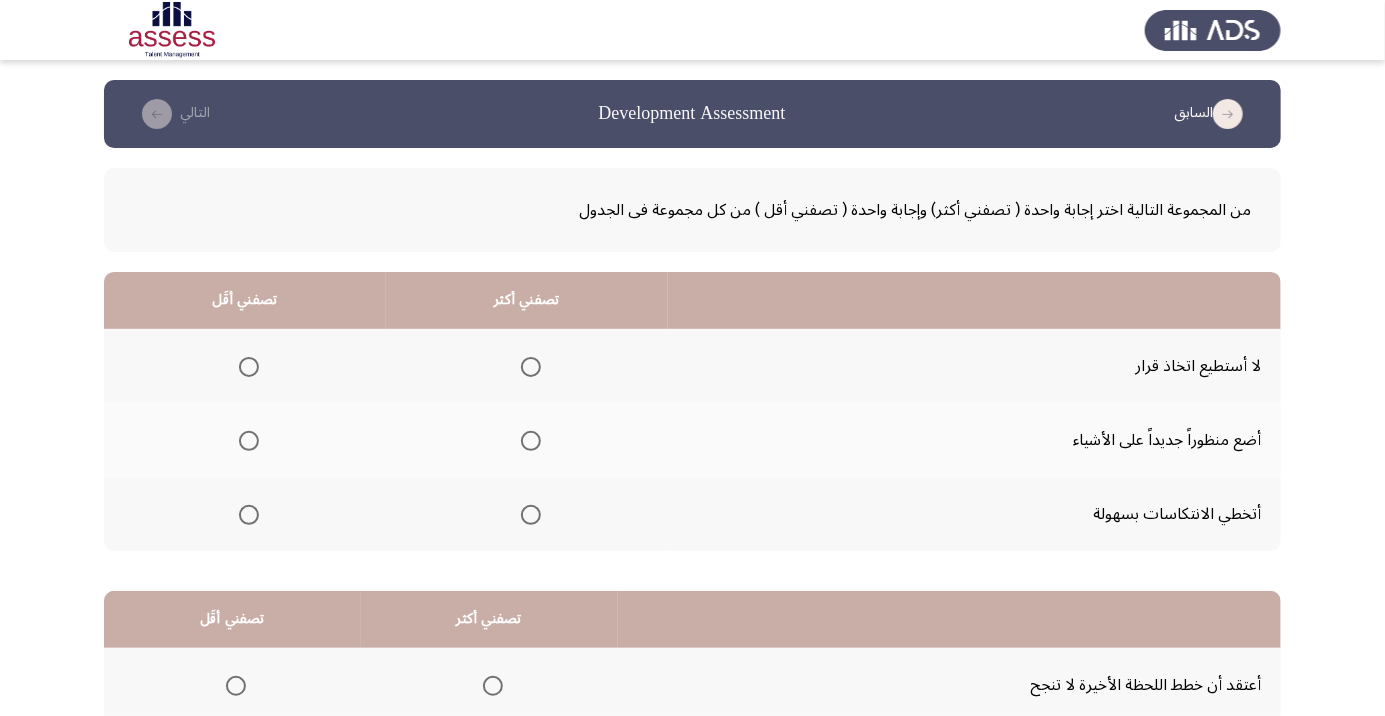 click at bounding box center [249, 367] 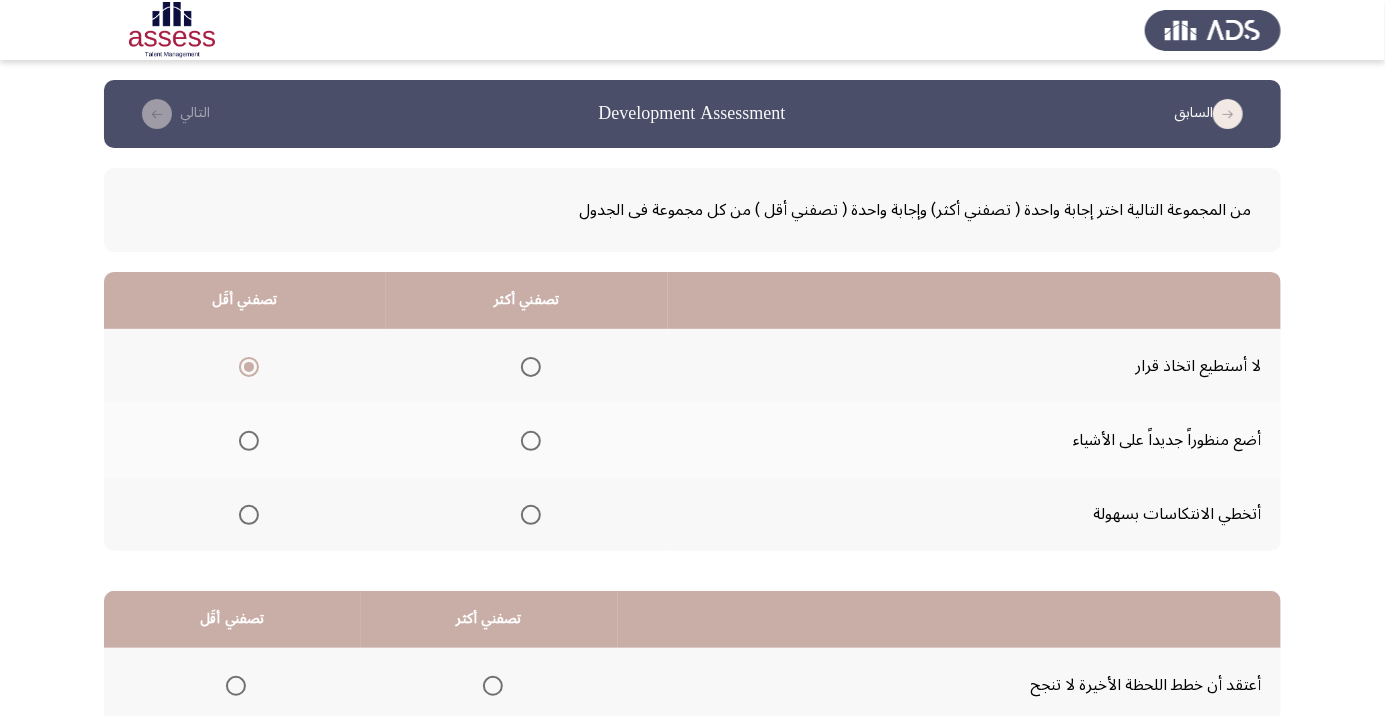 click at bounding box center [531, 515] 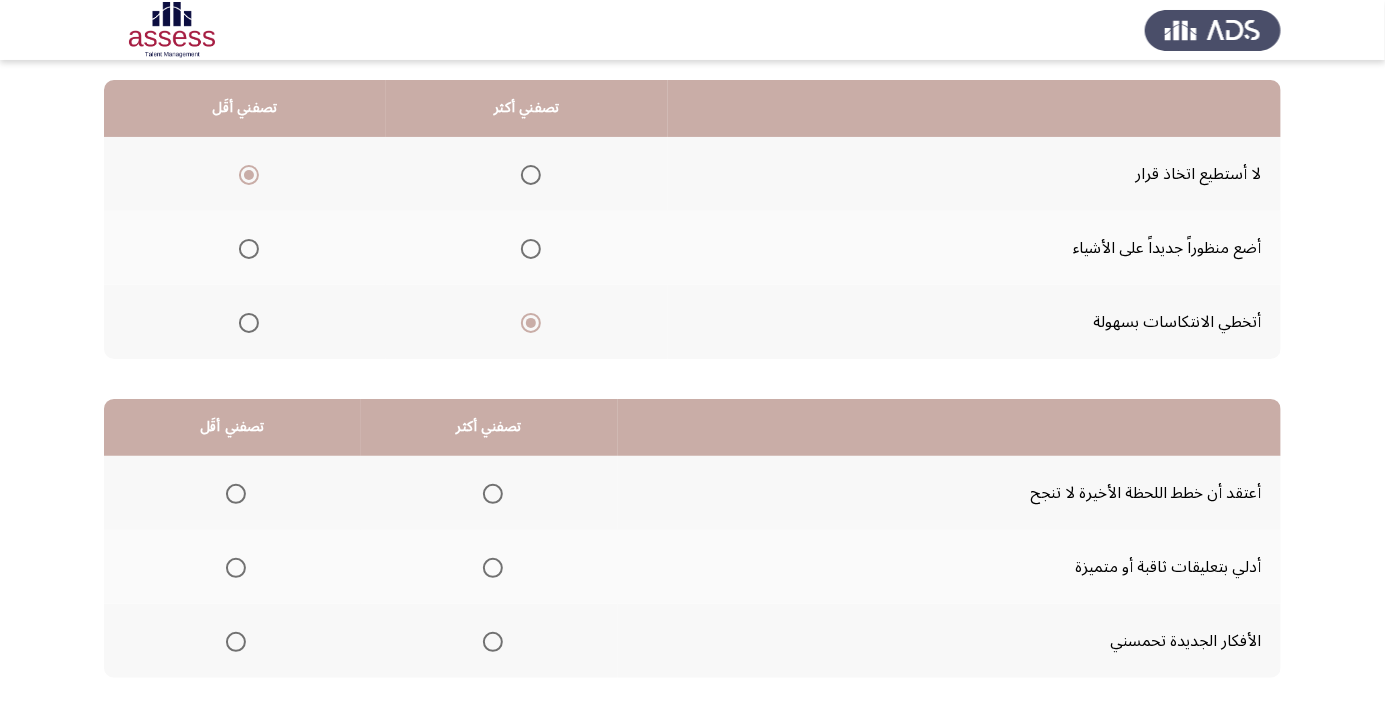 scroll, scrollTop: 193, scrollLeft: 0, axis: vertical 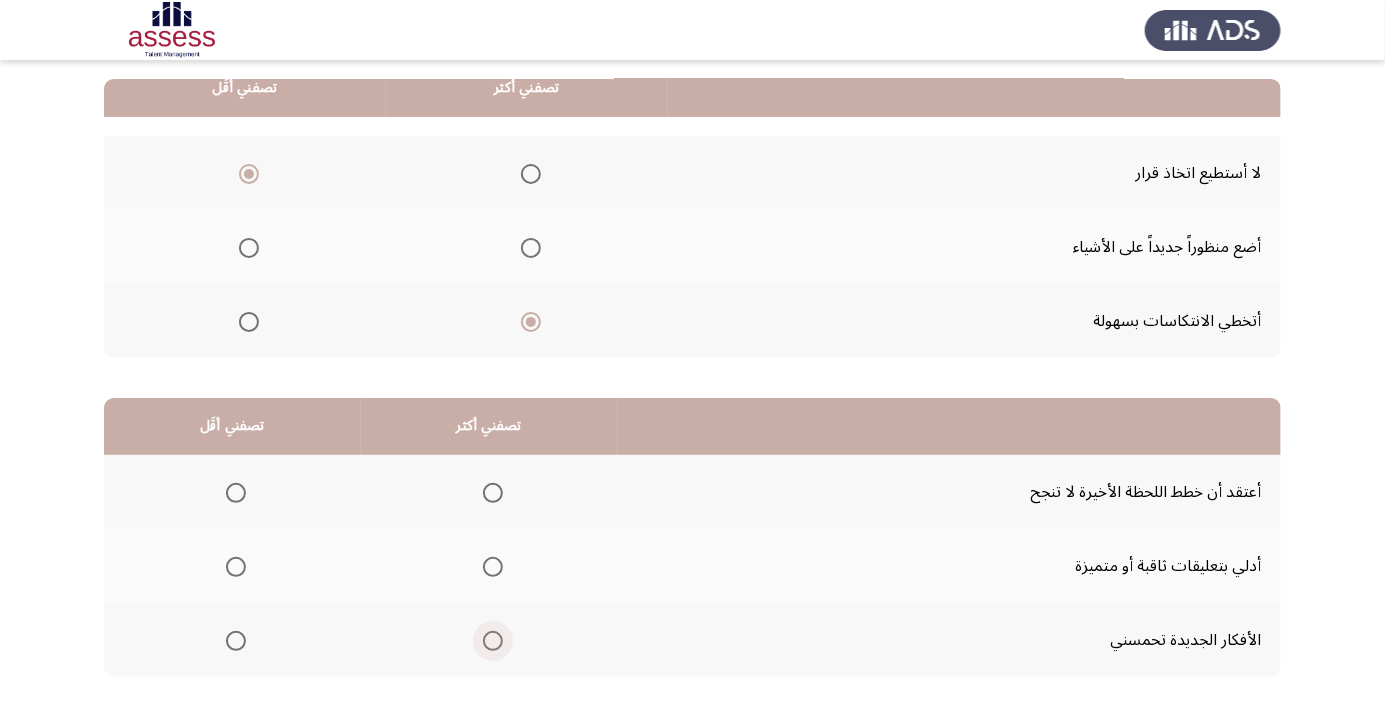 click at bounding box center (493, 641) 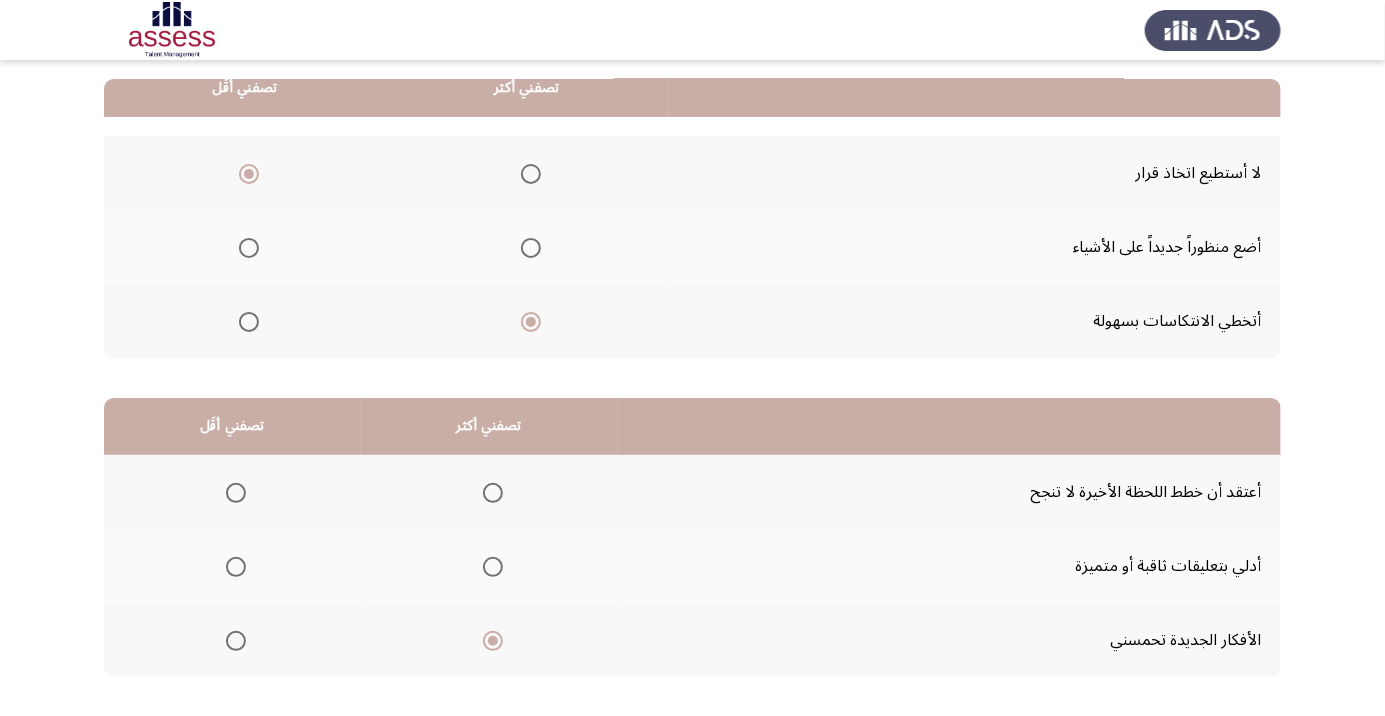 click 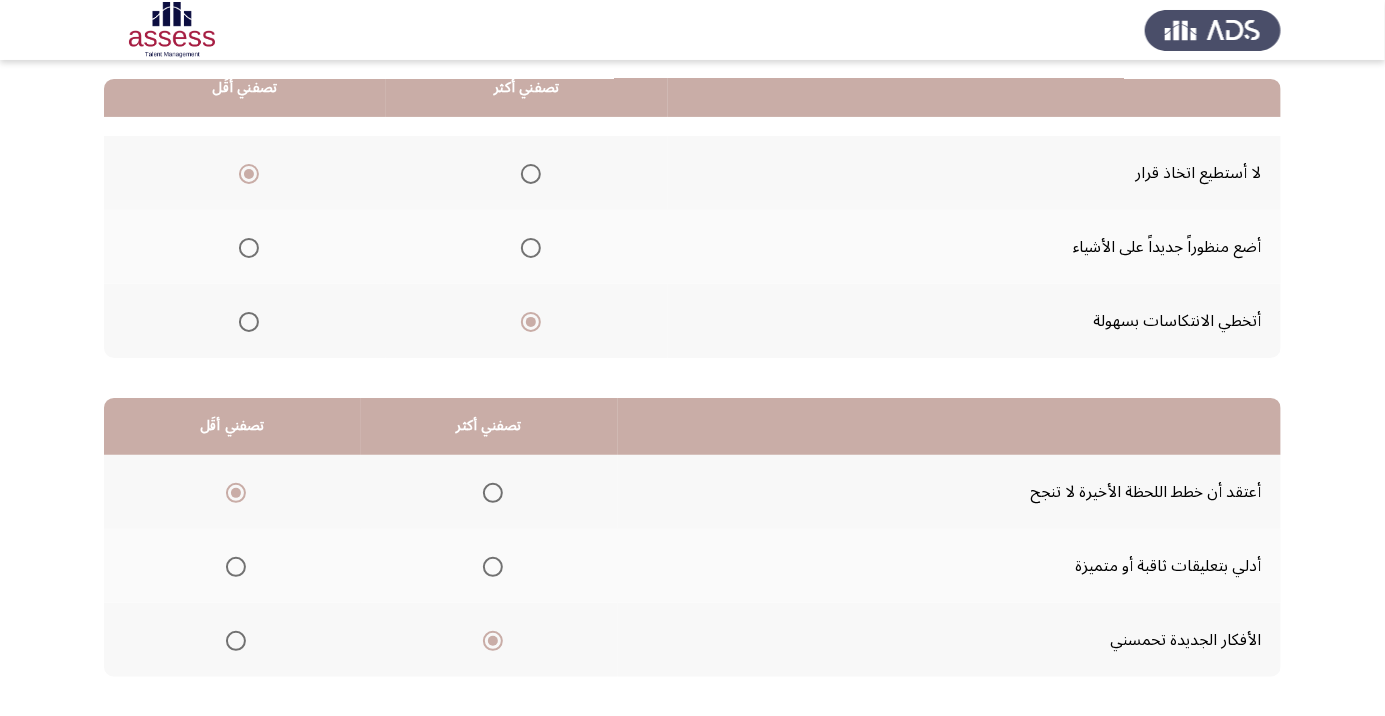 click on "التالي" 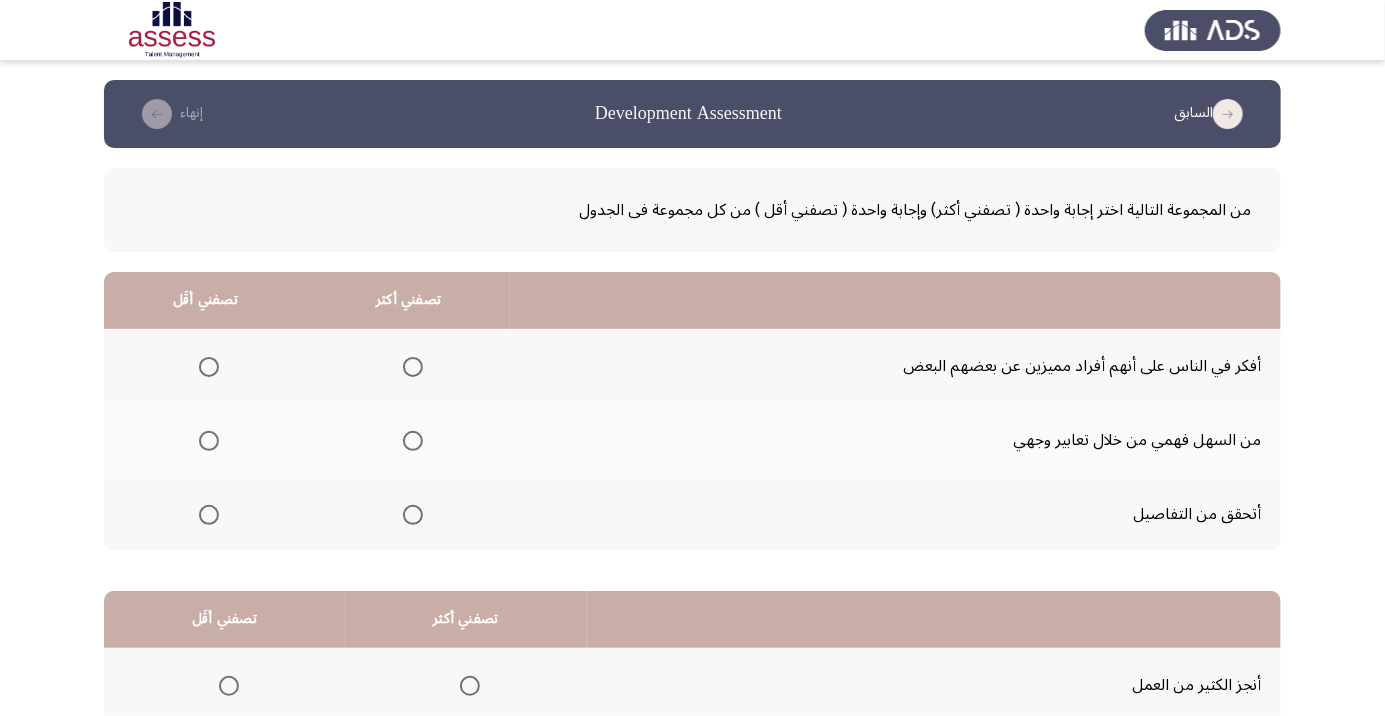 click at bounding box center [413, 515] 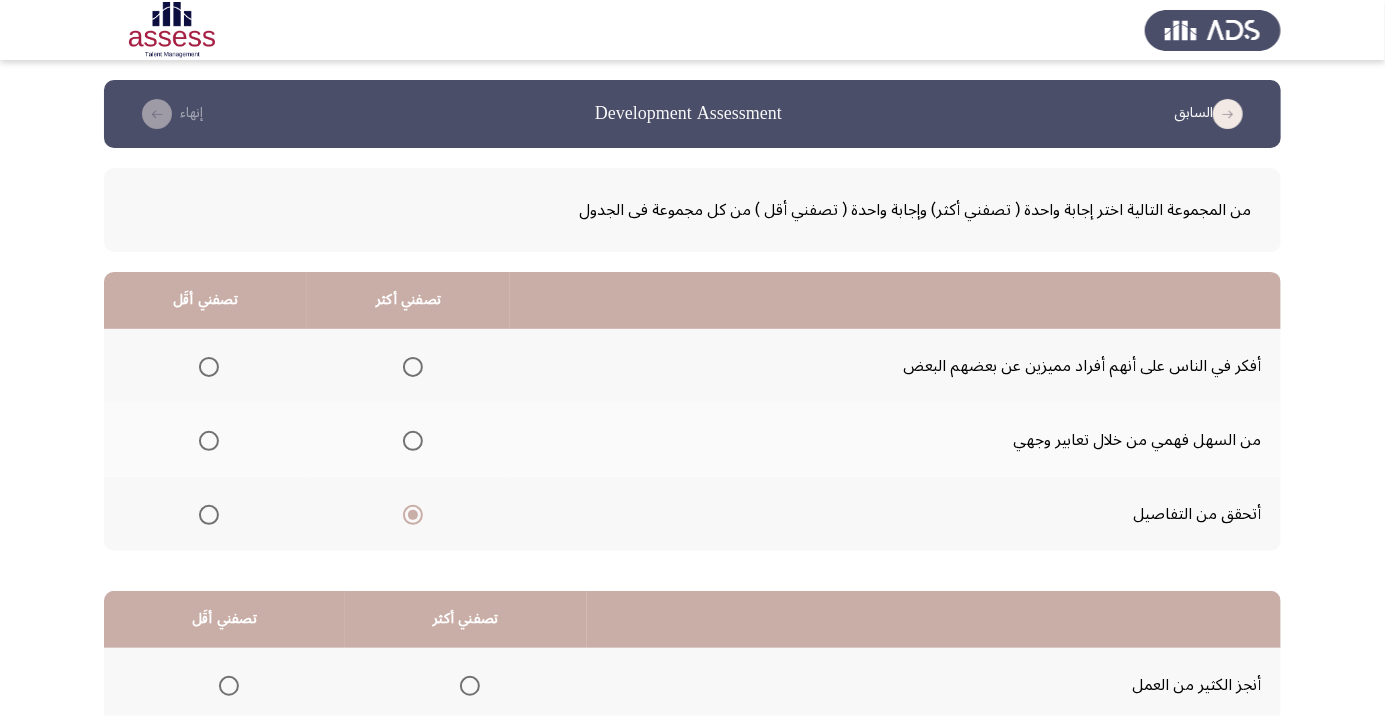 click at bounding box center (209, 367) 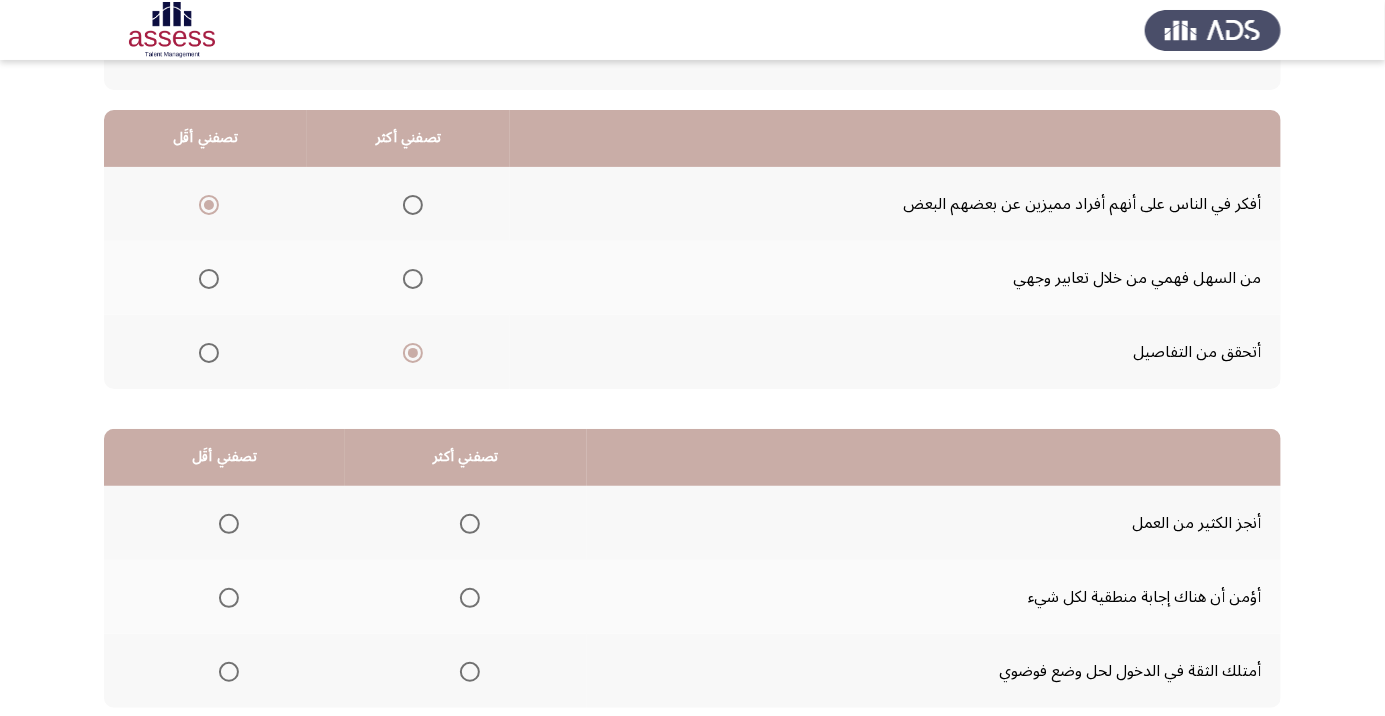 scroll, scrollTop: 173, scrollLeft: 0, axis: vertical 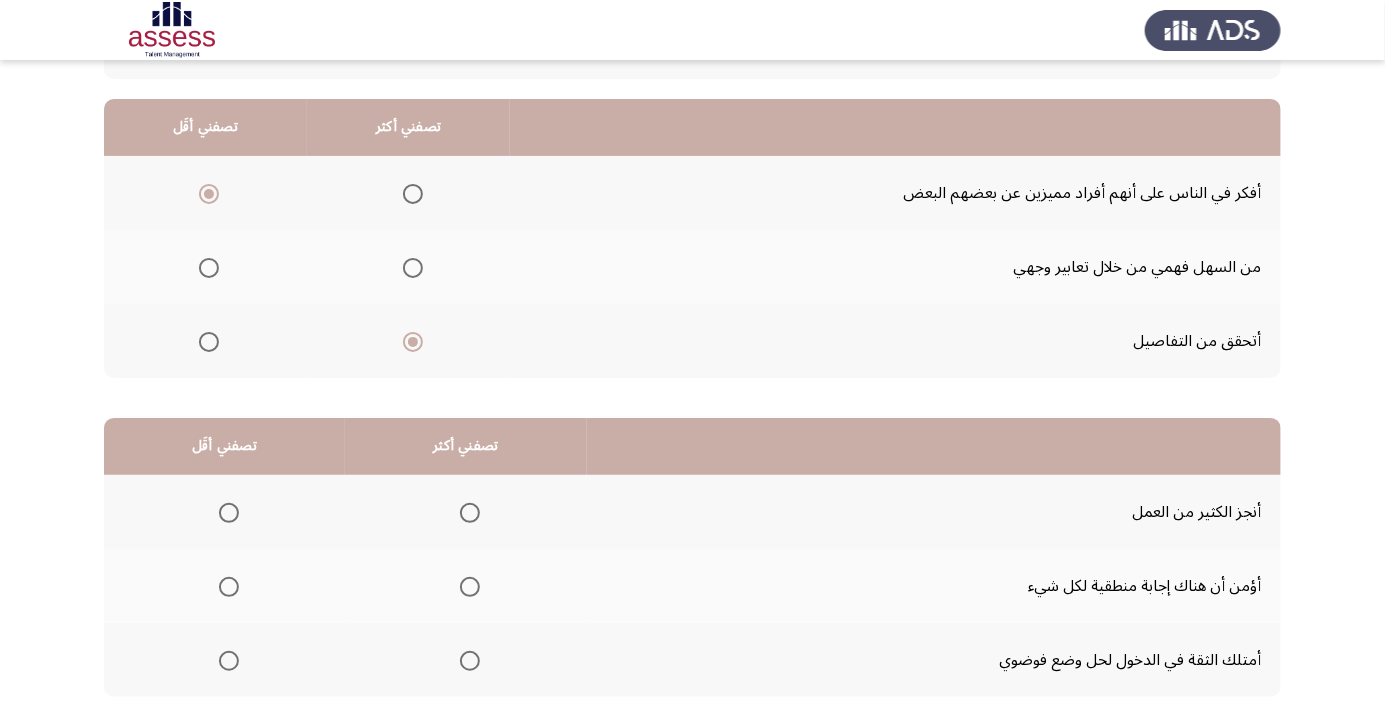 click at bounding box center (470, 661) 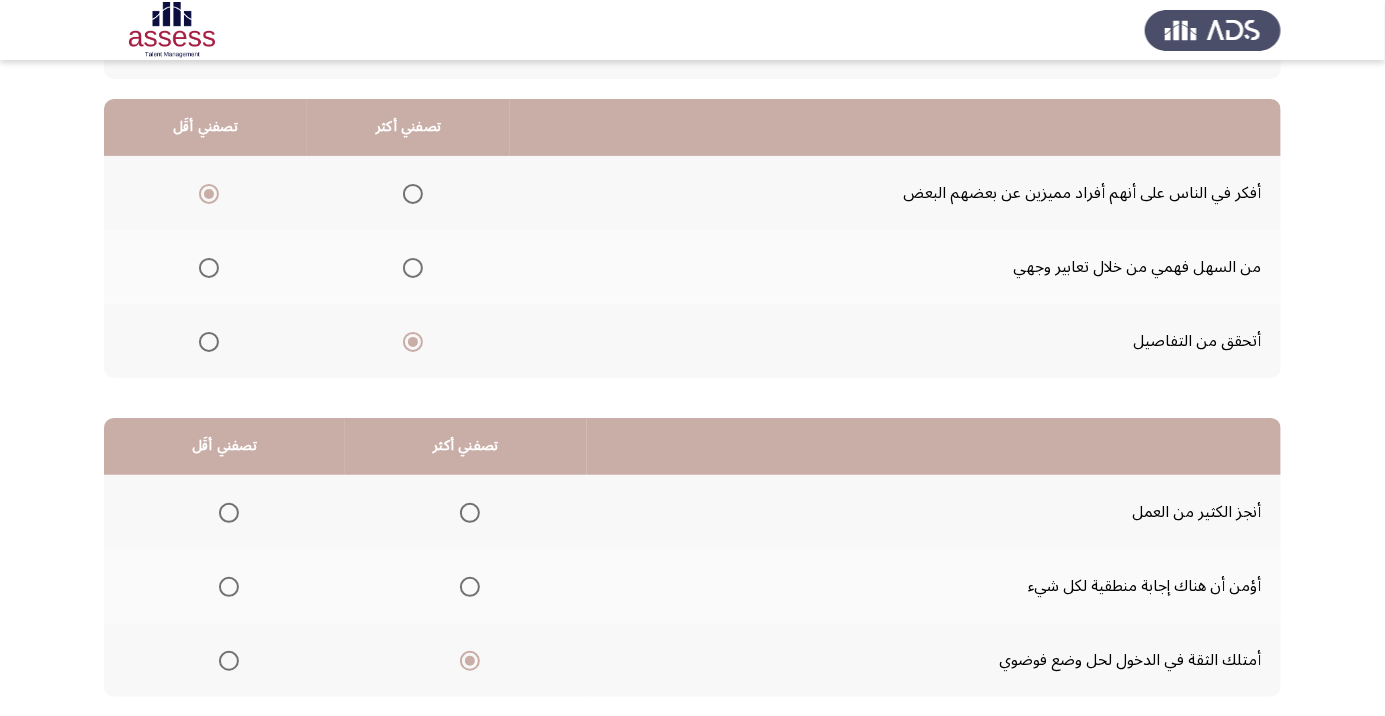 click at bounding box center [229, 587] 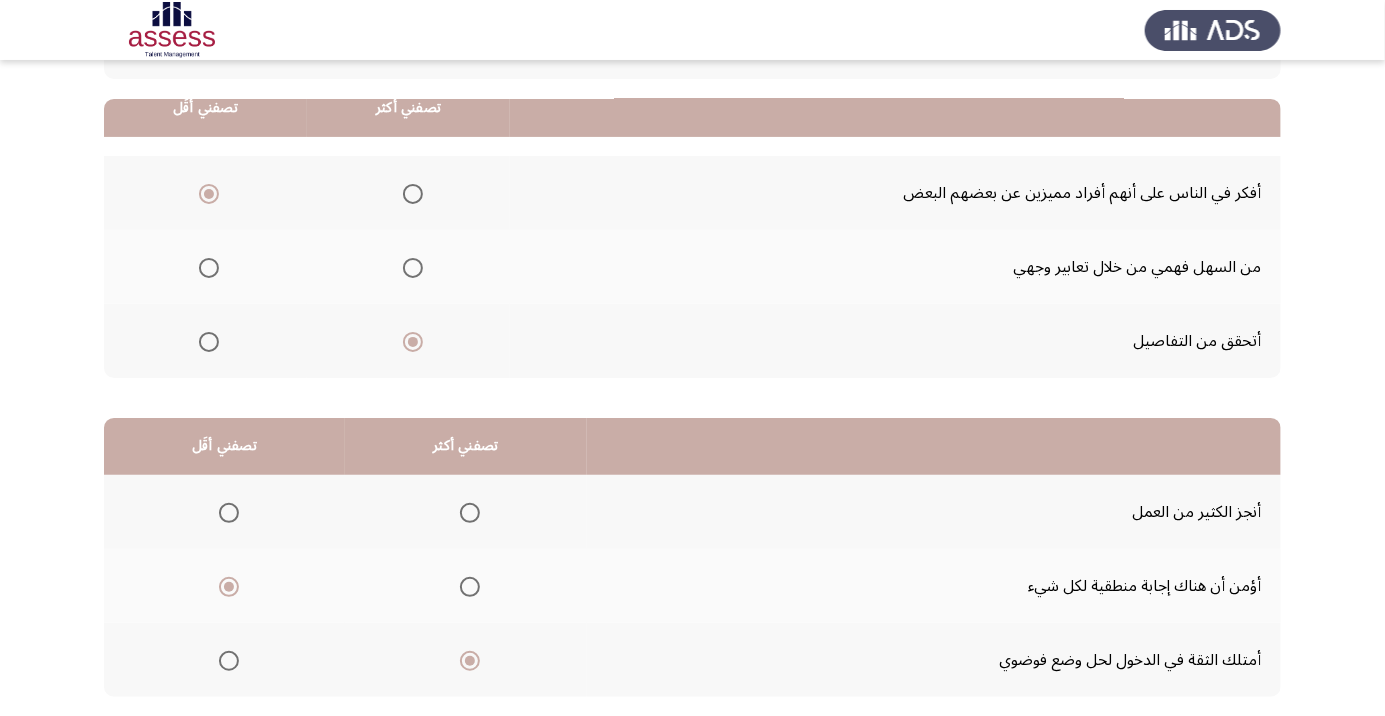 scroll, scrollTop: 197, scrollLeft: 0, axis: vertical 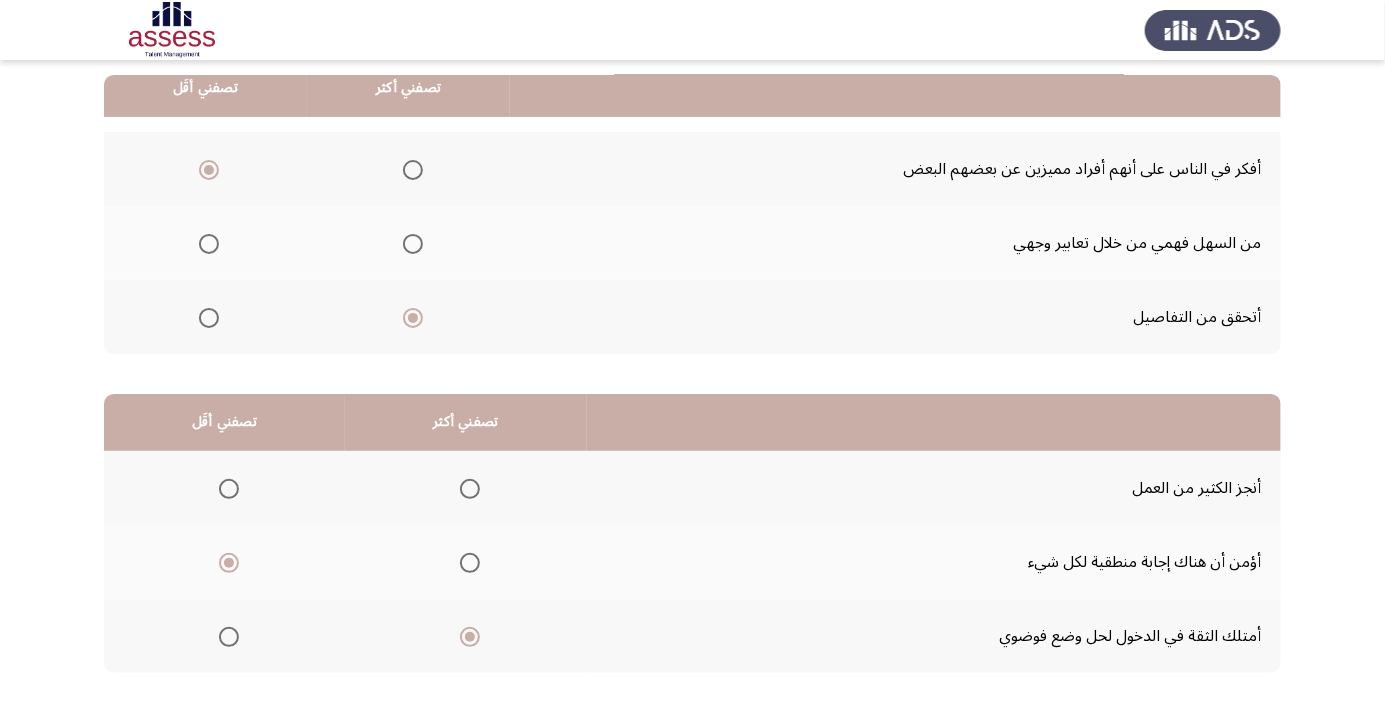 click on "إنهاء" 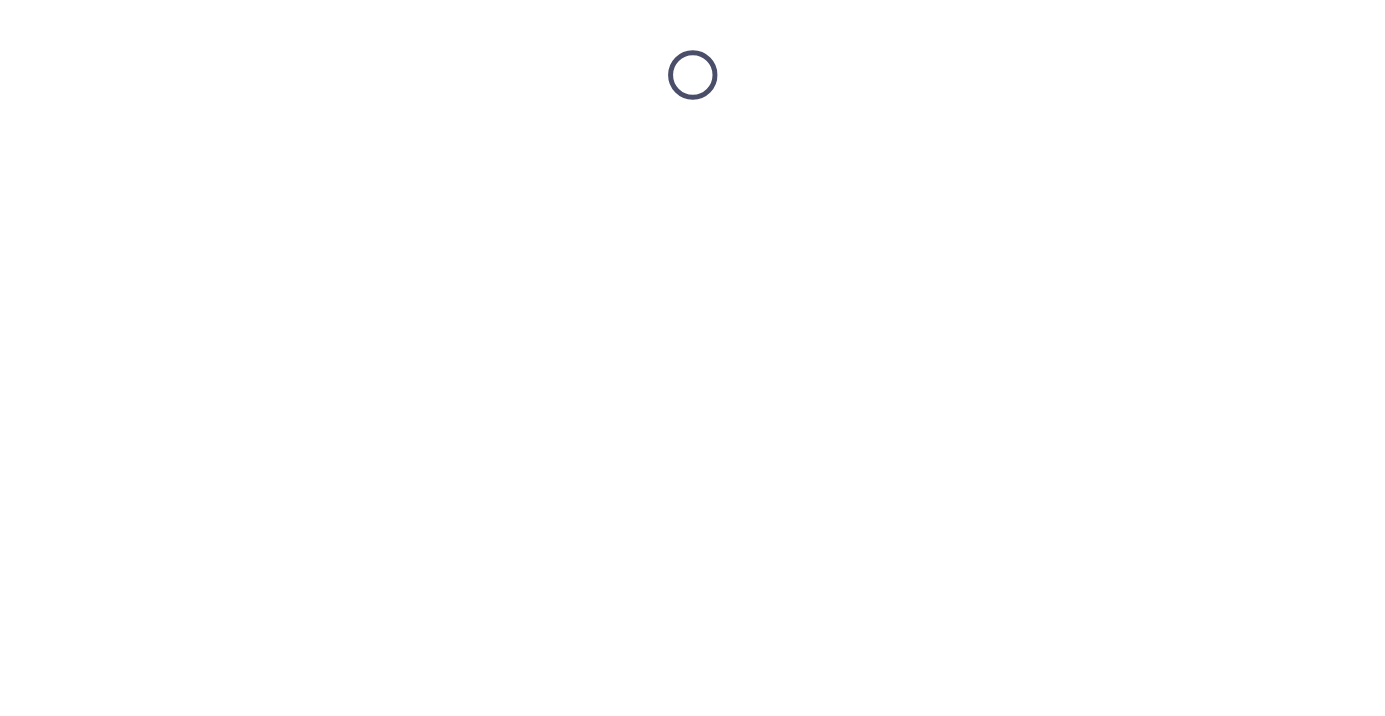 scroll, scrollTop: 0, scrollLeft: 0, axis: both 